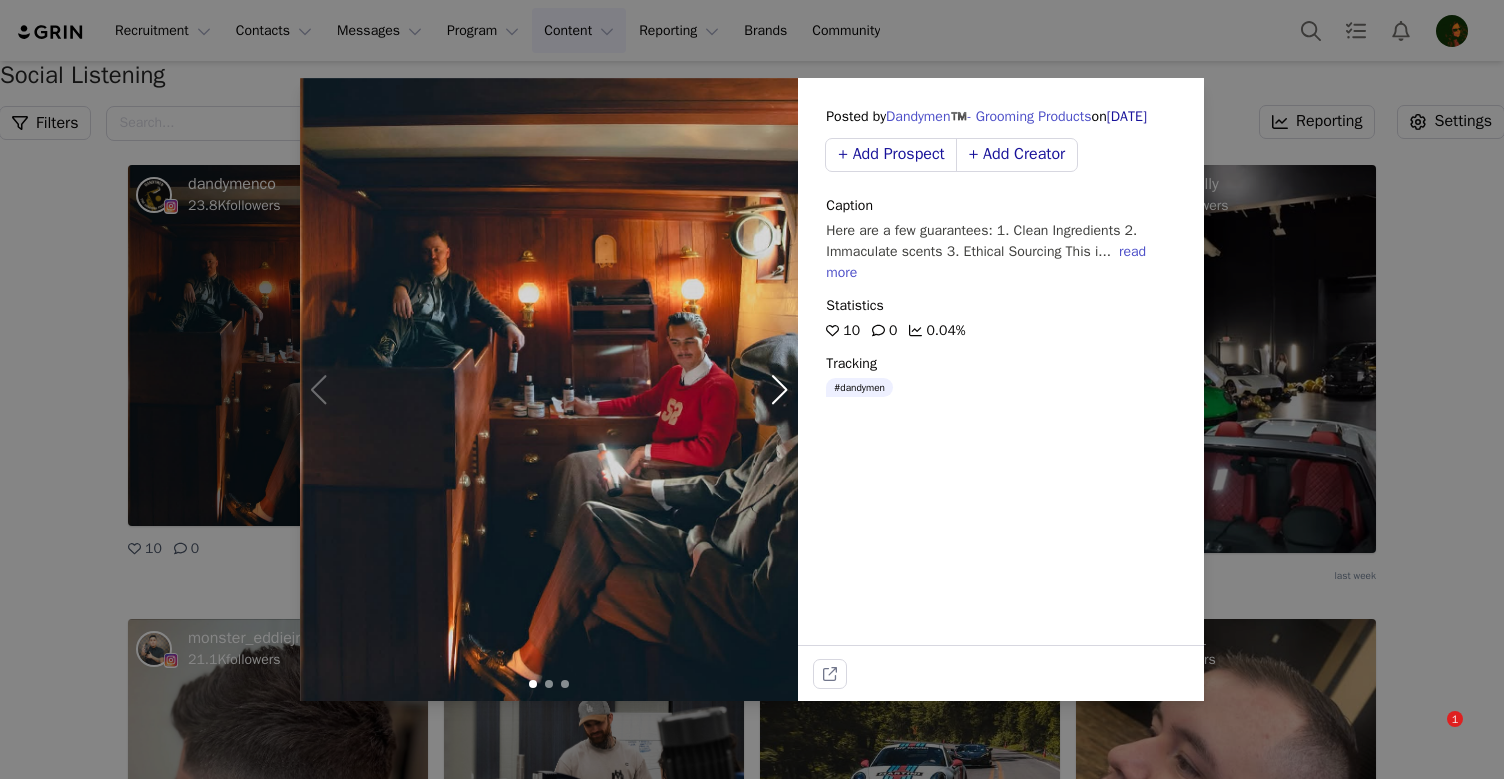 scroll, scrollTop: 0, scrollLeft: 0, axis: both 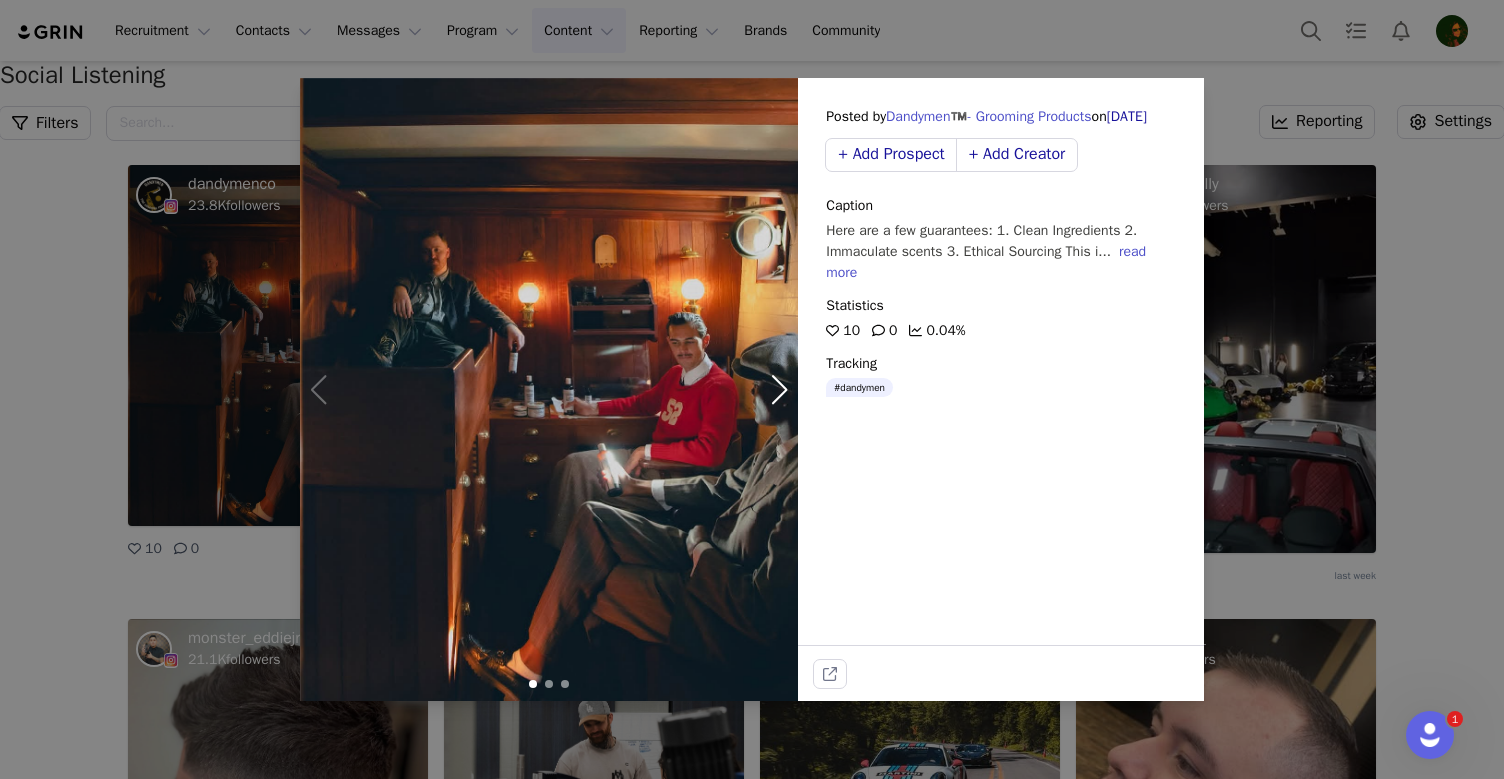 click on "Posted by  Dandymen™️- Grooming Products  on  Jul 09, 2025 + Add Prospect + Add Creator Caption Here are a few guarantees:
1. Clean Ingredients
2. Immaculate scents
3. Ethical Sourcing
This i... read more Statistics 10 0 0.04% Tracking #dandymen" at bounding box center (752, 389) 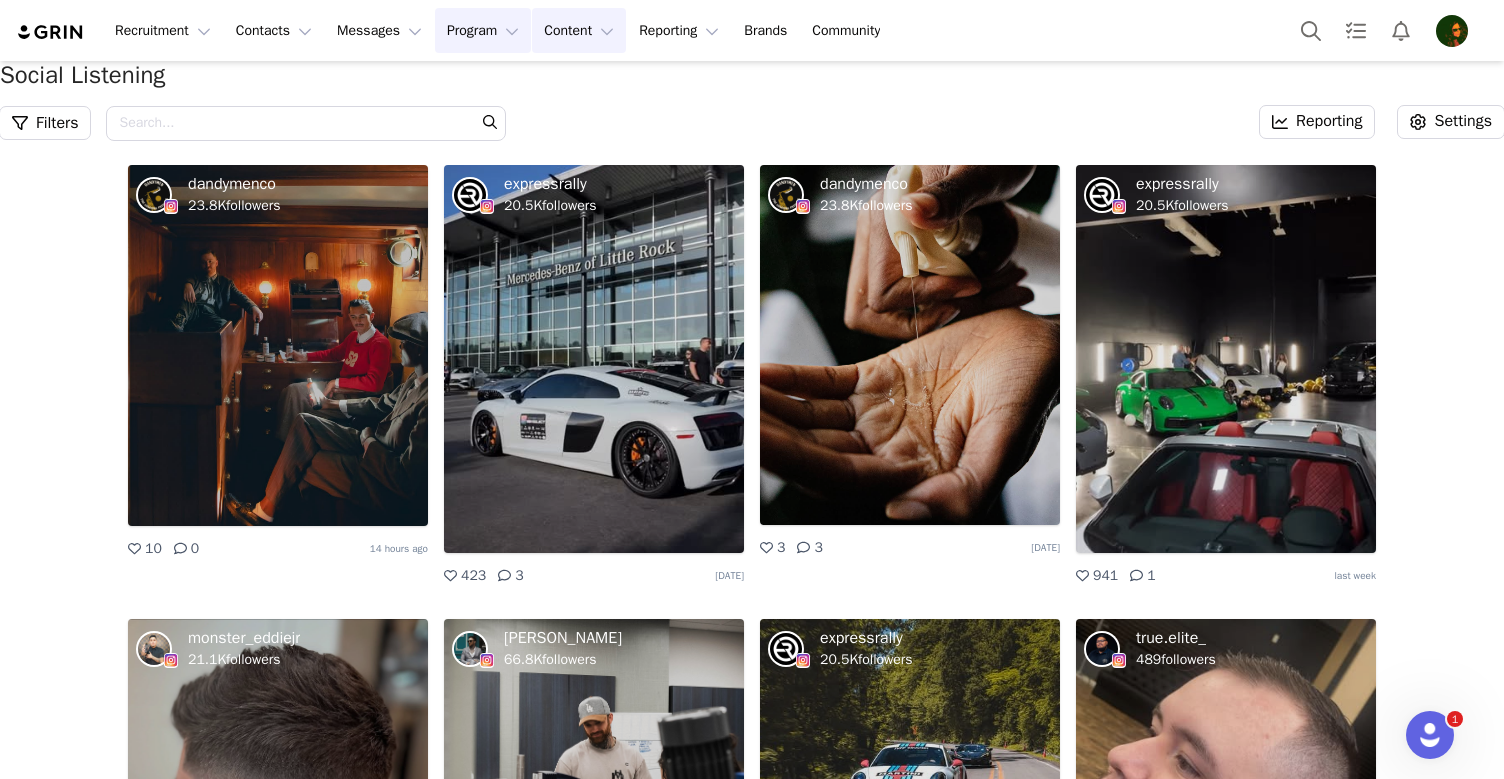 click on "Program Program" at bounding box center (483, 30) 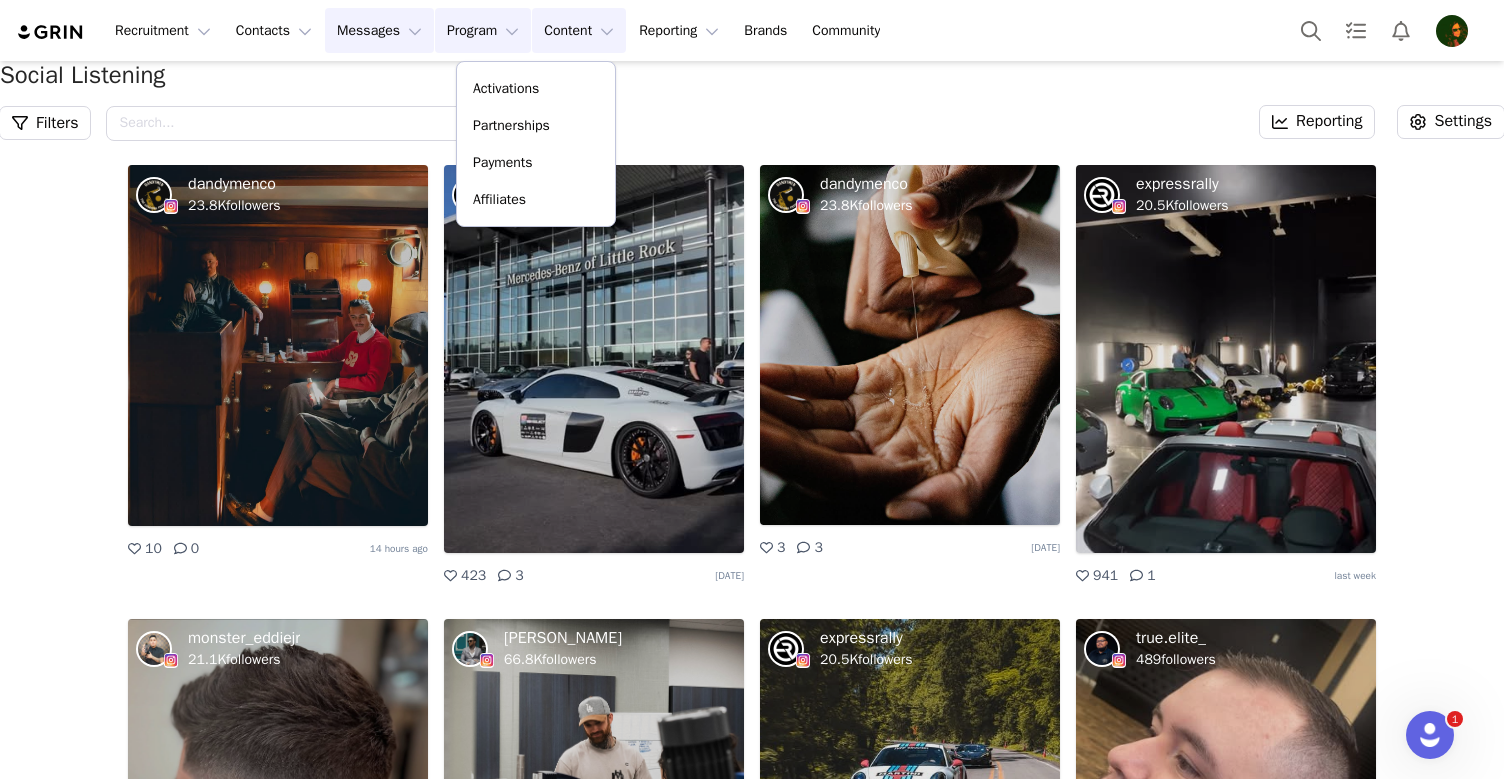 click on "Messages Messages" at bounding box center [379, 30] 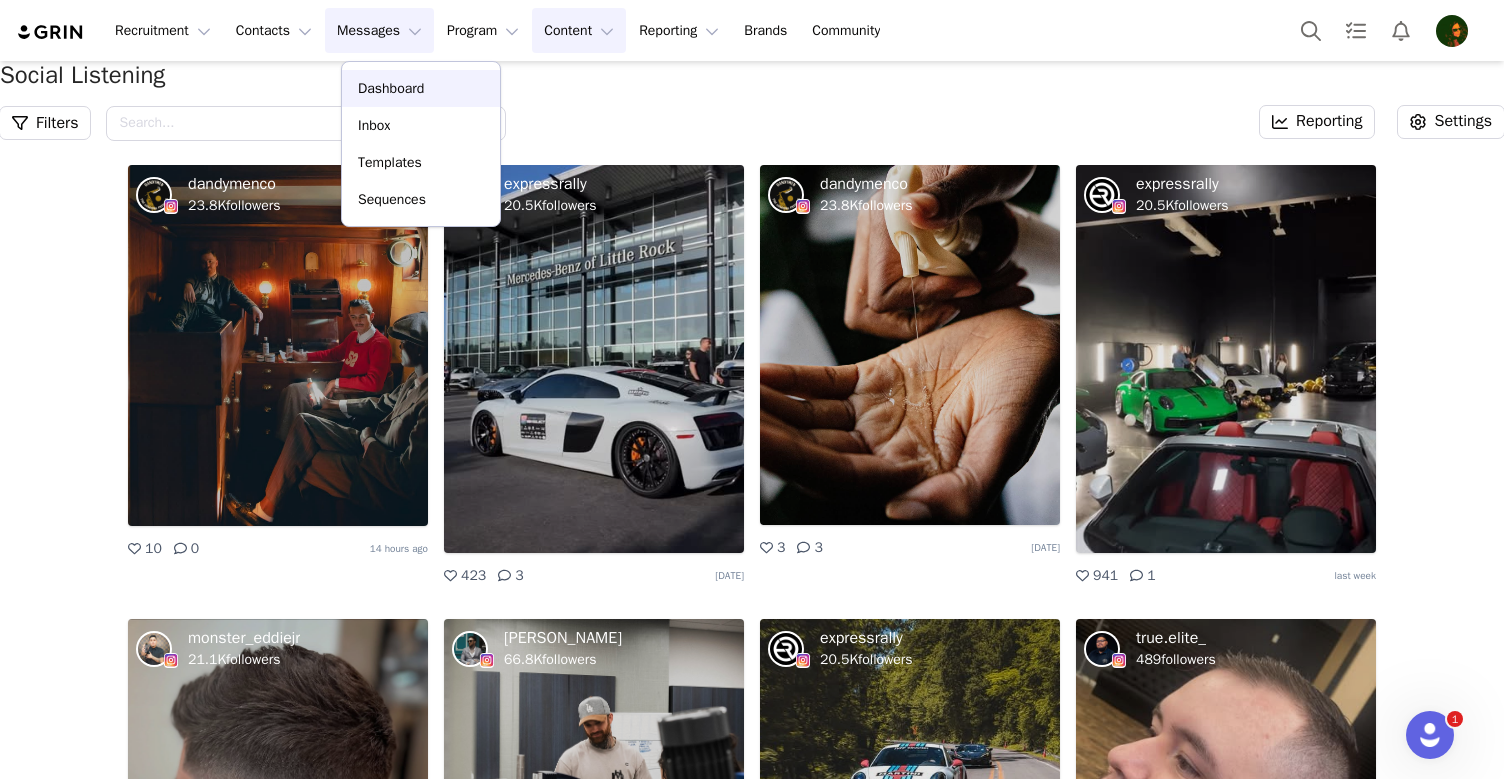 click on "Dashboard" at bounding box center (391, 88) 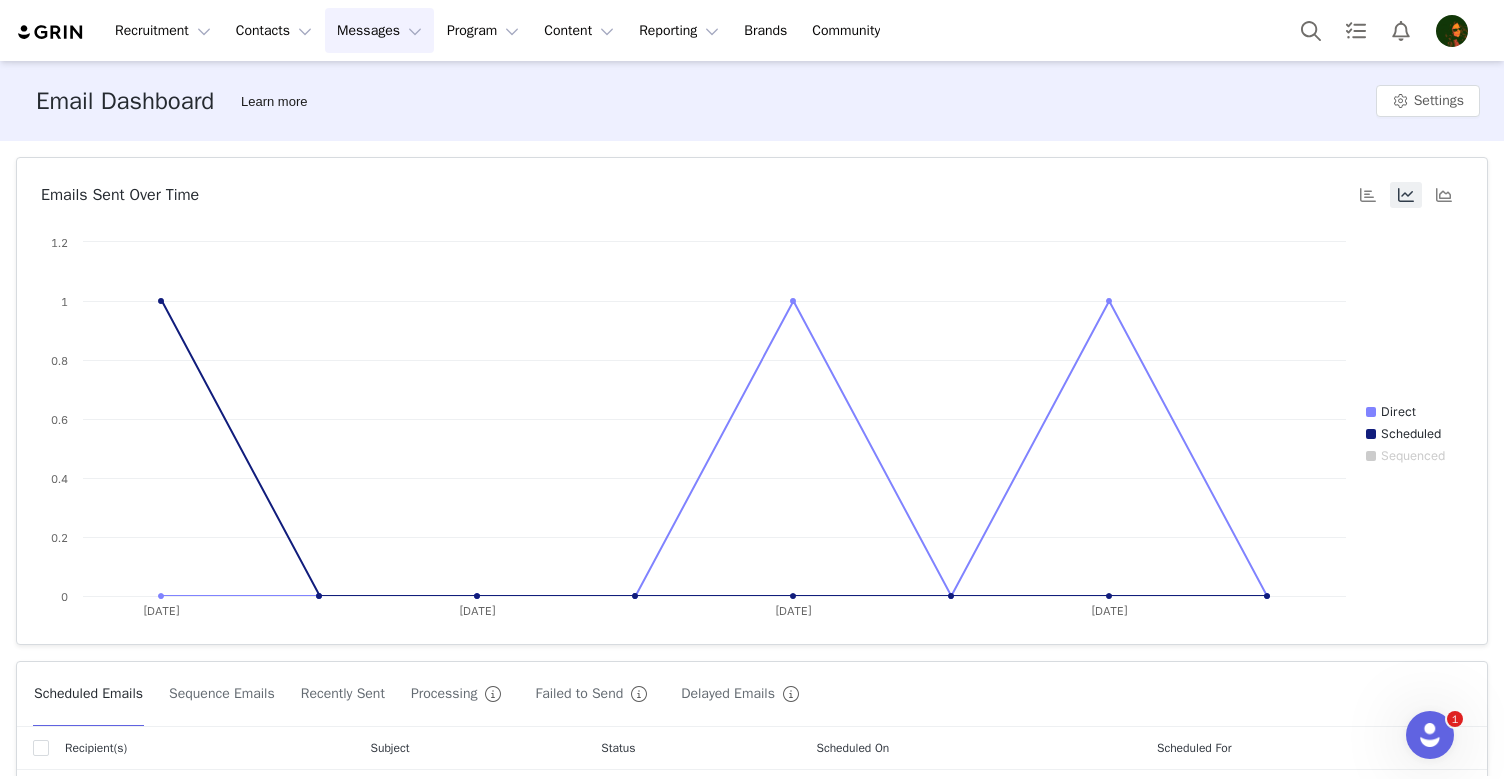click on "Messages Messages" at bounding box center [379, 30] 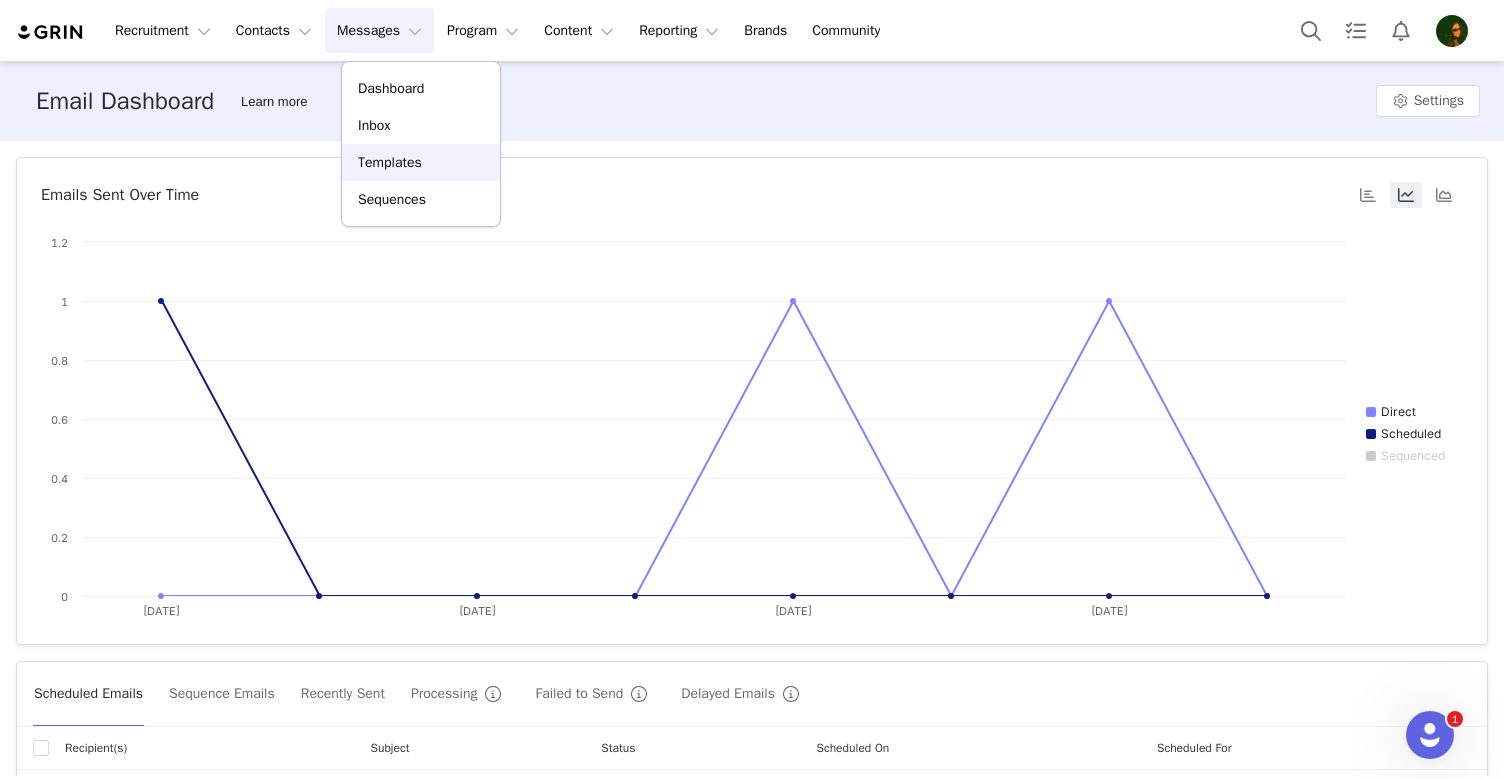 click on "Templates" at bounding box center (390, 162) 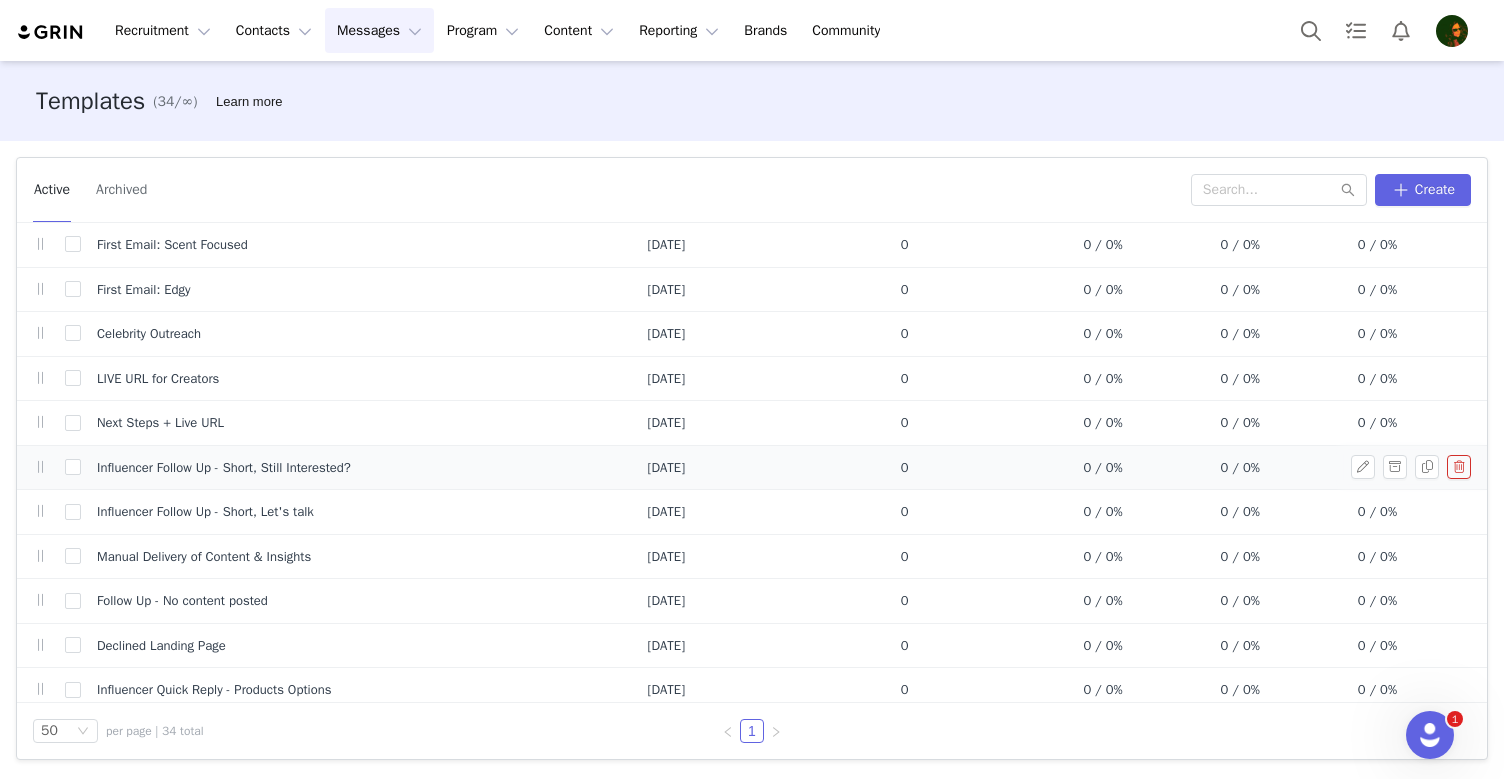 scroll, scrollTop: 0, scrollLeft: 0, axis: both 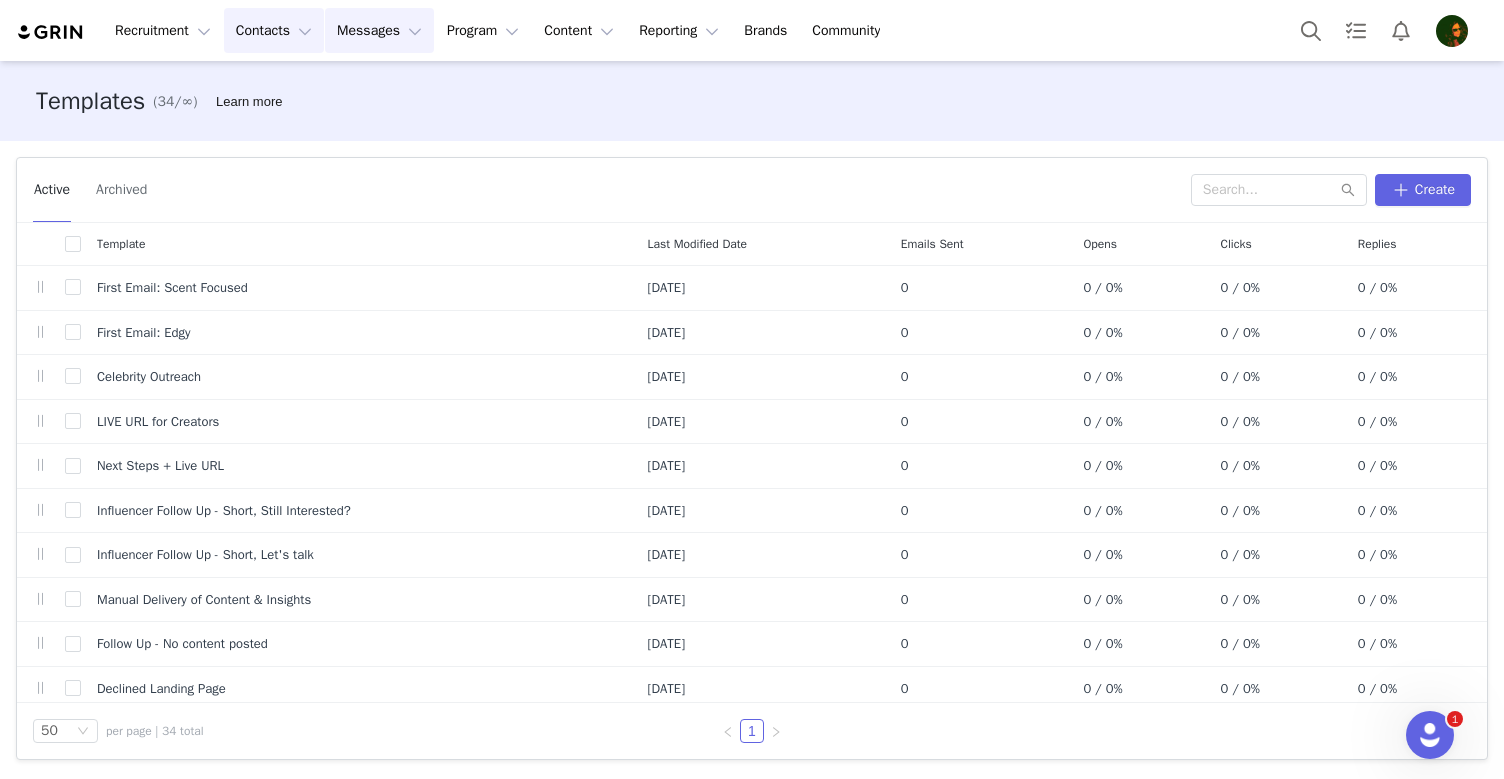 click on "Contacts Contacts" at bounding box center (274, 30) 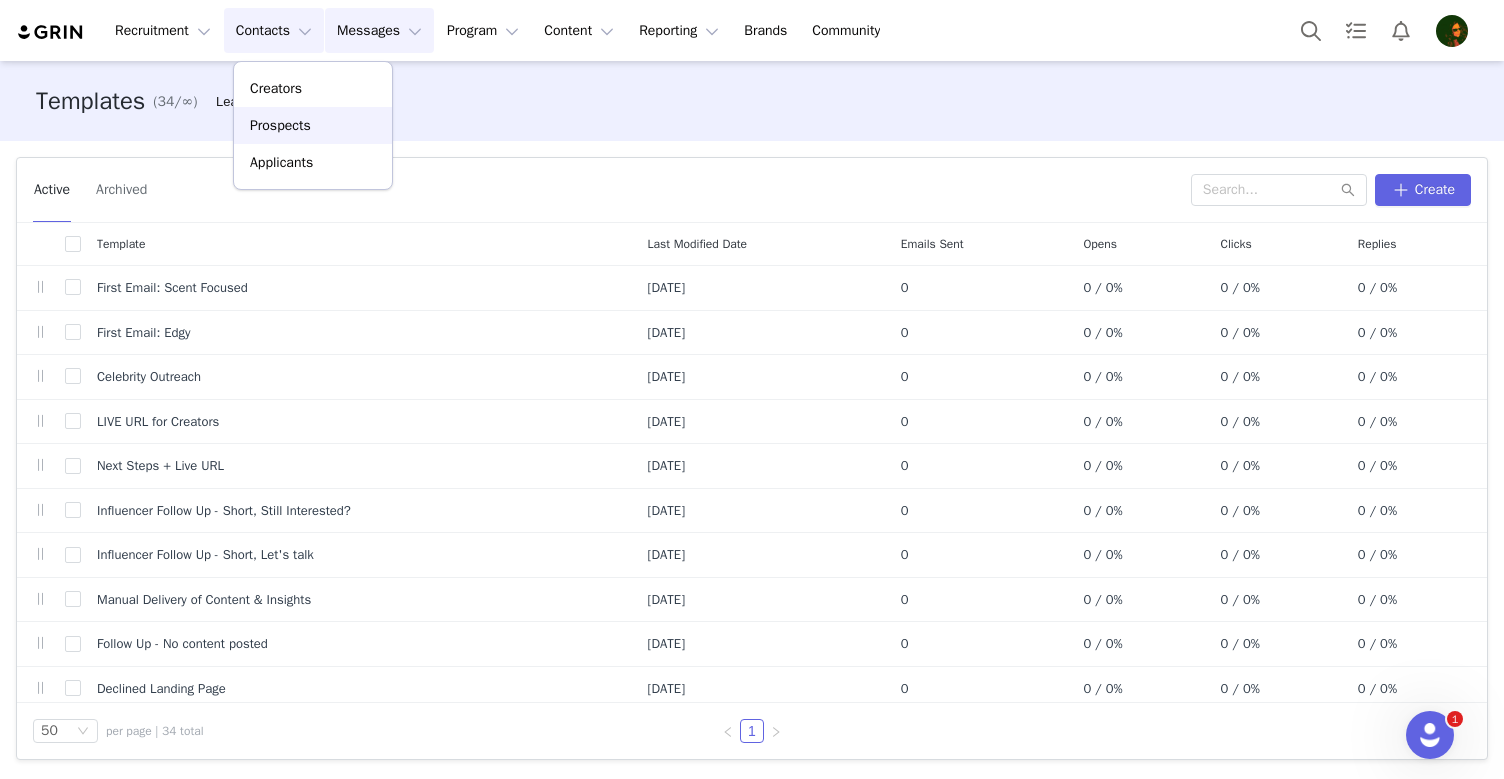 click on "Prospects" at bounding box center (280, 125) 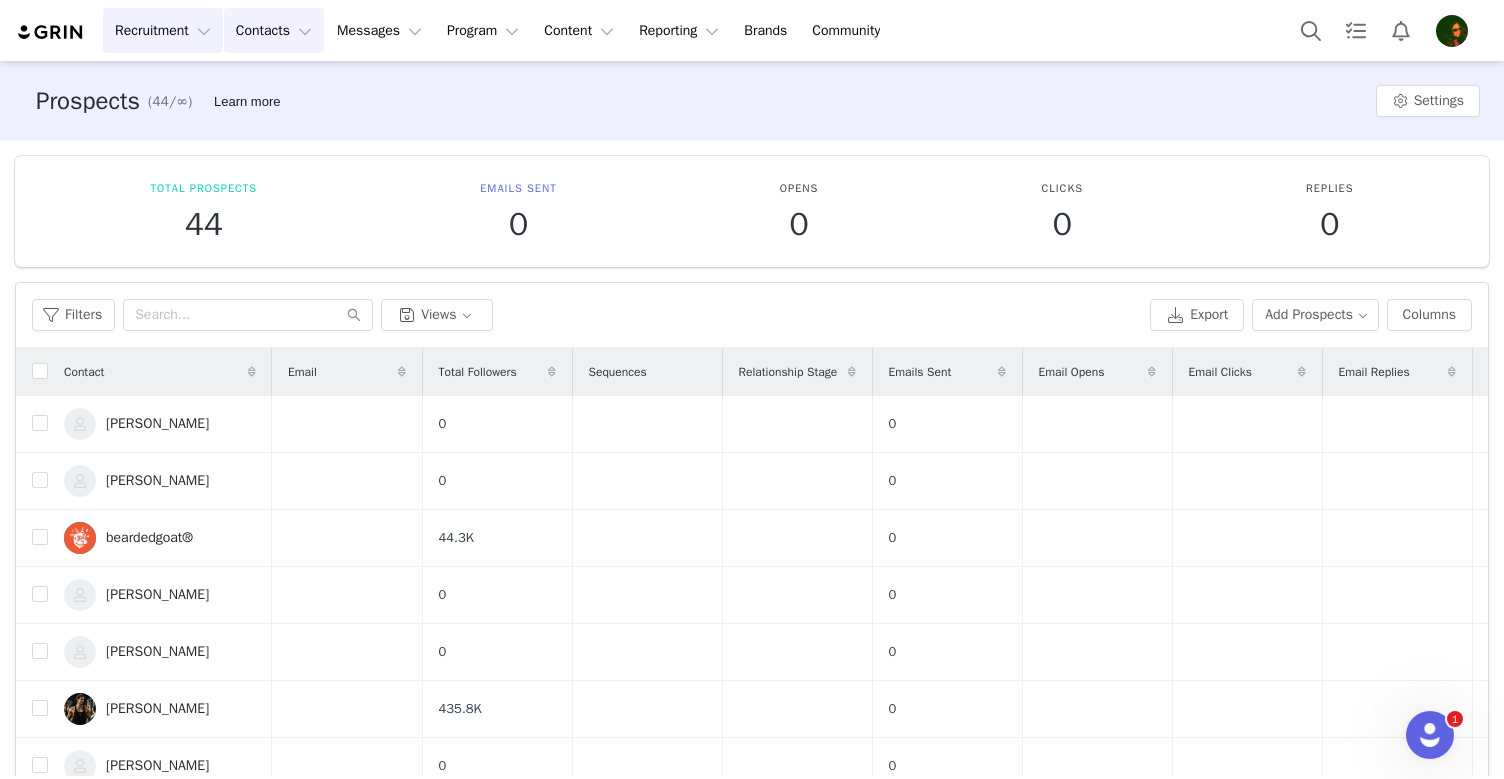click on "Recruitment Recruitment" at bounding box center [163, 30] 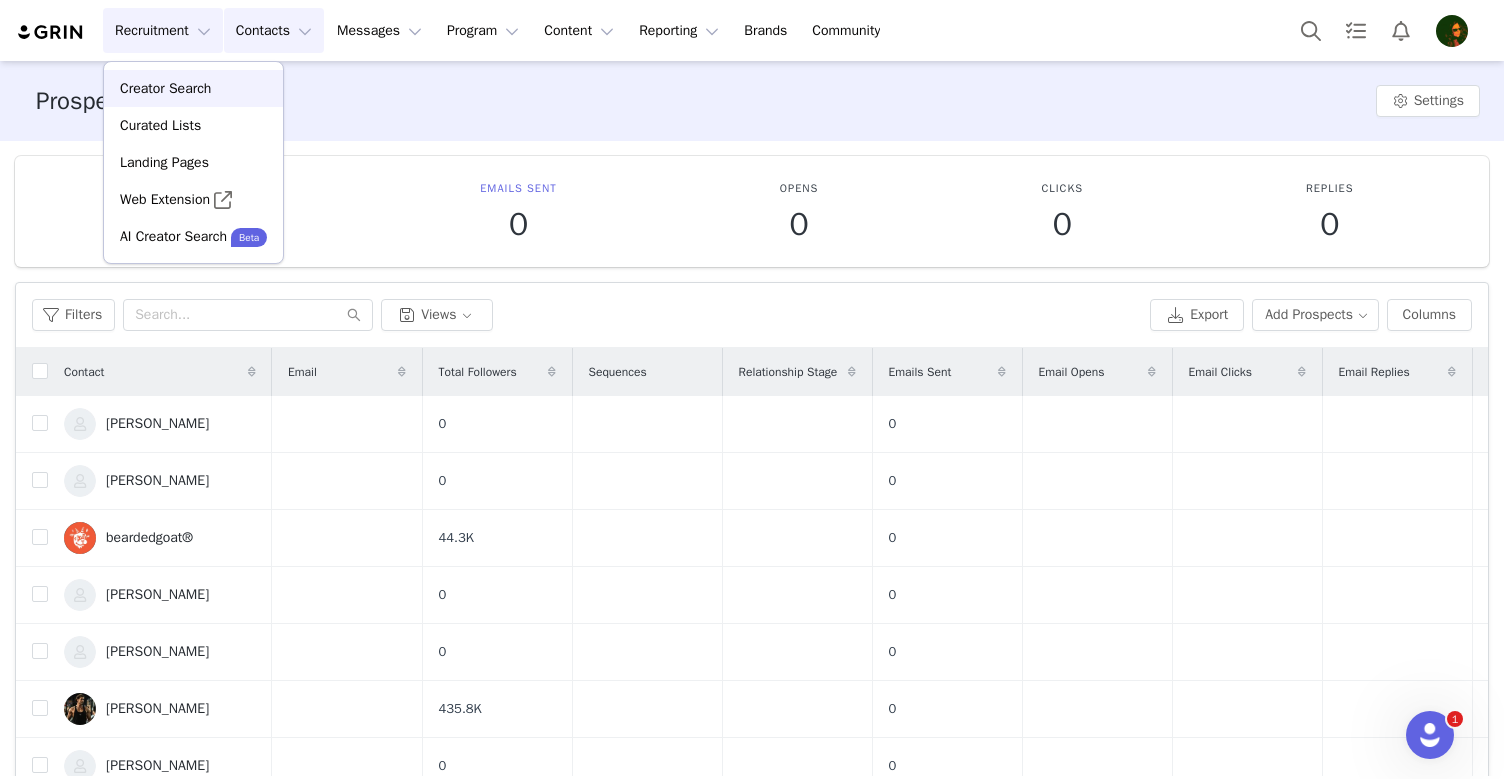 click on "Creator Search" at bounding box center (165, 88) 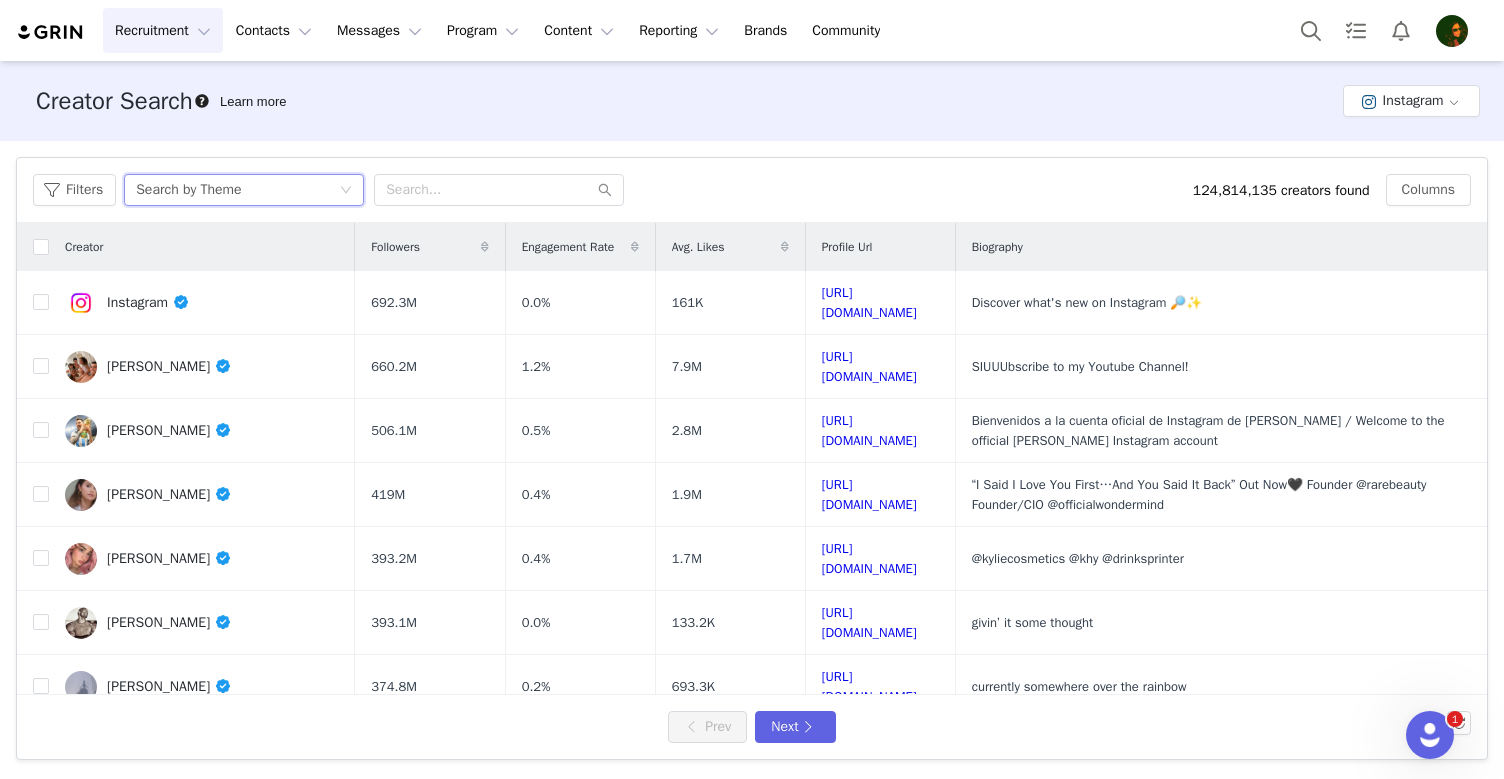 click on "Search by Theme" at bounding box center [188, 190] 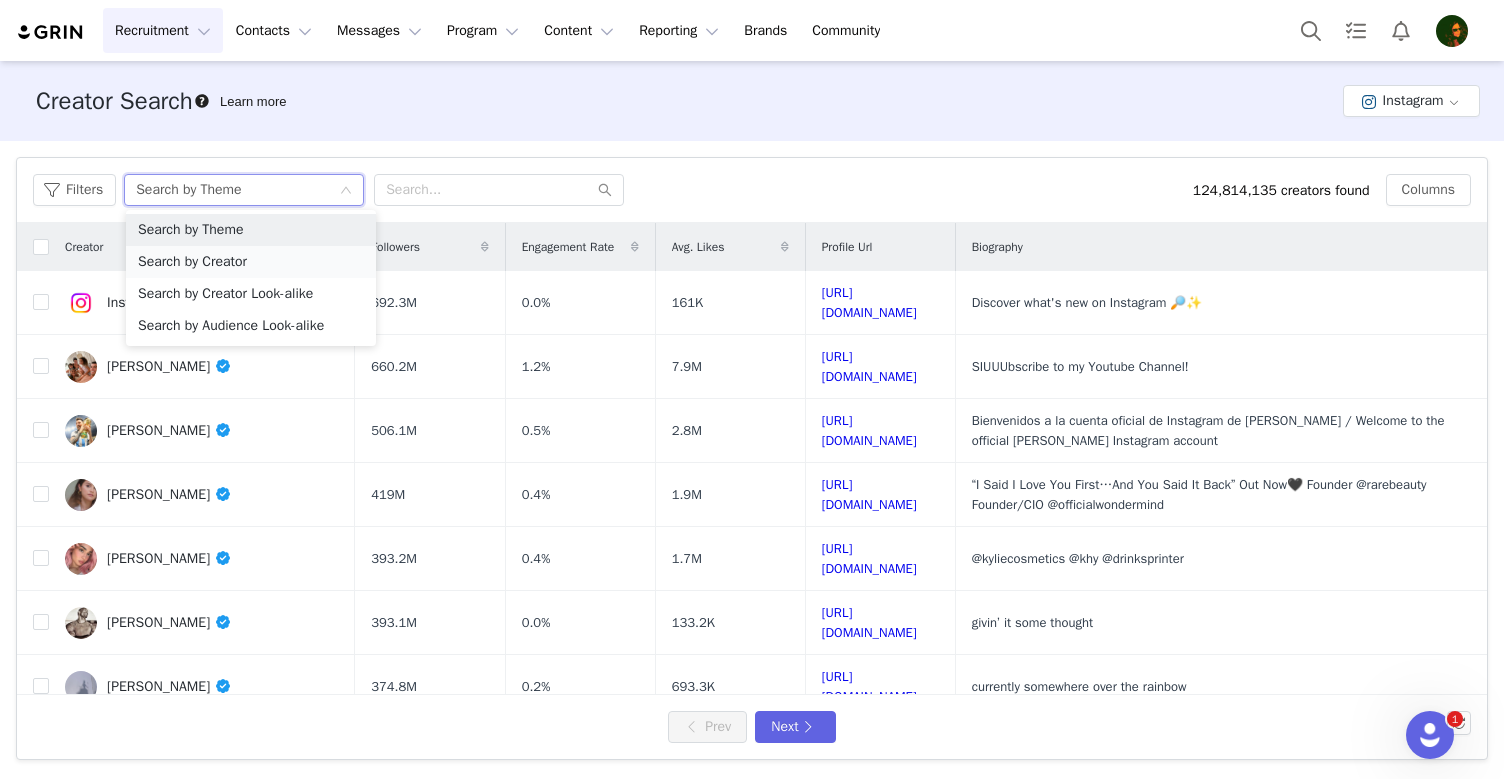 click on "Search by Creator" at bounding box center [251, 262] 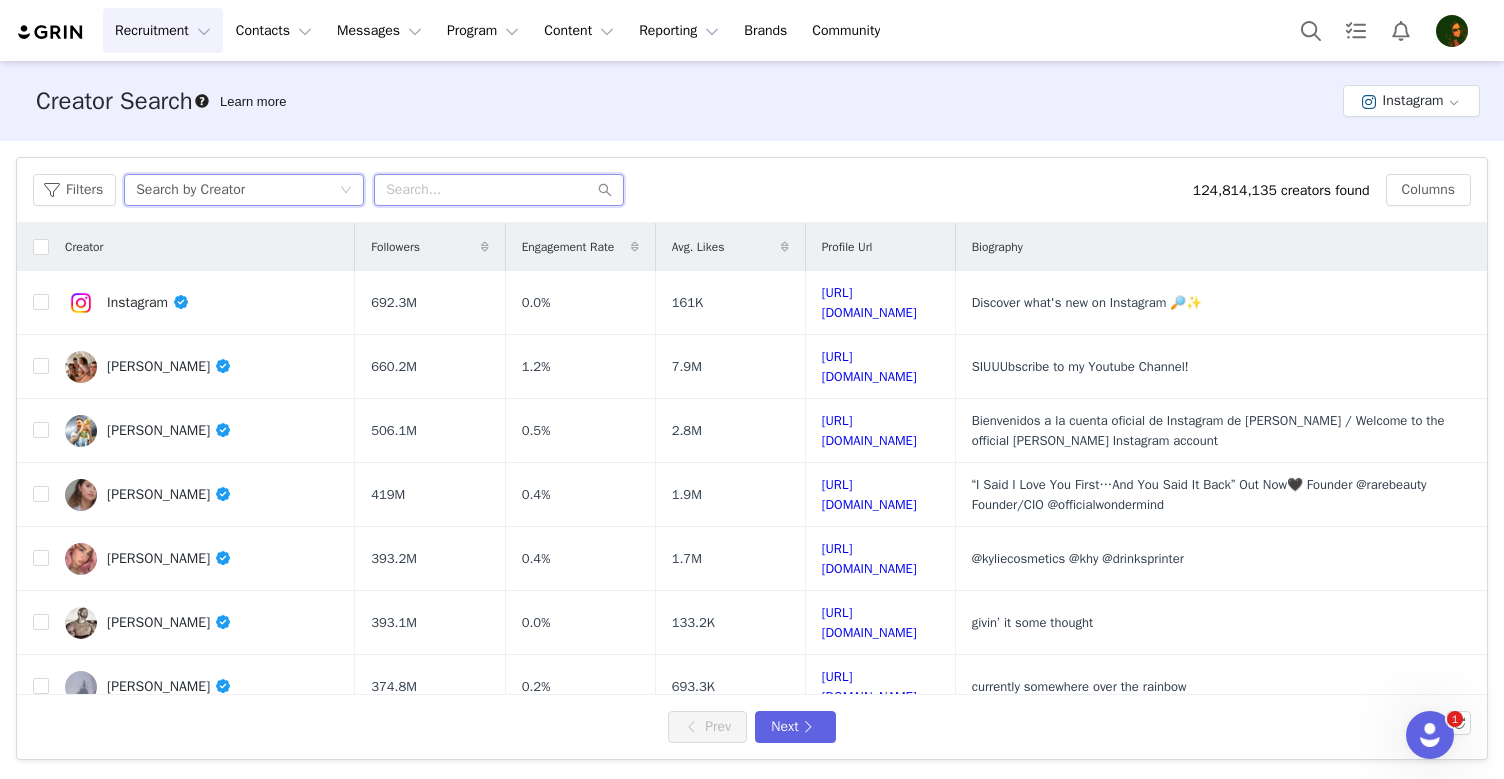 click at bounding box center (499, 190) 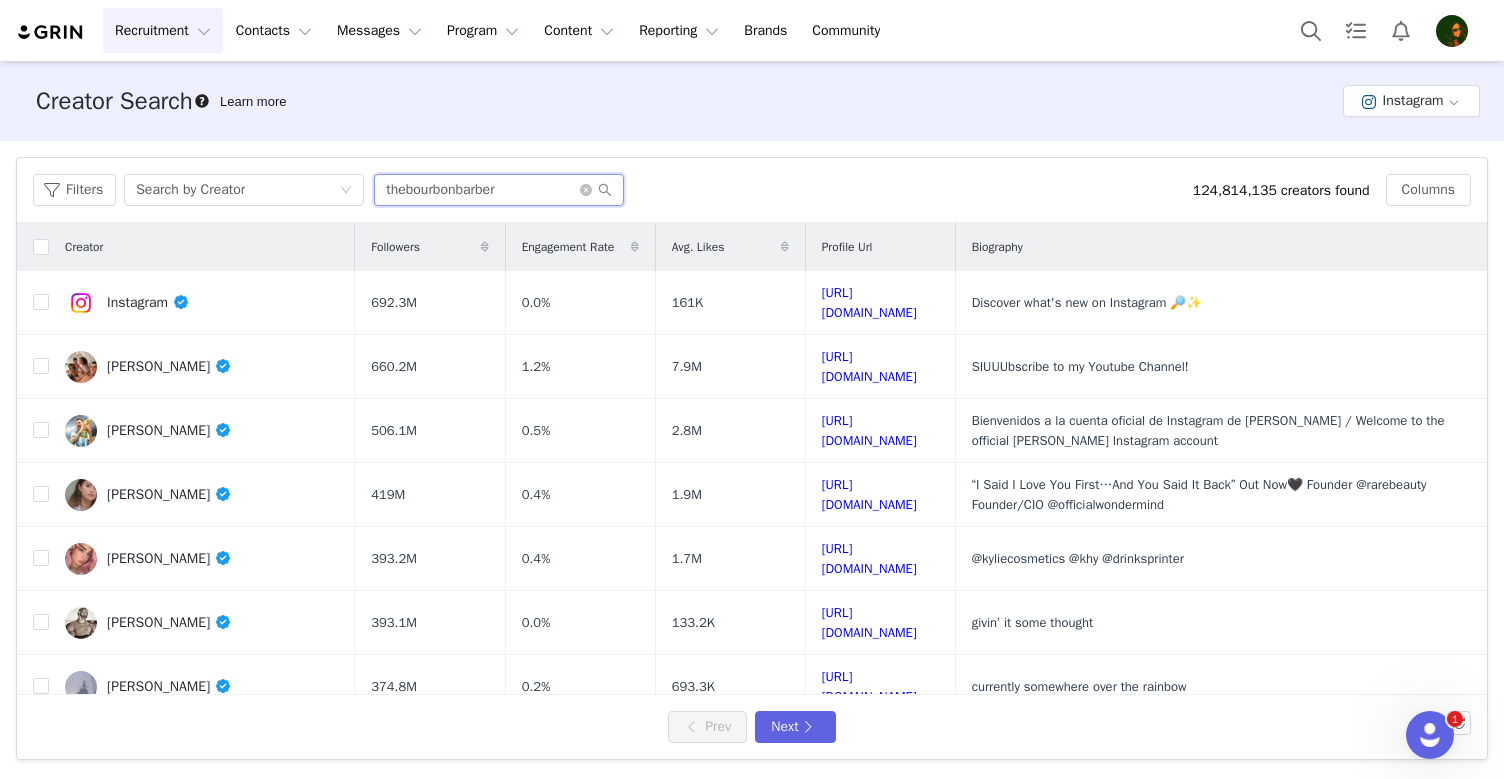 type on "thebourbonbarber" 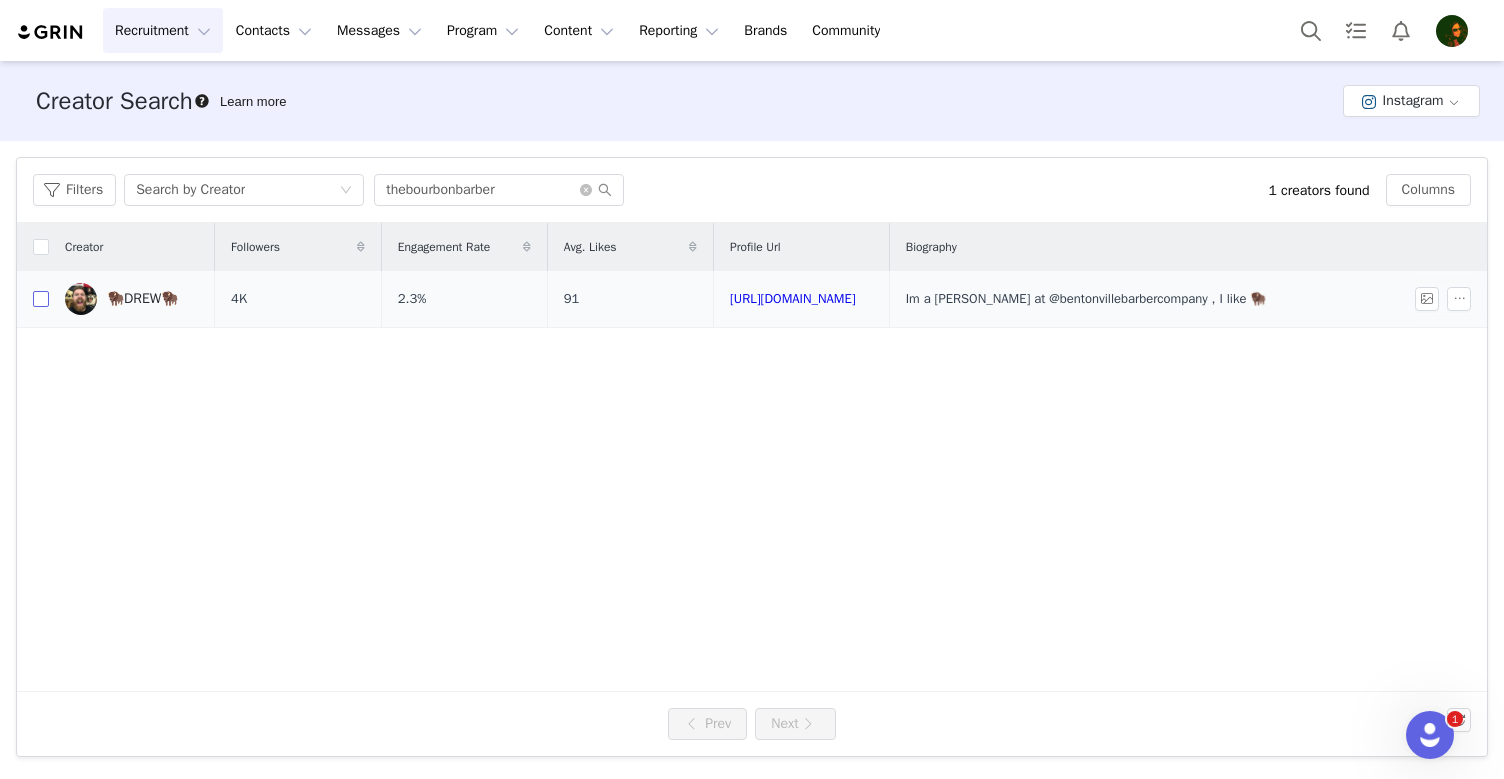 click at bounding box center [41, 299] 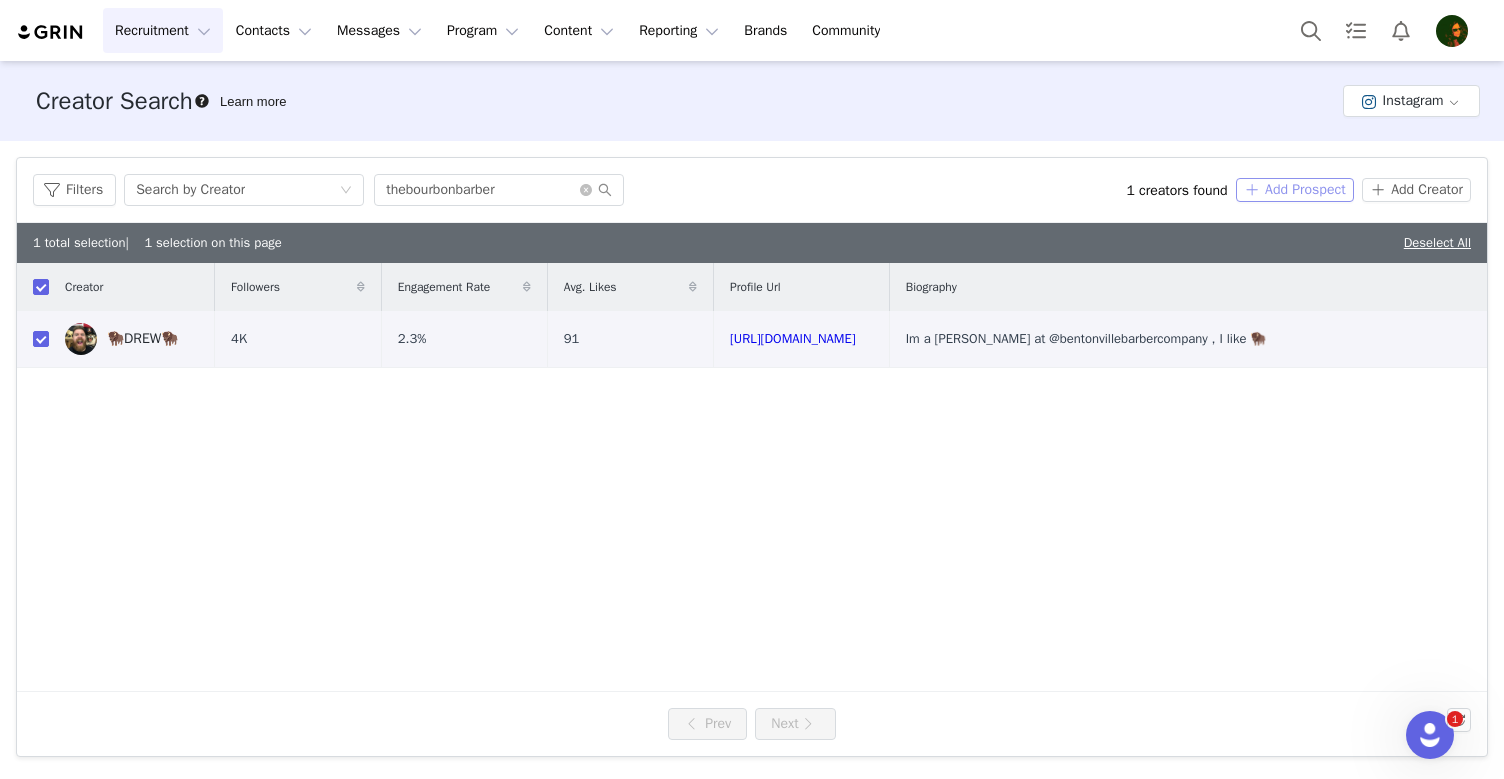 click on "Add Prospect" at bounding box center [1295, 190] 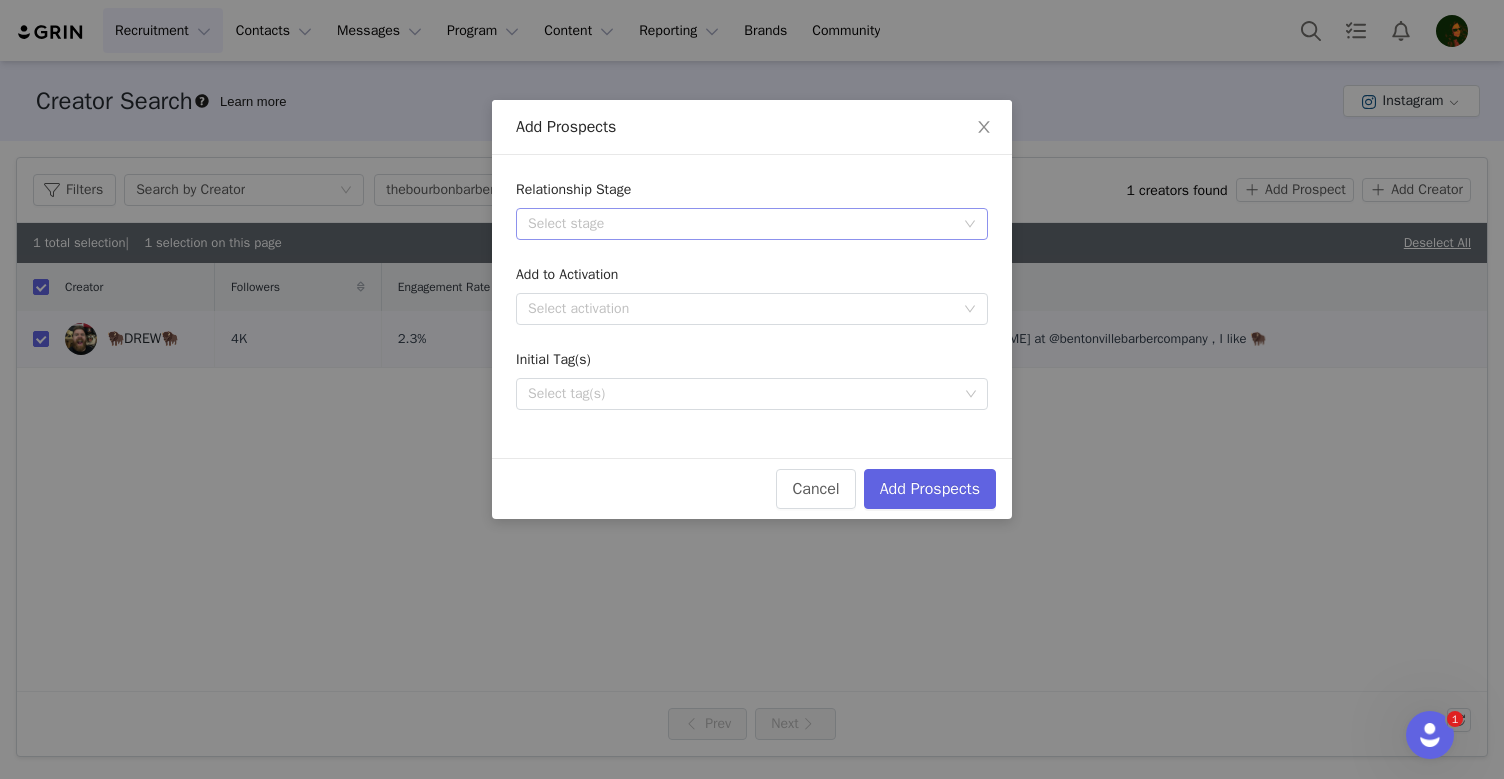 click on "Select stage" at bounding box center (741, 224) 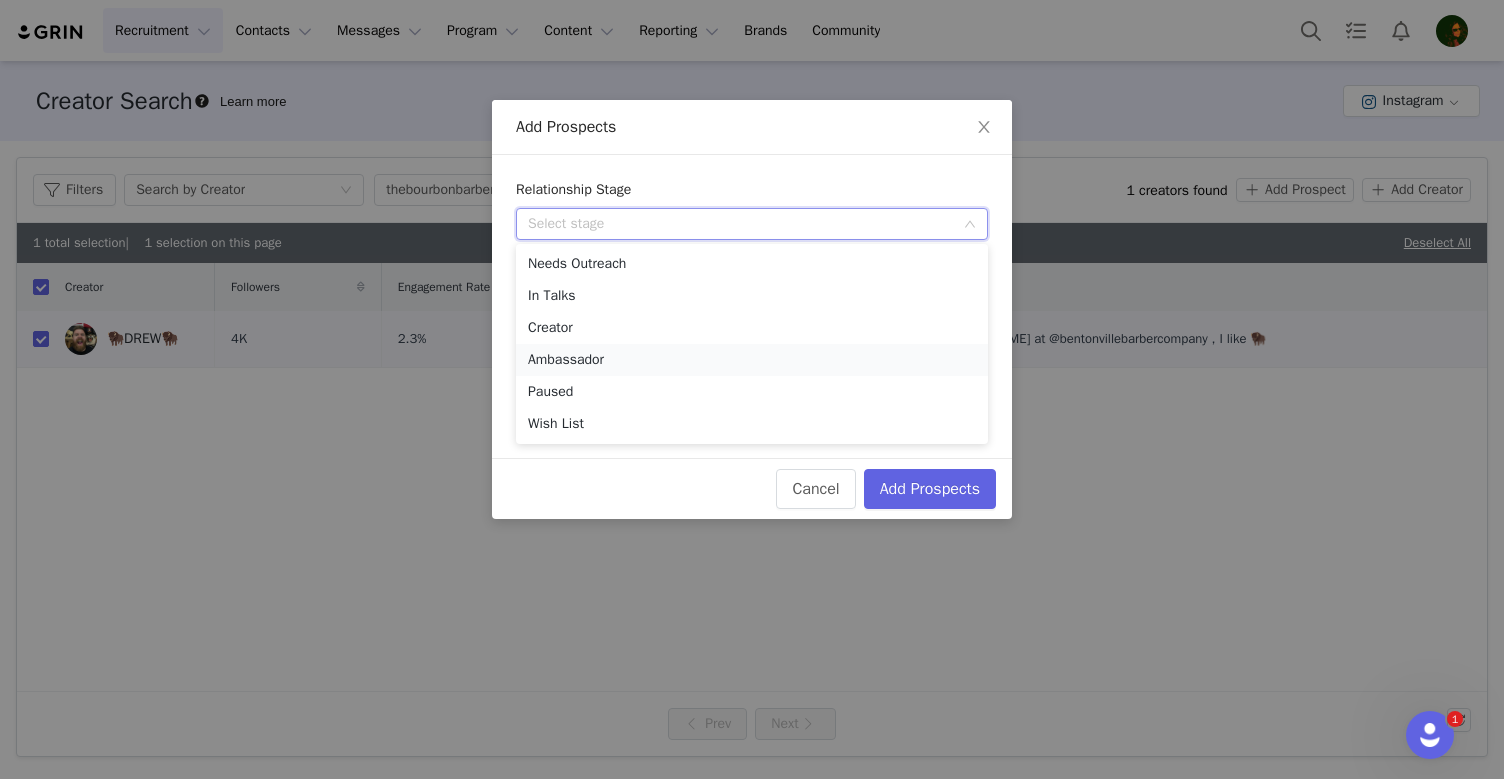 click on "Ambassador" at bounding box center [752, 360] 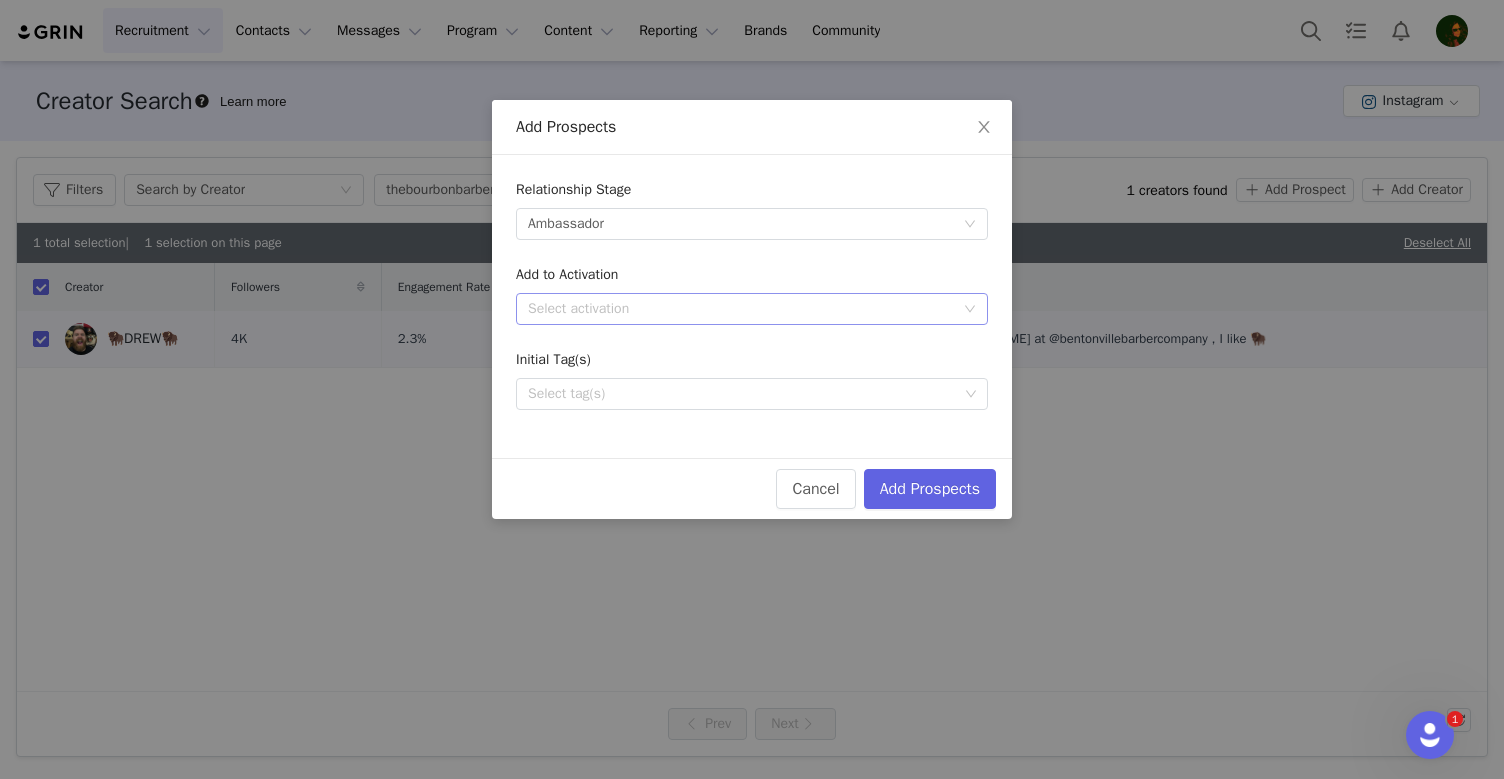 click on "Select activation" at bounding box center [741, 309] 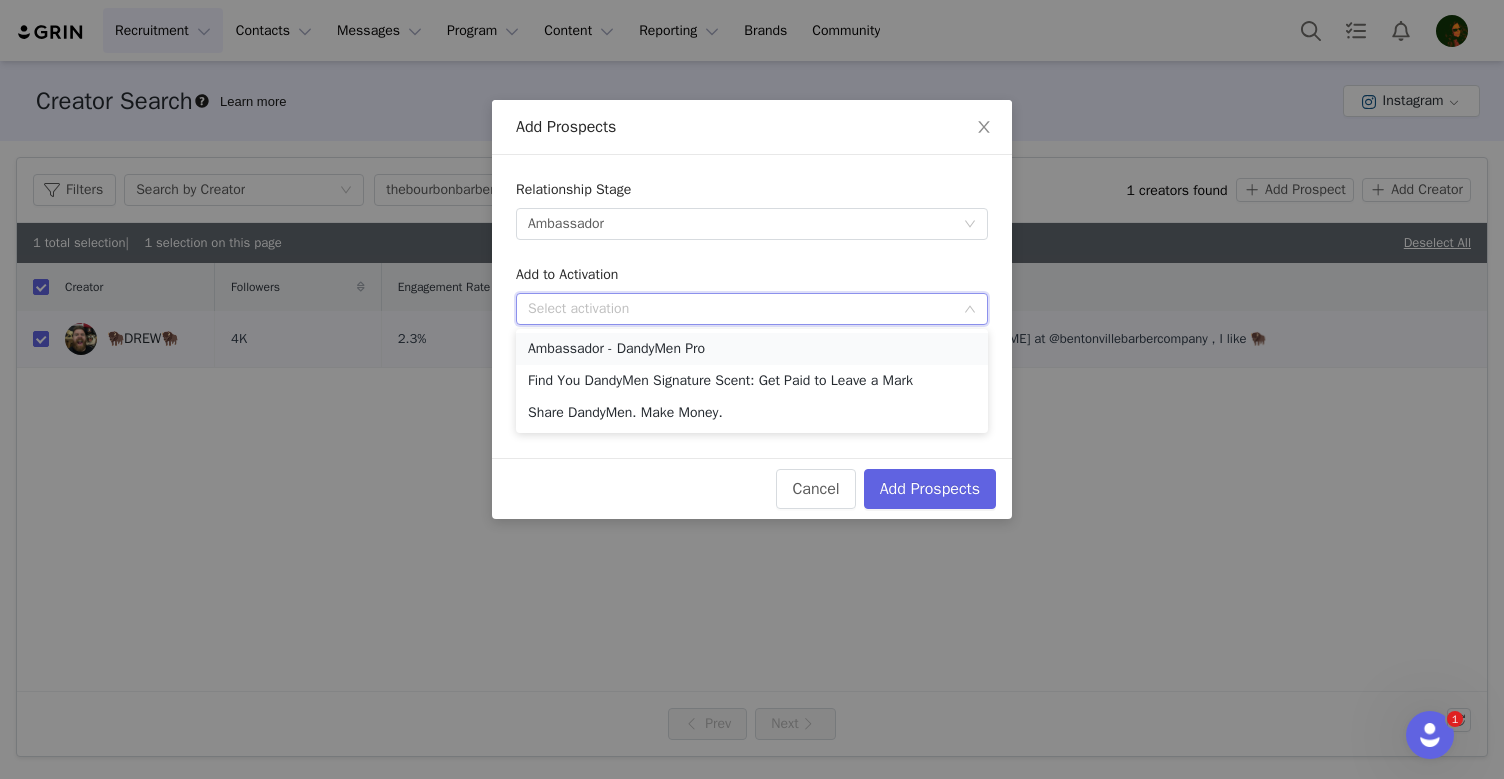 click on "Ambassador - DandyMen Pro" at bounding box center (752, 349) 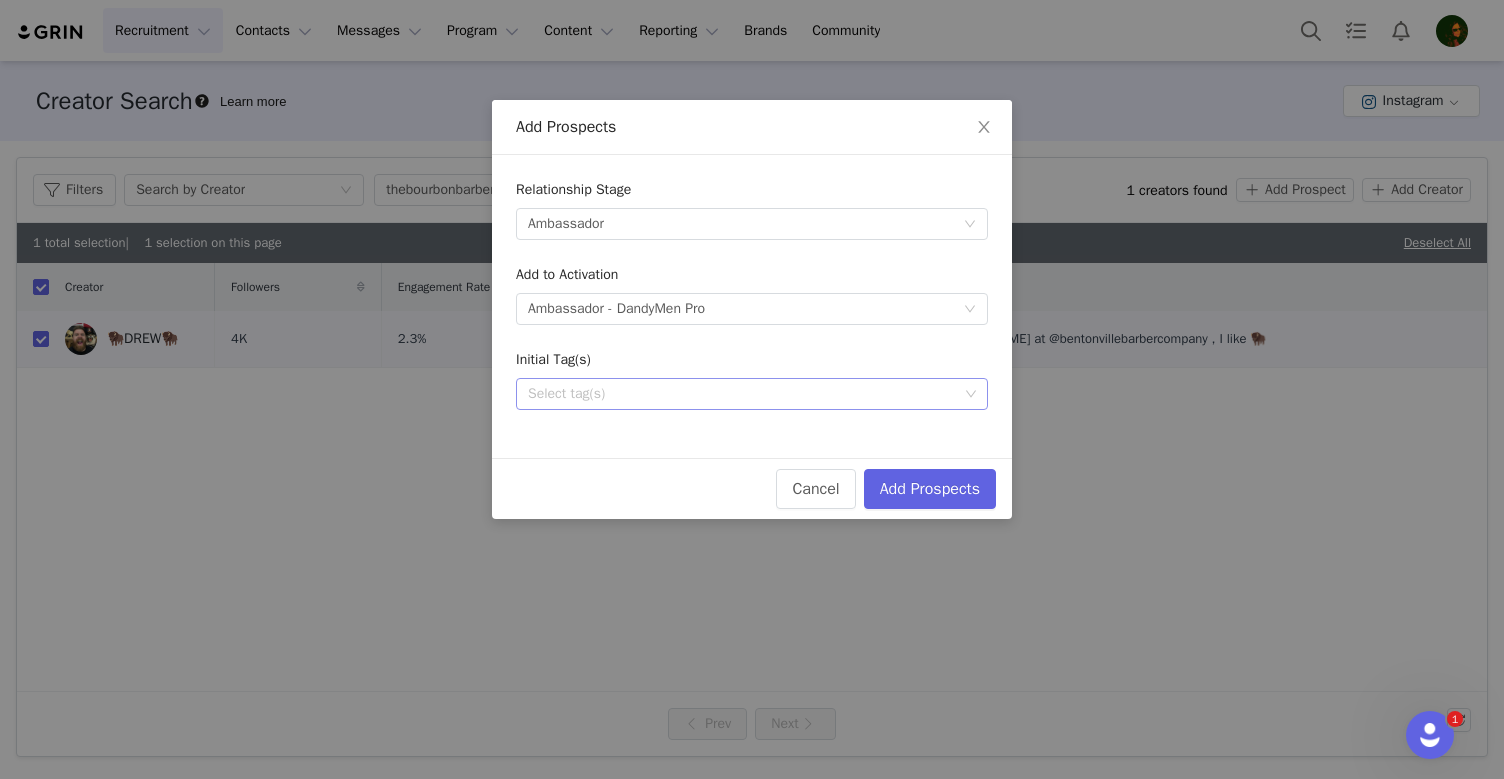 click on "Select tag(s)" at bounding box center (743, 394) 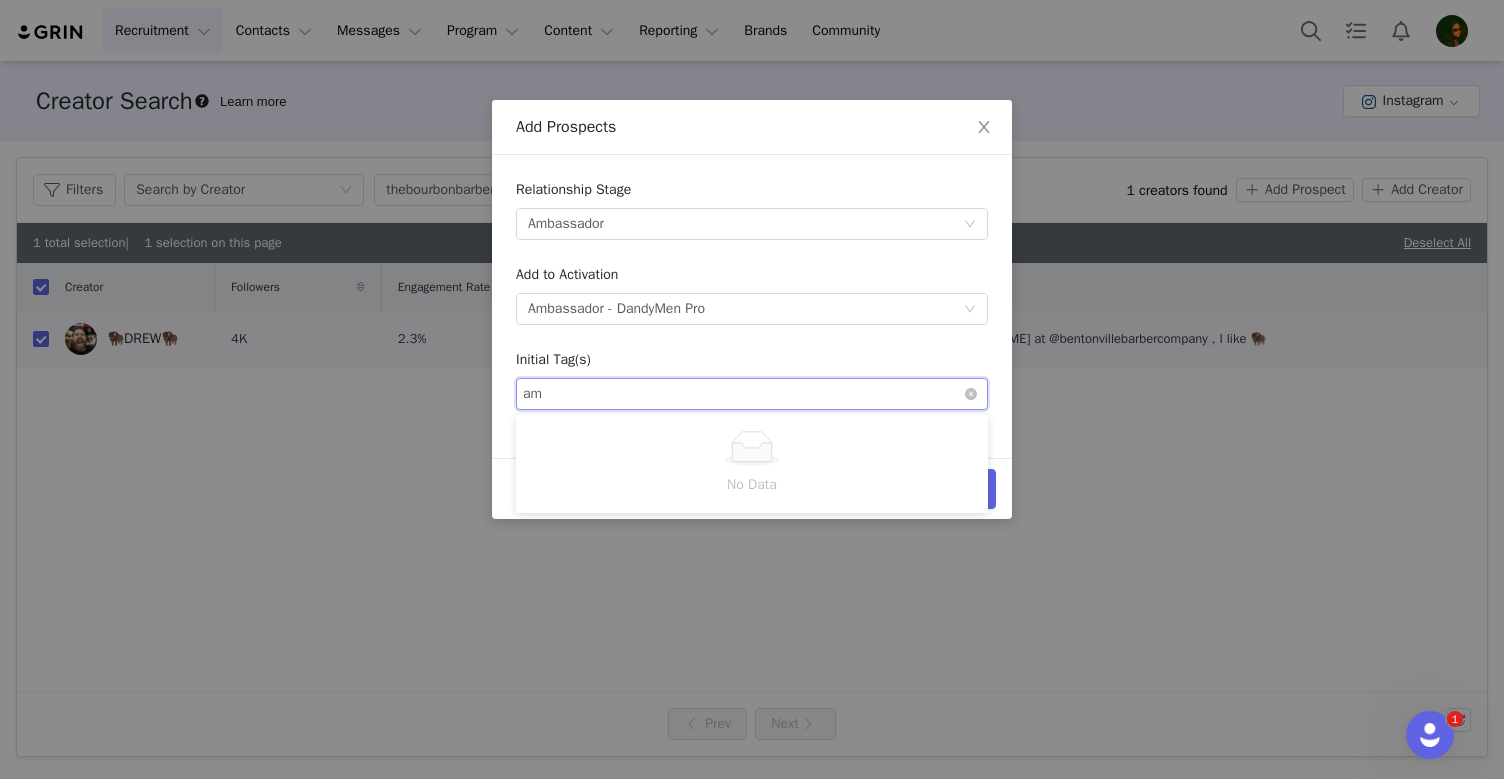 type on "a" 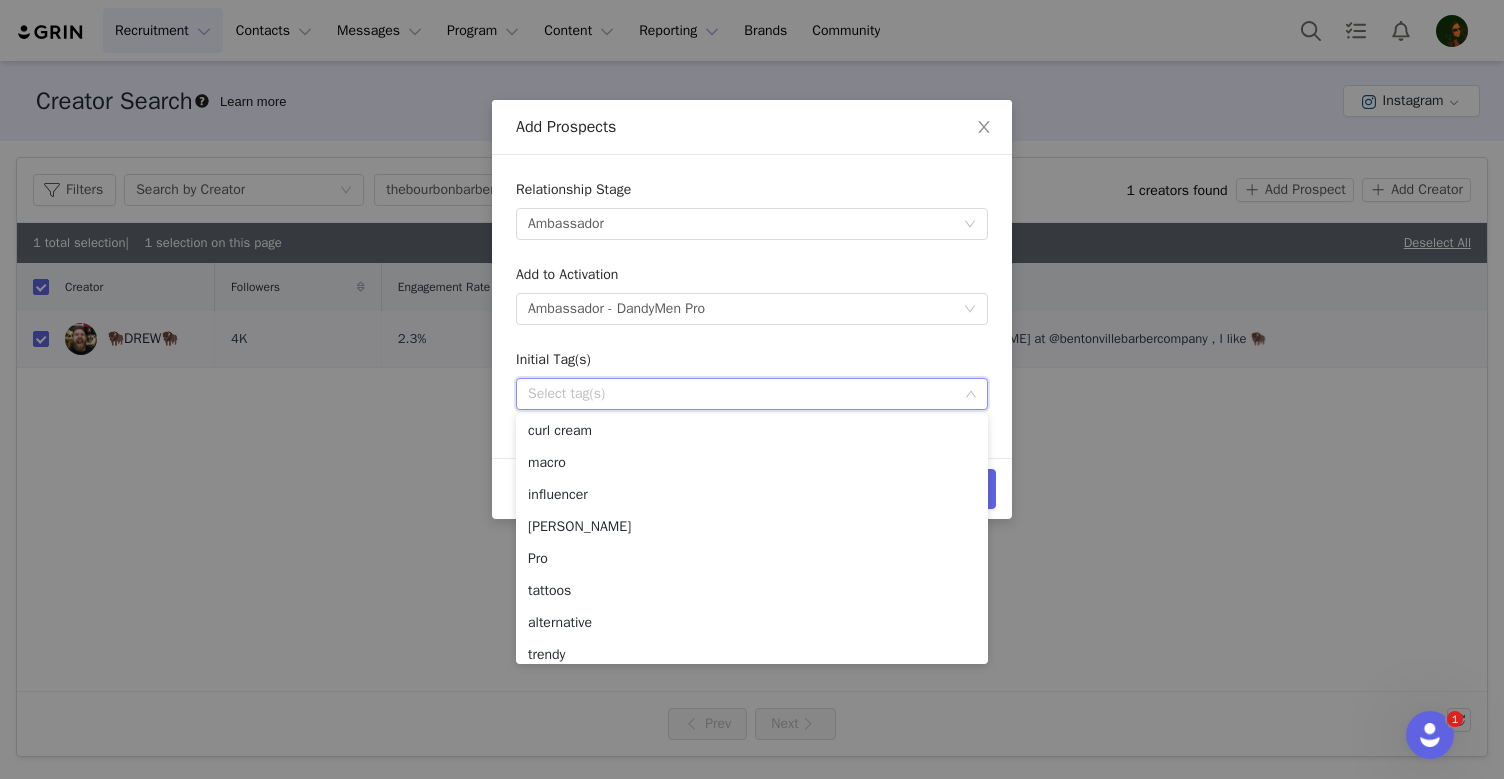scroll, scrollTop: 142, scrollLeft: 0, axis: vertical 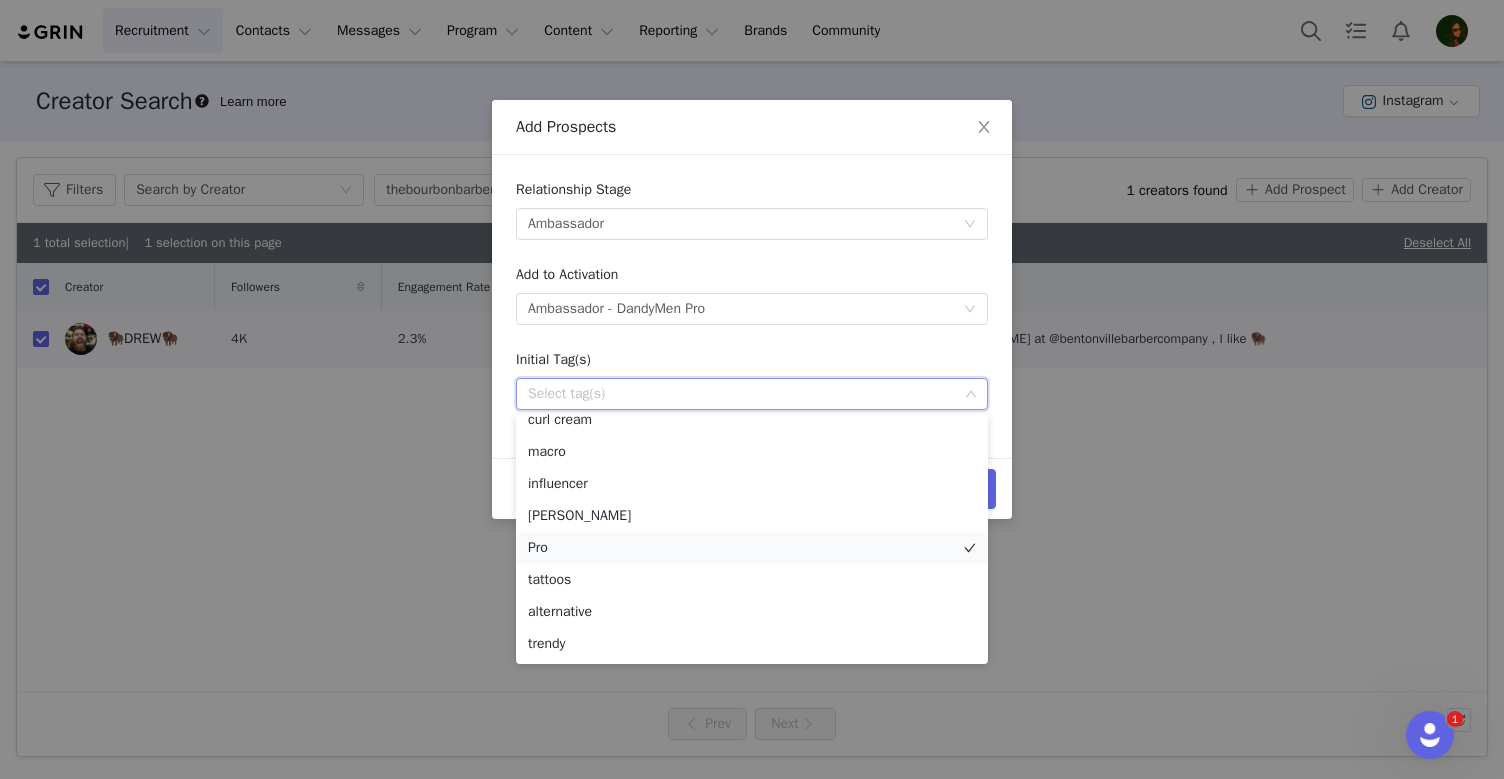 click on "Pro" at bounding box center (752, 548) 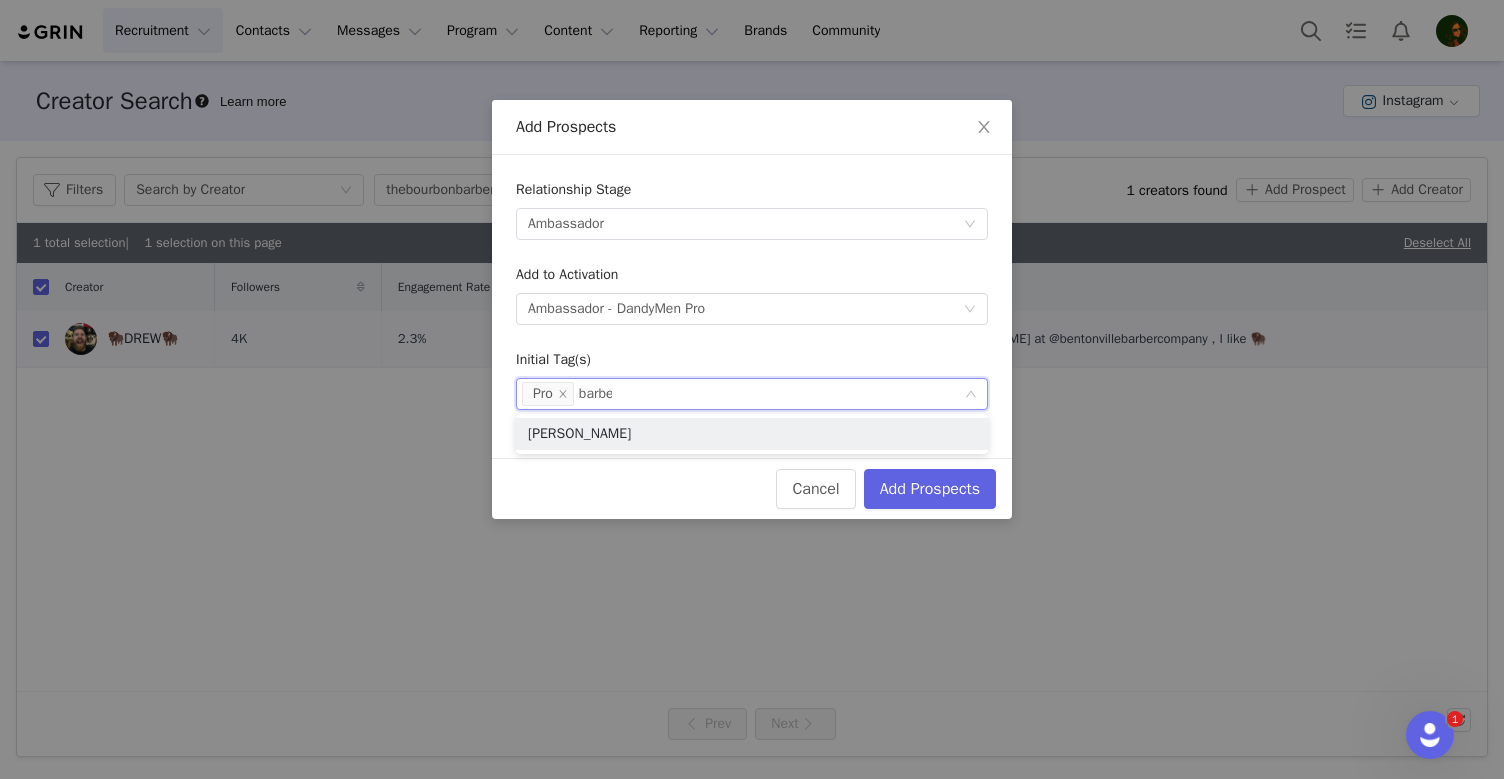 type on "barber" 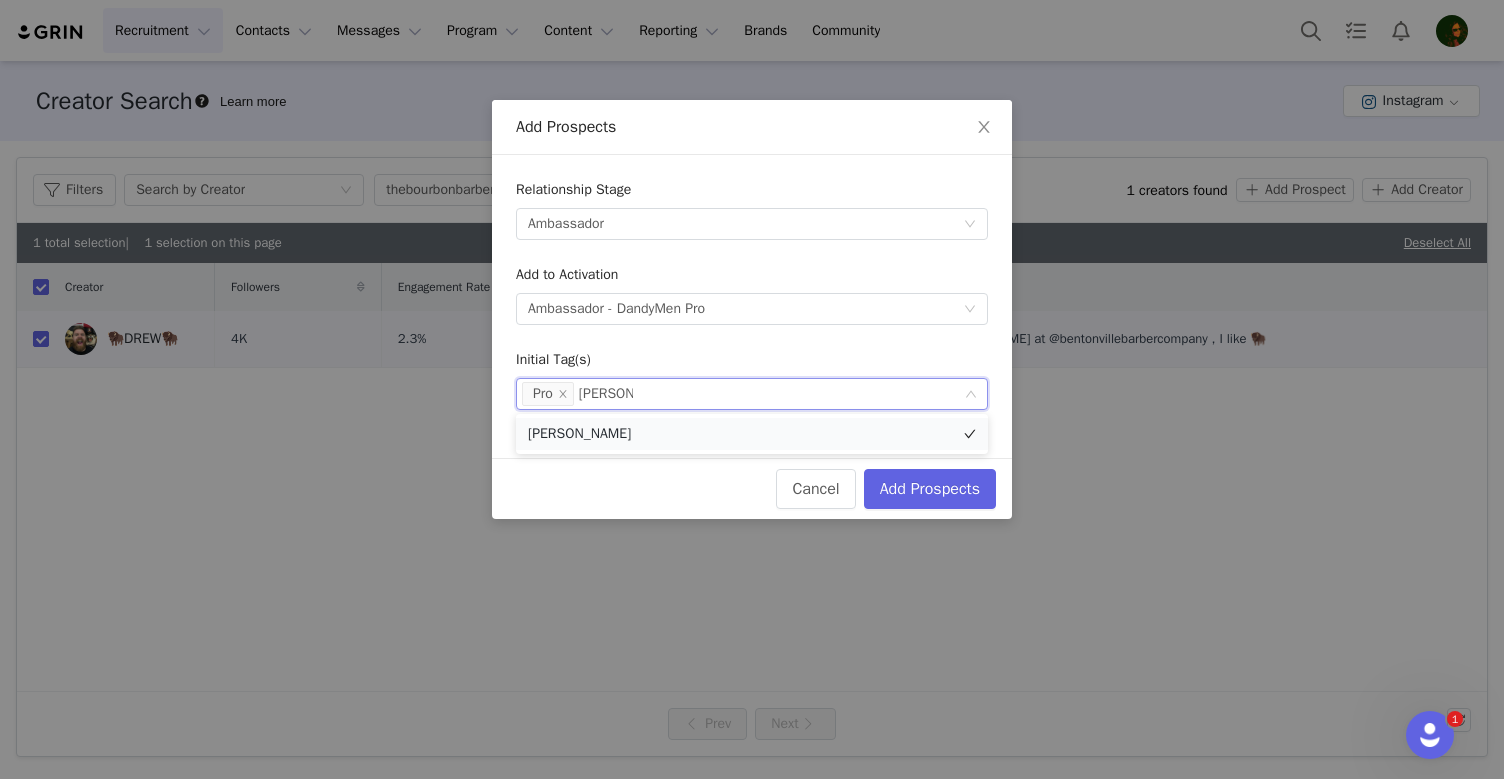 click on "[PERSON_NAME]" at bounding box center (752, 434) 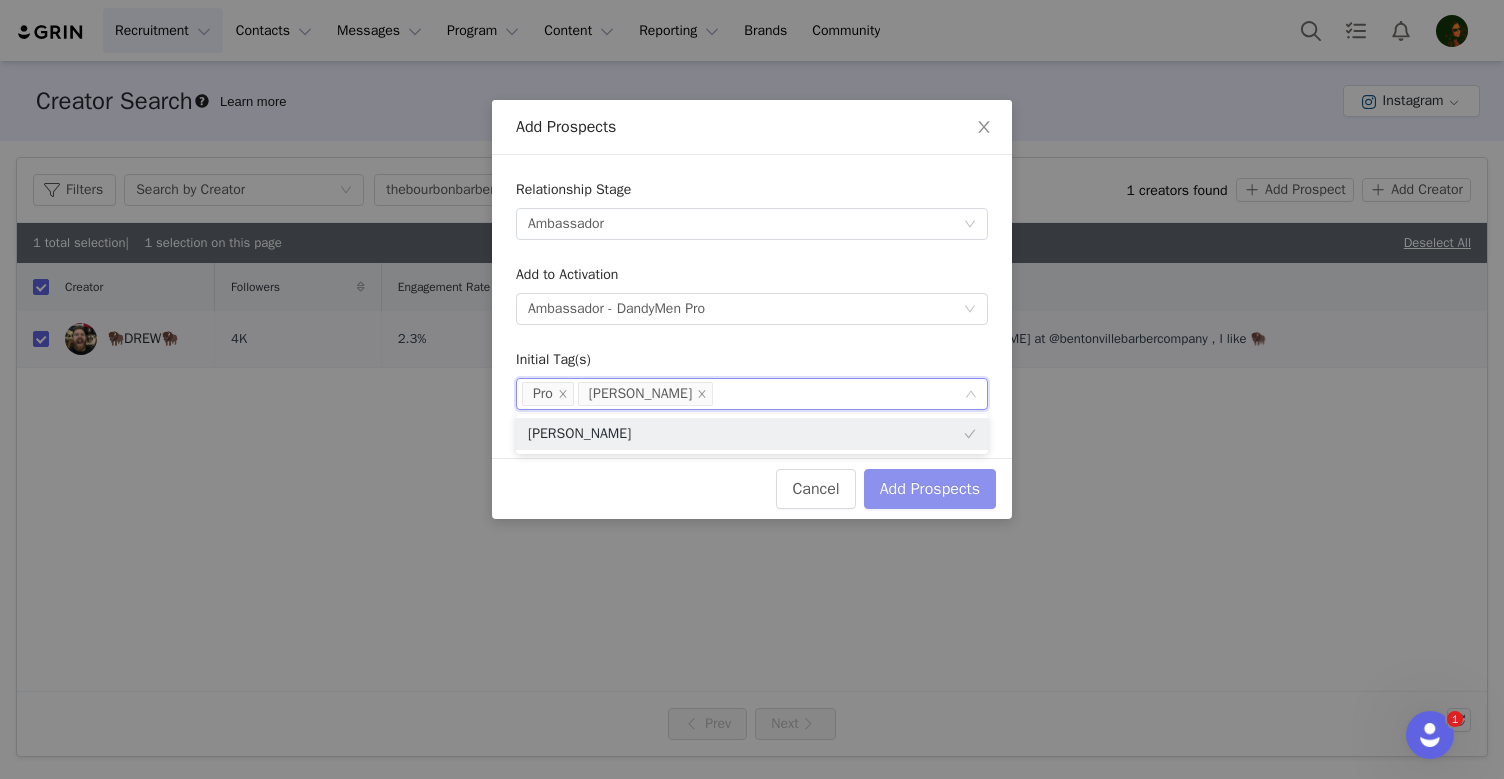 click on "Add Prospects" at bounding box center (930, 489) 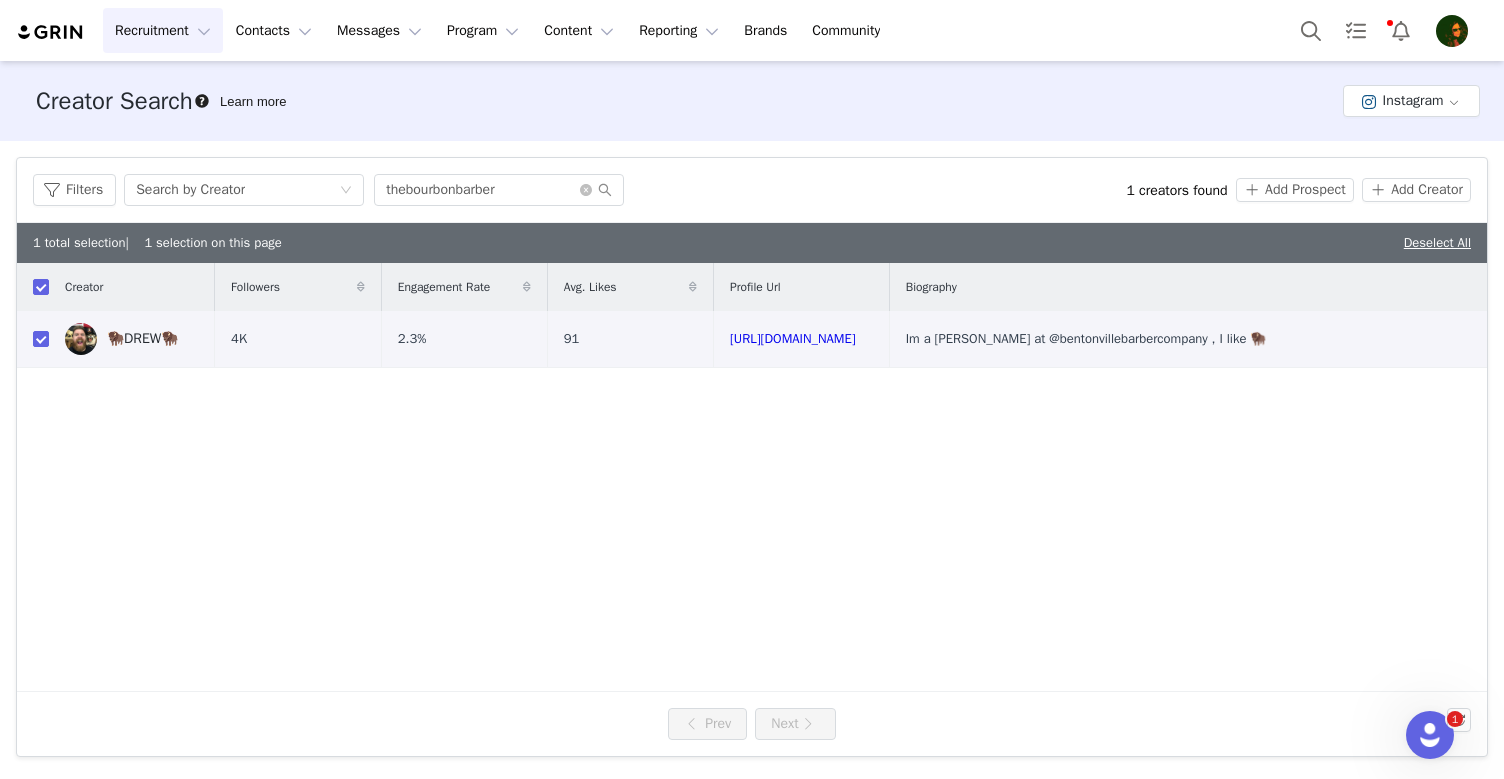 click on "Recruitment Recruitment" at bounding box center (163, 30) 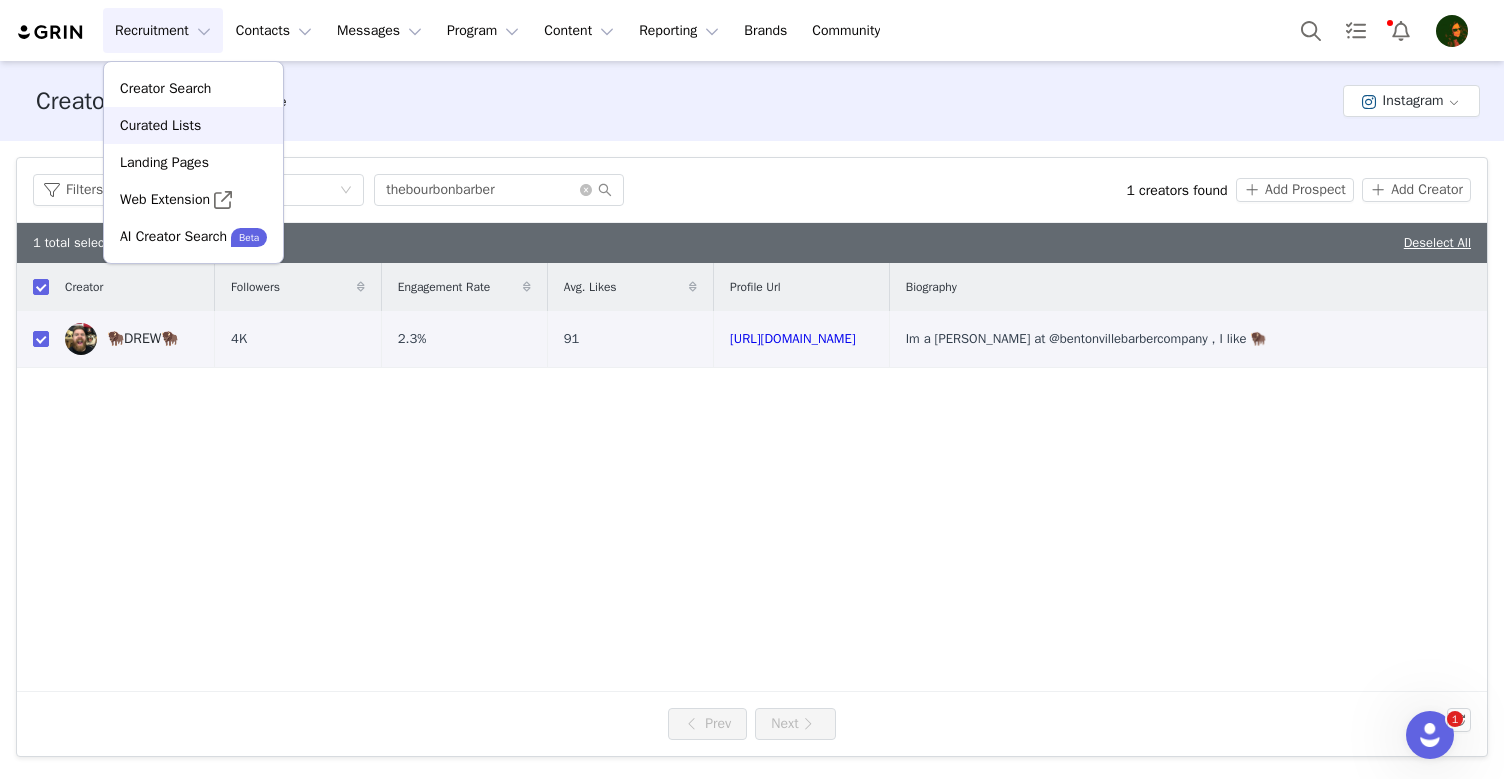 click on "Curated Lists" at bounding box center (160, 125) 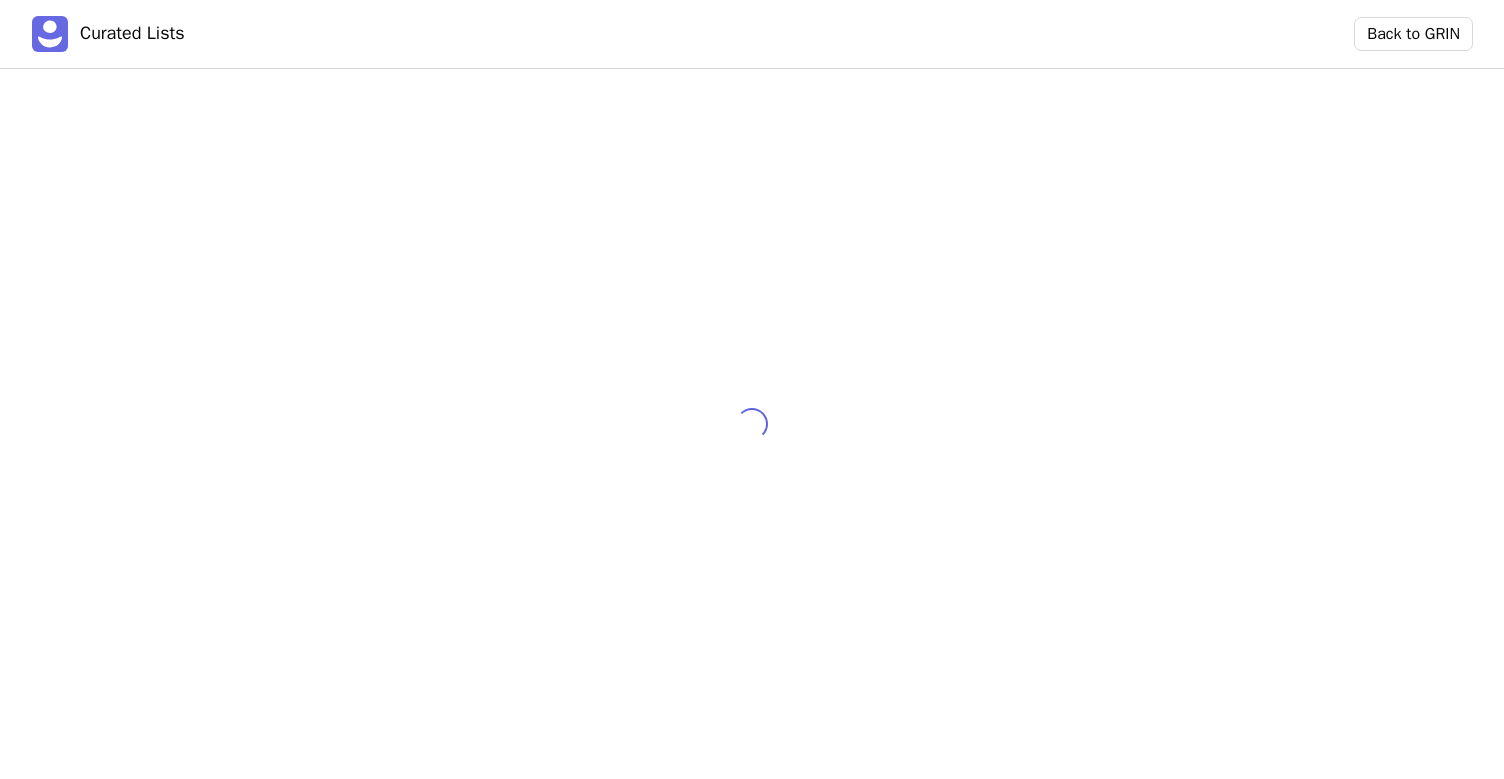 scroll, scrollTop: 0, scrollLeft: 0, axis: both 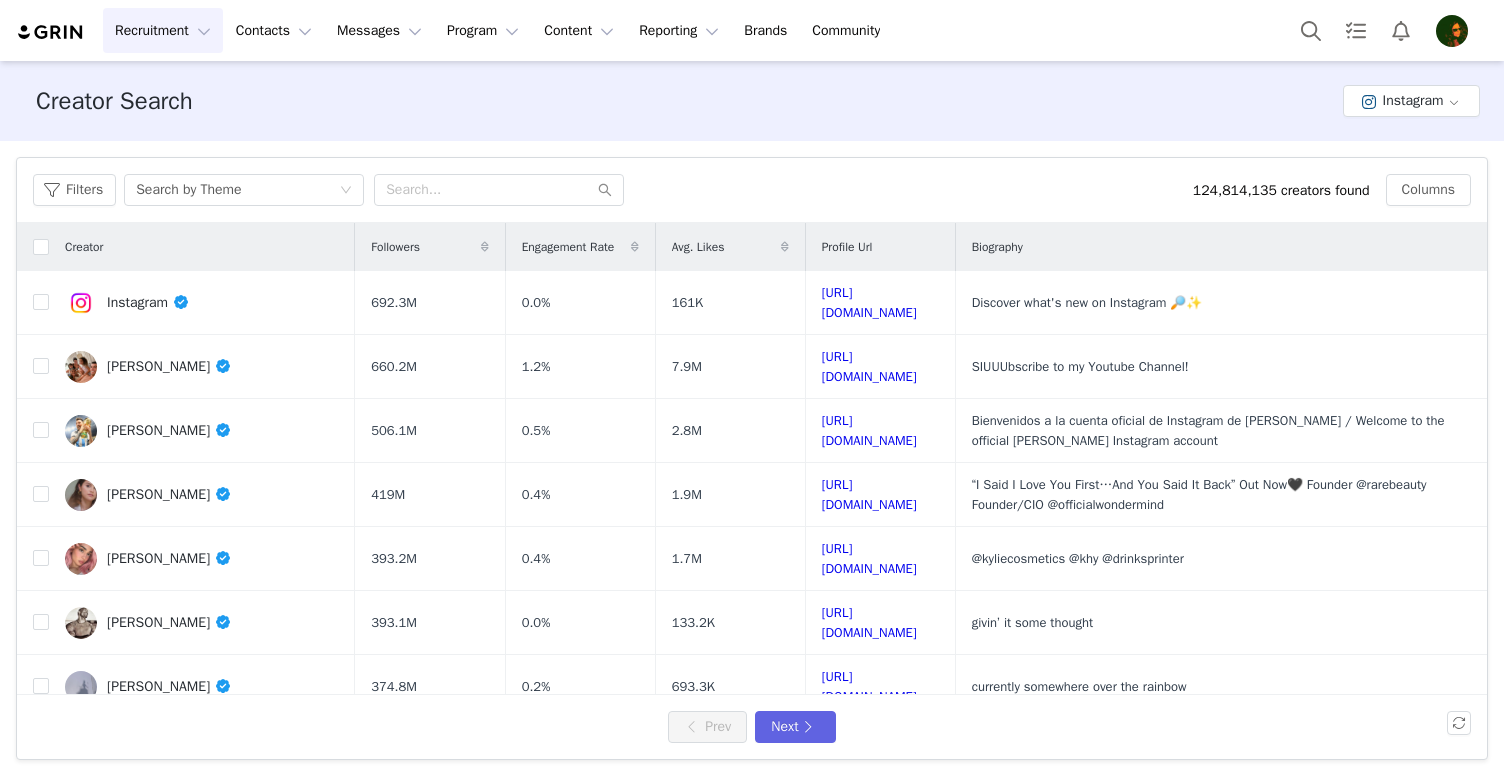 click on "Recruitment Recruitment" at bounding box center (163, 30) 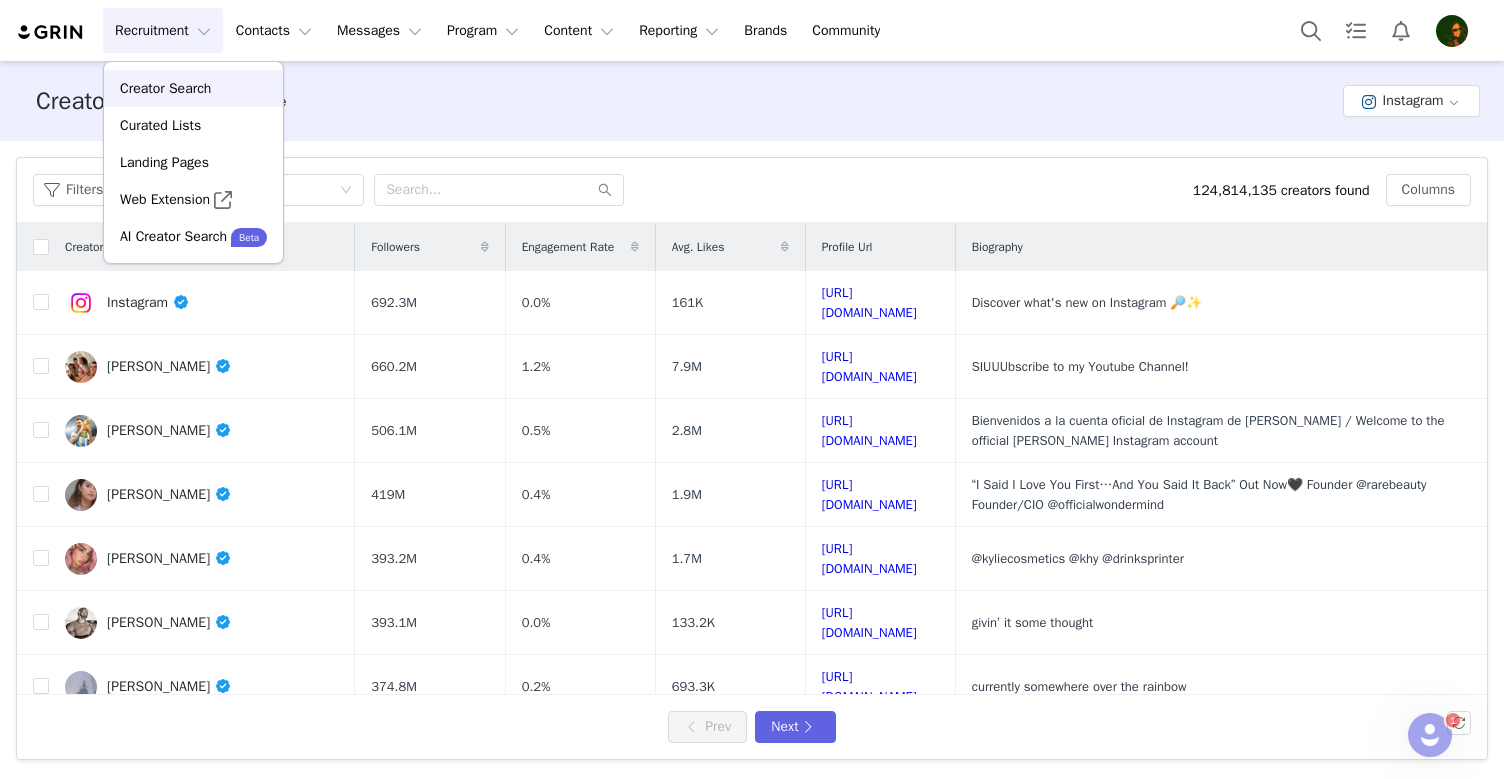 scroll, scrollTop: 0, scrollLeft: 0, axis: both 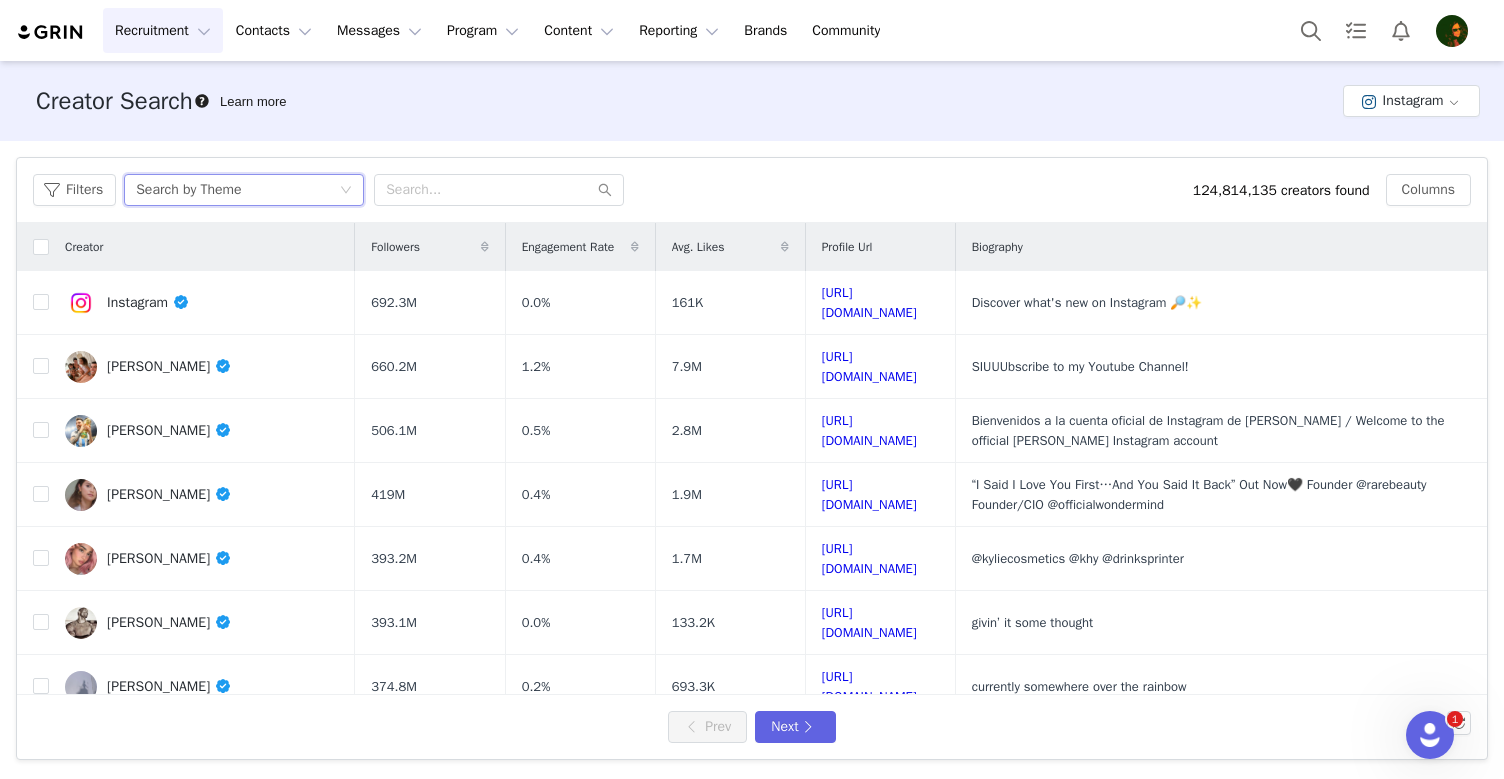 click on "Search by Theme" at bounding box center [237, 190] 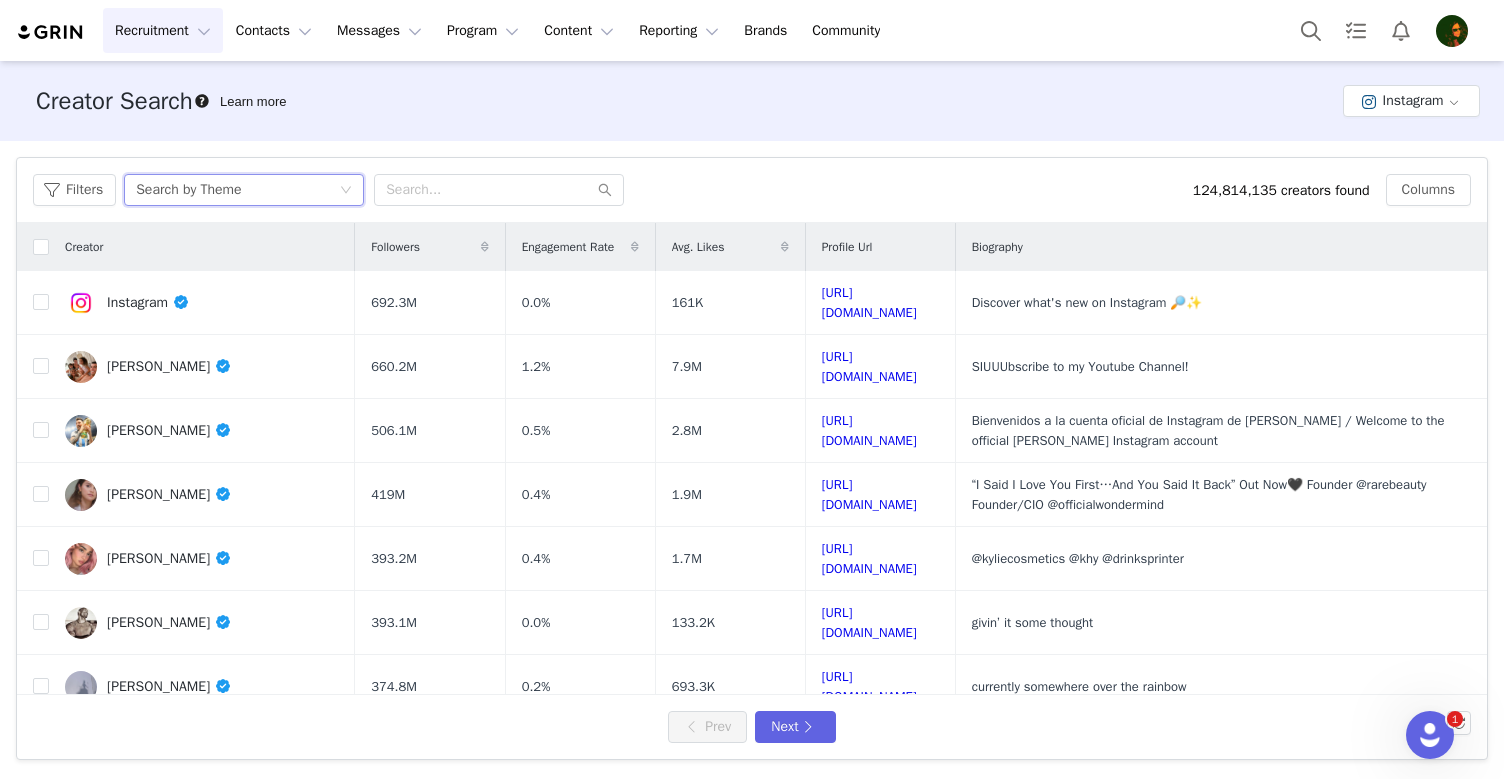 click on "Filters  Search by Theme       124,814,135 creators found      Columns" at bounding box center (752, 190) 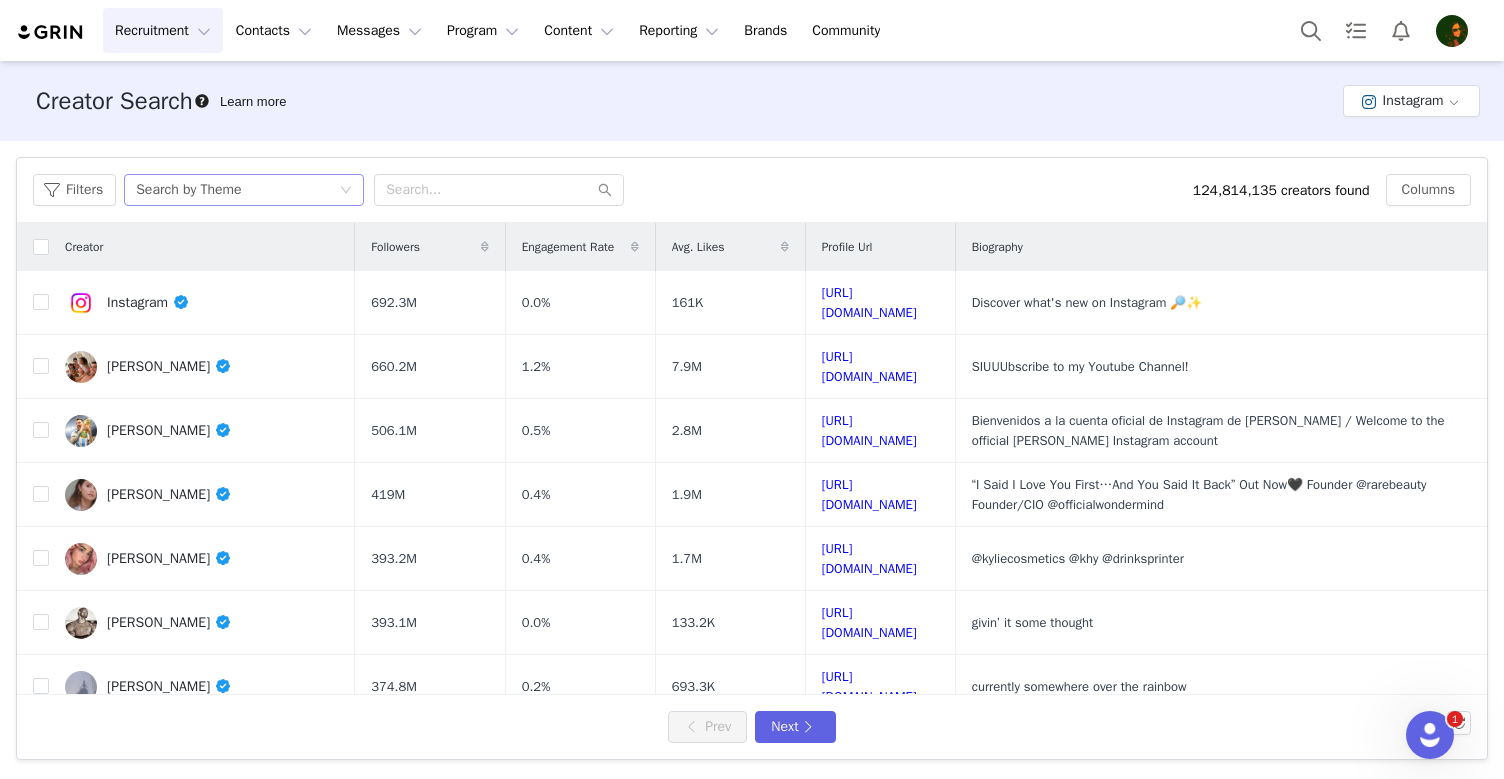 click on "Search by Theme" at bounding box center [237, 190] 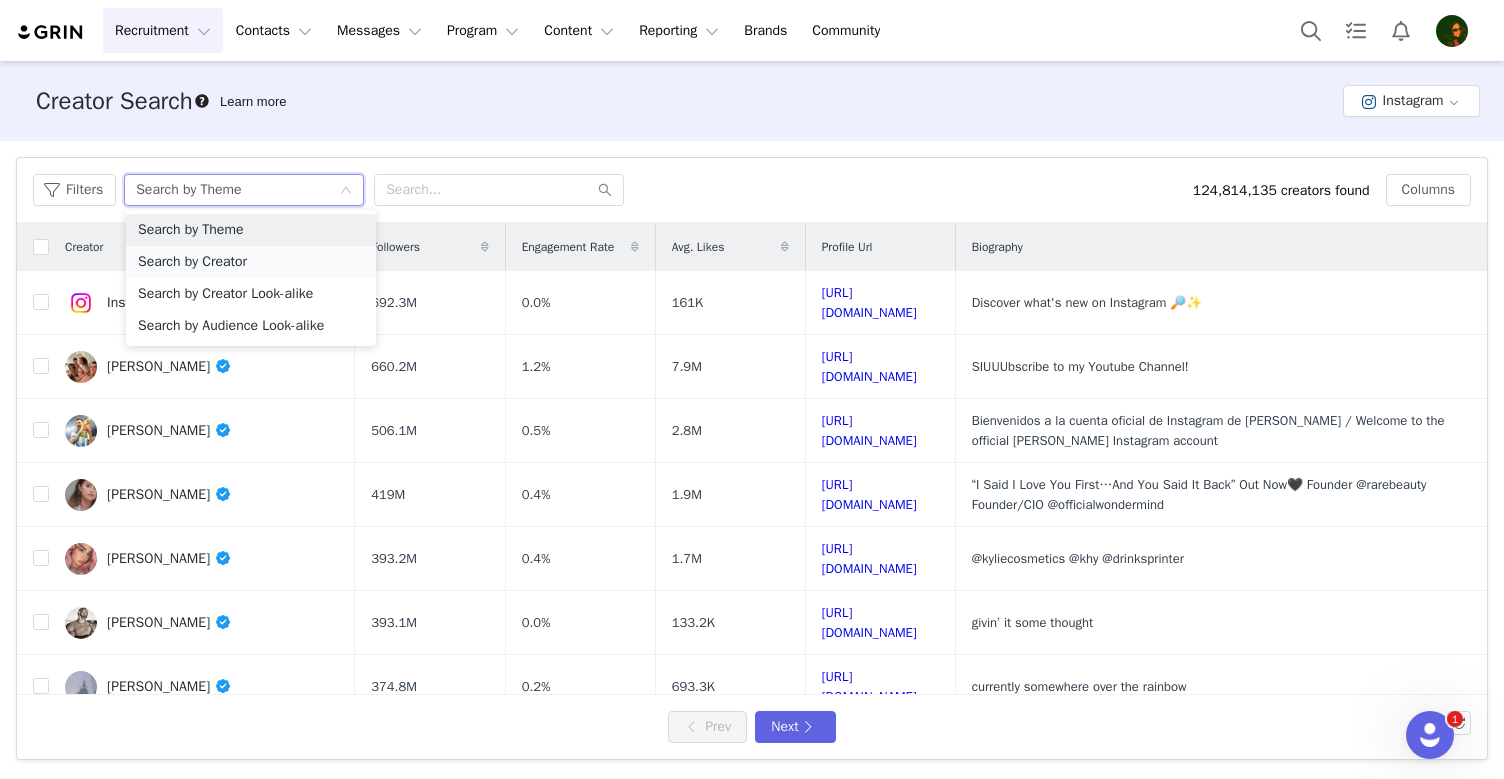 click on "Search by Creator" at bounding box center (251, 262) 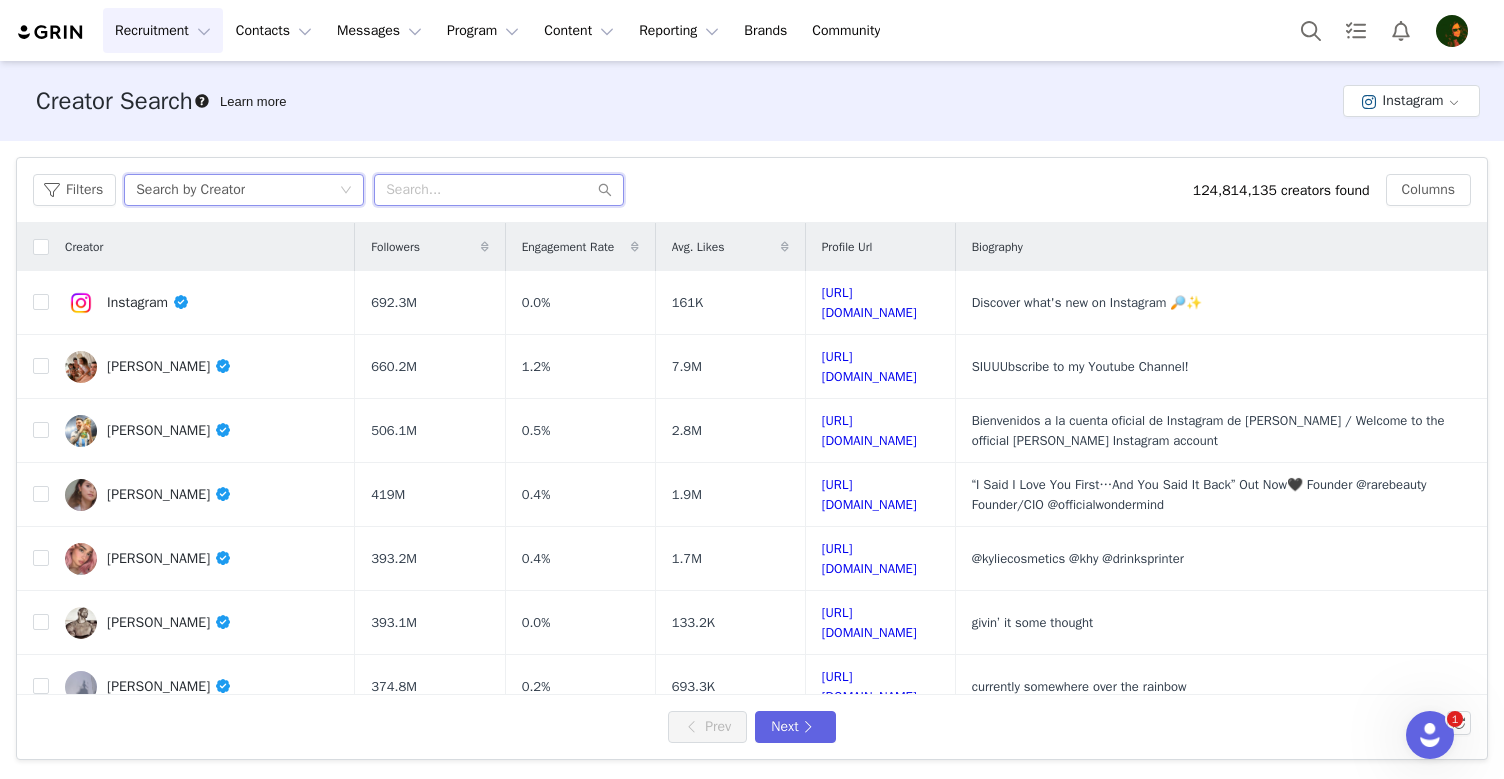 click at bounding box center [499, 190] 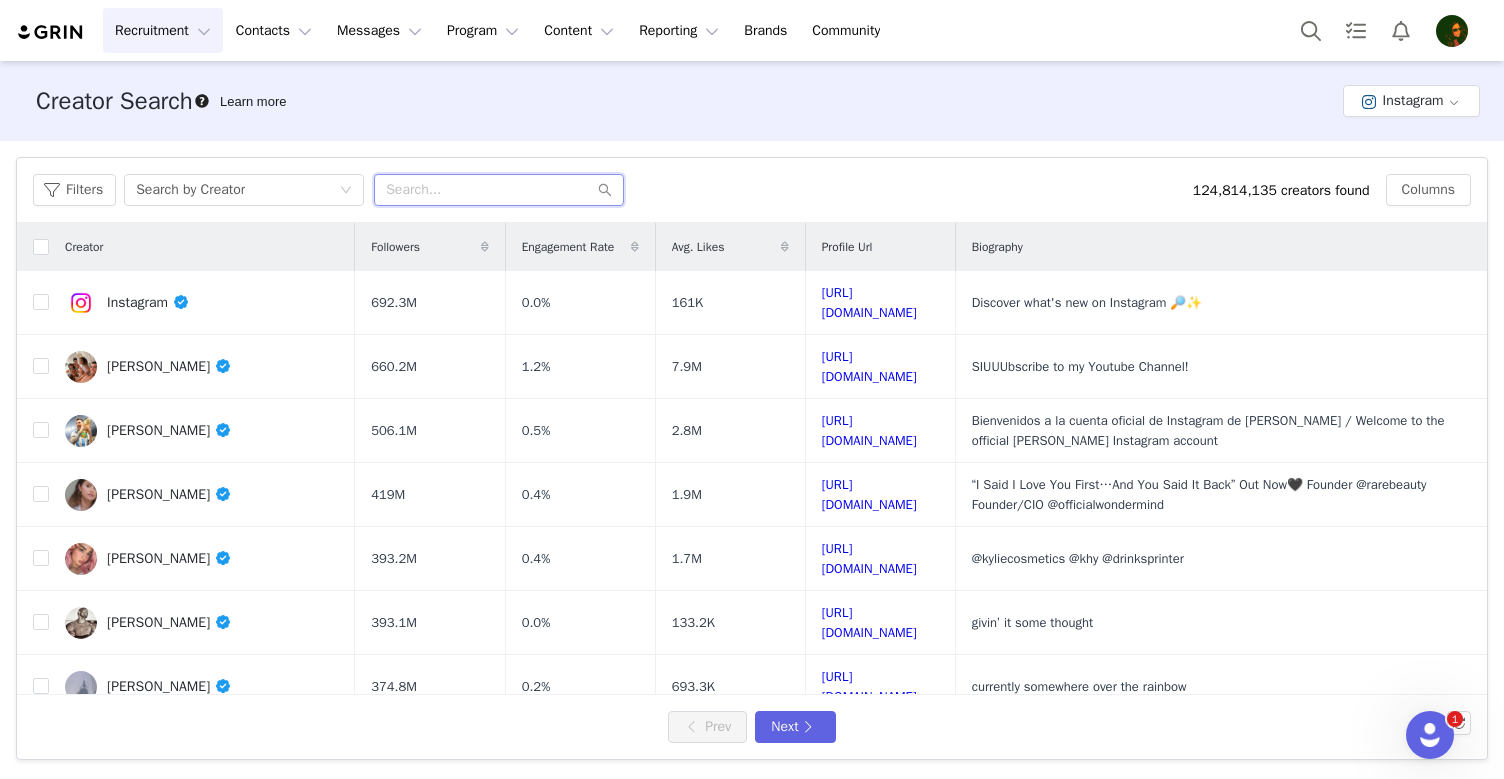 paste on "Arefdabarber" 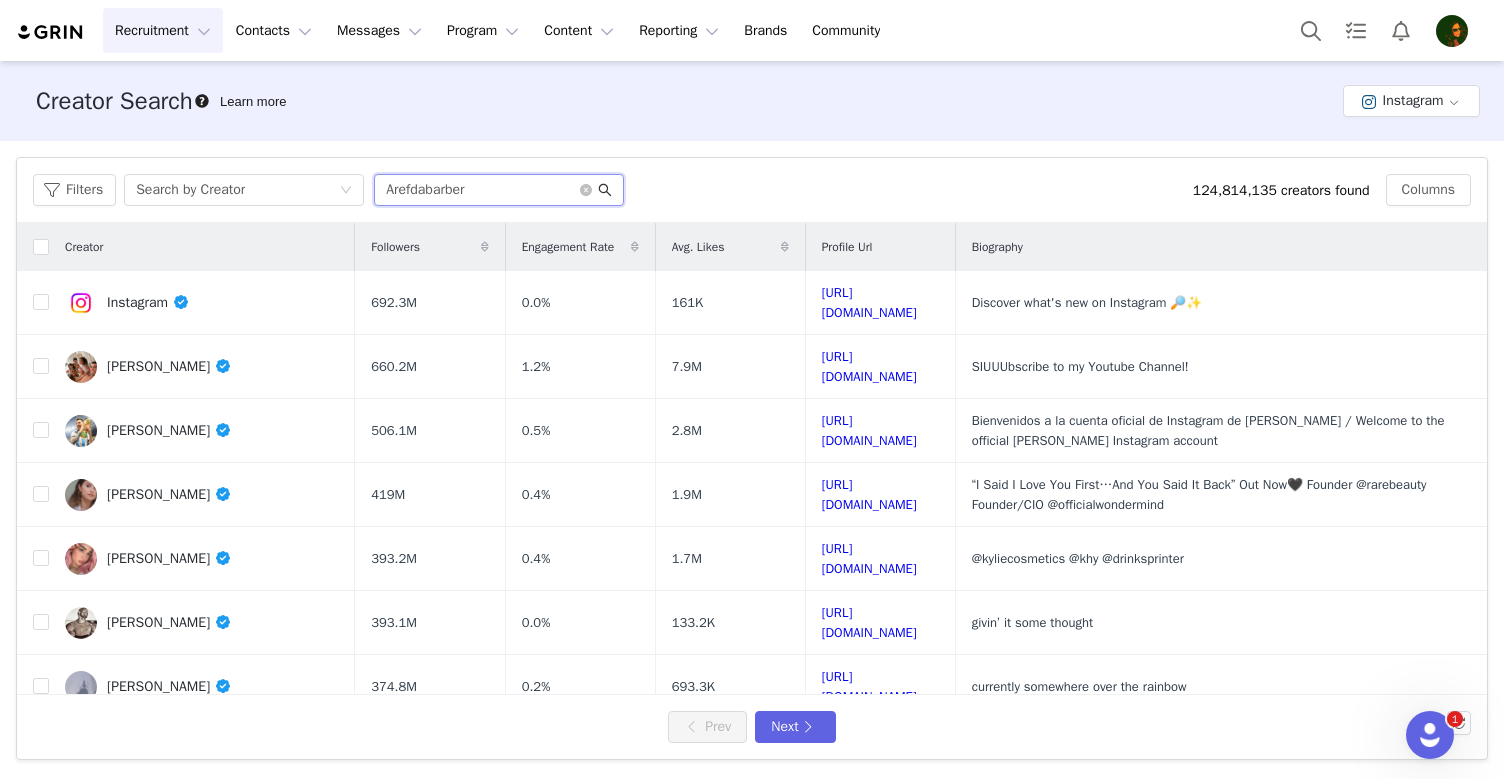 type on "Arefdabarber" 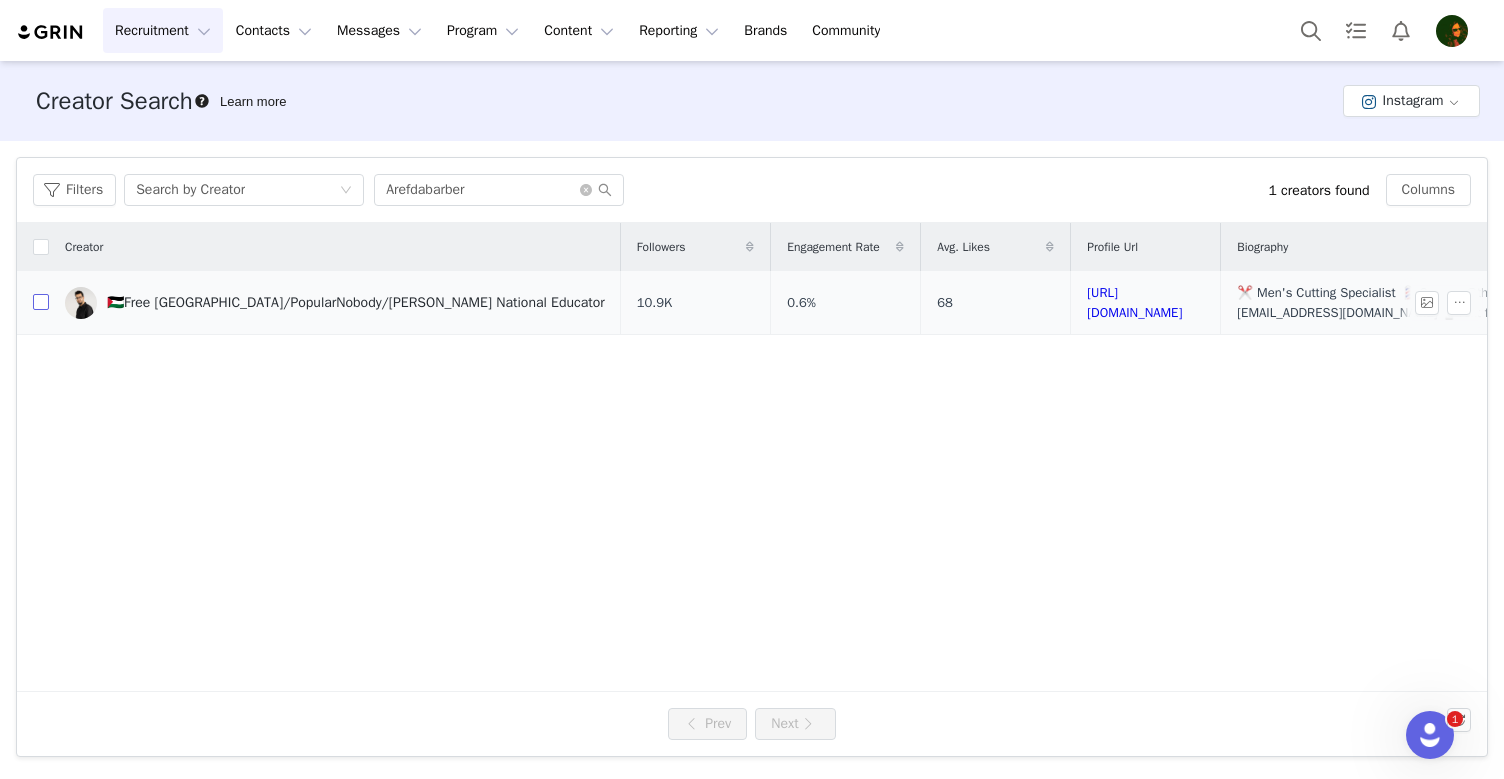 click at bounding box center (41, 302) 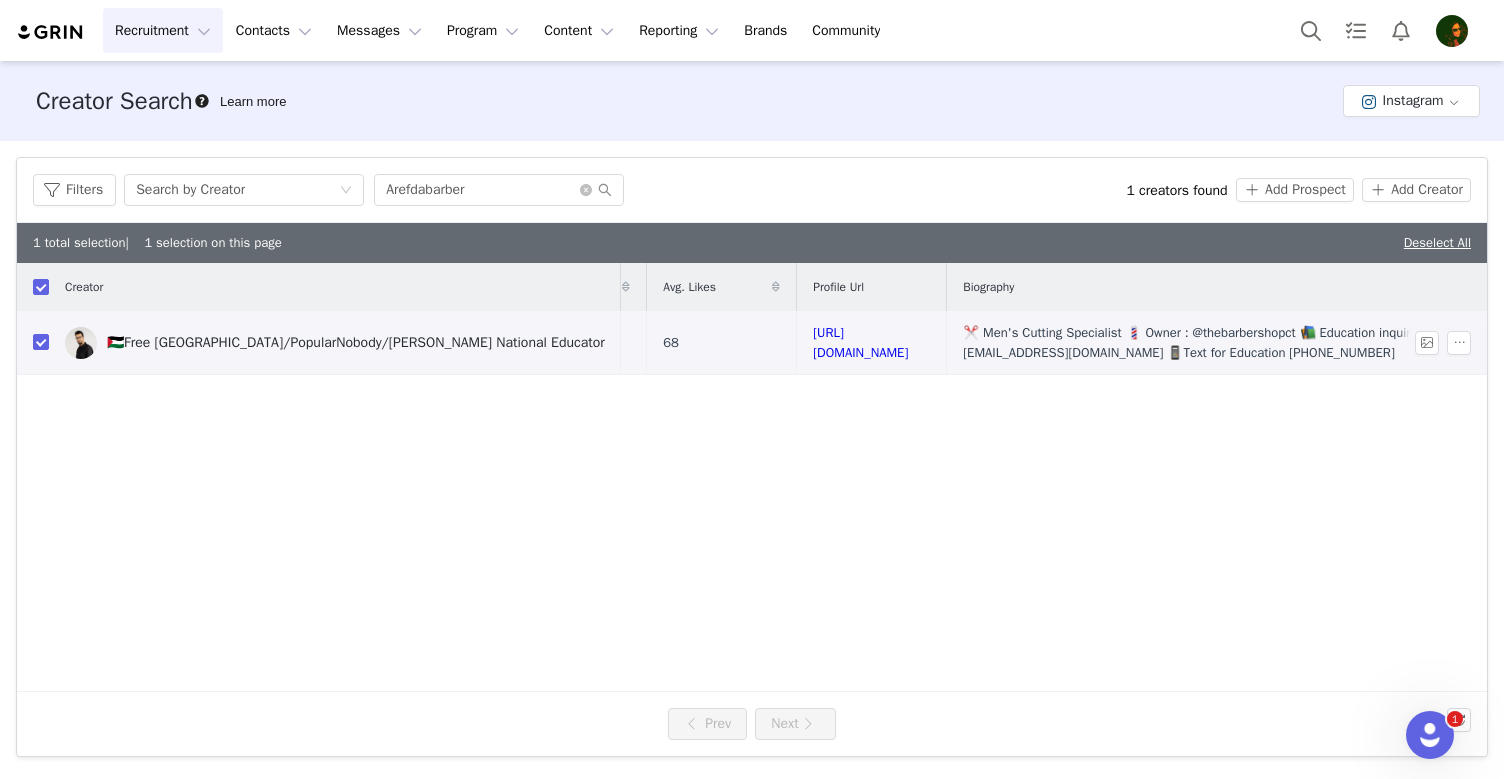 scroll, scrollTop: 0, scrollLeft: 348, axis: horizontal 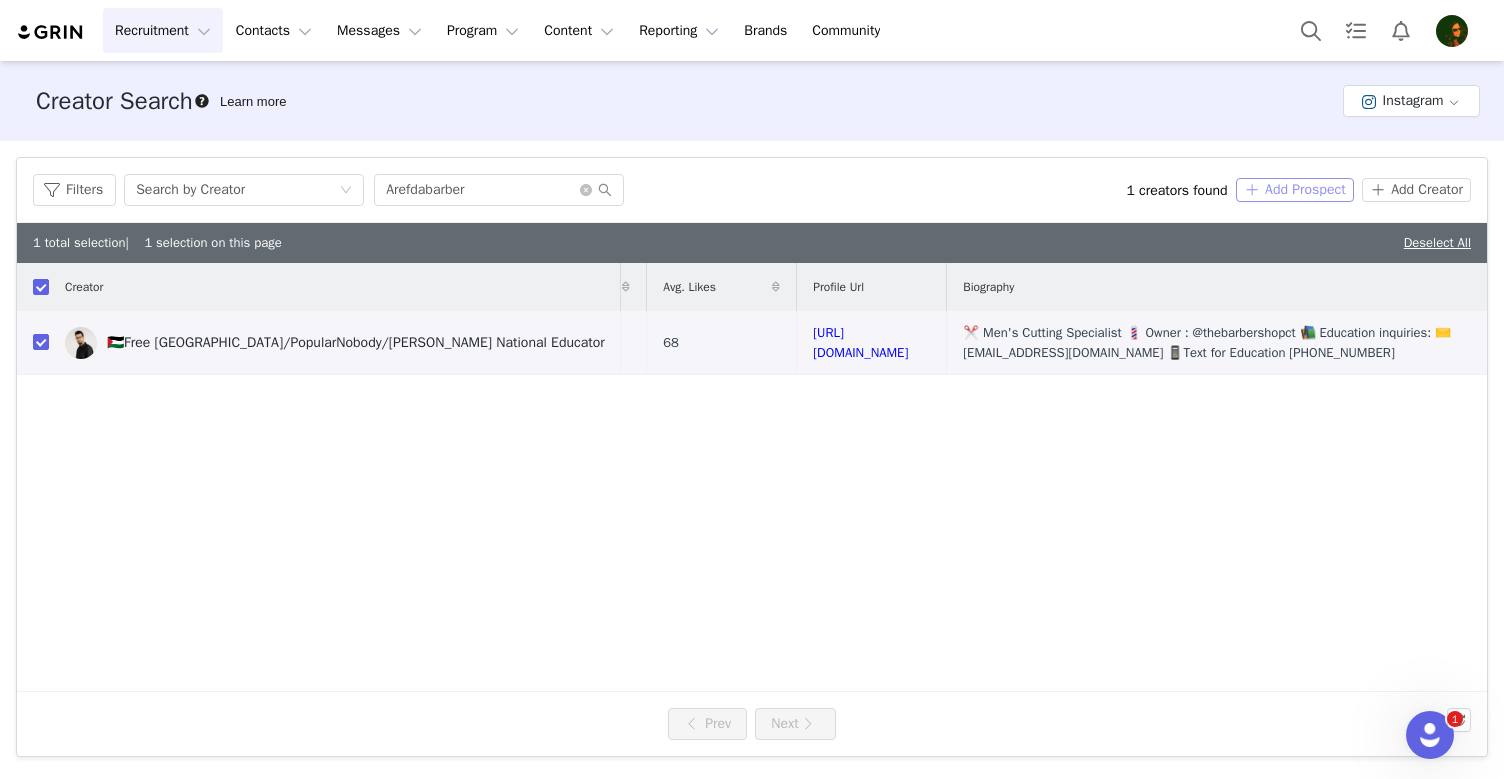 click on "Add Prospect" at bounding box center (1295, 190) 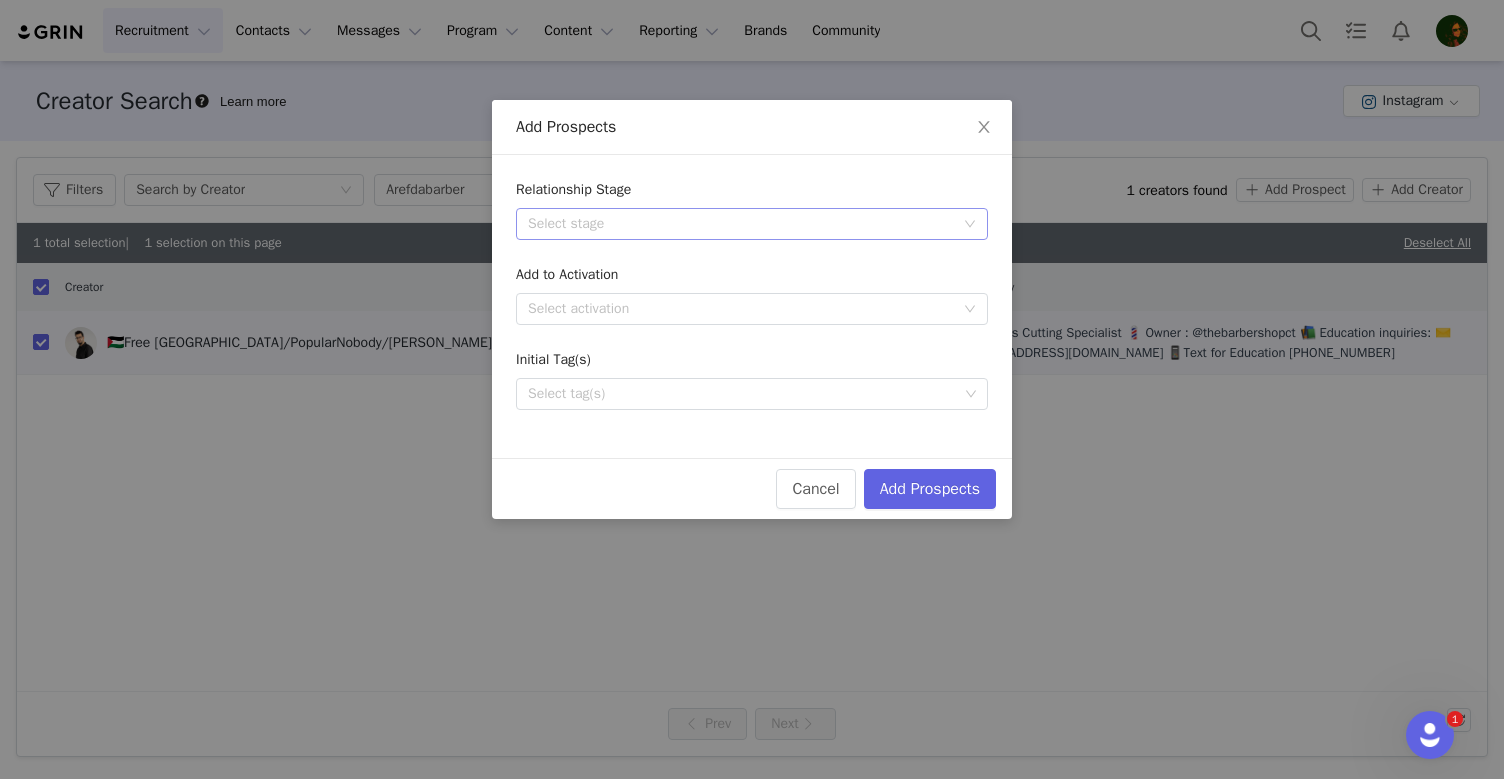 click on "Select stage" at bounding box center [745, 224] 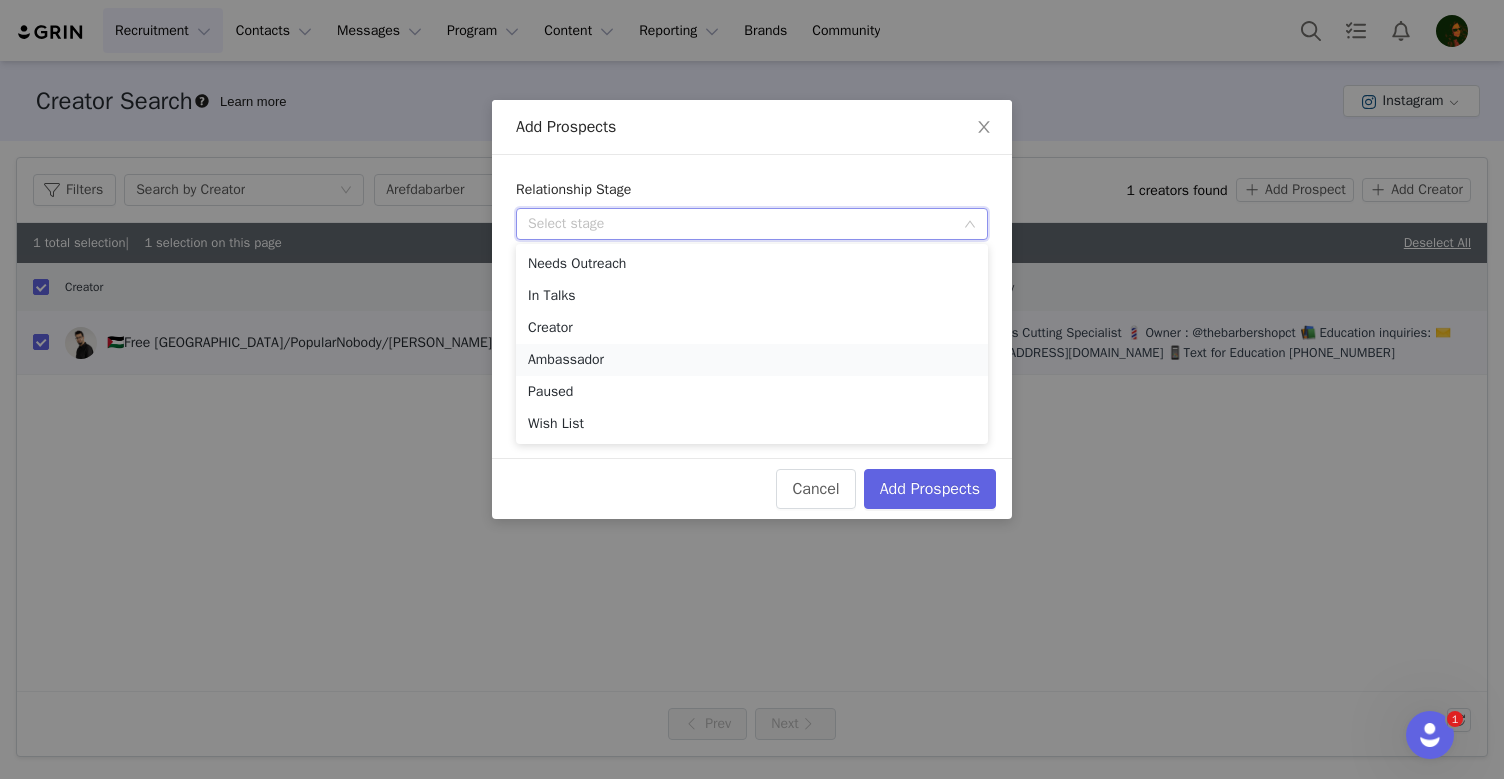 click on "Ambassador" at bounding box center (752, 360) 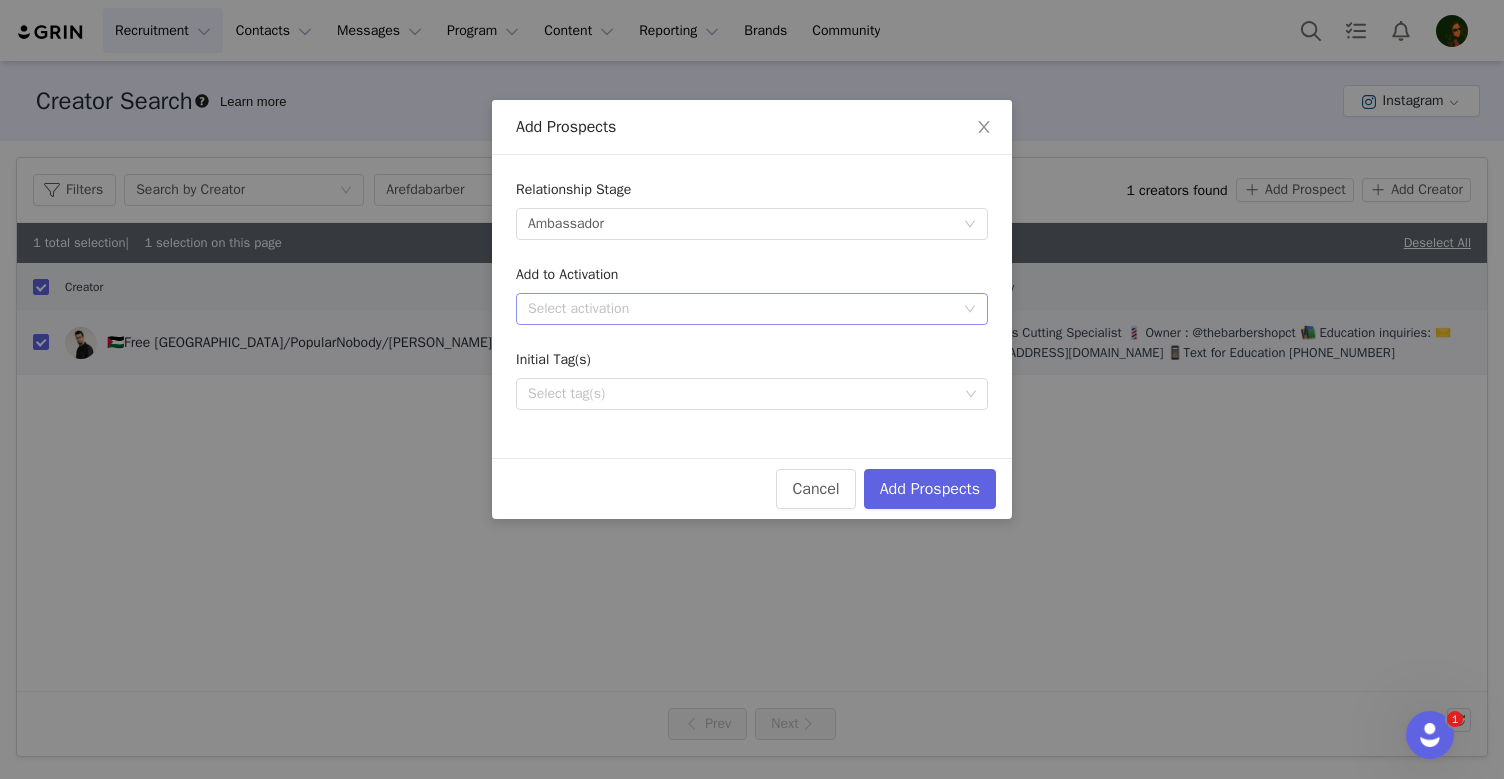 click on "Select activation" at bounding box center (741, 309) 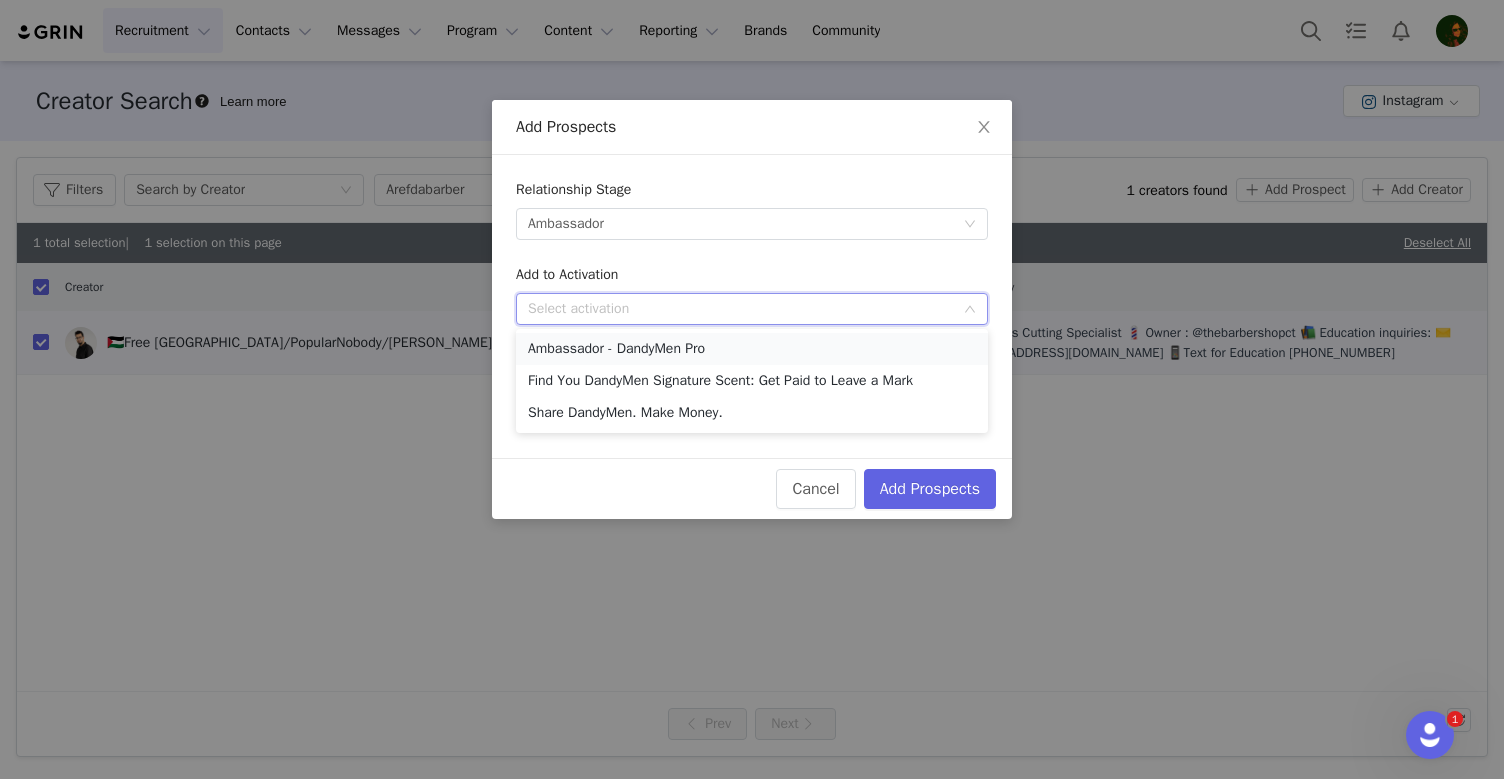 click on "Ambassador - DandyMen Pro" at bounding box center (752, 349) 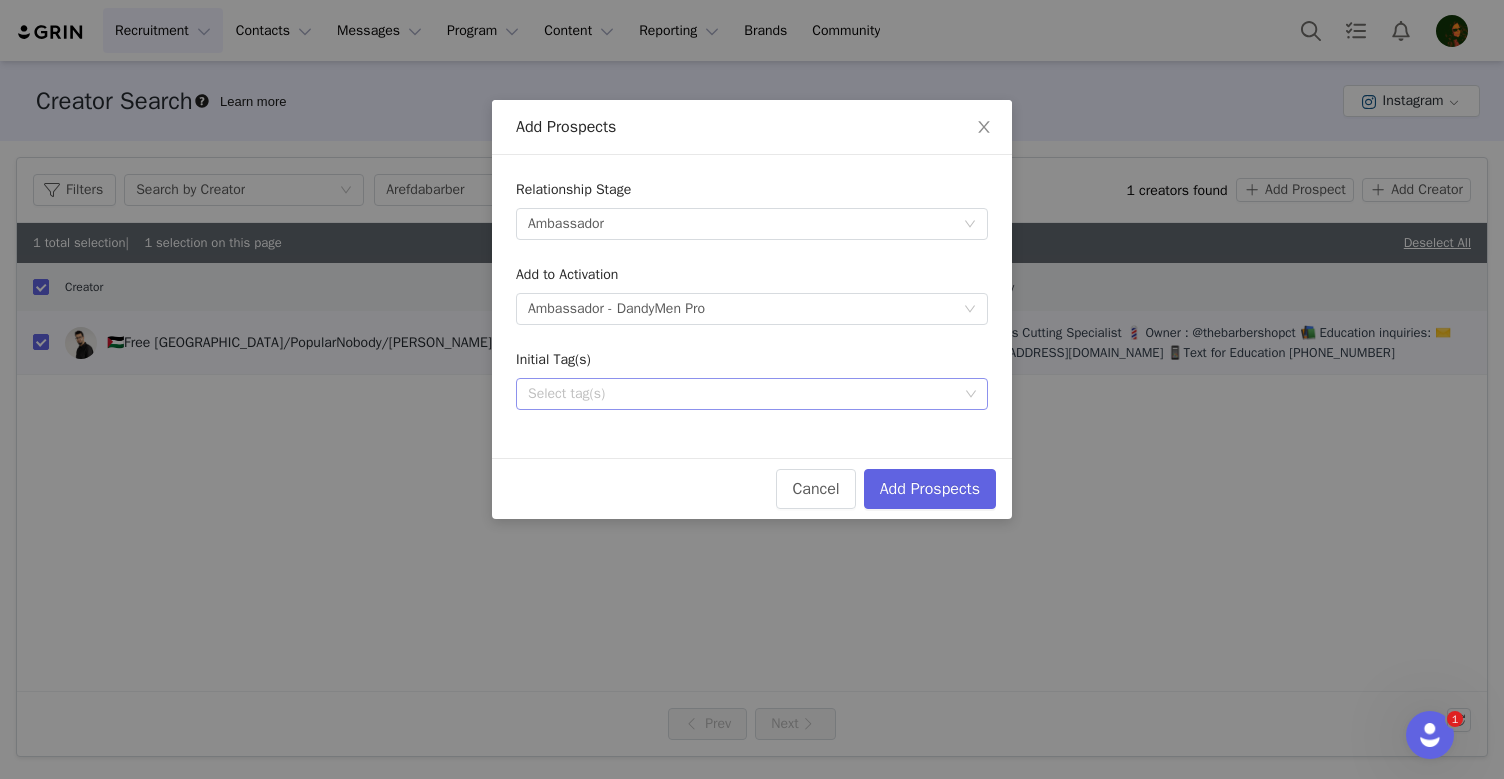 click on "Select tag(s)" at bounding box center (743, 394) 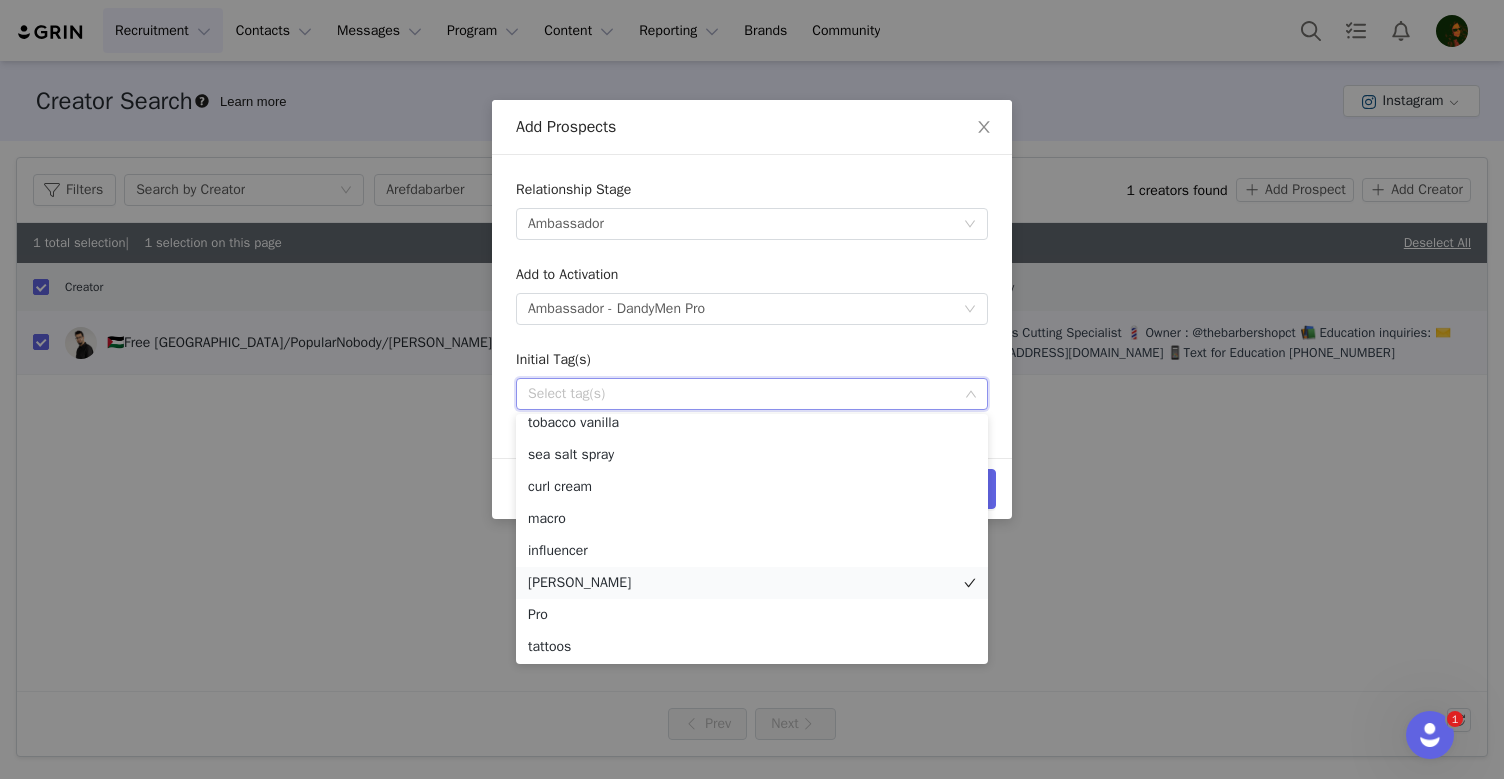 scroll, scrollTop: 79, scrollLeft: 0, axis: vertical 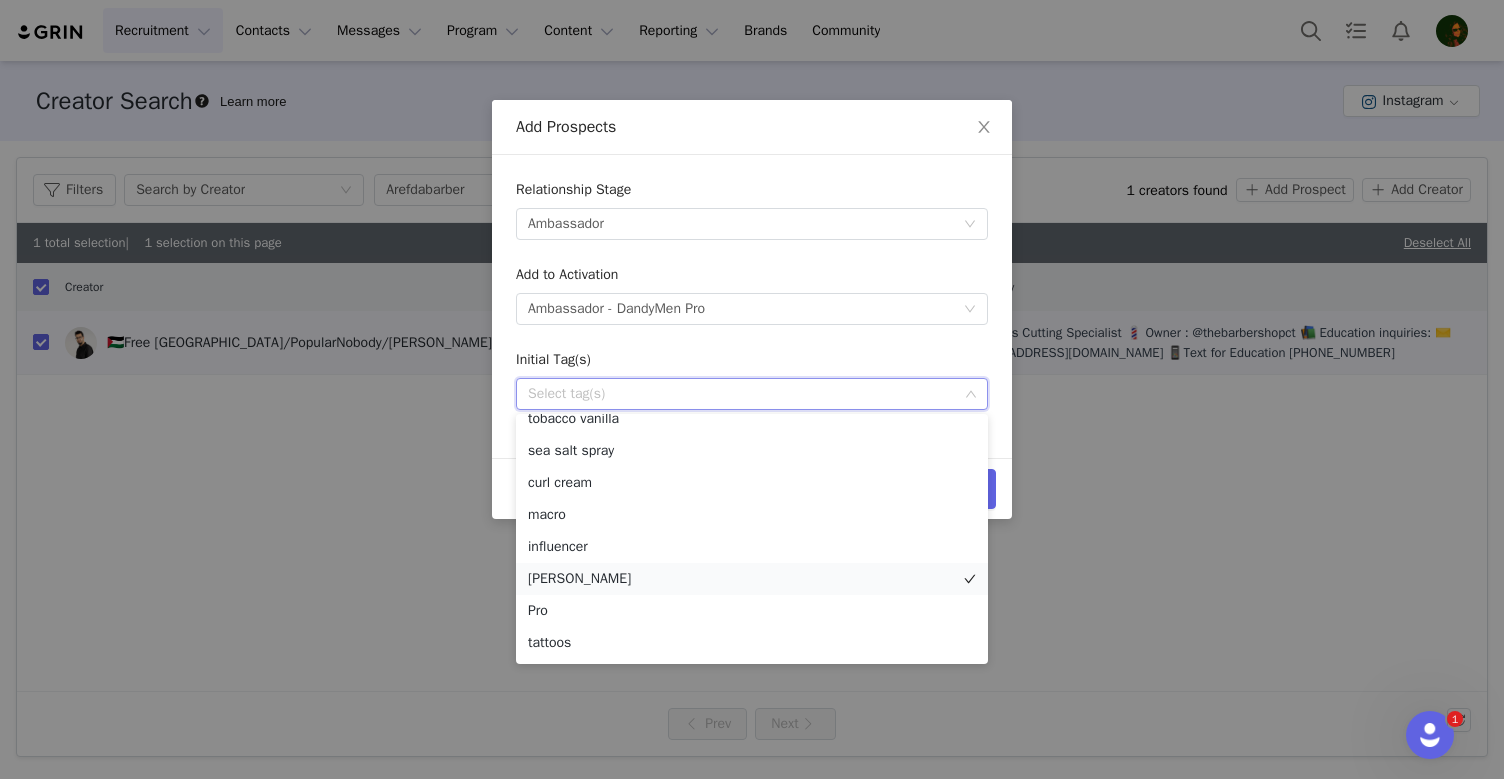 click on "[PERSON_NAME]" at bounding box center [752, 579] 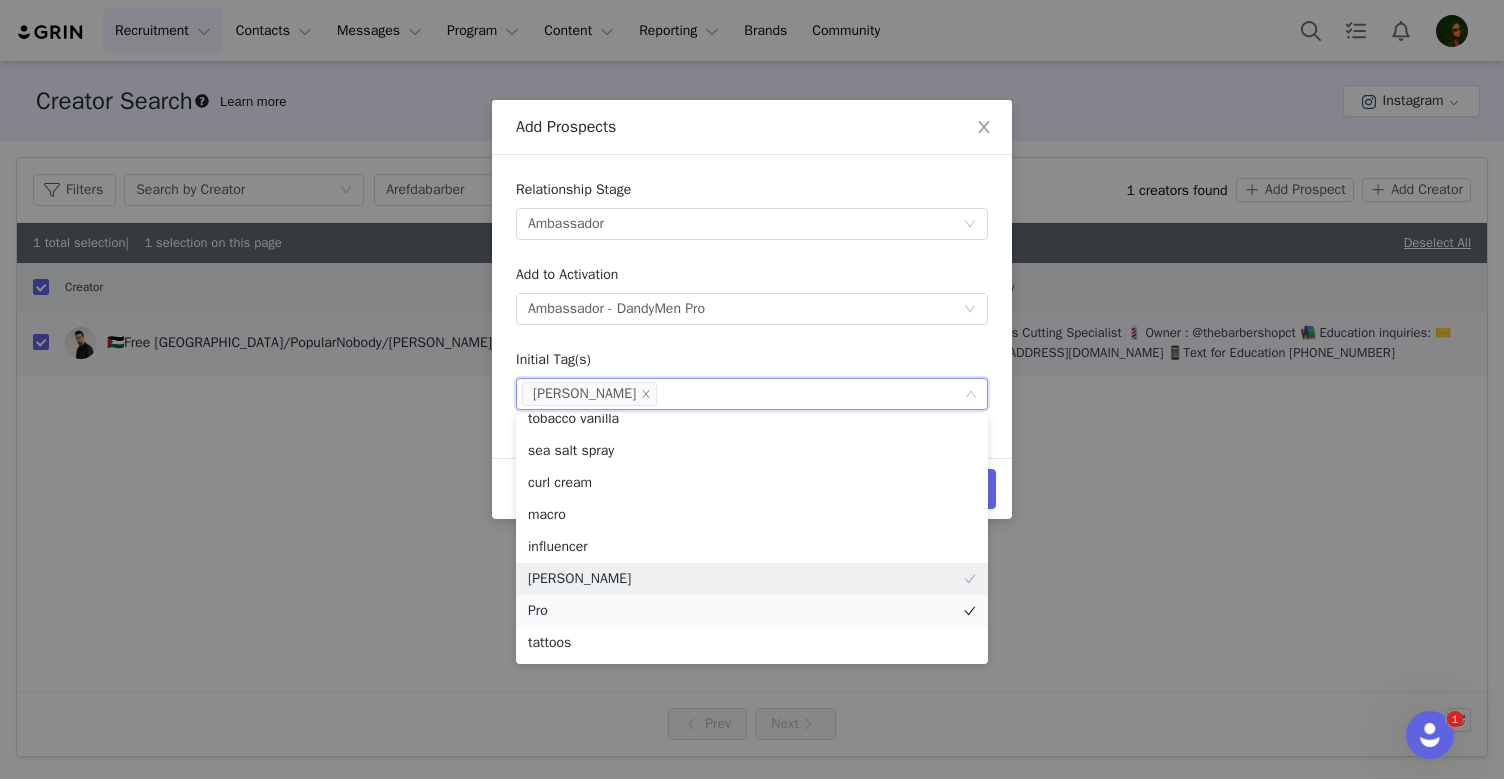 click on "Pro" at bounding box center [752, 611] 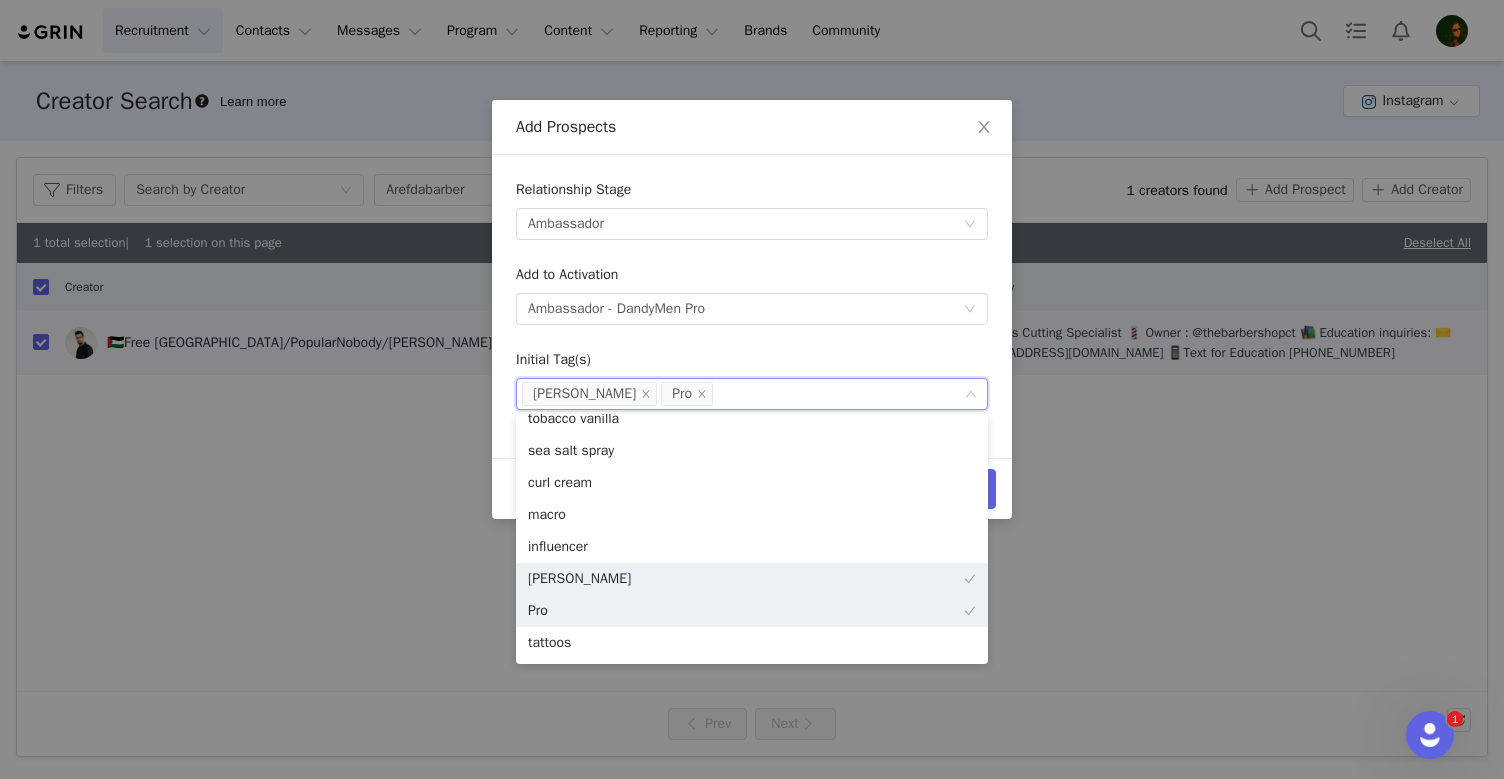 click on "Add Prospects Relationship Stage Select stage  Ambassador    Add to Activation Select activation  Ambassador - DandyMen Pro    Initial Tag(s) Select tag(s)  [PERSON_NAME]   Pro          Cancel Add Prospects" at bounding box center (752, 389) 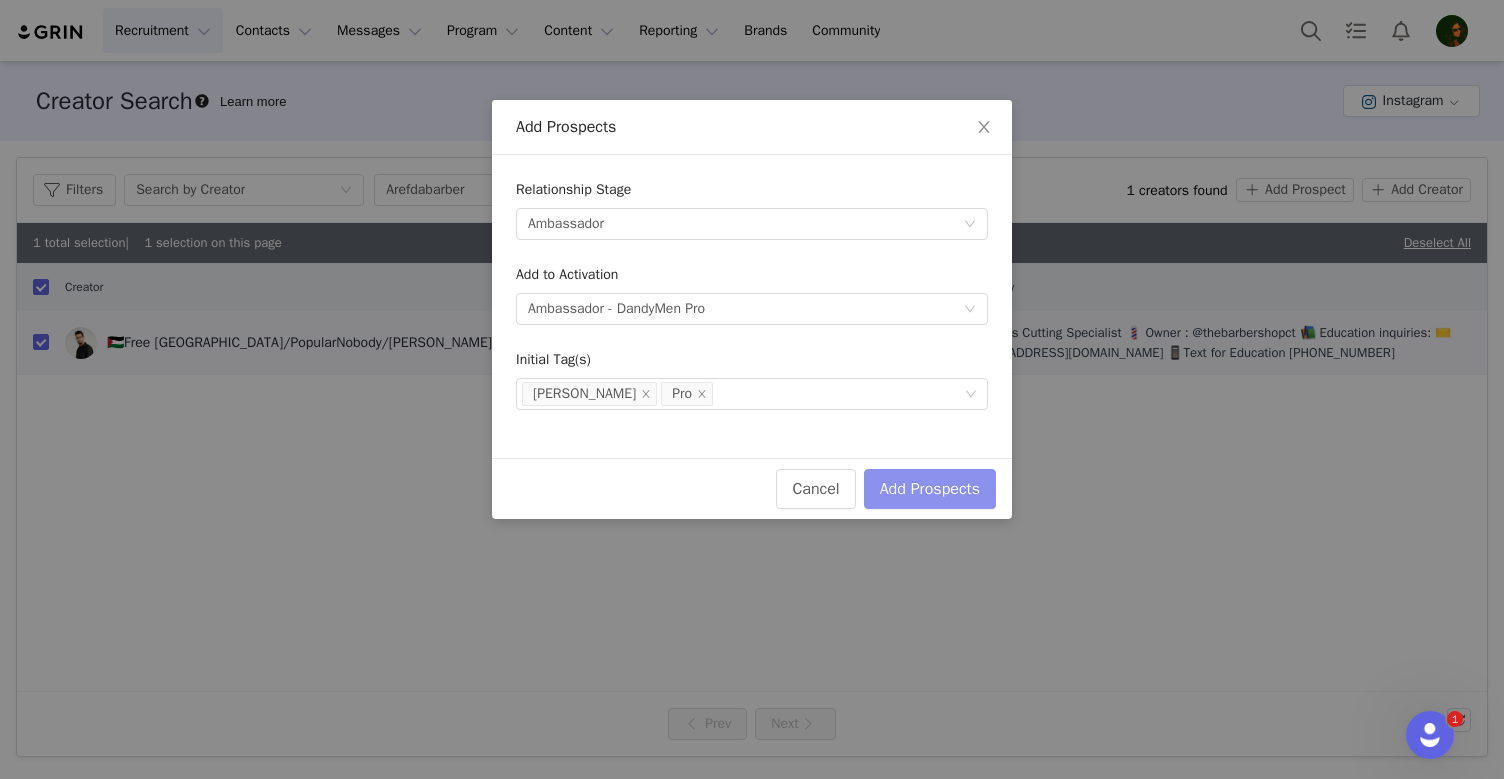 click on "Add Prospects" at bounding box center (930, 489) 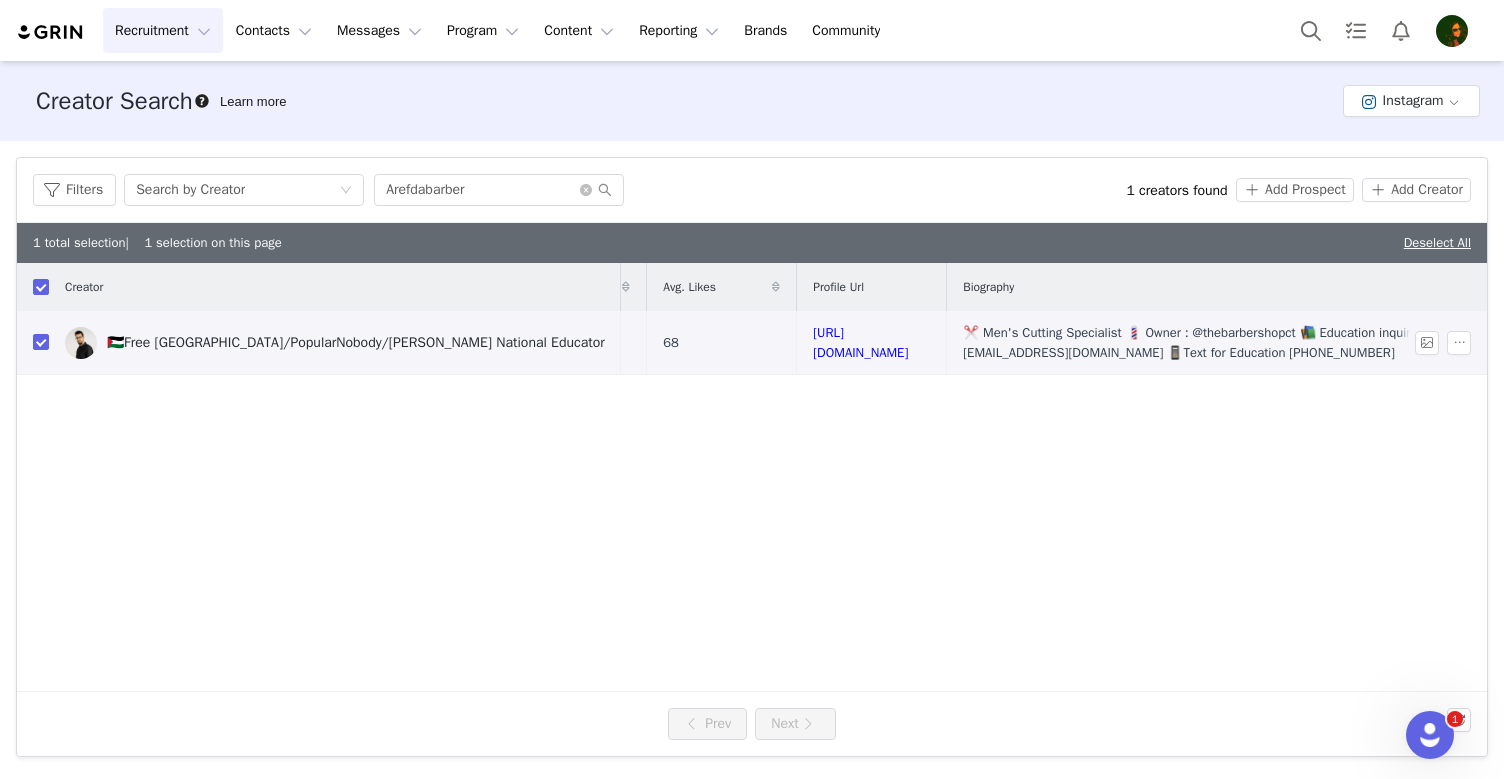 click on "🇵🇸Free [GEOGRAPHIC_DATA]/PopularNobody/[PERSON_NAME] National Educator" at bounding box center (335, 343) 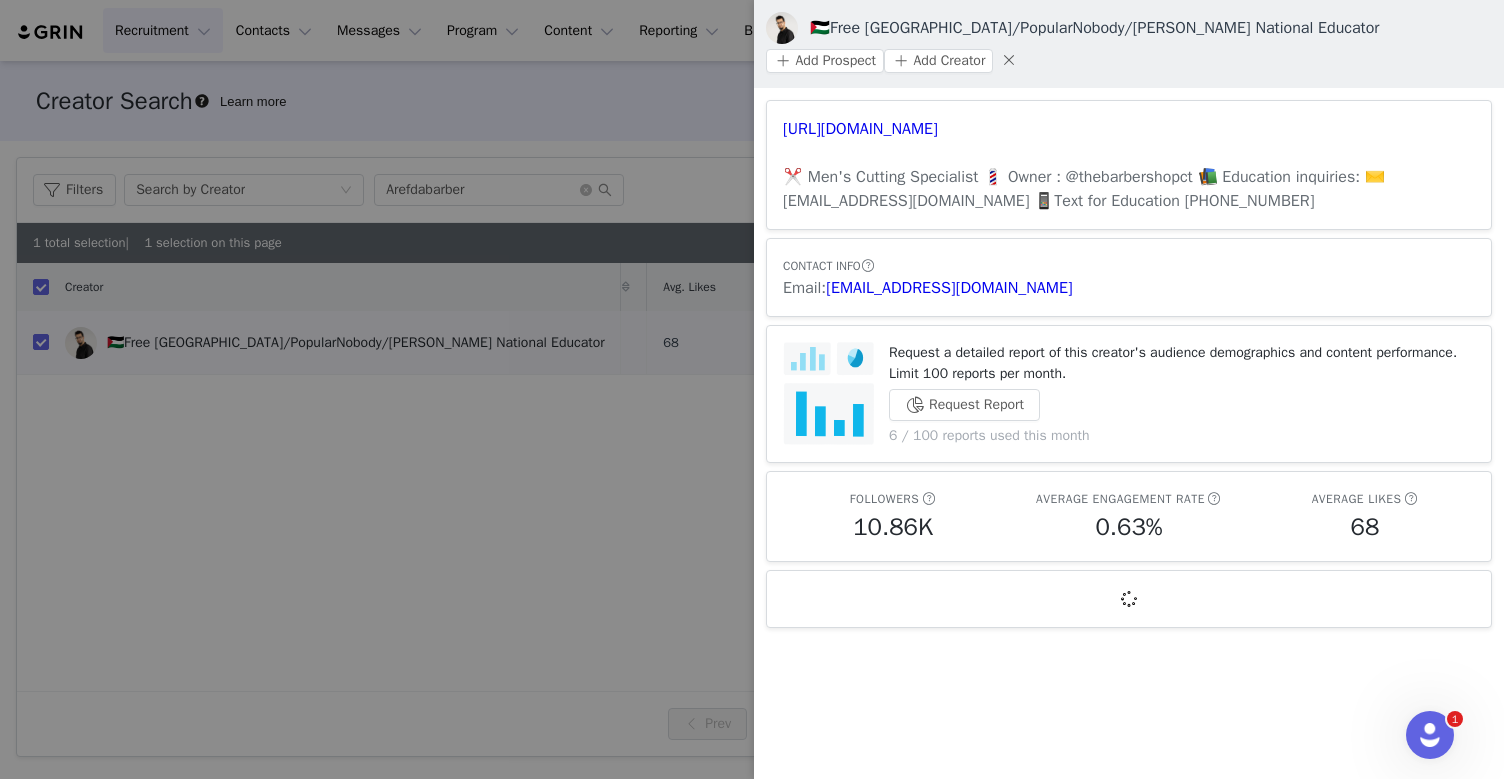 click at bounding box center [752, 389] 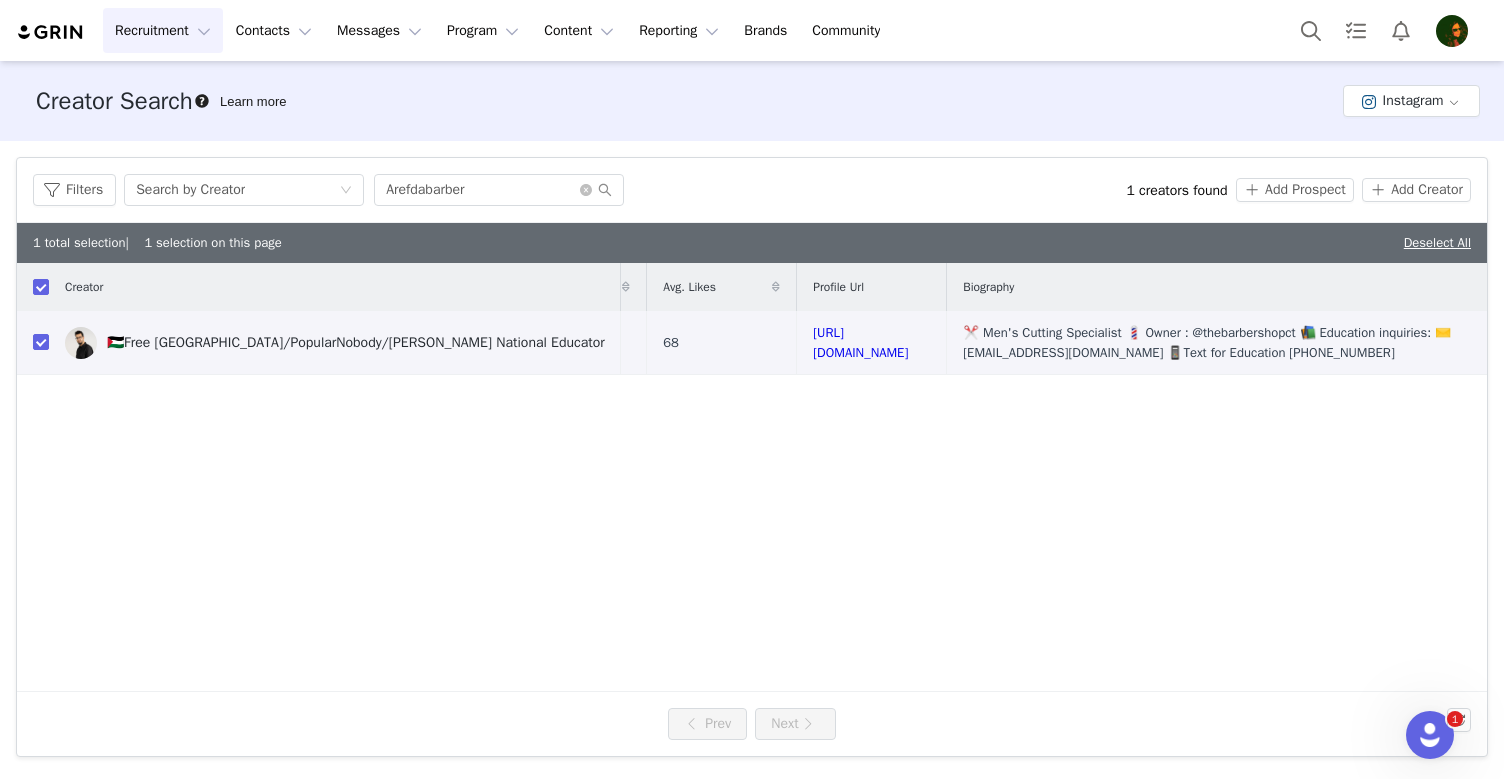 click on "Recruitment Recruitment" at bounding box center [163, 30] 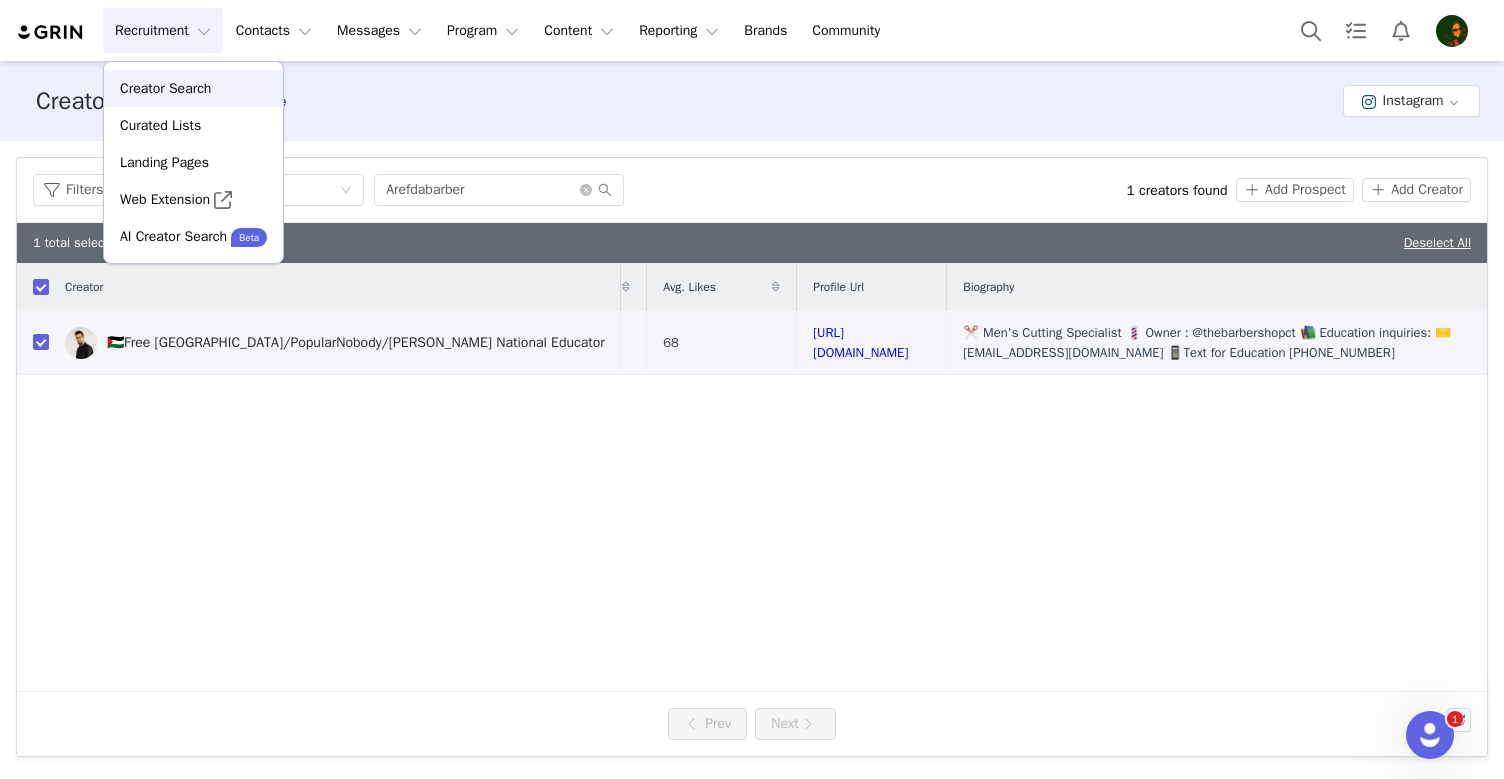 click on "Creator Search" at bounding box center [165, 88] 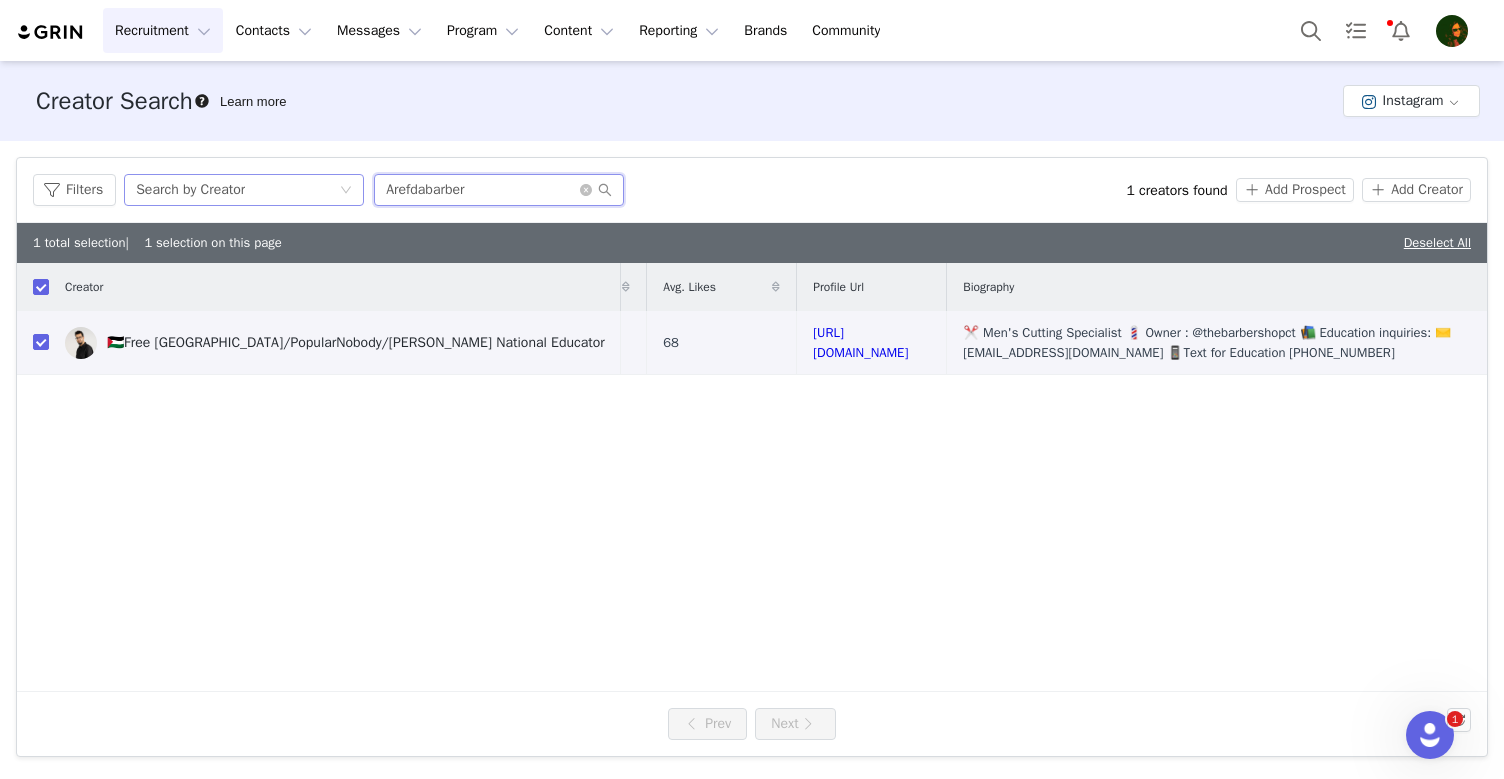 drag, startPoint x: 516, startPoint y: 196, endPoint x: 305, endPoint y: 190, distance: 211.0853 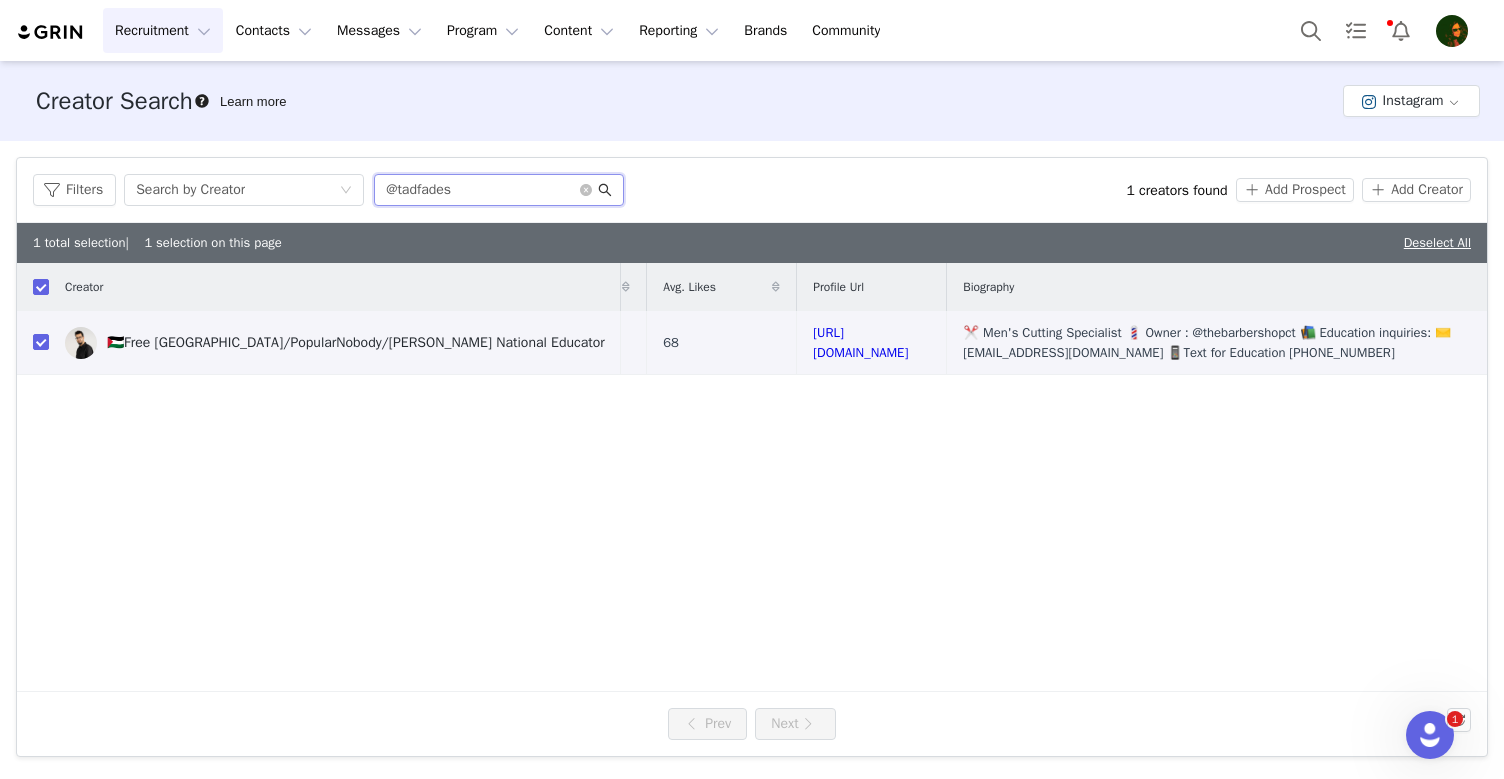 type on "@tadfades" 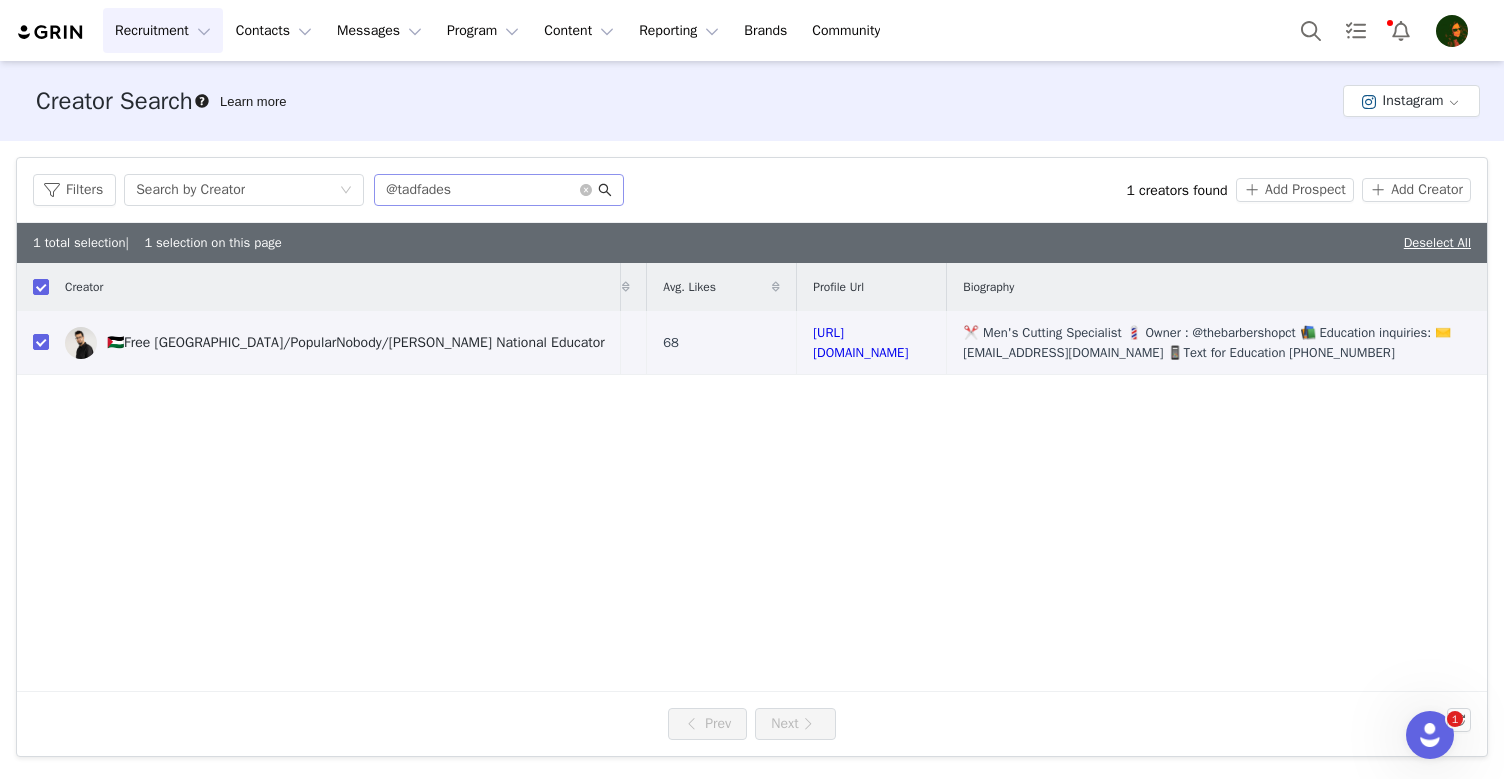 scroll, scrollTop: 0, scrollLeft: 0, axis: both 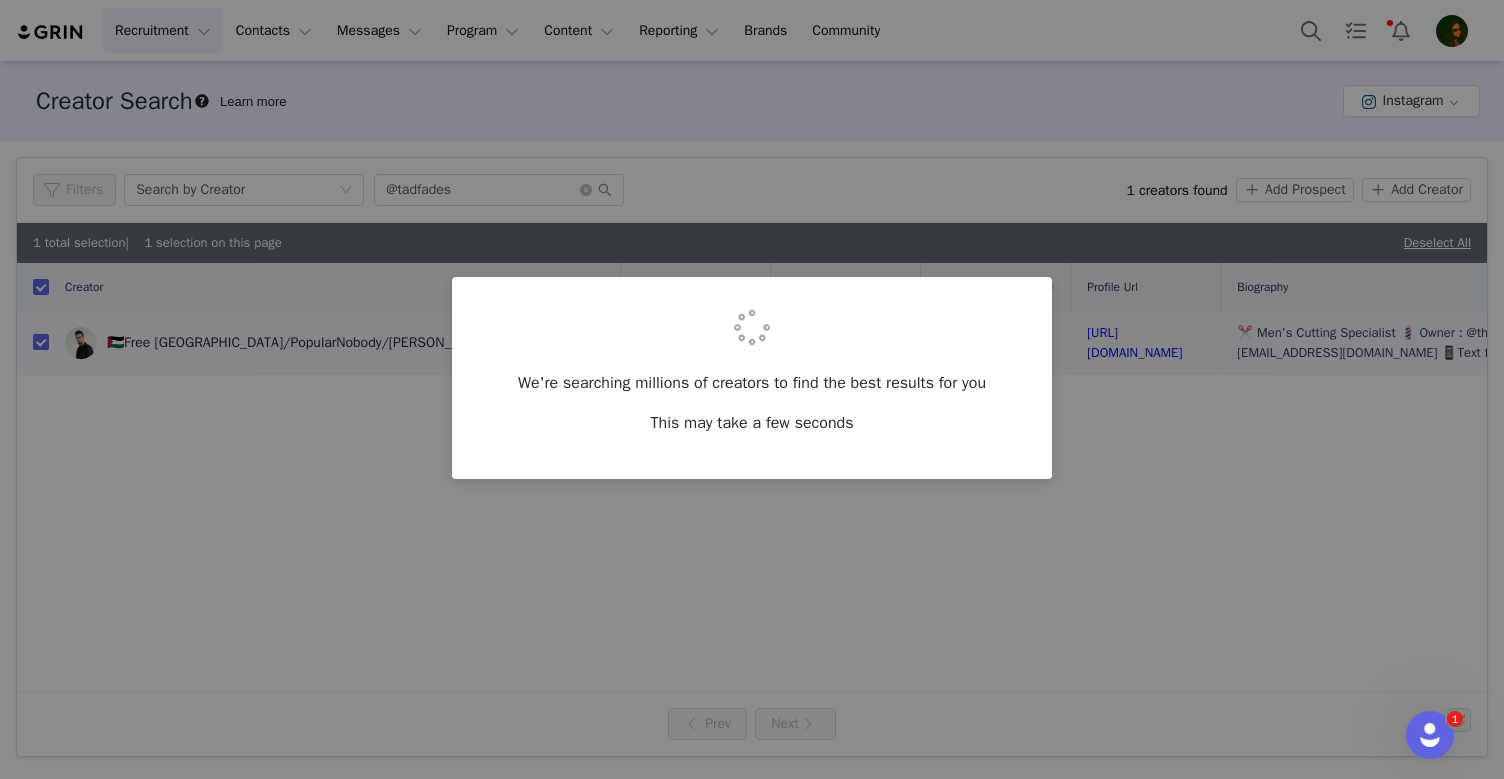 checkbox on "false" 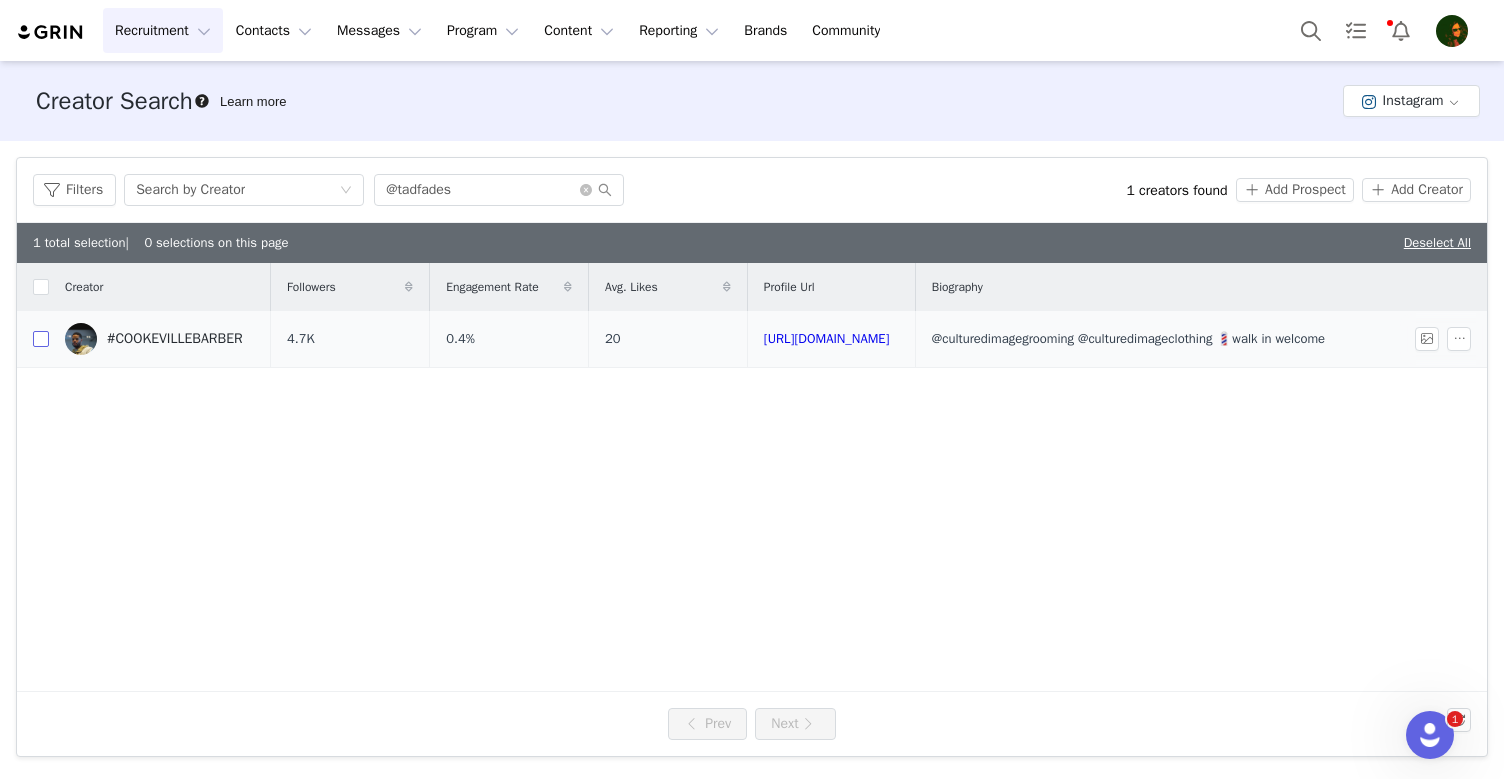 click at bounding box center [41, 339] 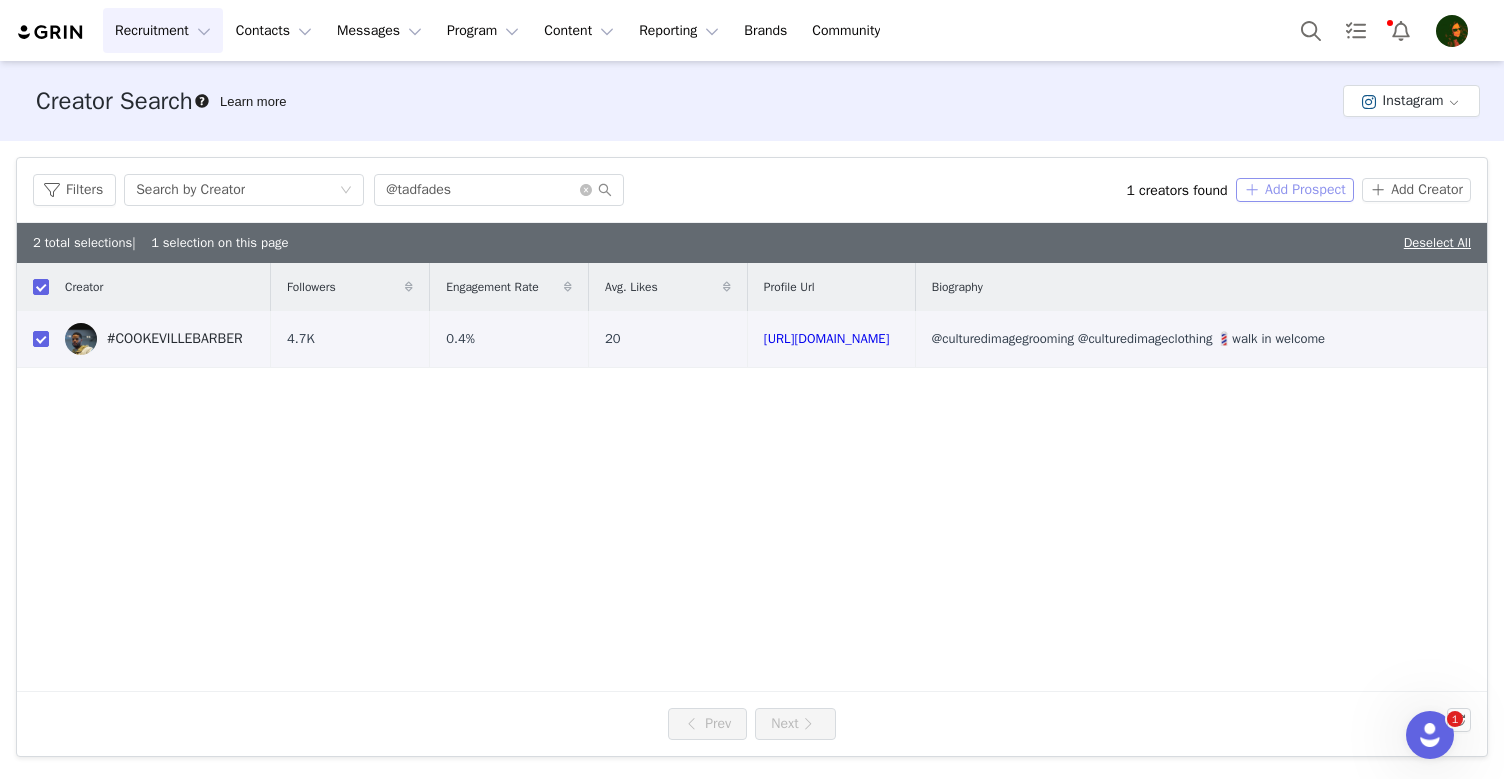 click on "Add Prospect" at bounding box center [1295, 190] 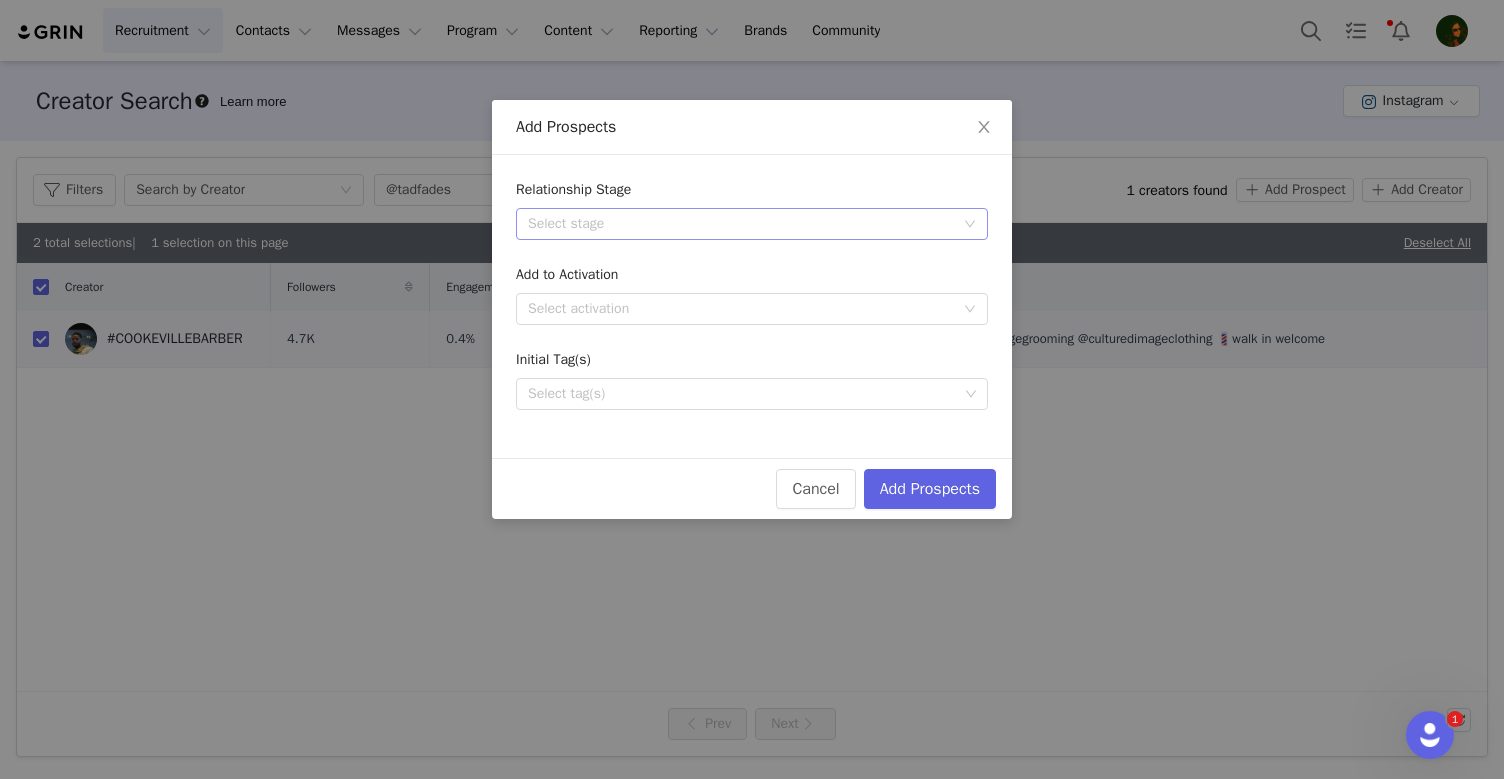 click on "Select stage" at bounding box center (741, 224) 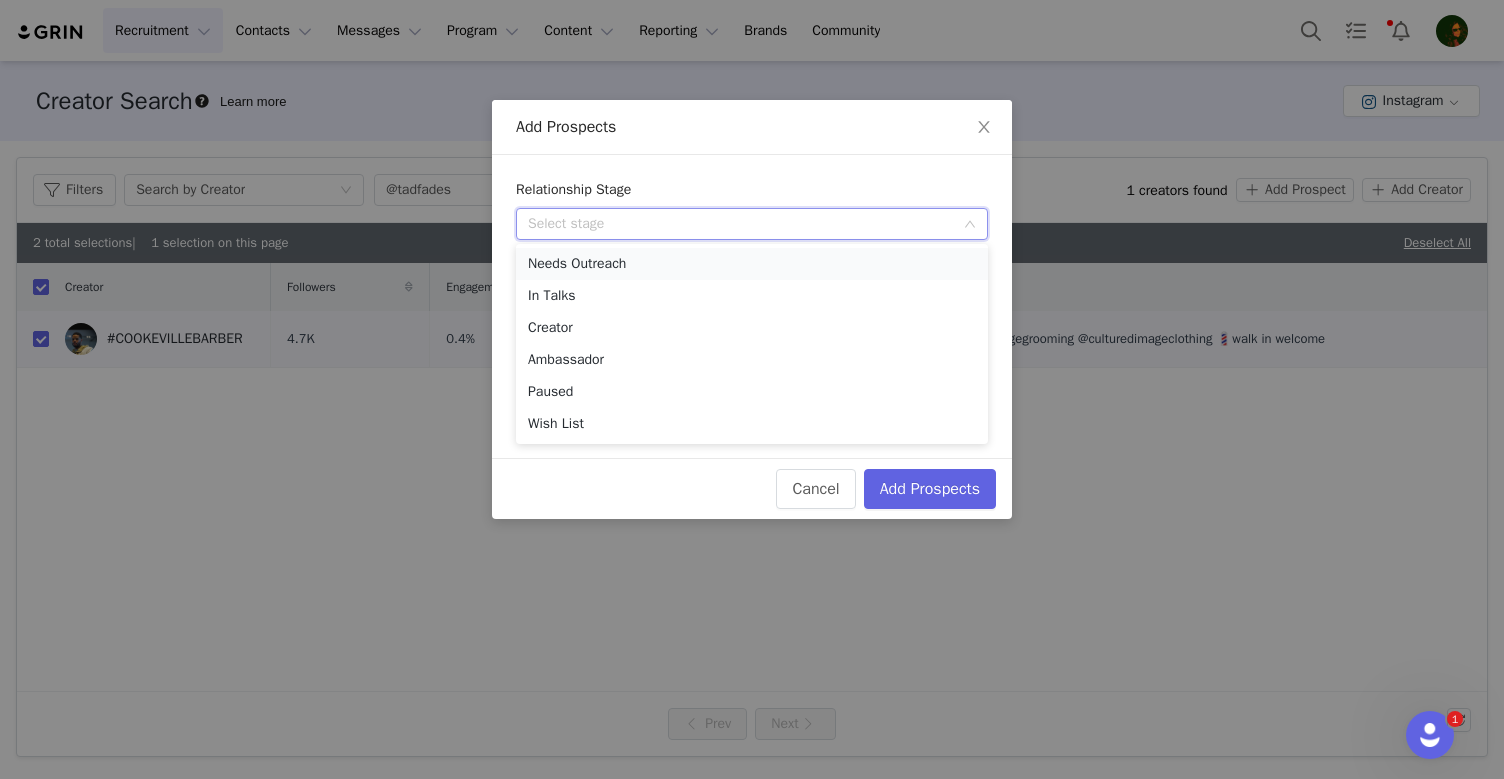 click on "Needs Outreach" at bounding box center [752, 264] 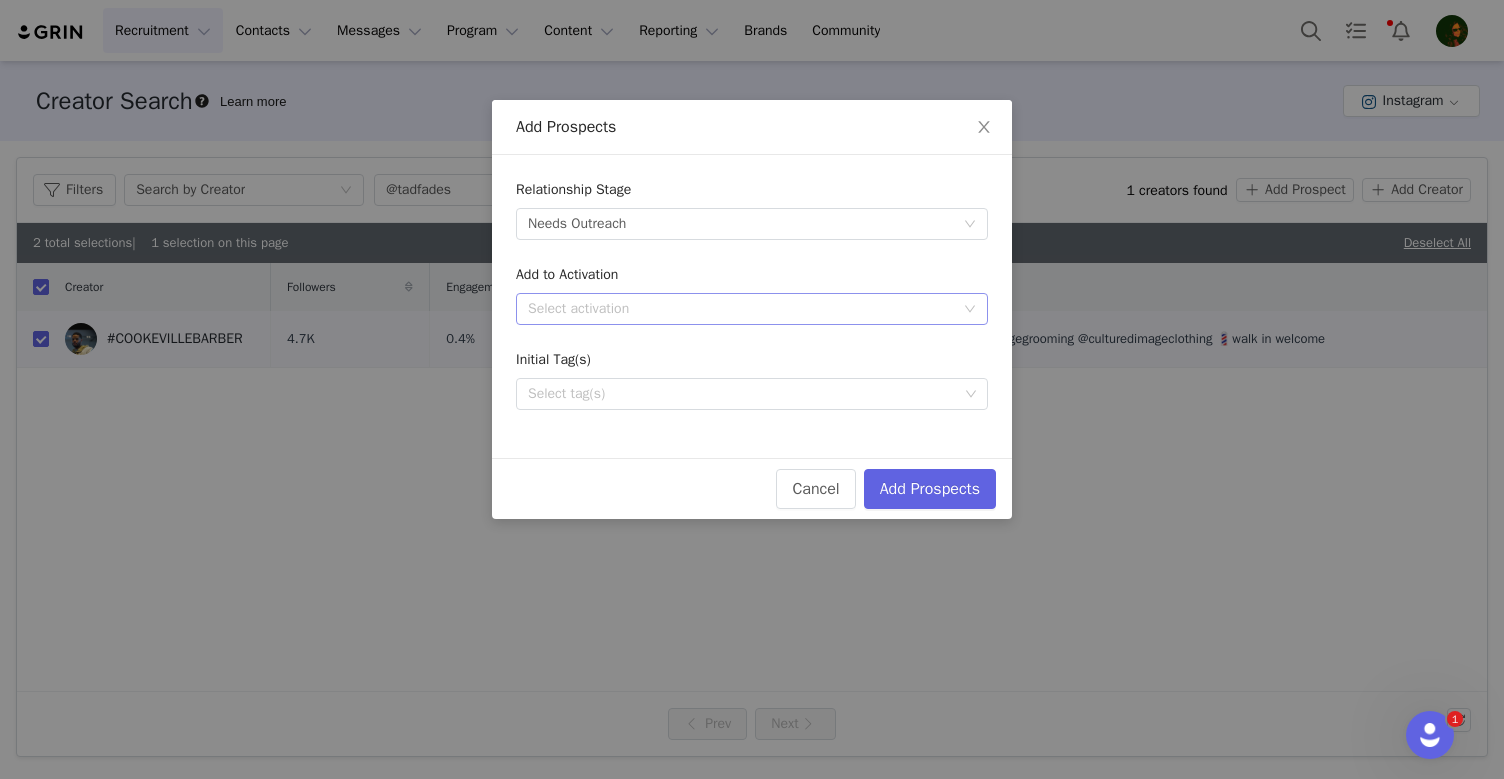 click on "Select activation" at bounding box center [741, 309] 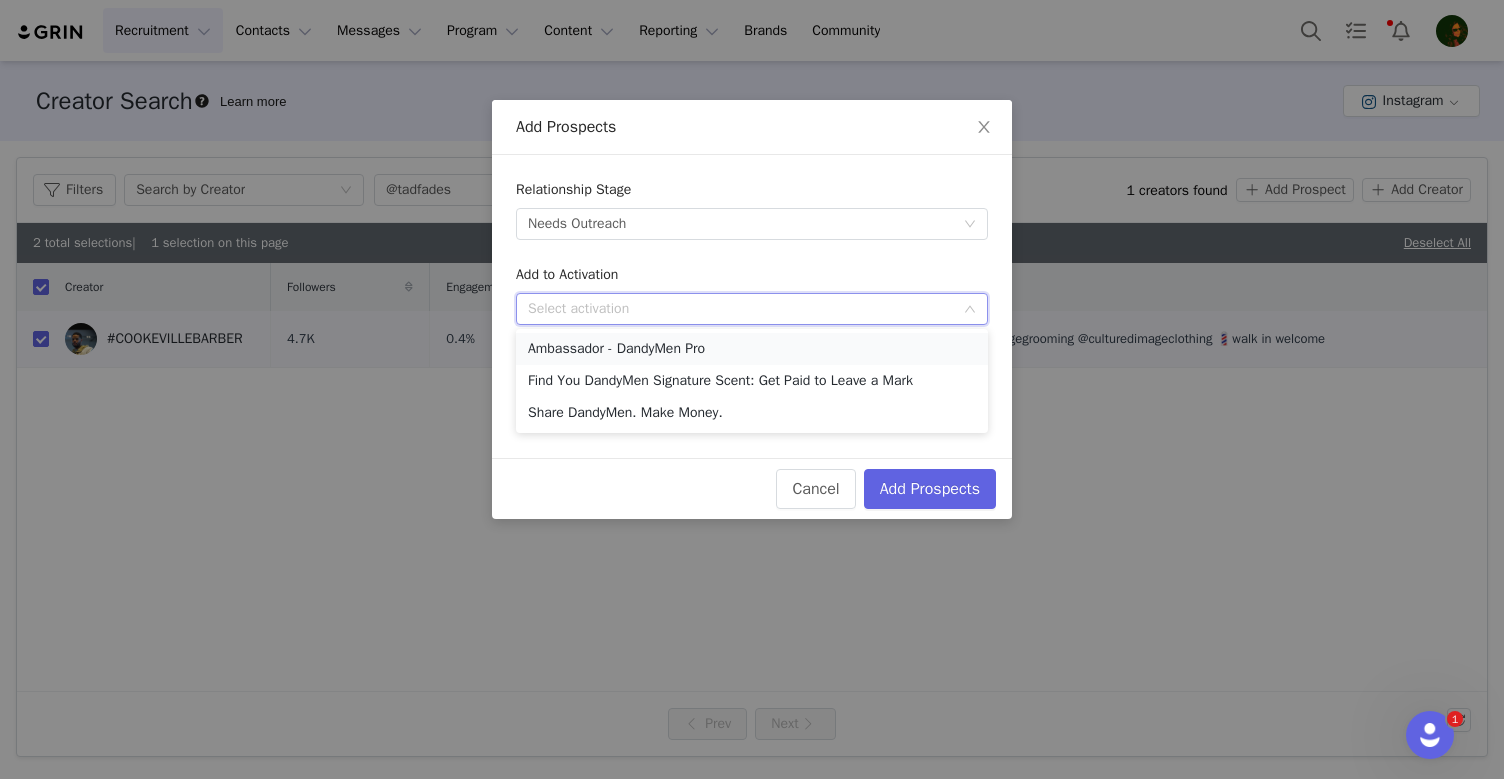 click on "Ambassador - DandyMen Pro" at bounding box center (752, 349) 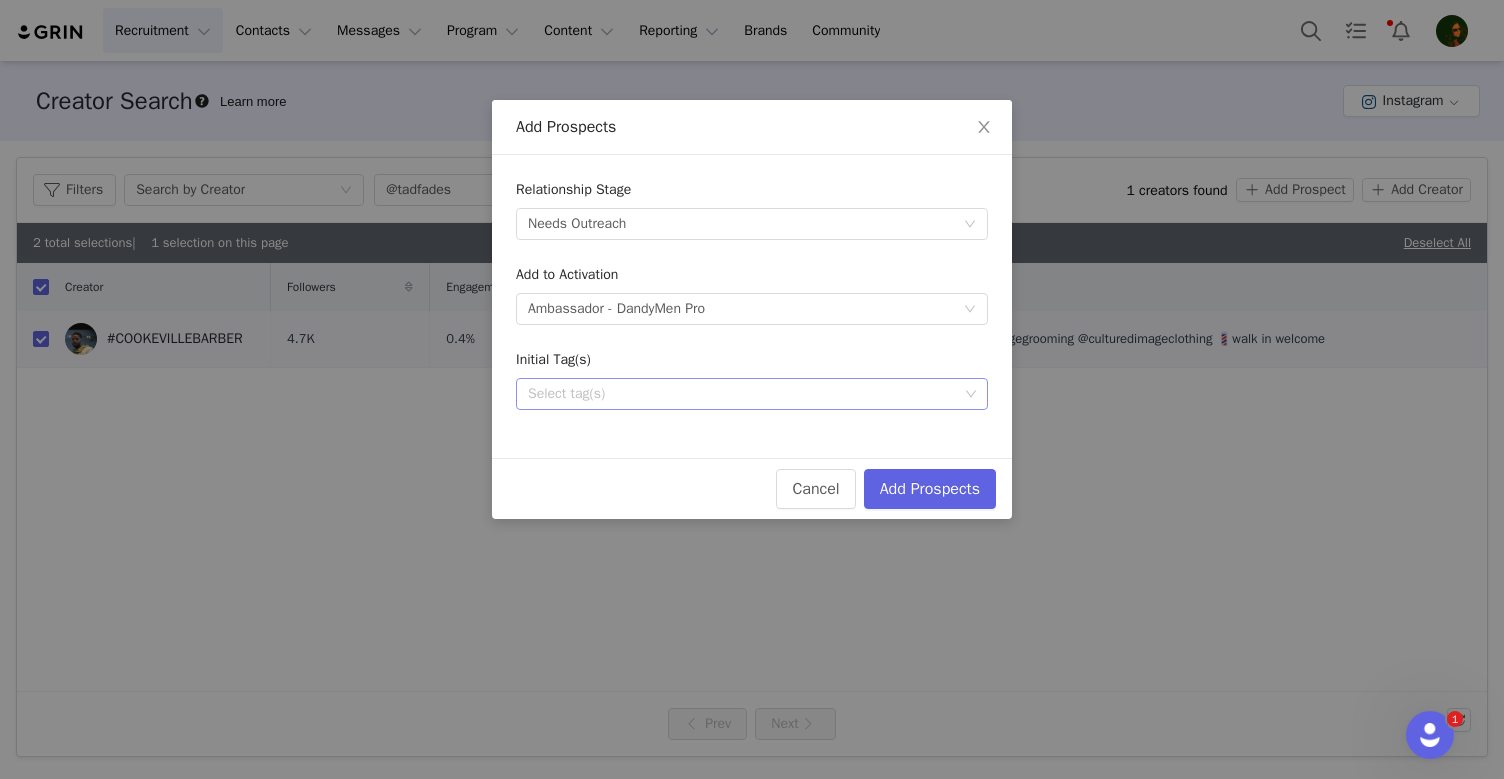 click on "Select tag(s)" at bounding box center [743, 394] 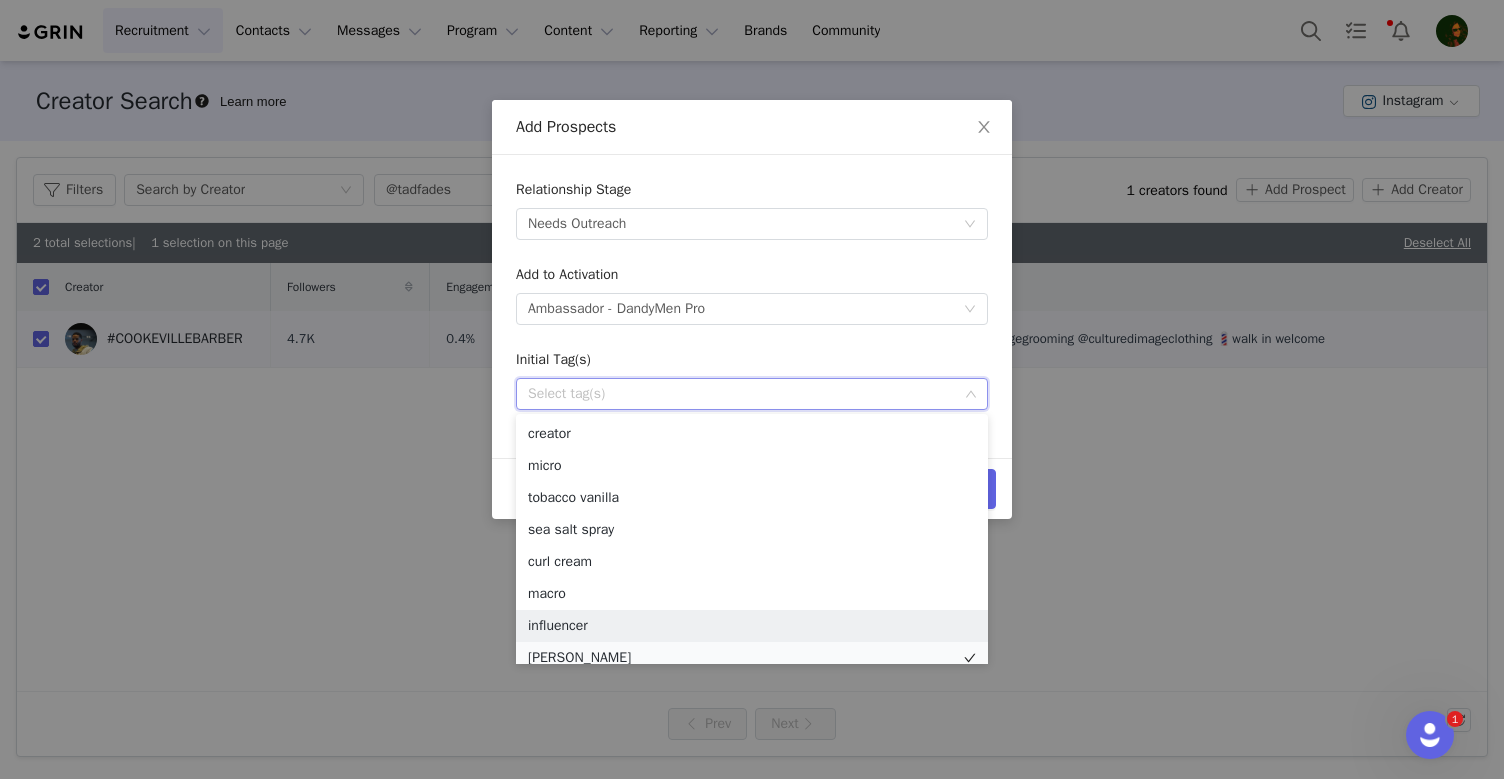 scroll, scrollTop: 10, scrollLeft: 0, axis: vertical 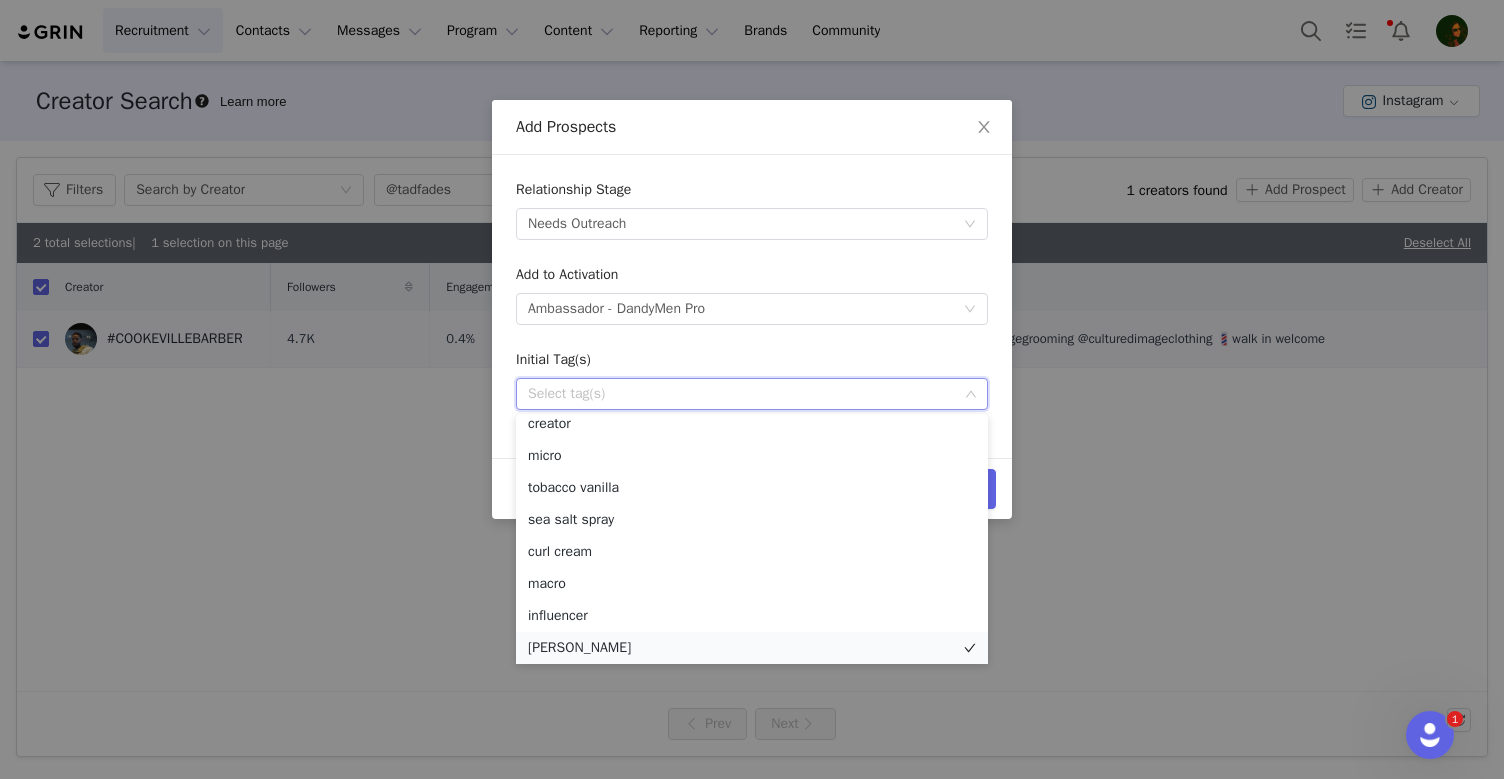 click on "[PERSON_NAME]" at bounding box center [752, 648] 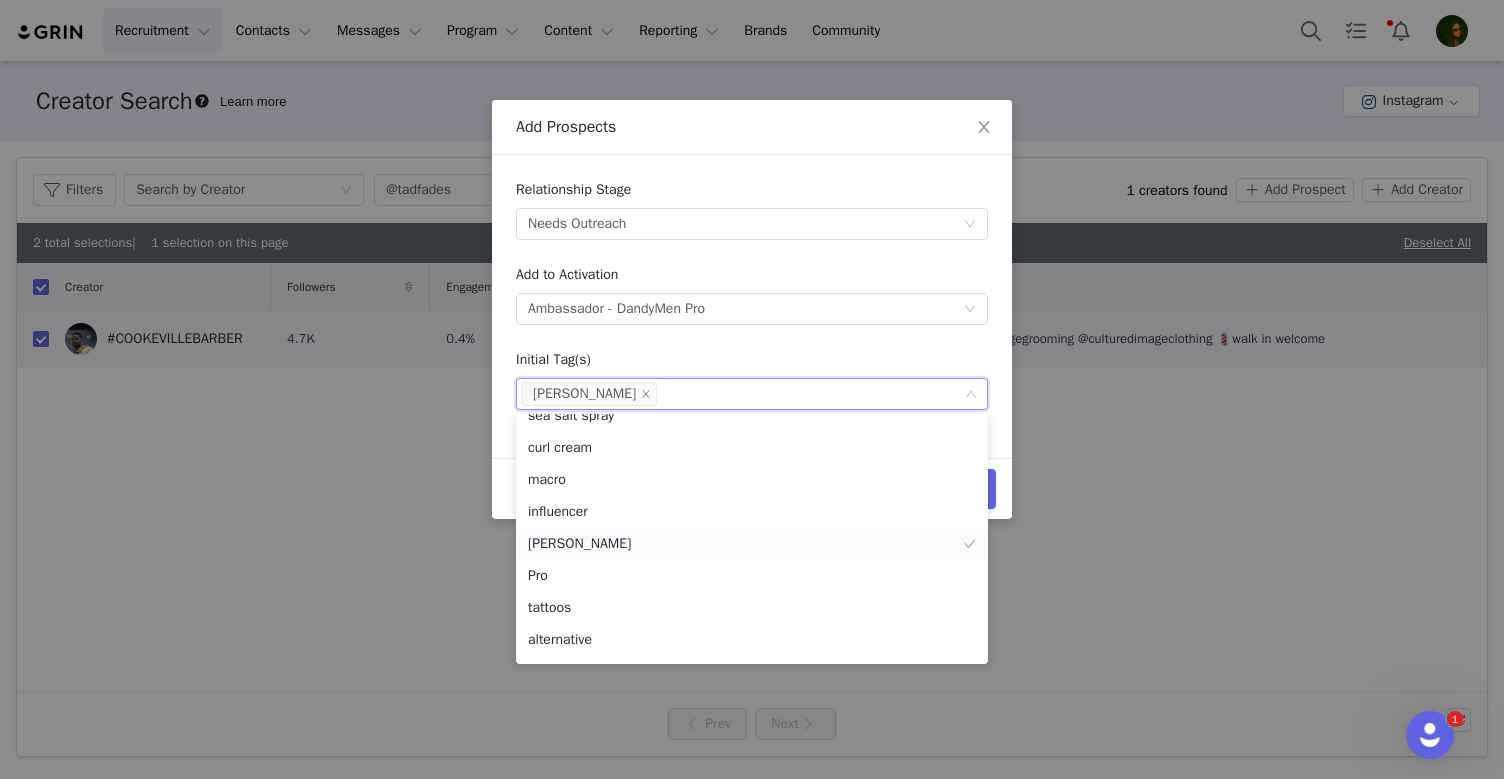 scroll, scrollTop: 123, scrollLeft: 0, axis: vertical 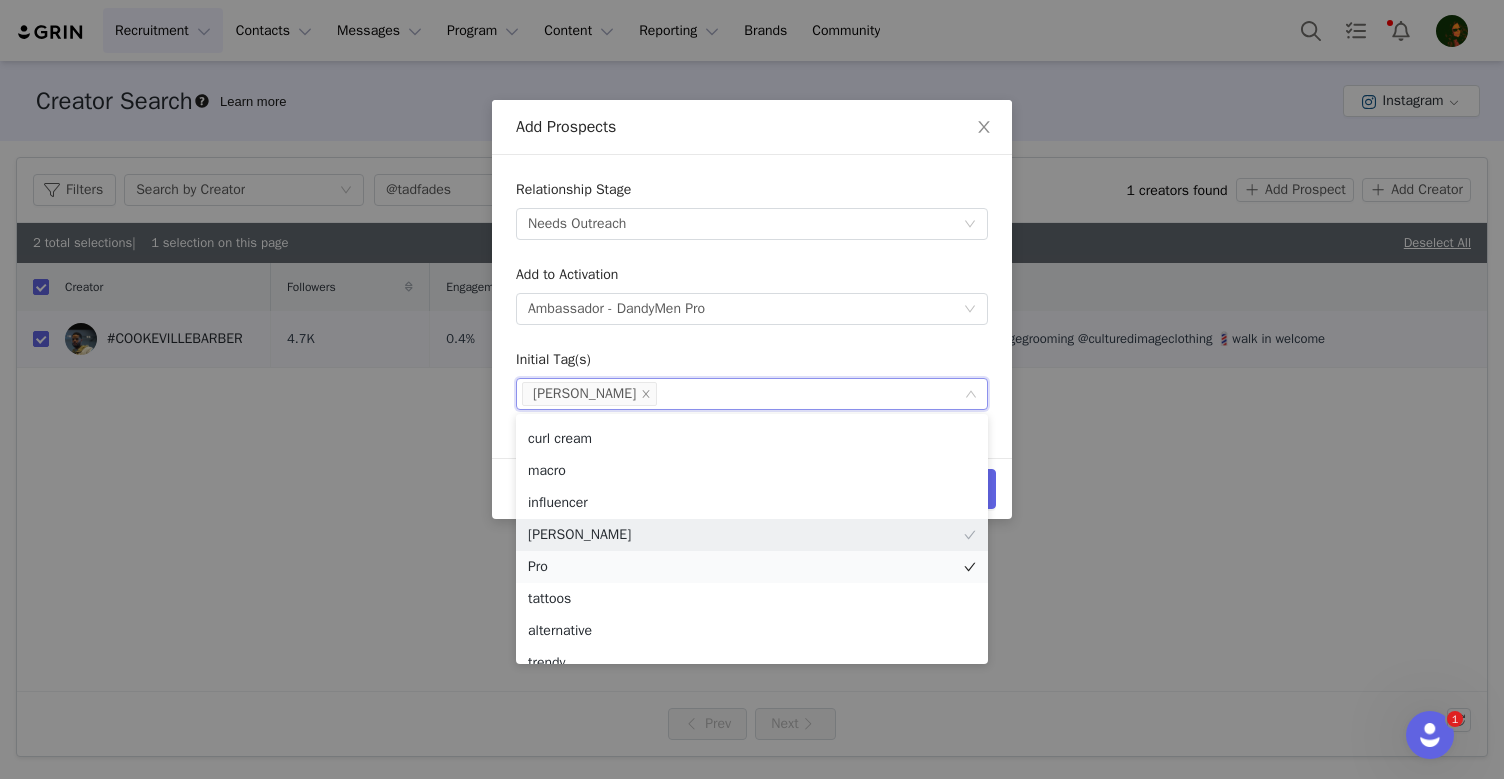 click on "Pro" at bounding box center [752, 567] 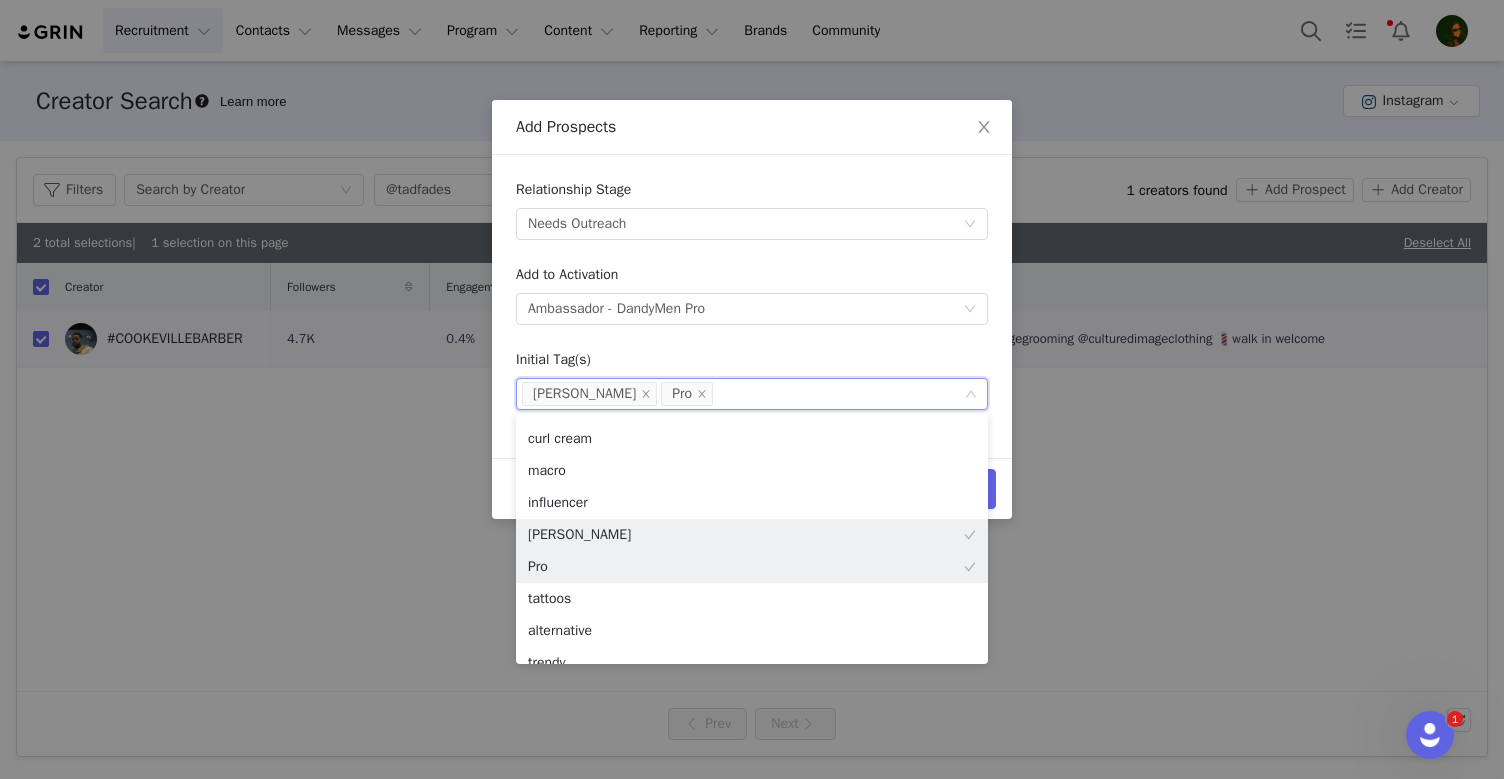 click on "Add Prospects Relationship Stage Select stage  Needs Outreach    Add to Activation Select activation  Ambassador - DandyMen Pro    Initial Tag(s) Select tag(s)  [PERSON_NAME]   Pro          Cancel Add Prospects" at bounding box center [752, 389] 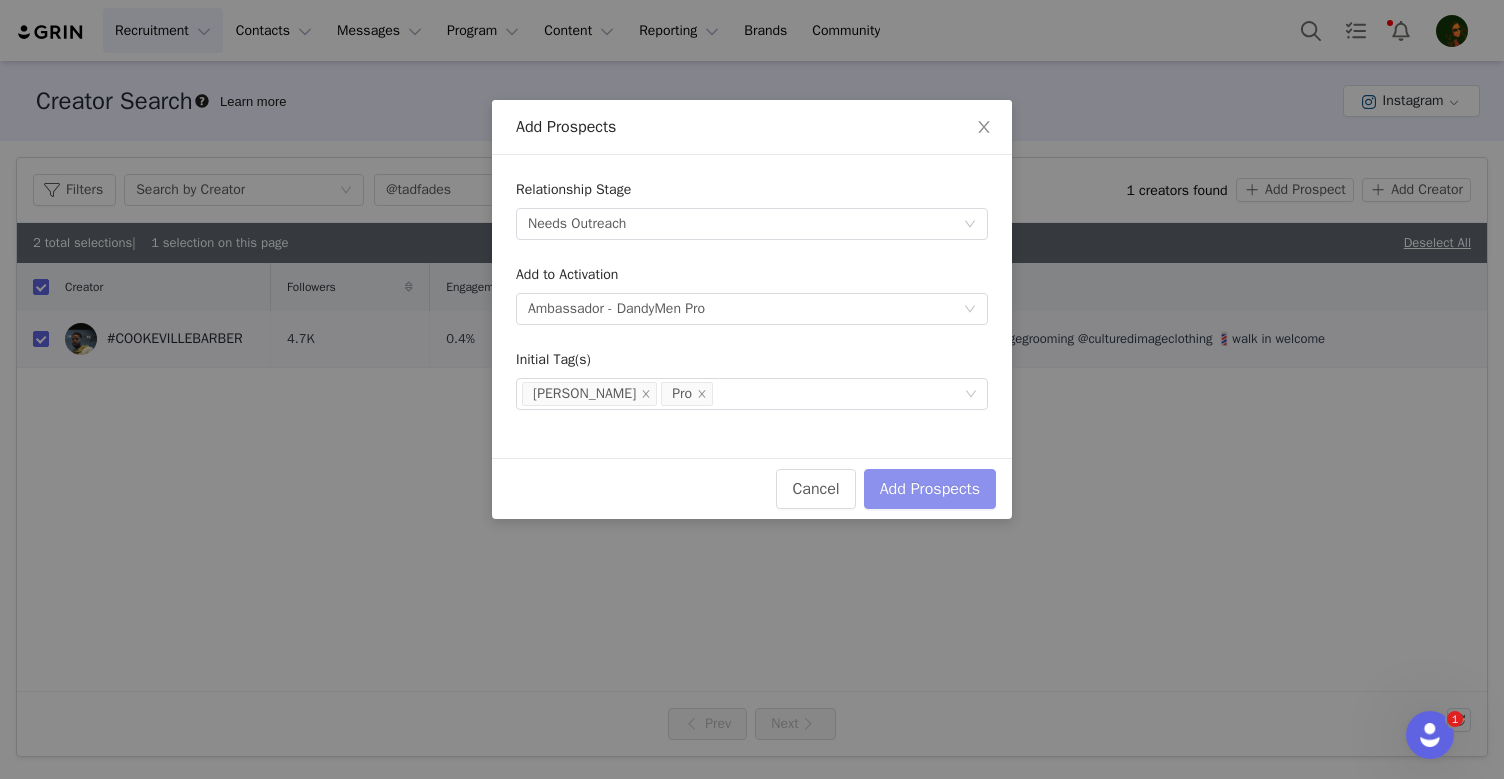 click on "Add Prospects" at bounding box center [930, 489] 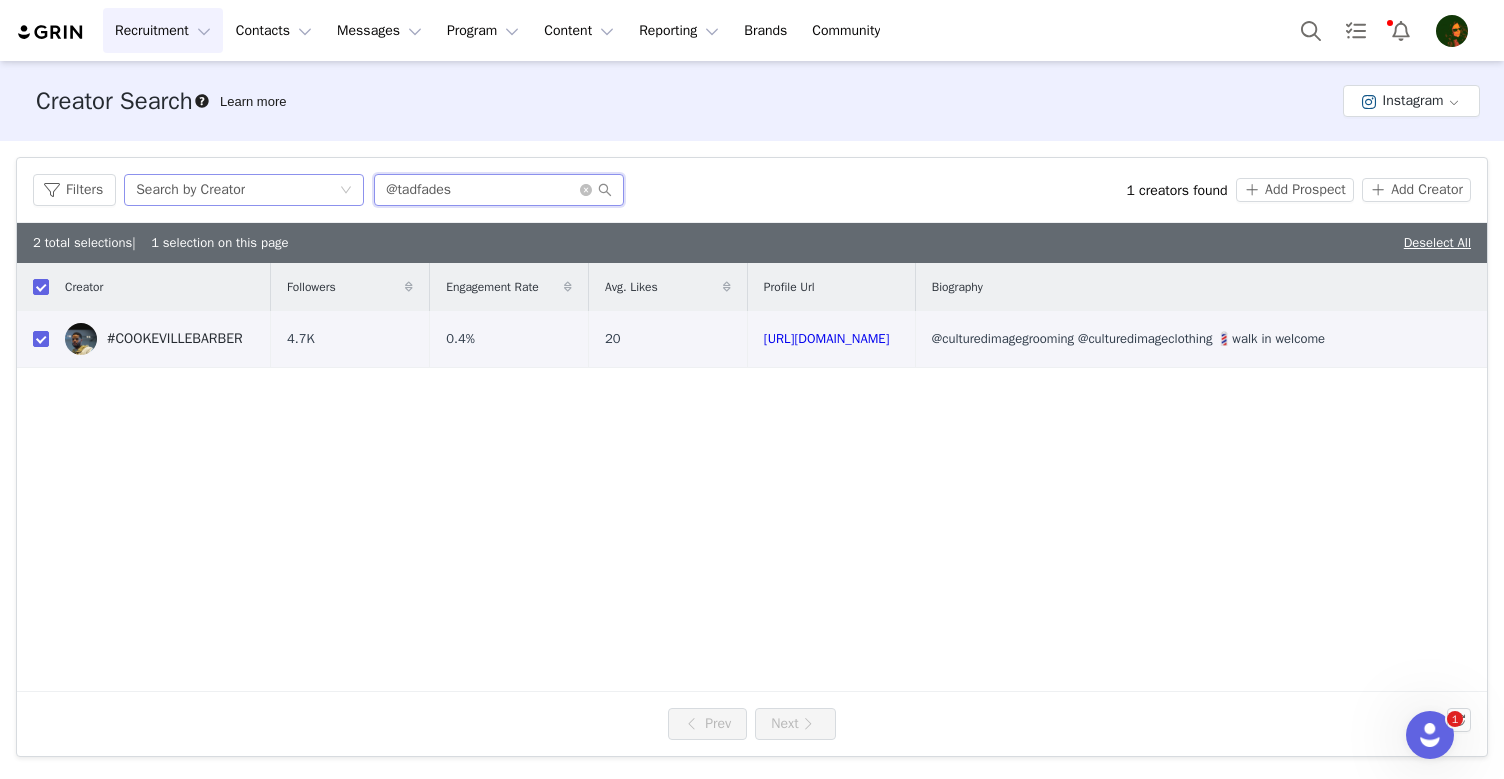 drag, startPoint x: 472, startPoint y: 195, endPoint x: 337, endPoint y: 193, distance: 135.01482 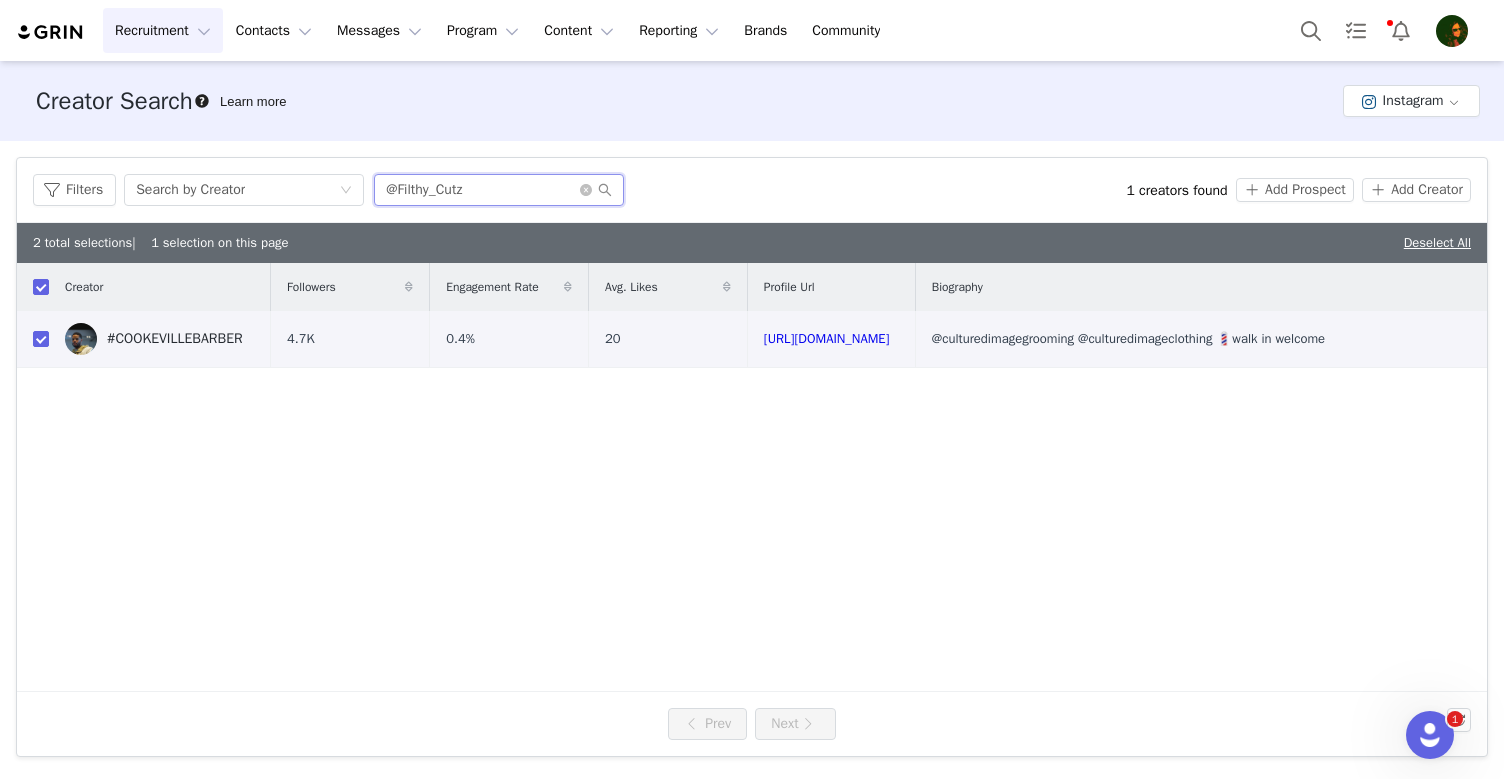 type on "@Filthy_Cutz" 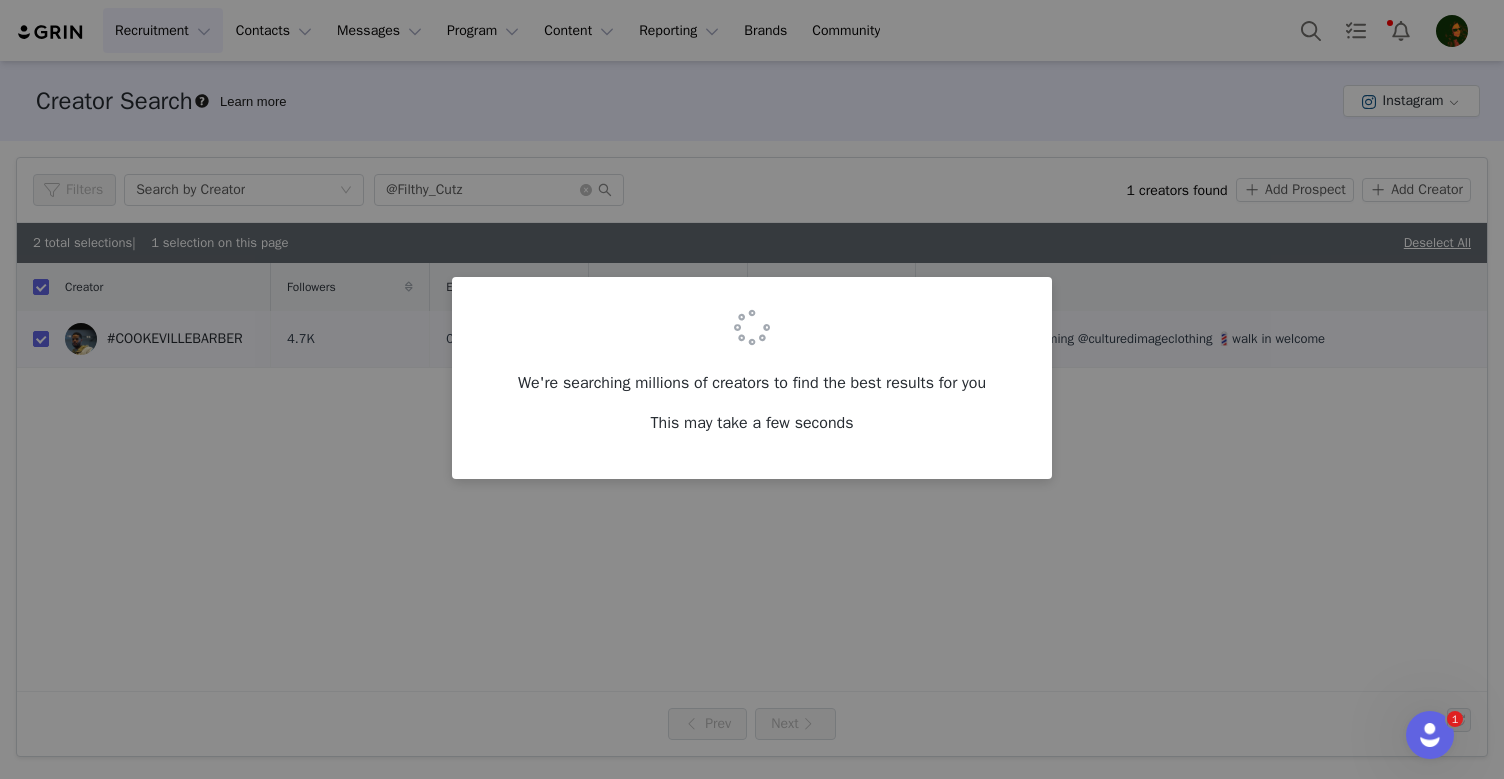 checkbox on "false" 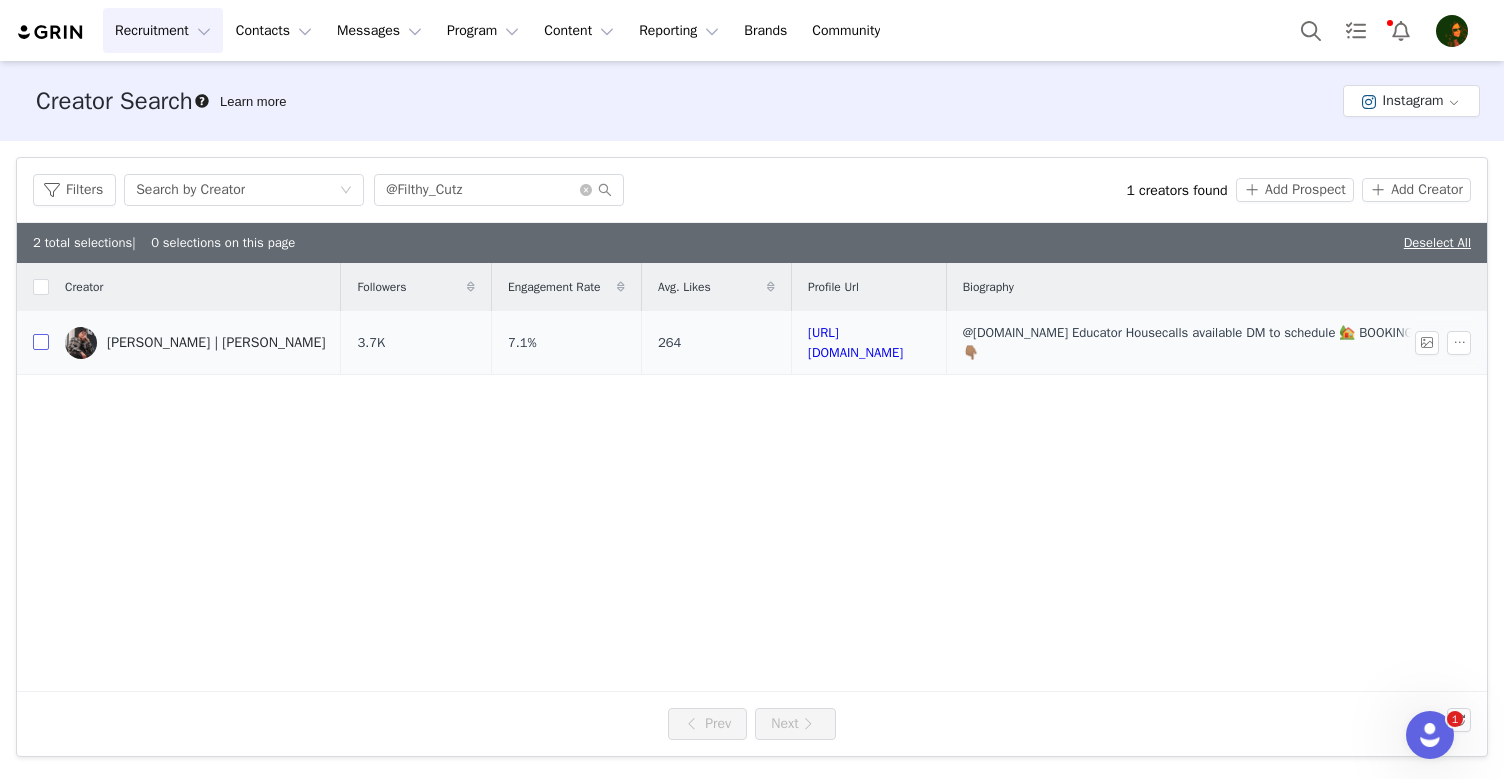 click at bounding box center (41, 342) 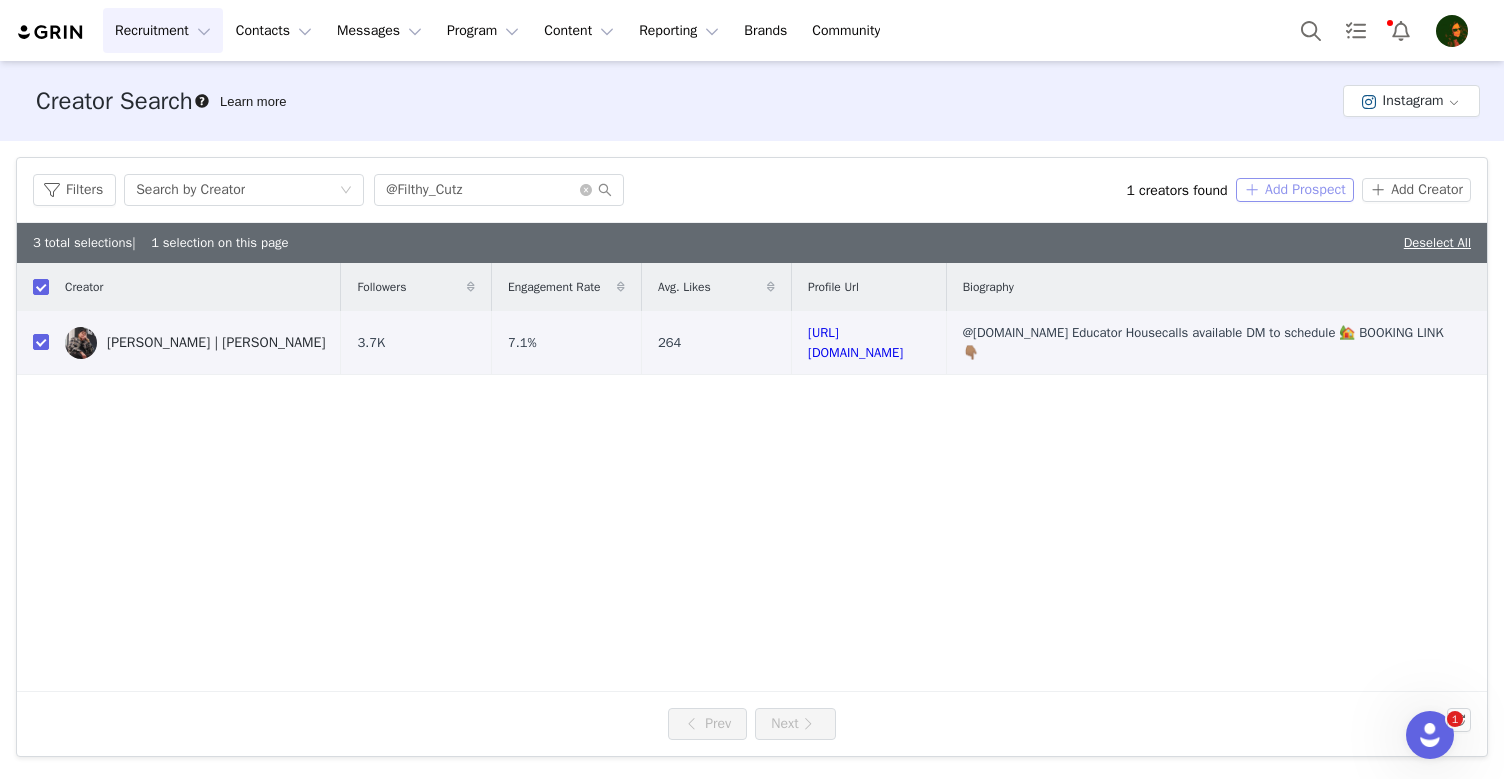 click on "Add Prospect" at bounding box center [1295, 190] 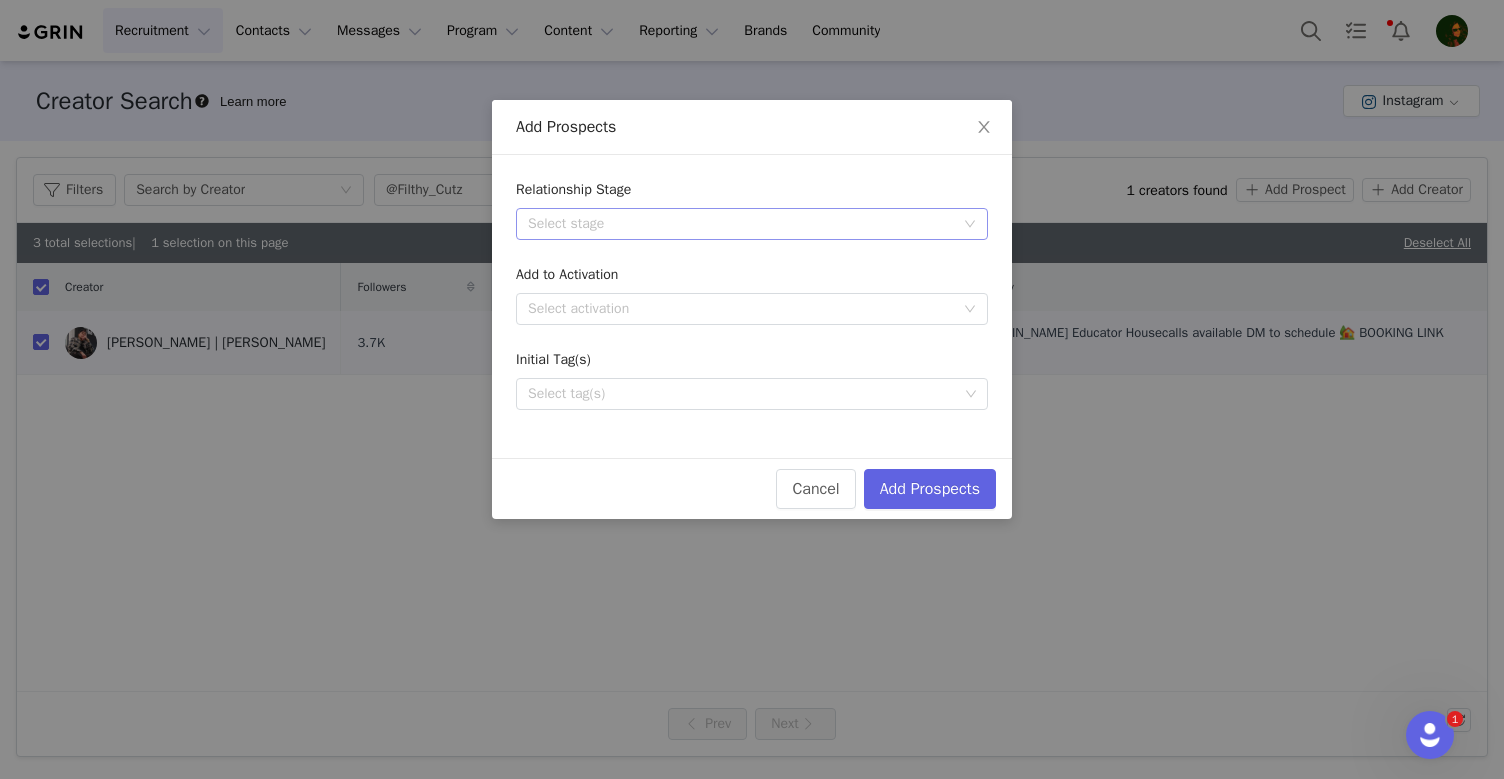 click on "Select stage" at bounding box center (741, 224) 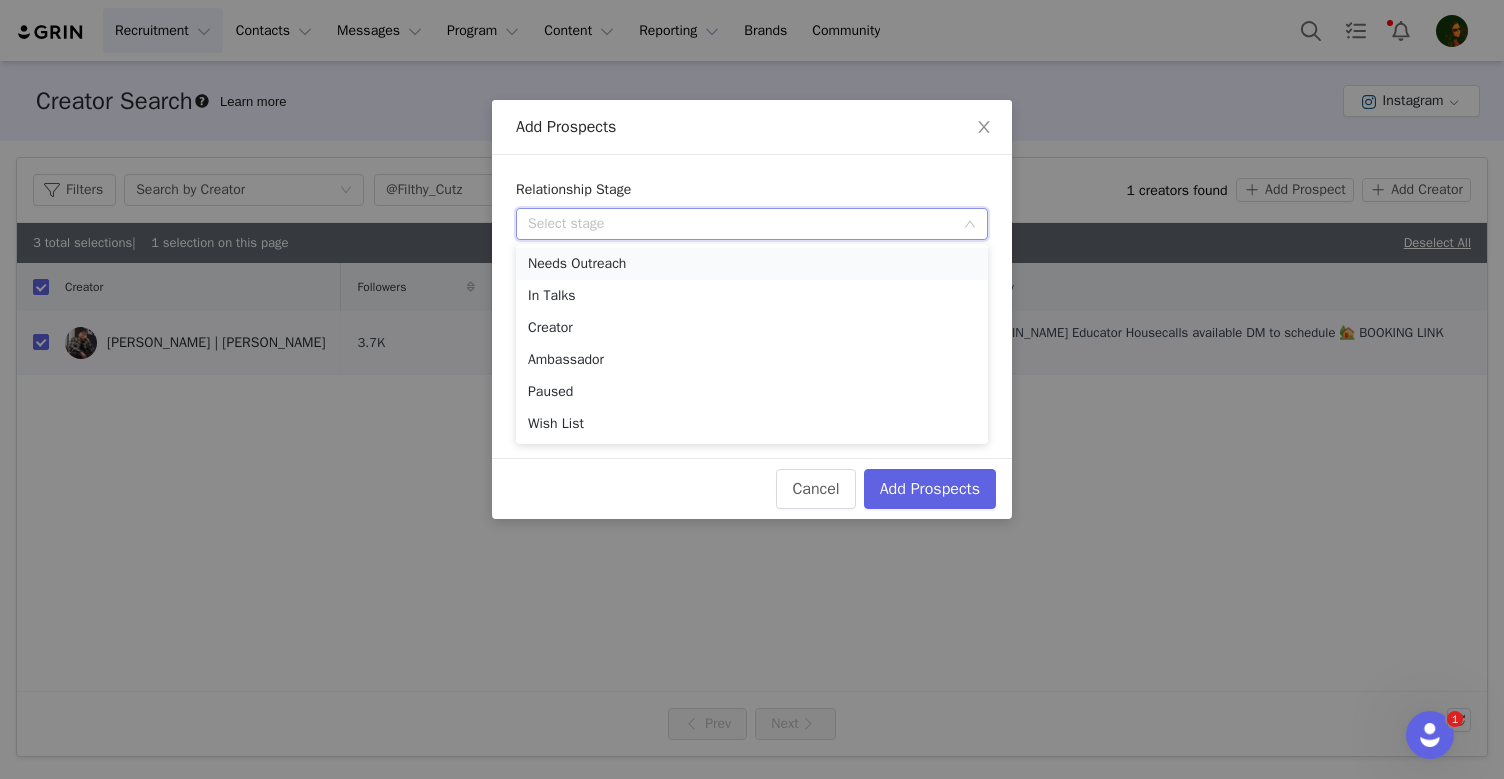 click on "Needs Outreach" at bounding box center (752, 264) 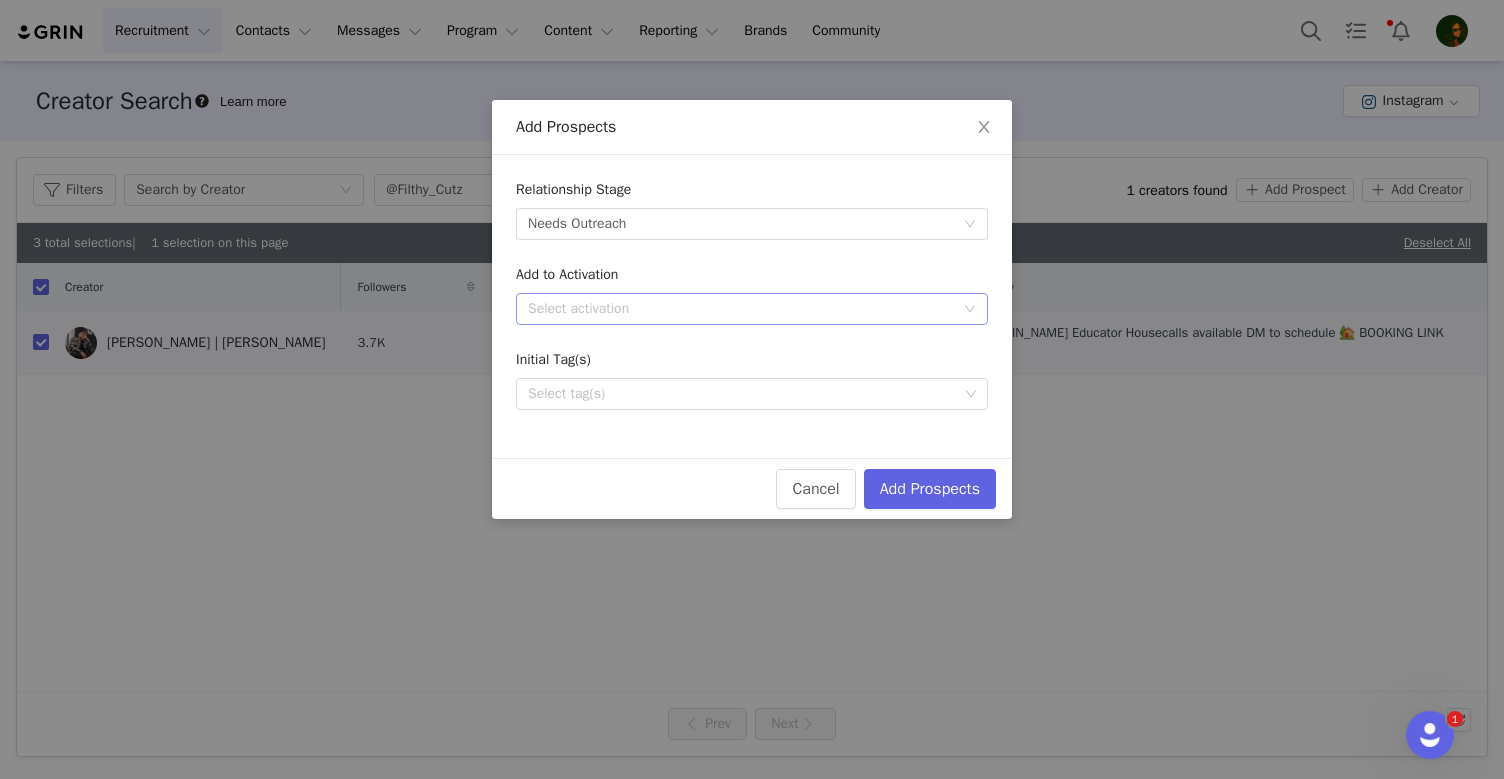 click on "Select activation" at bounding box center (741, 309) 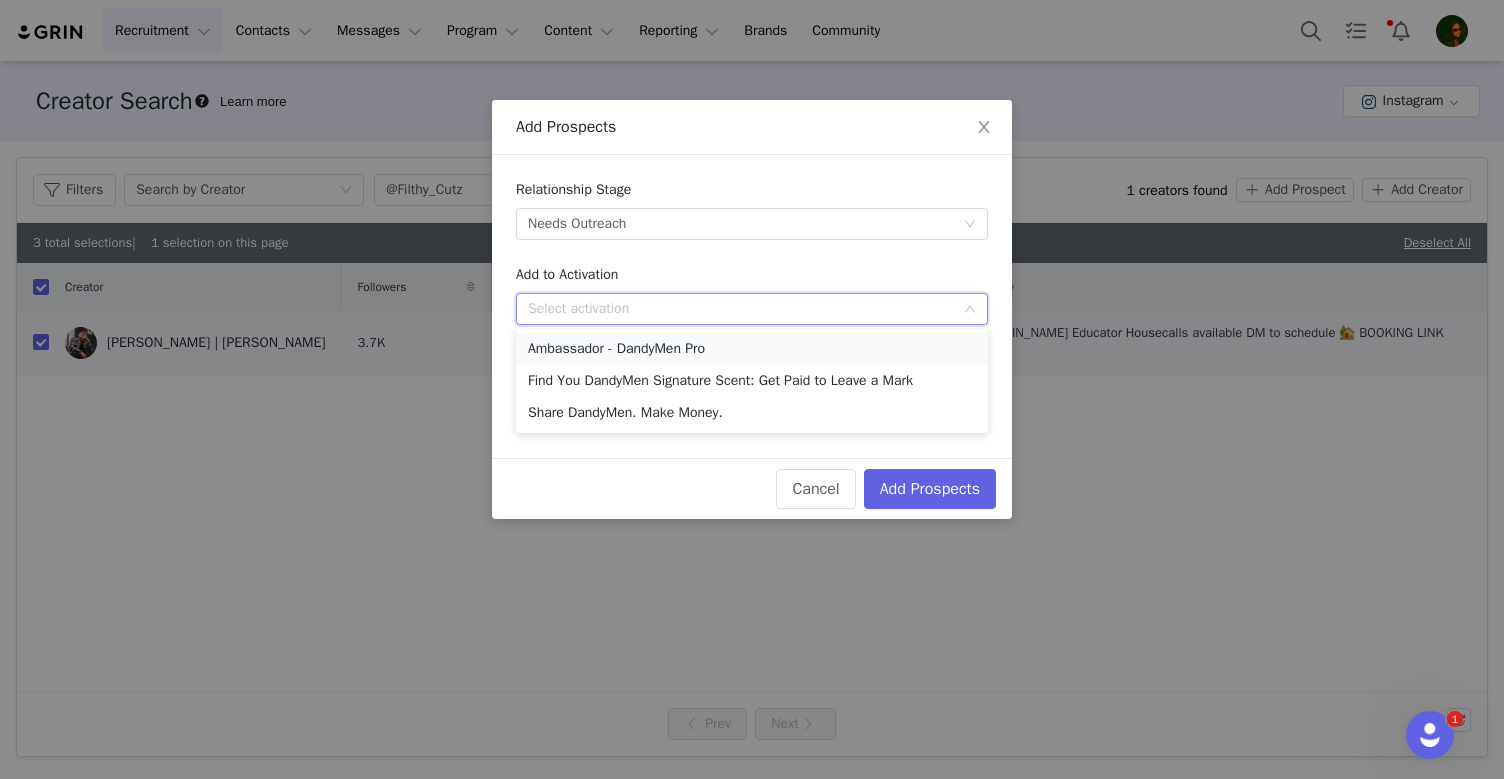 click on "Ambassador - DandyMen Pro" at bounding box center (752, 349) 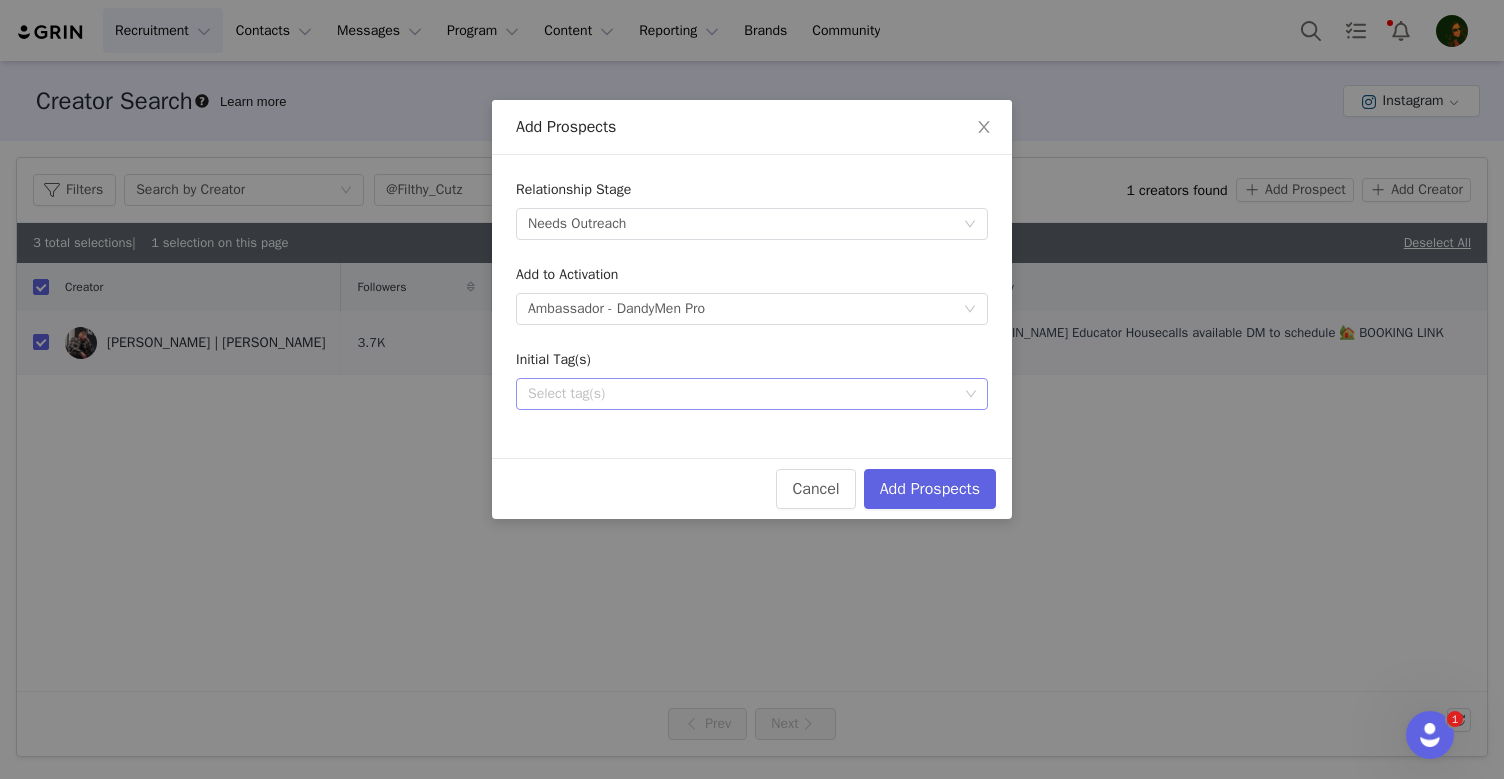 click on "Select tag(s)" at bounding box center [743, 394] 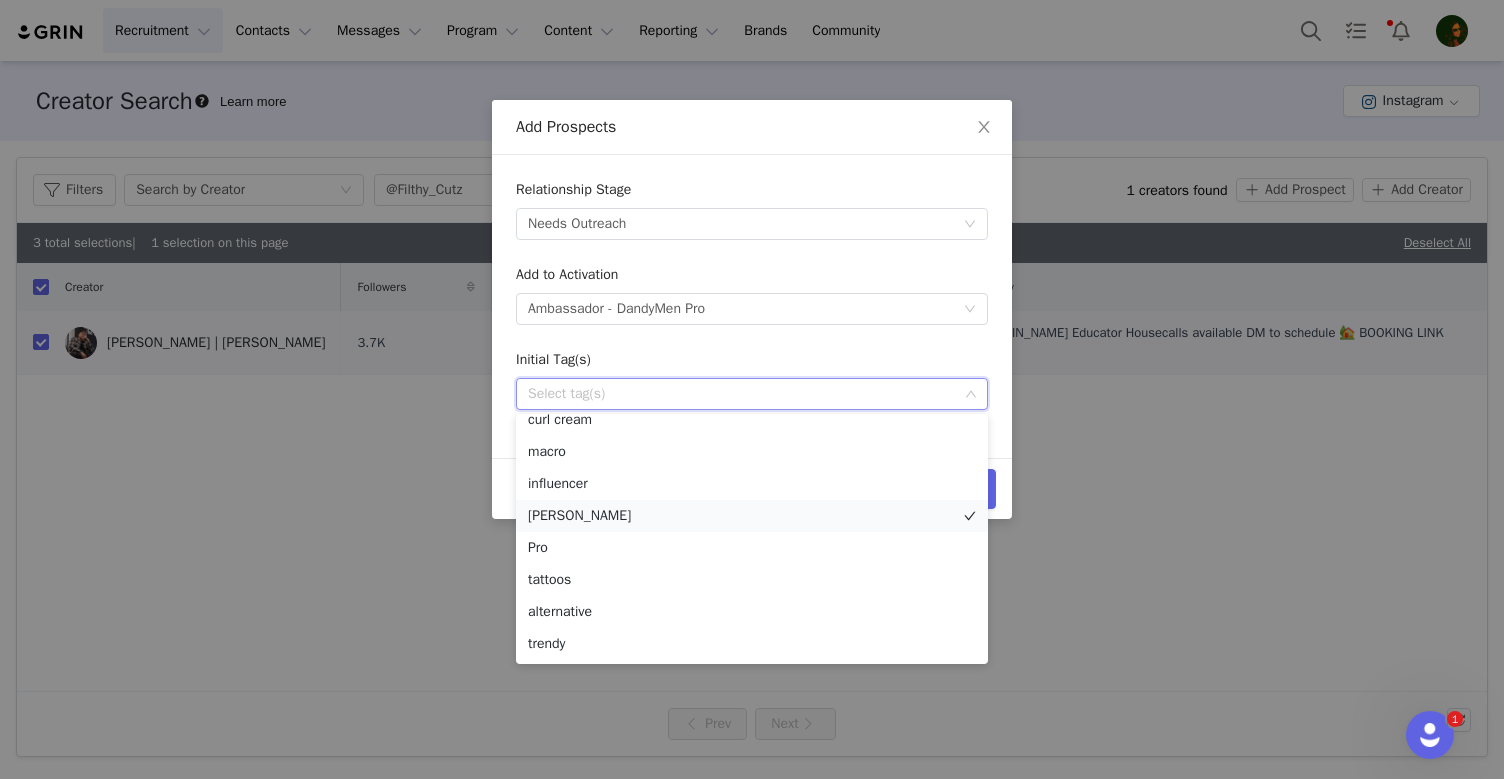 click on "[PERSON_NAME]" at bounding box center [752, 516] 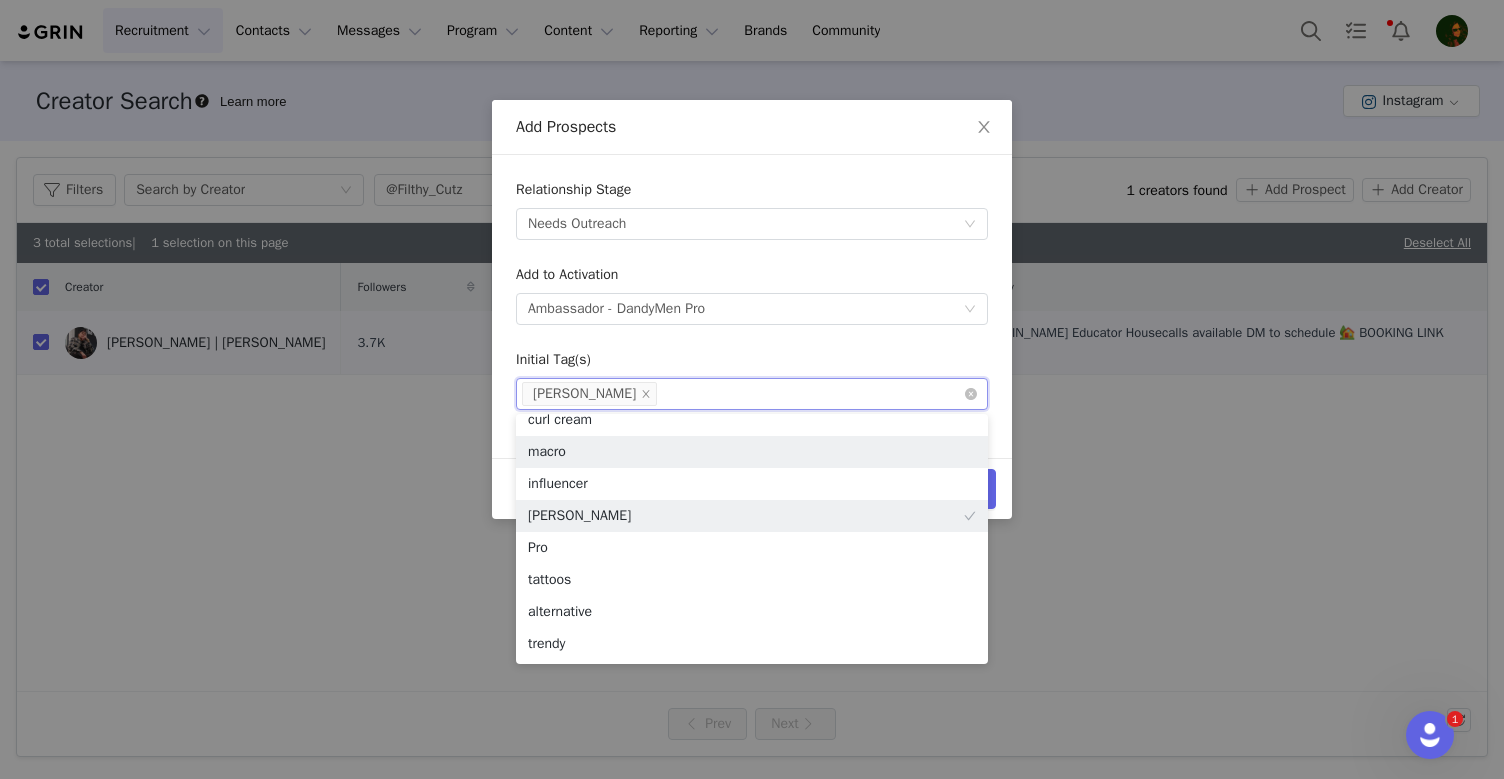 scroll, scrollTop: 132, scrollLeft: 0, axis: vertical 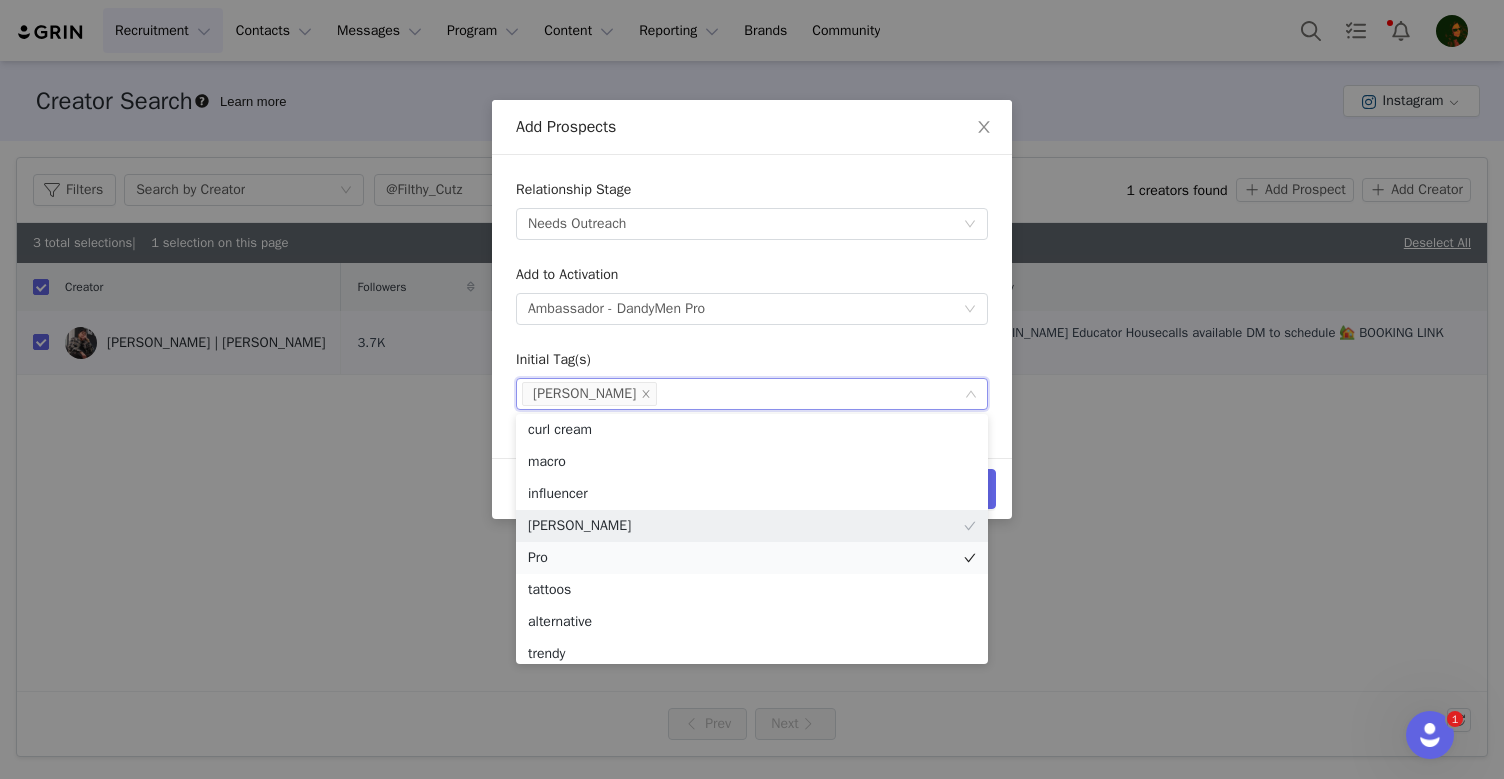 click on "Pro" at bounding box center [752, 558] 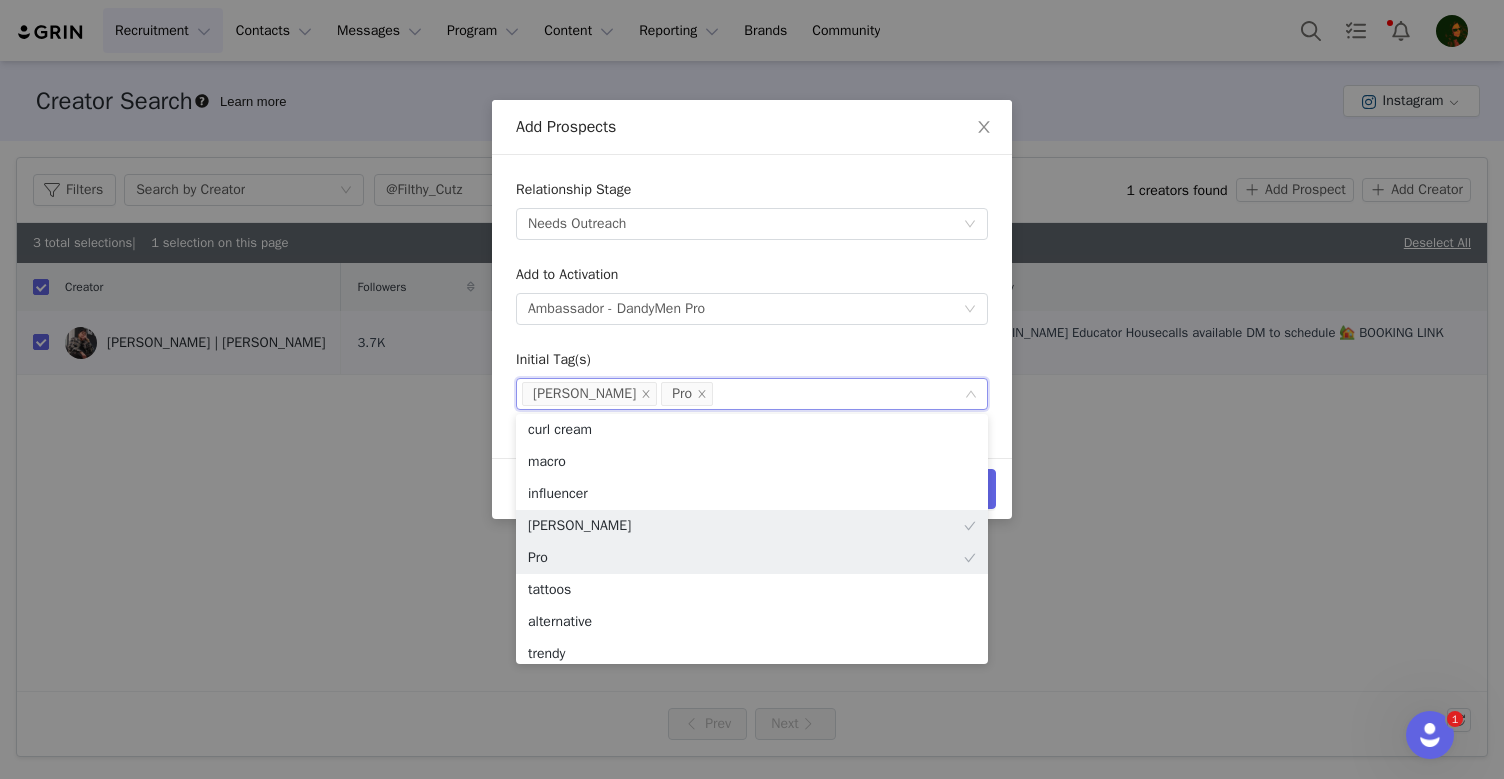 click on "Add to Activation" at bounding box center (752, 278) 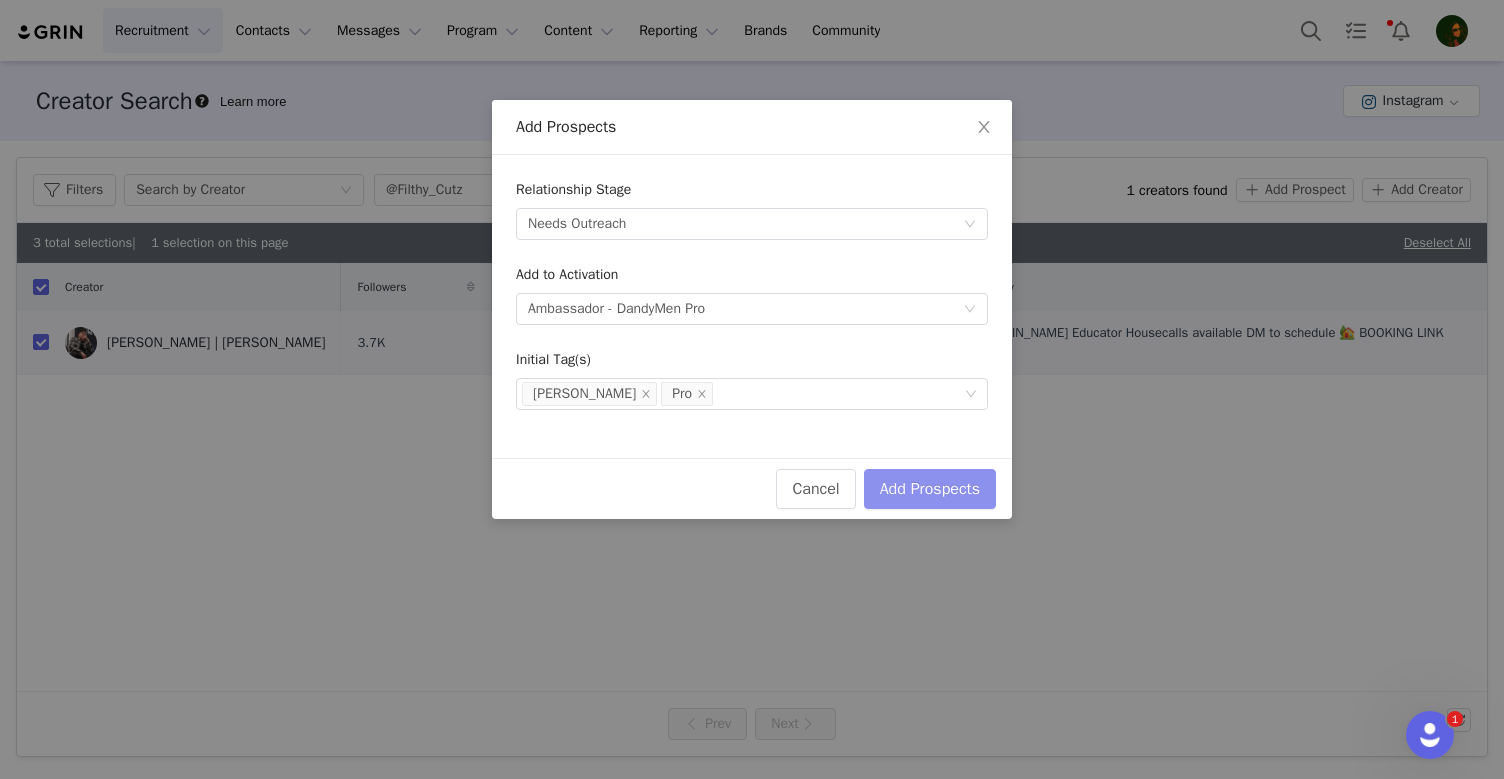 click on "Add Prospects" at bounding box center (930, 489) 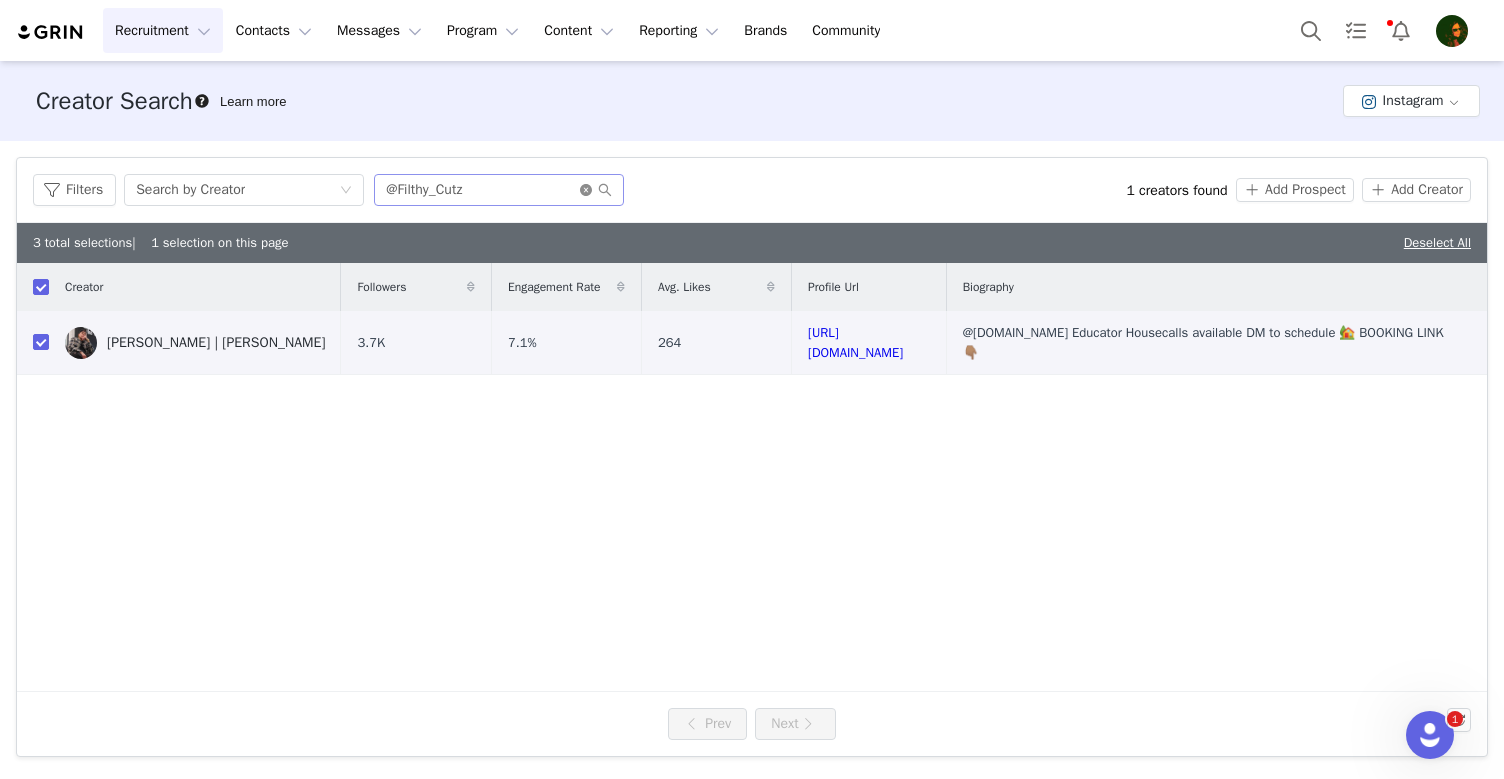 click 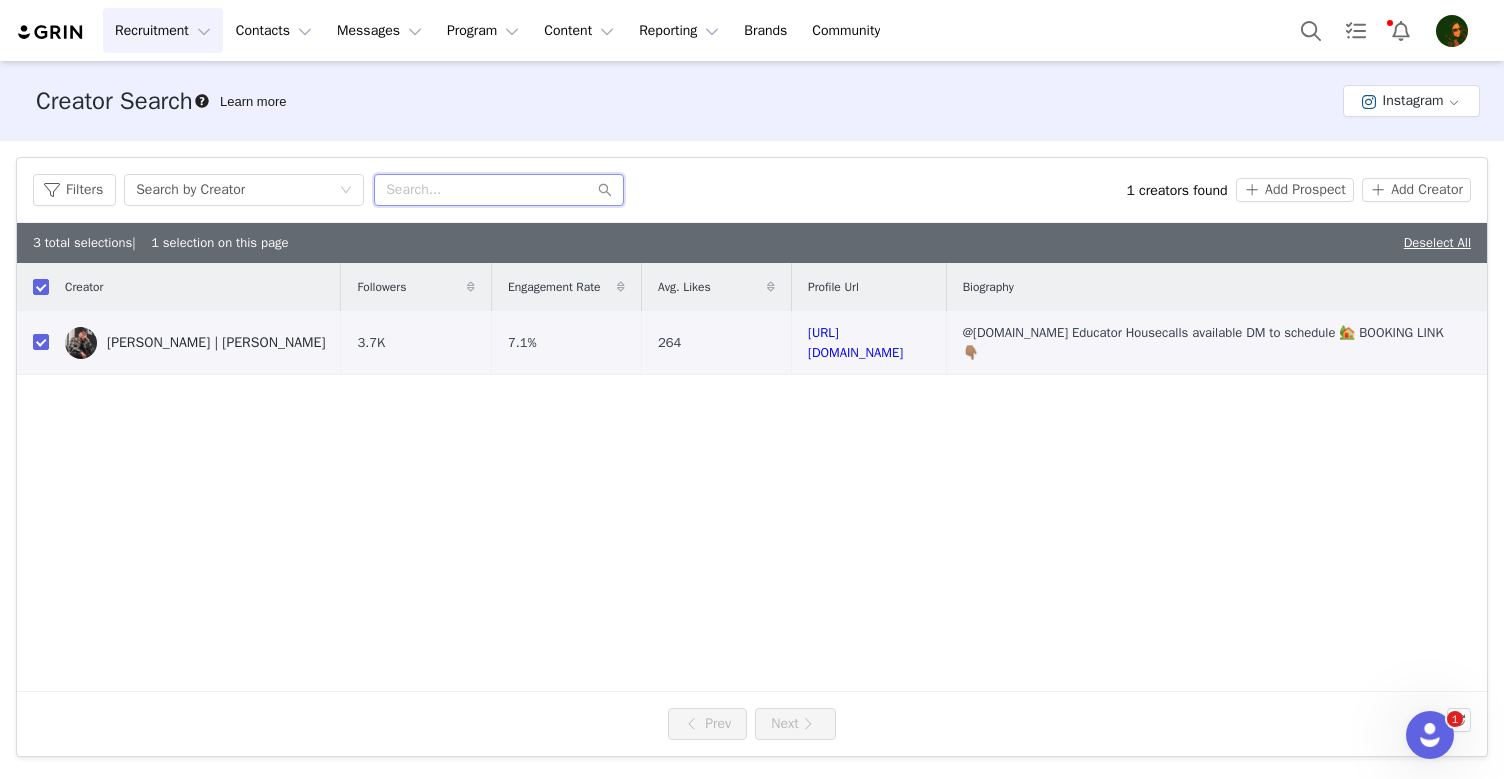 click at bounding box center (499, 190) 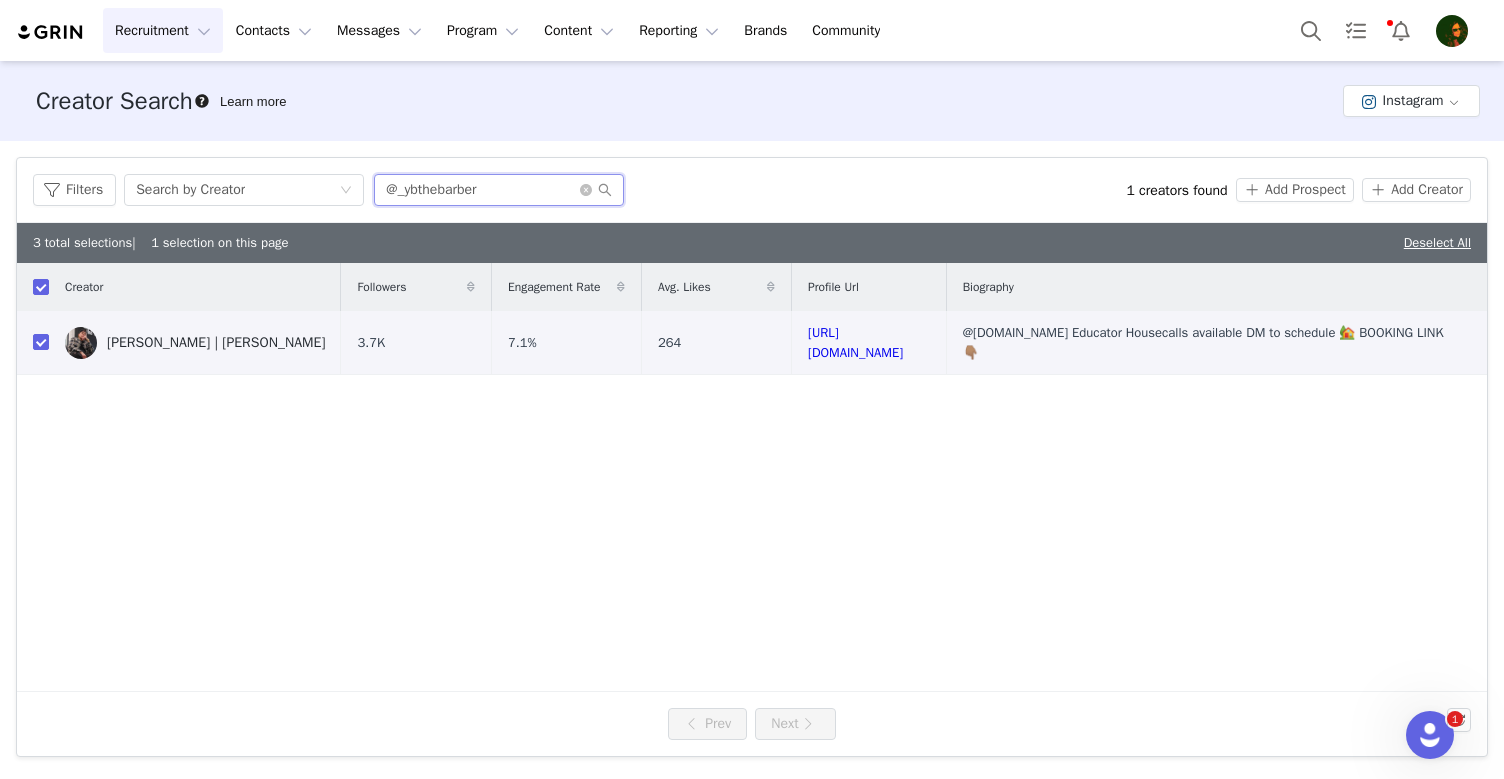 type on "@_ybthebarber" 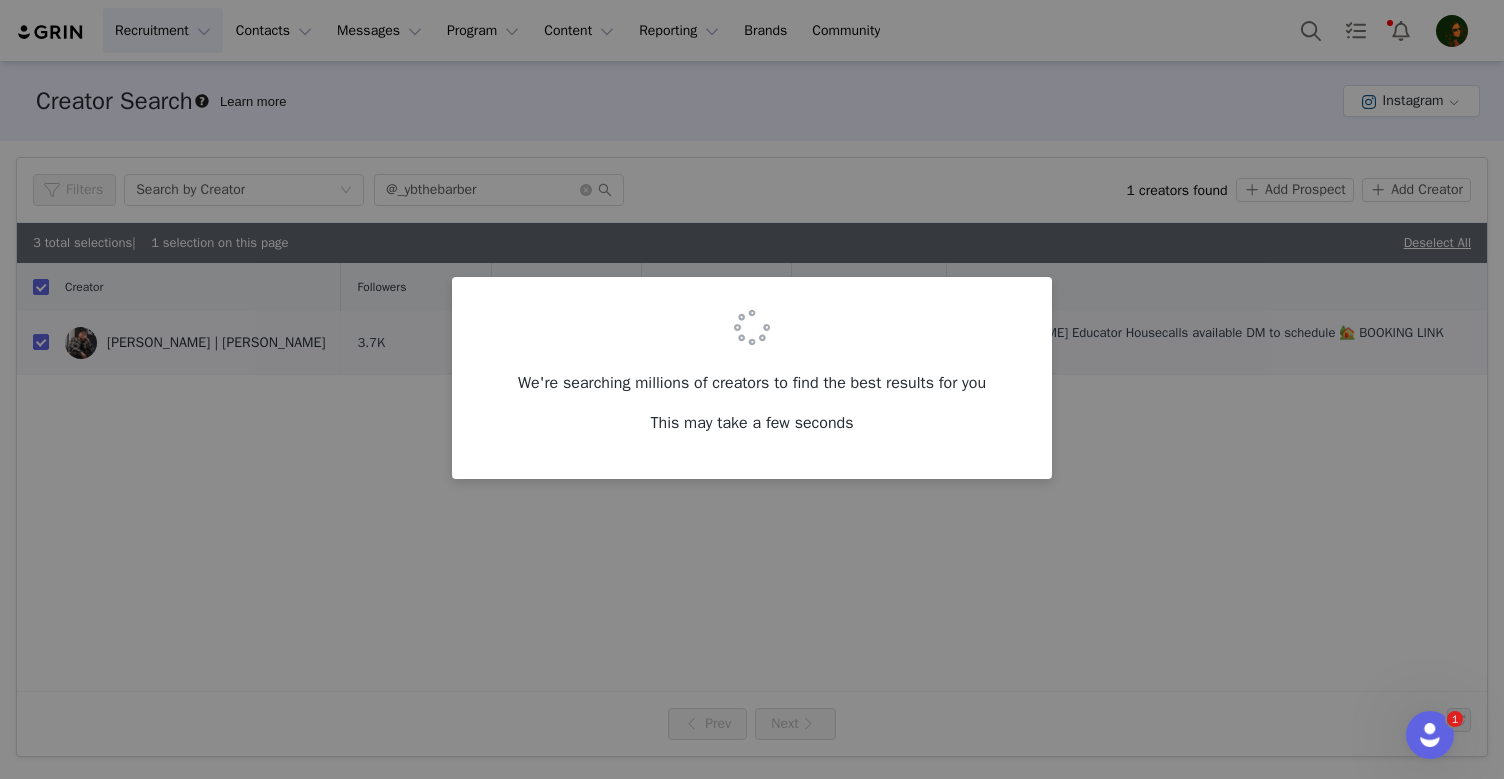 checkbox on "false" 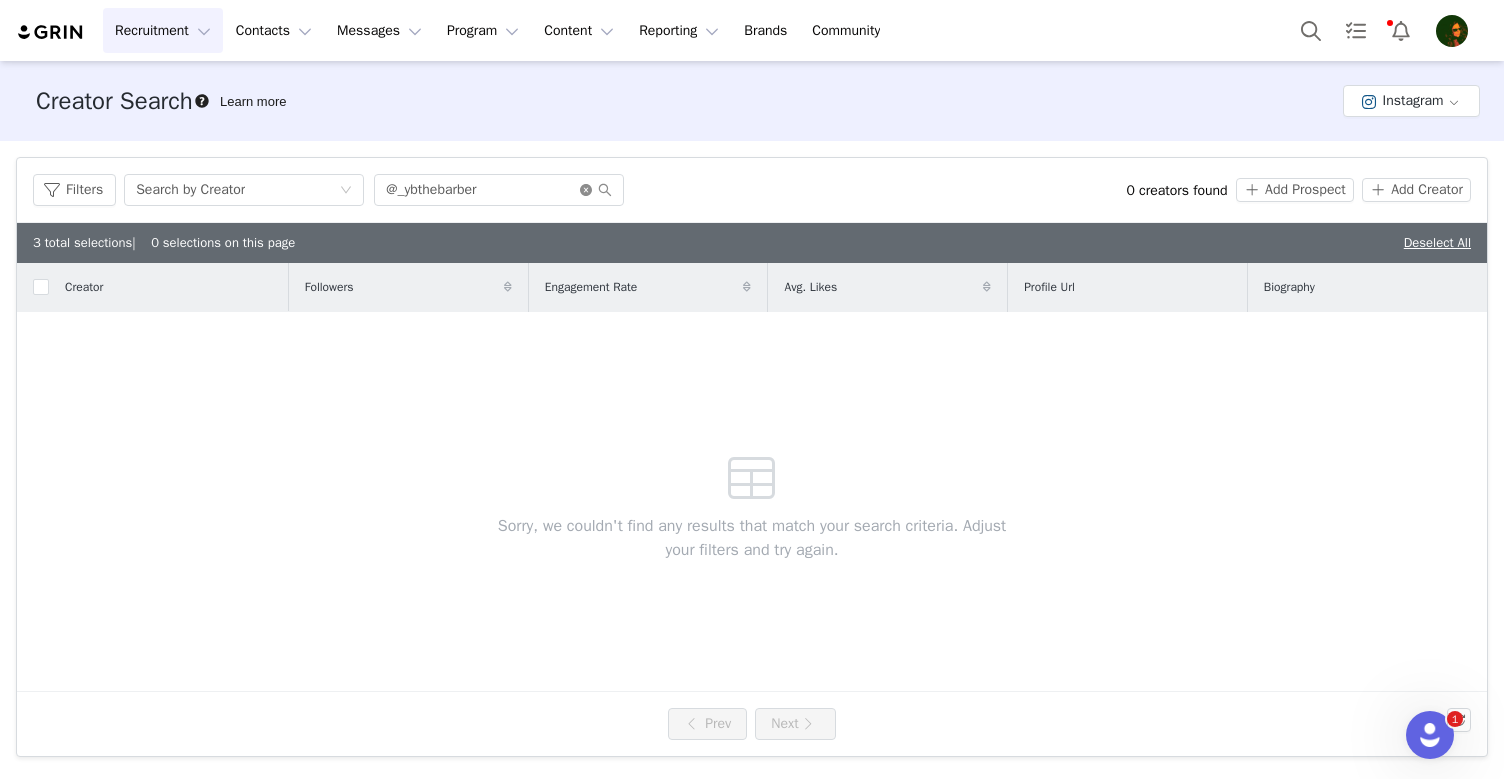 click 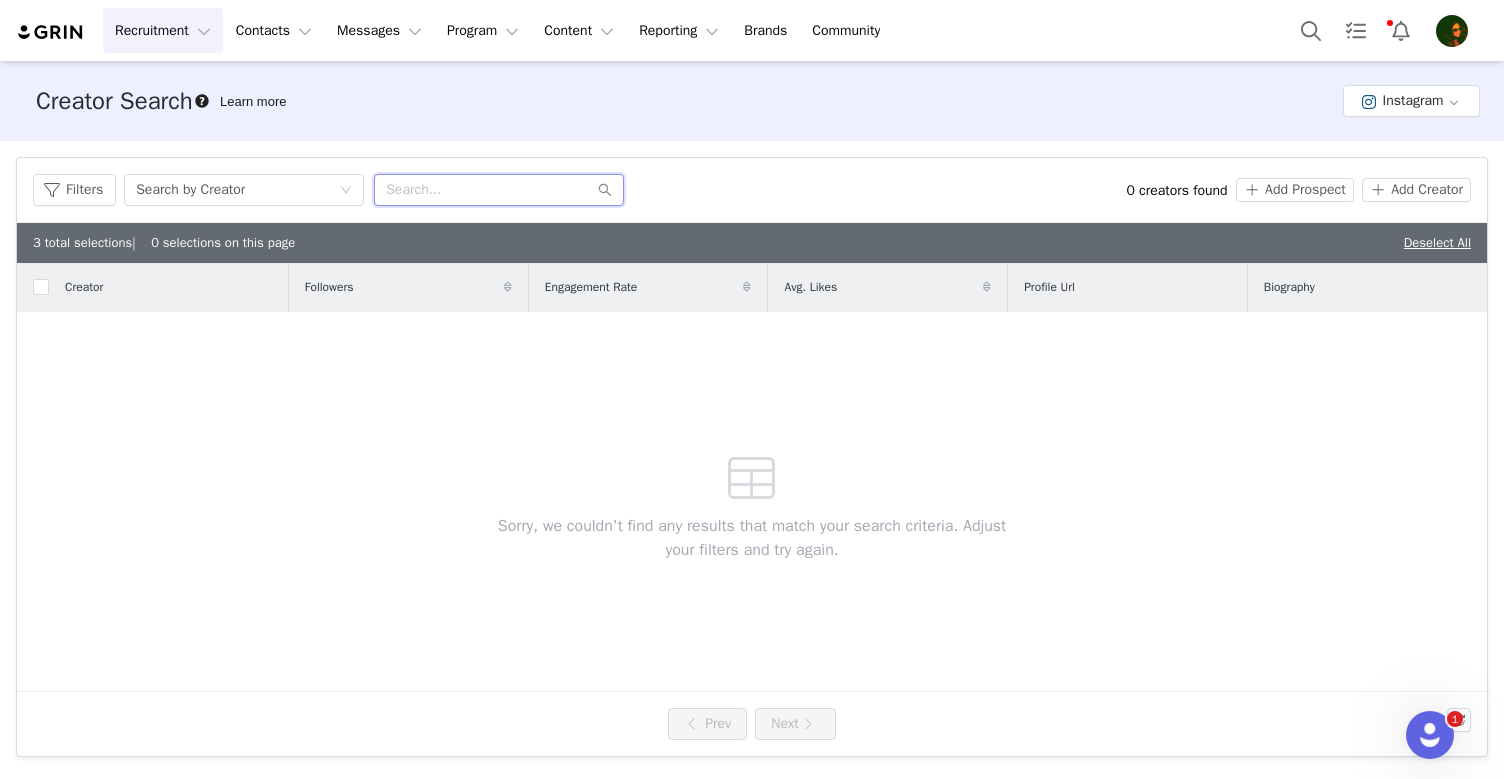 click at bounding box center (499, 190) 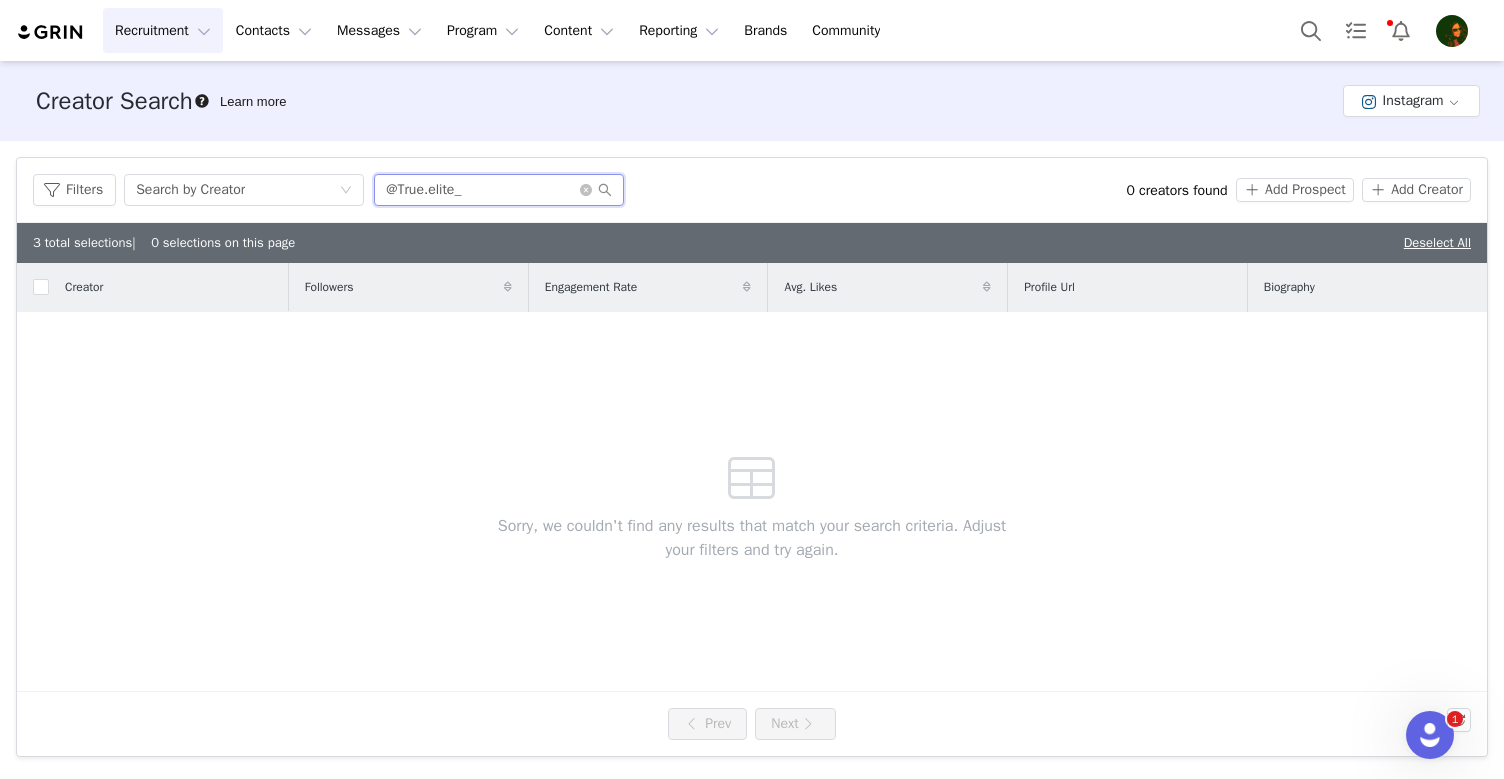 click on "@True.elite_" at bounding box center [499, 190] 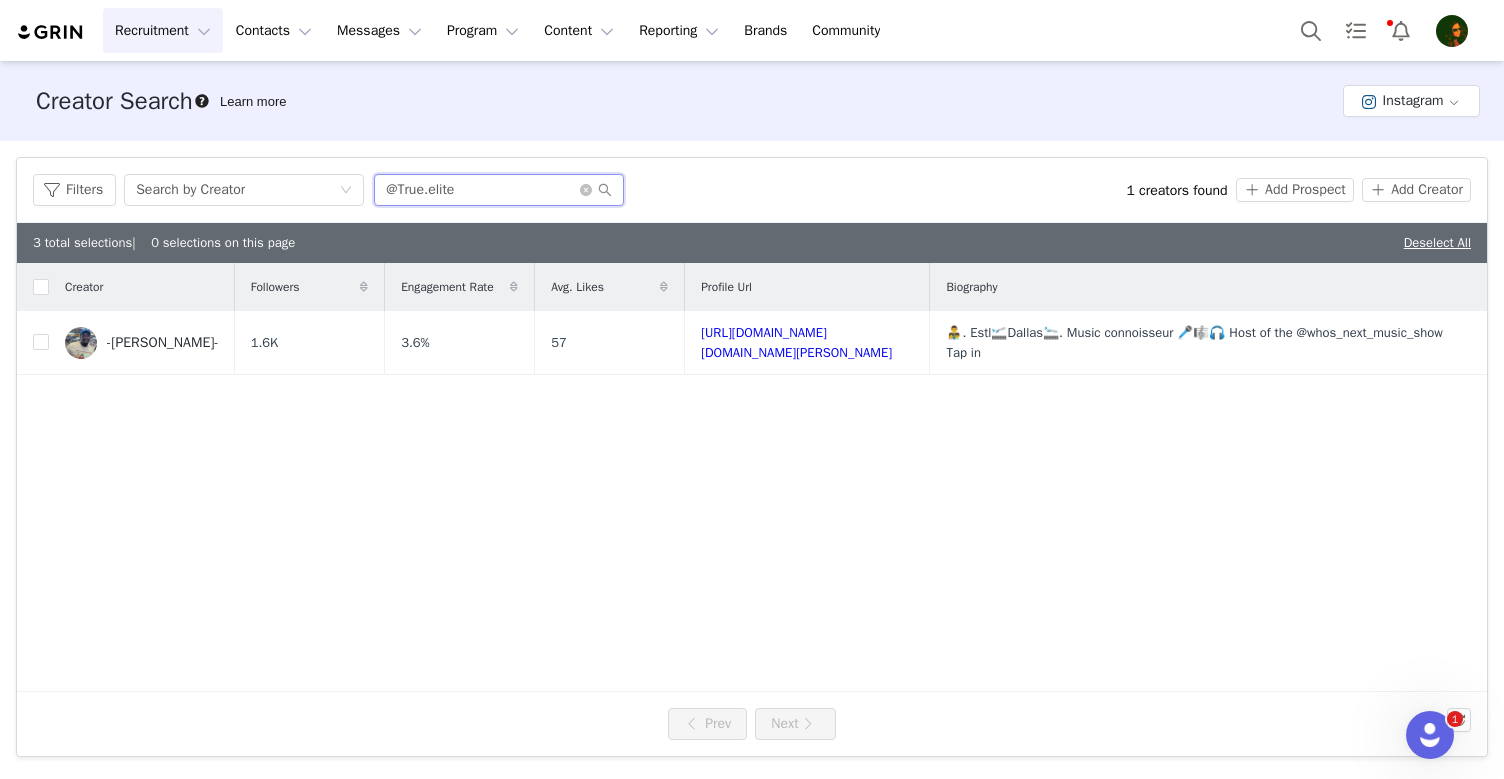 click on "@True.elite" at bounding box center [499, 190] 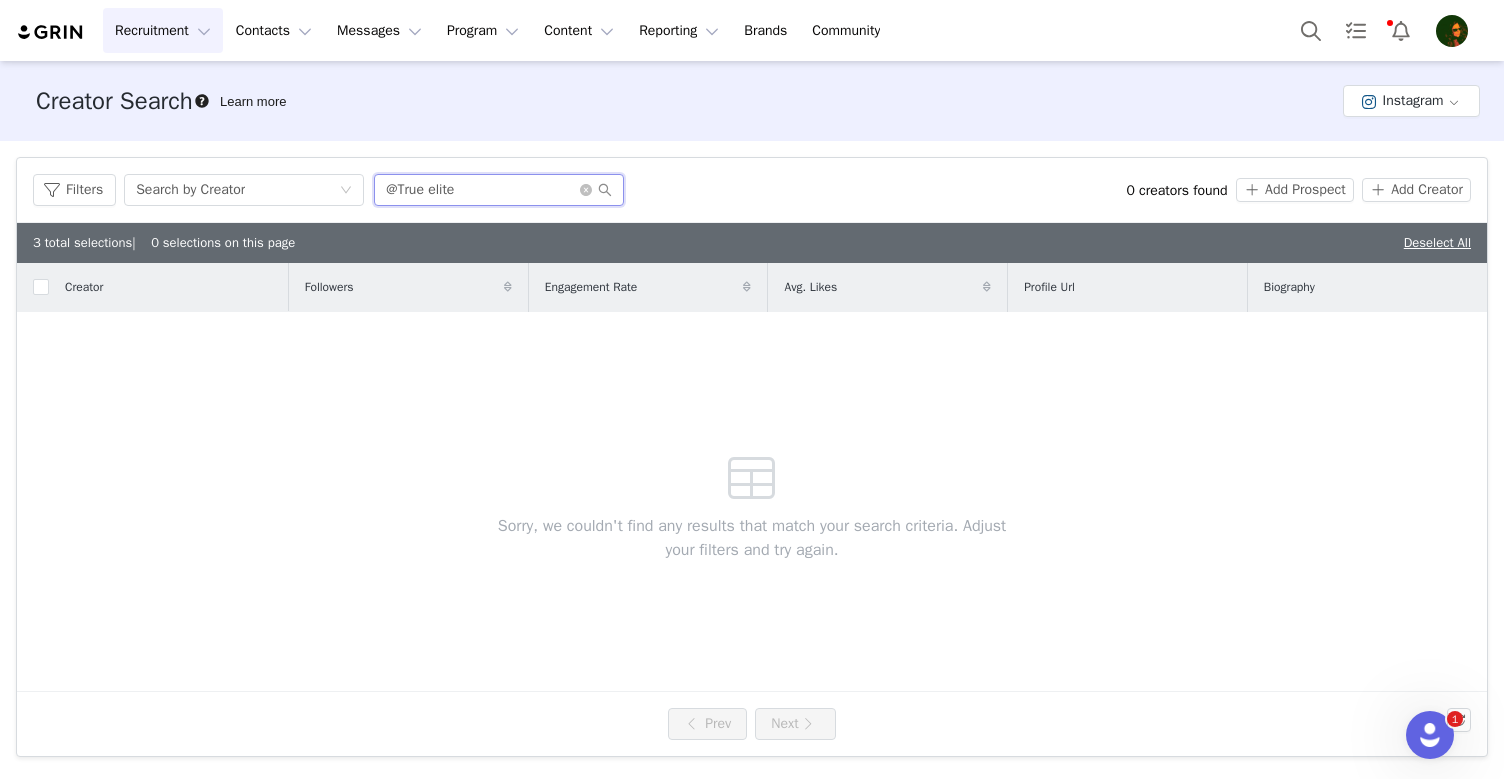 drag, startPoint x: 401, startPoint y: 191, endPoint x: 368, endPoint y: 191, distance: 33 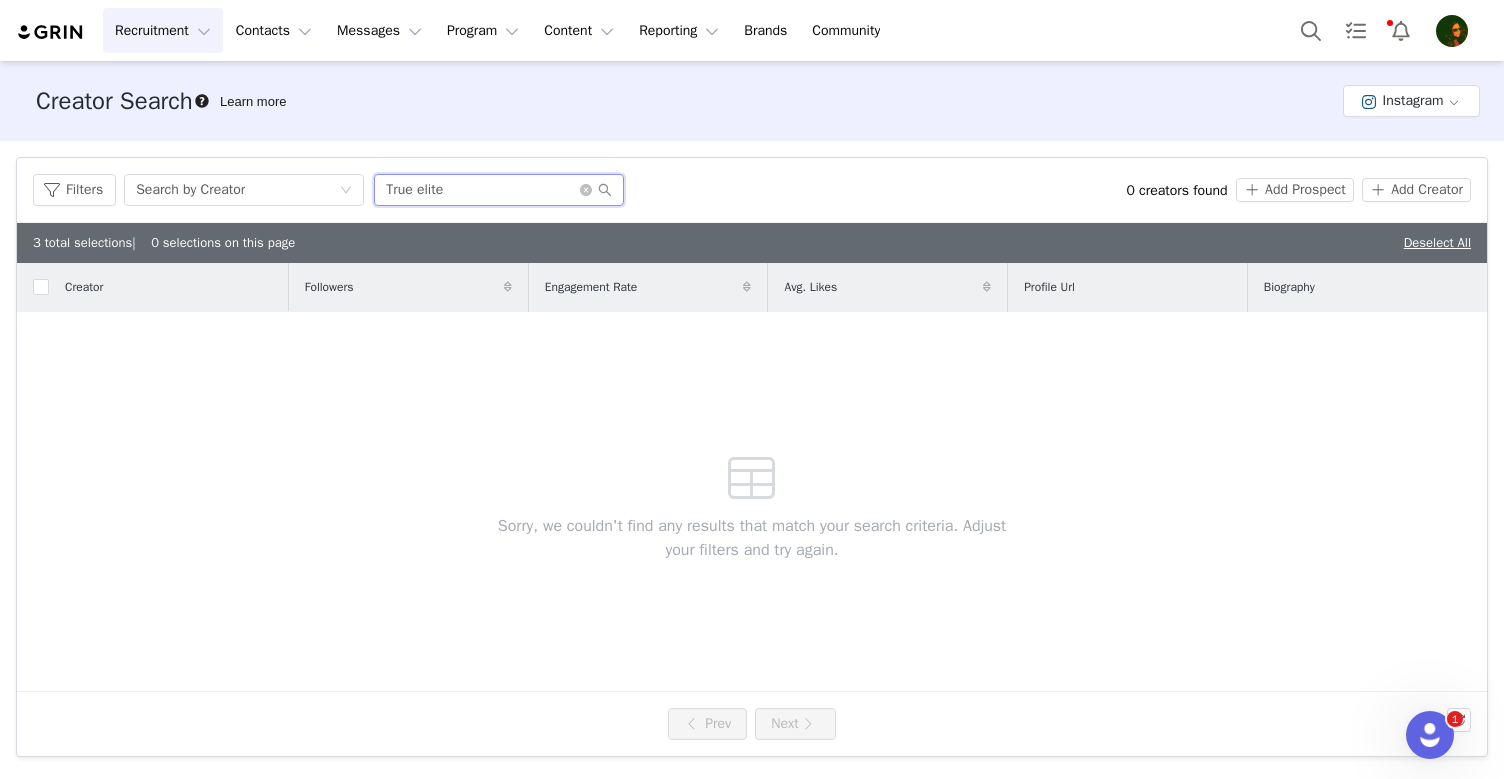 click on "True elite" at bounding box center [499, 190] 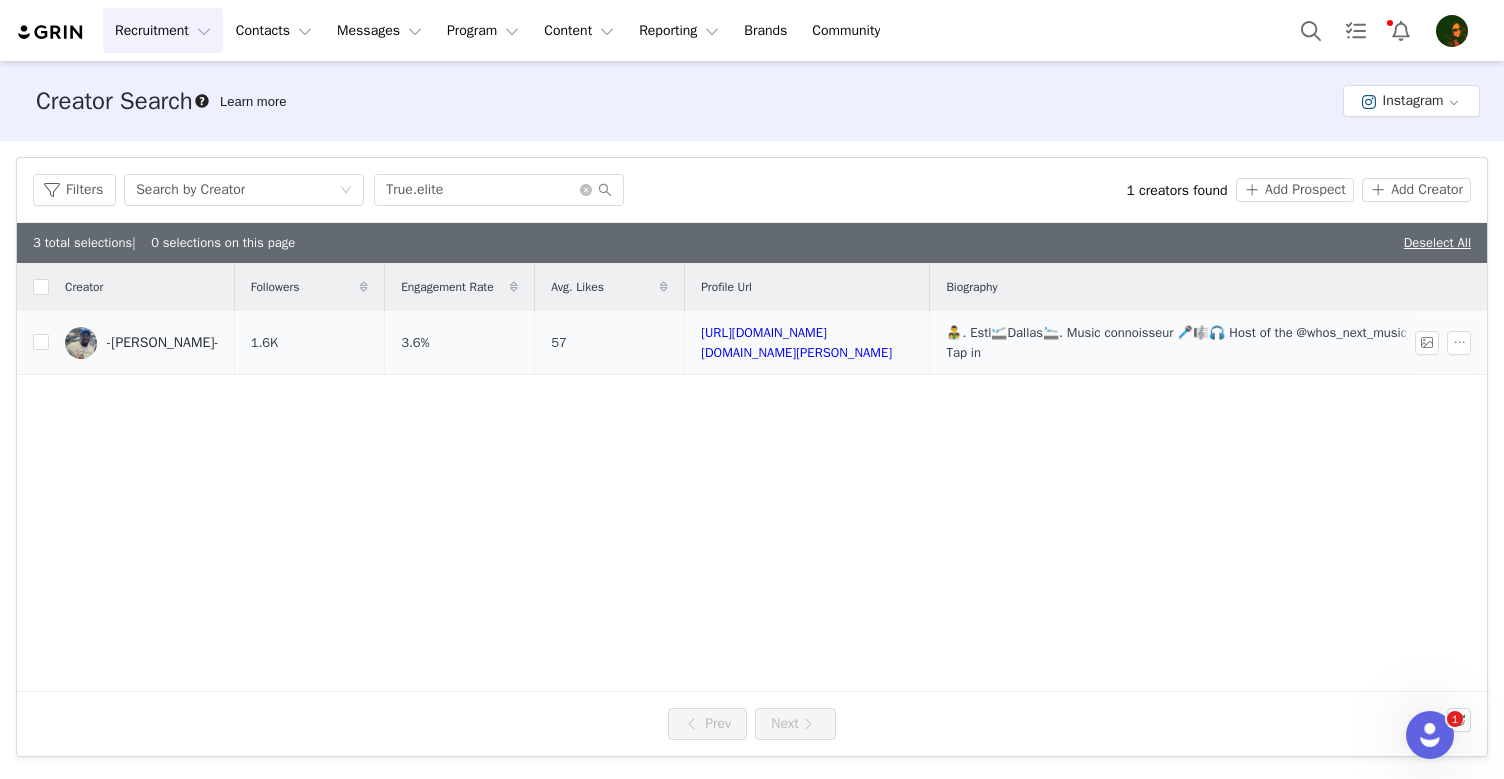 click on "-[PERSON_NAME]-" at bounding box center (142, 343) 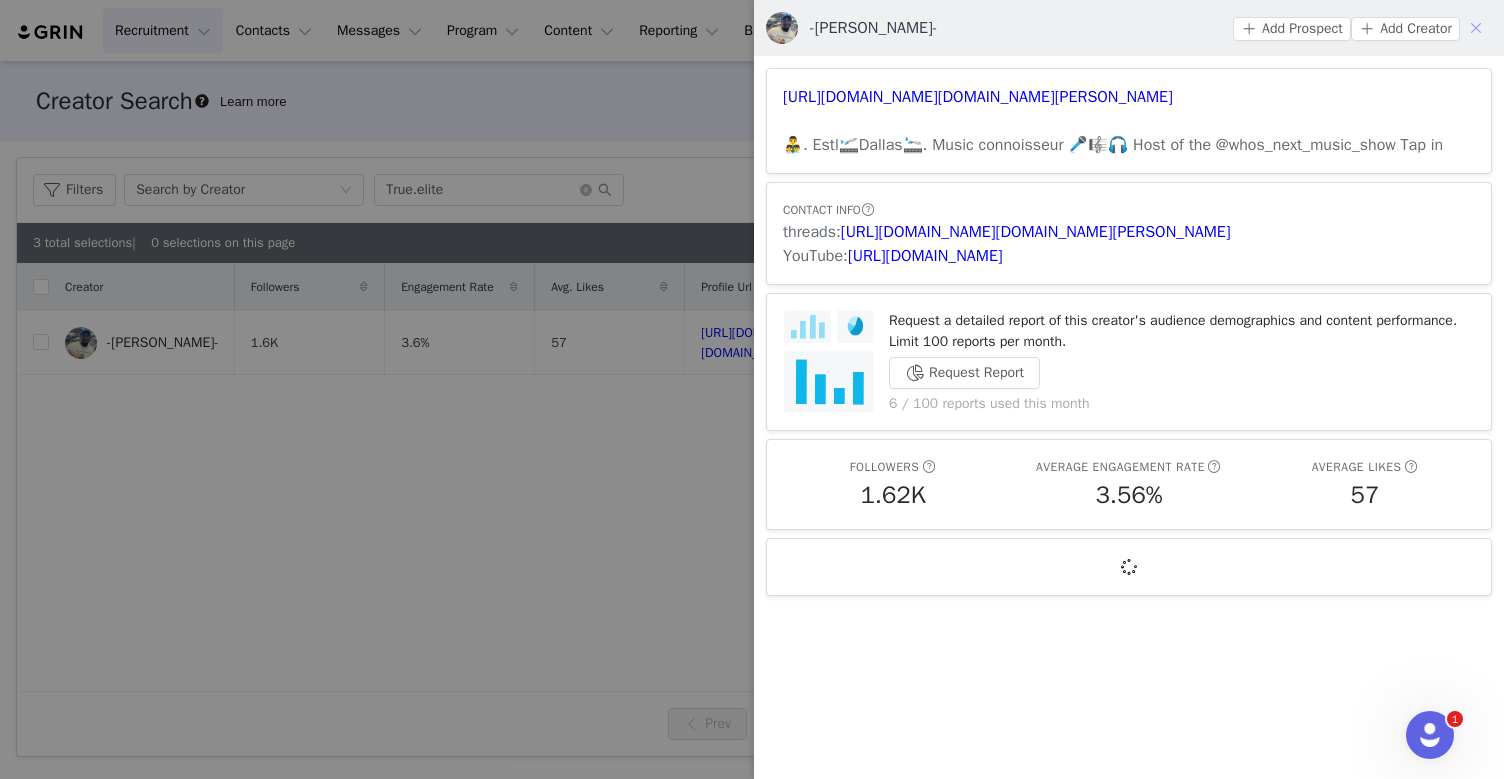 click at bounding box center (1476, 28) 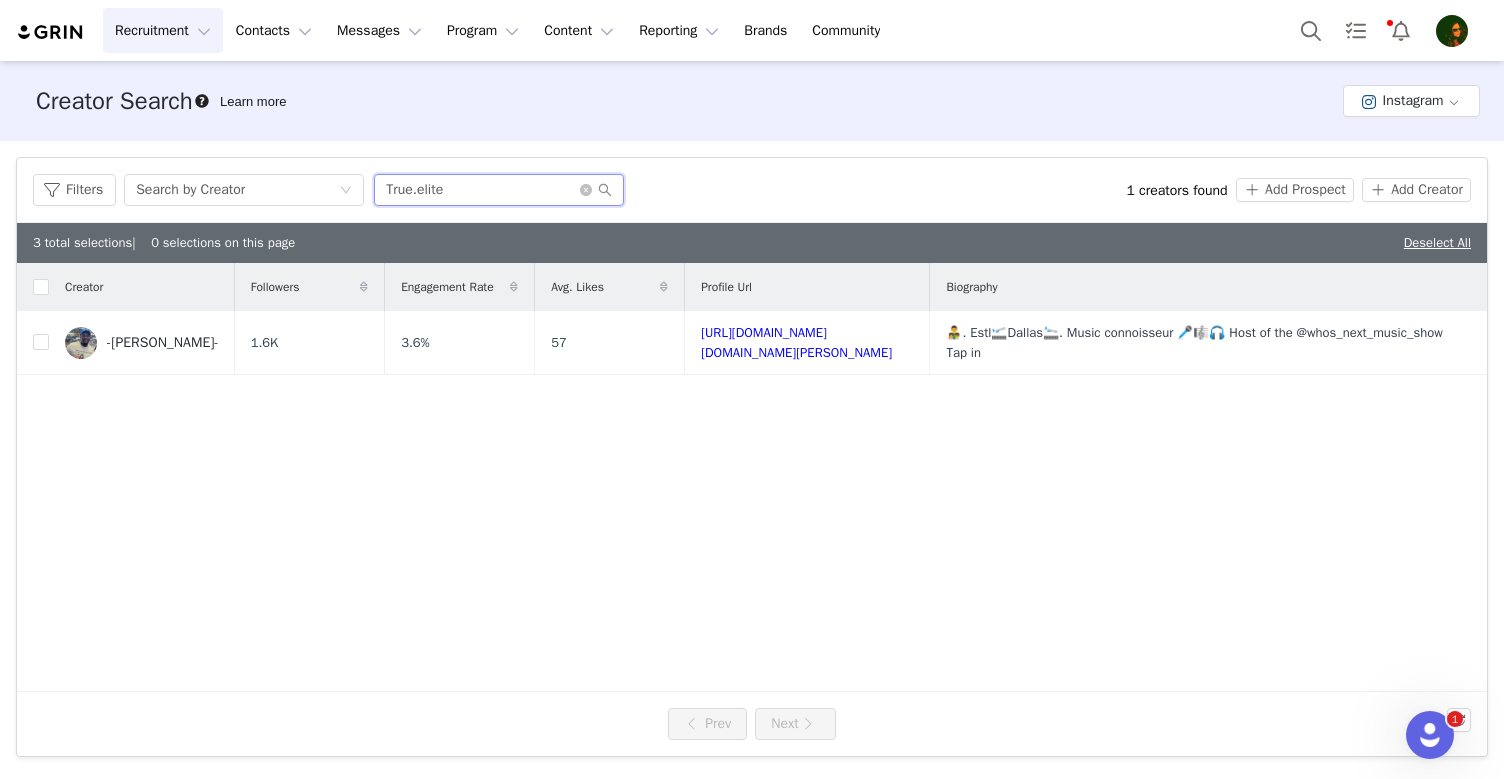 drag, startPoint x: 470, startPoint y: 189, endPoint x: 378, endPoint y: 190, distance: 92.00543 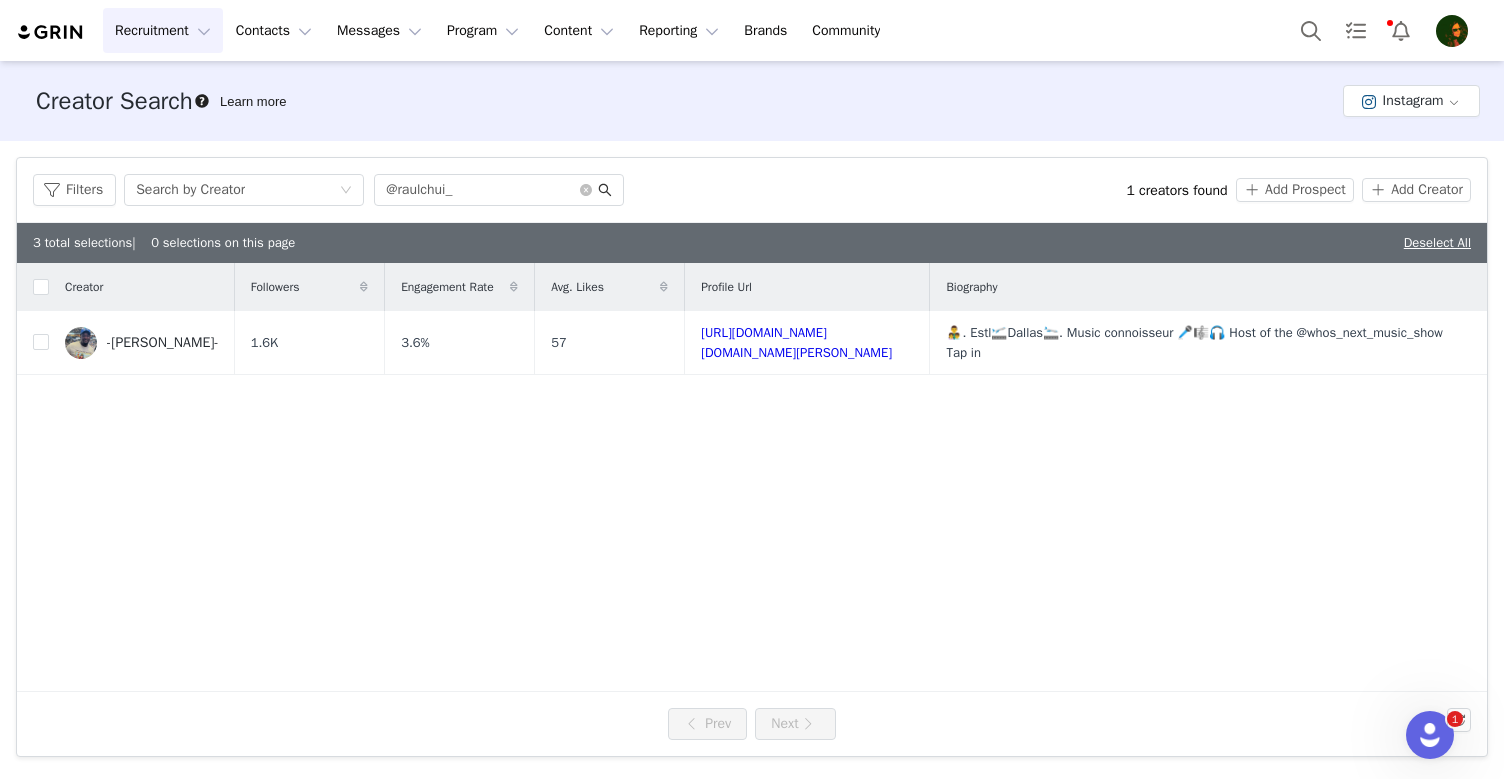click 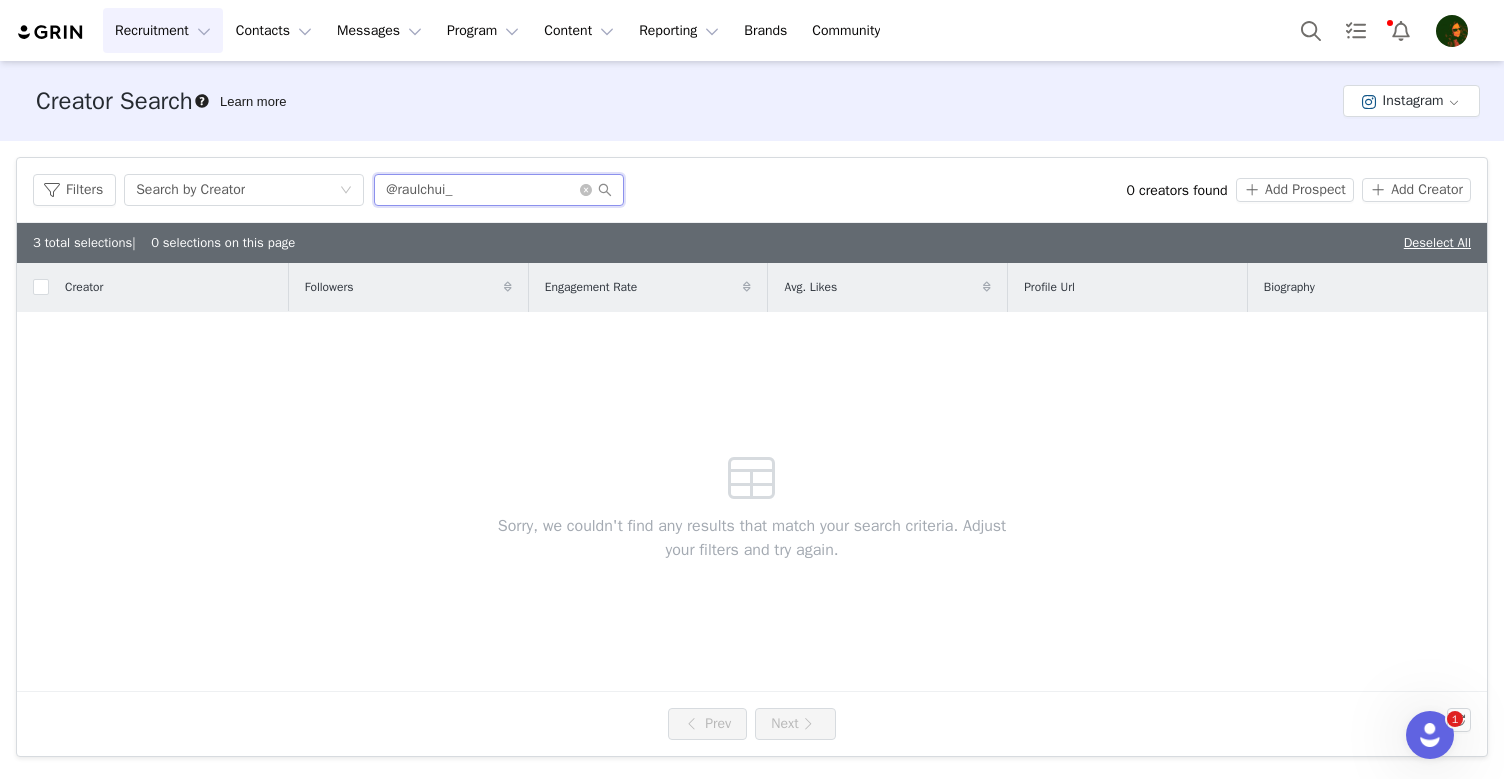 click on "@raulchui_" at bounding box center [499, 190] 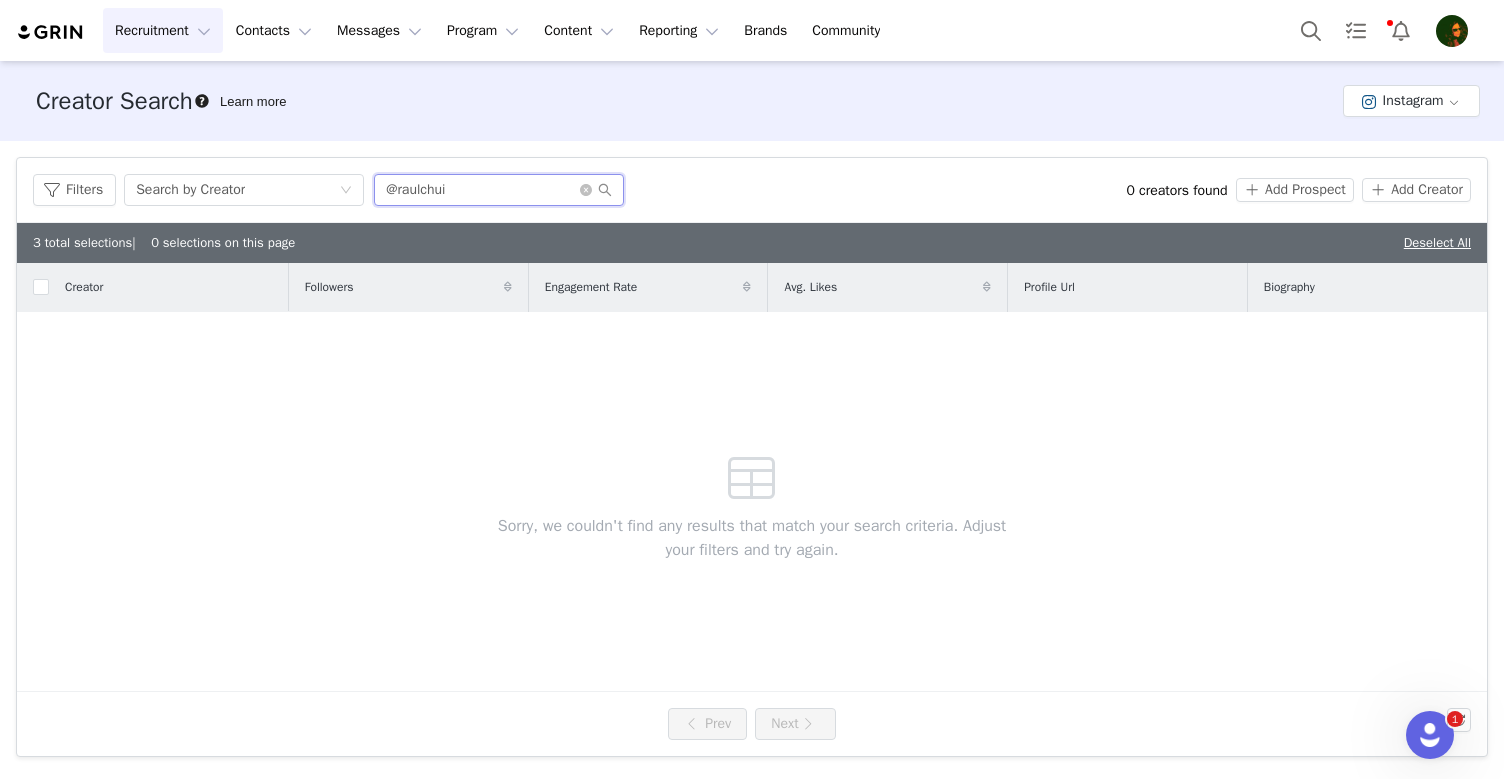 type on "@raulchui" 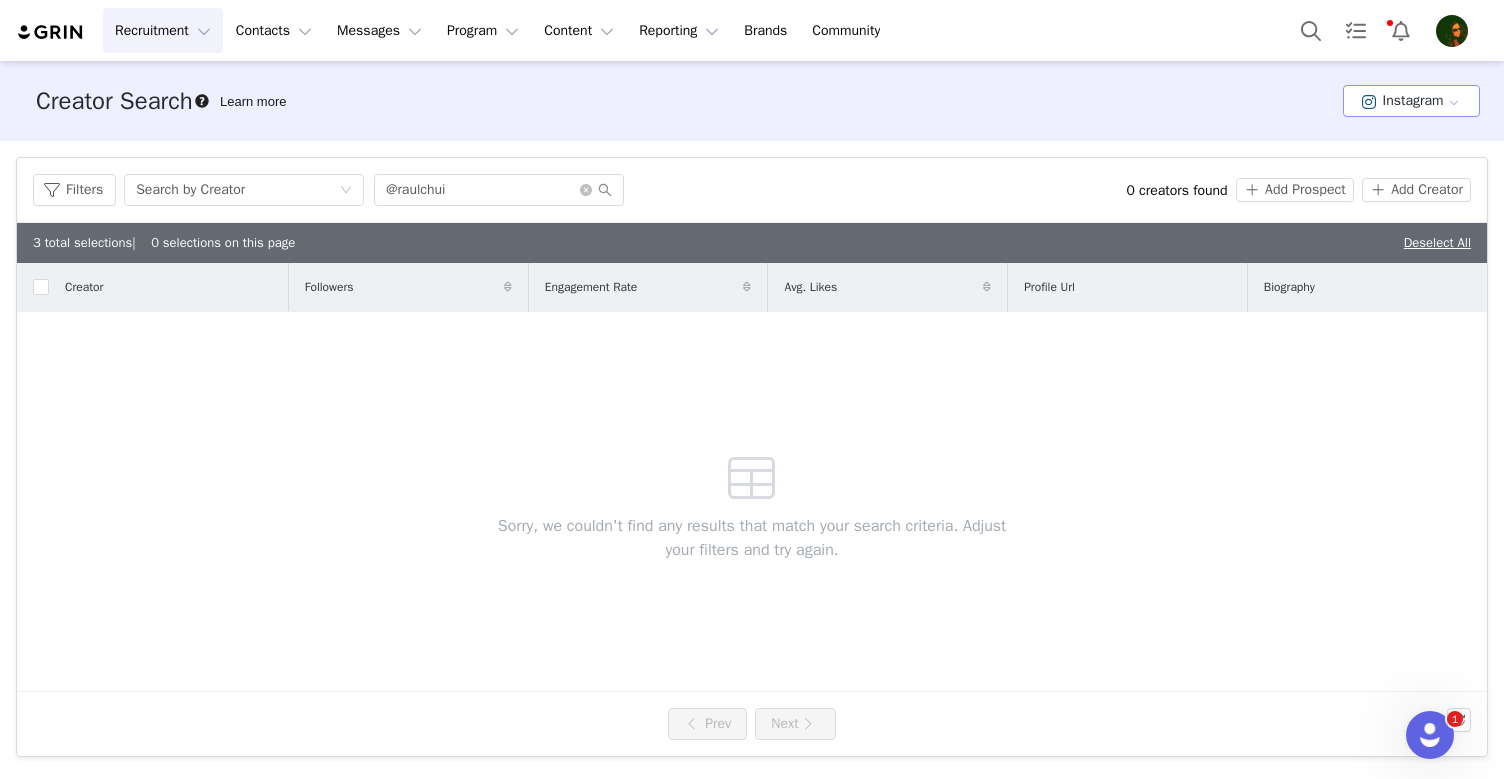 click on "Instagram" at bounding box center [1411, 101] 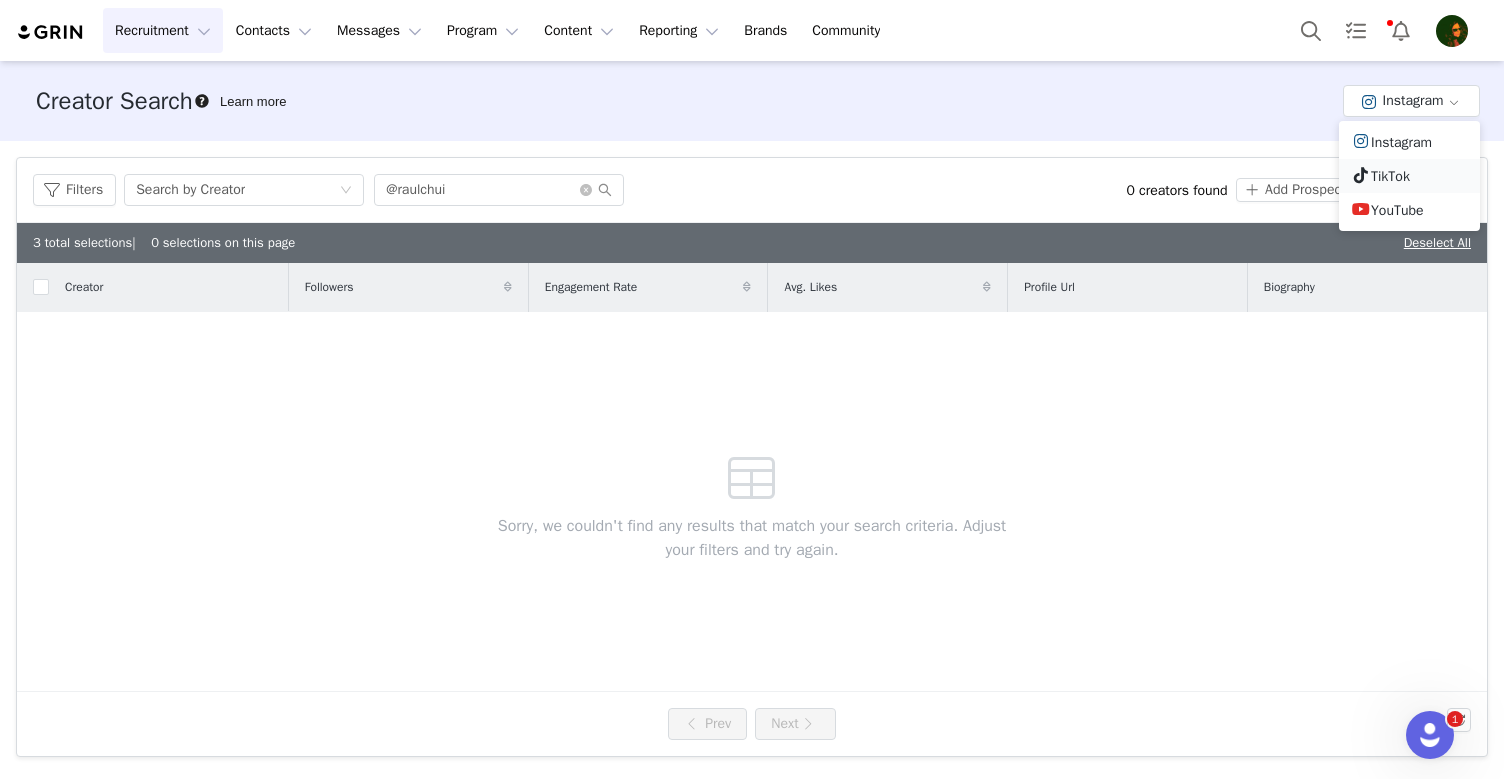 click on "TikTok" at bounding box center (1409, 176) 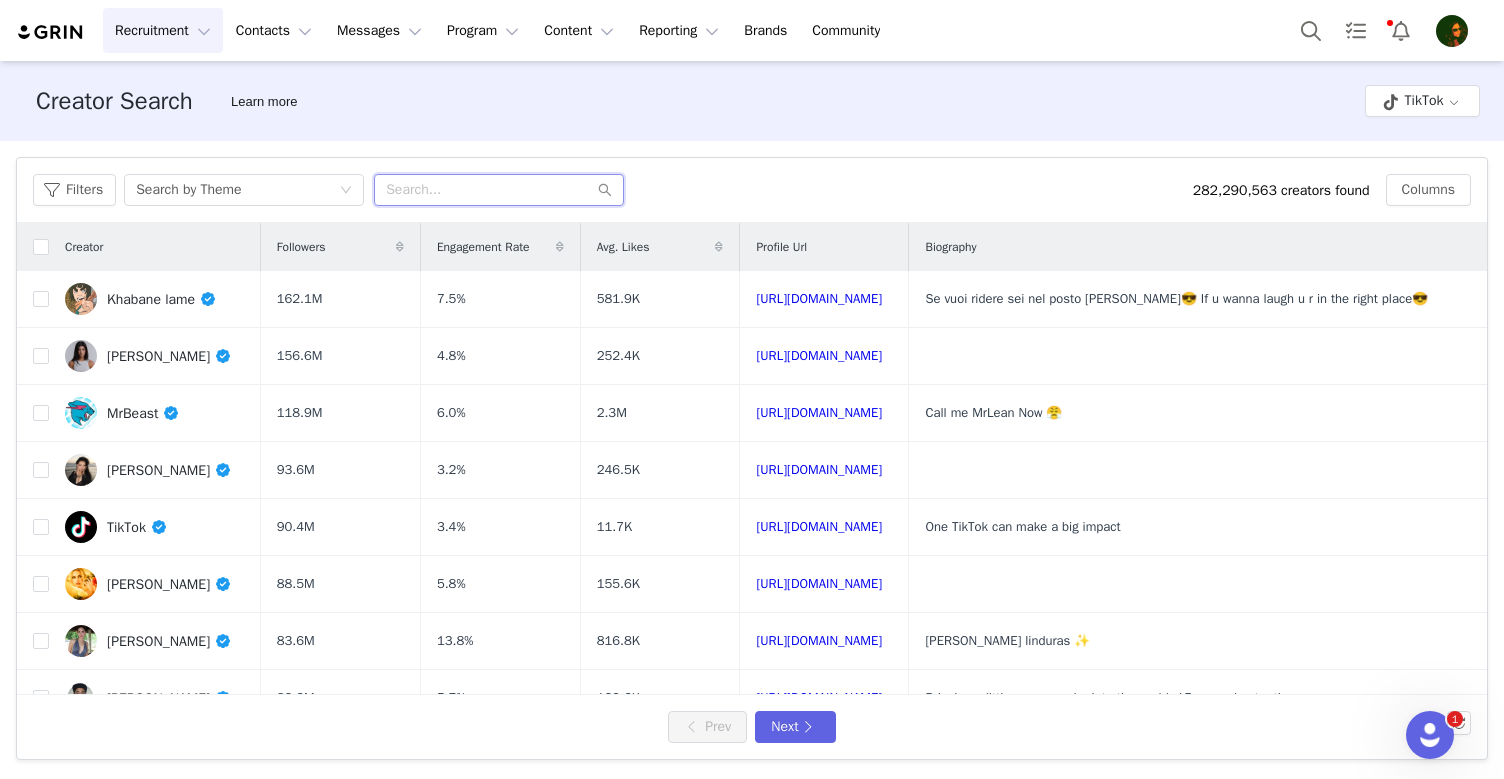 click at bounding box center [499, 190] 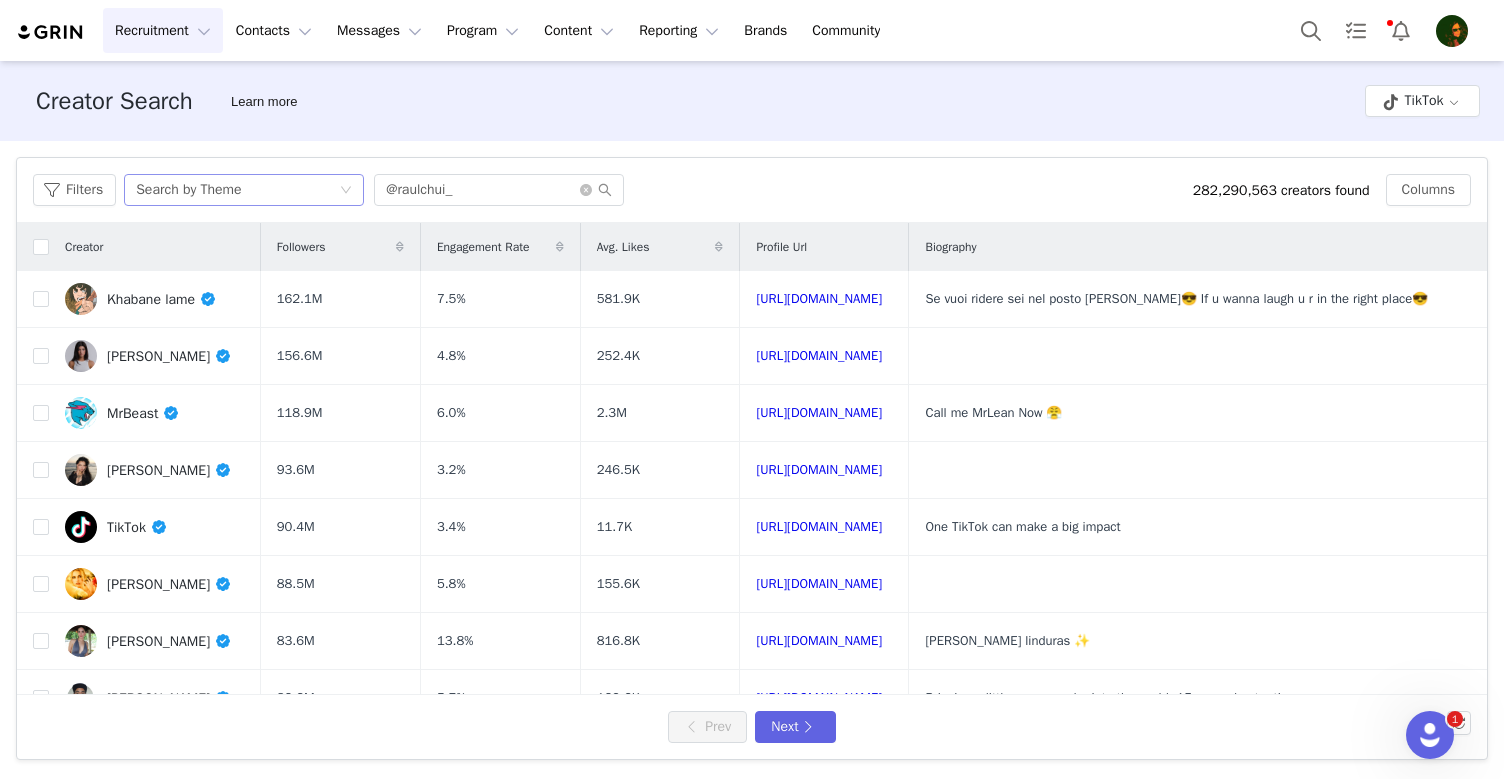 click on "Search by Theme" at bounding box center [237, 190] 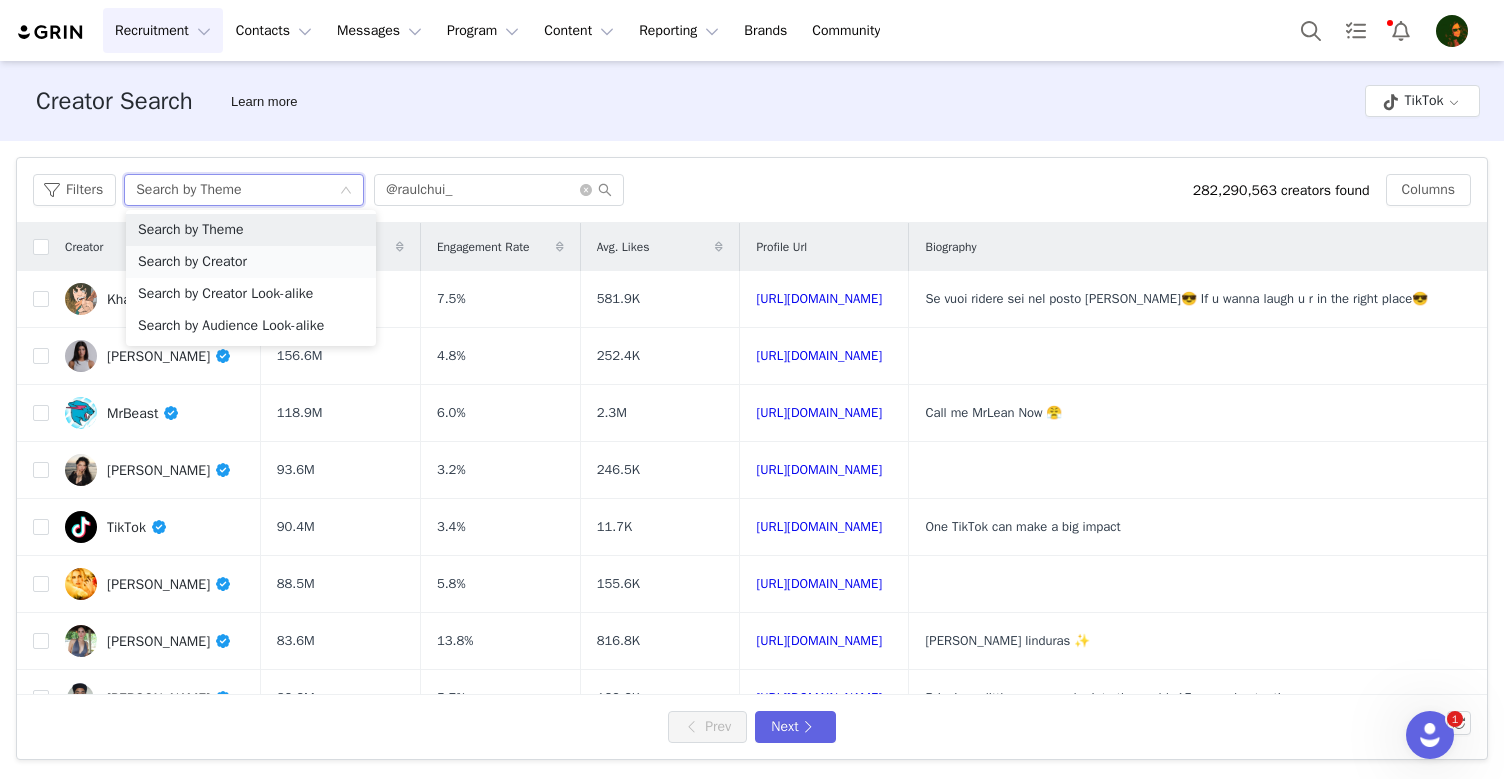 click on "Search by Creator" at bounding box center [251, 262] 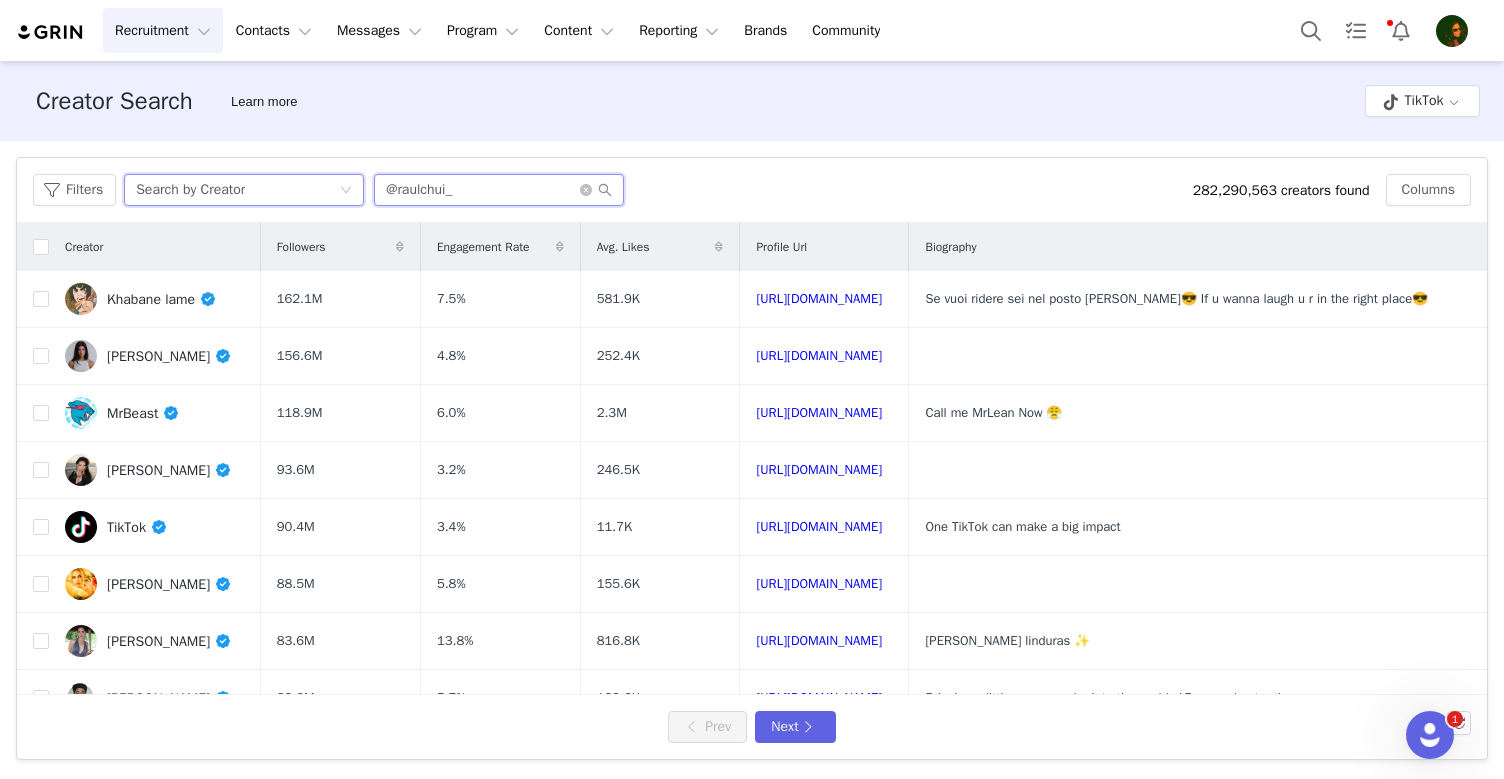 click on "@raulchui_" at bounding box center (499, 190) 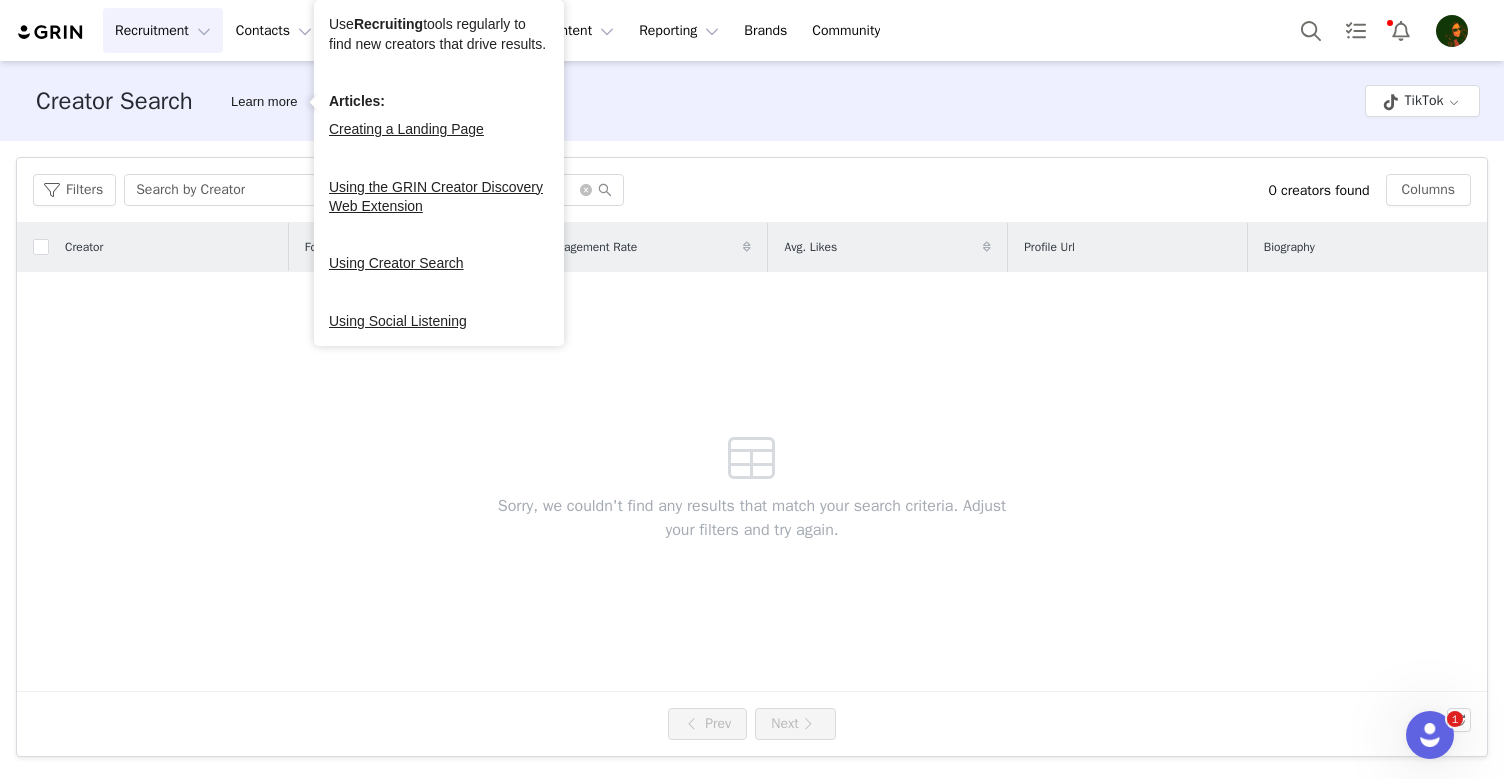 click on "Use  Recruiting  tools regularly to find new creators that drive results.    Articles: Creating a Landing Page   Using the GRIN Creator Discovery Web Extension   Using Creator Search   Using Social Listening" at bounding box center [439, 173] 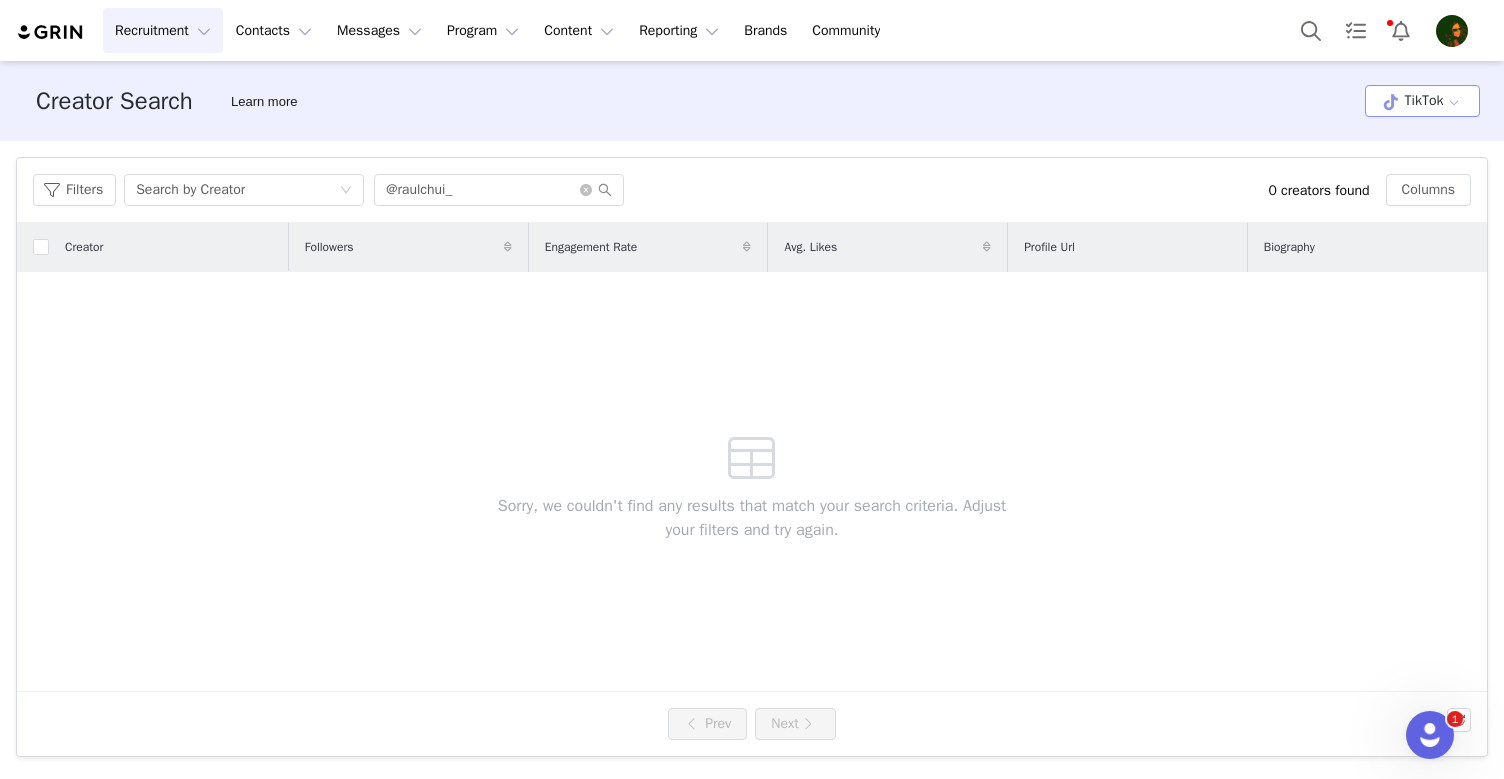 click on "TikTok" at bounding box center (1422, 101) 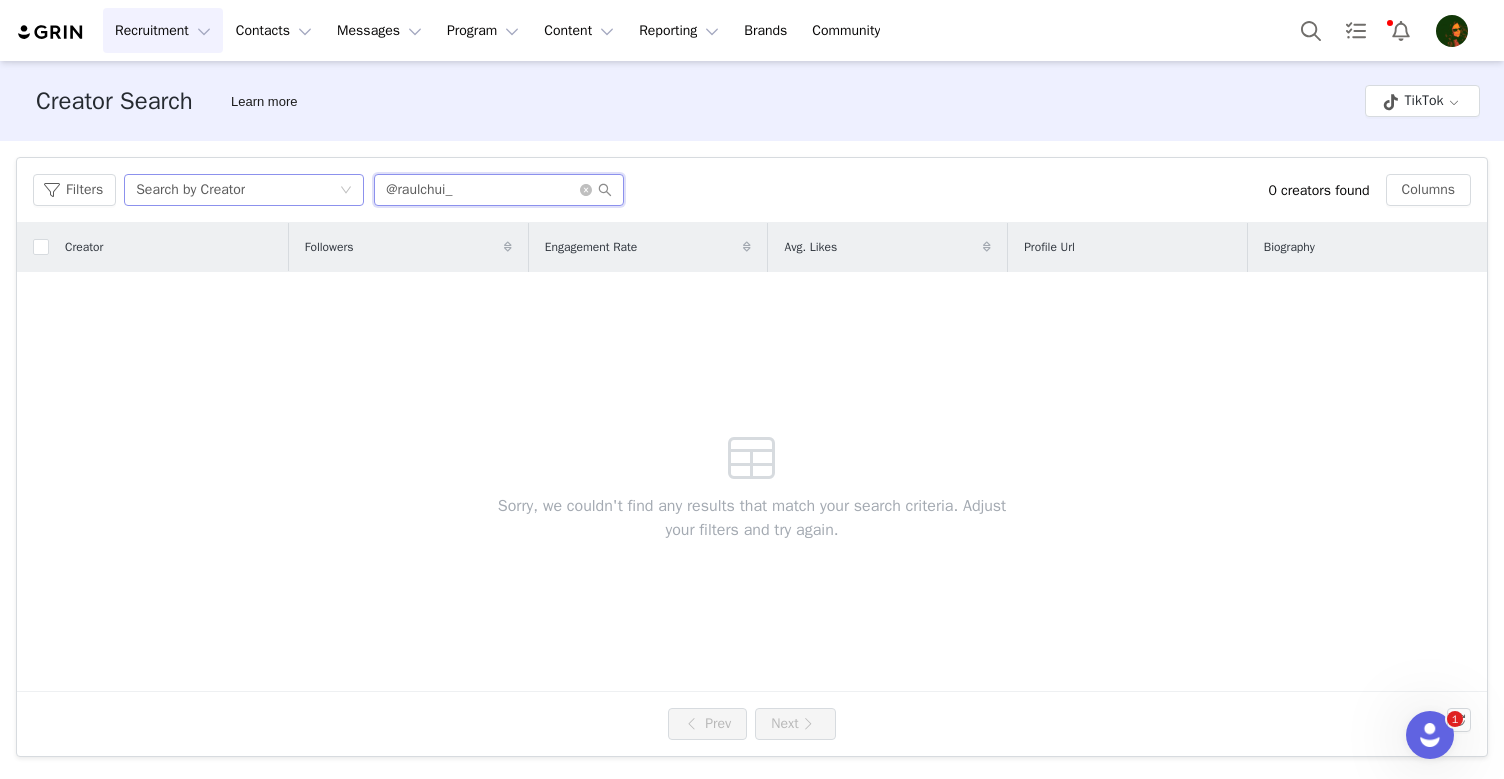 drag, startPoint x: 488, startPoint y: 193, endPoint x: 358, endPoint y: 193, distance: 130 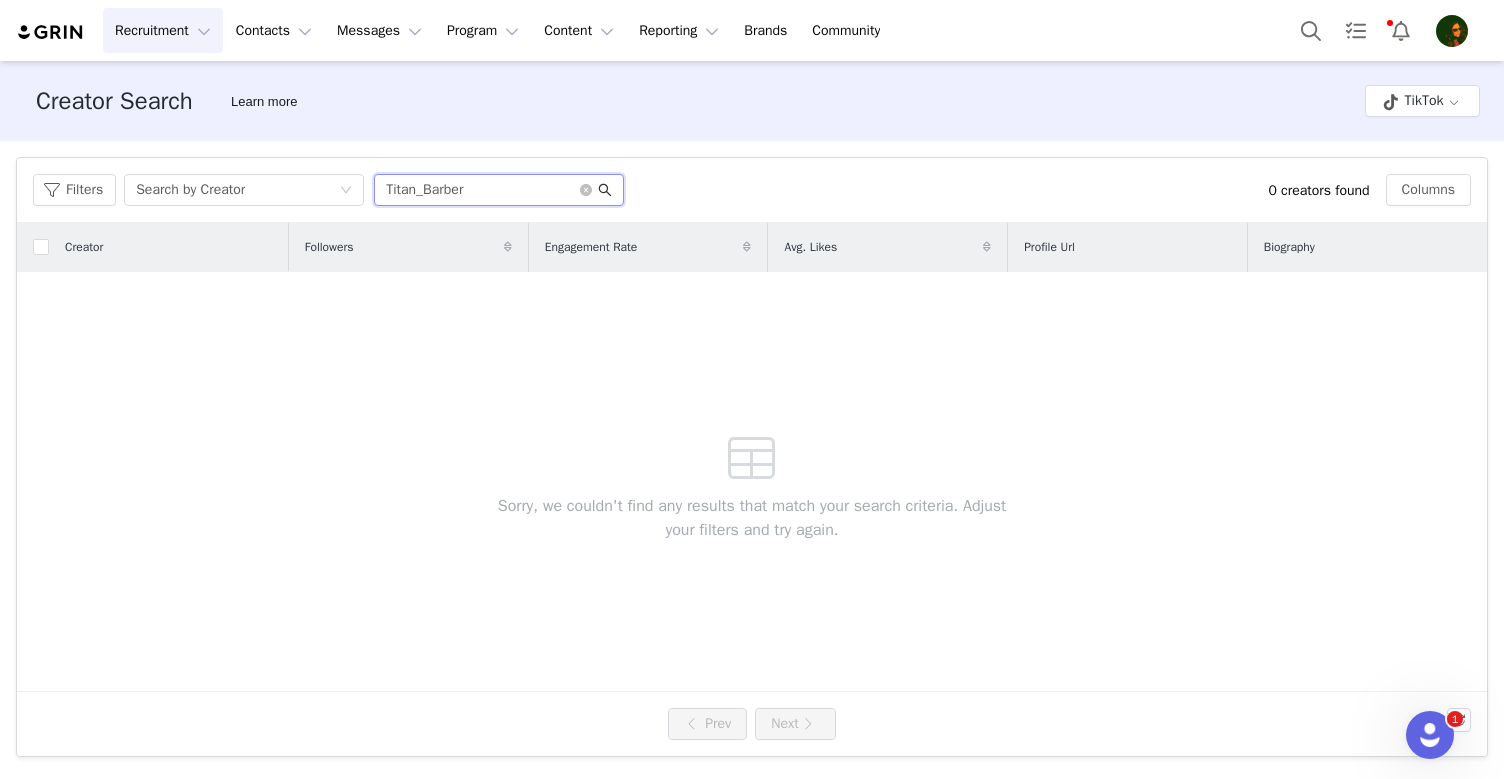 type on "Titan_Barber" 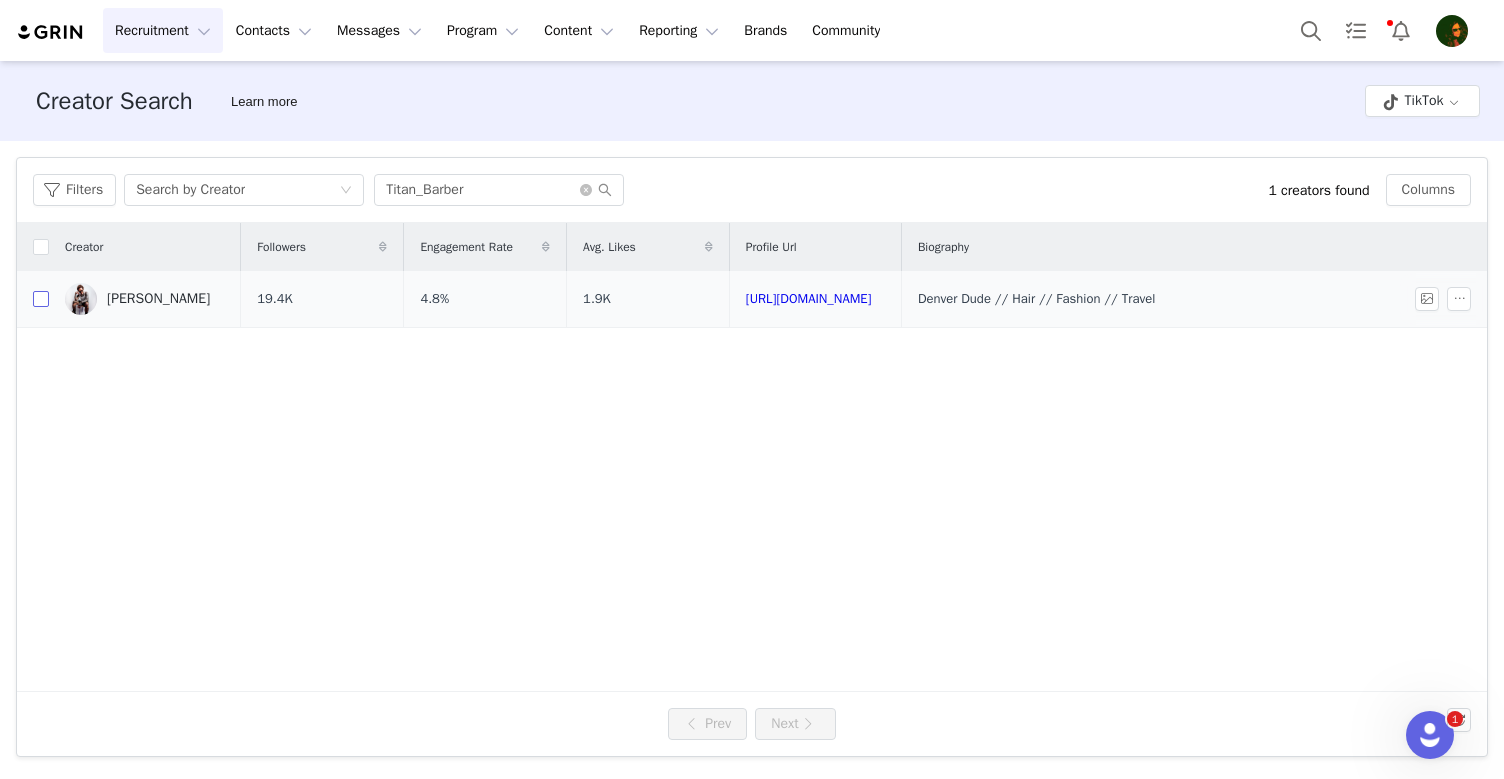 click at bounding box center (41, 299) 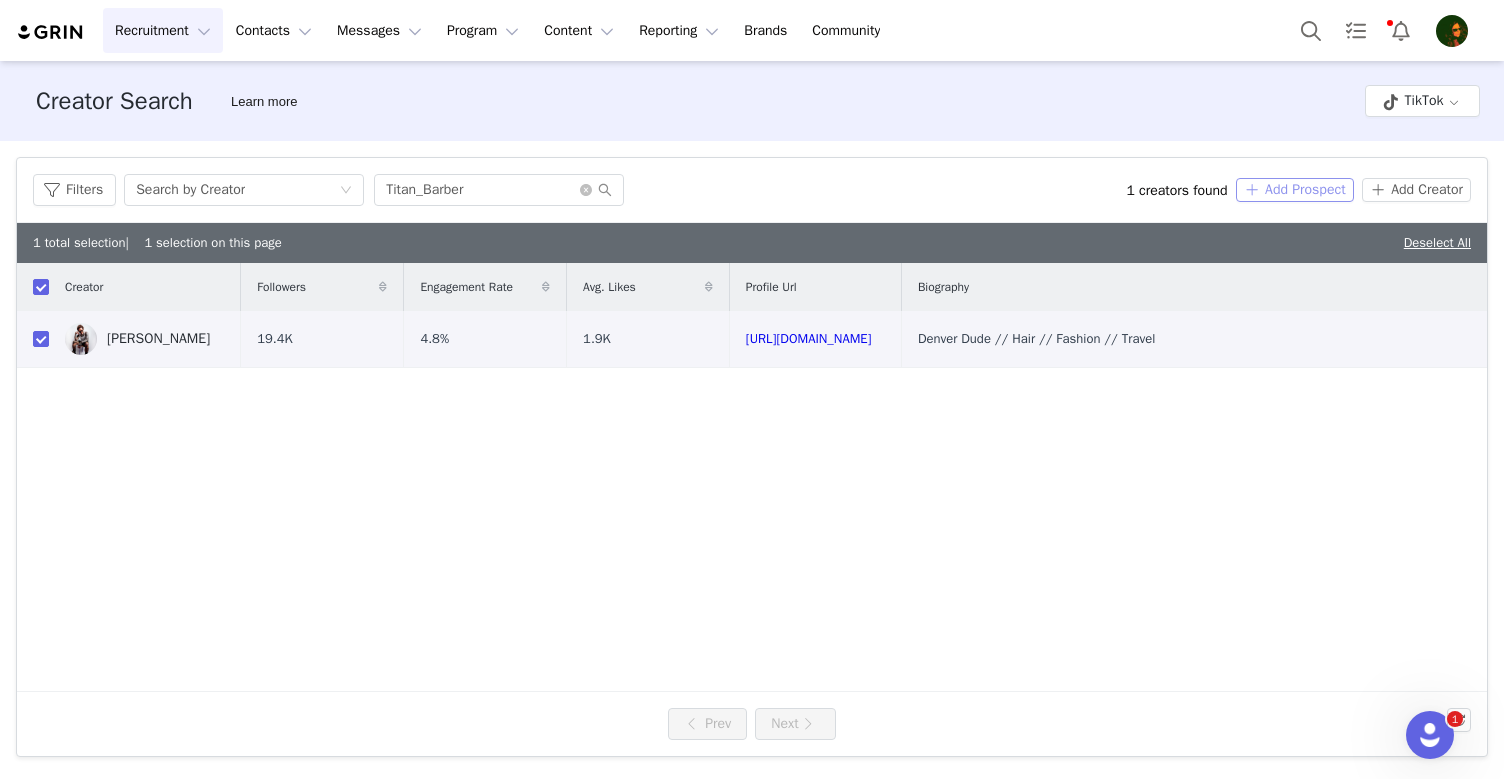 click on "Add Prospect" at bounding box center (1295, 190) 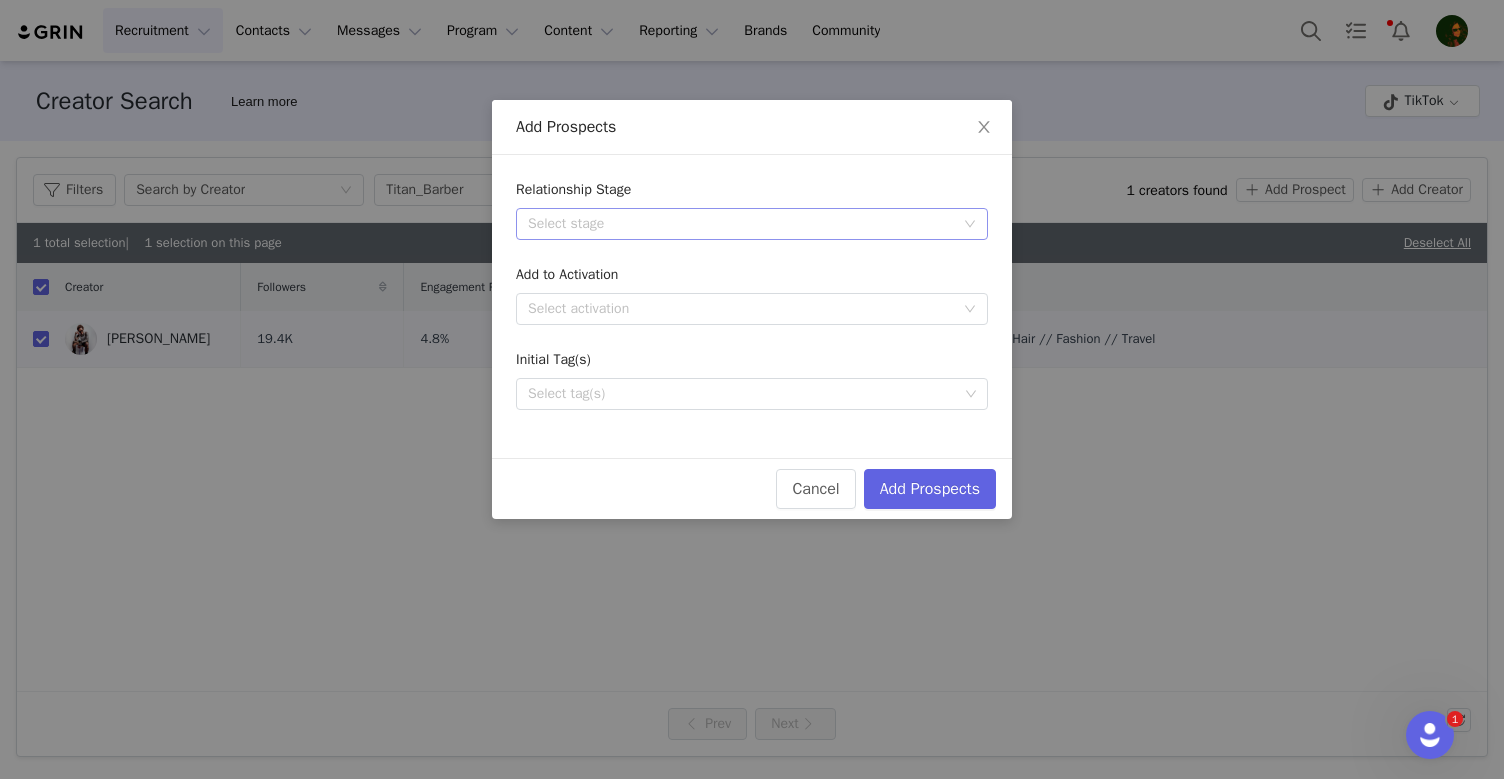 click on "Select stage" at bounding box center [741, 224] 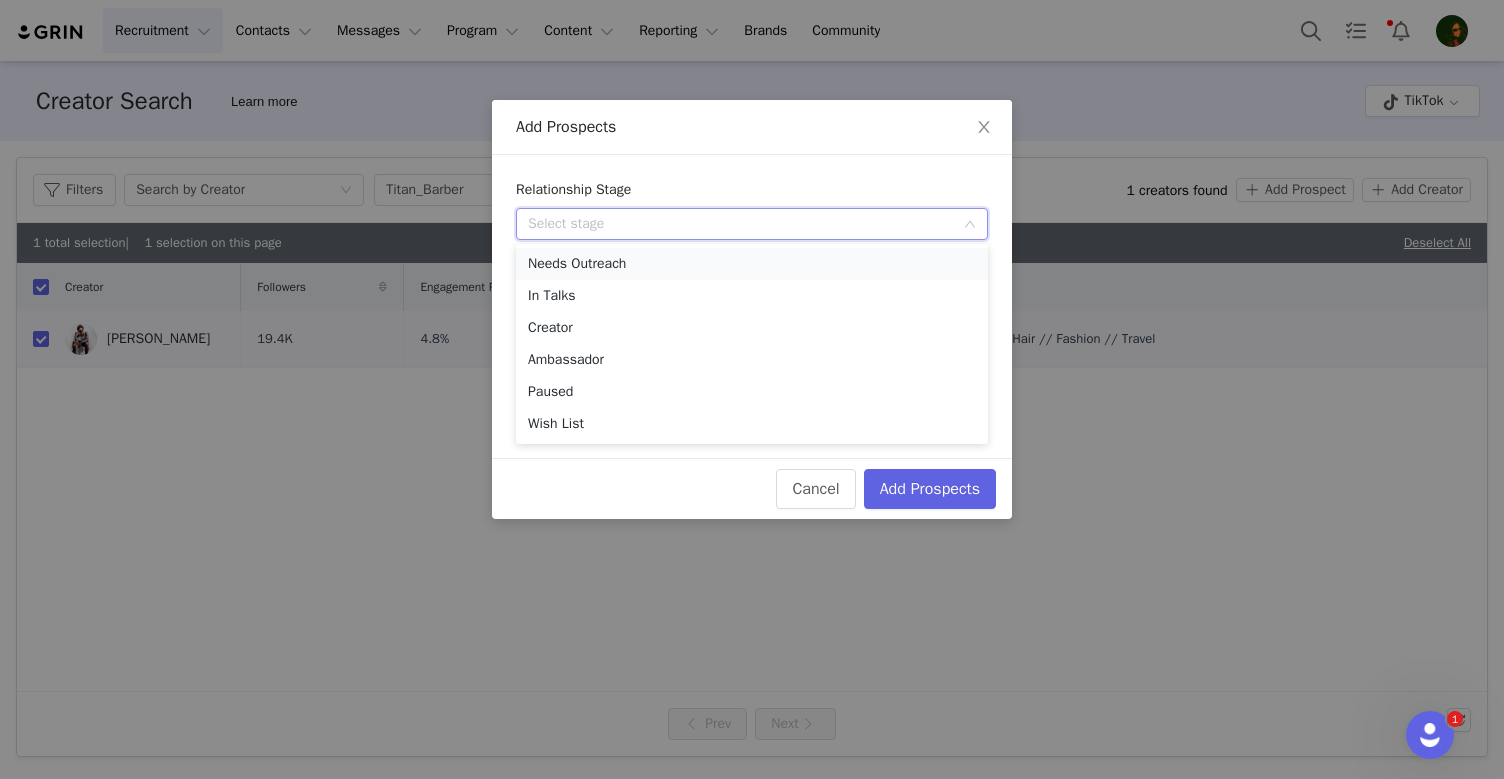 click on "Needs Outreach" at bounding box center (752, 264) 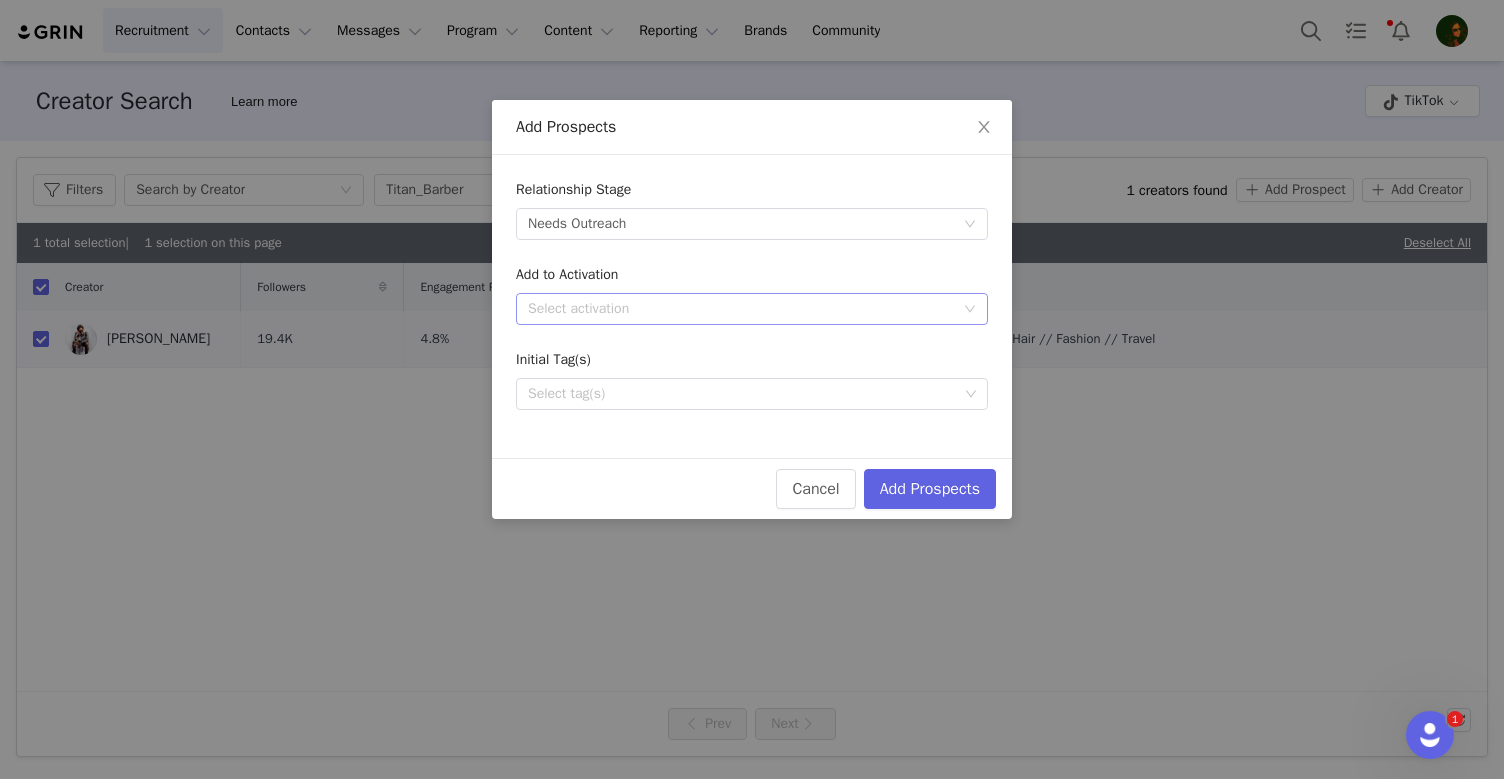 click on "Select activation" at bounding box center (741, 309) 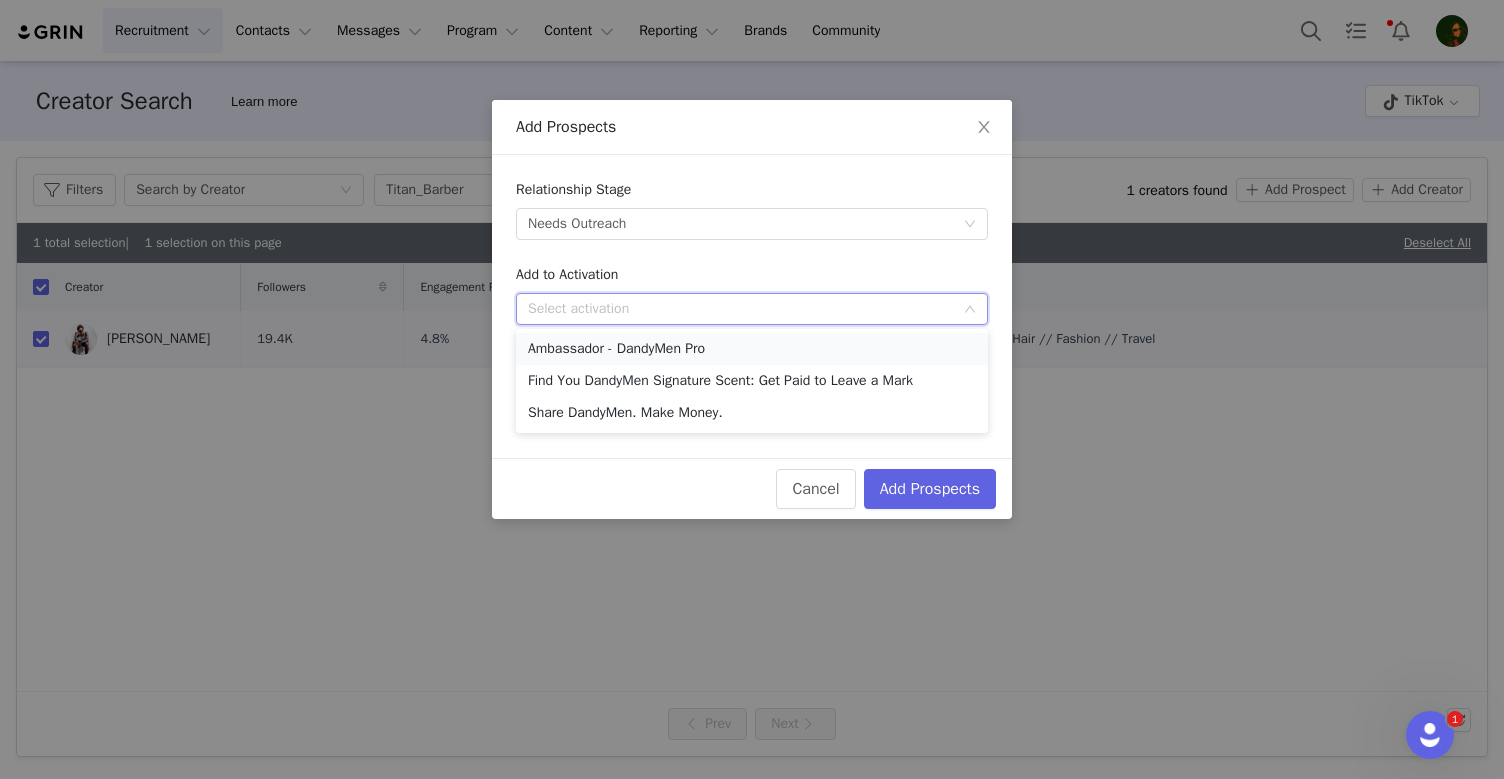 click on "Ambassador - DandyMen Pro" at bounding box center (752, 349) 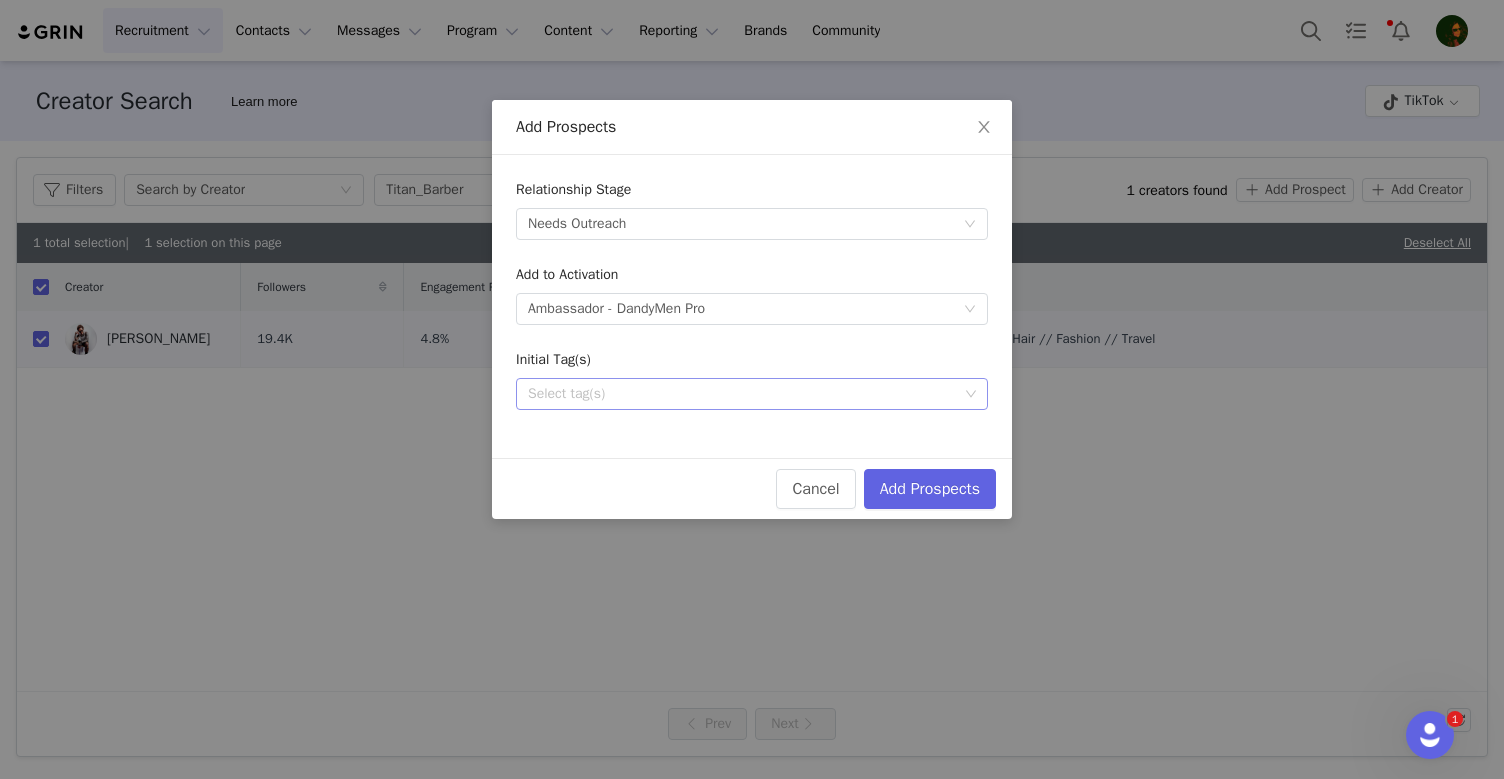 click on "Select tag(s)" at bounding box center [743, 394] 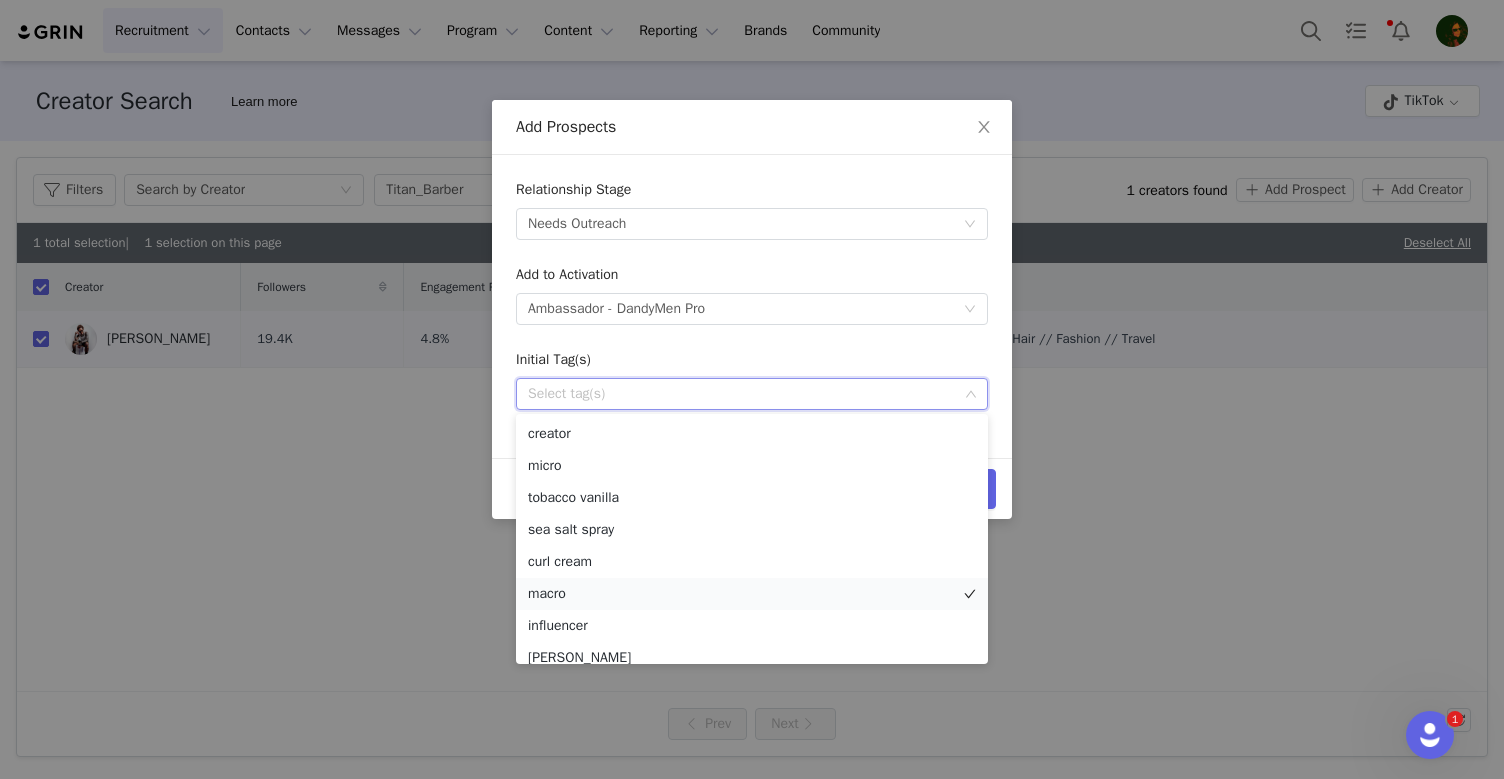 scroll, scrollTop: 76, scrollLeft: 0, axis: vertical 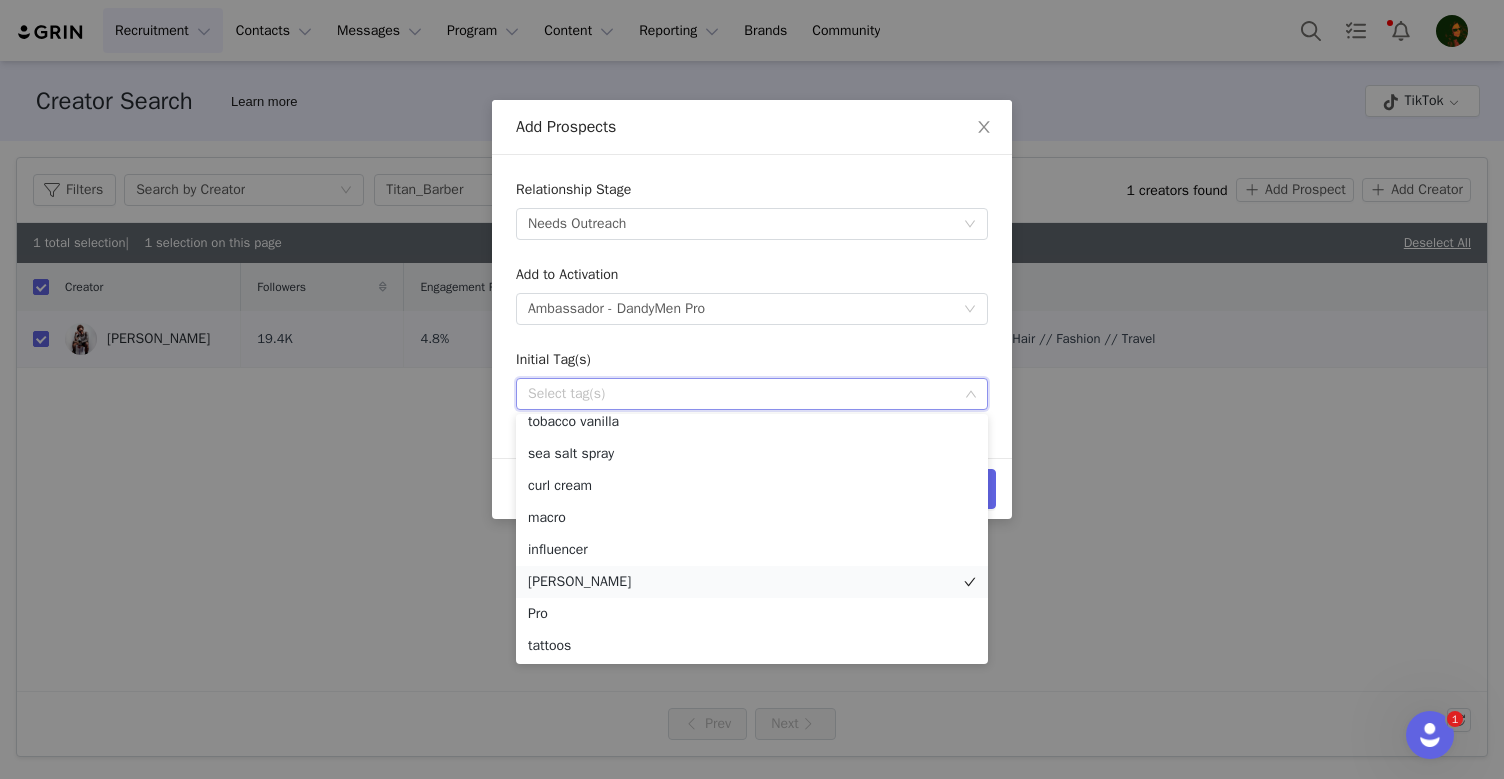 click on "[PERSON_NAME]" at bounding box center [752, 582] 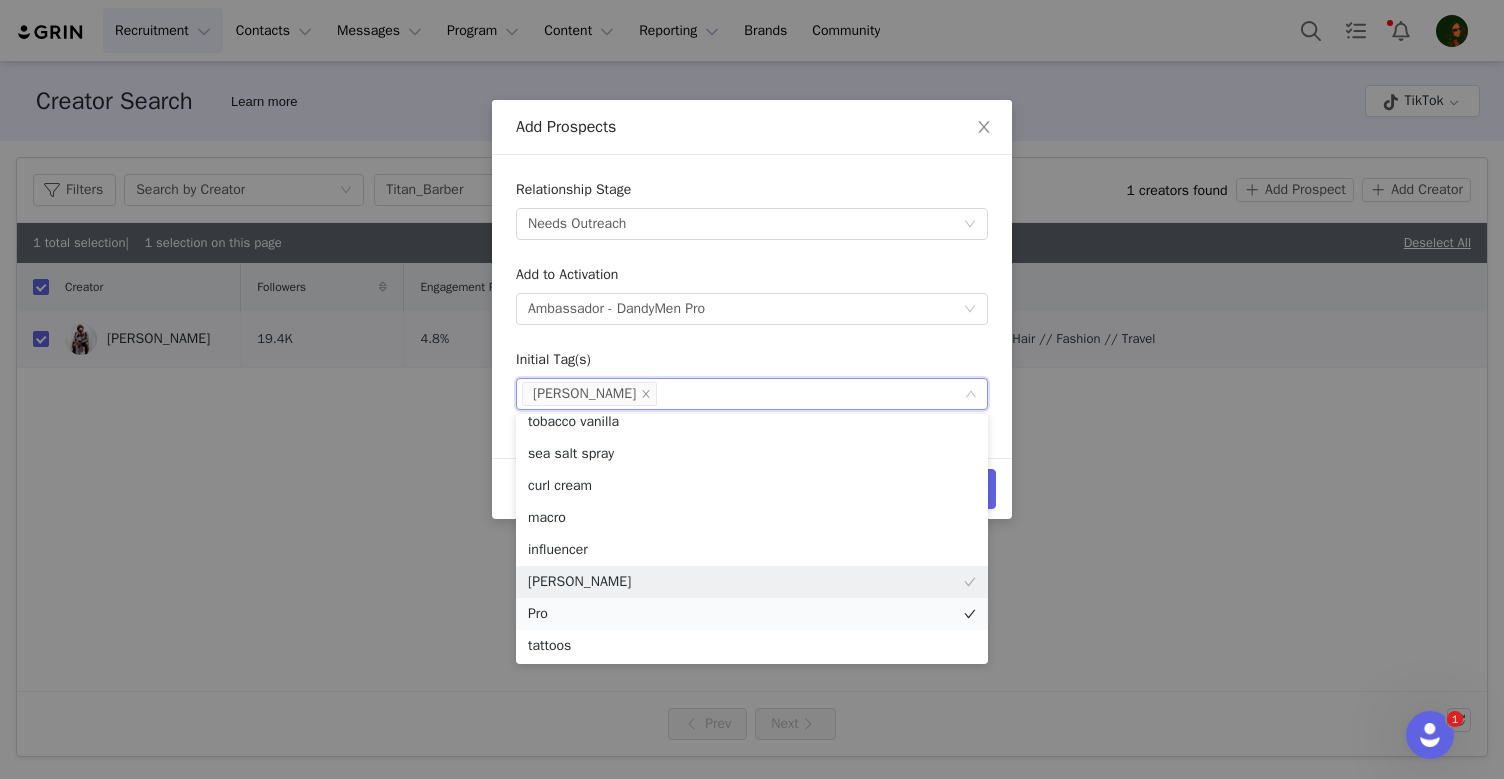 click on "Pro" at bounding box center [752, 614] 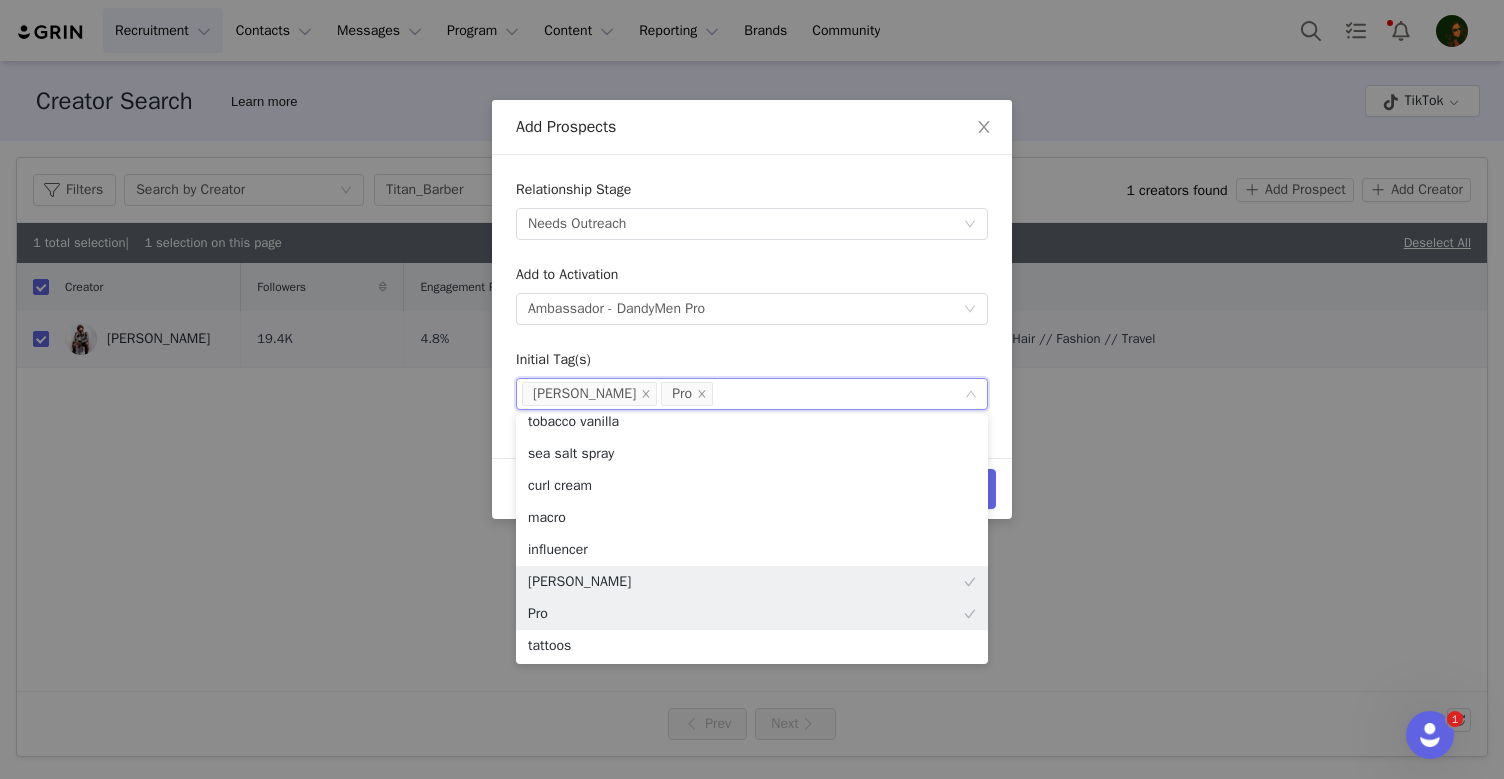 scroll, scrollTop: 68, scrollLeft: 0, axis: vertical 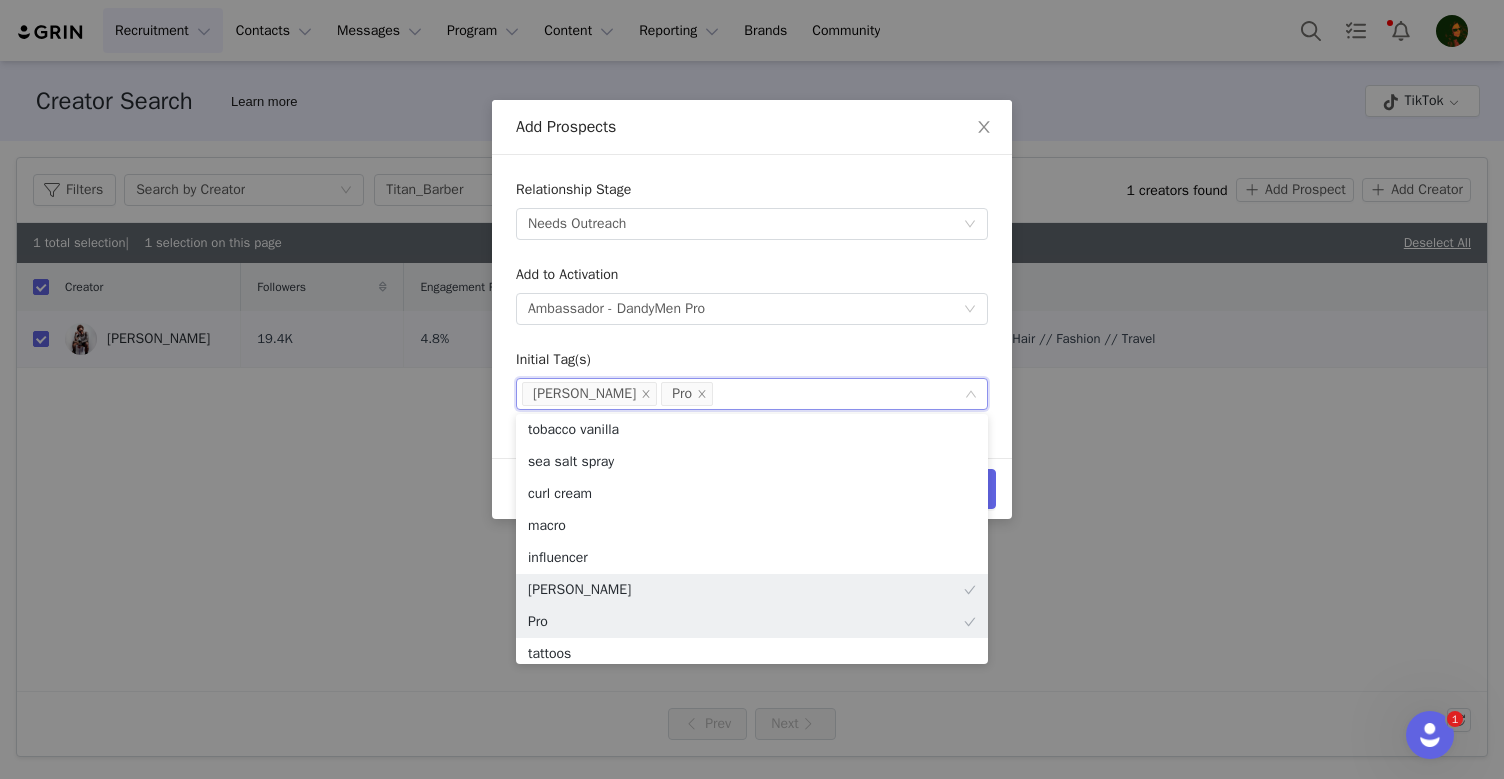 click on "Relationship Stage Select stage  Needs Outreach    Add to Activation Select activation  Ambassador - DandyMen Pro    Initial Tag(s) Select tag(s)  [PERSON_NAME]   Pro" at bounding box center [752, 294] 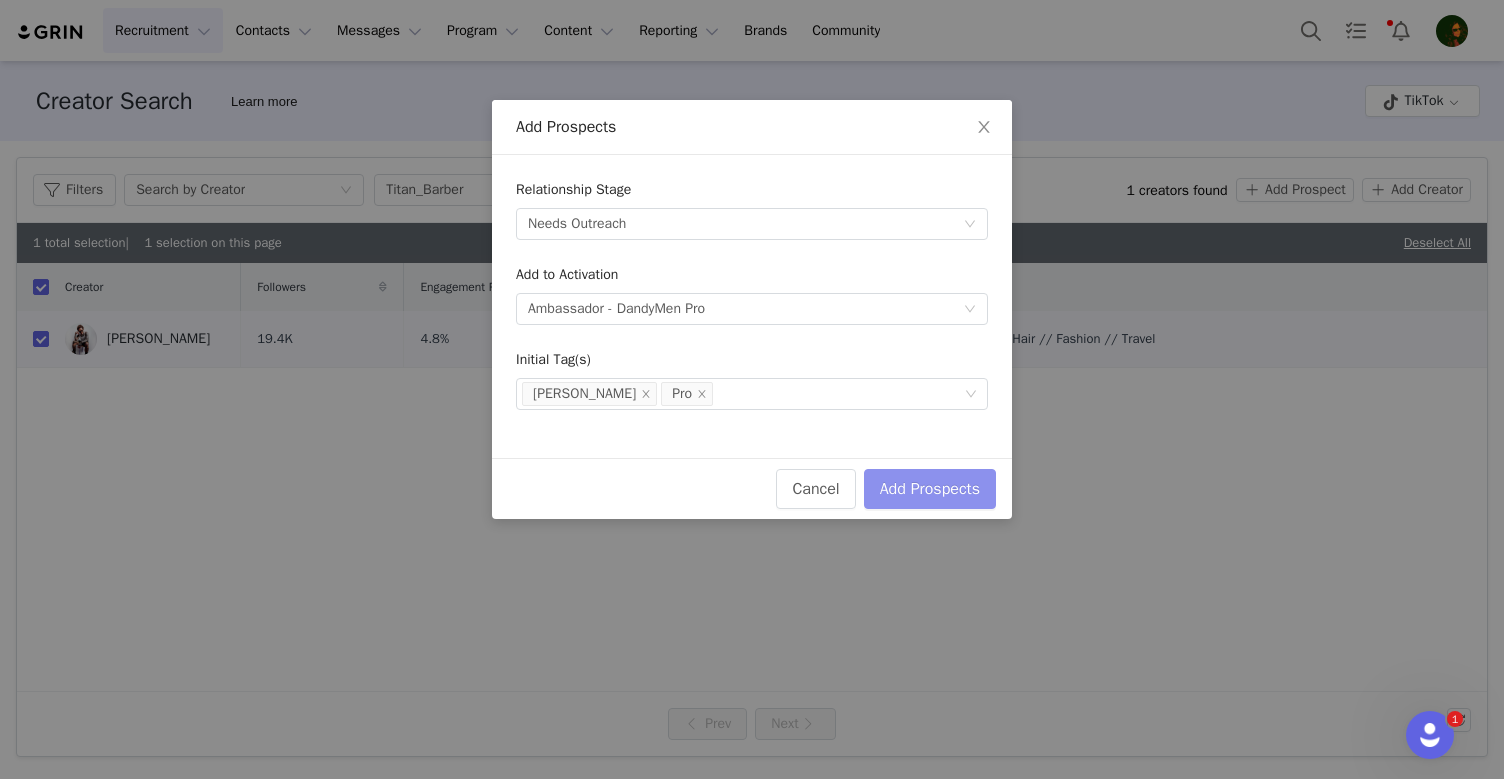 click on "Add Prospects" at bounding box center (930, 489) 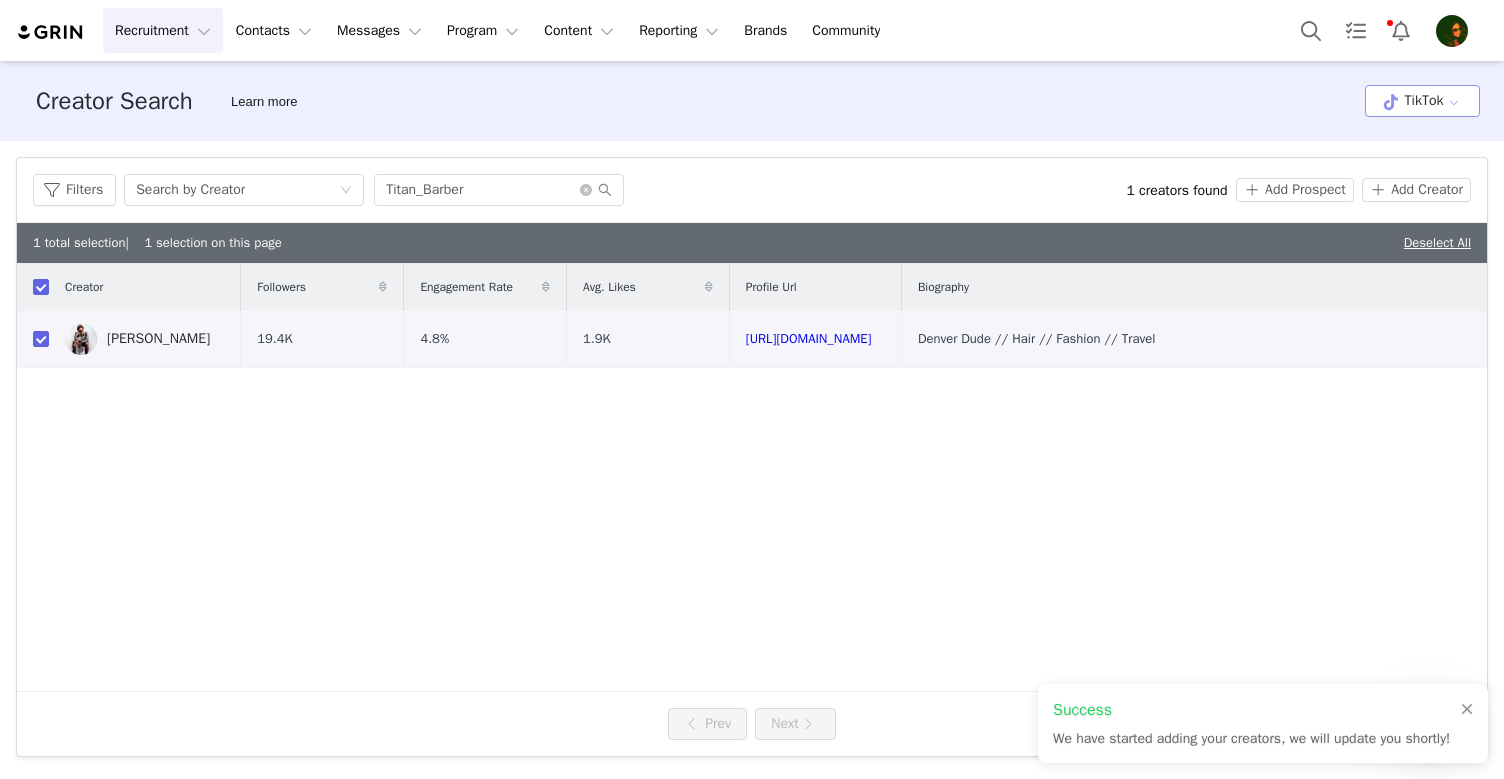 click on "TikTok" at bounding box center [1422, 101] 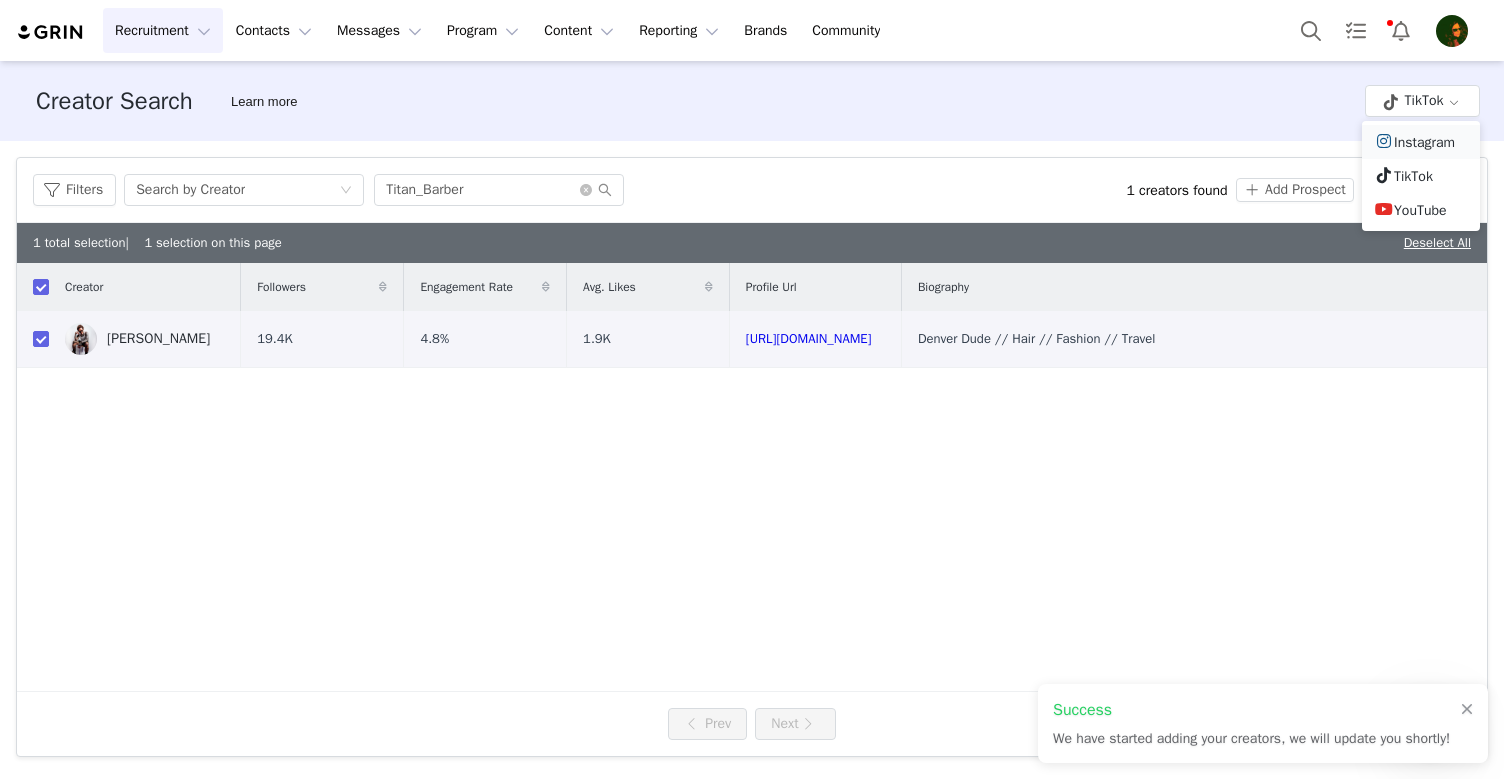 click on "Instagram" at bounding box center [1421, 142] 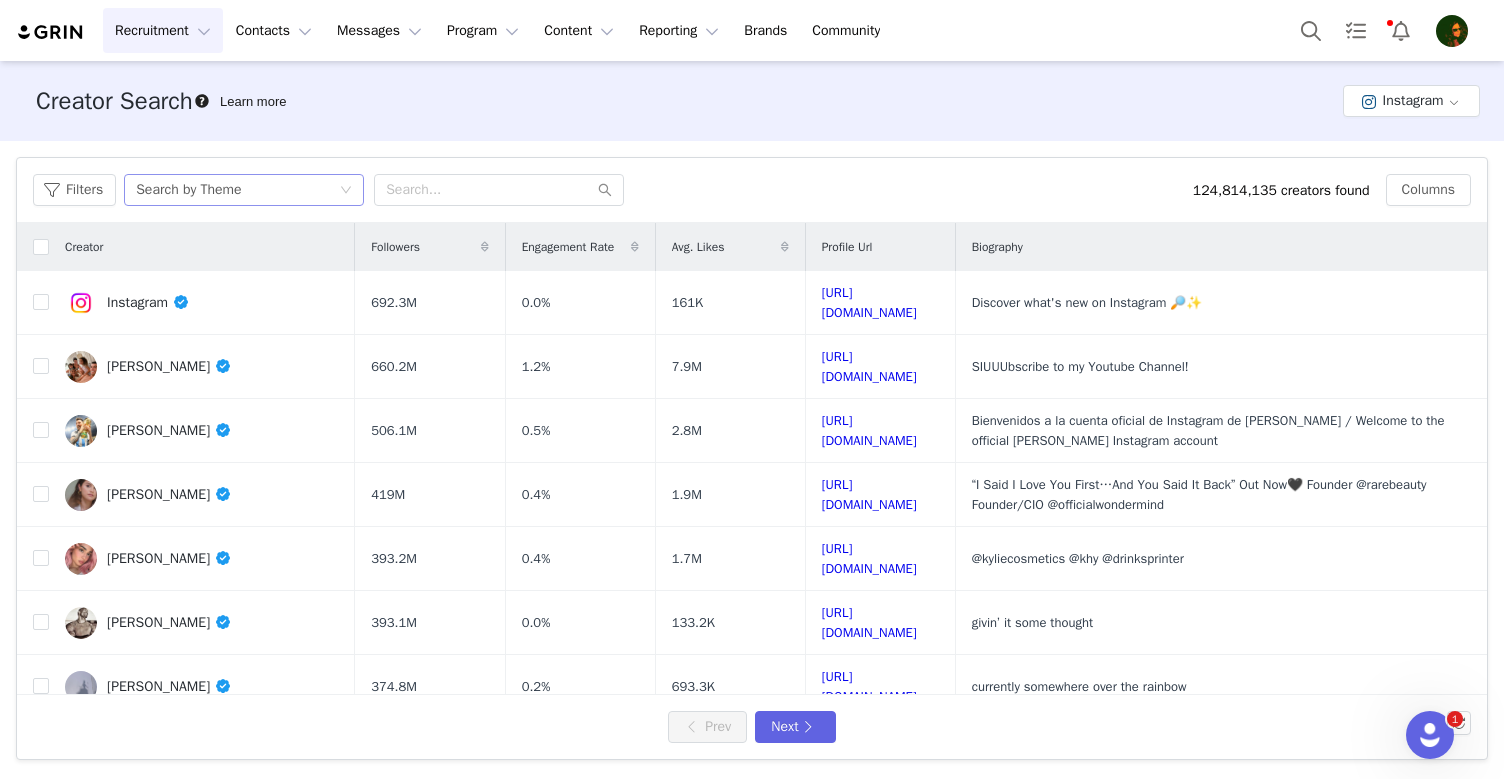 click on "Search by Theme" at bounding box center (237, 190) 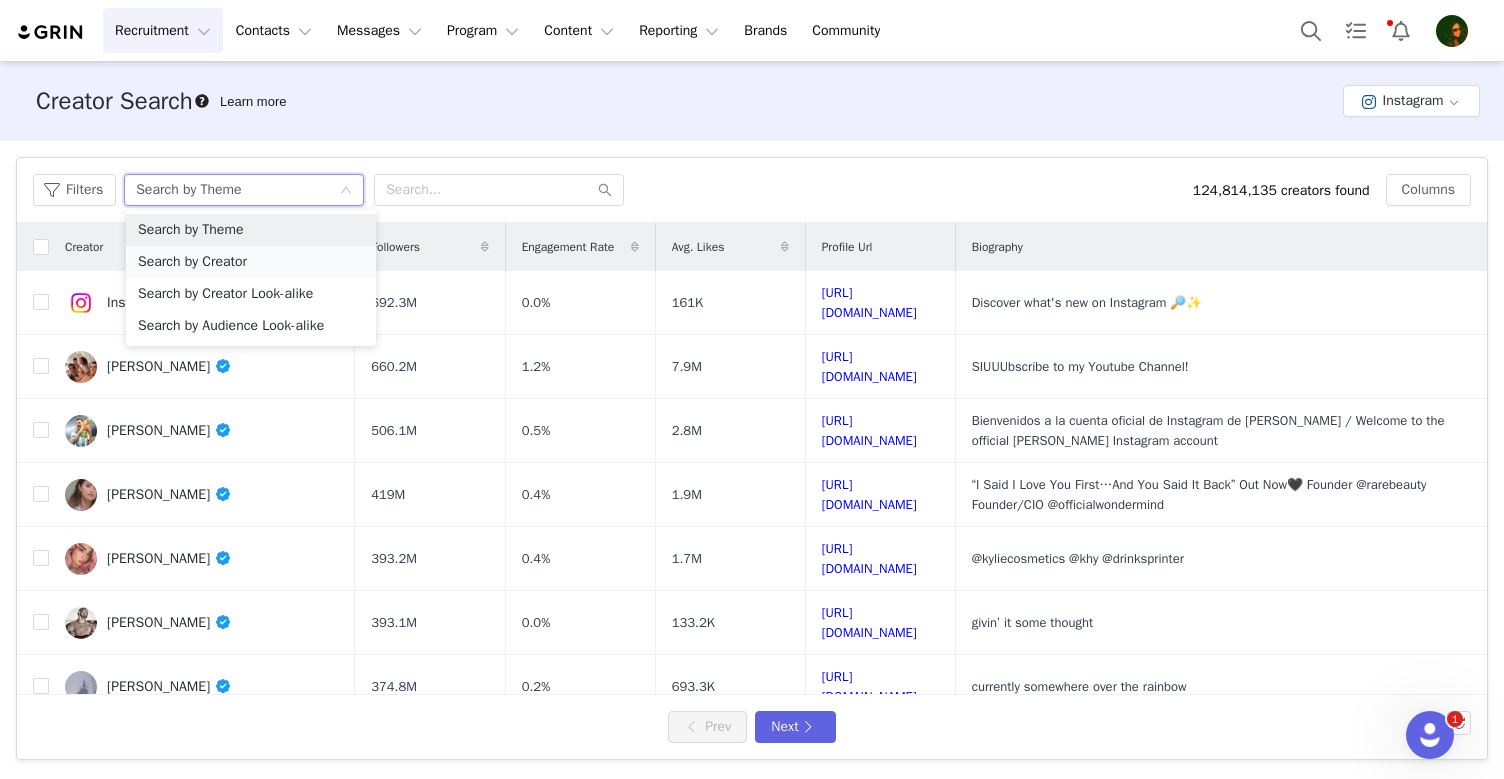 click on "Search by Creator" at bounding box center (251, 262) 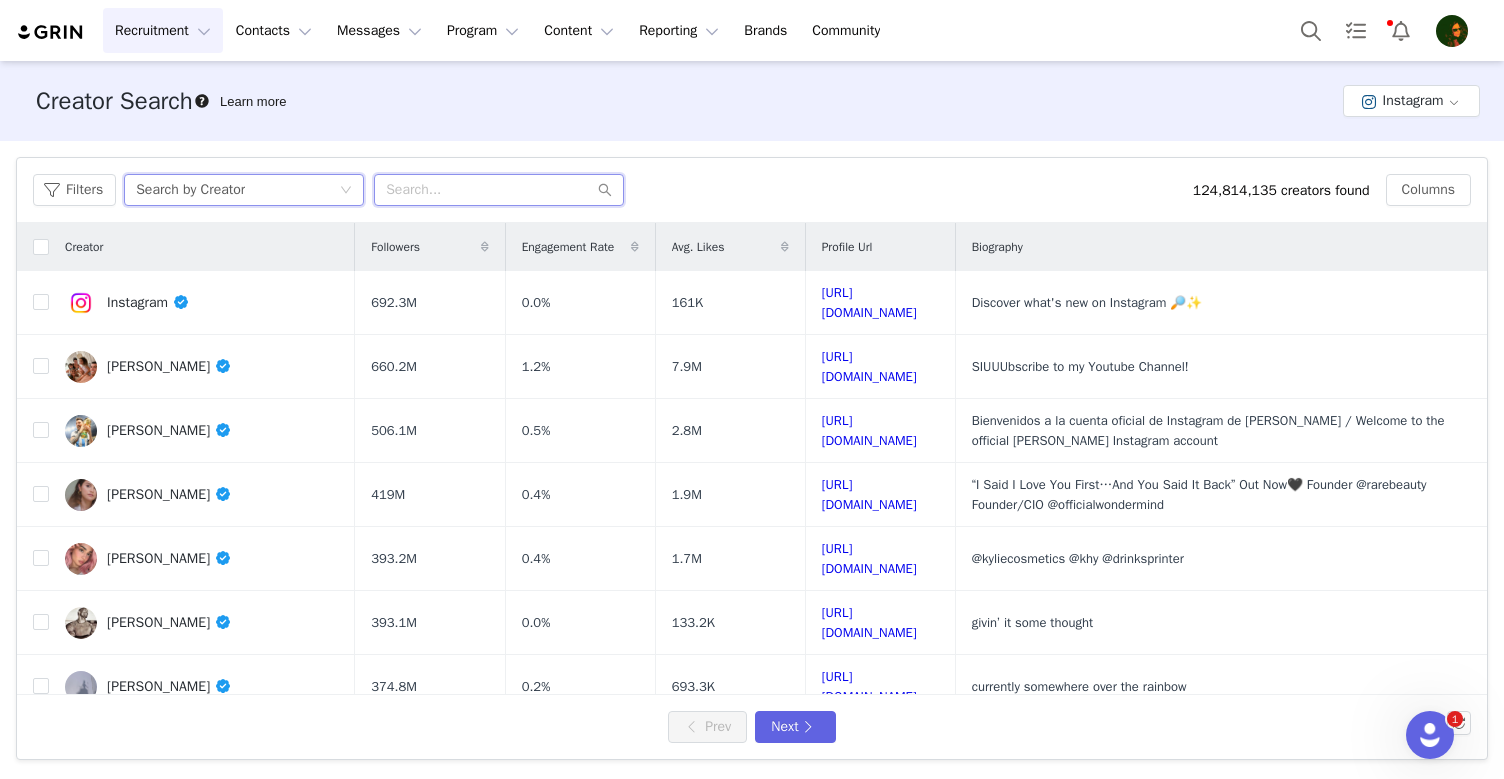 click at bounding box center [499, 190] 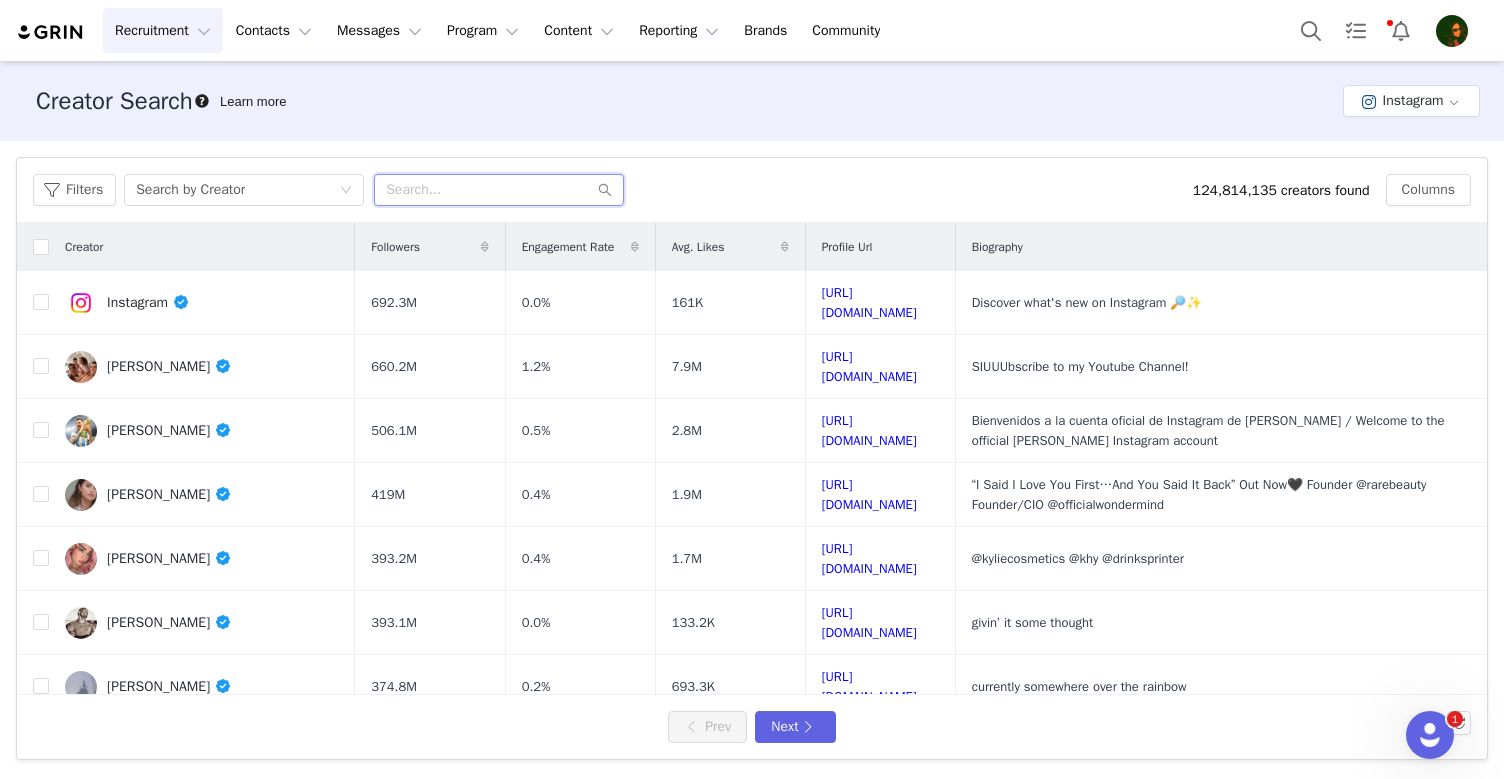 paste on "Titan_Barber" 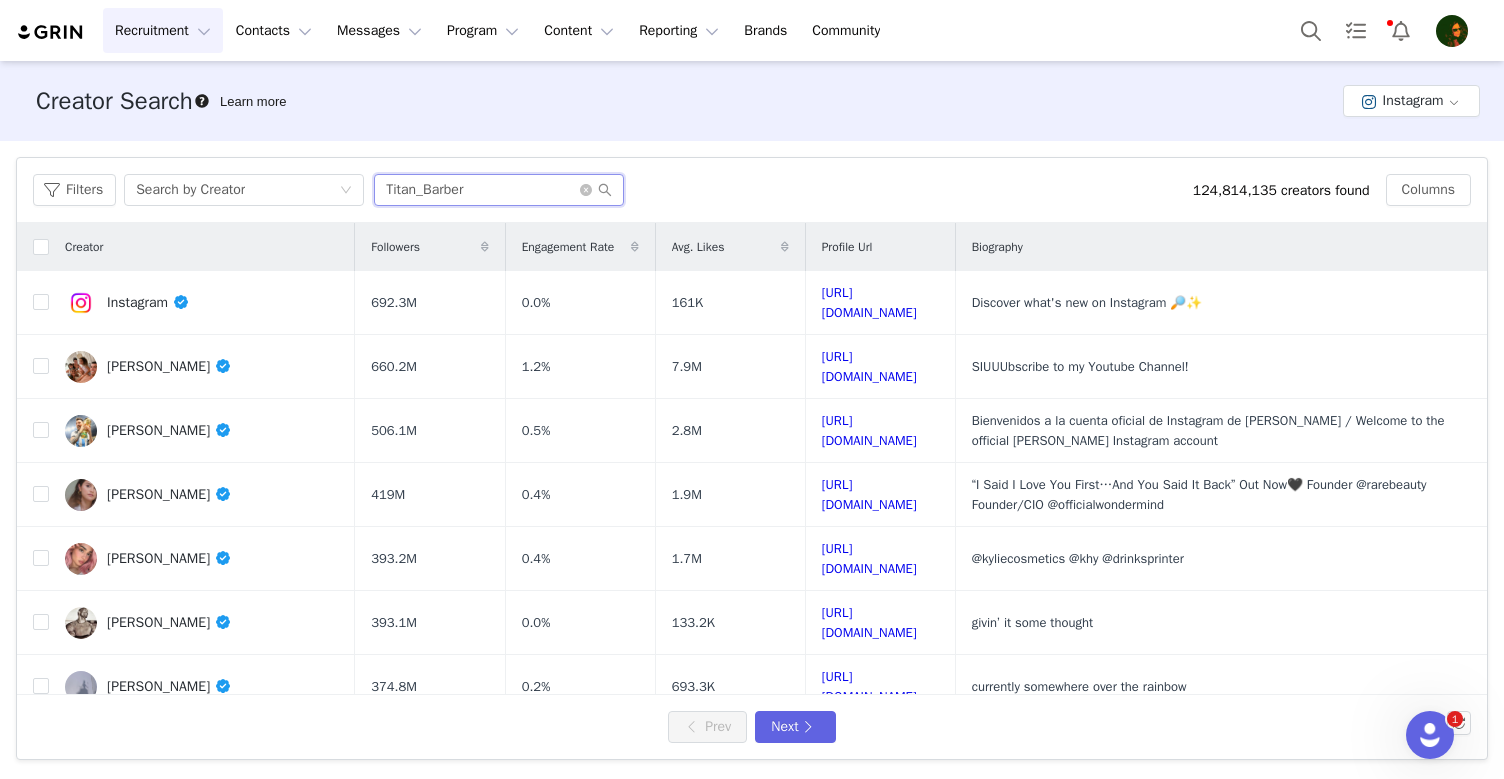 type on "Titan_Barber" 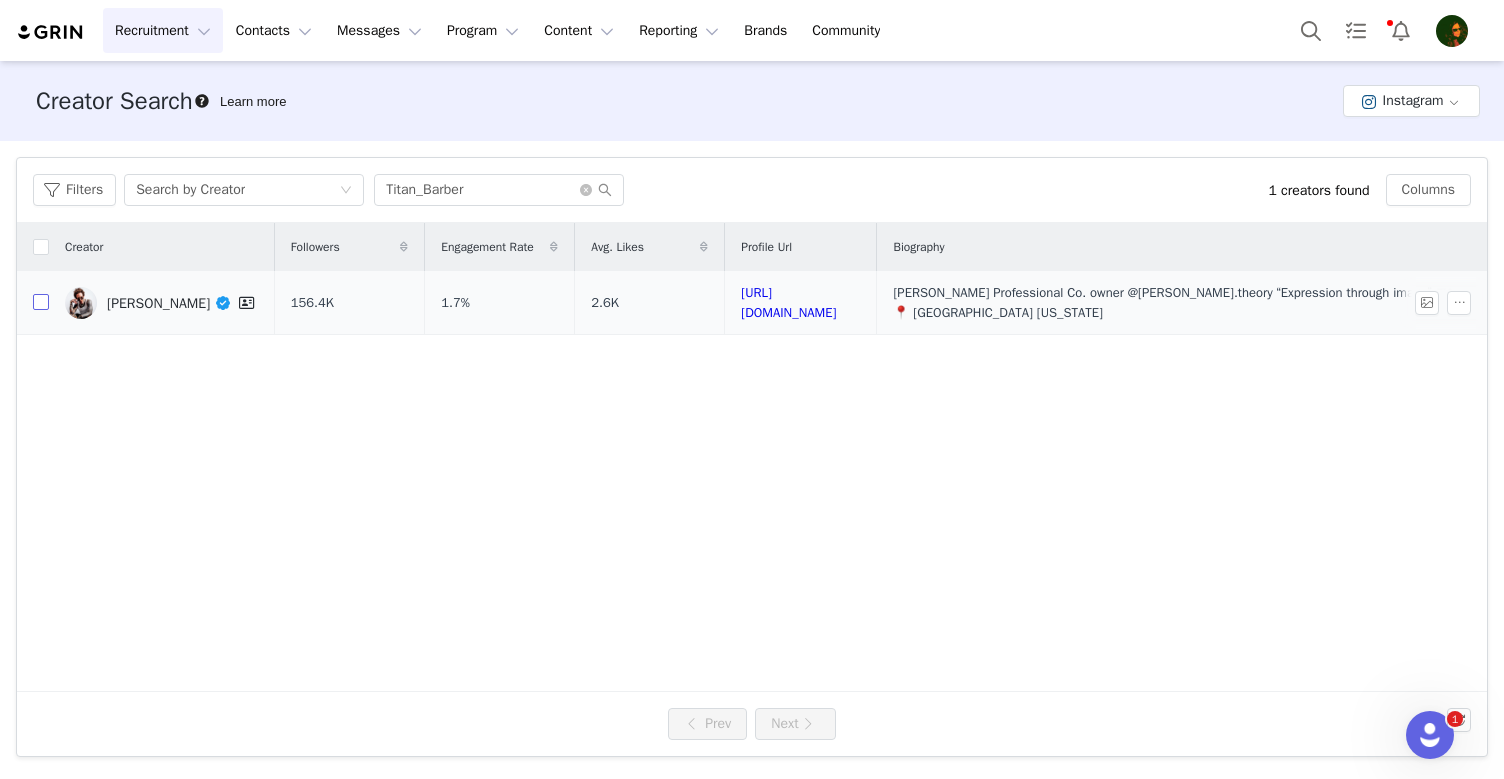 click at bounding box center (41, 302) 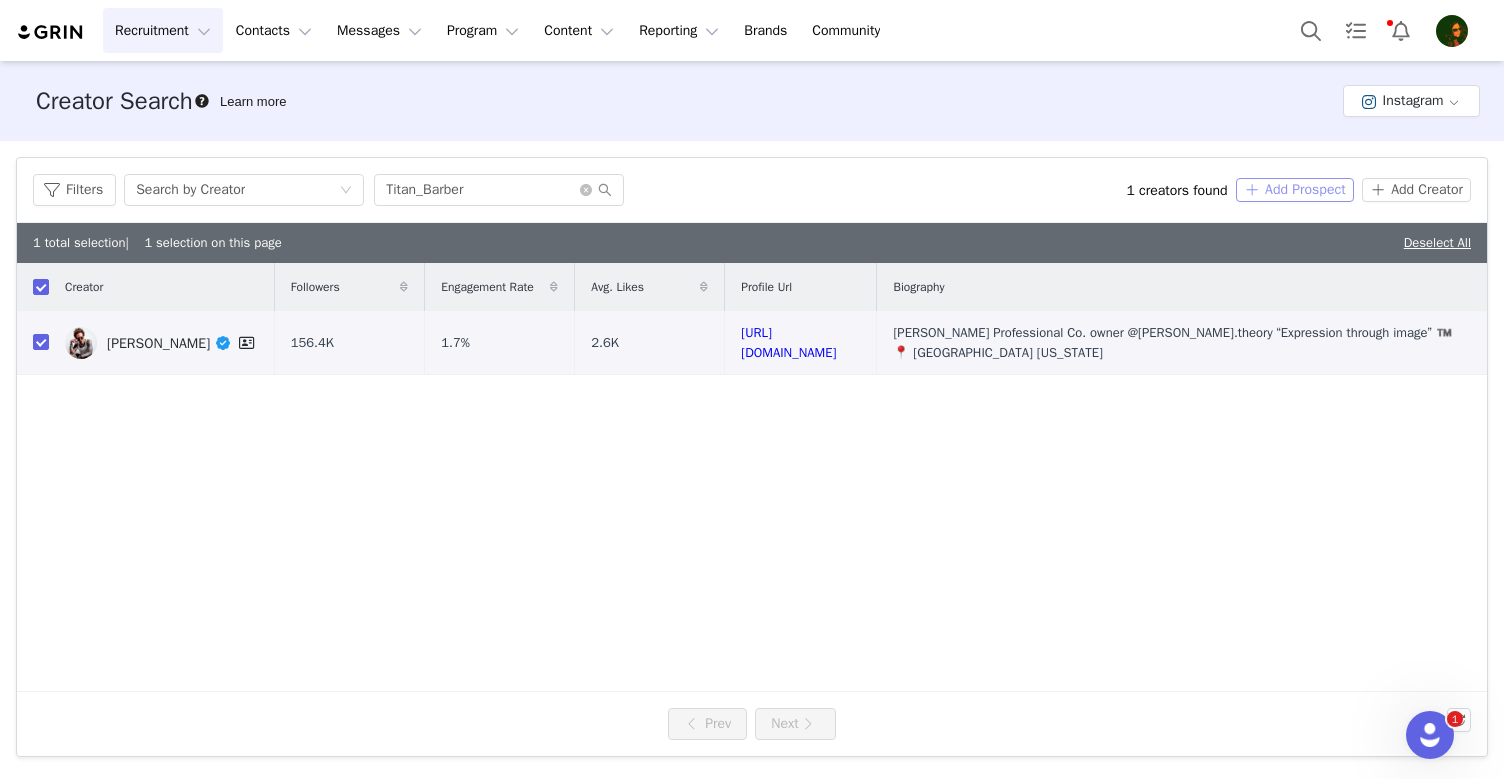 click on "Add Prospect" at bounding box center [1295, 190] 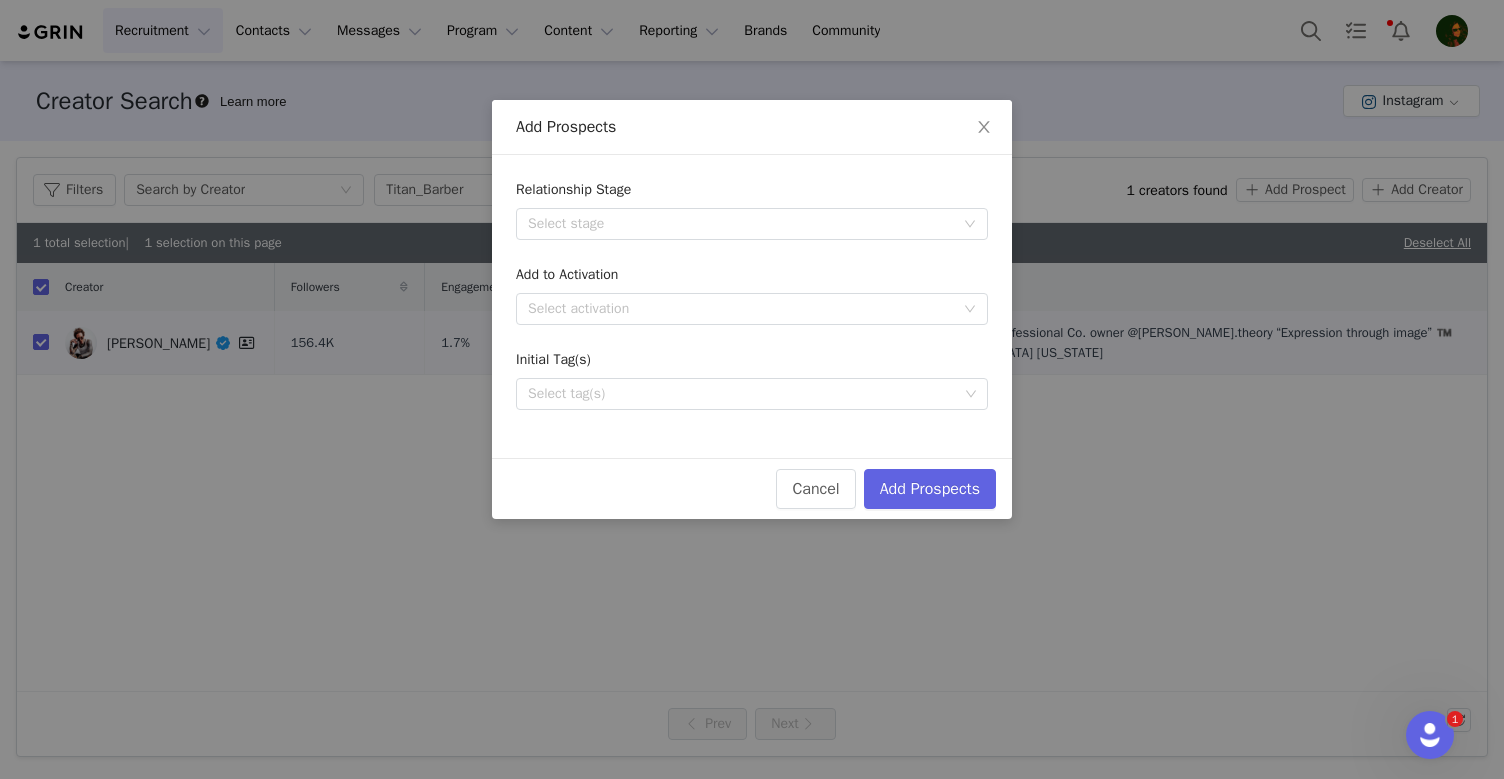 click on "Relationship Stage Select stage   Add to Activation Select activation   Initial Tag(s) Select tag(s)" at bounding box center [752, 294] 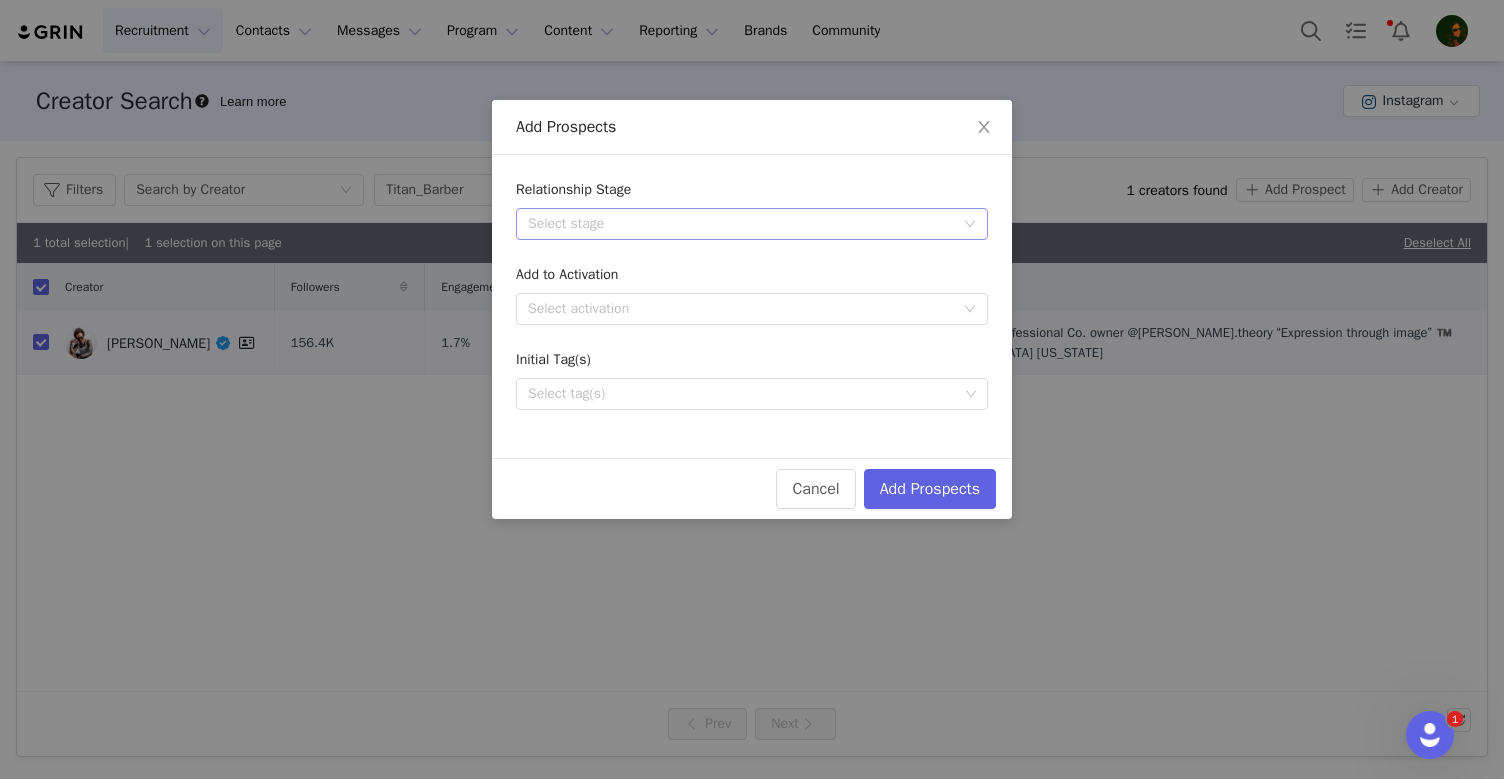 click on "Select stage" at bounding box center (741, 224) 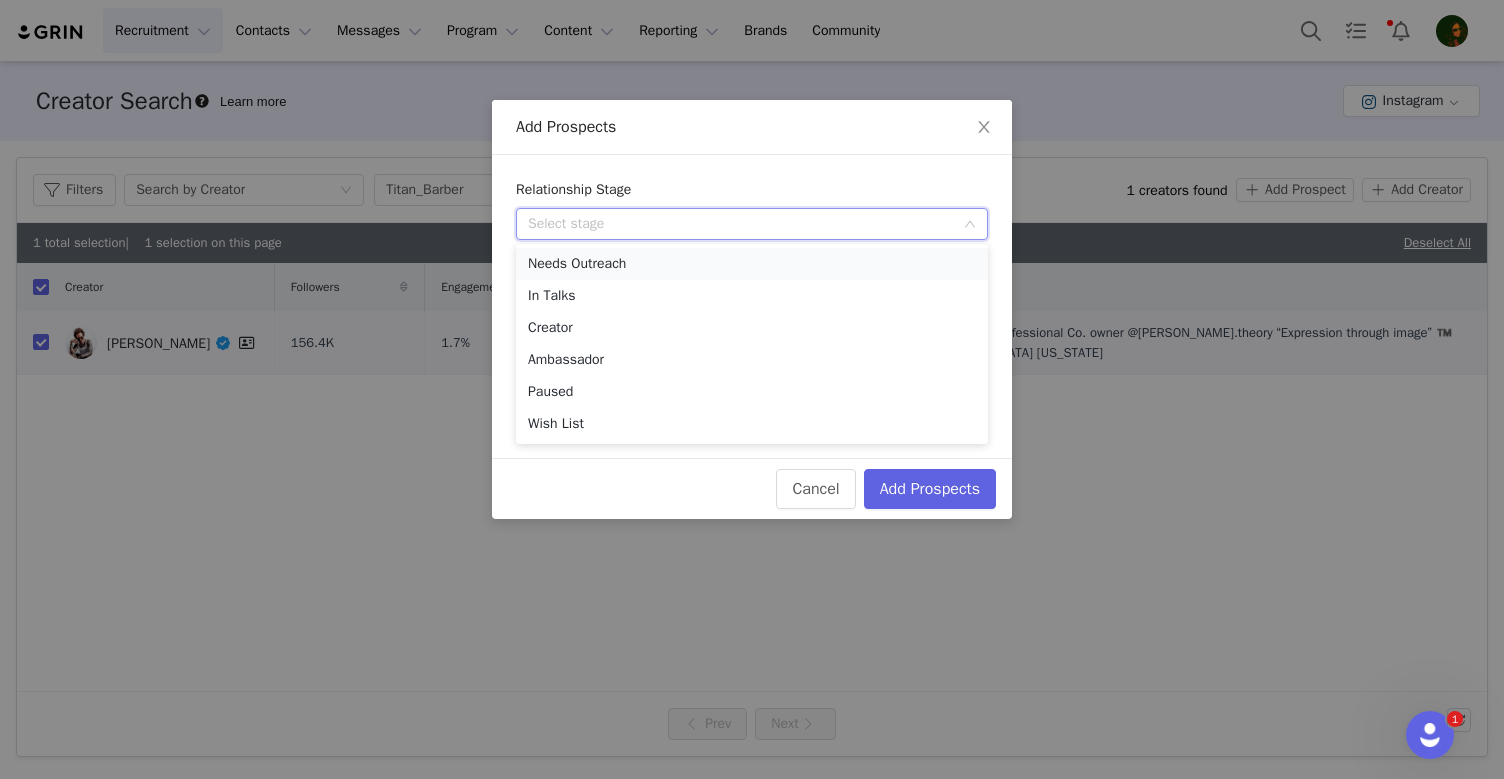 click on "Needs Outreach" at bounding box center (752, 264) 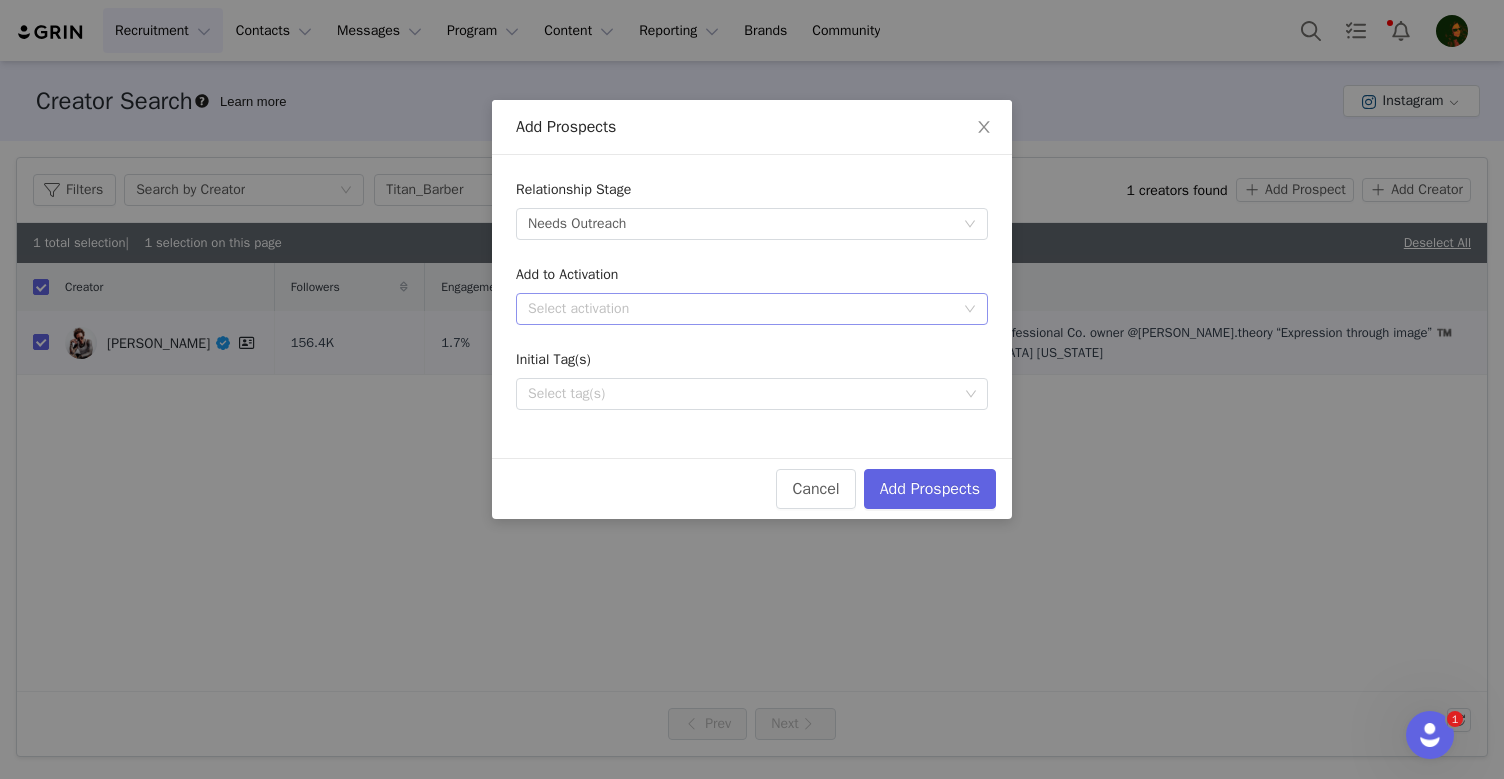 click on "Select activation" at bounding box center (741, 309) 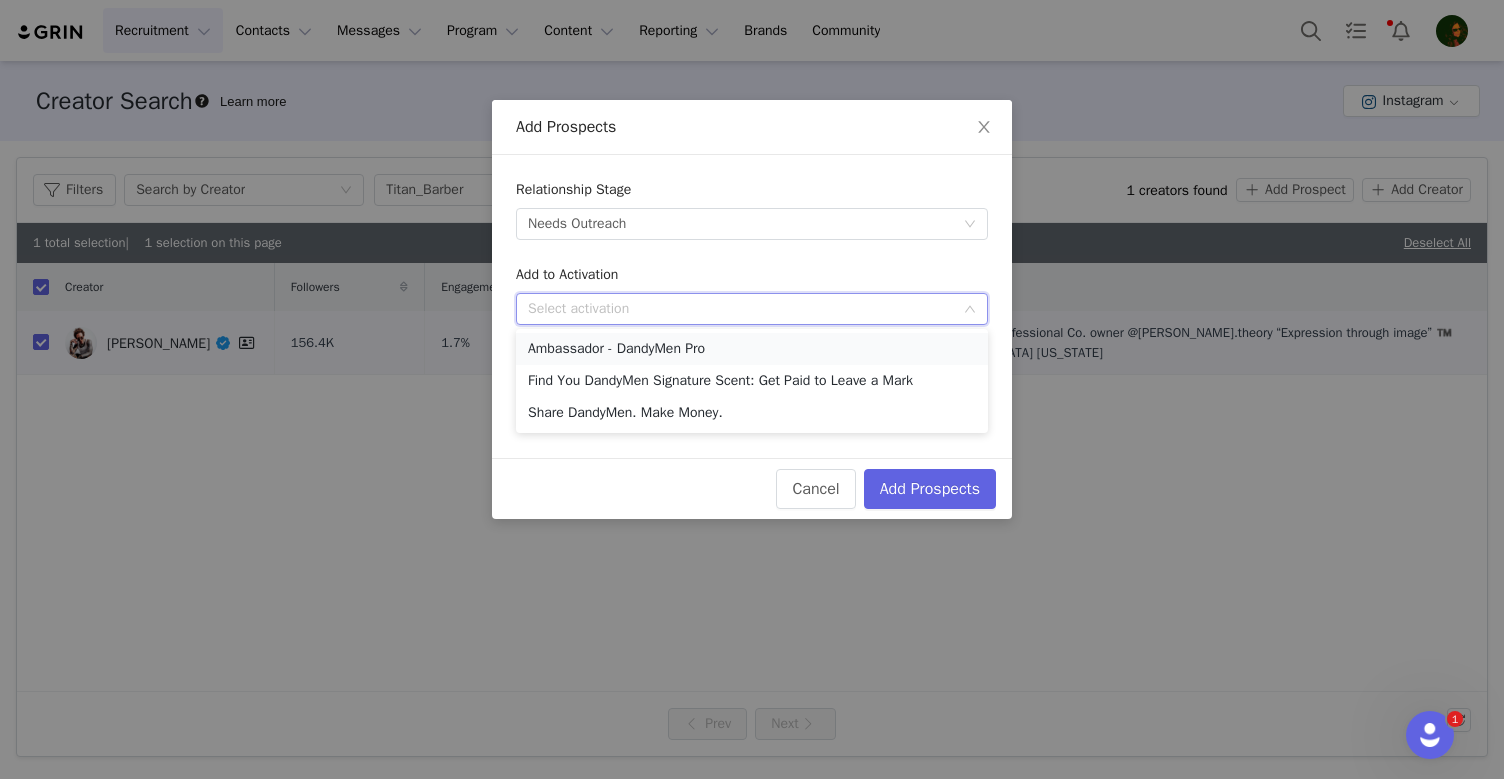 click on "Ambassador - DandyMen Pro" at bounding box center [752, 349] 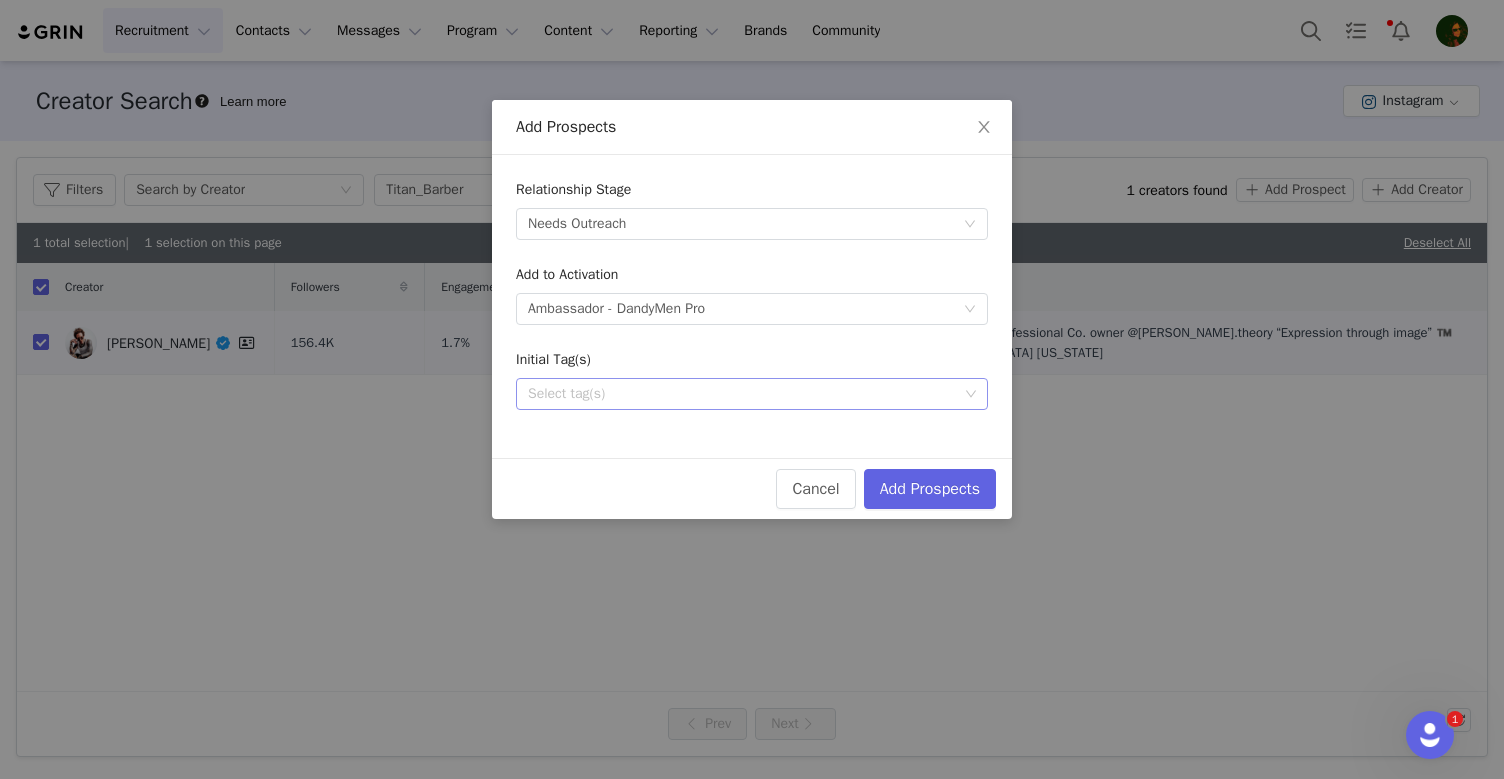 click on "Select tag(s)" at bounding box center [743, 394] 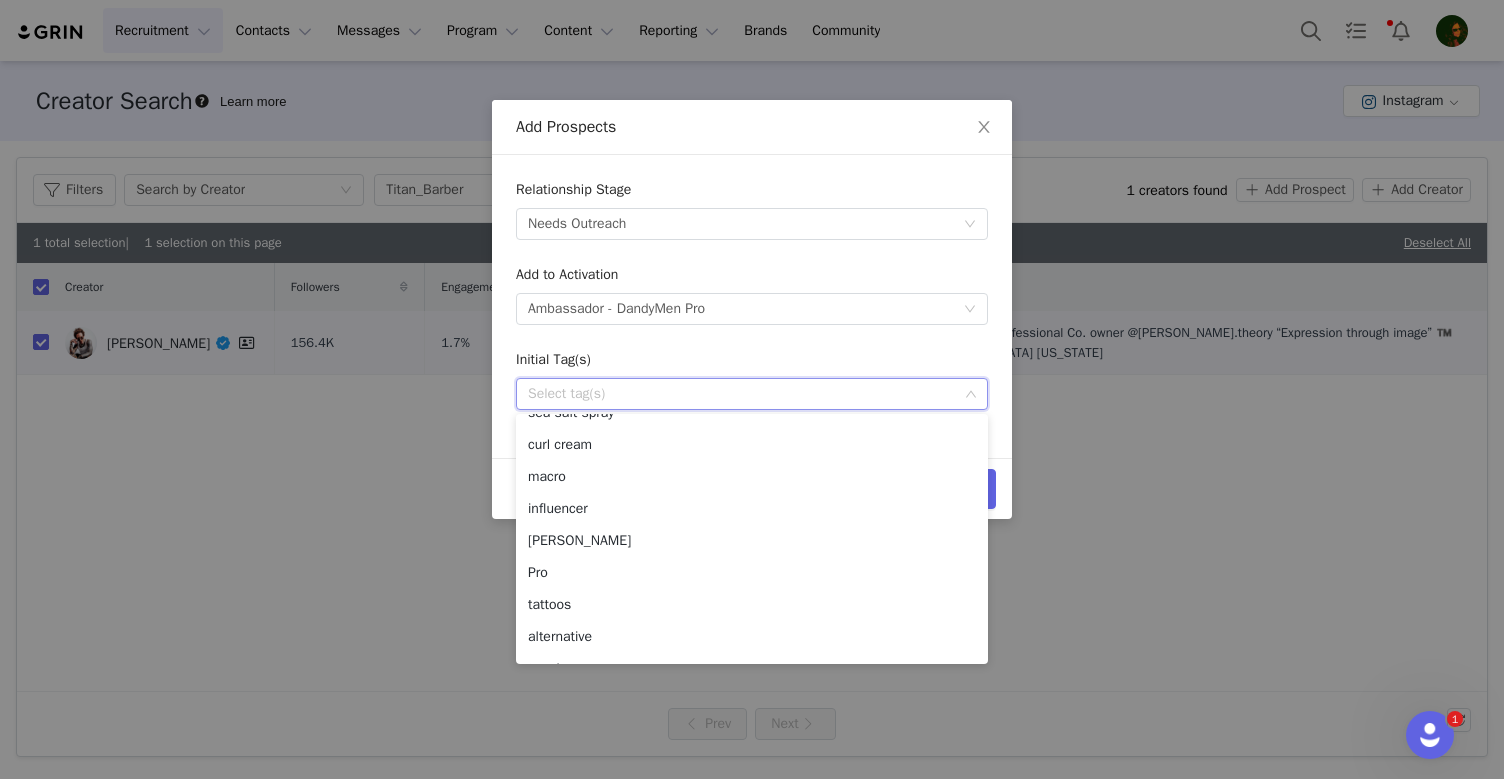 scroll, scrollTop: 142, scrollLeft: 0, axis: vertical 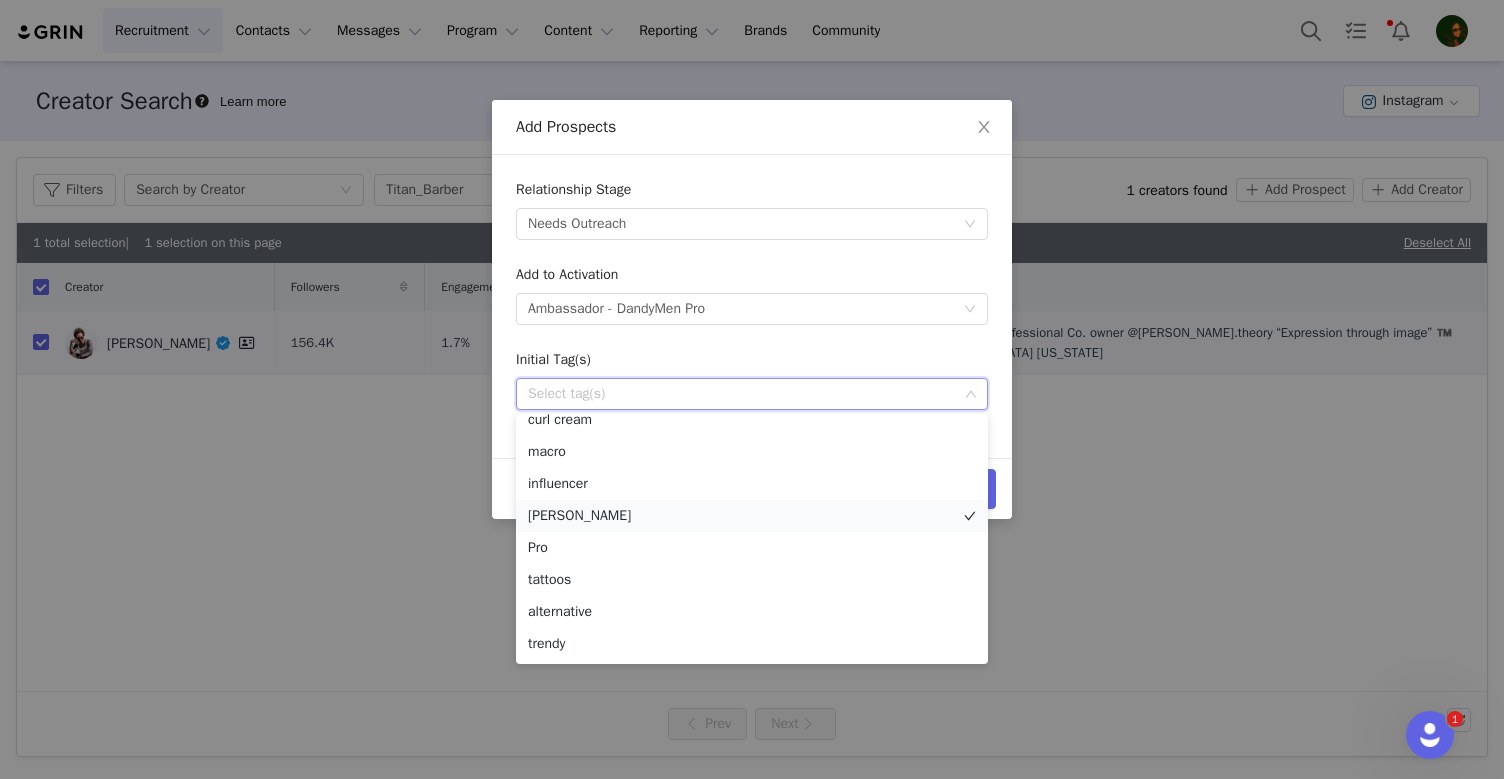click on "[PERSON_NAME]" at bounding box center (752, 516) 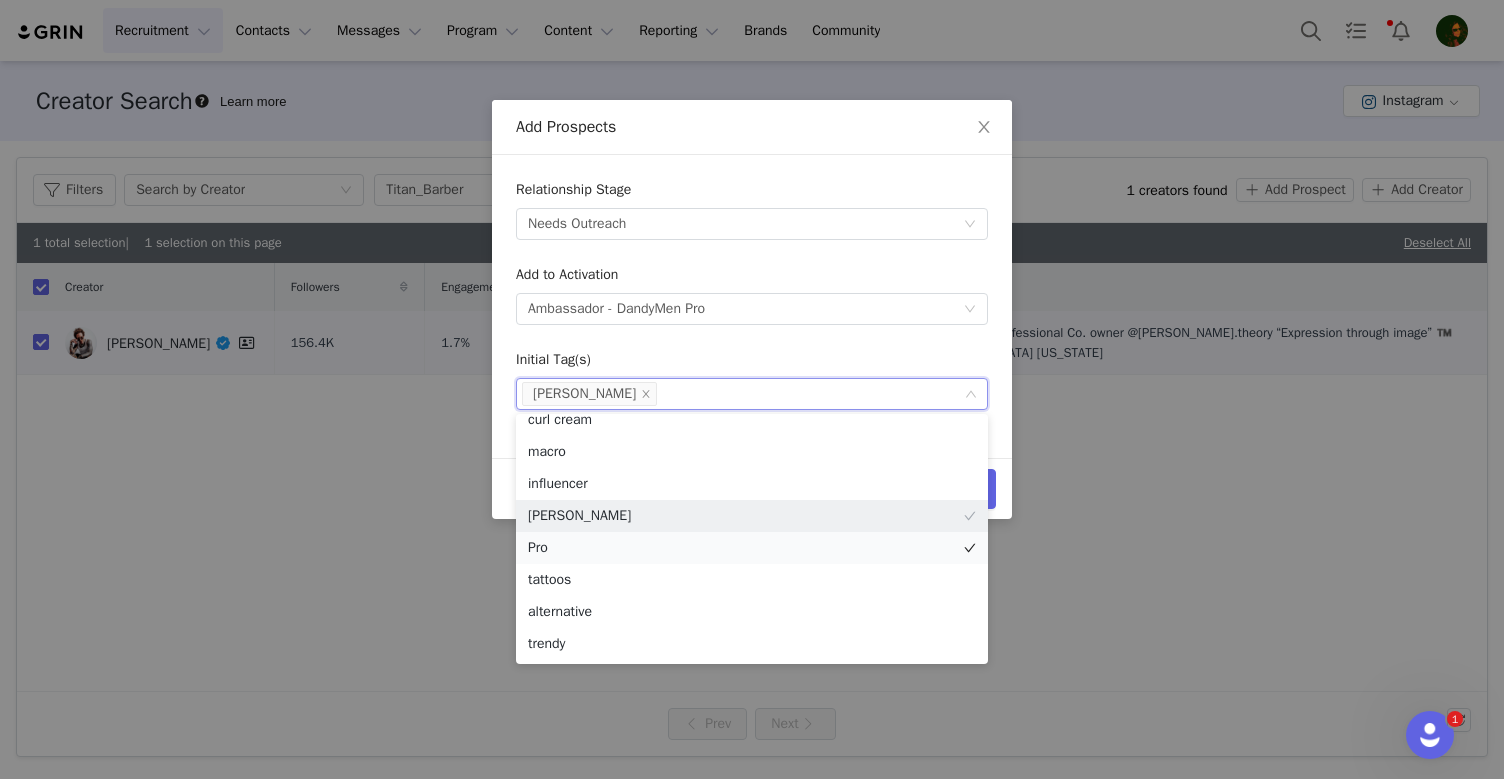 click on "Pro" at bounding box center (752, 548) 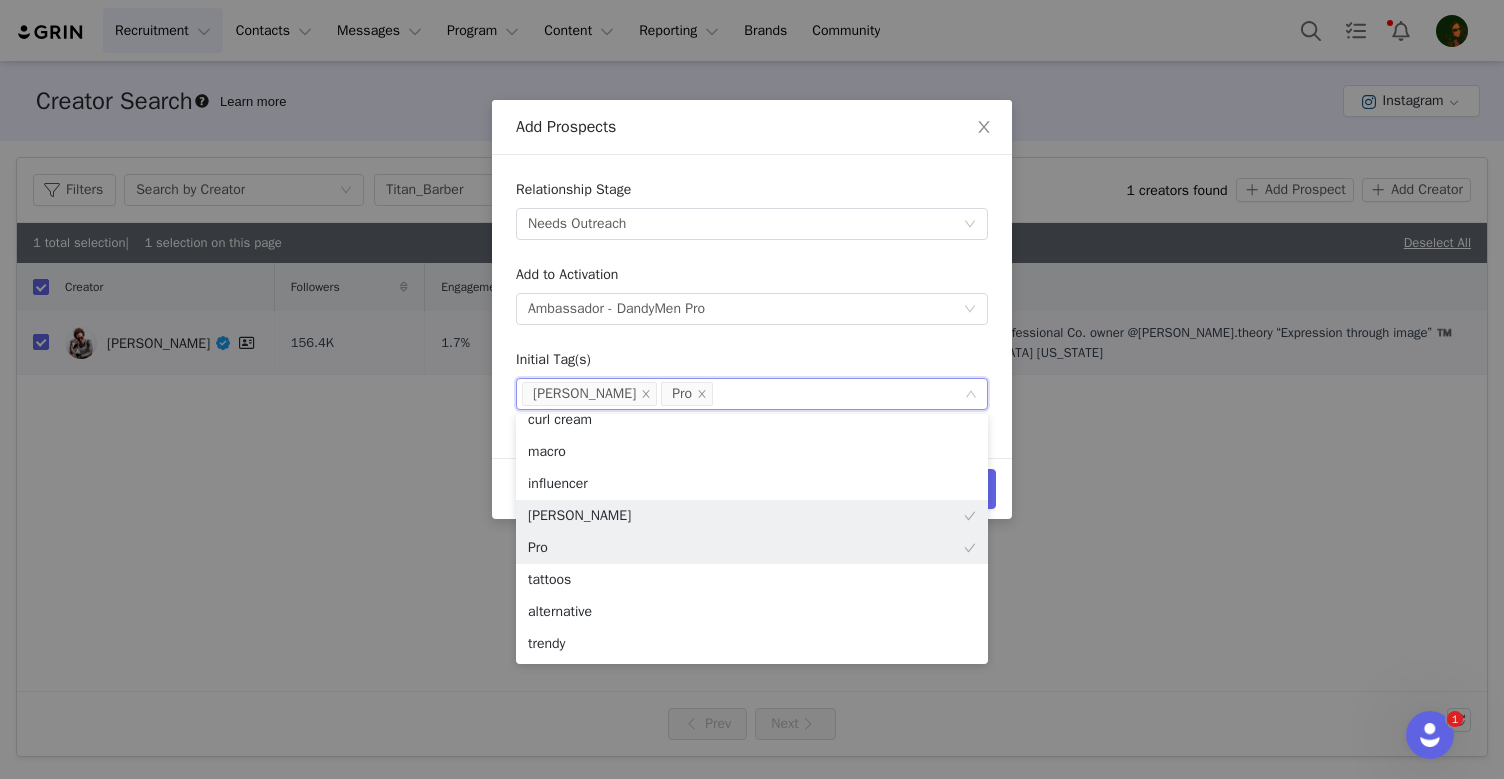 click on "Relationship Stage Select stage  Needs Outreach    Add to Activation Select activation  Ambassador - DandyMen Pro    Initial Tag(s) Select tag(s)  [PERSON_NAME]   Pro" at bounding box center (752, 306) 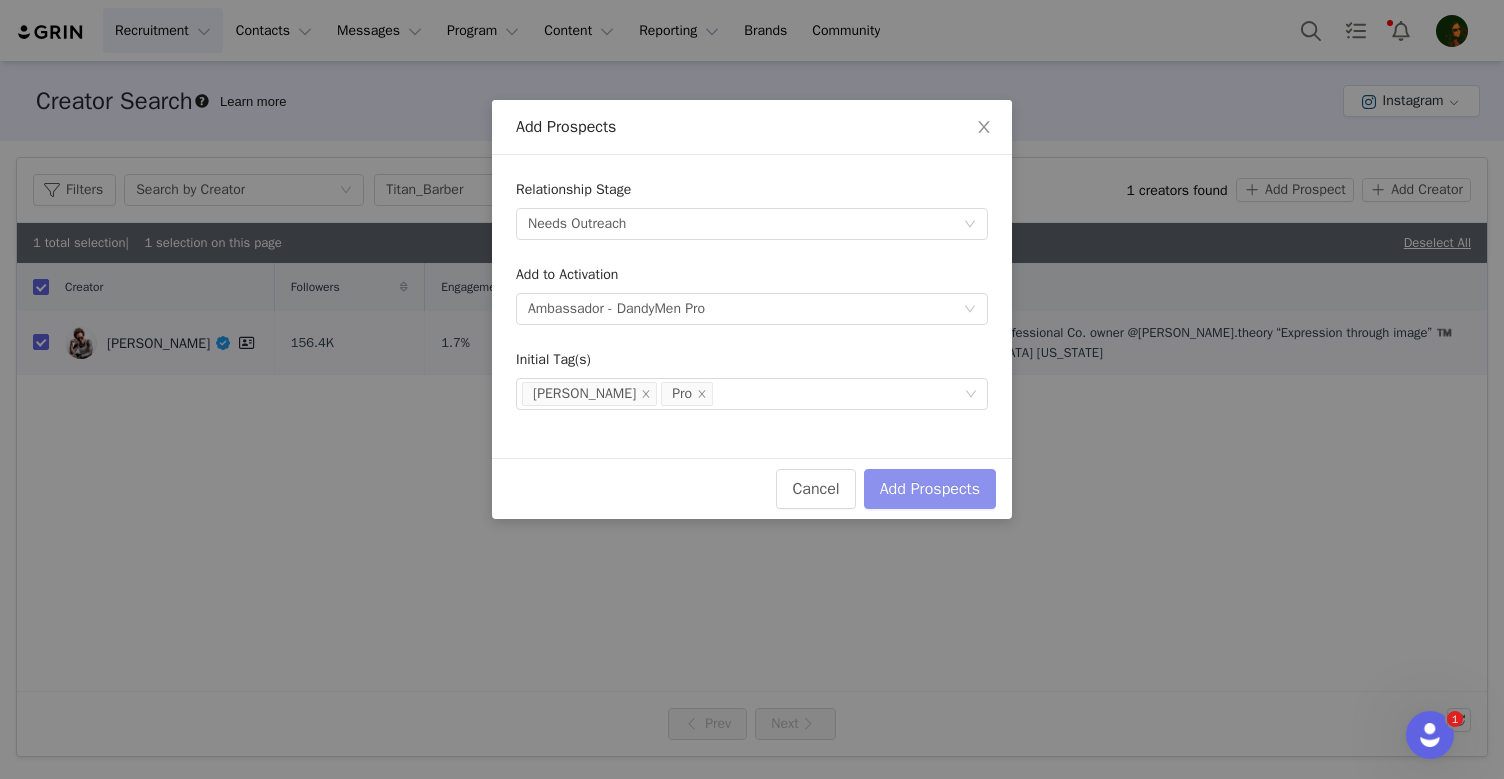 click on "Add Prospects" at bounding box center (930, 489) 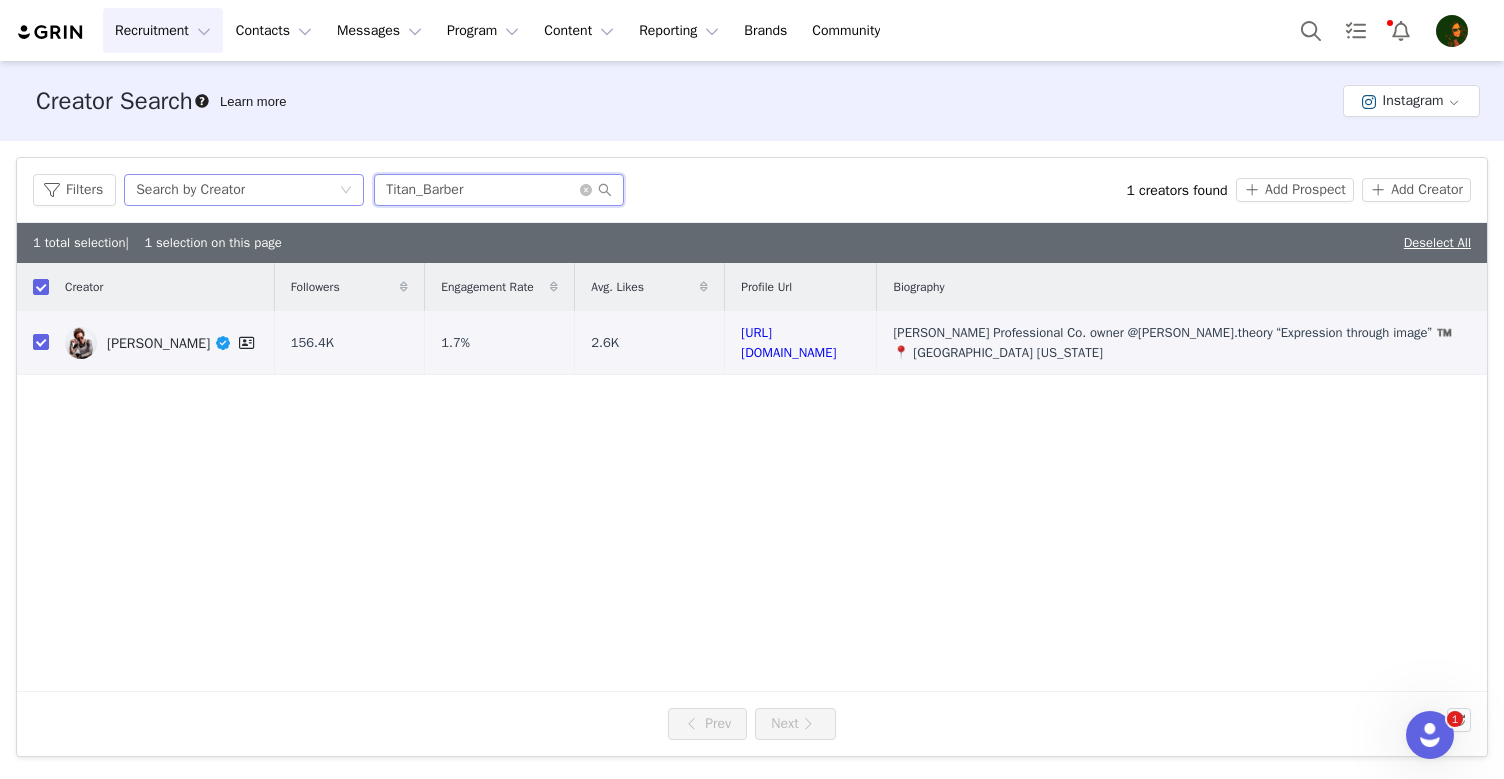 drag, startPoint x: 500, startPoint y: 194, endPoint x: 323, endPoint y: 182, distance: 177.40631 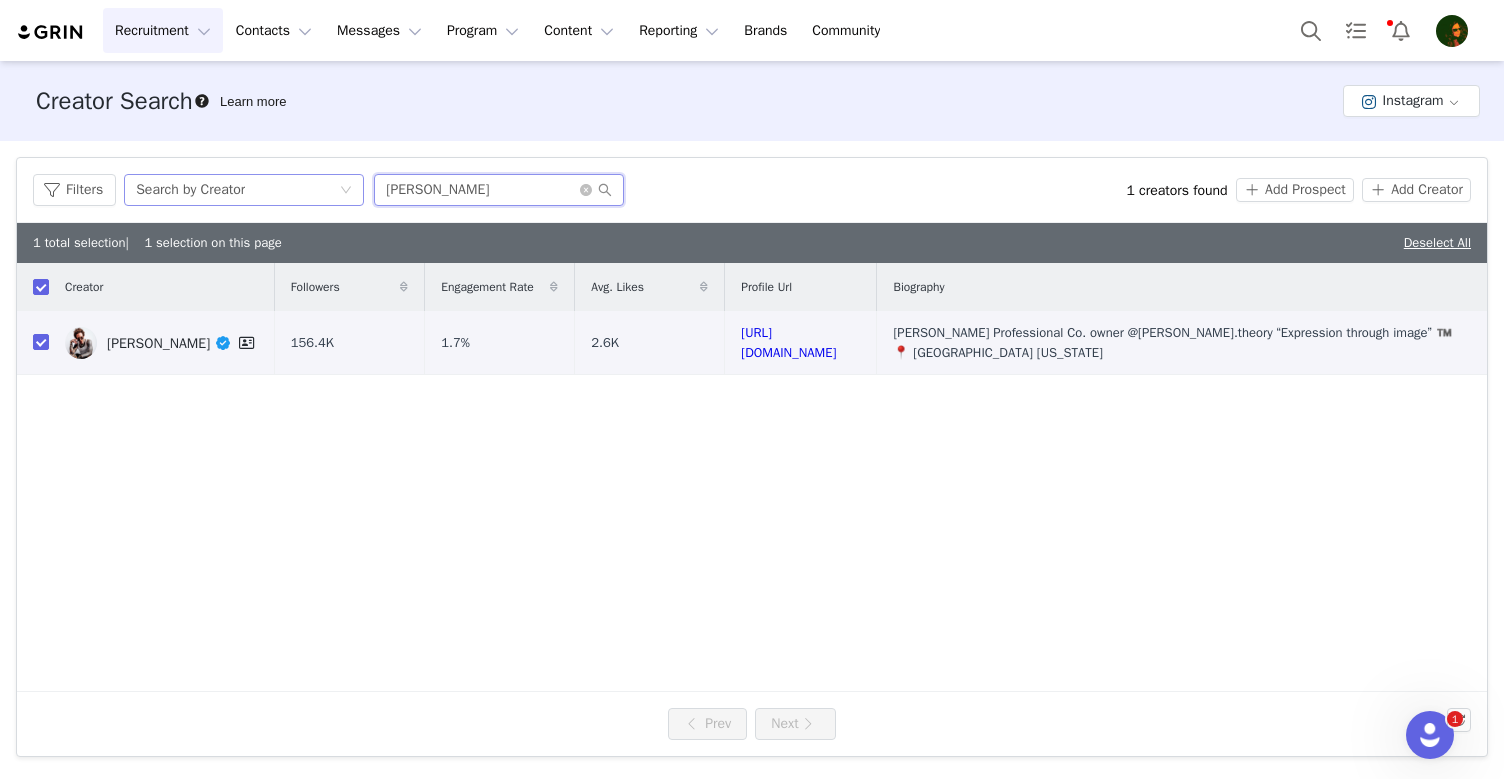 type on "[PERSON_NAME]" 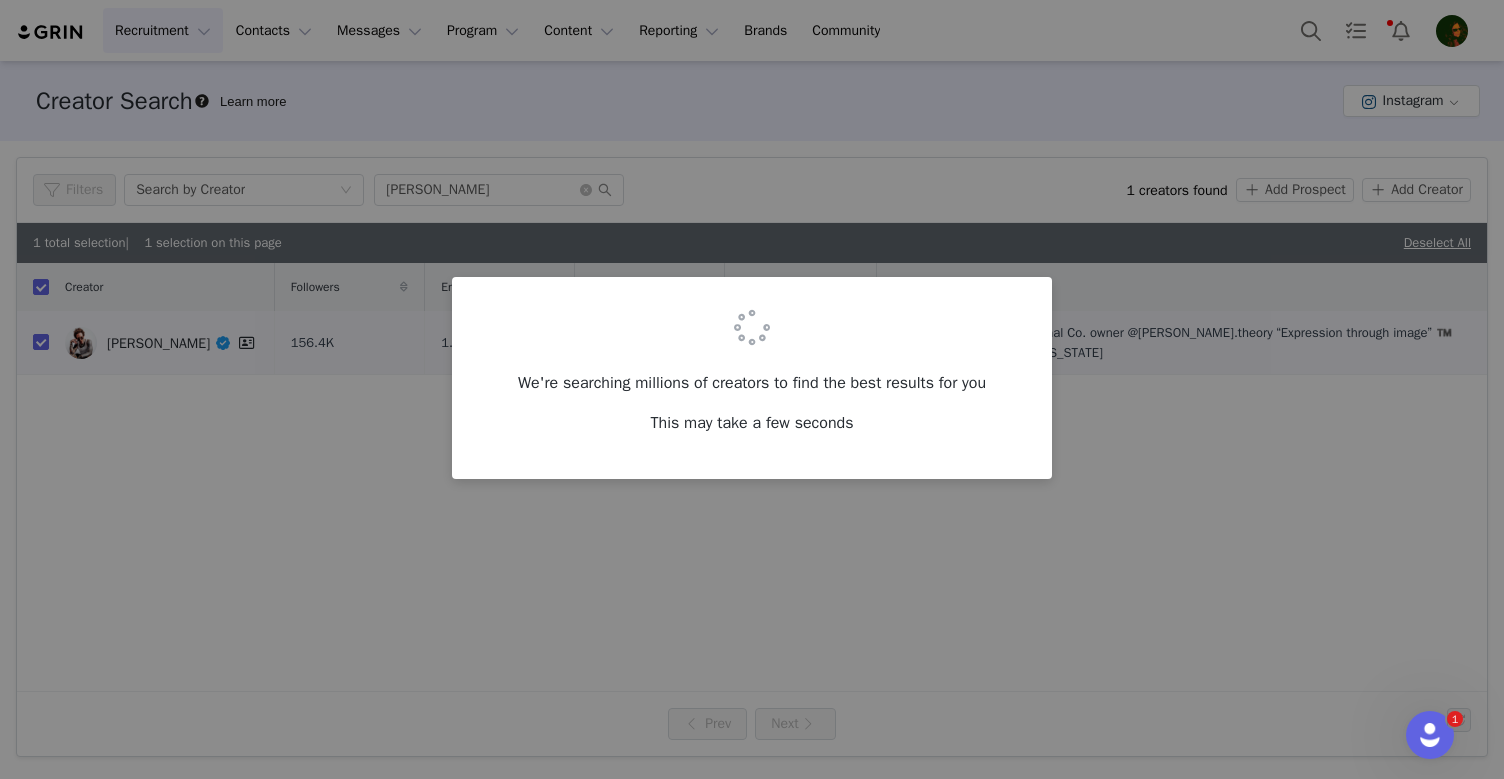 checkbox on "false" 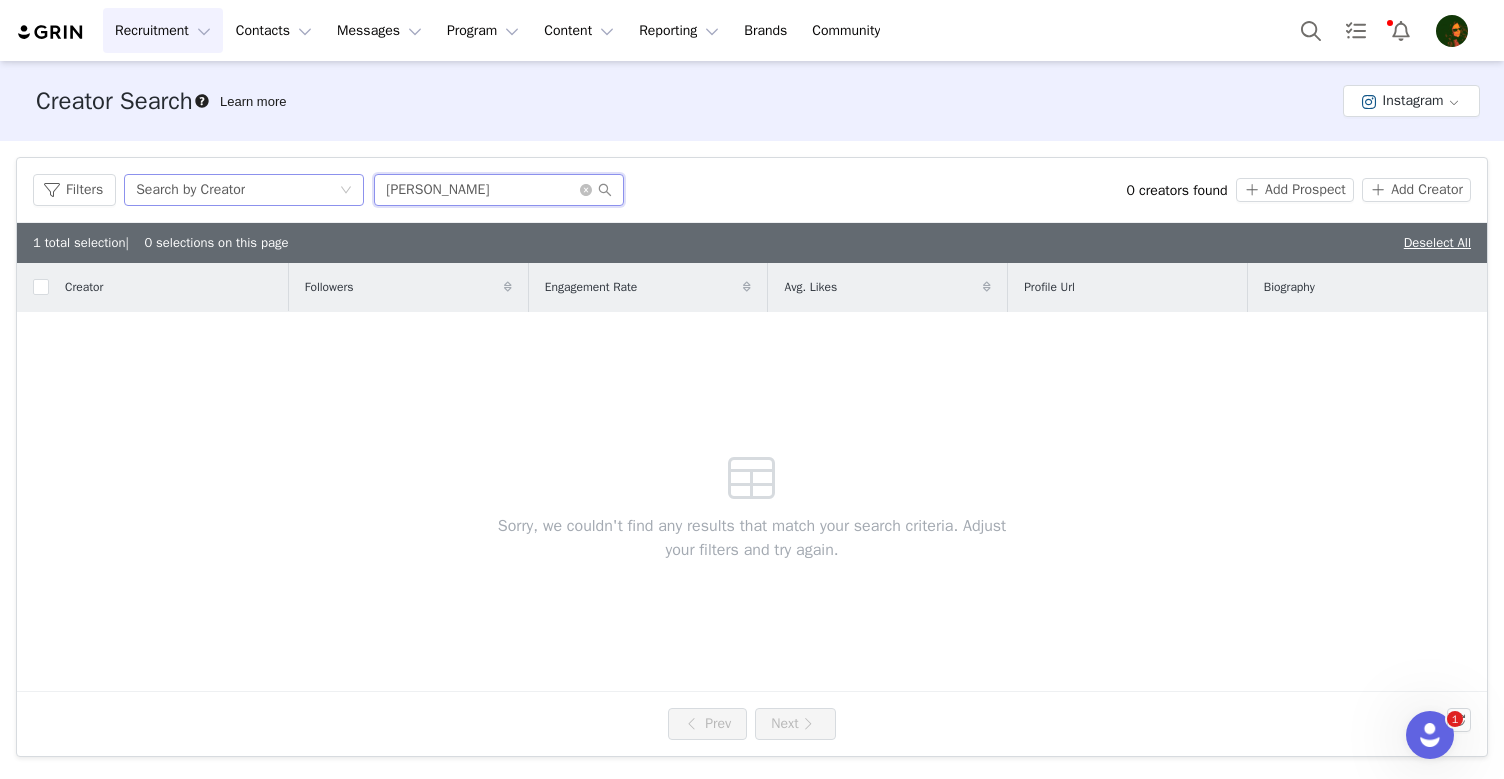 drag, startPoint x: 477, startPoint y: 186, endPoint x: 341, endPoint y: 186, distance: 136 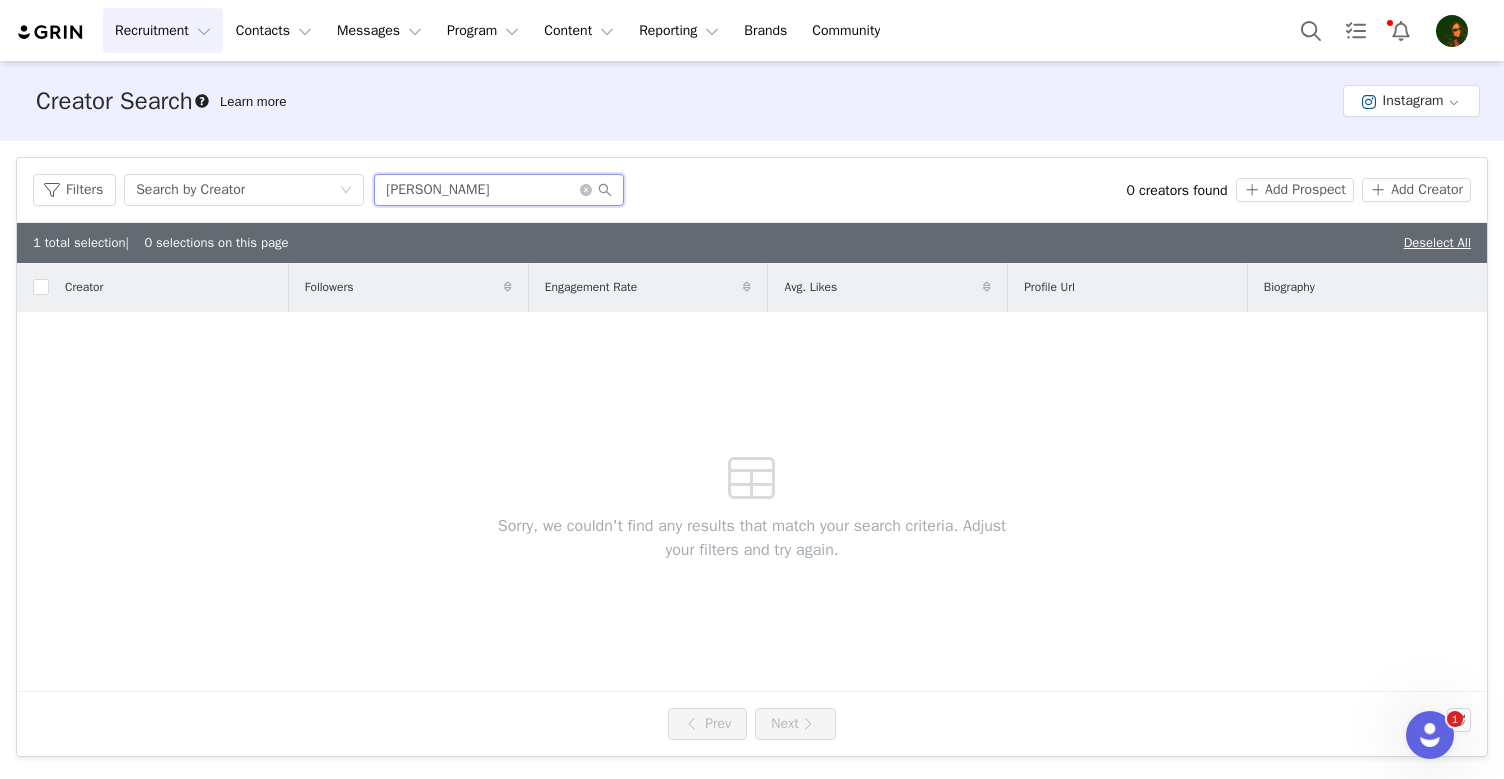 type on "[PERSON_NAME]" 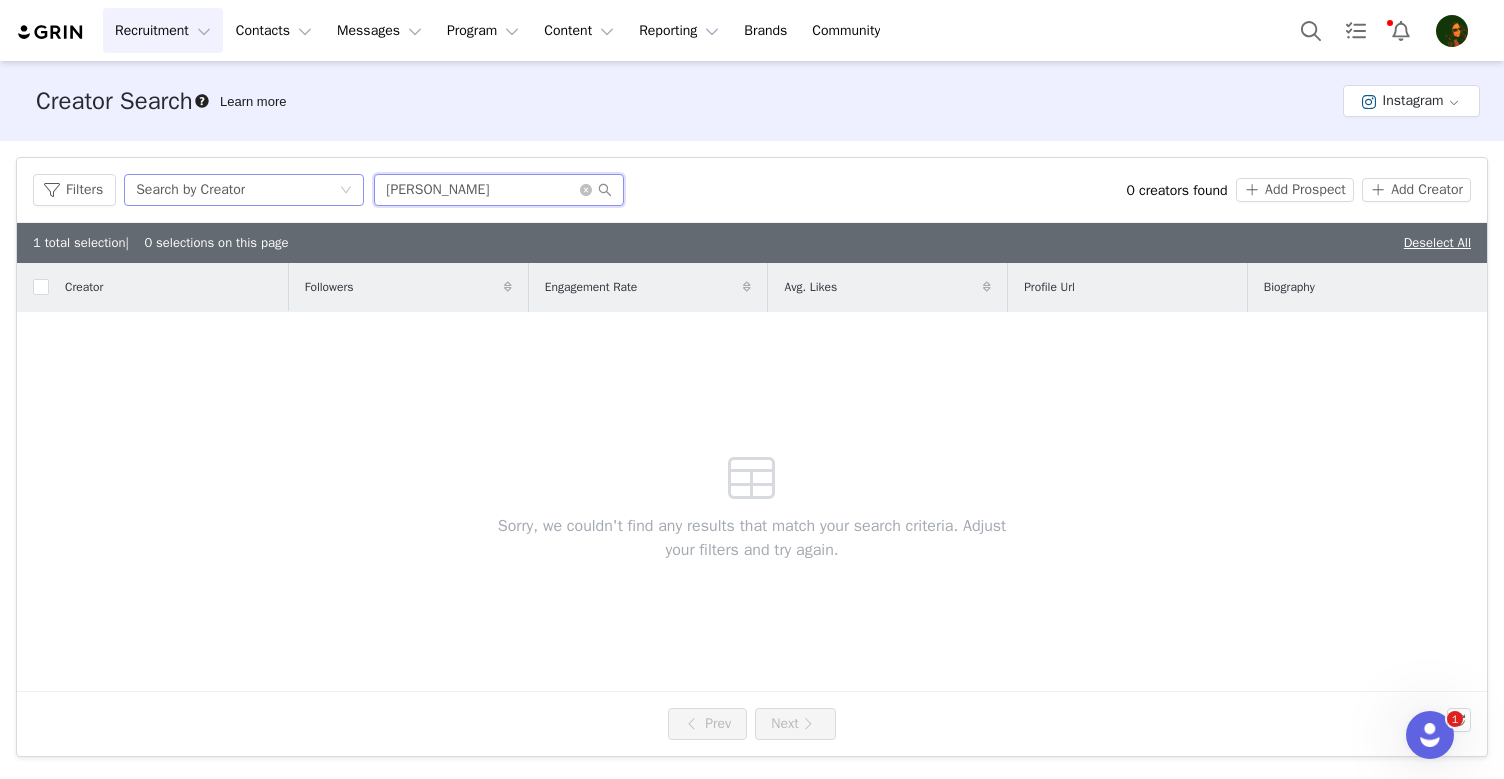 drag, startPoint x: 462, startPoint y: 184, endPoint x: 359, endPoint y: 184, distance: 103 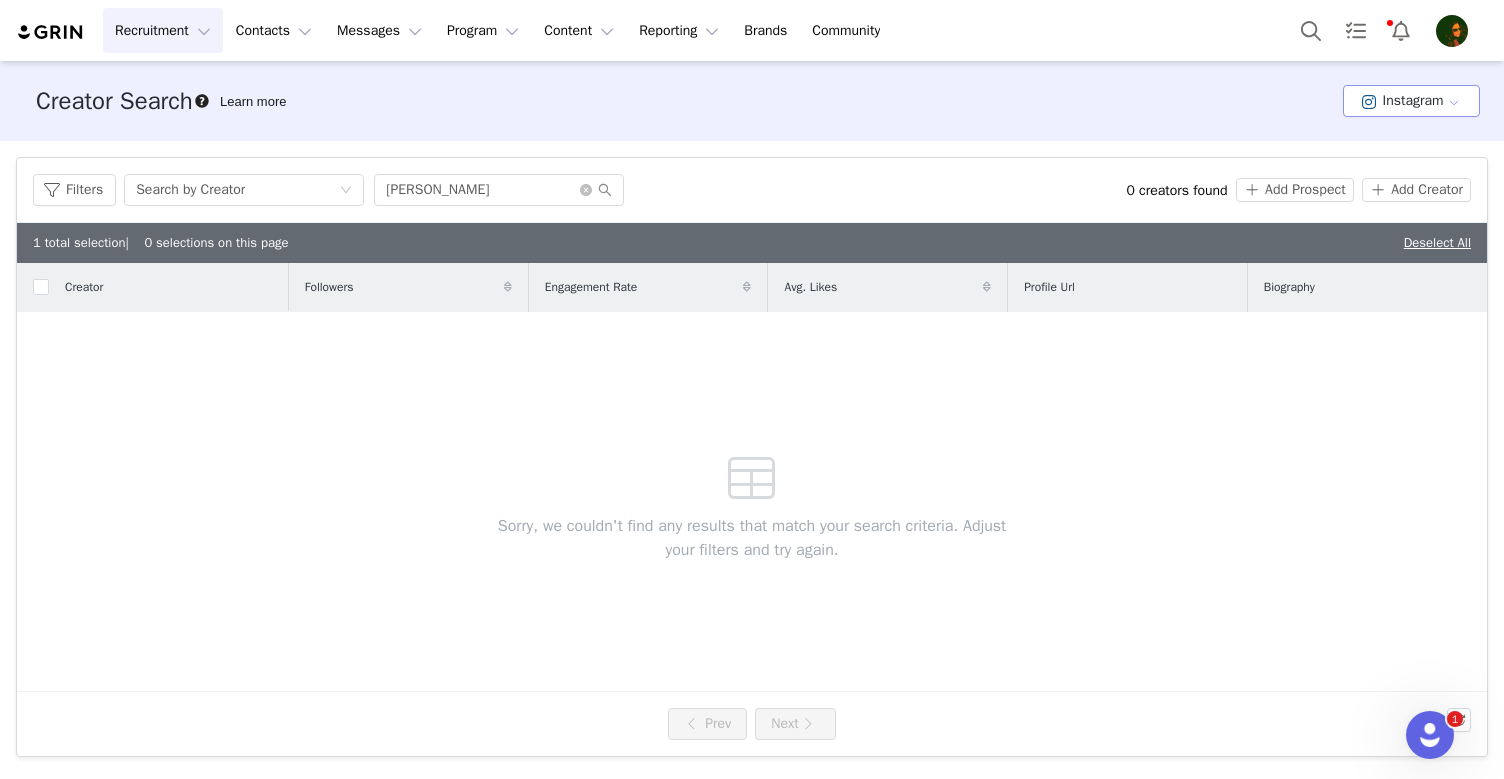 click on "Instagram" at bounding box center [1411, 101] 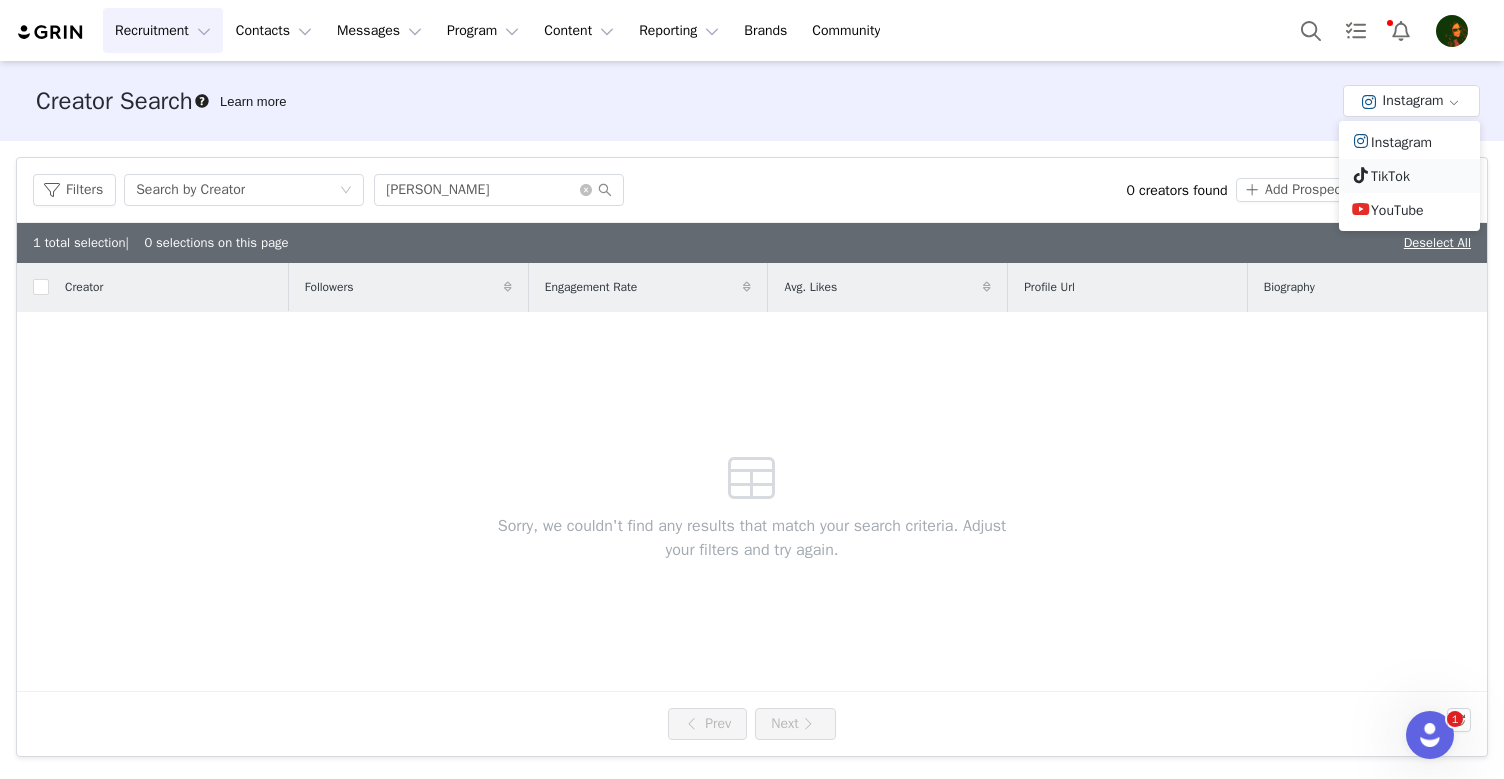 click on "TikTok" at bounding box center [1409, 176] 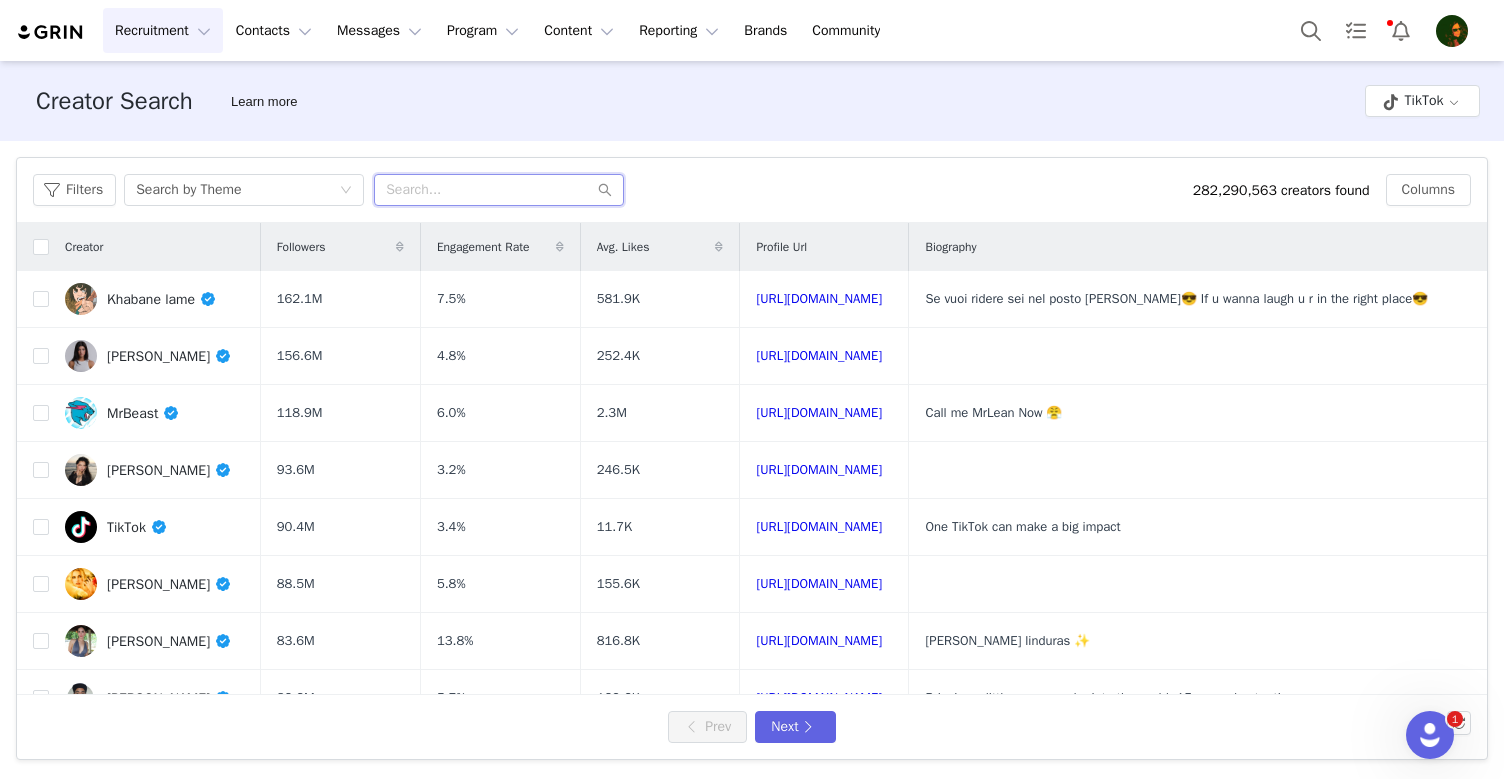click at bounding box center [499, 190] 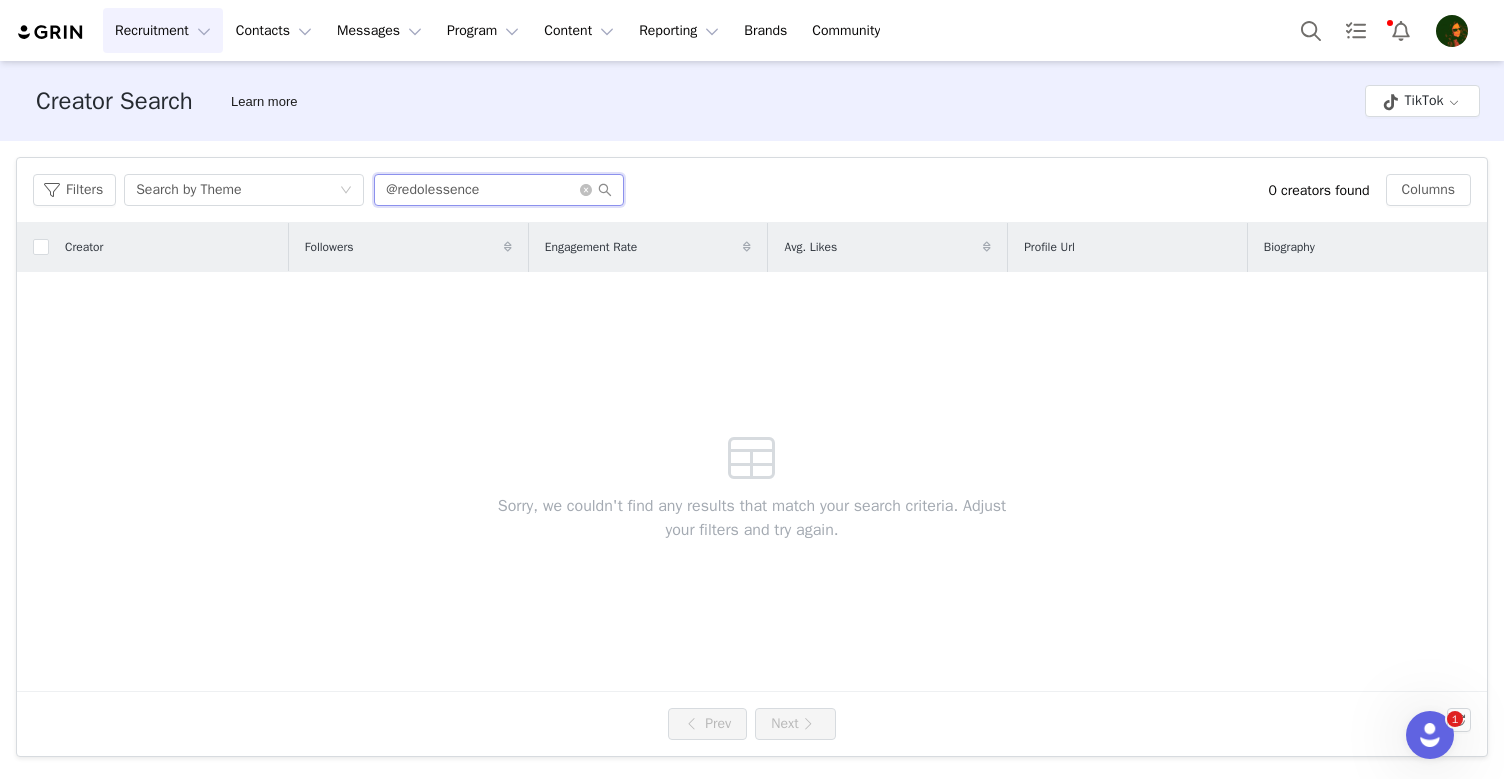 click on "@redolessence" at bounding box center [499, 190] 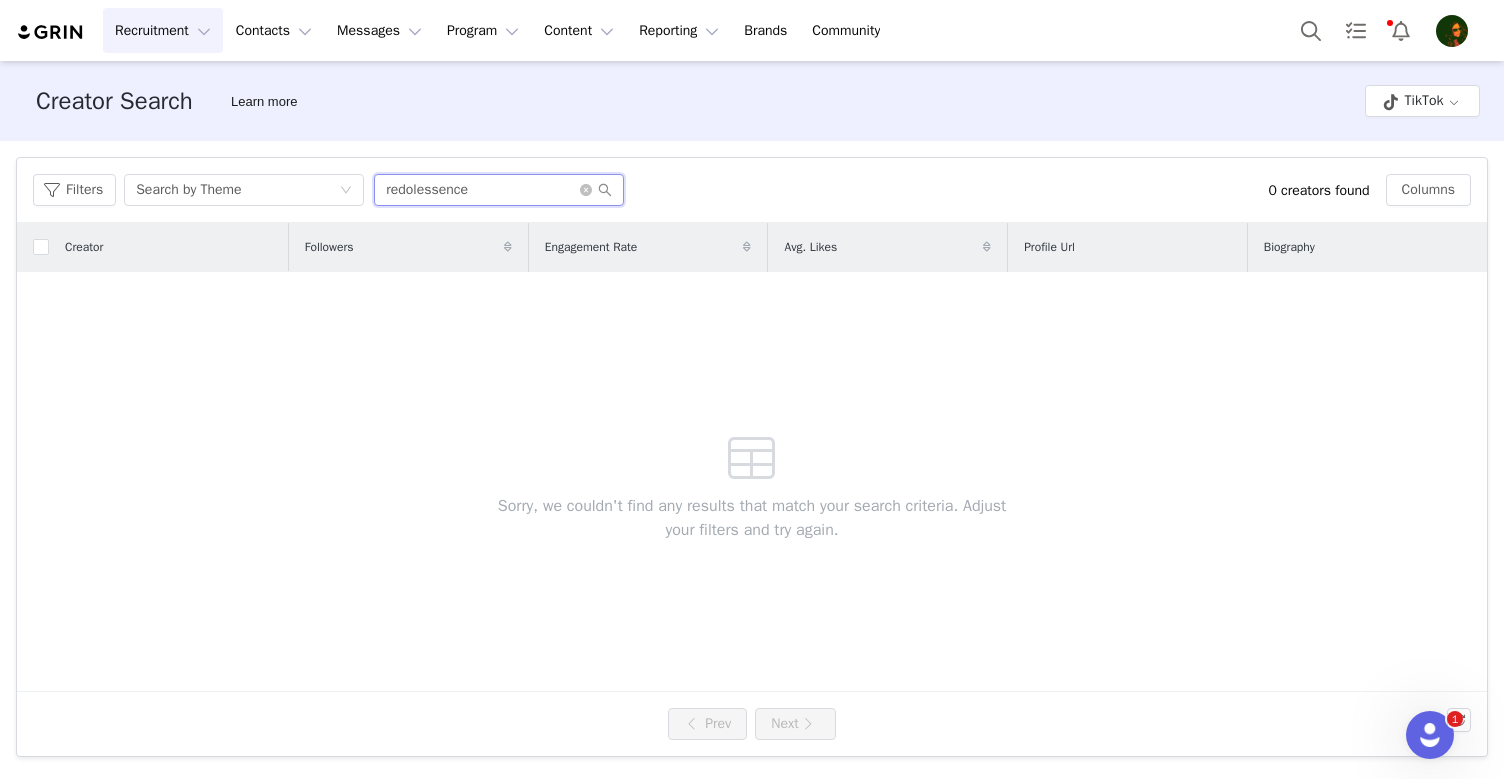 type on "redolessence" 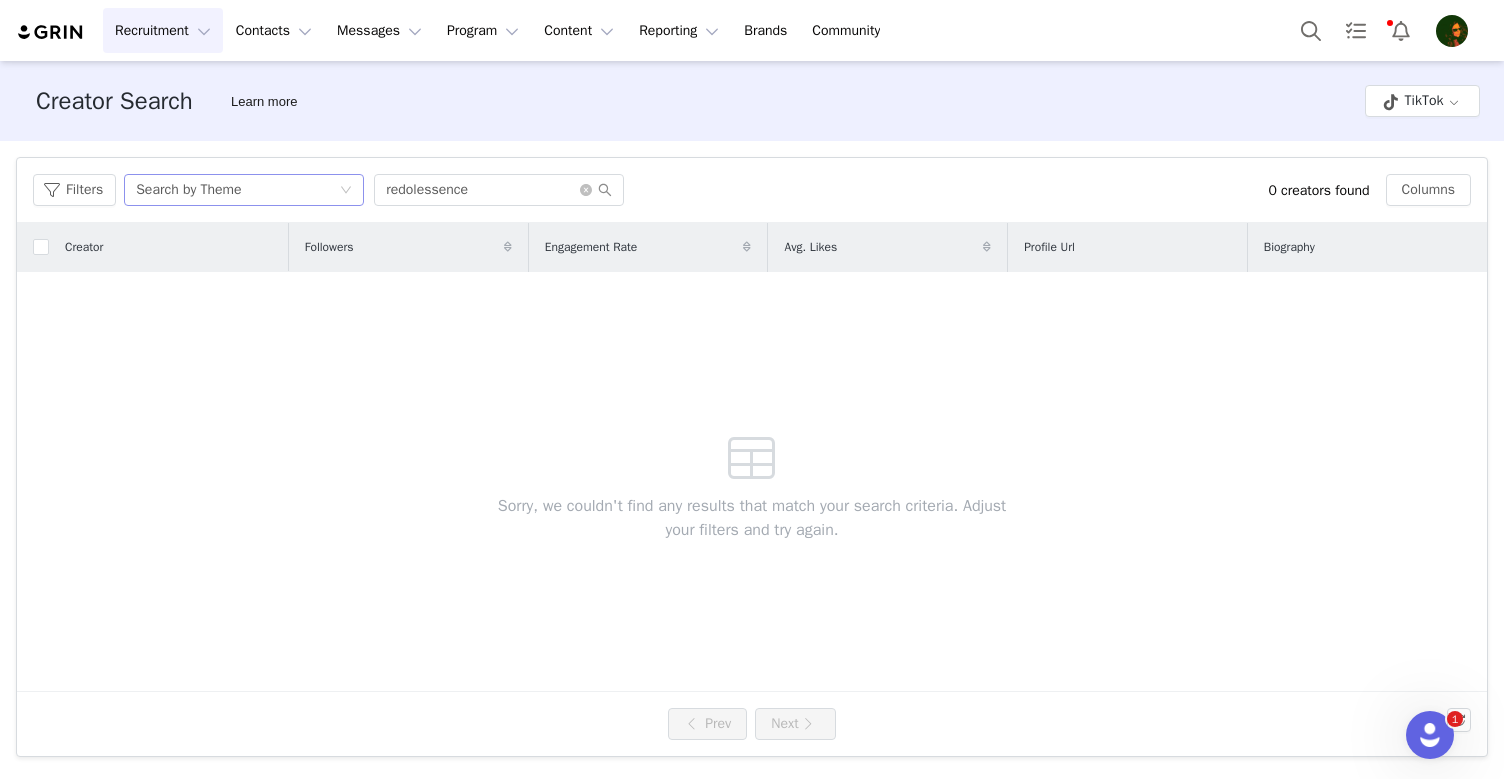 click on "Search by Theme" at bounding box center [237, 190] 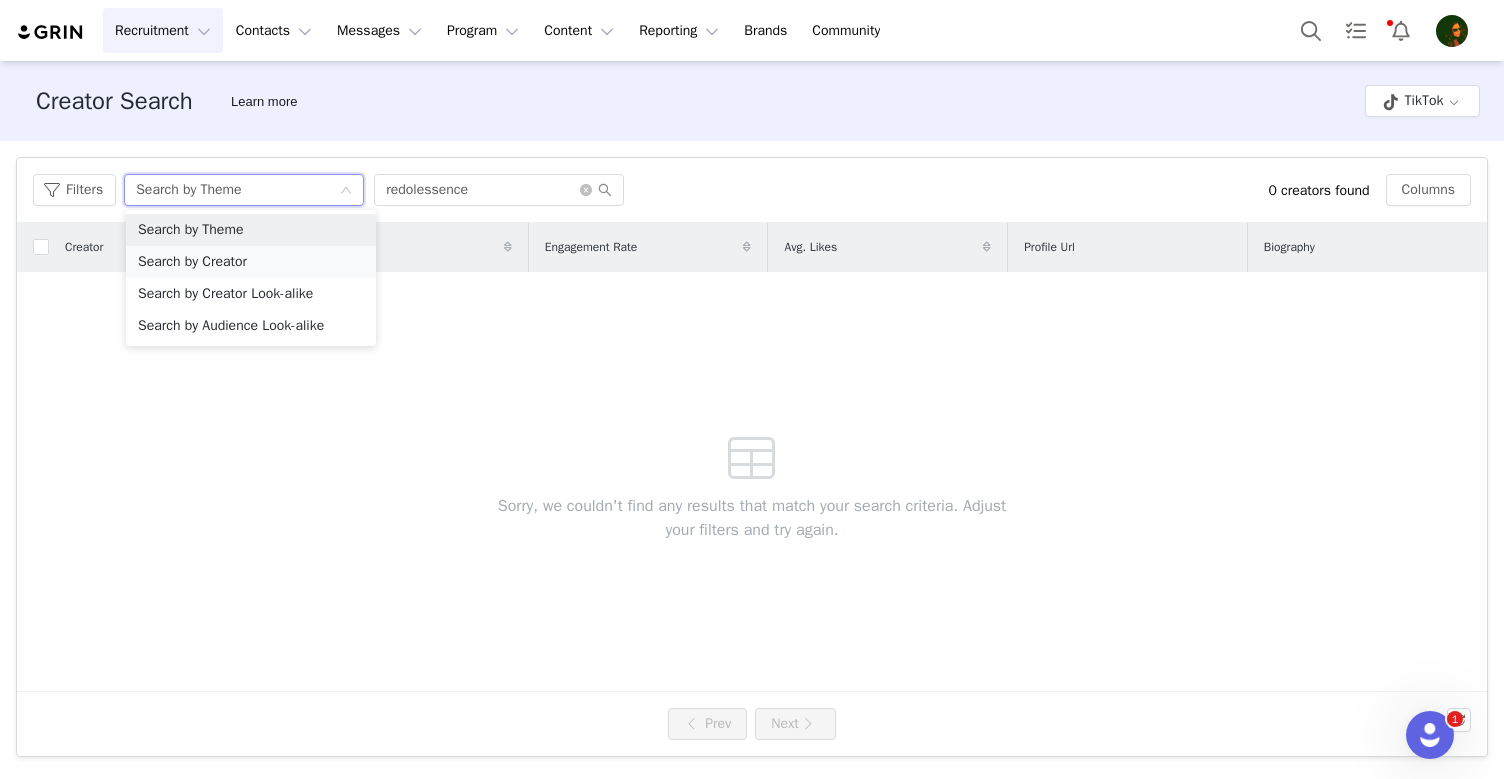 click on "Search by Creator" at bounding box center (251, 262) 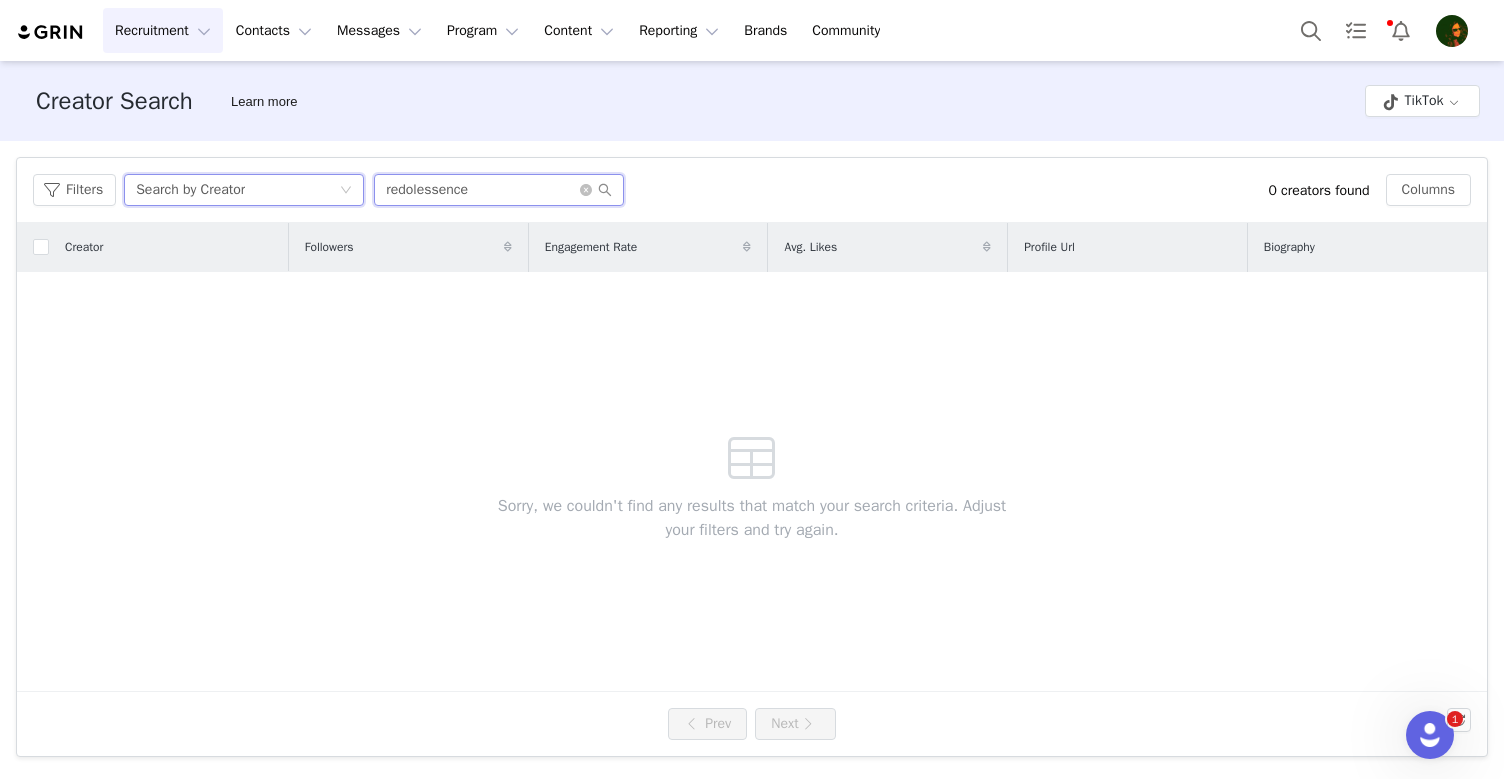 click on "redolessence" at bounding box center (499, 190) 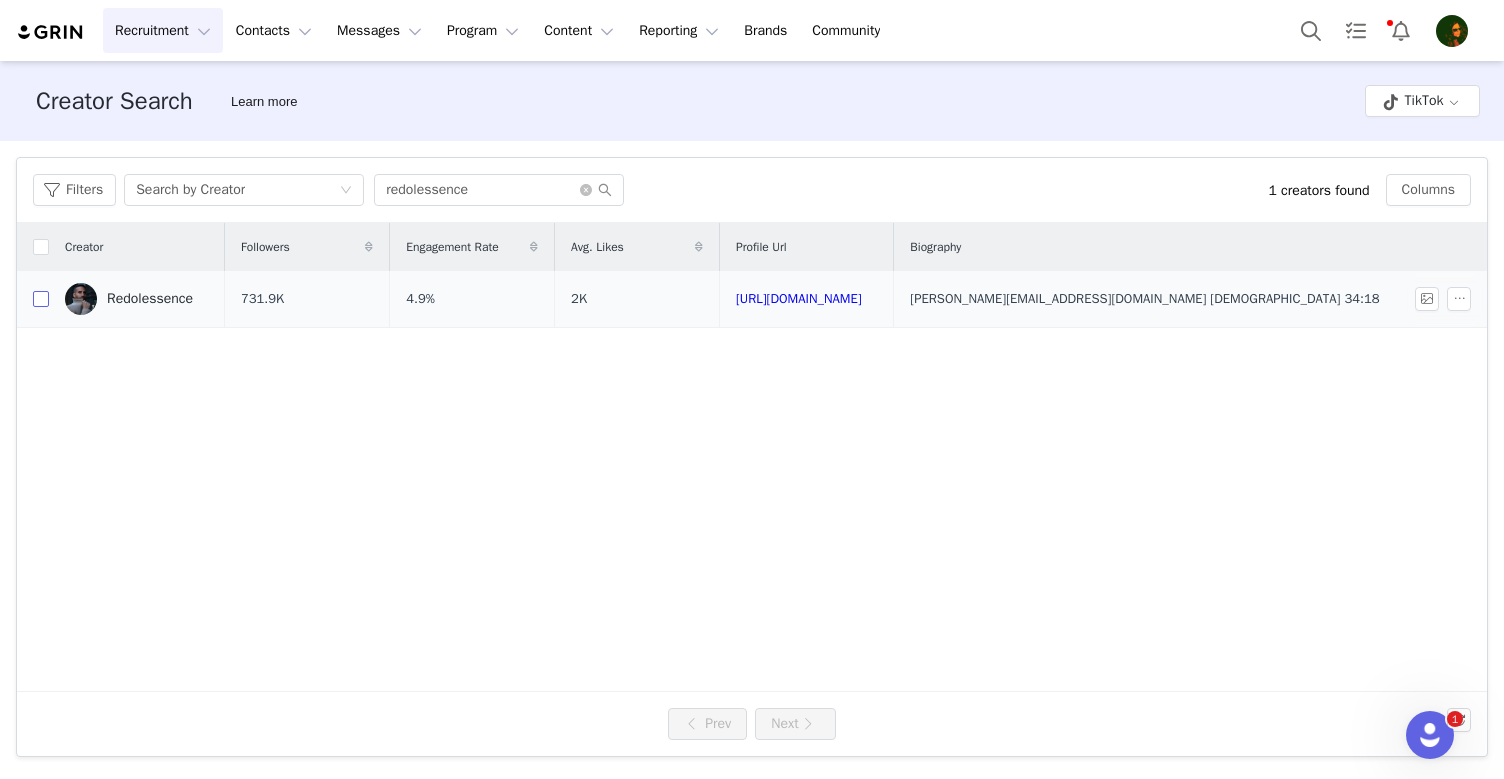 click at bounding box center [41, 299] 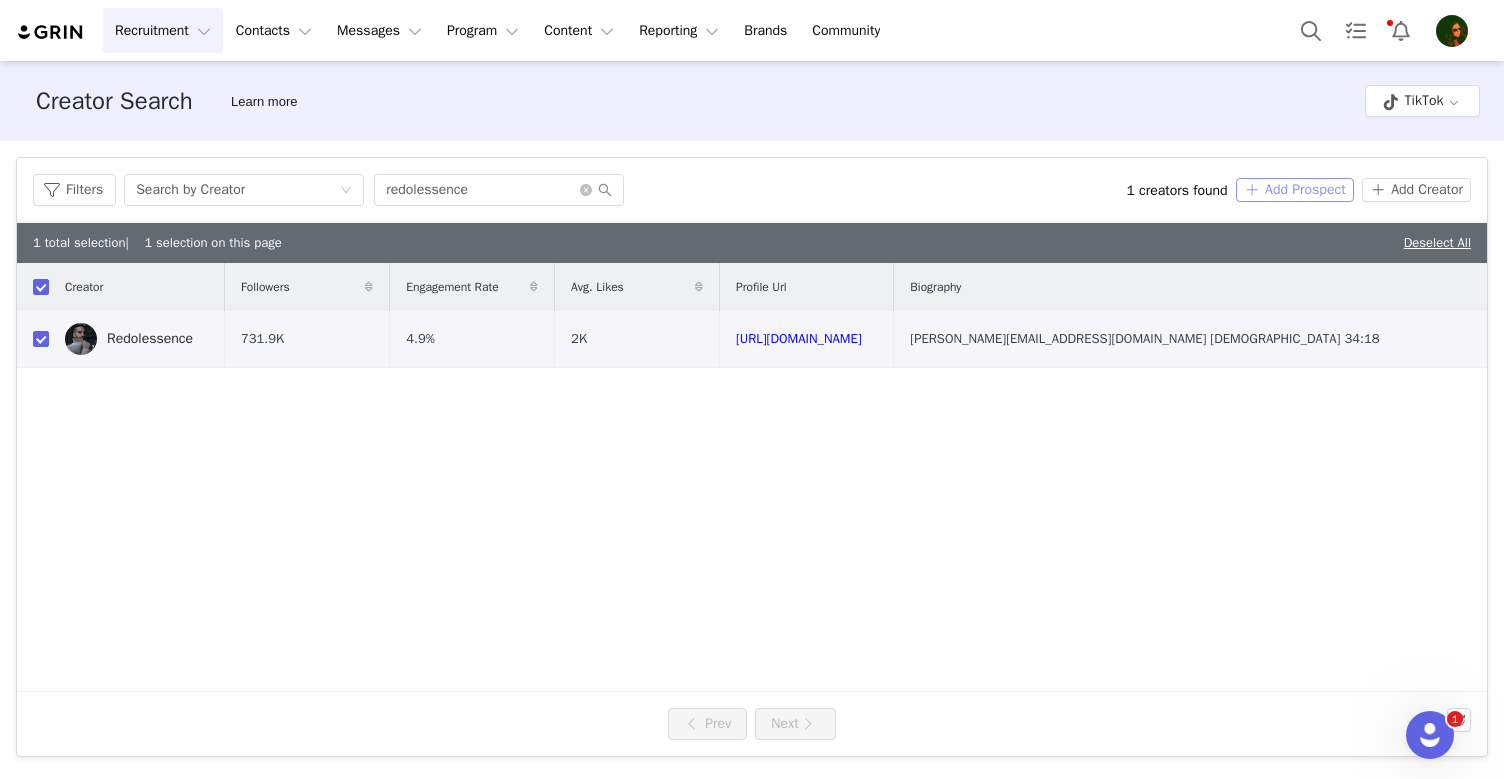 click on "Add Prospect" at bounding box center (1295, 190) 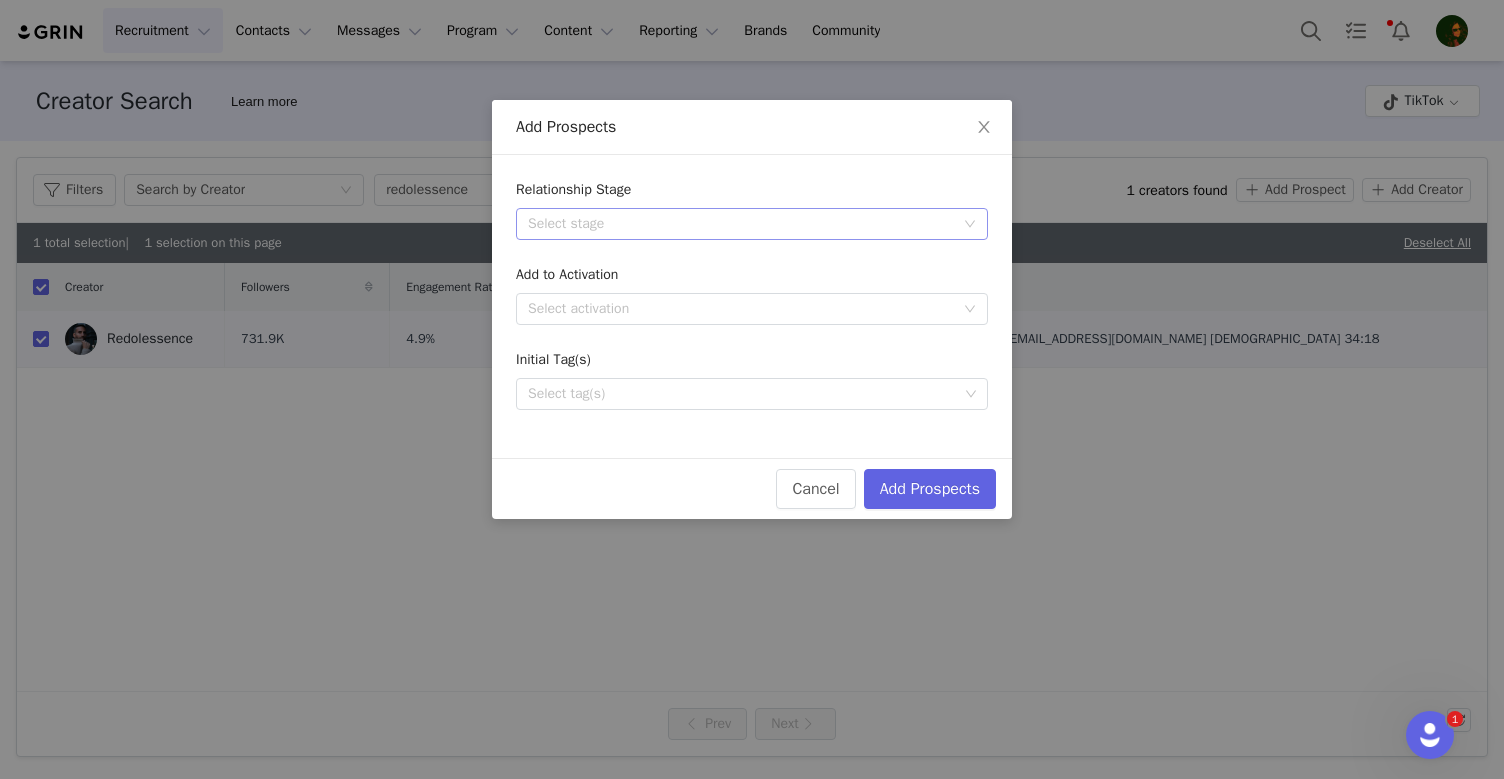 click on "Select stage" at bounding box center [741, 224] 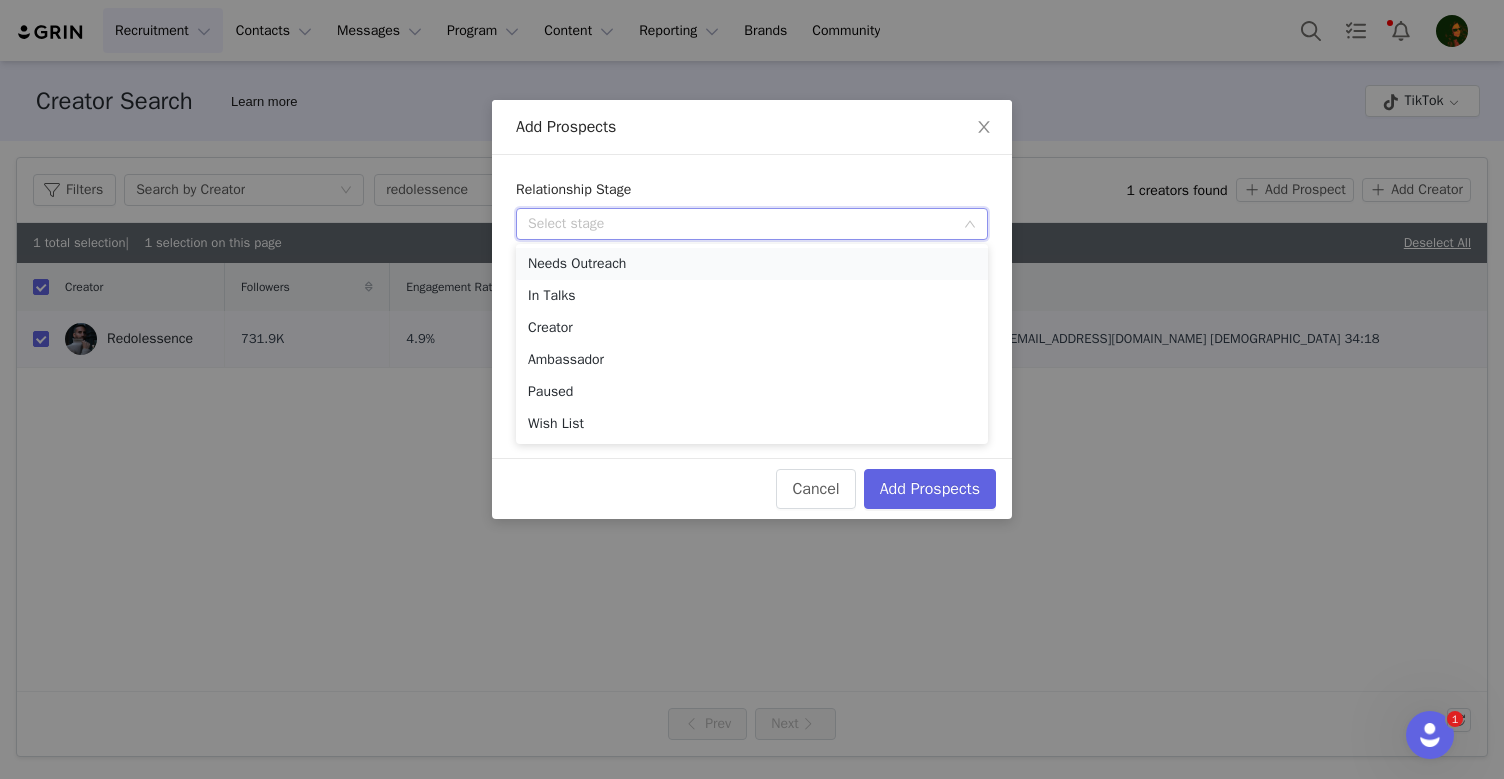 click on "Needs Outreach" at bounding box center (752, 264) 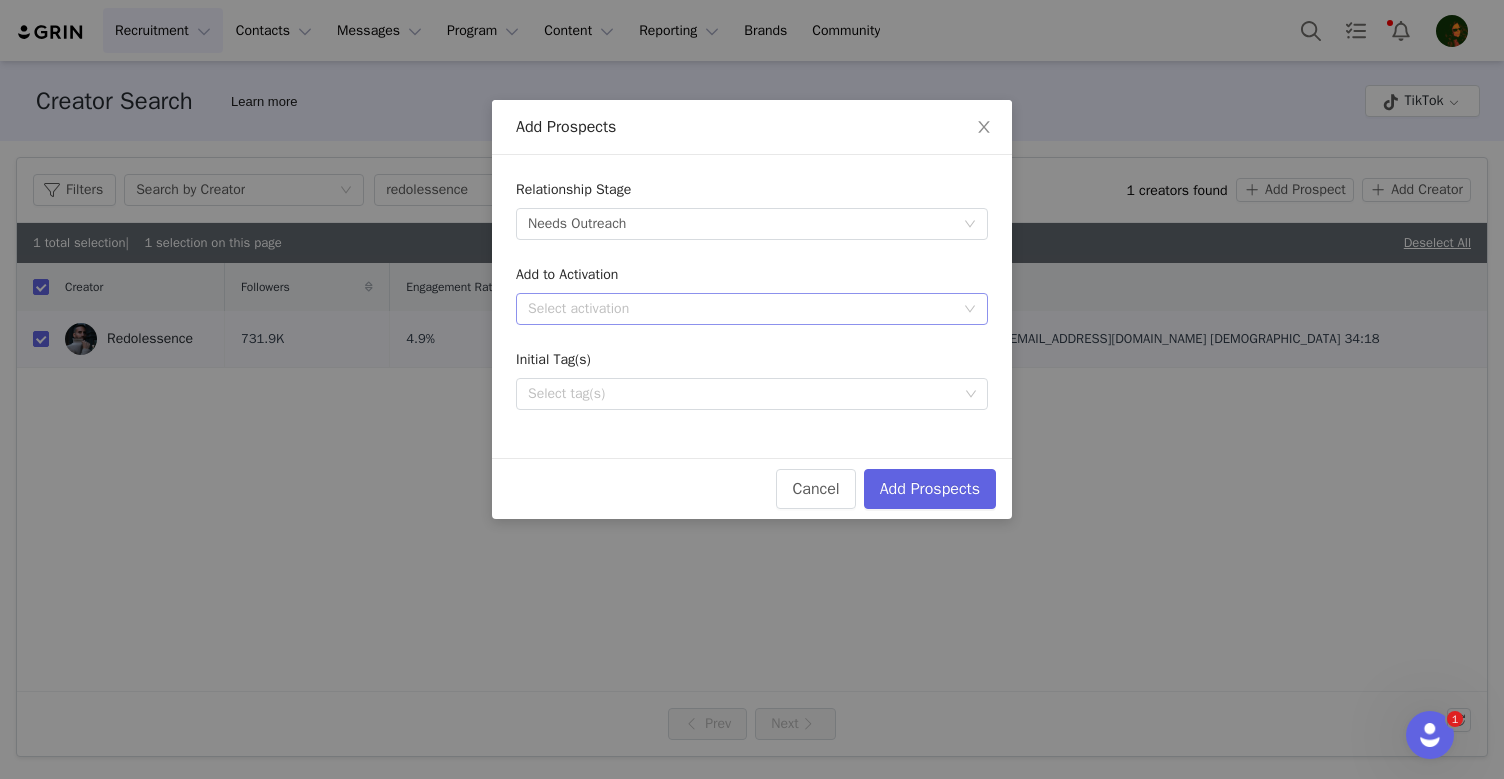 click on "Select activation" at bounding box center [741, 309] 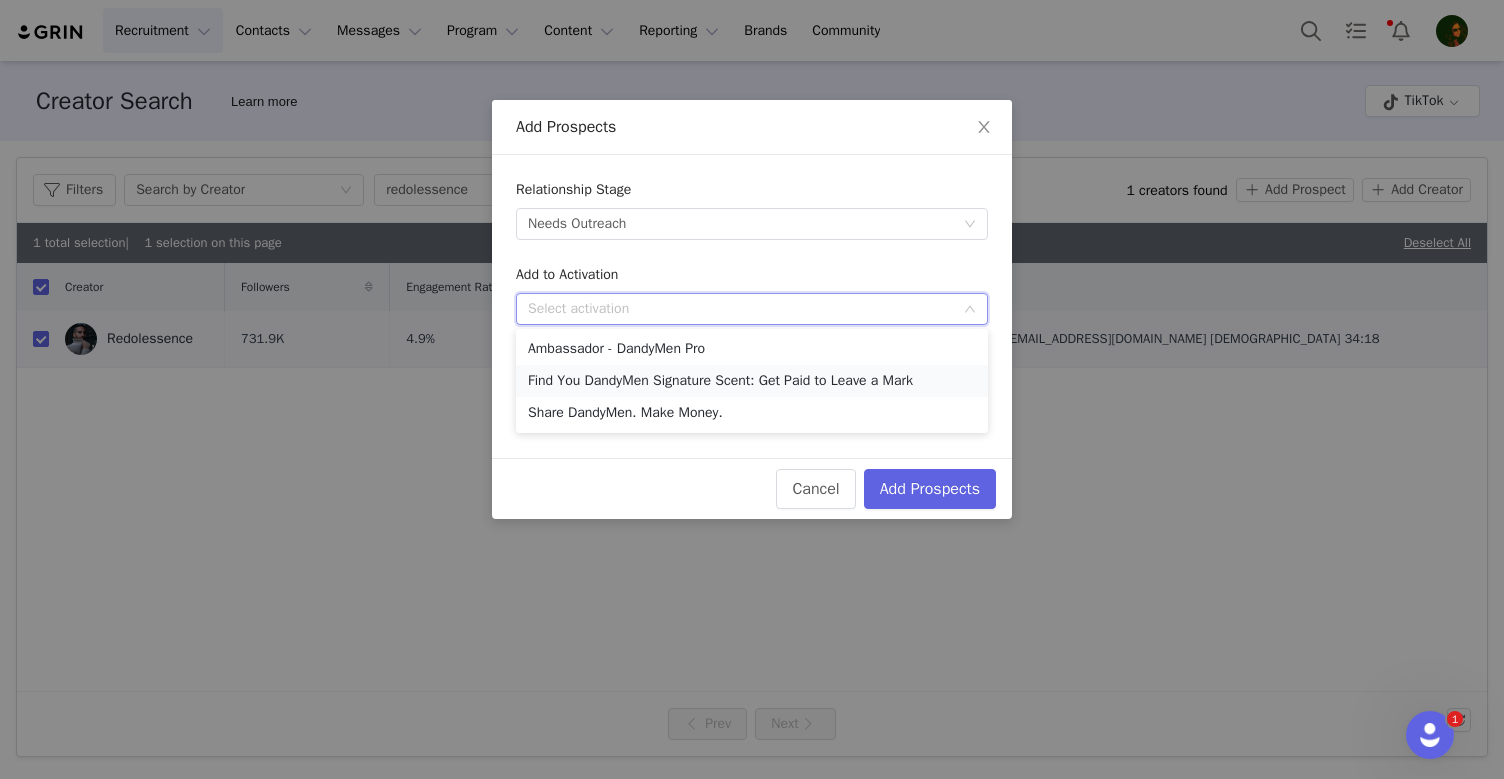 click on "Find You DandyMen Signature Scent: Get Paid to Leave a Mark" at bounding box center (752, 381) 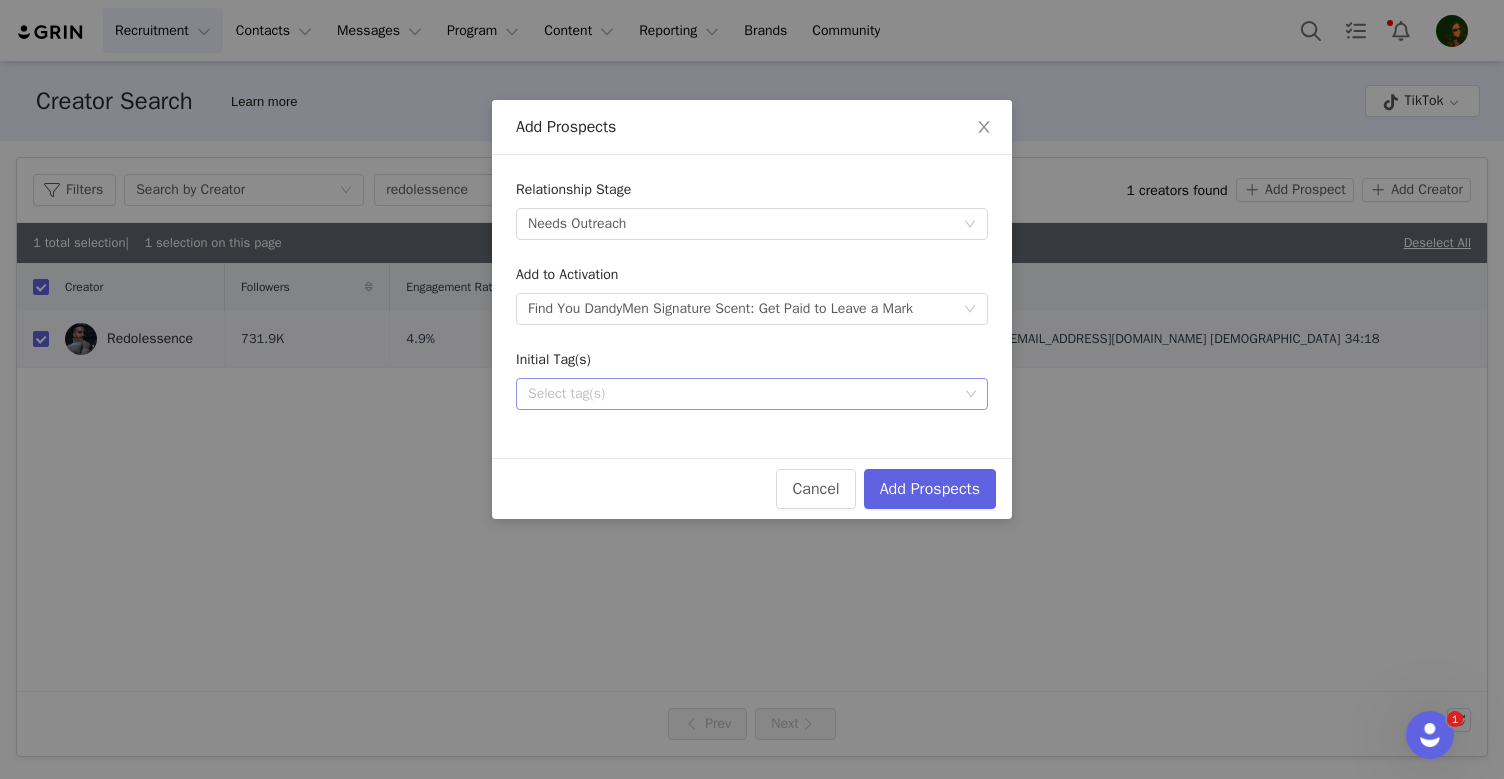 click on "Select tag(s)" at bounding box center (744, 394) 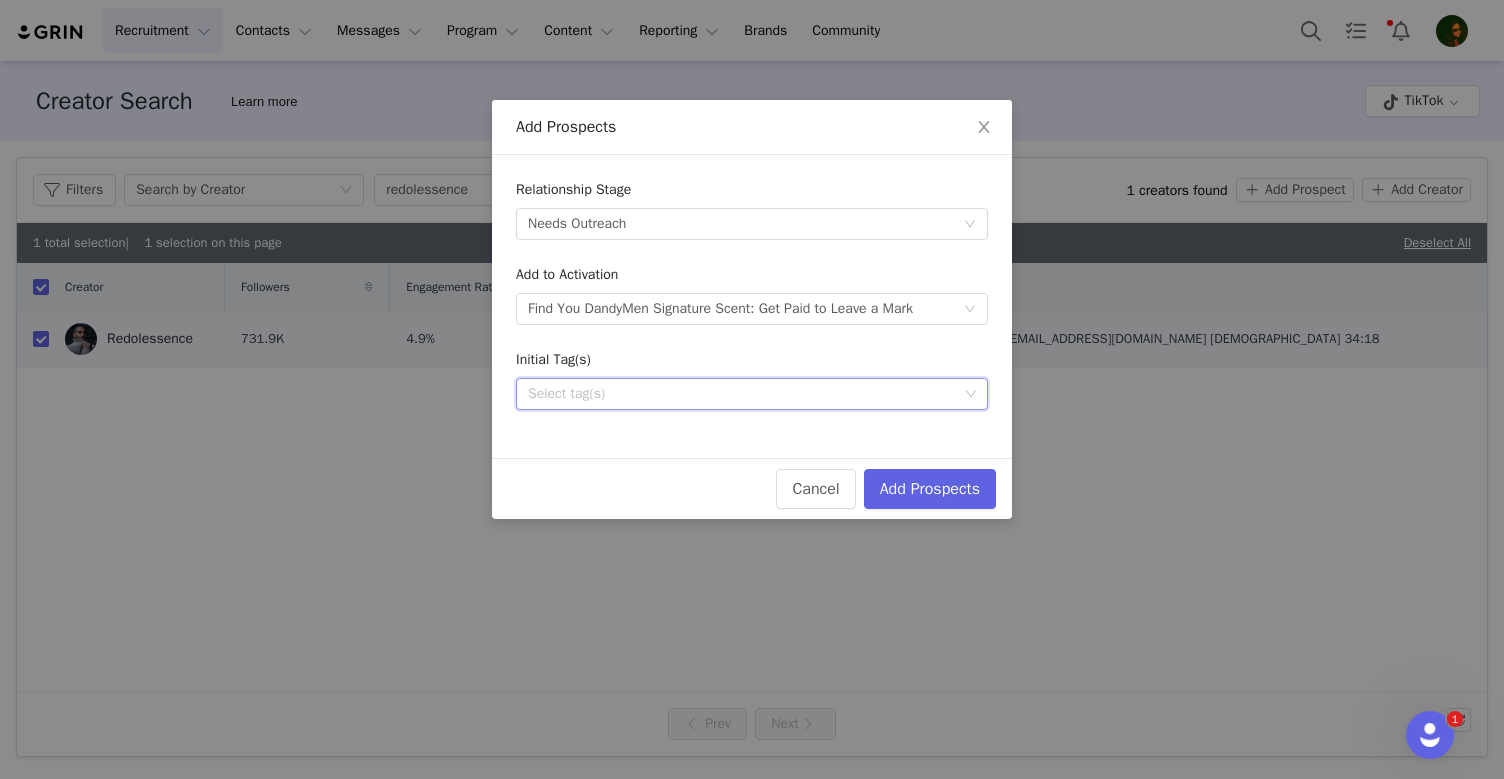 click on "Select tag(s)" at bounding box center [743, 394] 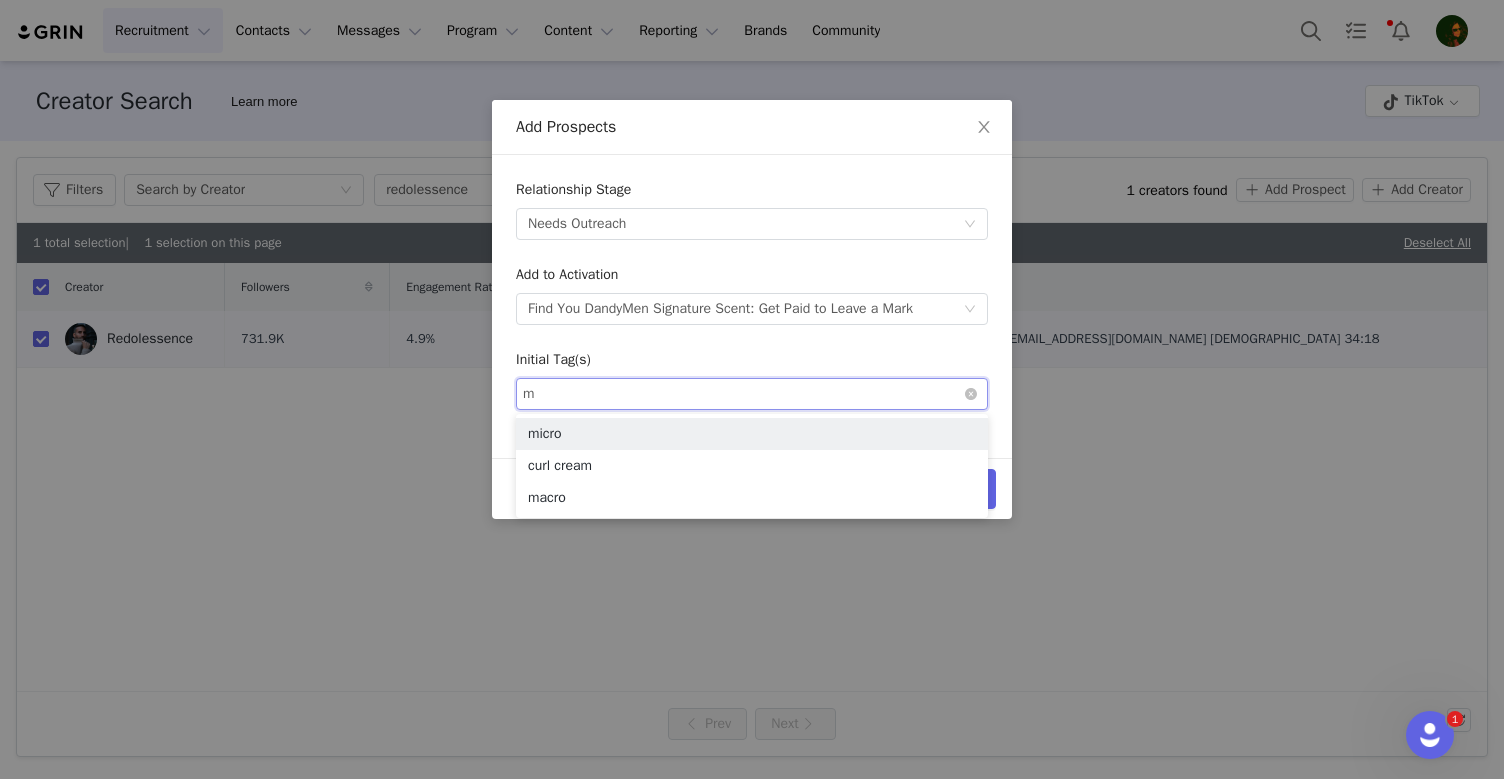 type on "ma" 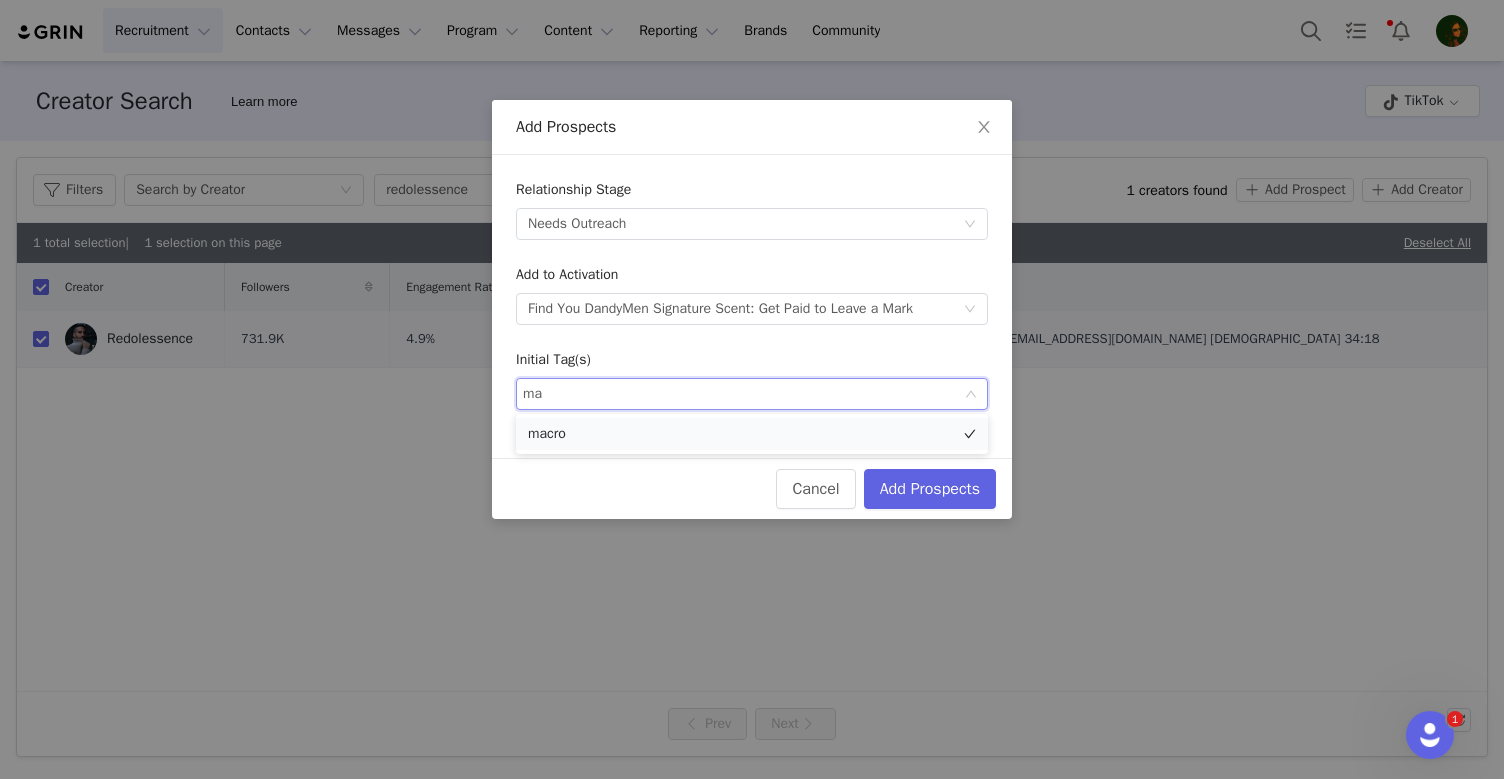 click on "macro" at bounding box center (752, 434) 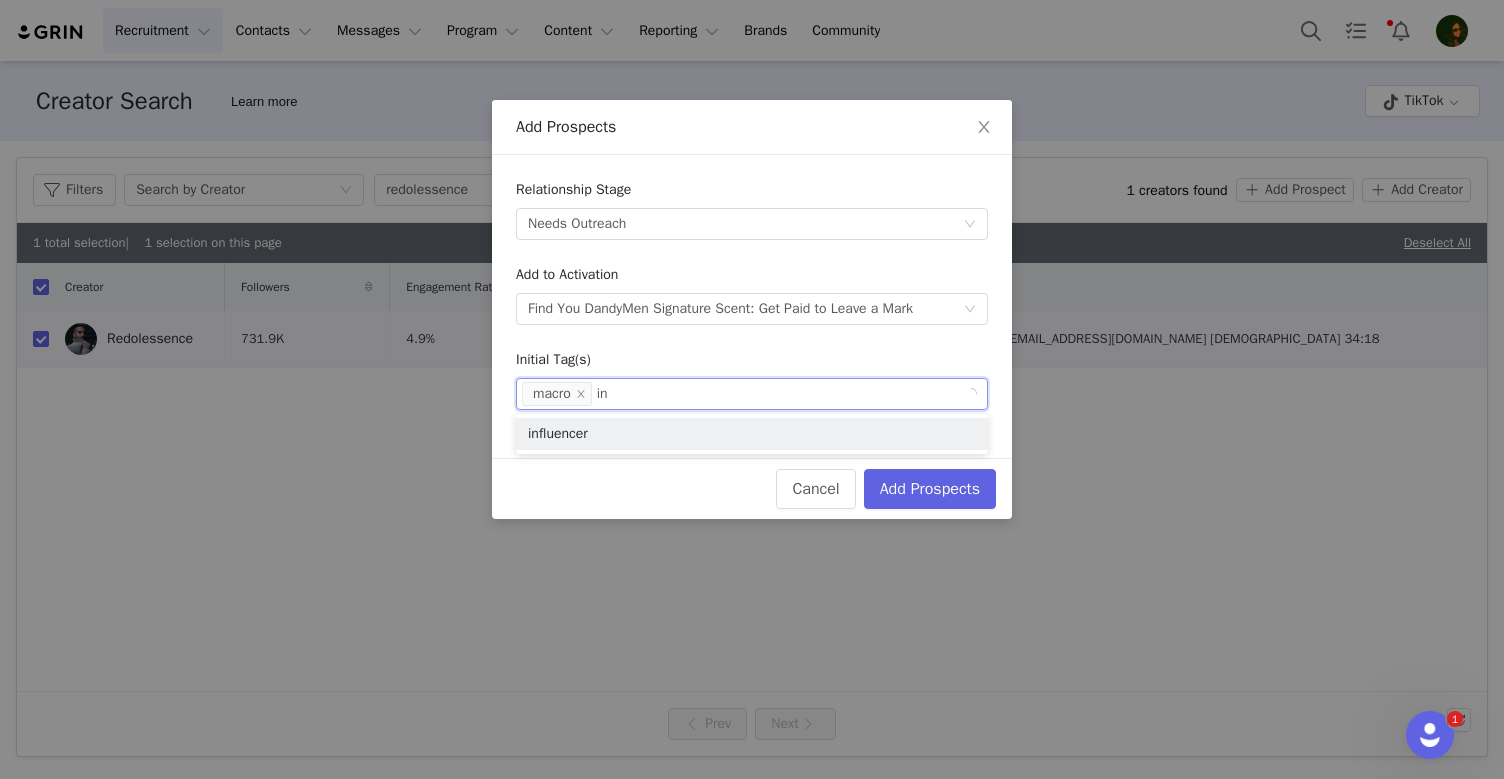 type on "inf" 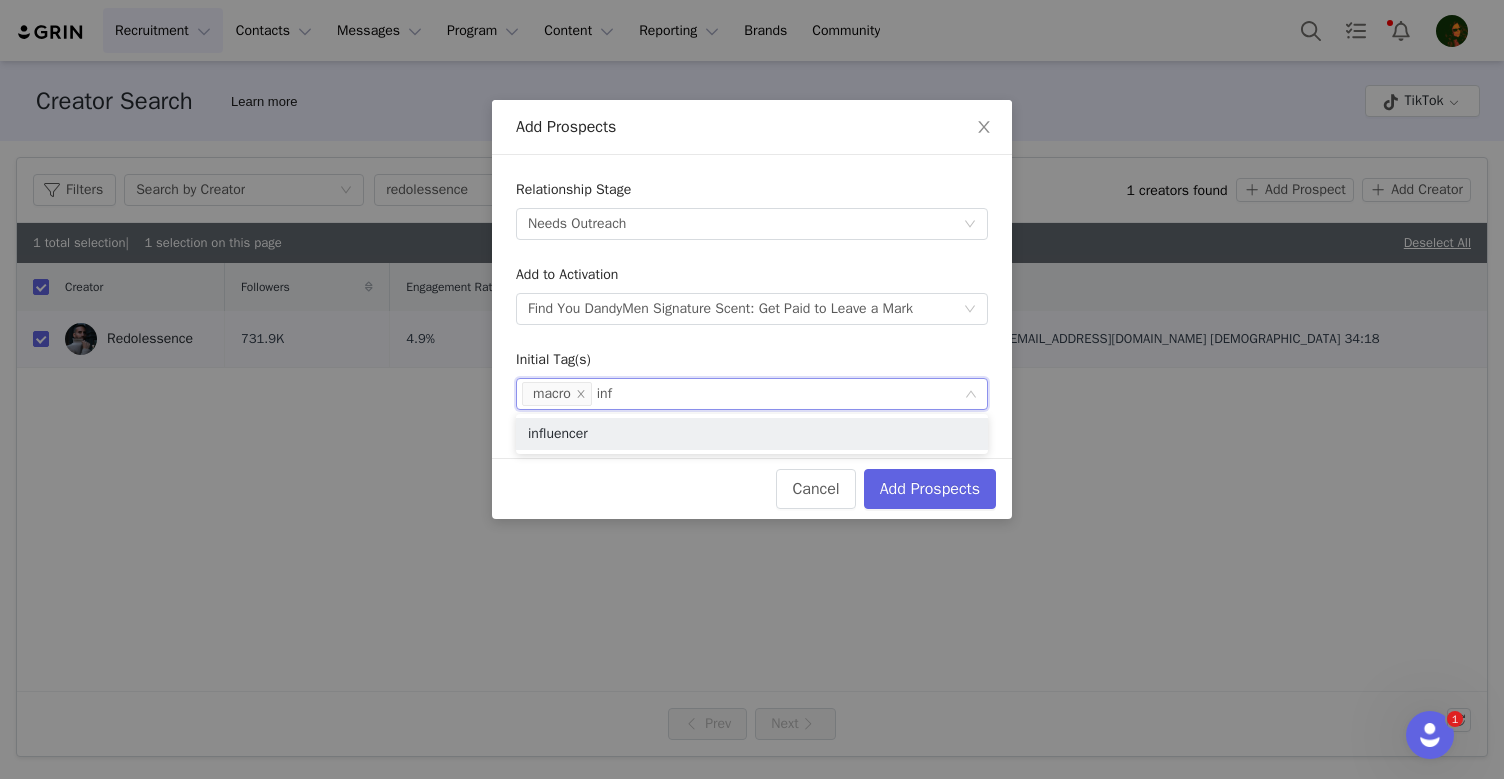 type 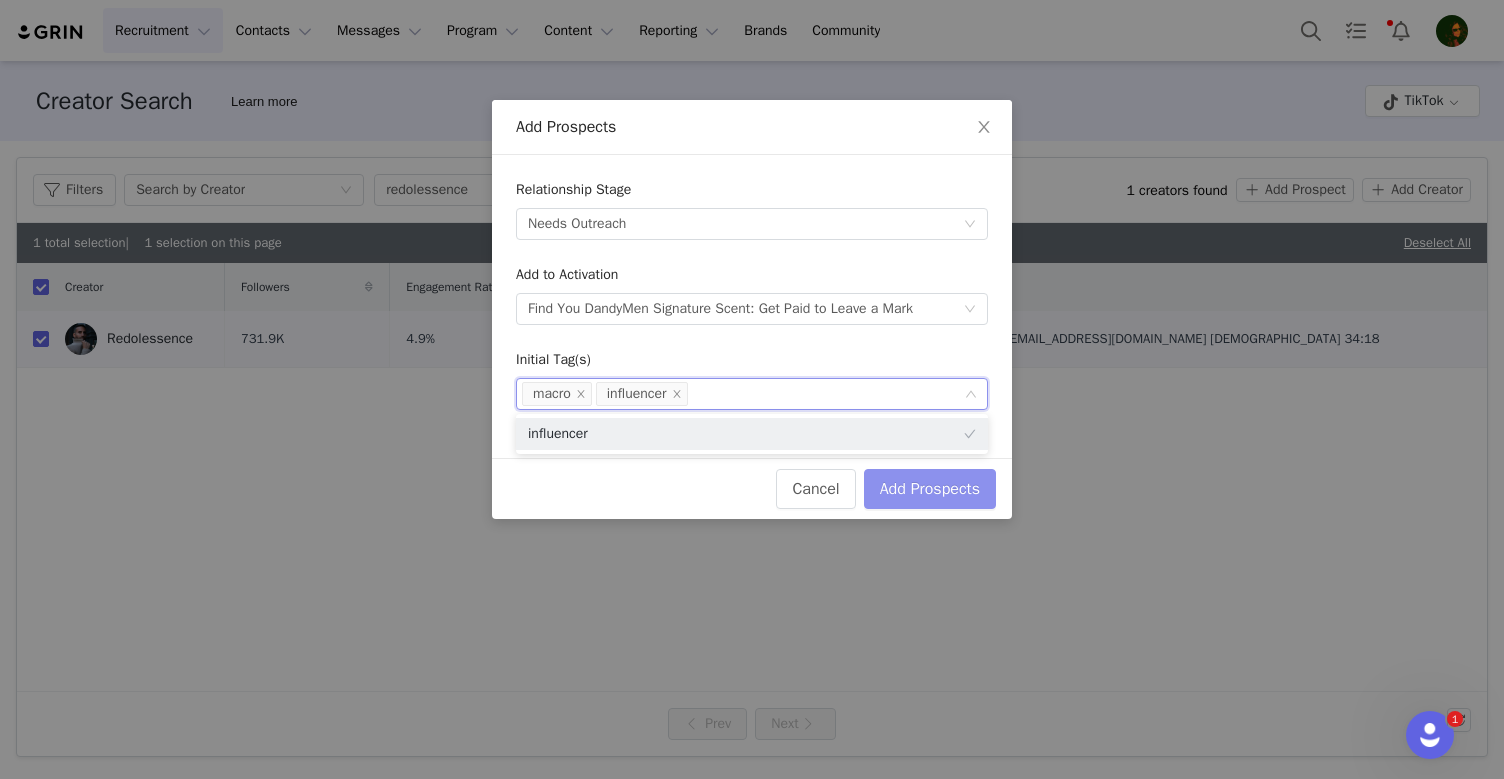 click on "Add Prospects" at bounding box center (930, 489) 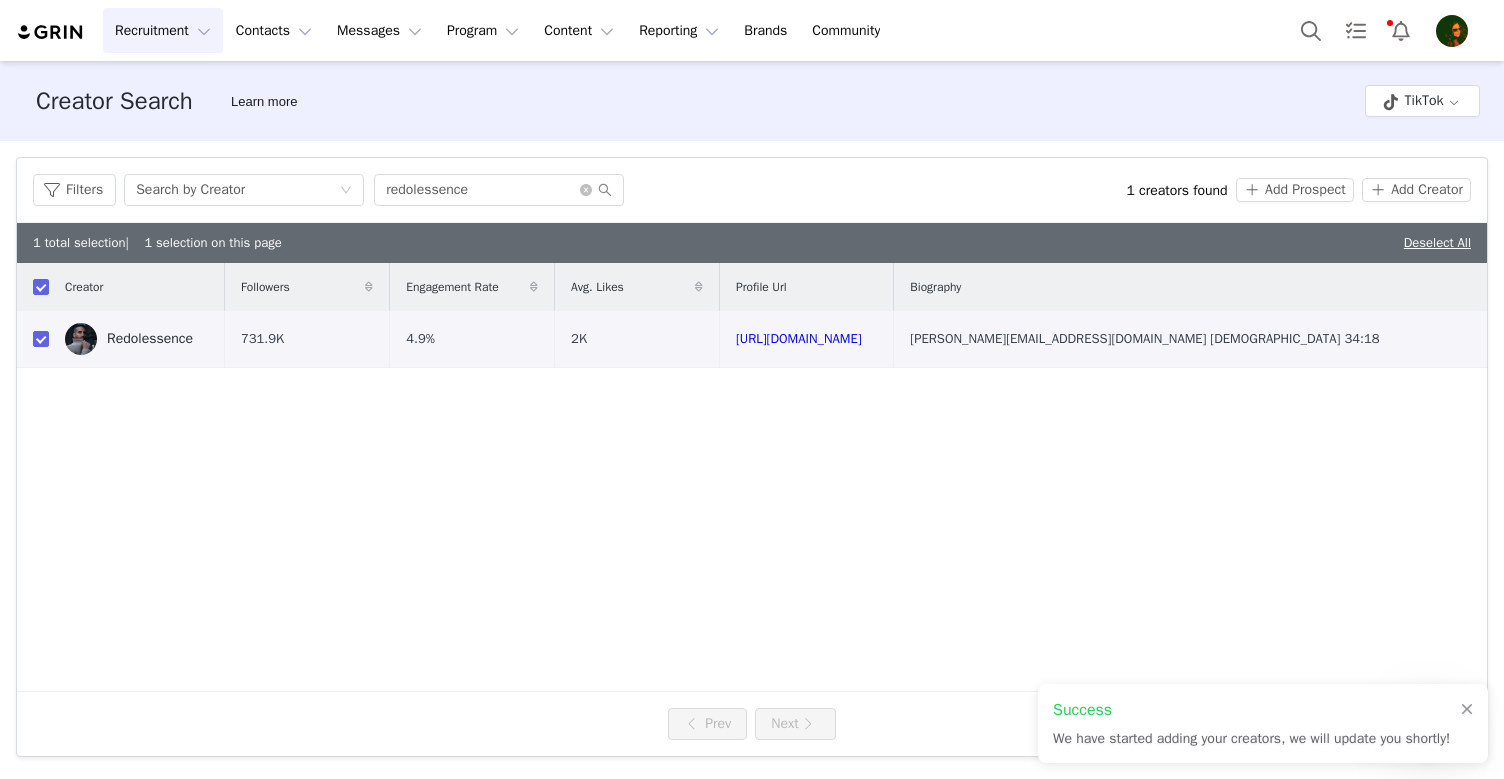click on "Recruitment Recruitment" at bounding box center (163, 30) 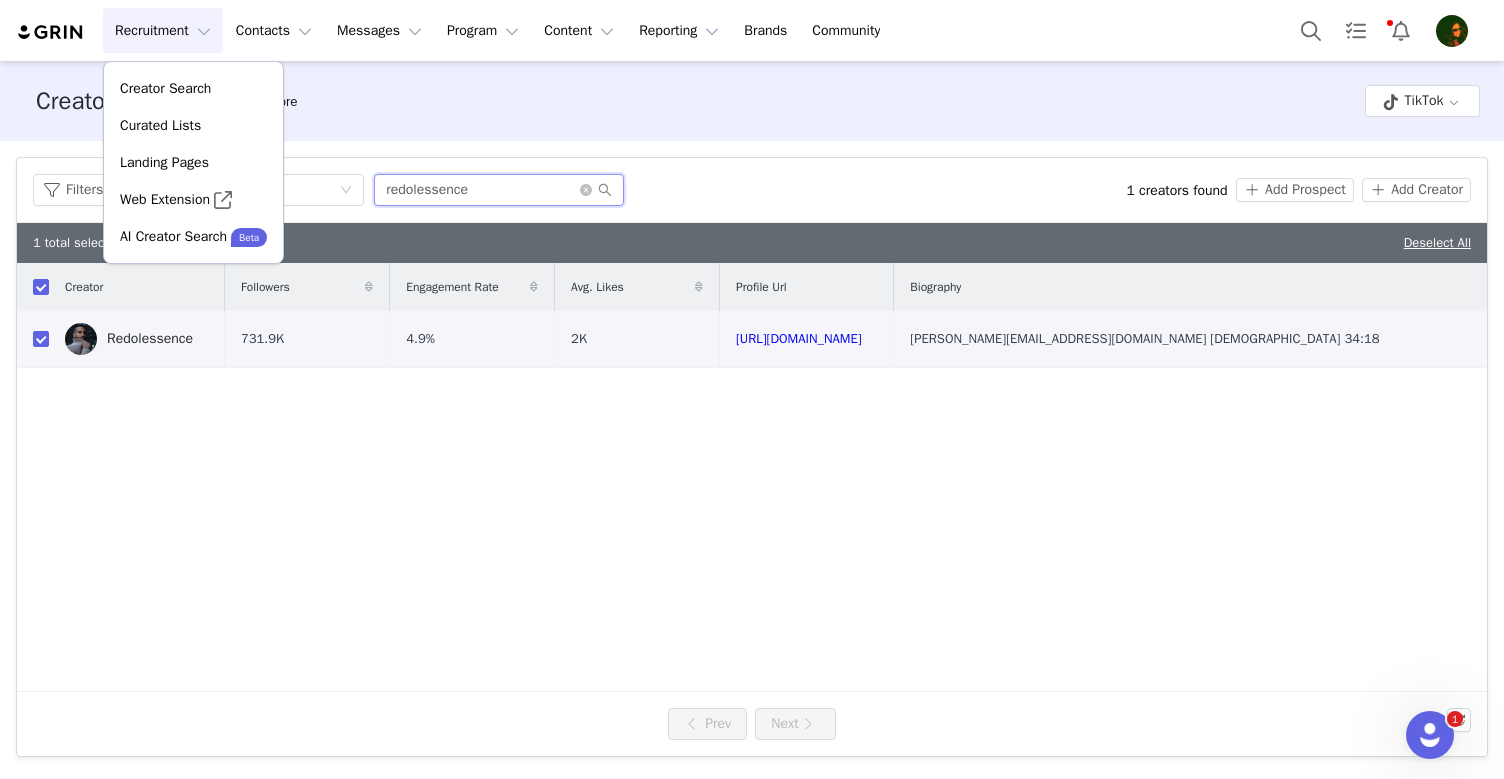 click on "redolessence" at bounding box center (499, 190) 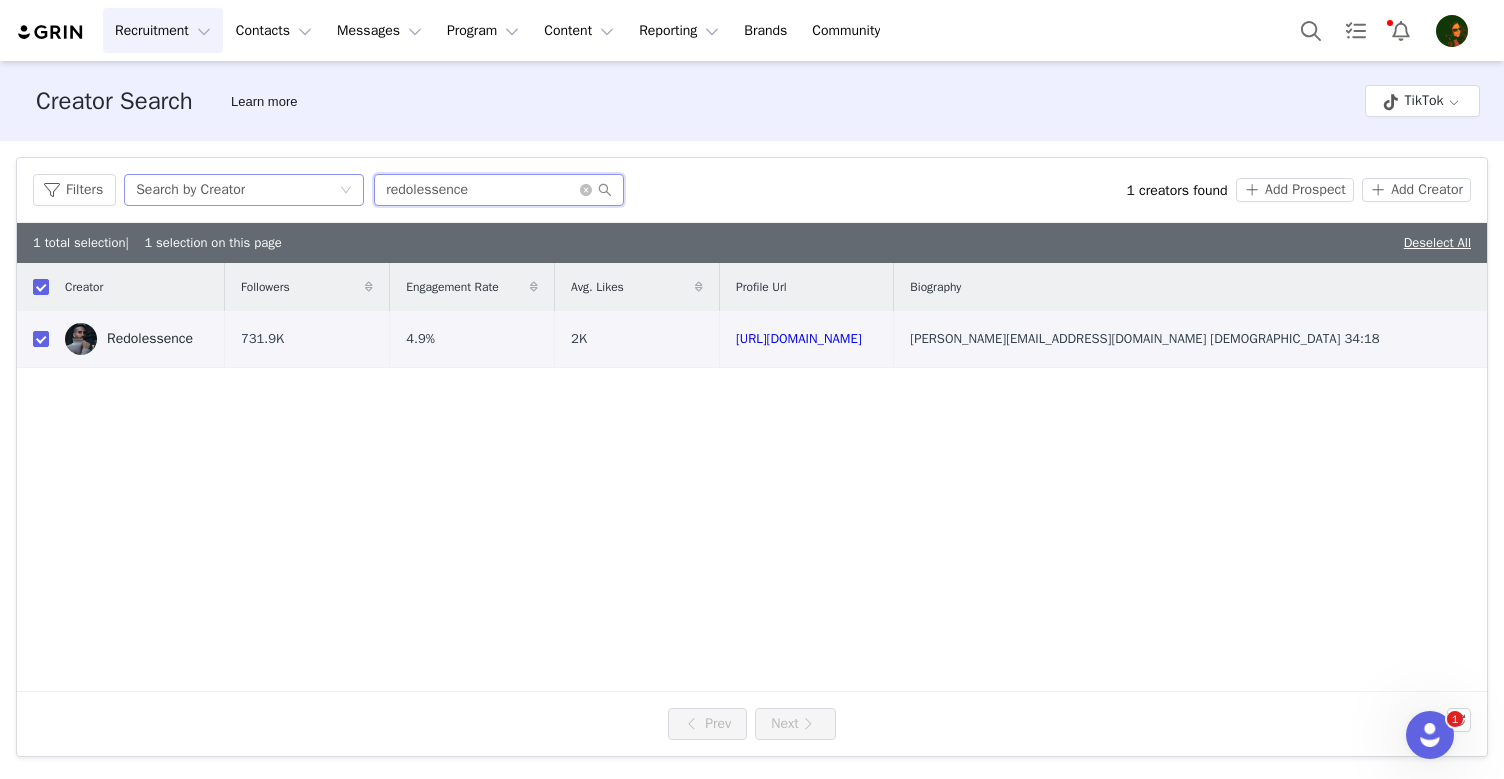 drag, startPoint x: 510, startPoint y: 200, endPoint x: 317, endPoint y: 200, distance: 193 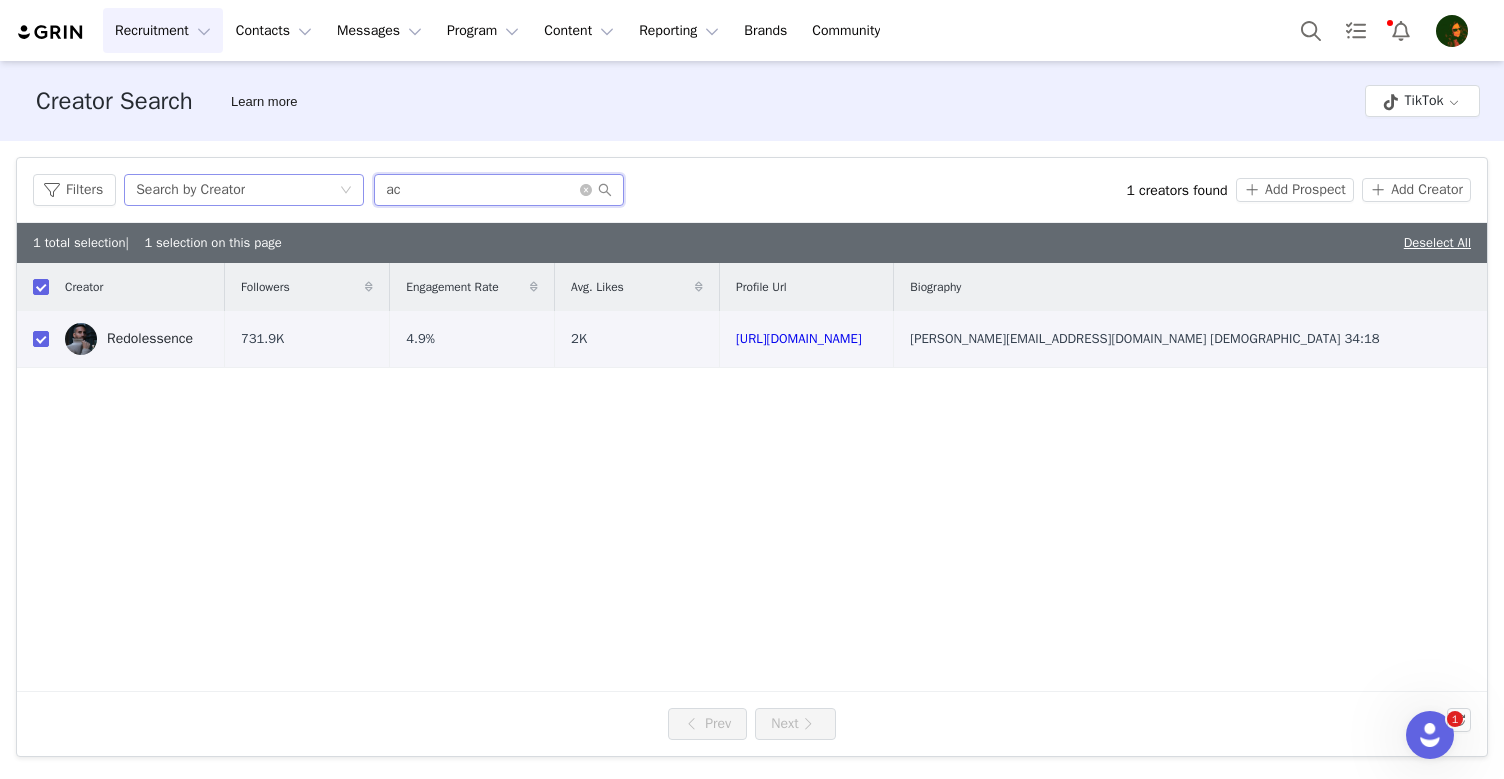type on "a" 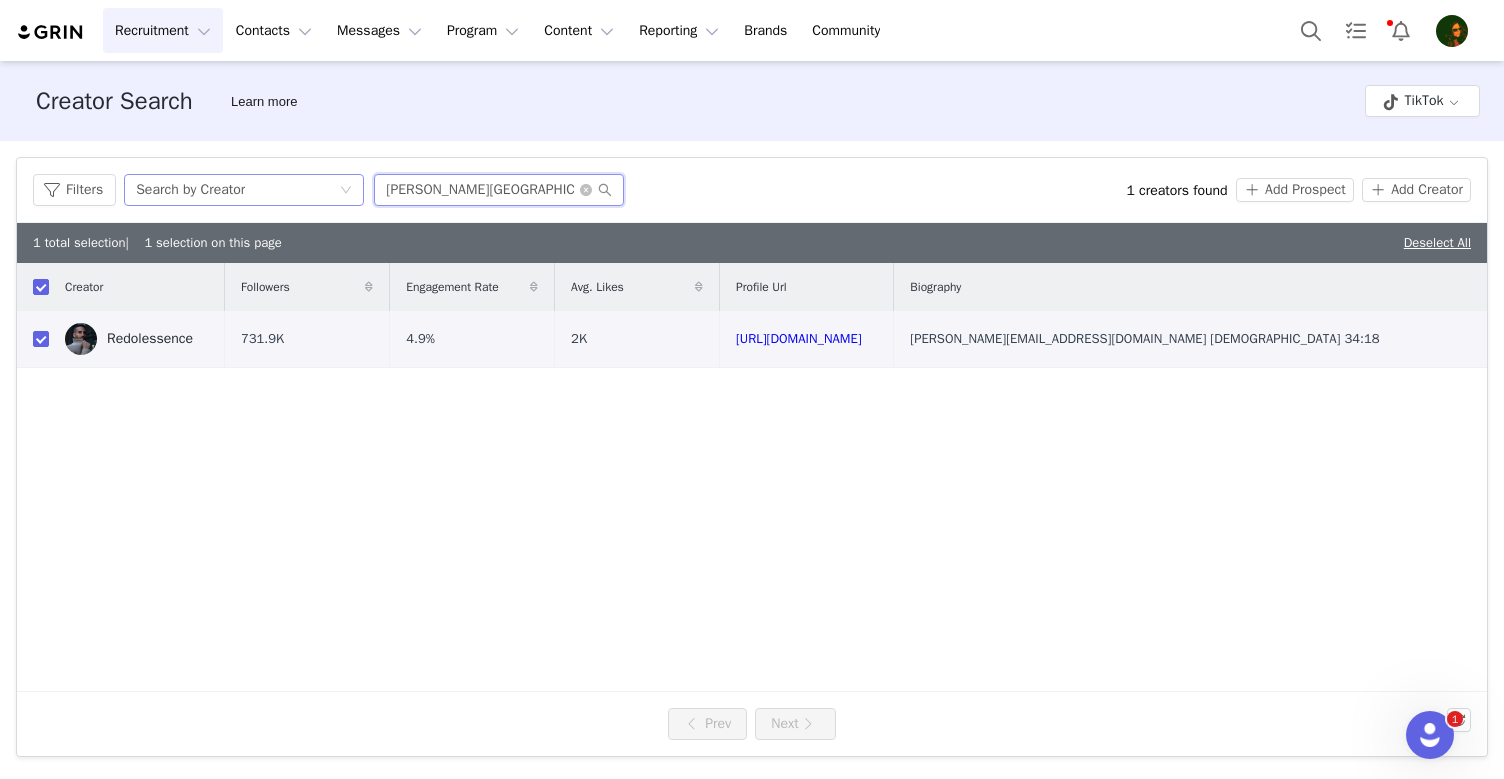 type on "[PERSON_NAME][GEOGRAPHIC_DATA]" 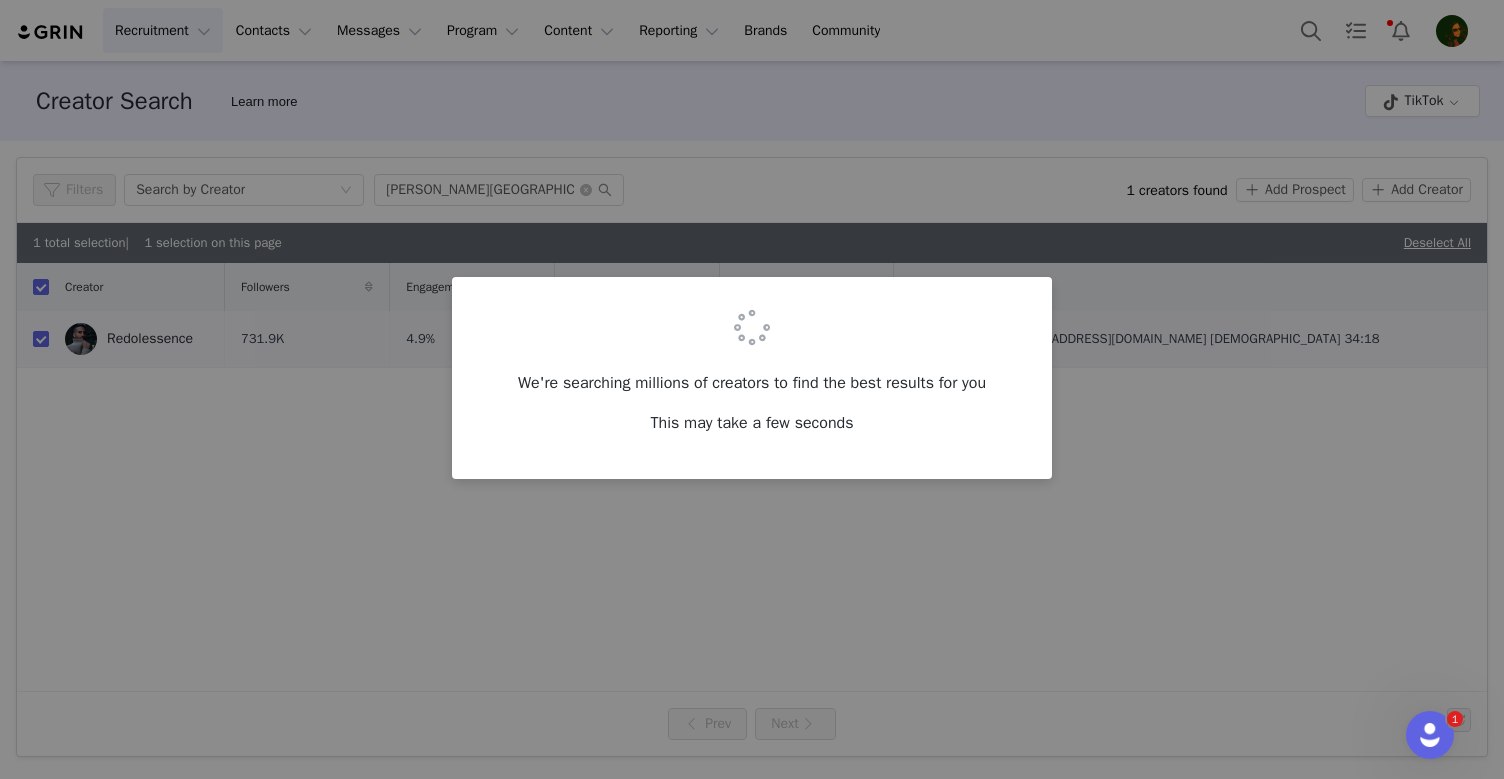 checkbox on "false" 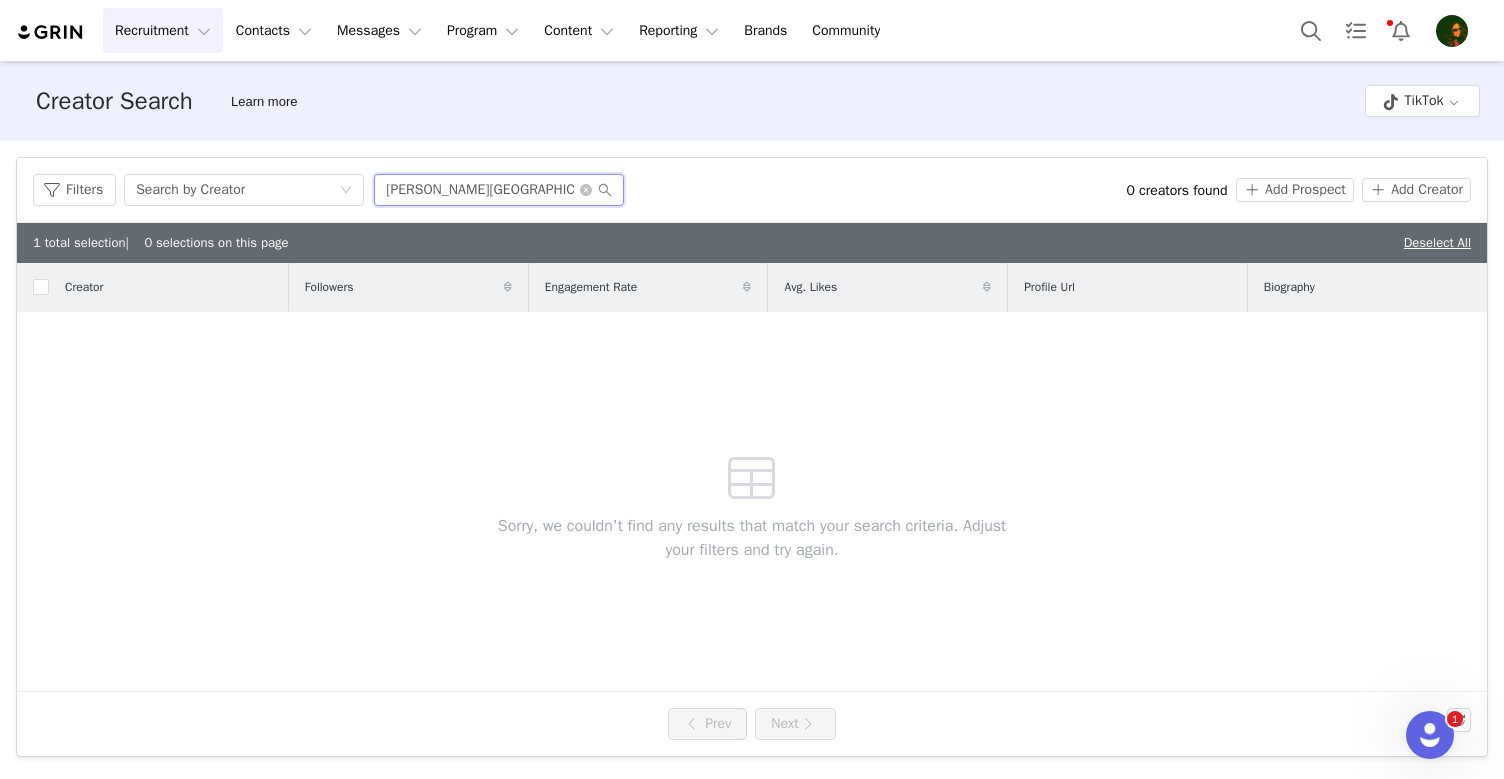 click on "[PERSON_NAME][GEOGRAPHIC_DATA]" at bounding box center (499, 190) 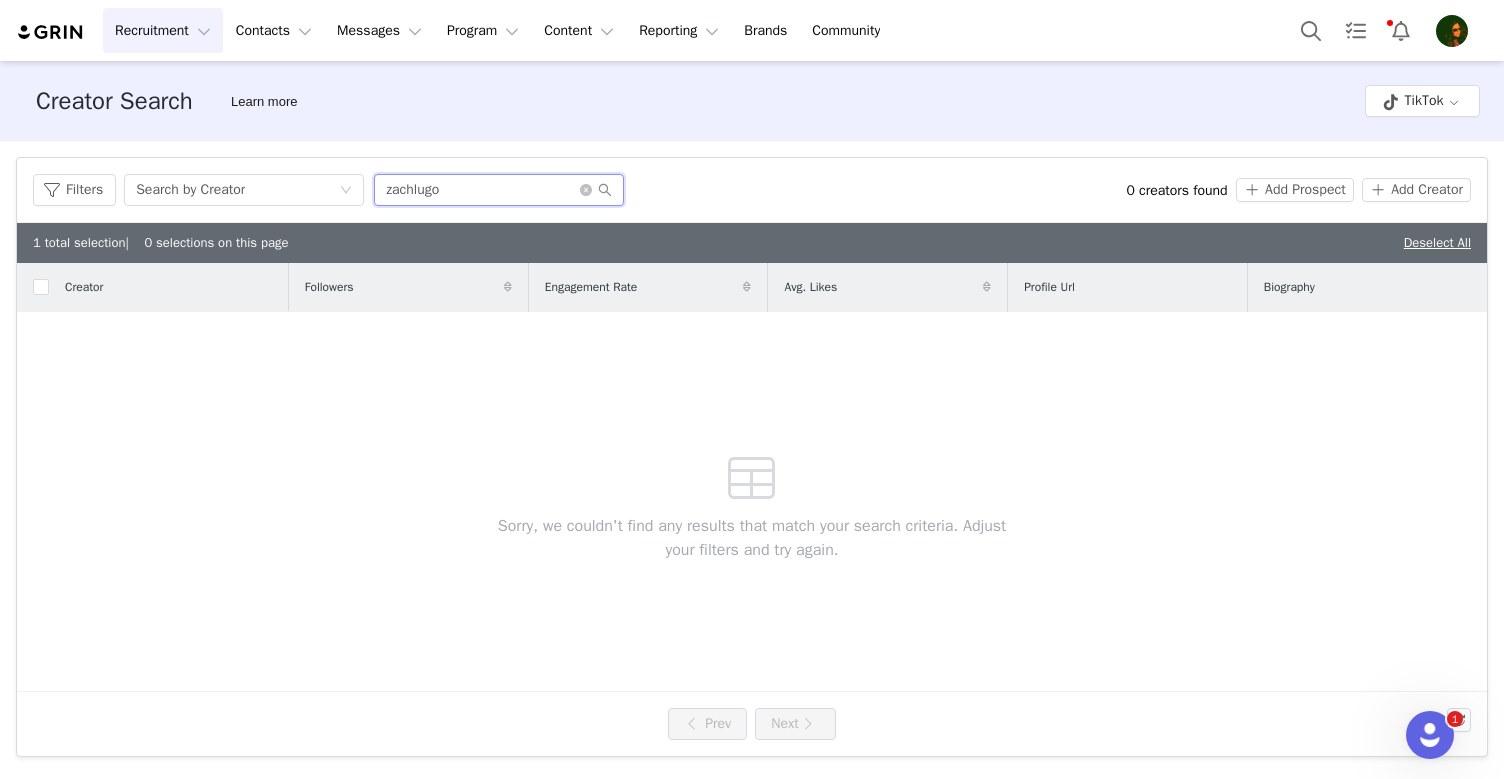 type on "zachlugo" 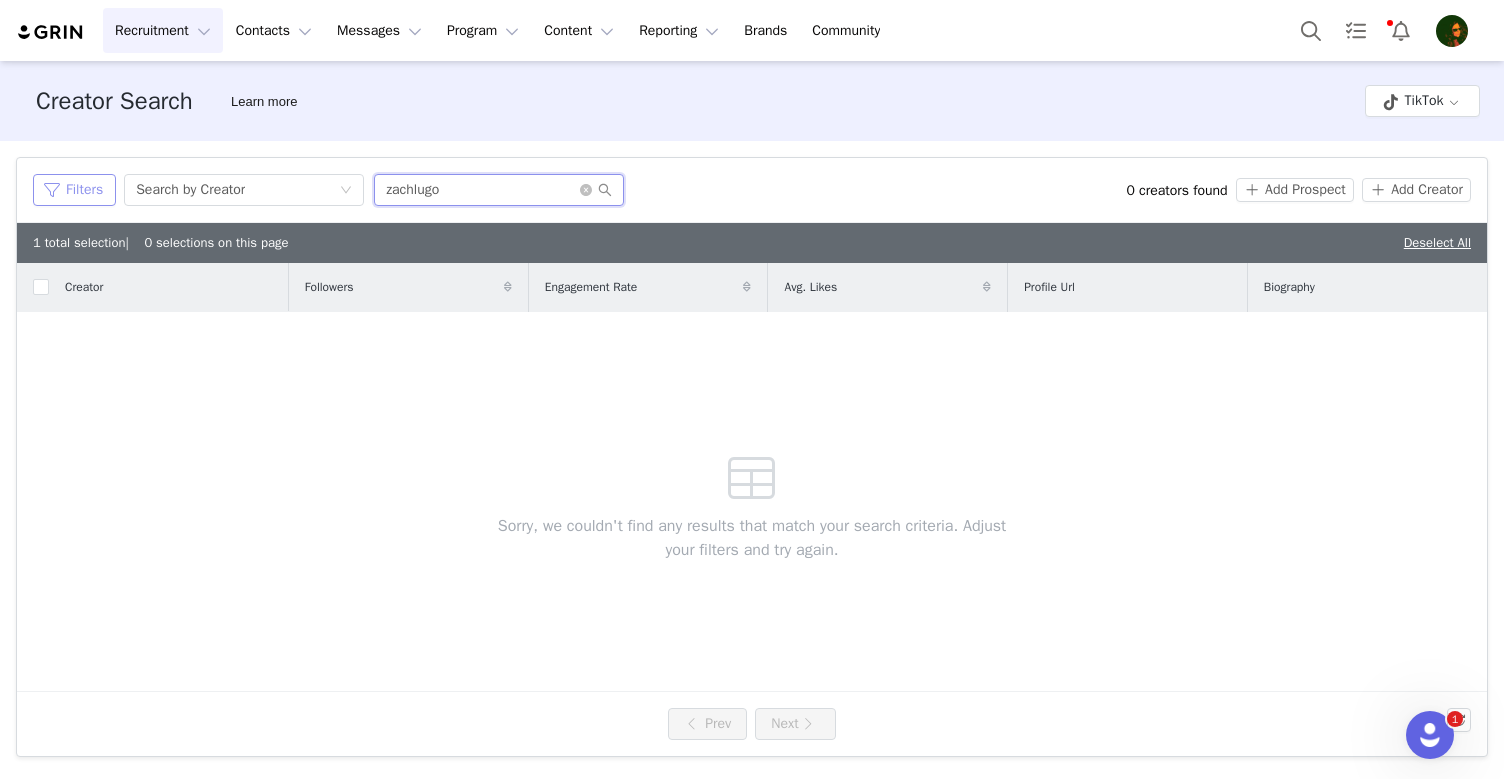 drag, startPoint x: 498, startPoint y: 191, endPoint x: 35, endPoint y: 183, distance: 463.06912 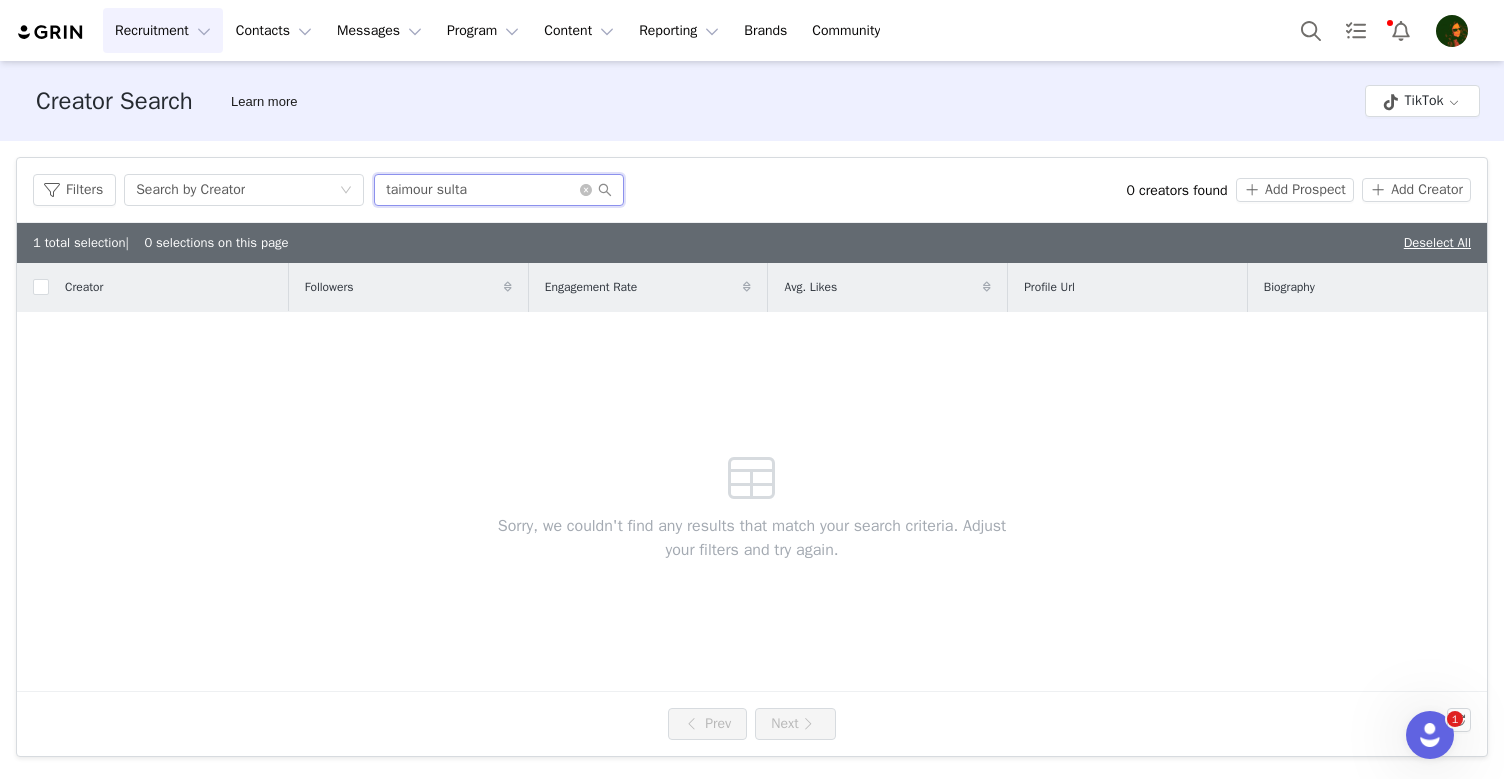 click on "taimour sulta" at bounding box center (499, 190) 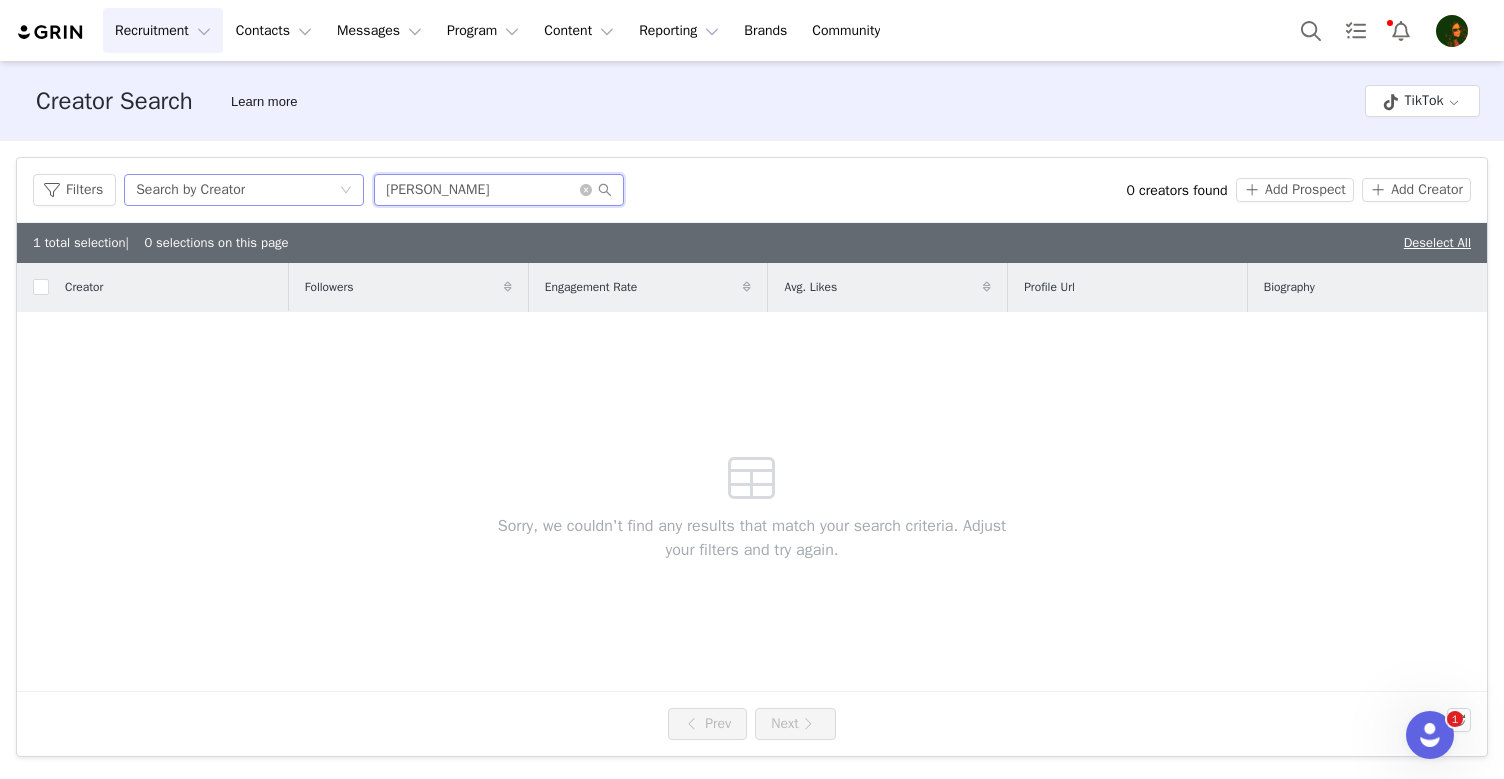 drag, startPoint x: 529, startPoint y: 190, endPoint x: 311, endPoint y: 187, distance: 218.02065 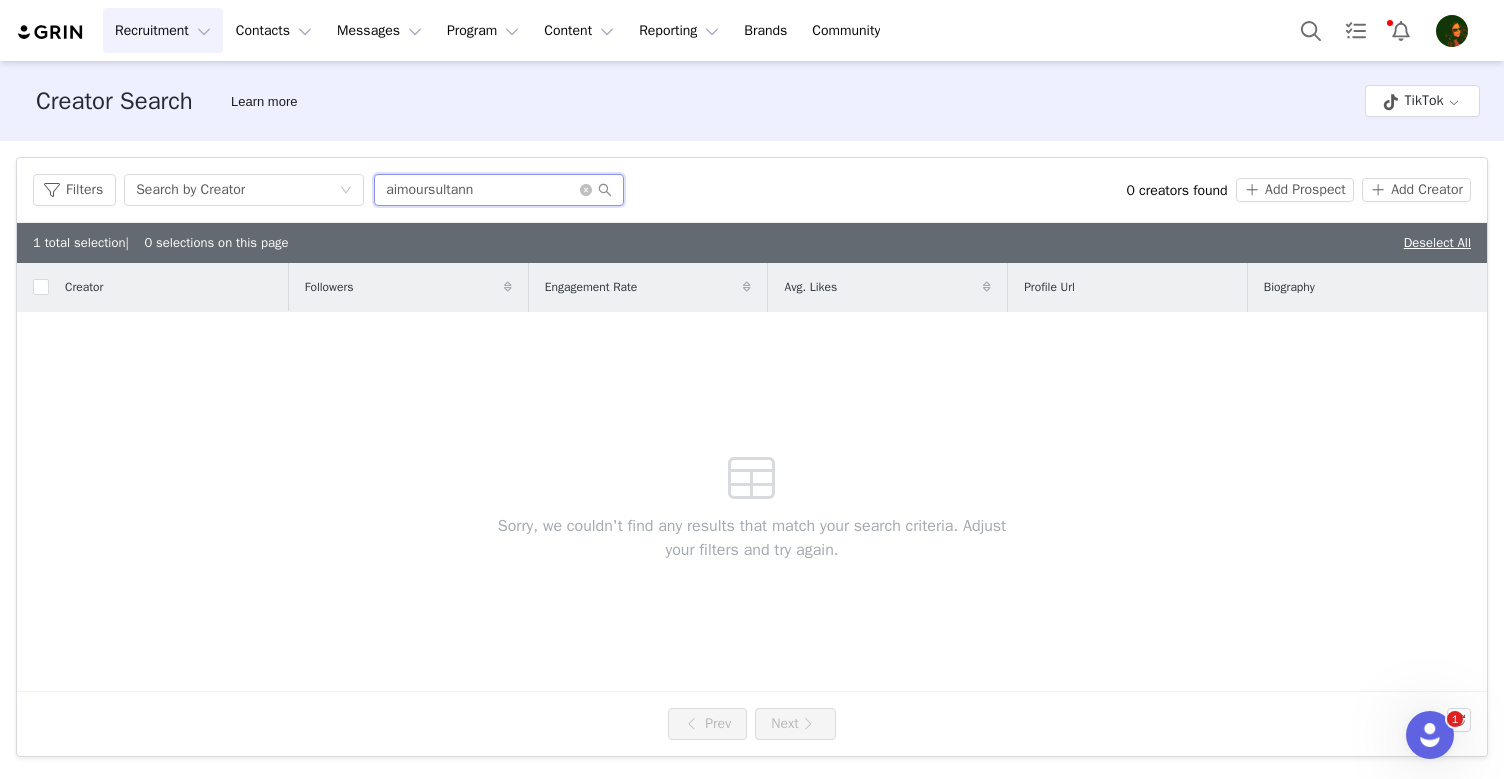 click on "aimoursultann" at bounding box center (499, 190) 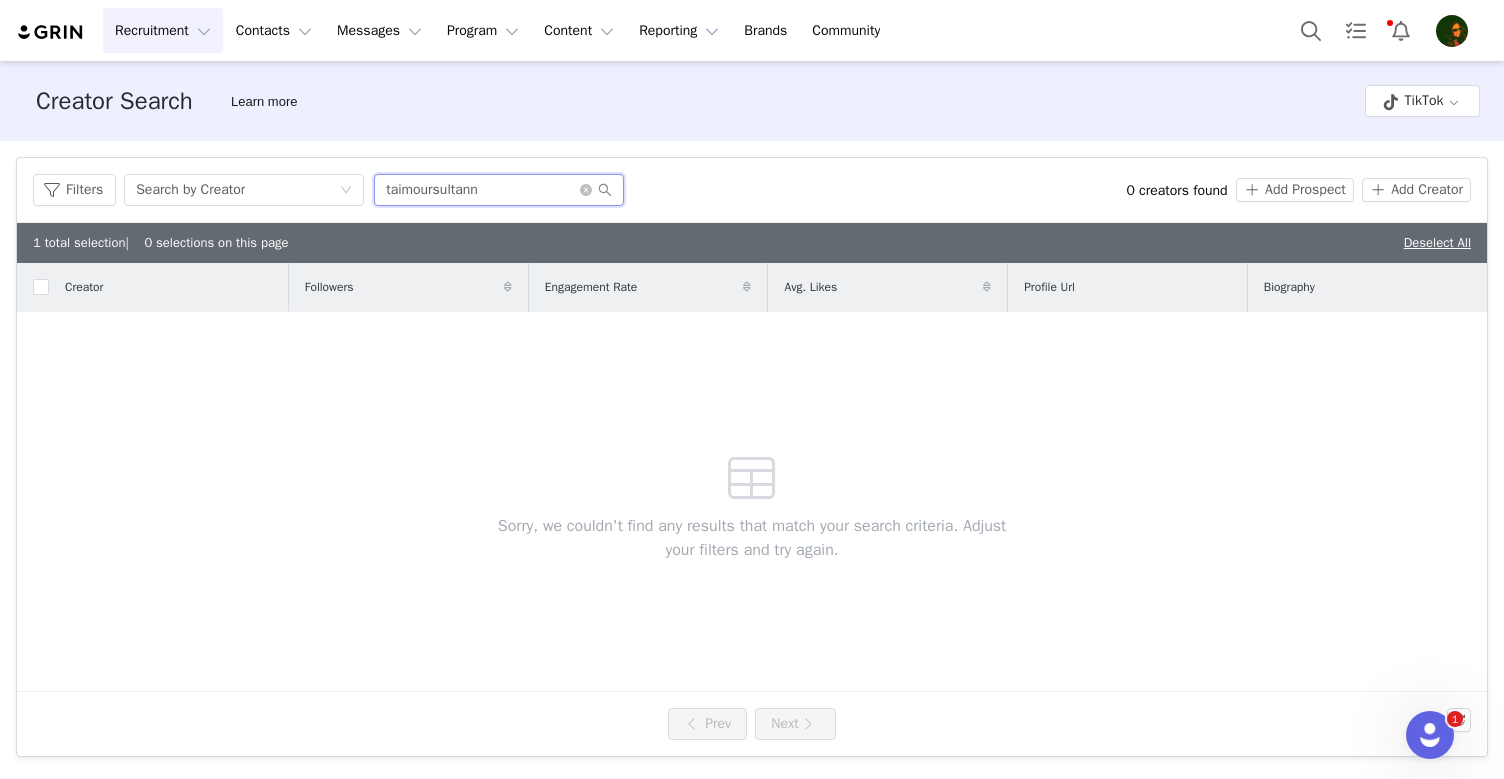 type on "taimoursultann" 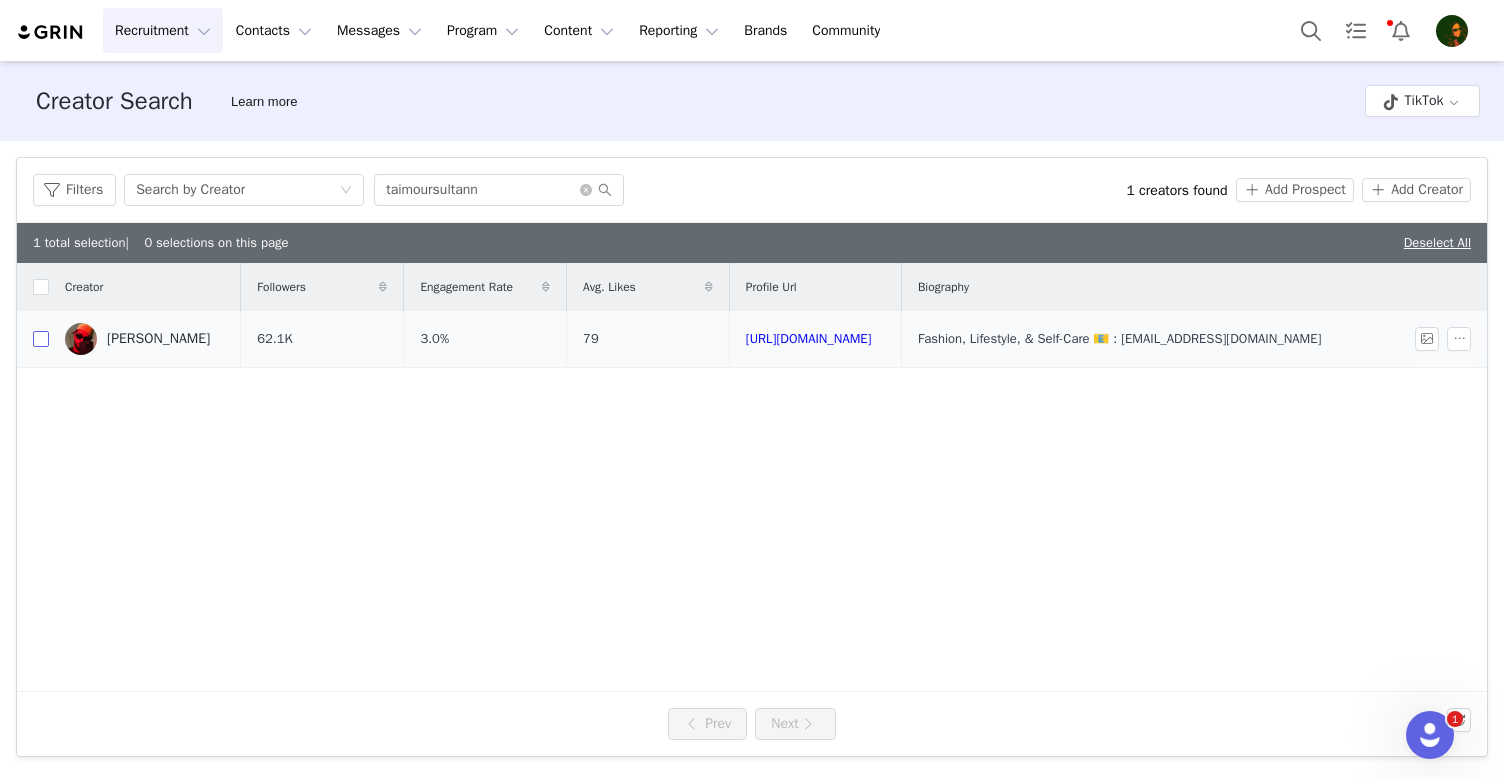 click at bounding box center (41, 339) 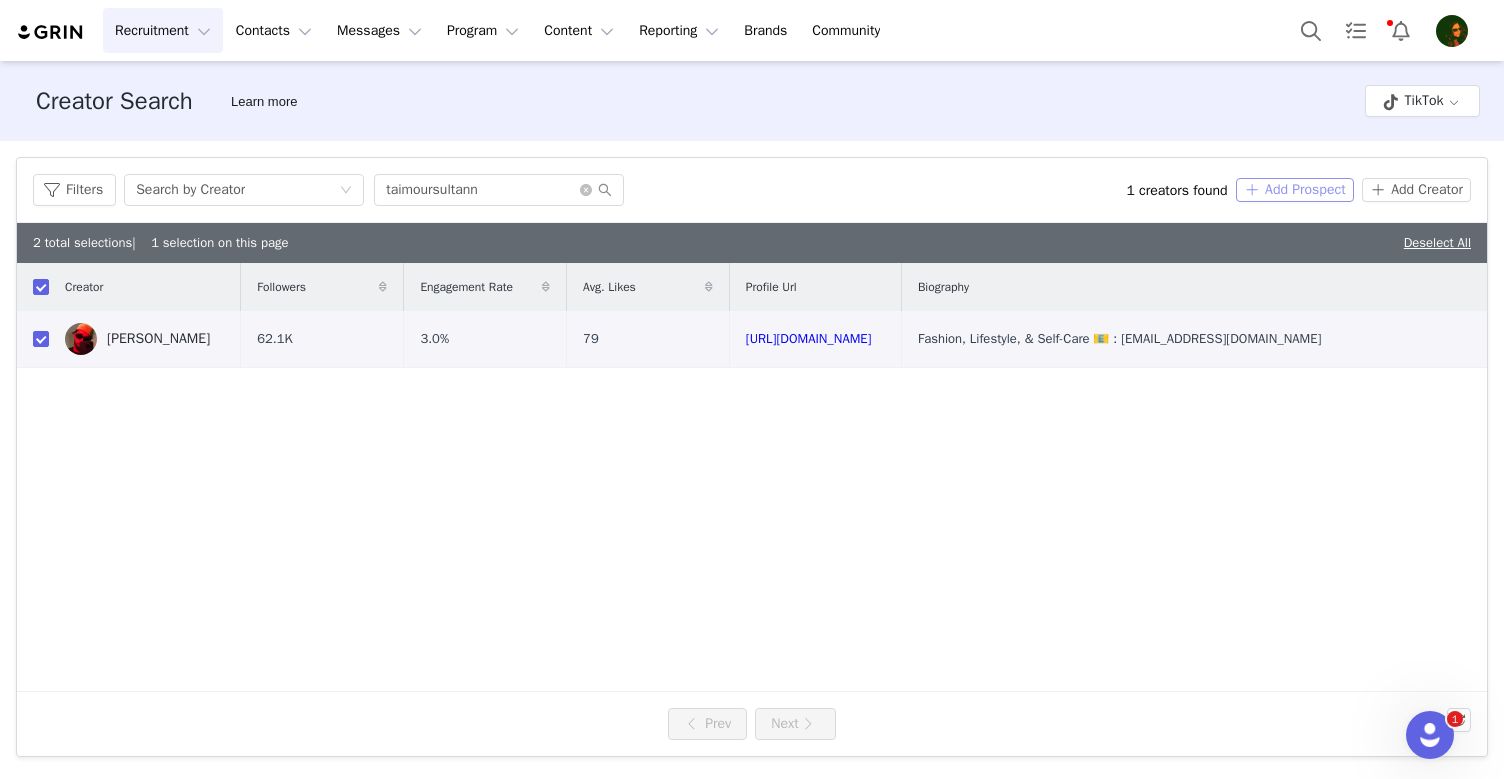 click on "Add Prospect" at bounding box center [1295, 190] 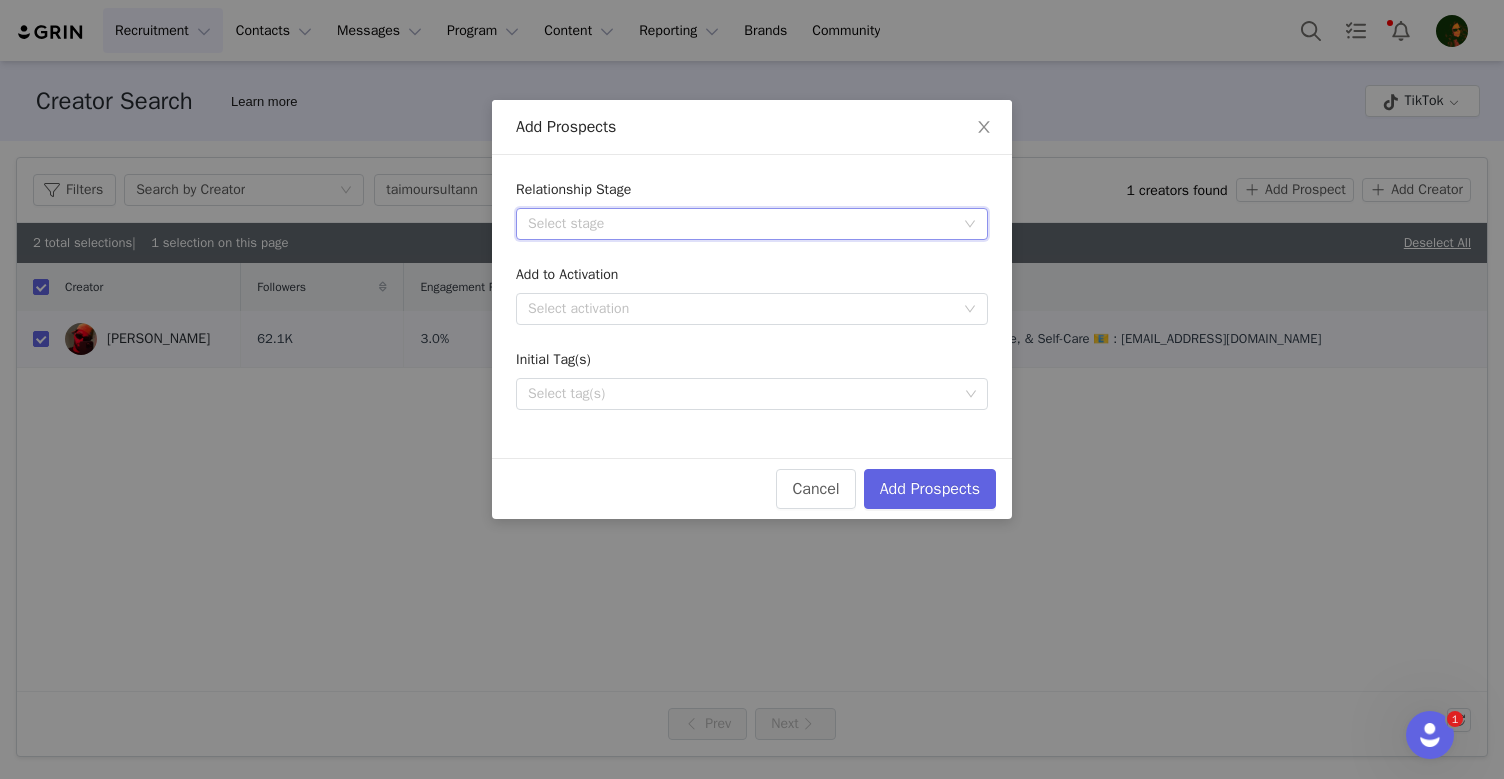 click on "Select stage" at bounding box center (745, 224) 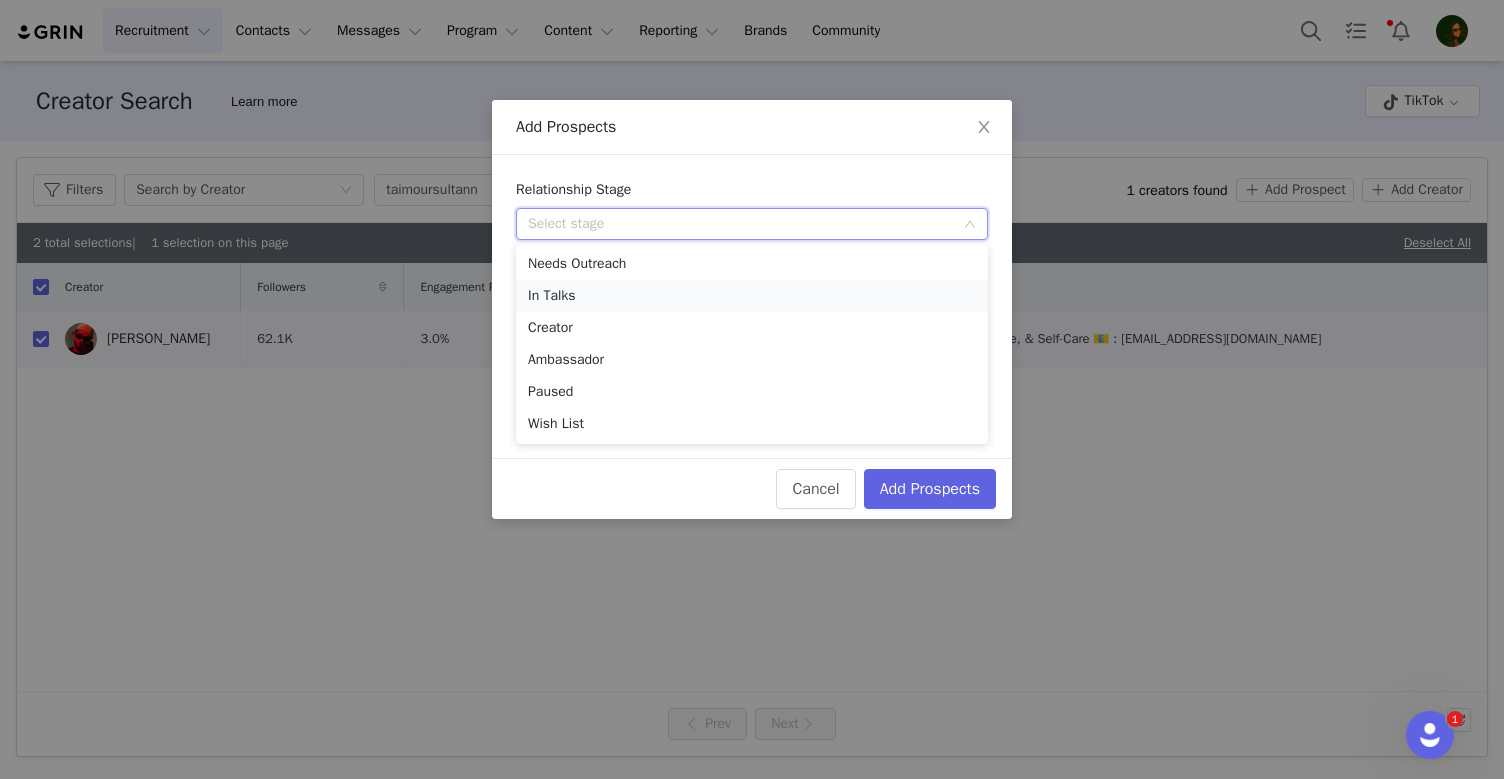 click on "In Talks" at bounding box center (752, 296) 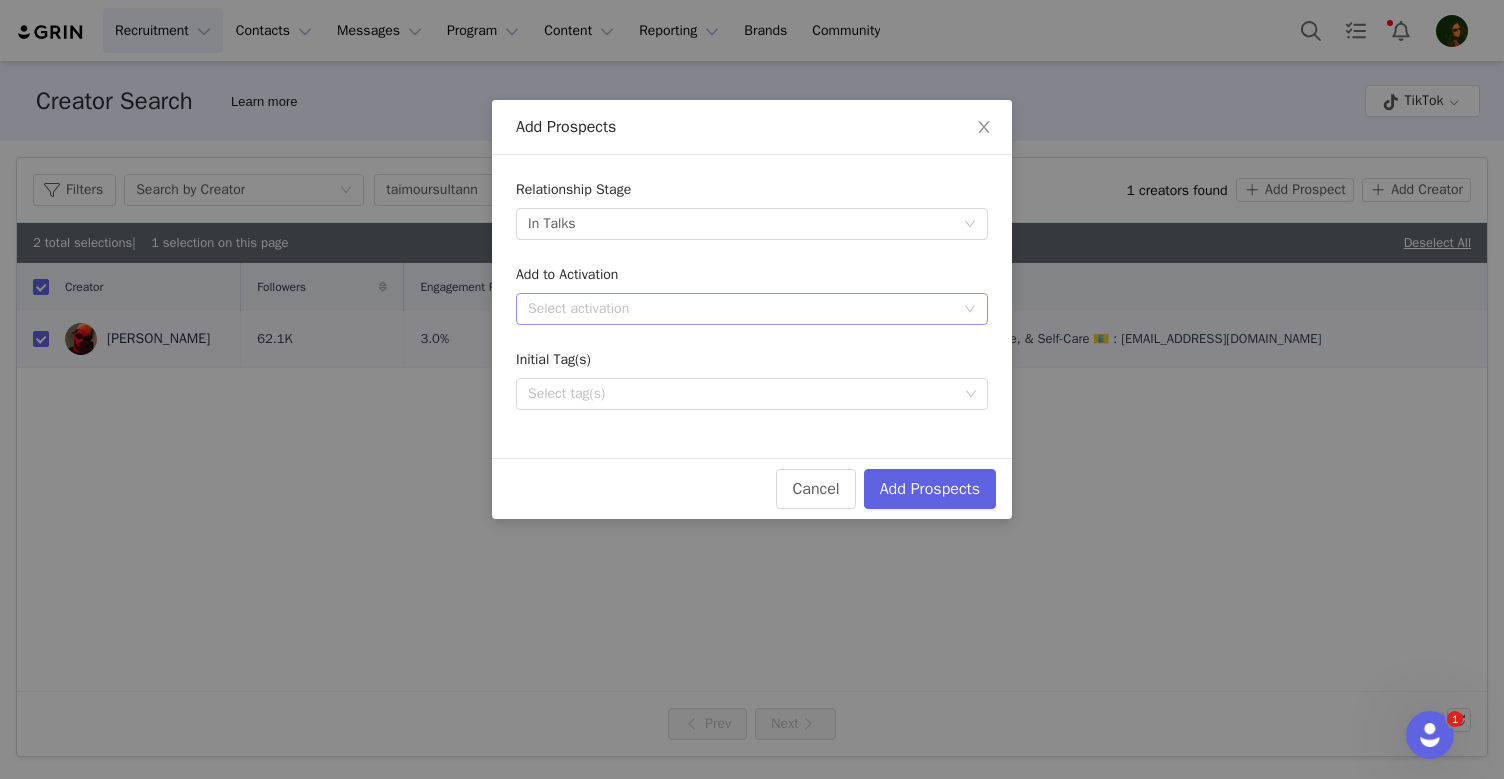 click on "Select activation" at bounding box center [741, 309] 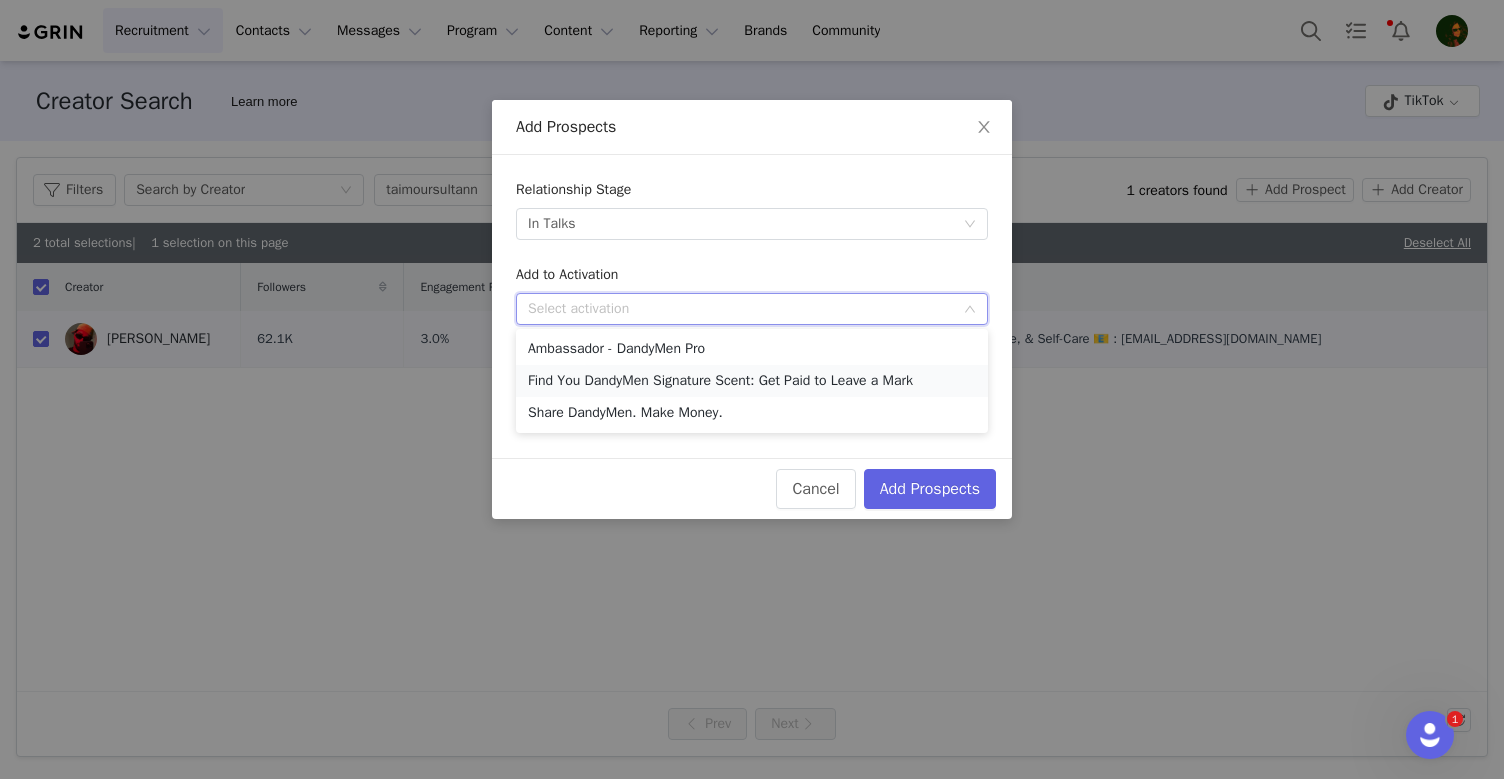 click on "Find You DandyMen Signature Scent: Get Paid to Leave a Mark" at bounding box center (752, 381) 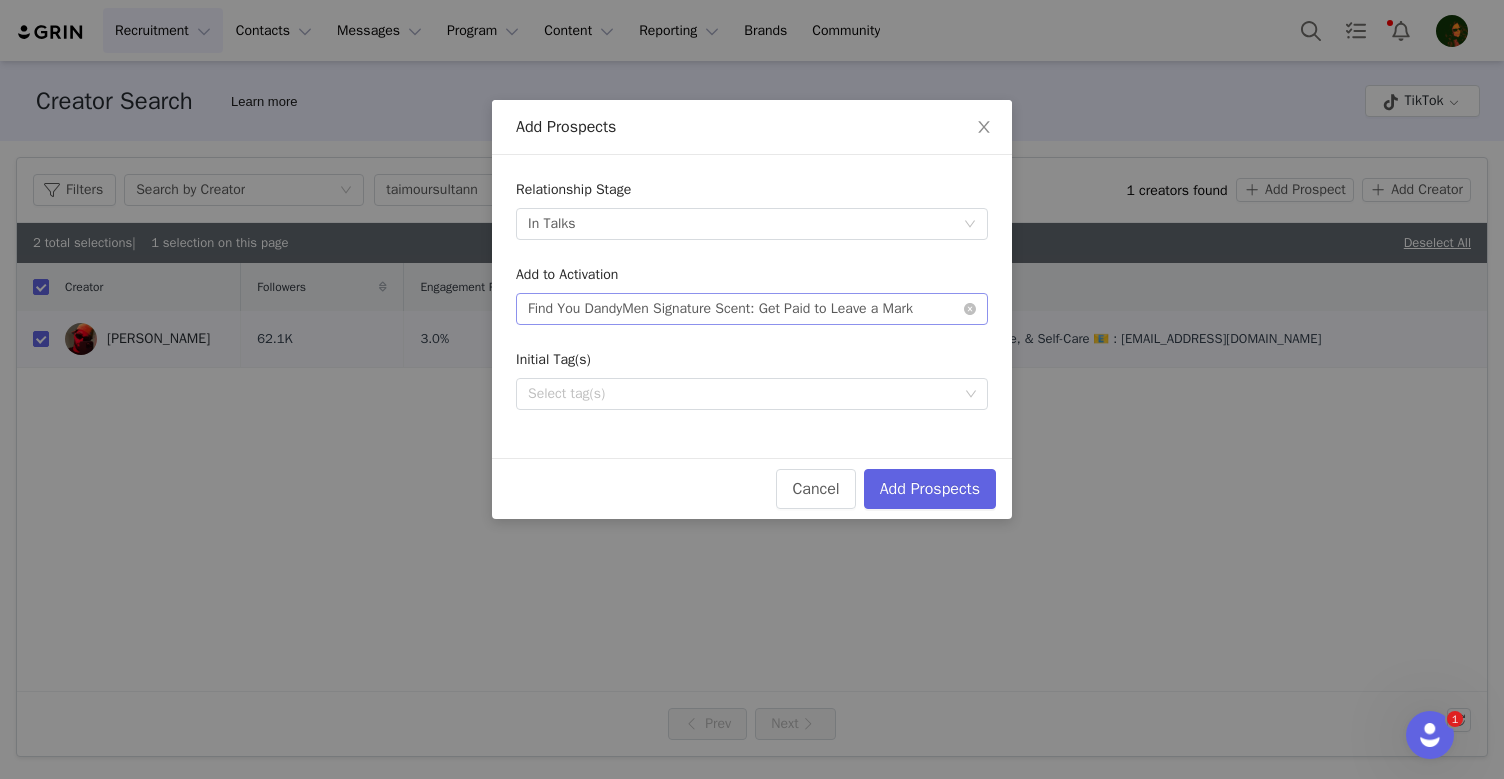 click on "Find You DandyMen Signature Scent: Get Paid to Leave a Mark" at bounding box center [720, 309] 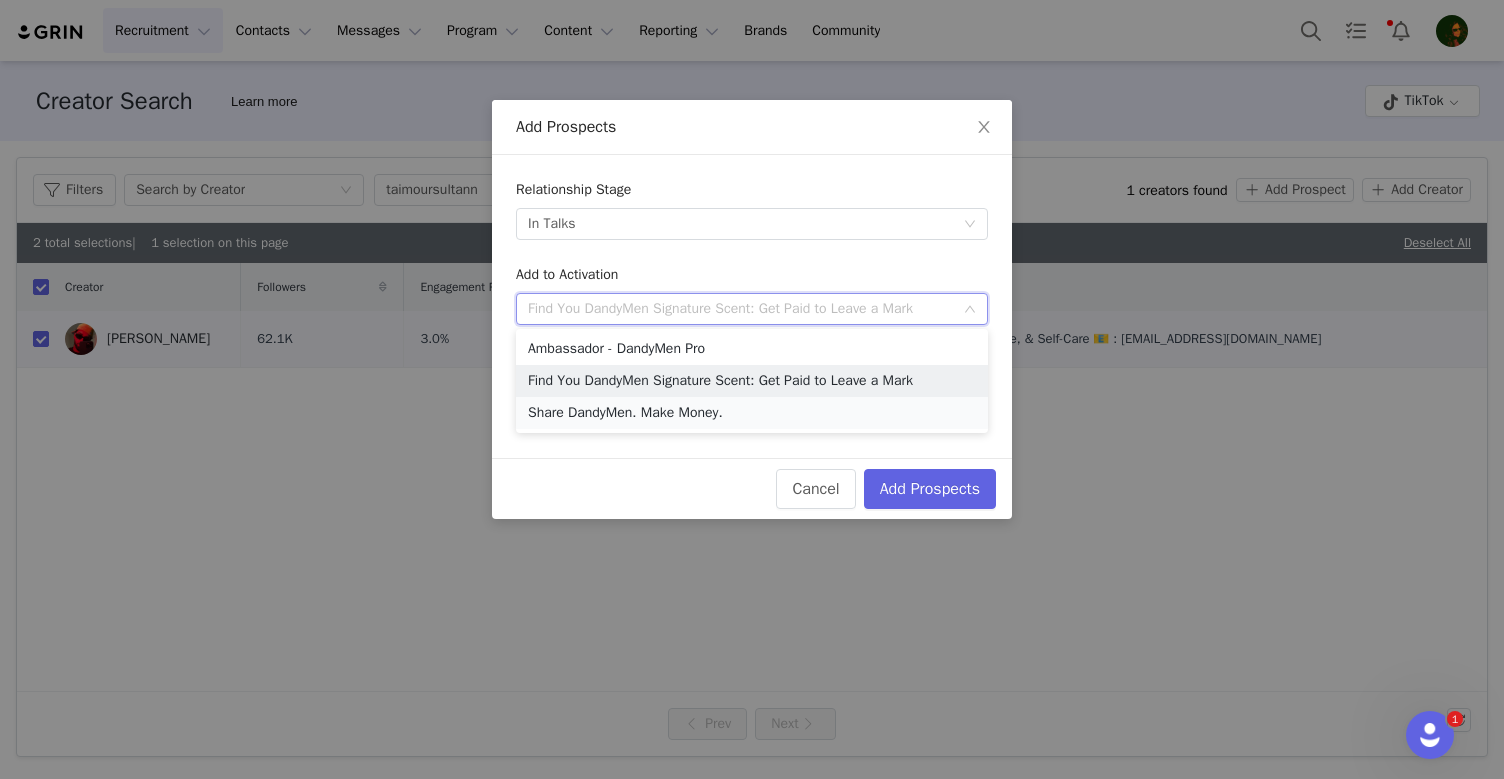 click on "Share DandyMen. Make Money." at bounding box center [752, 413] 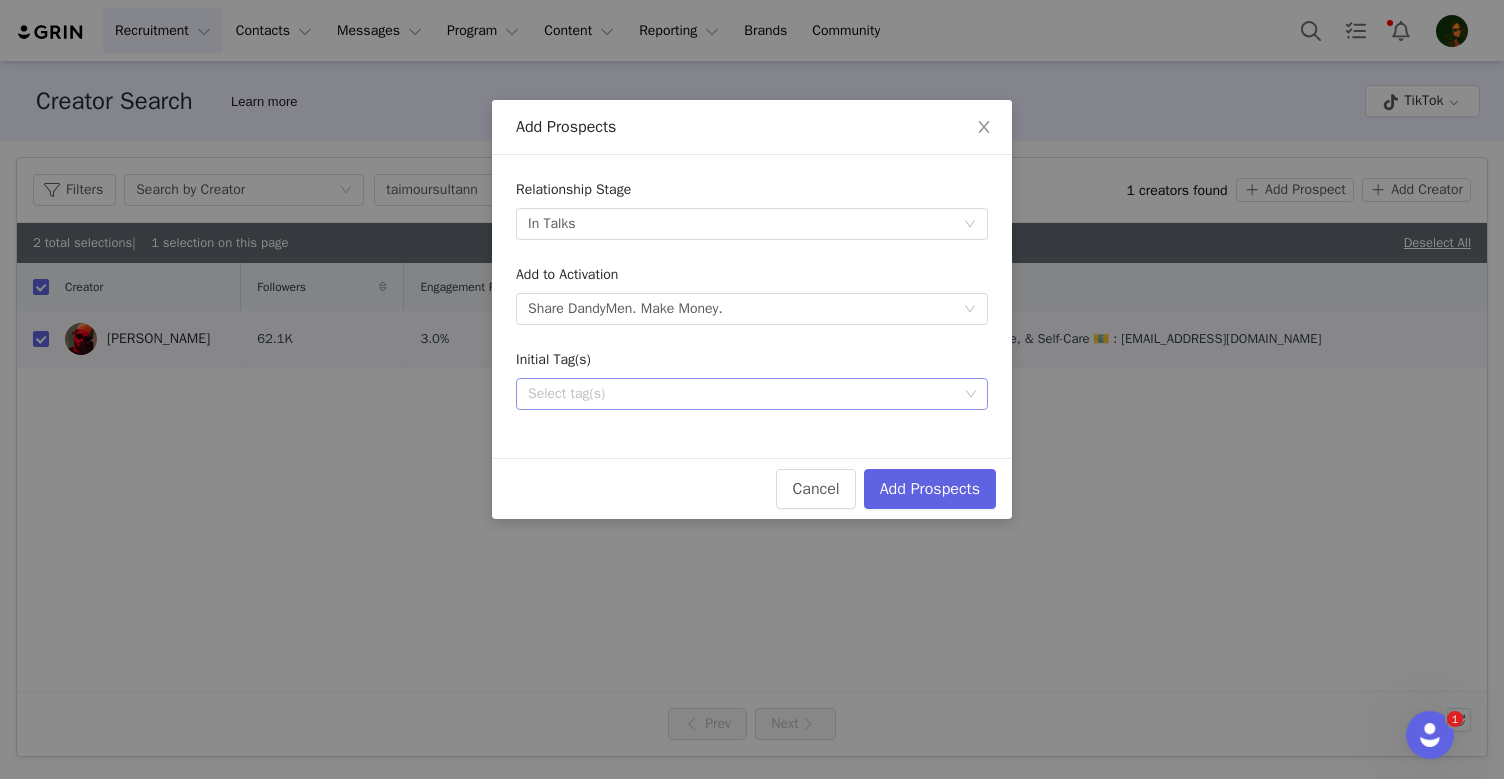 click on "Select tag(s)" at bounding box center (743, 394) 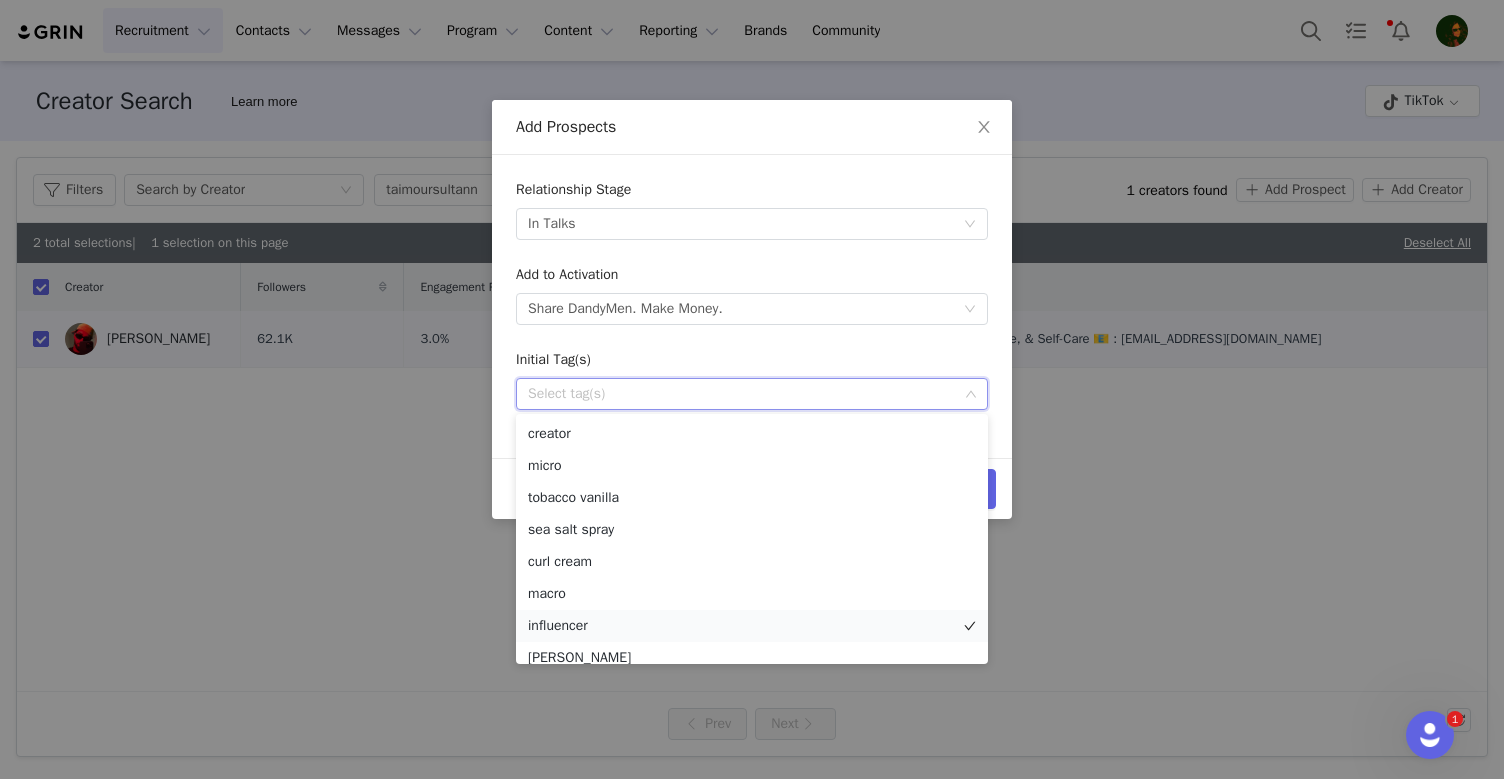 click on "influencer" at bounding box center [752, 626] 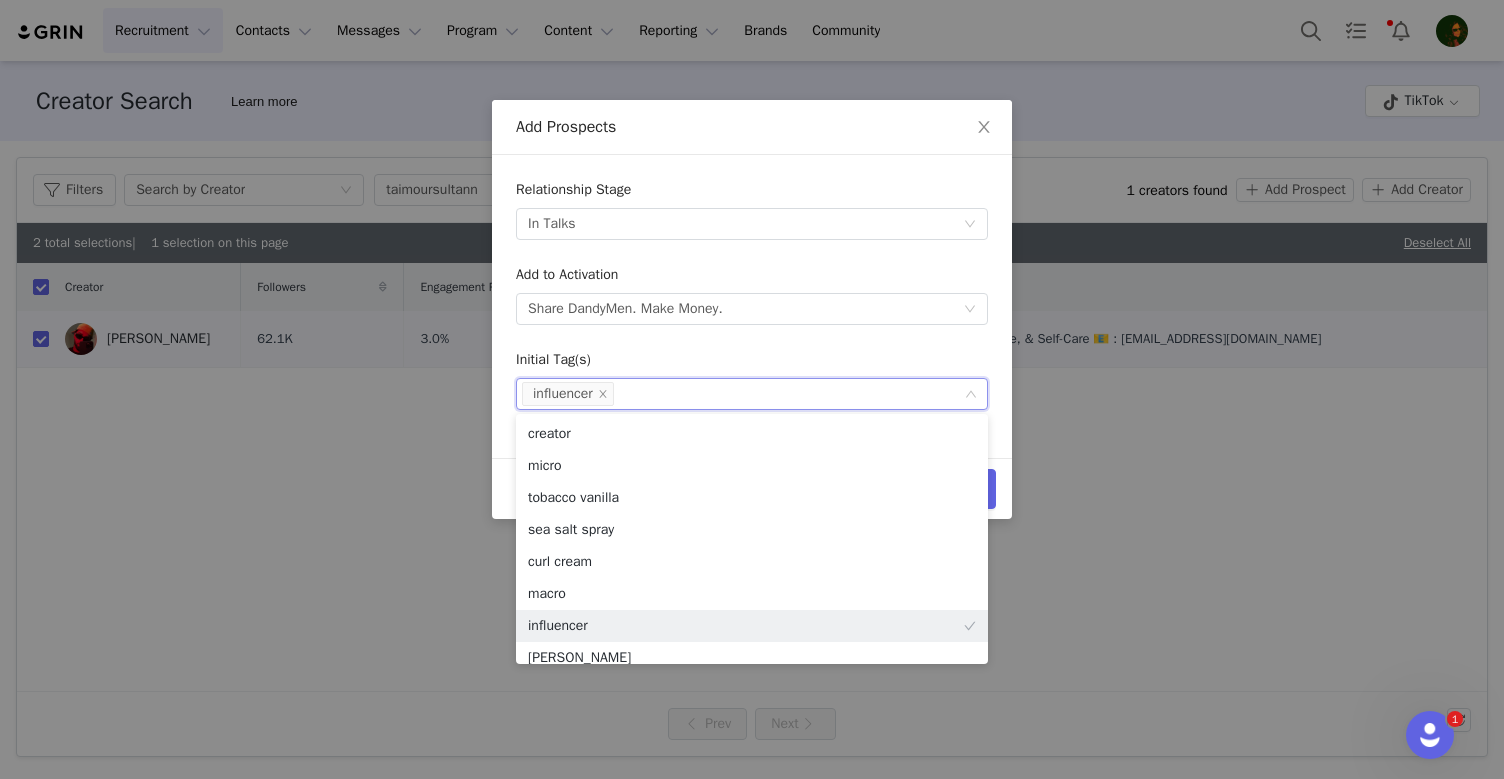 click on "Initial Tag(s)" at bounding box center [752, 363] 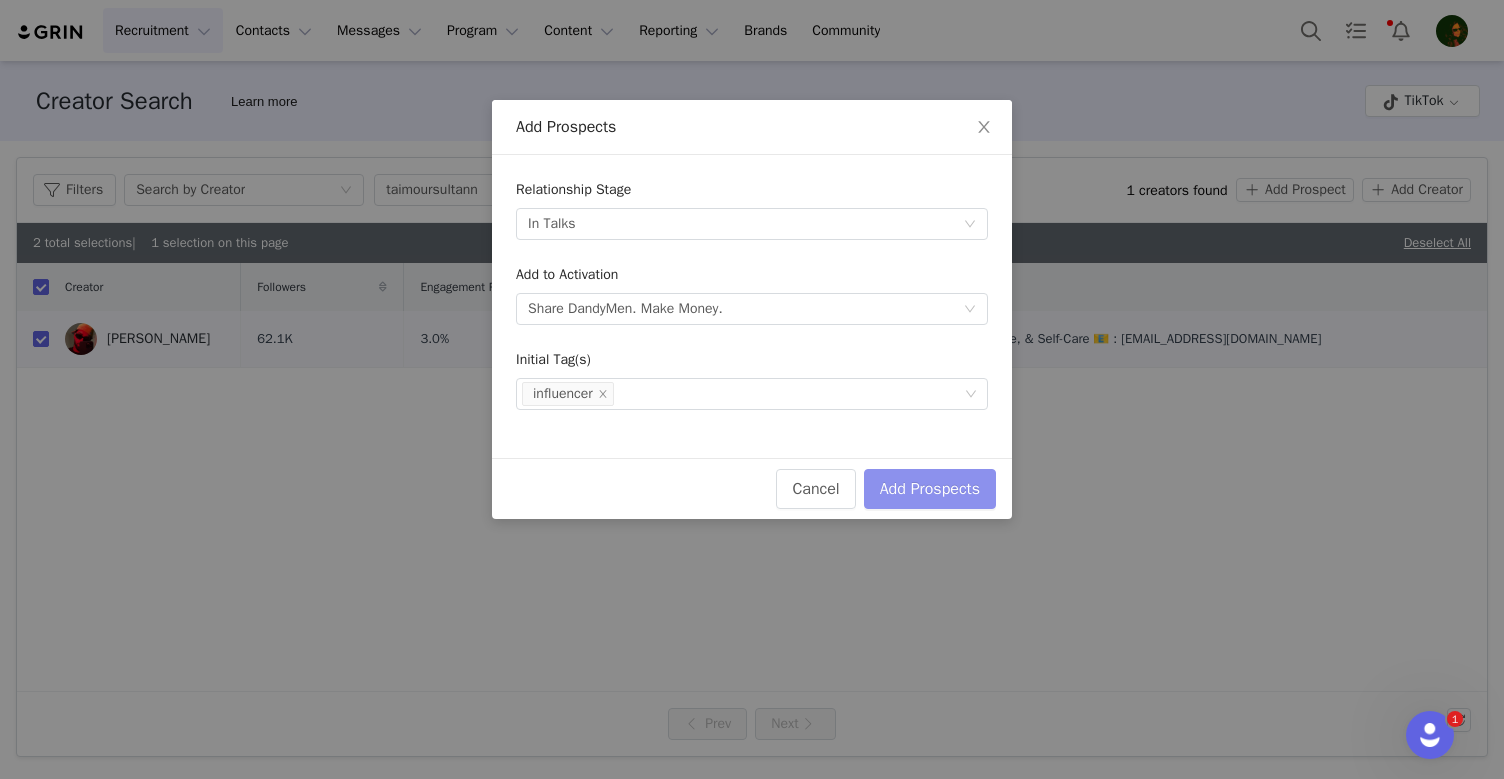click on "Add Prospects" at bounding box center (930, 489) 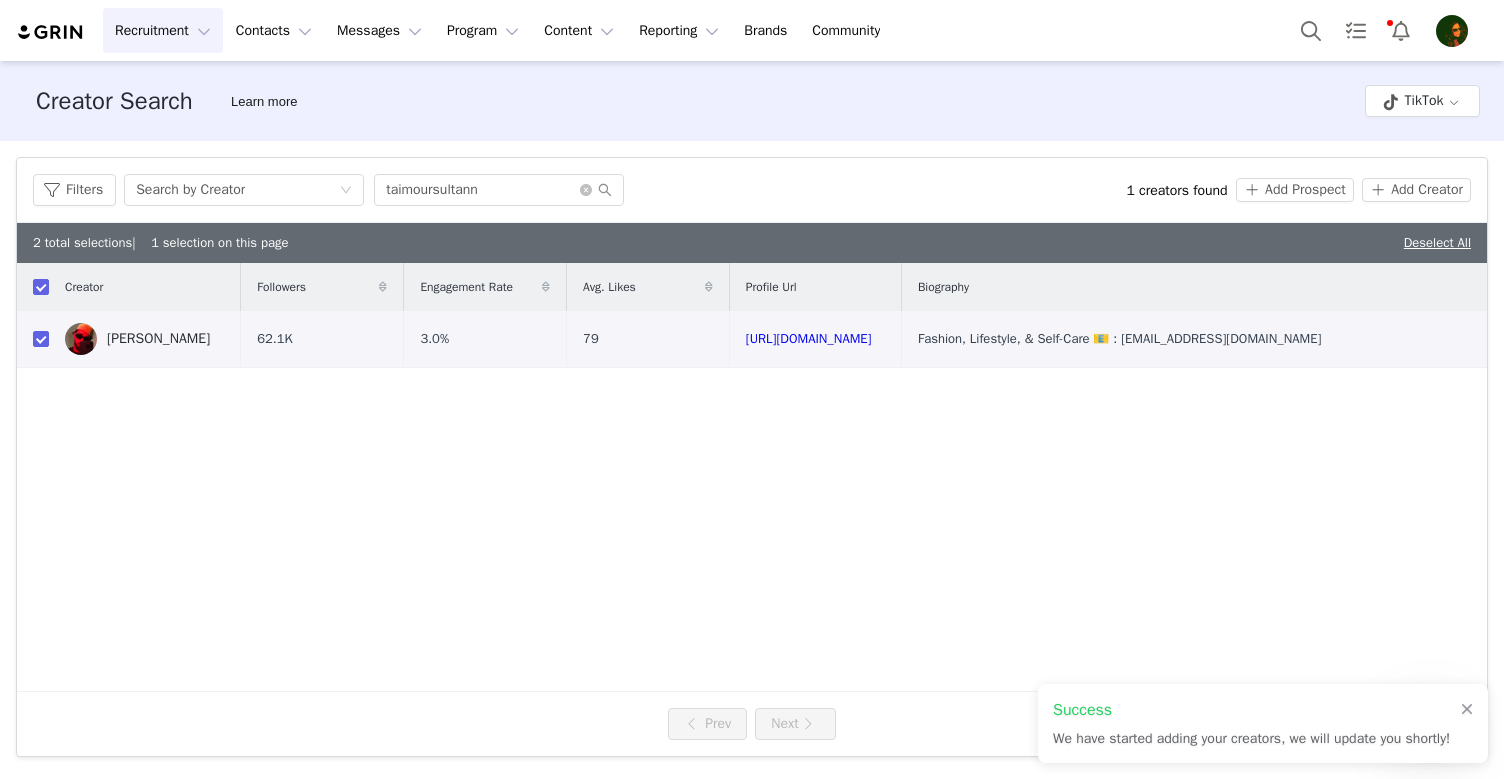 click on "Recruitment Recruitment" at bounding box center (163, 30) 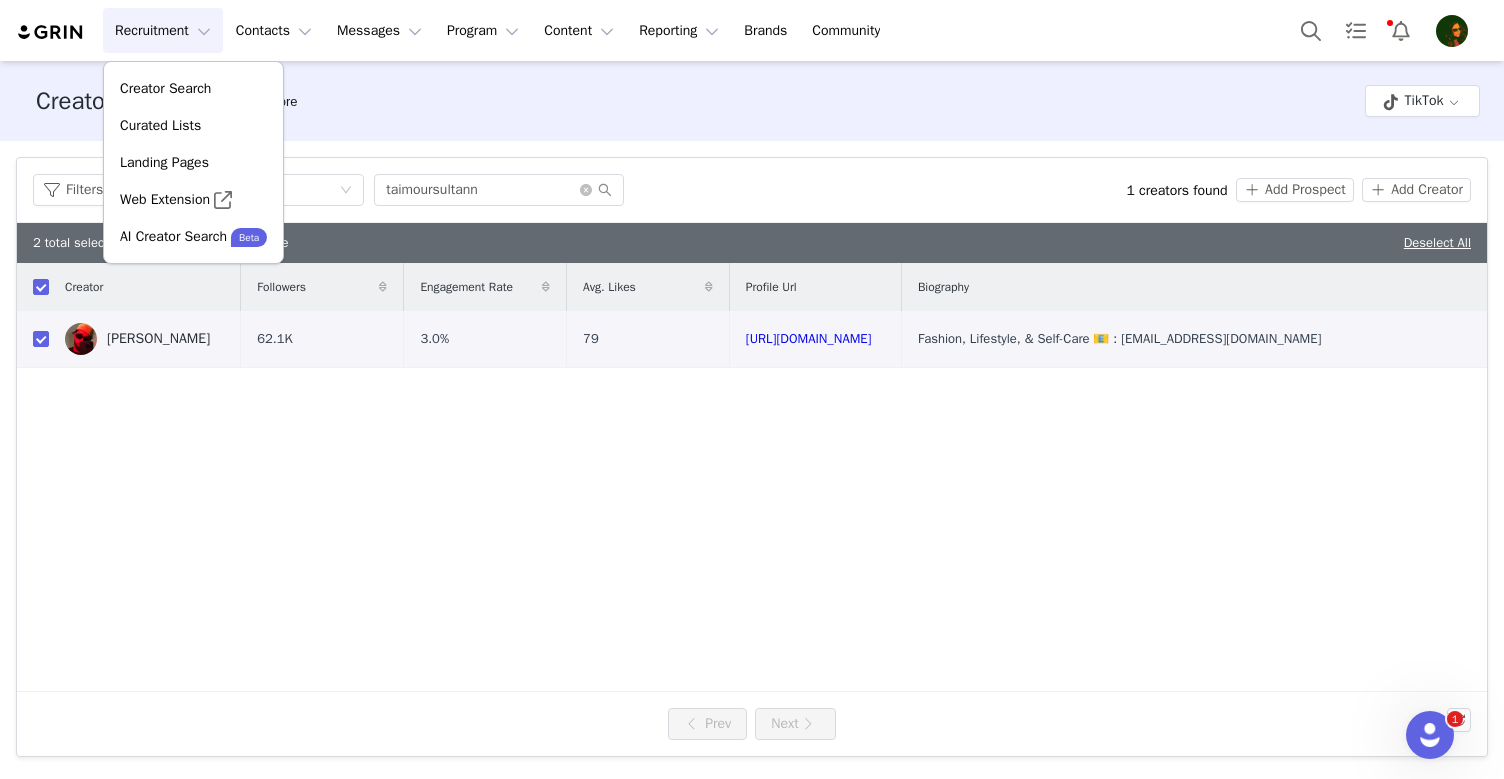 click on "Creator Search     Learn more TikTok" at bounding box center (752, 101) 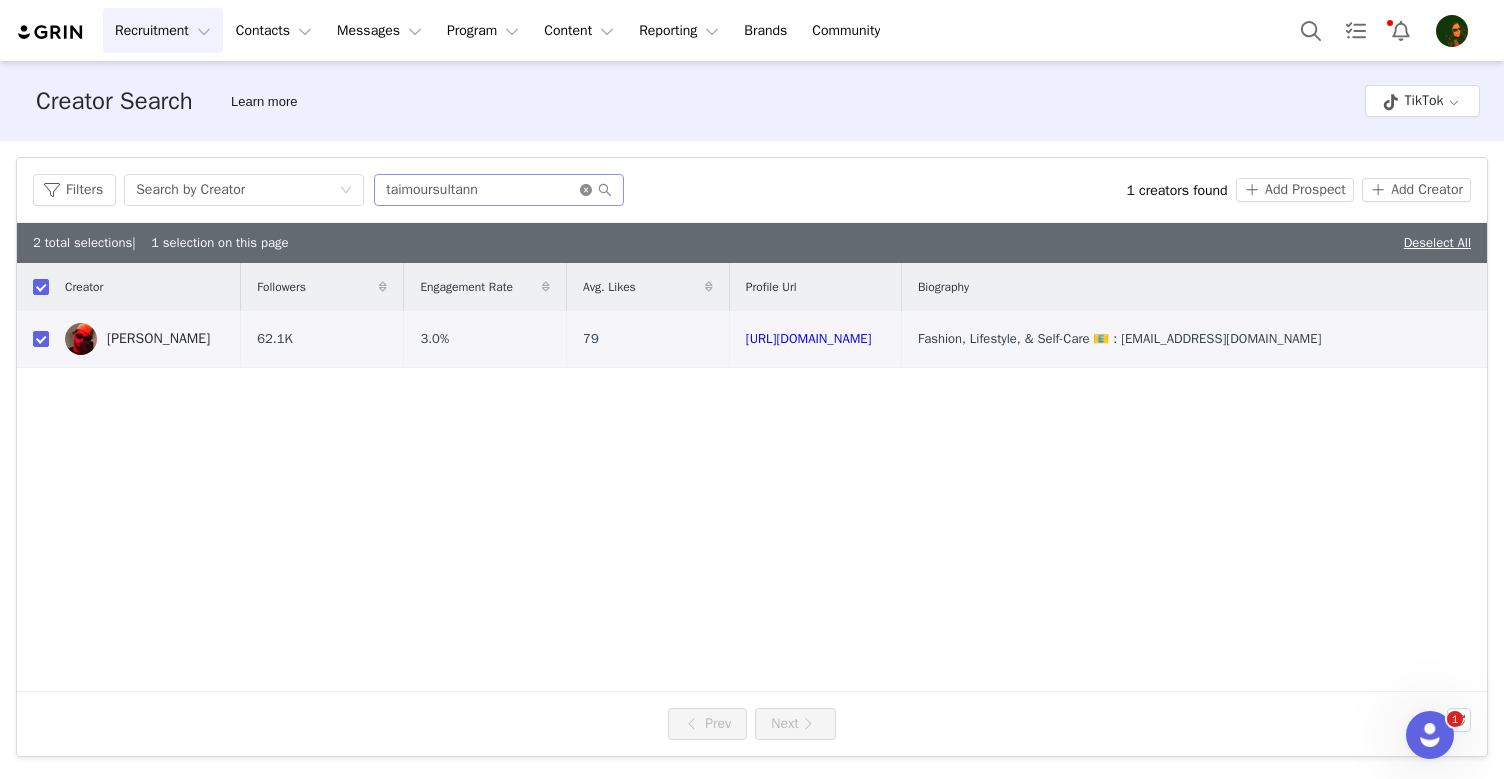click 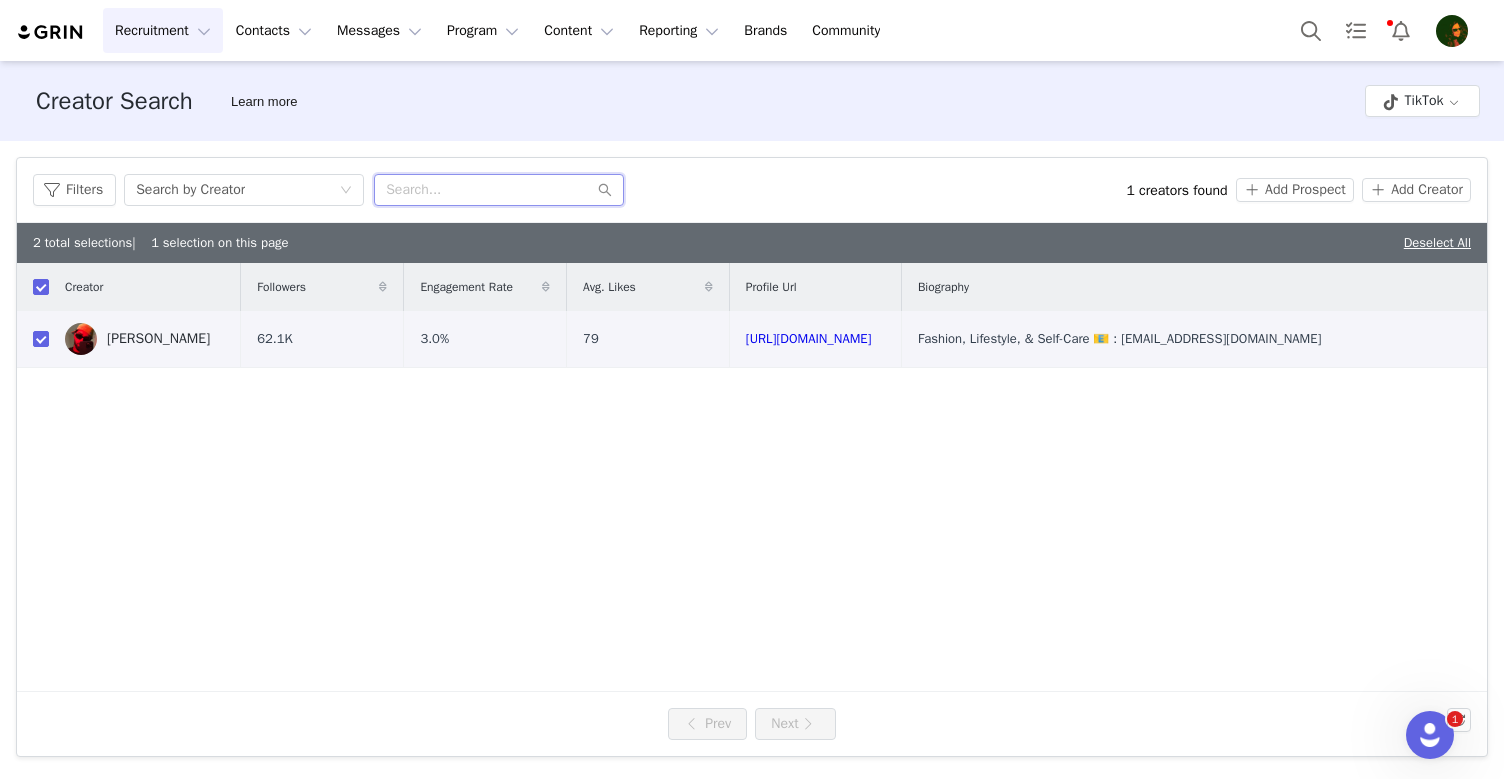 click at bounding box center (499, 190) 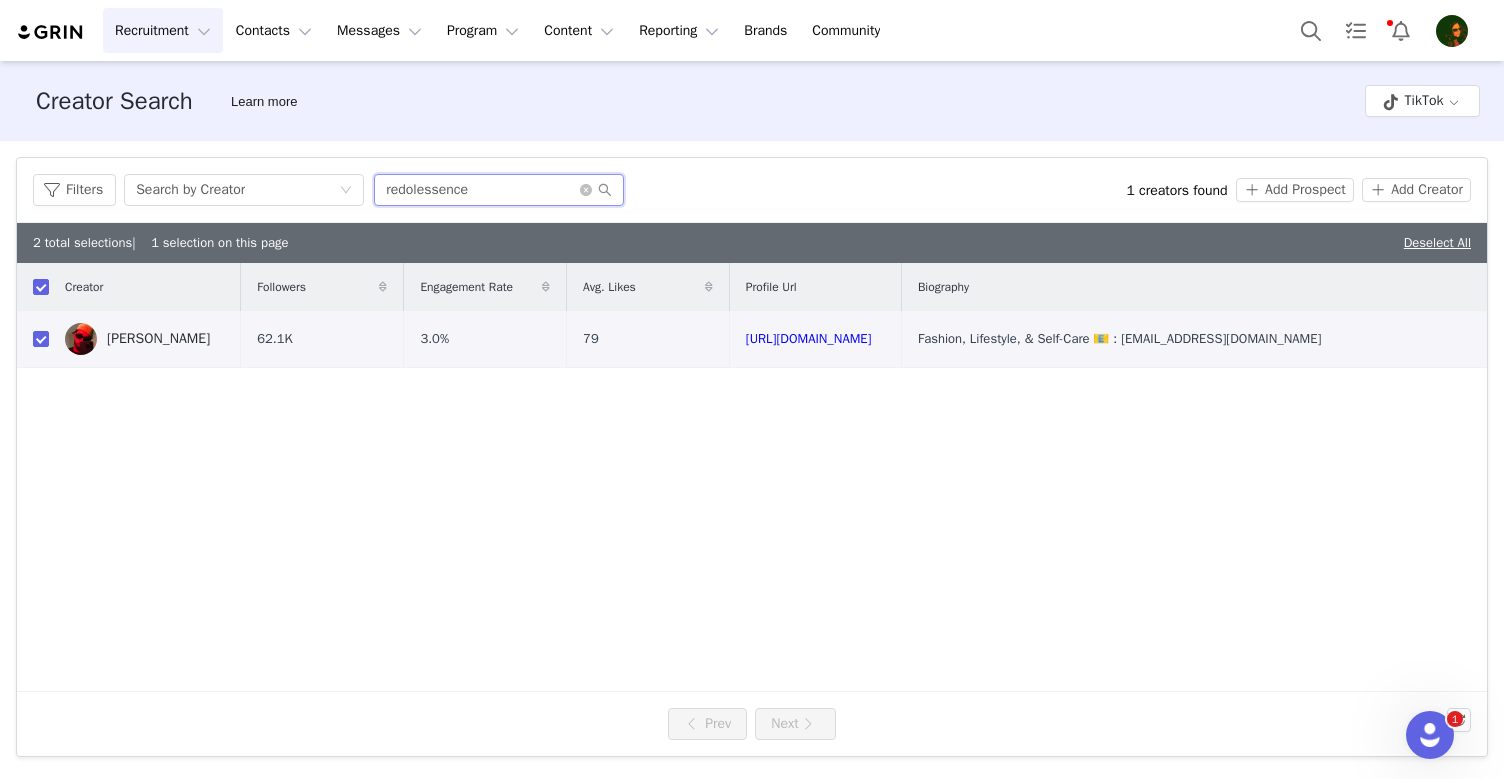type on "redolessence" 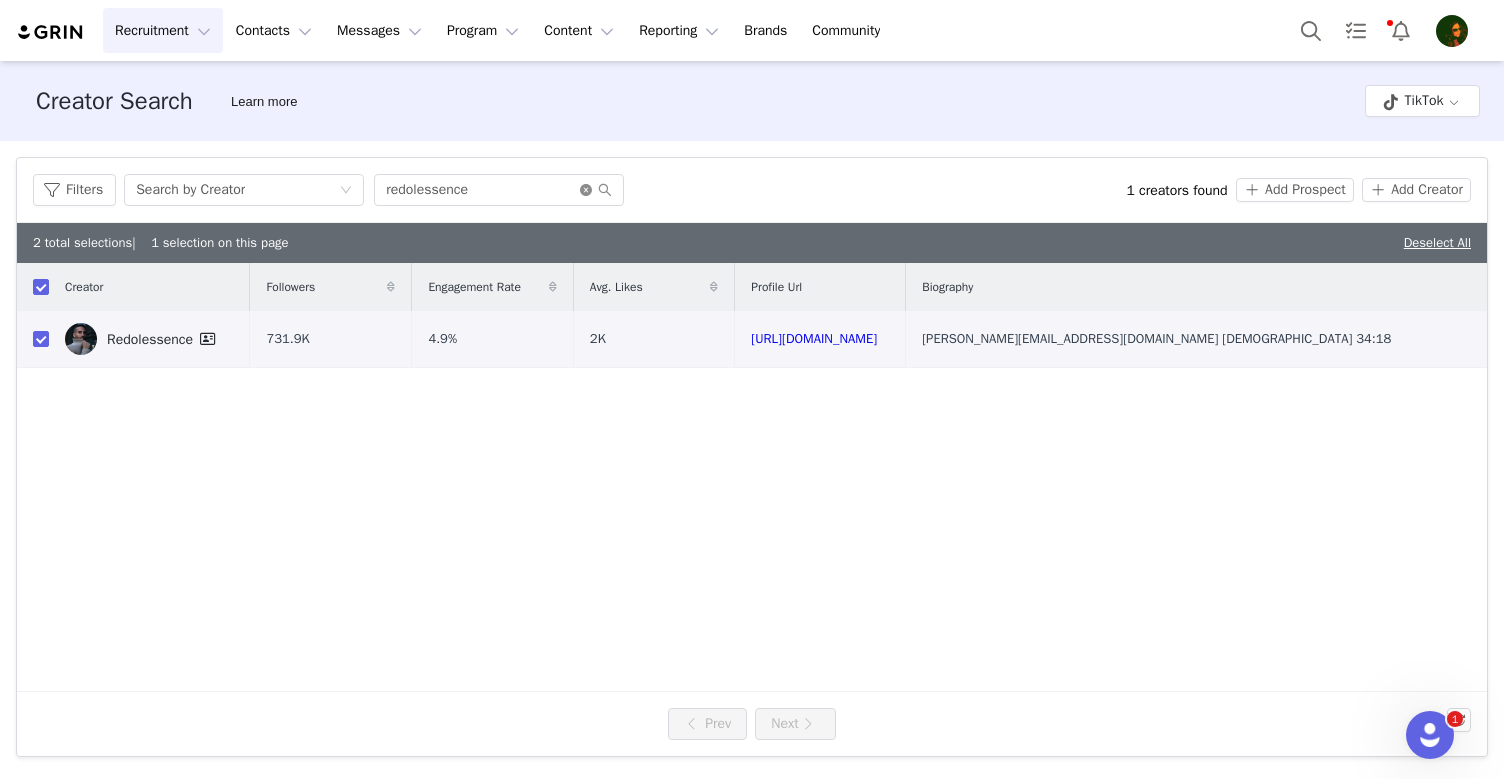 click 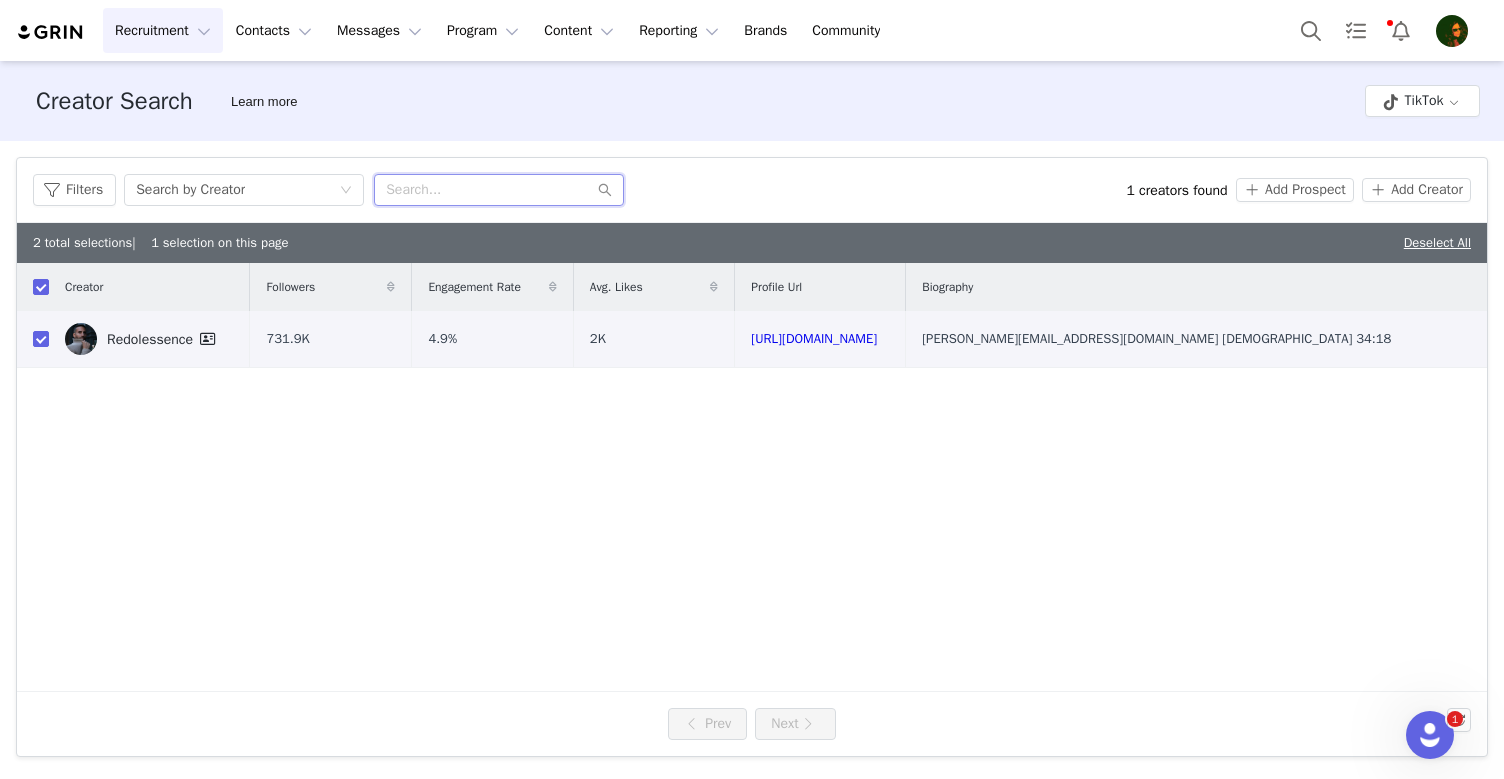 click at bounding box center [499, 190] 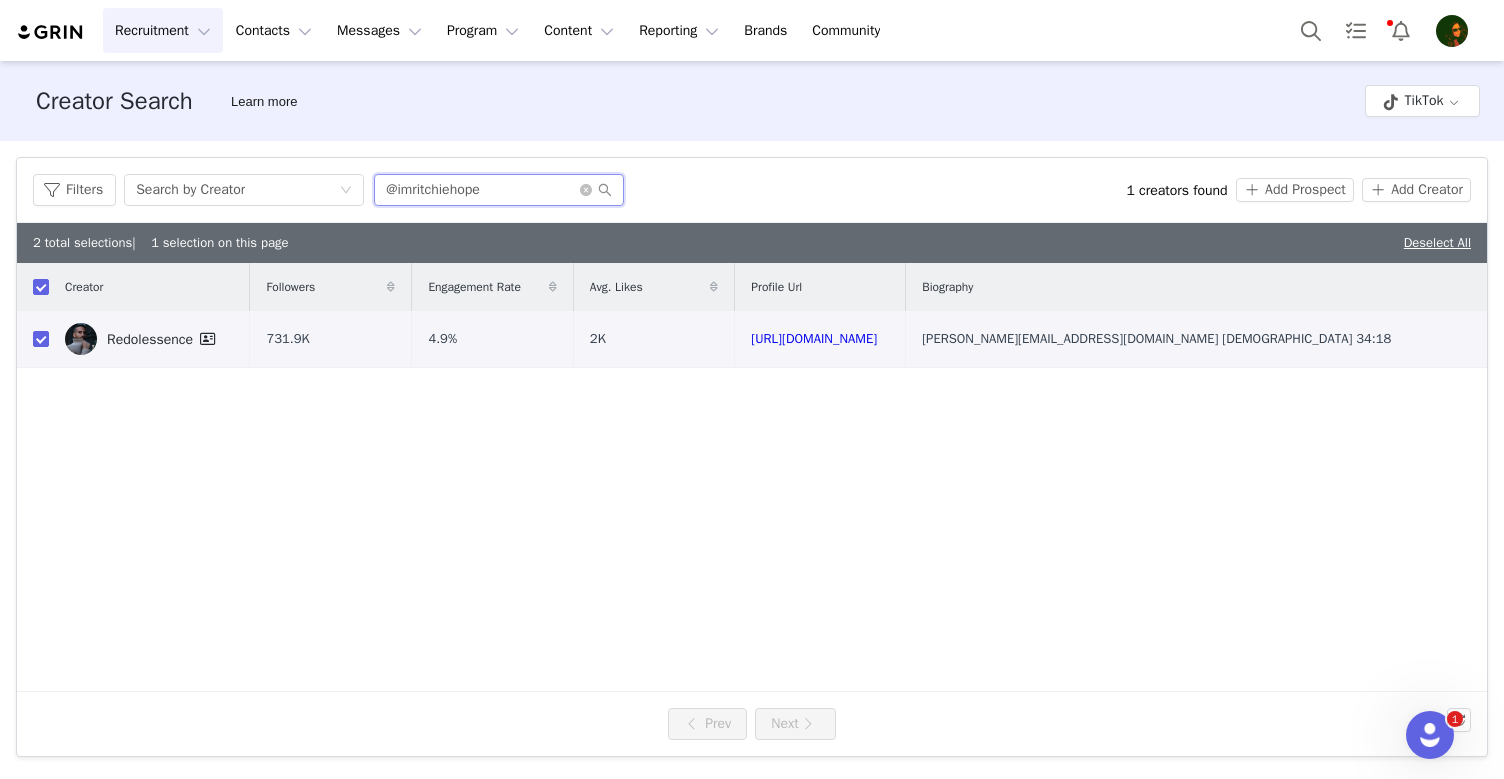 type on "@imritchiehope" 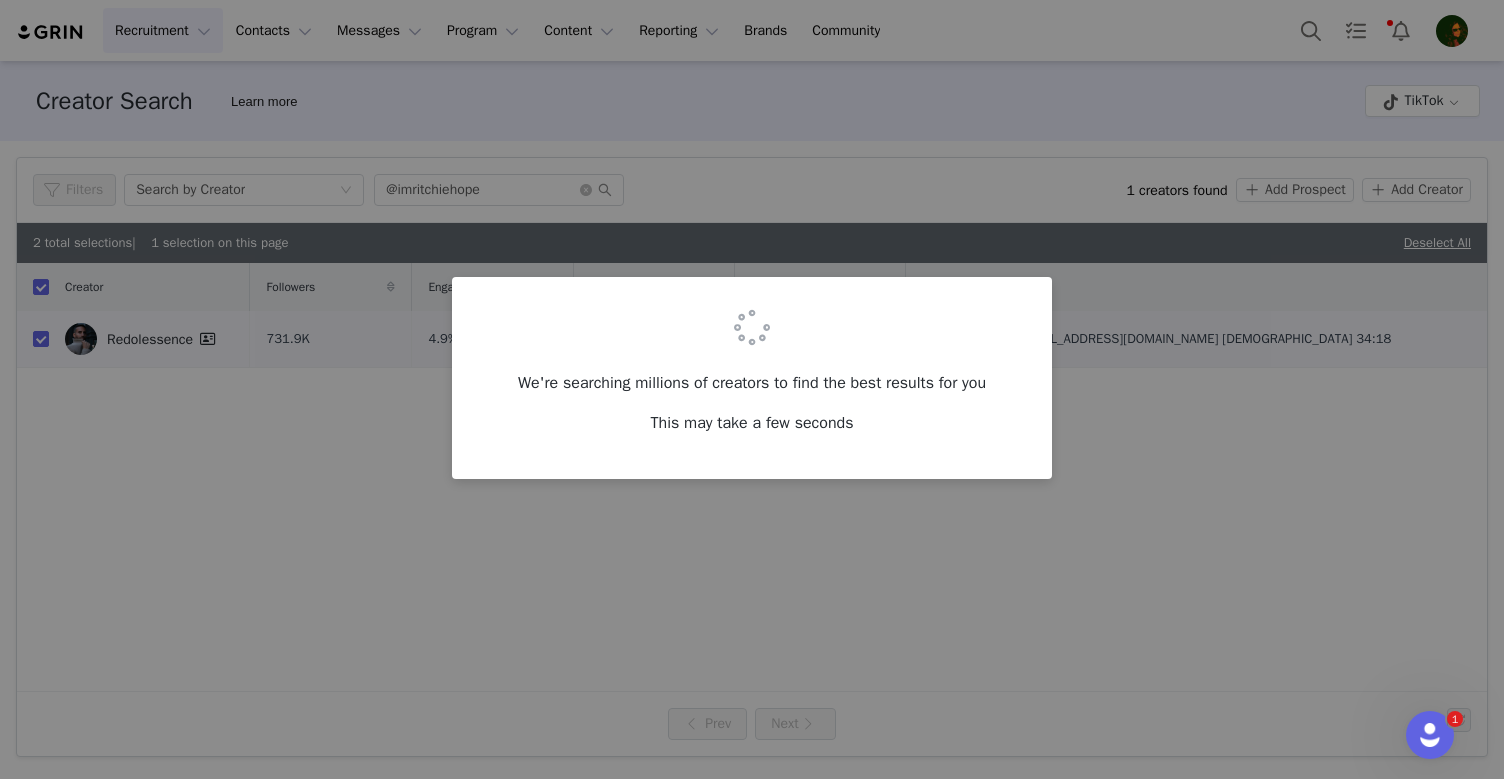 checkbox on "false" 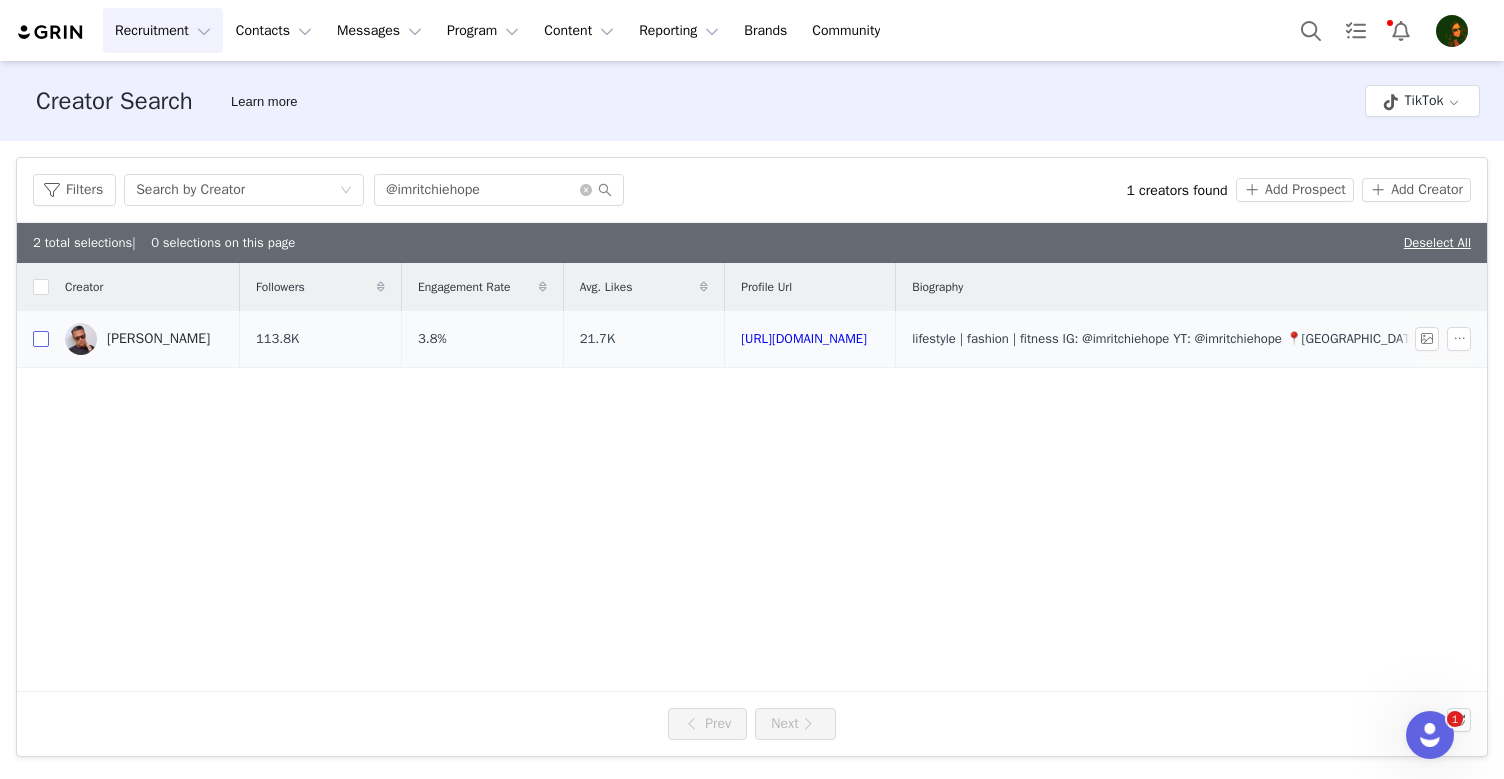 click at bounding box center [41, 339] 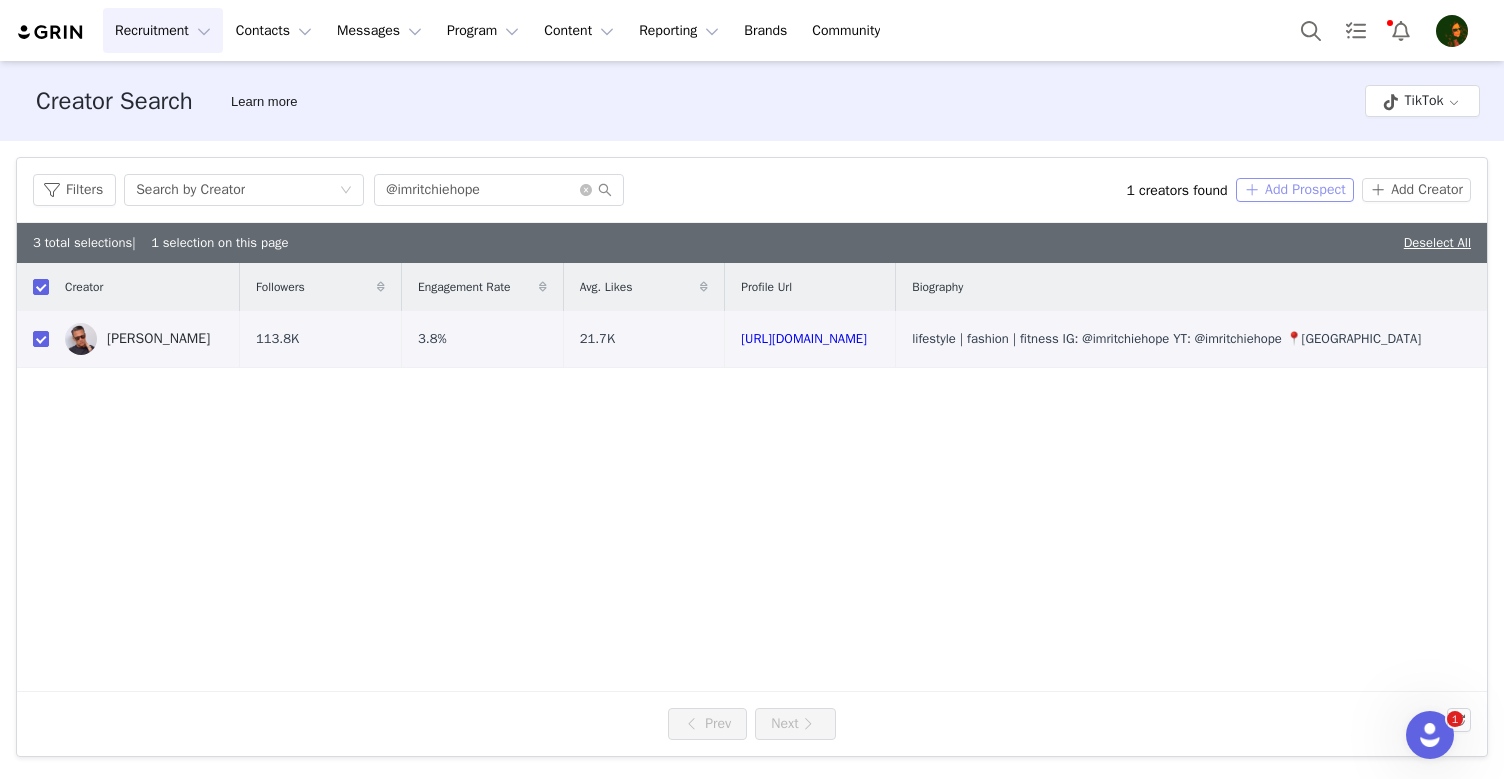 click on "Add Prospect" at bounding box center [1295, 190] 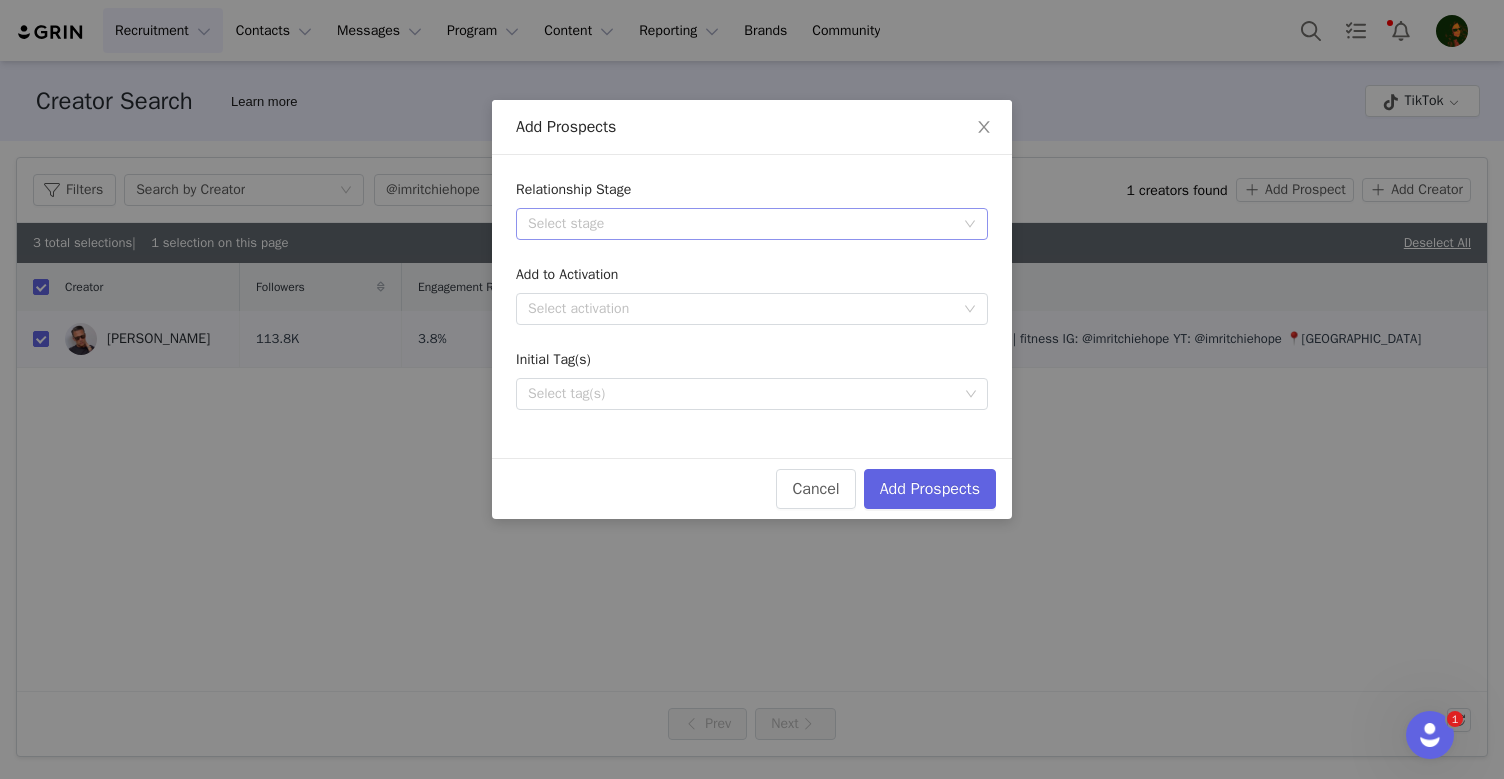 click on "Select stage" at bounding box center [741, 224] 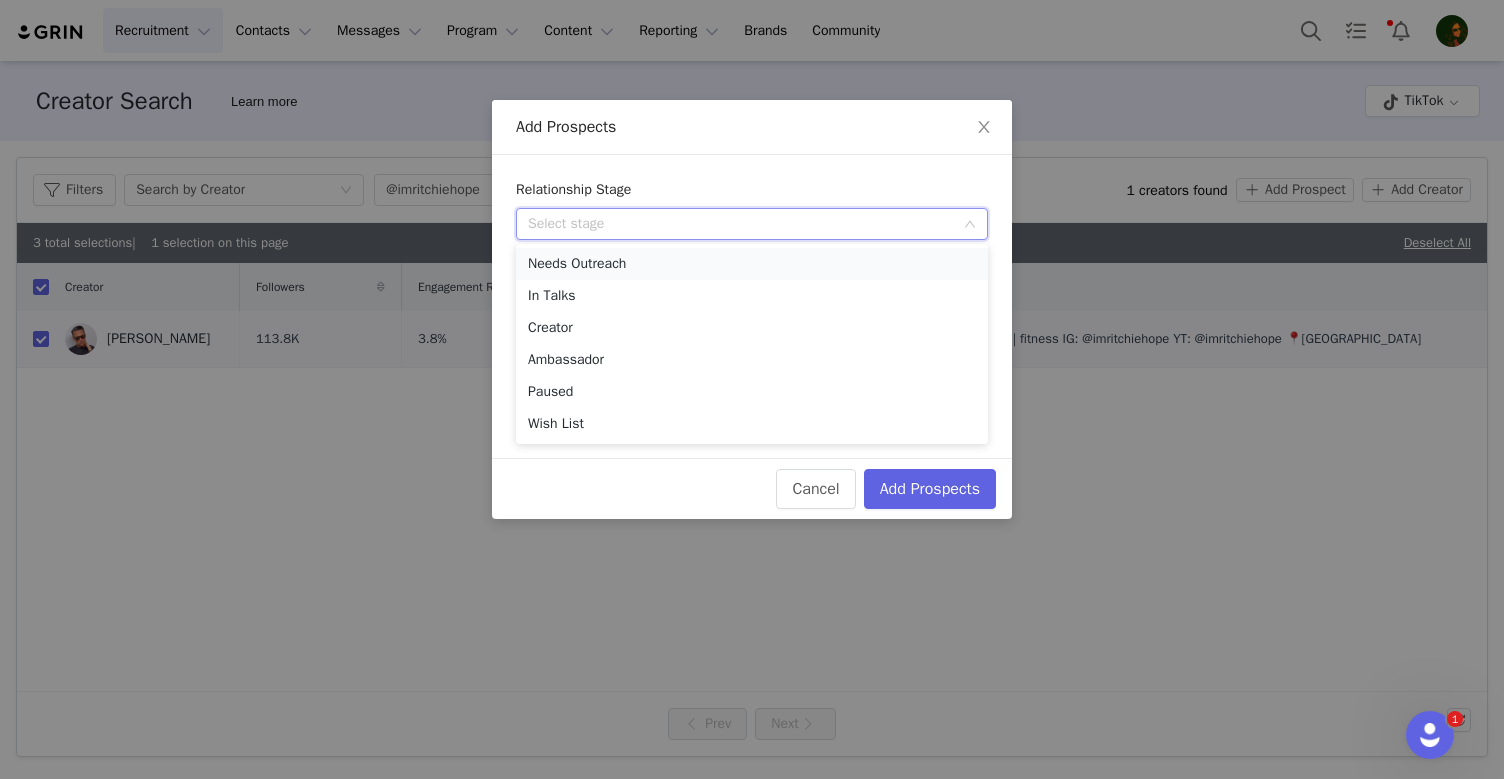 click on "Needs Outreach" at bounding box center (752, 264) 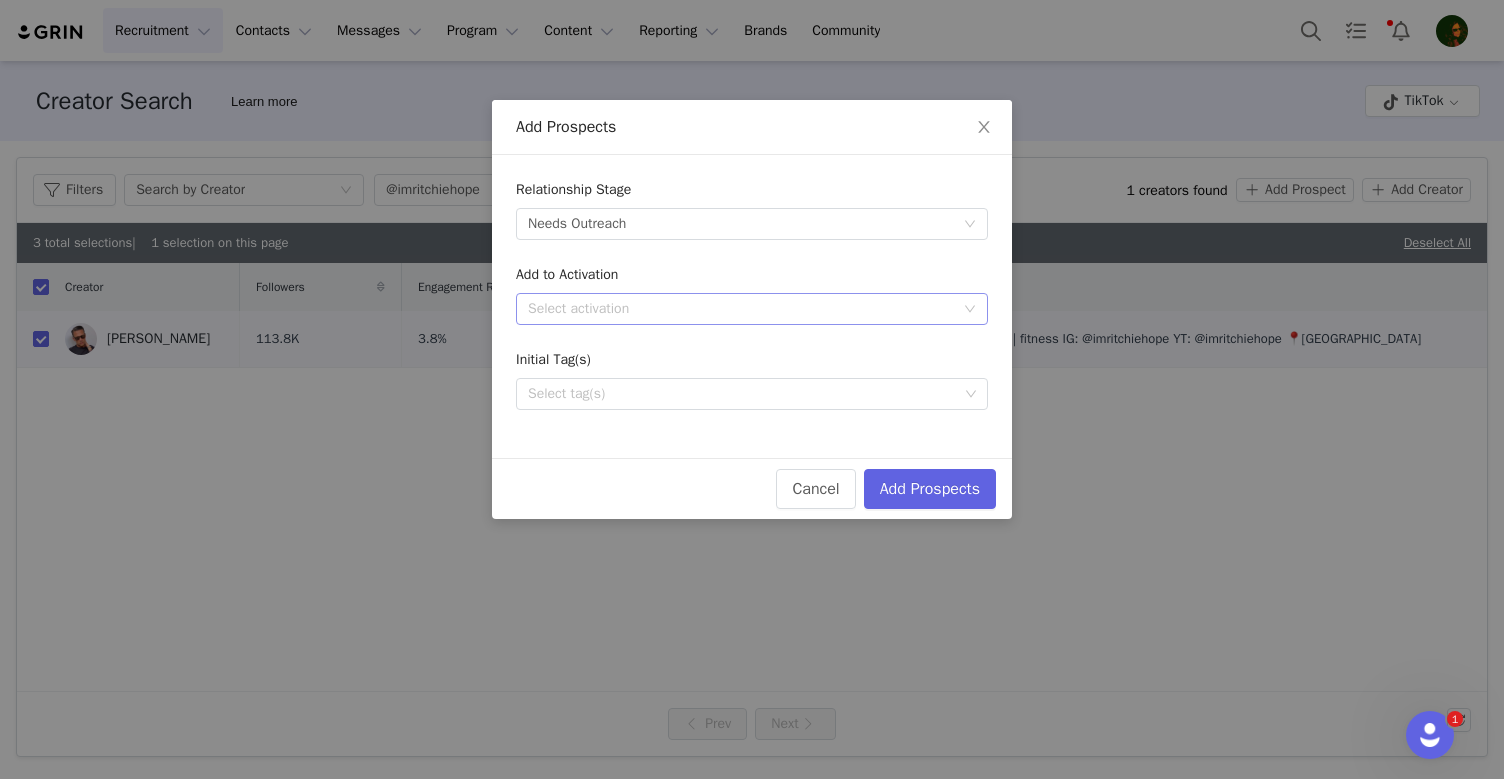click on "Select activation" at bounding box center (741, 309) 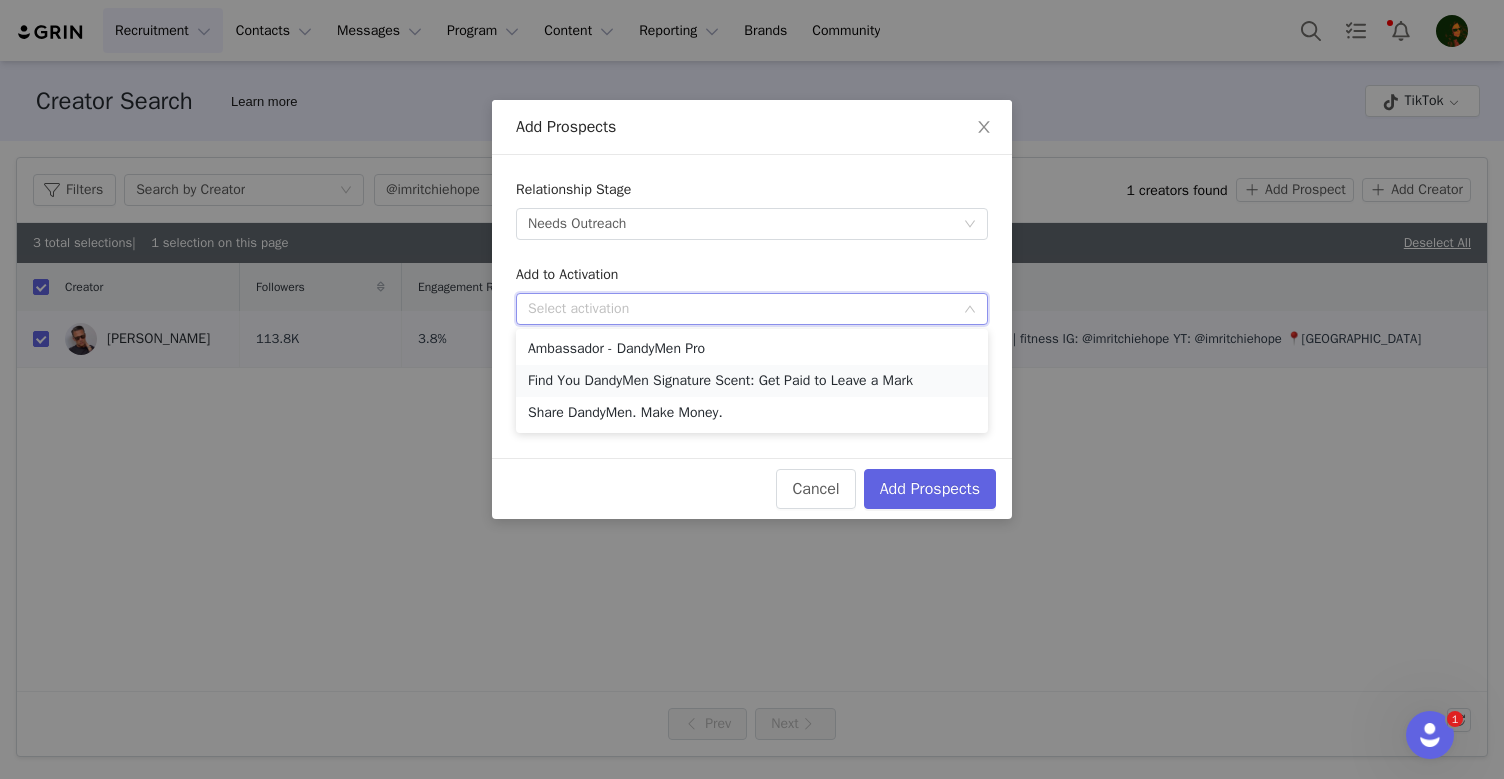 click on "Find You DandyMen Signature Scent: Get Paid to Leave a Mark" at bounding box center (752, 381) 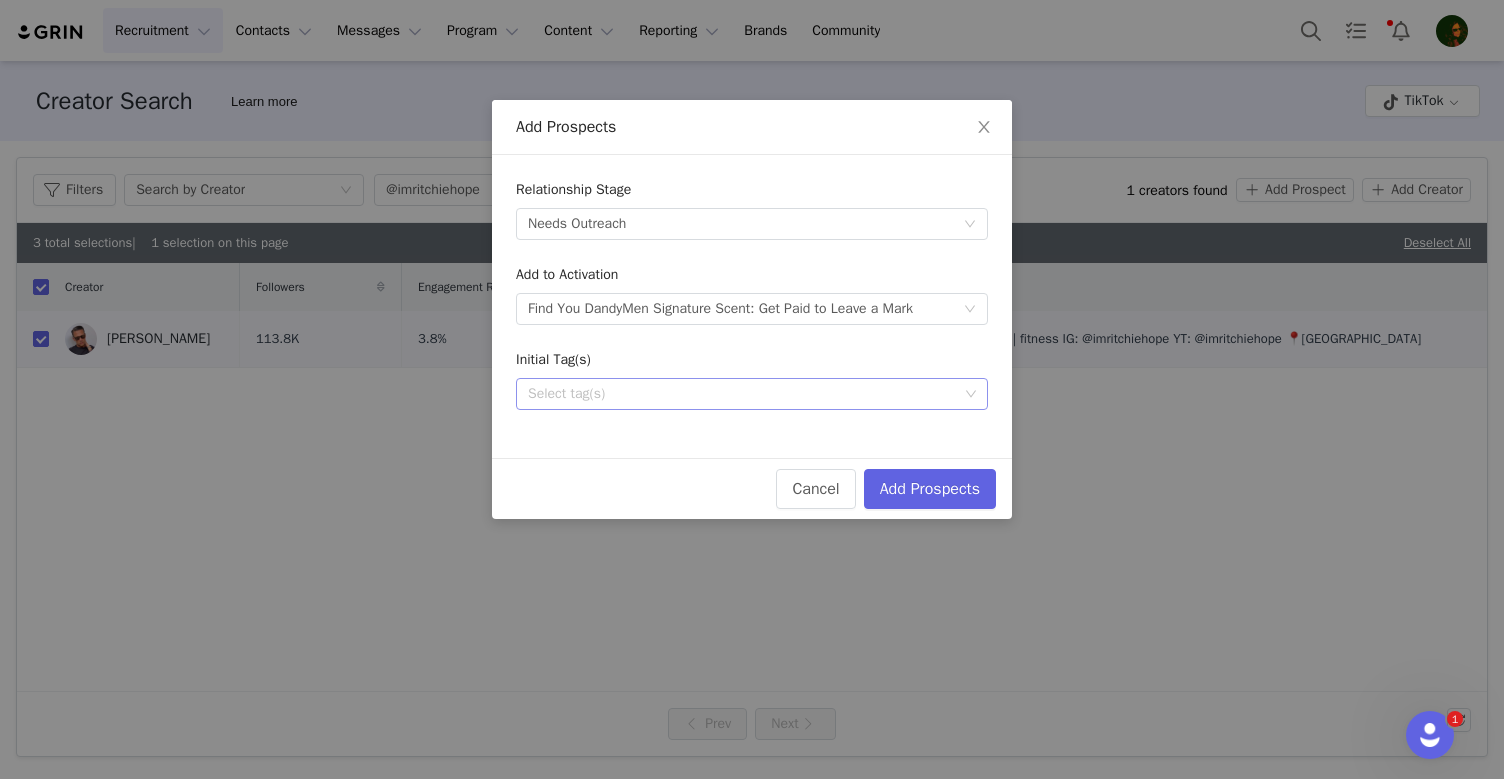click on "Select tag(s)" at bounding box center [743, 394] 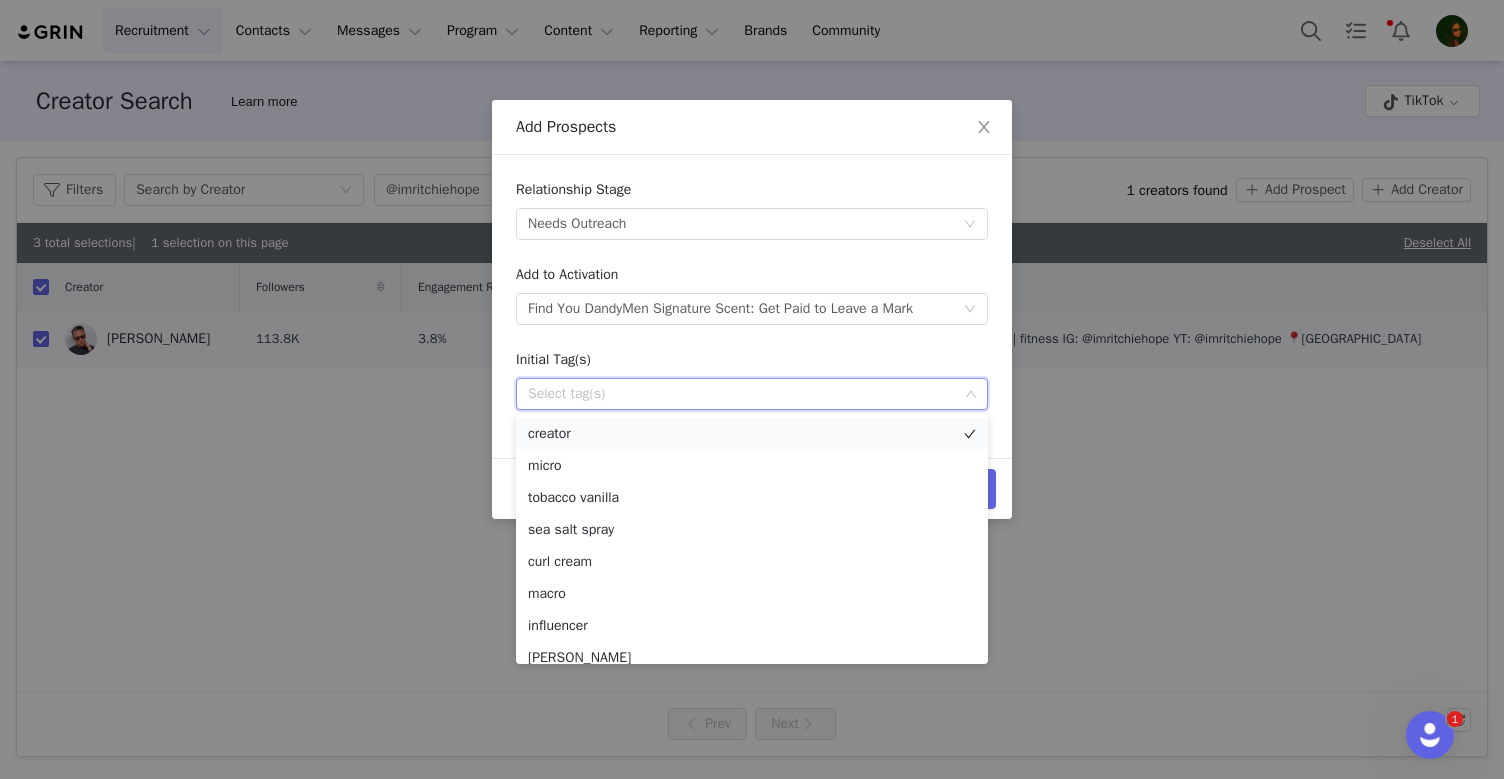 click on "creator" at bounding box center [752, 434] 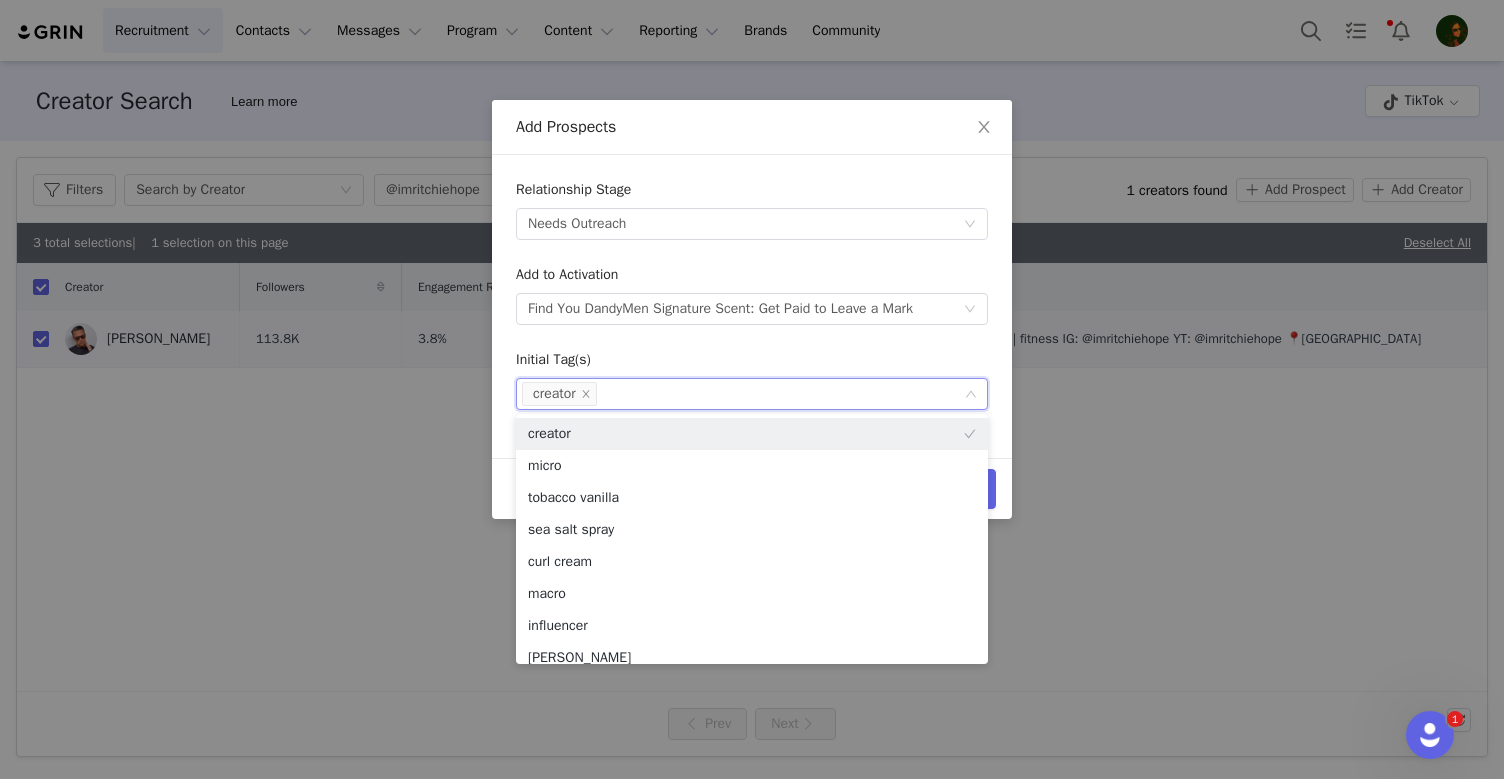 click on "Initial Tag(s)" at bounding box center [752, 363] 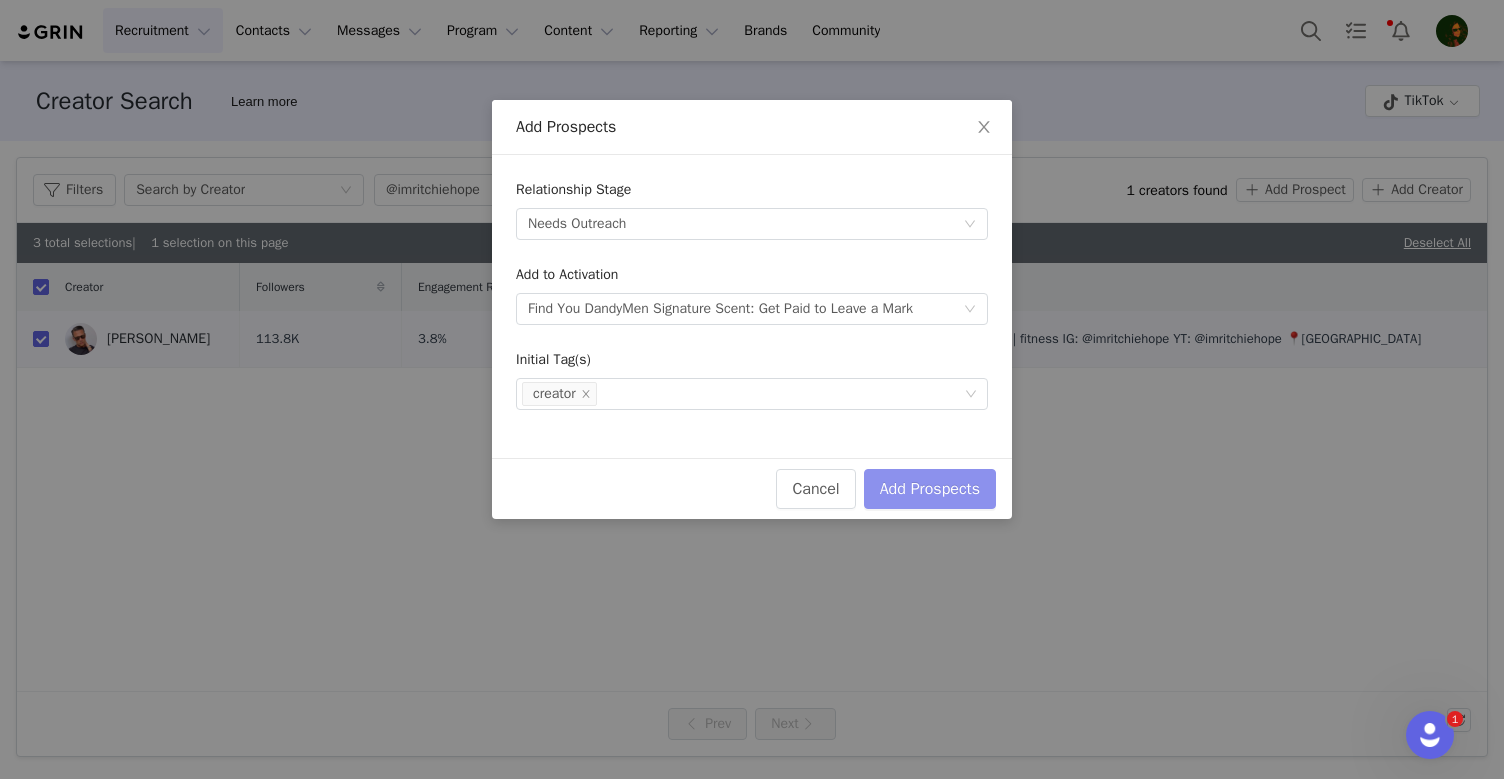 click on "Add Prospects" at bounding box center (930, 489) 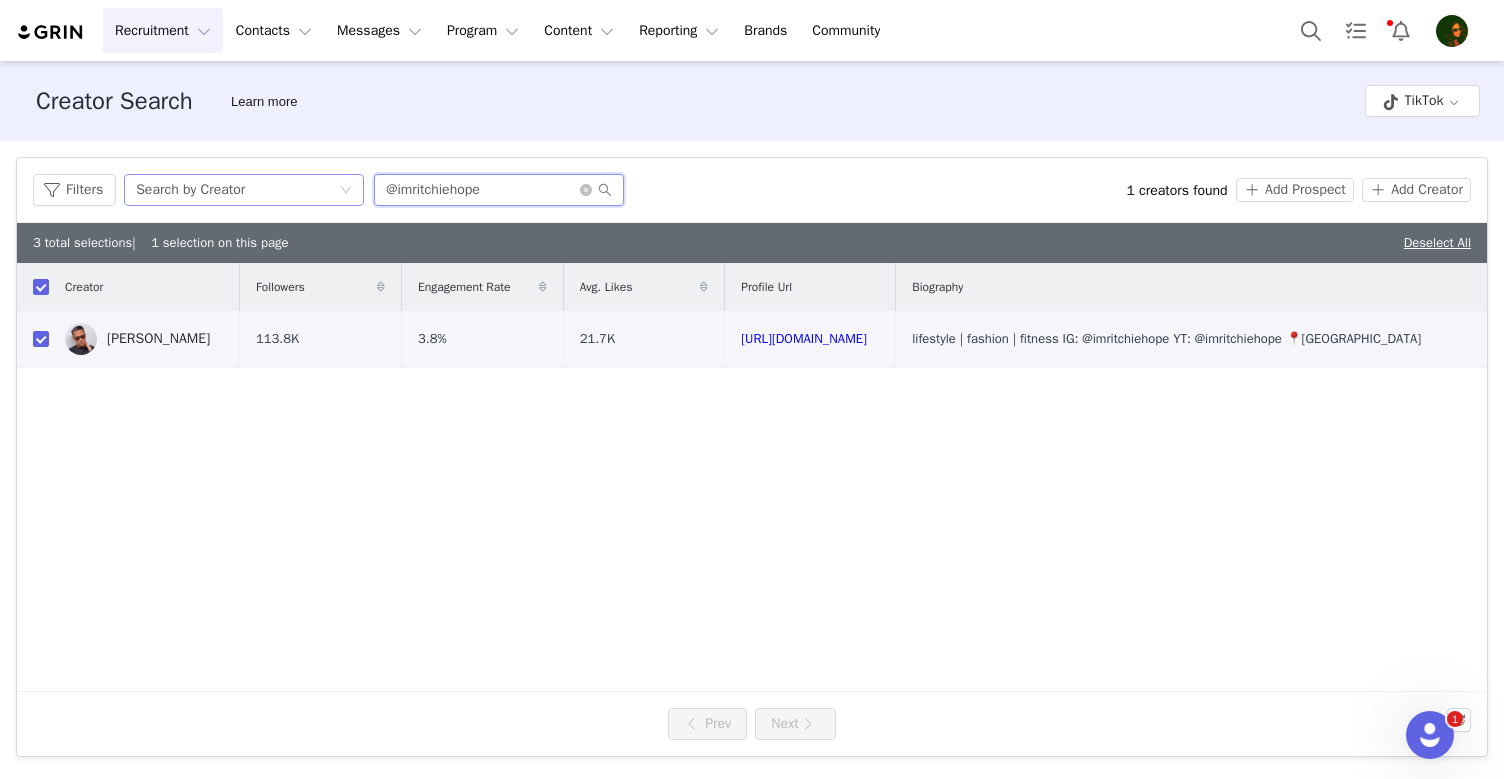 drag, startPoint x: 508, startPoint y: 192, endPoint x: 276, endPoint y: 192, distance: 232 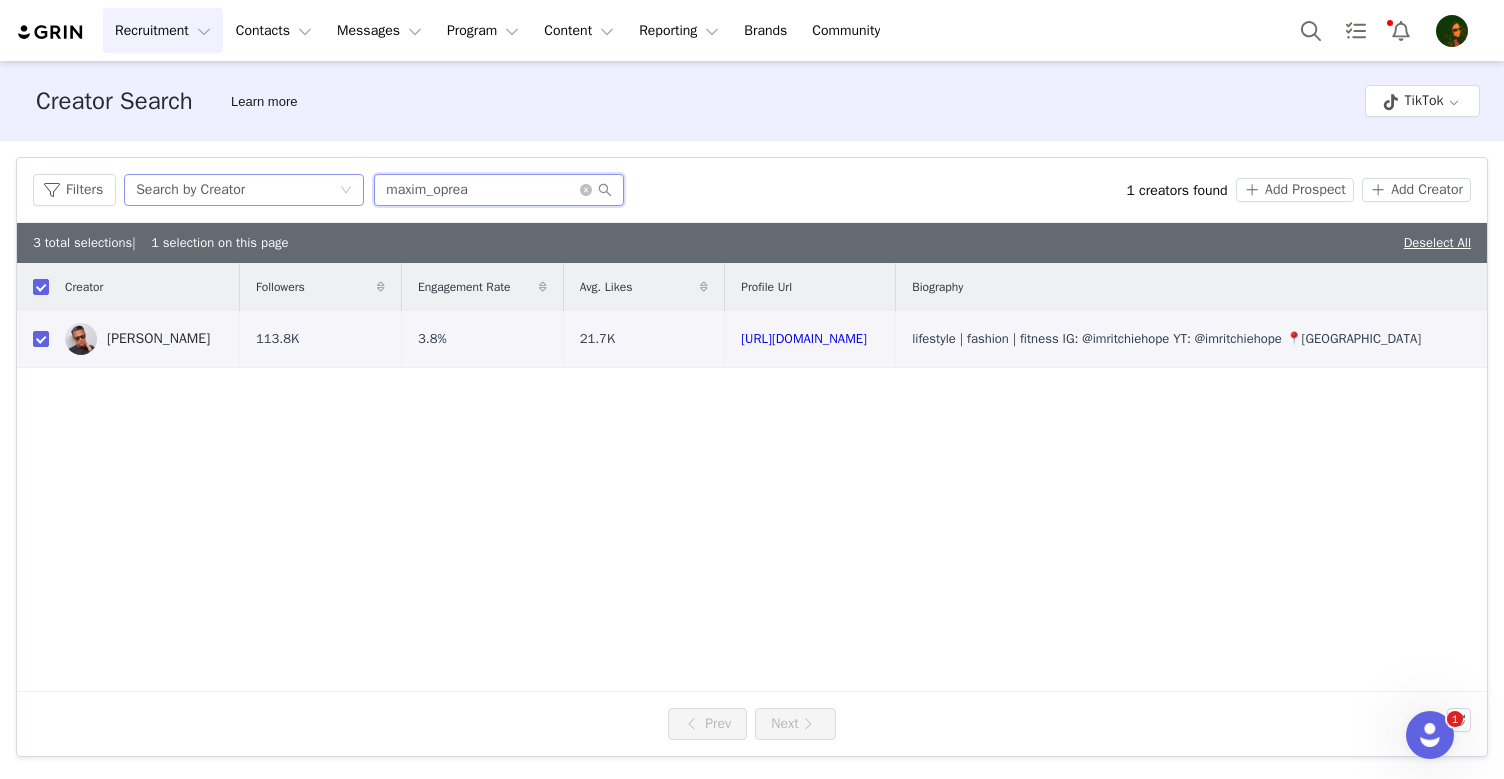 type on "maxim_oprea" 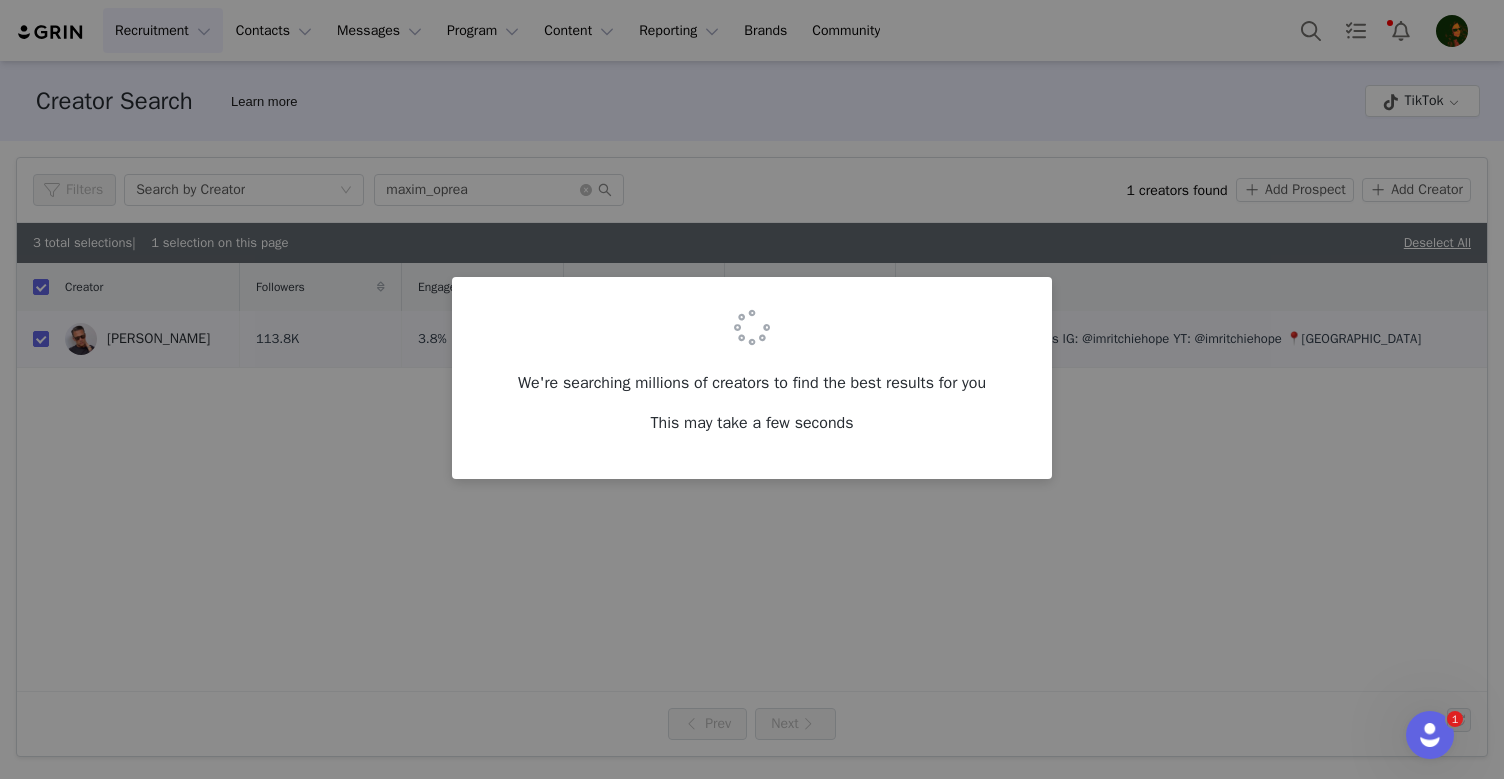 checkbox on "false" 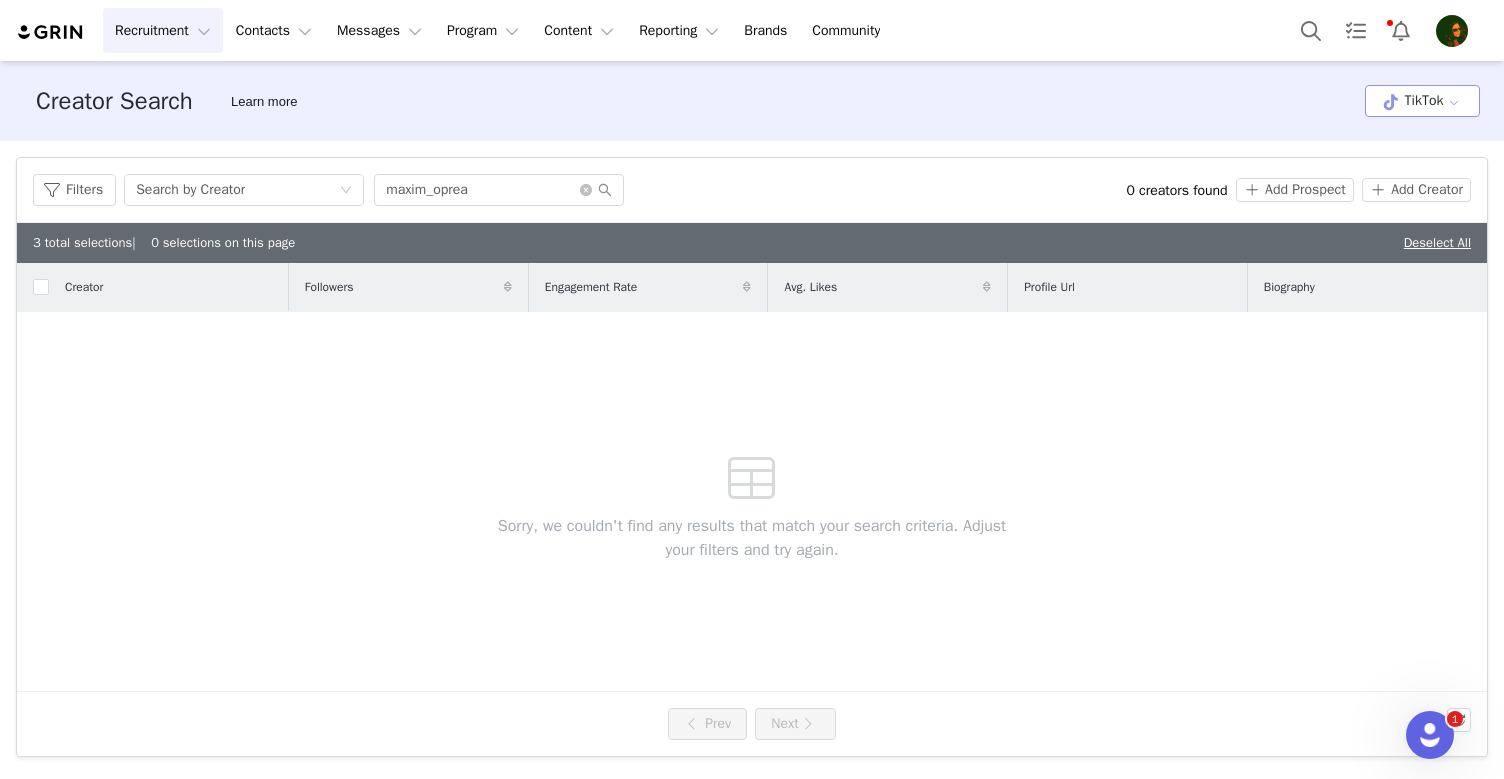 click on "TikTok" at bounding box center (1422, 101) 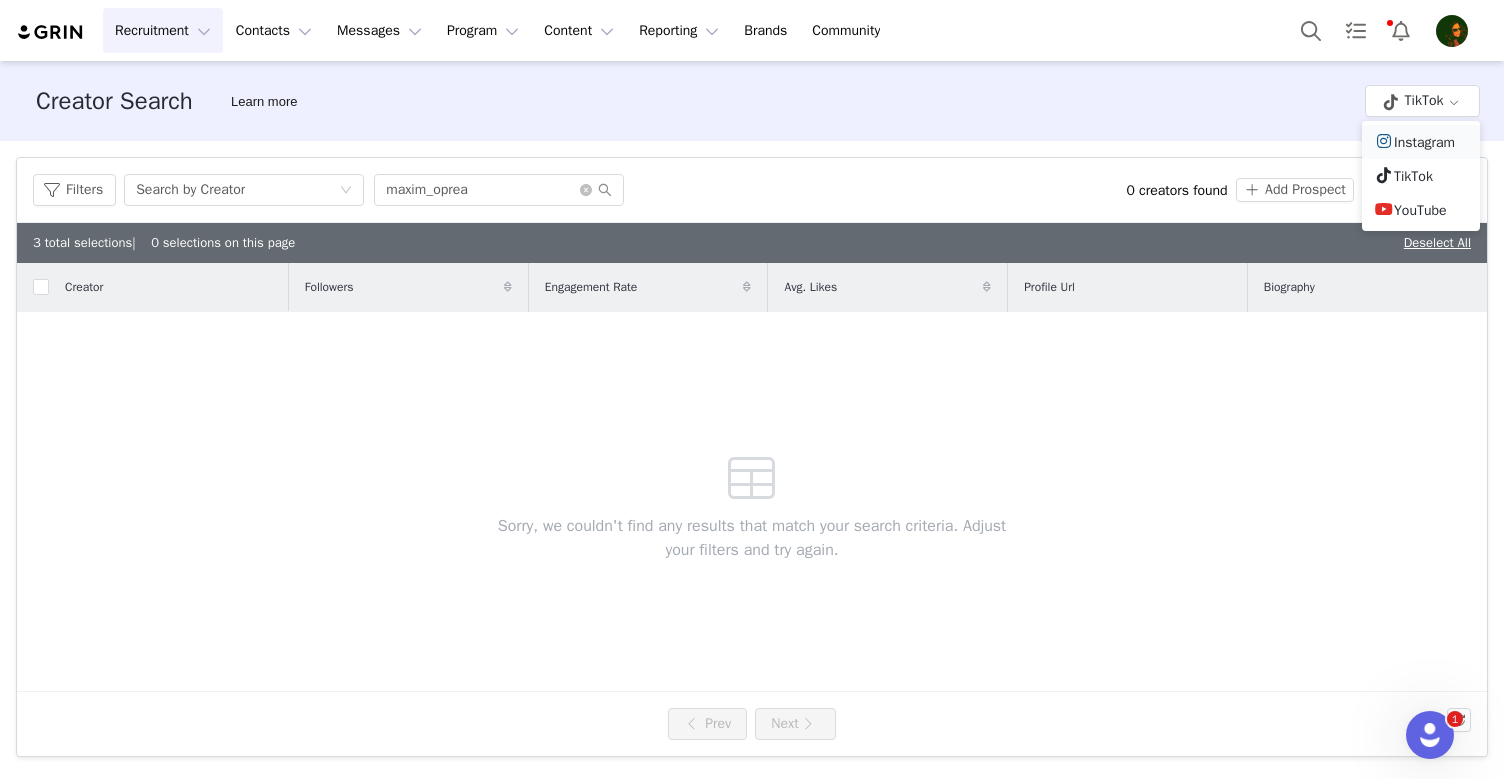 click on "Instagram" at bounding box center (1421, 142) 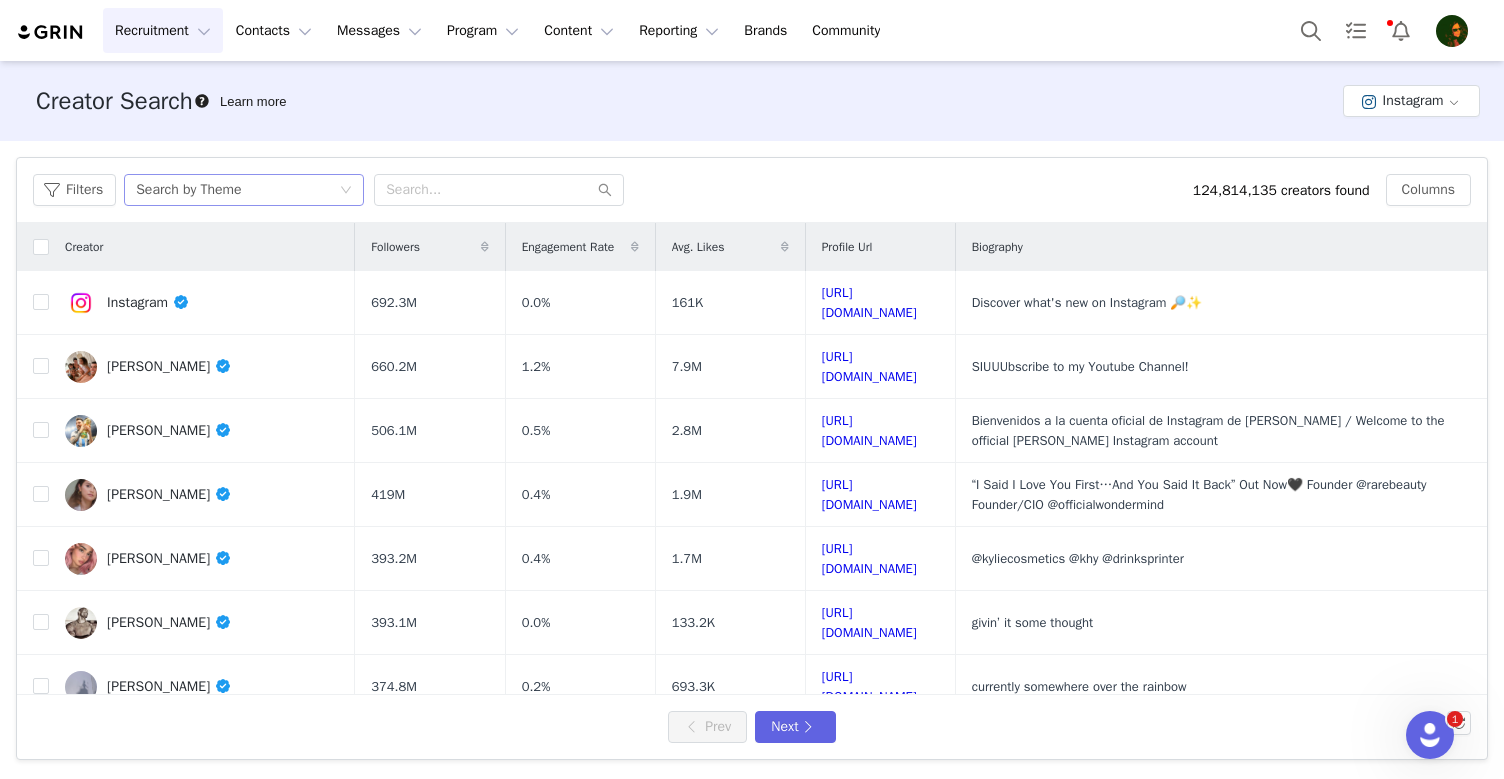 click on "Search by Theme" at bounding box center [237, 190] 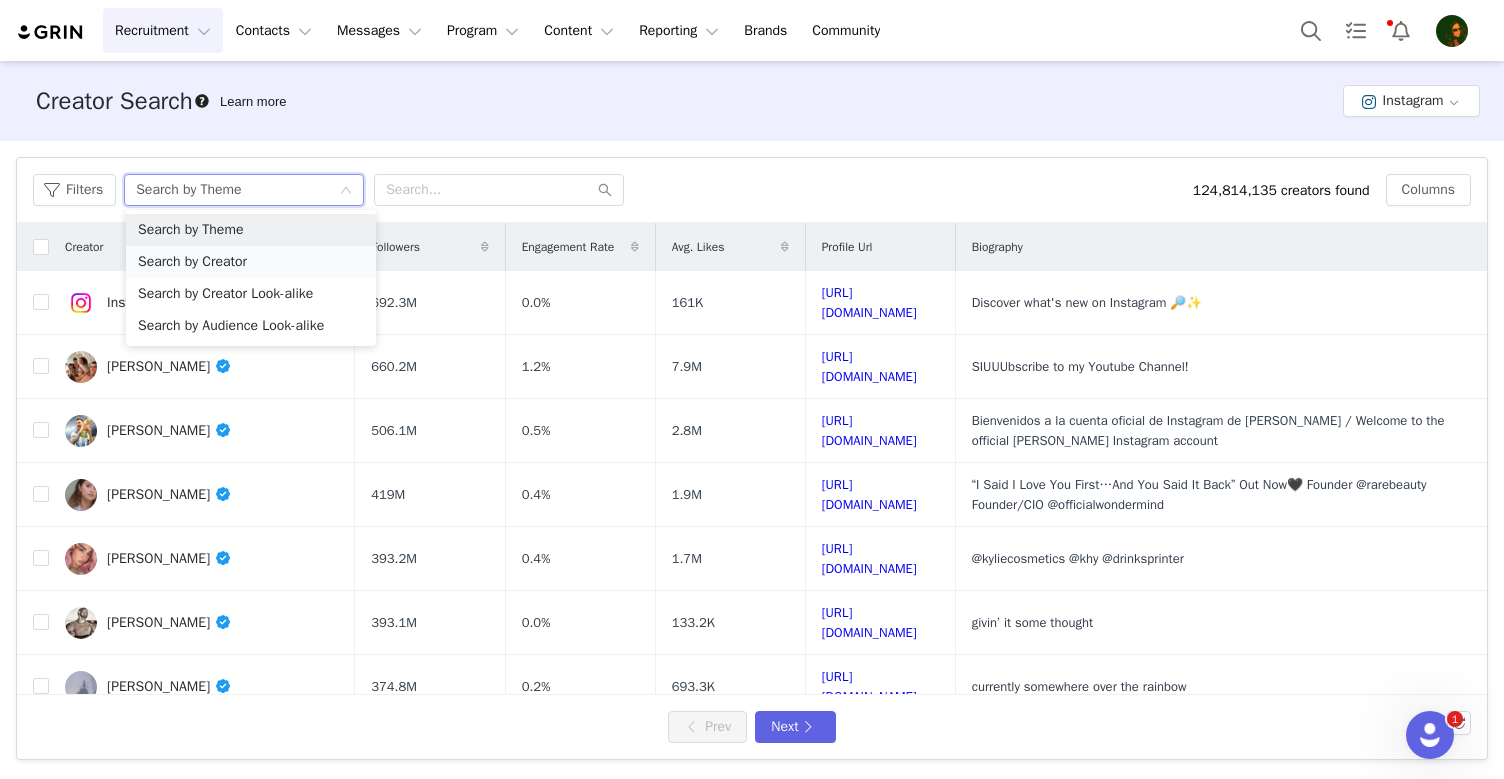 click on "Search by Creator" at bounding box center (251, 262) 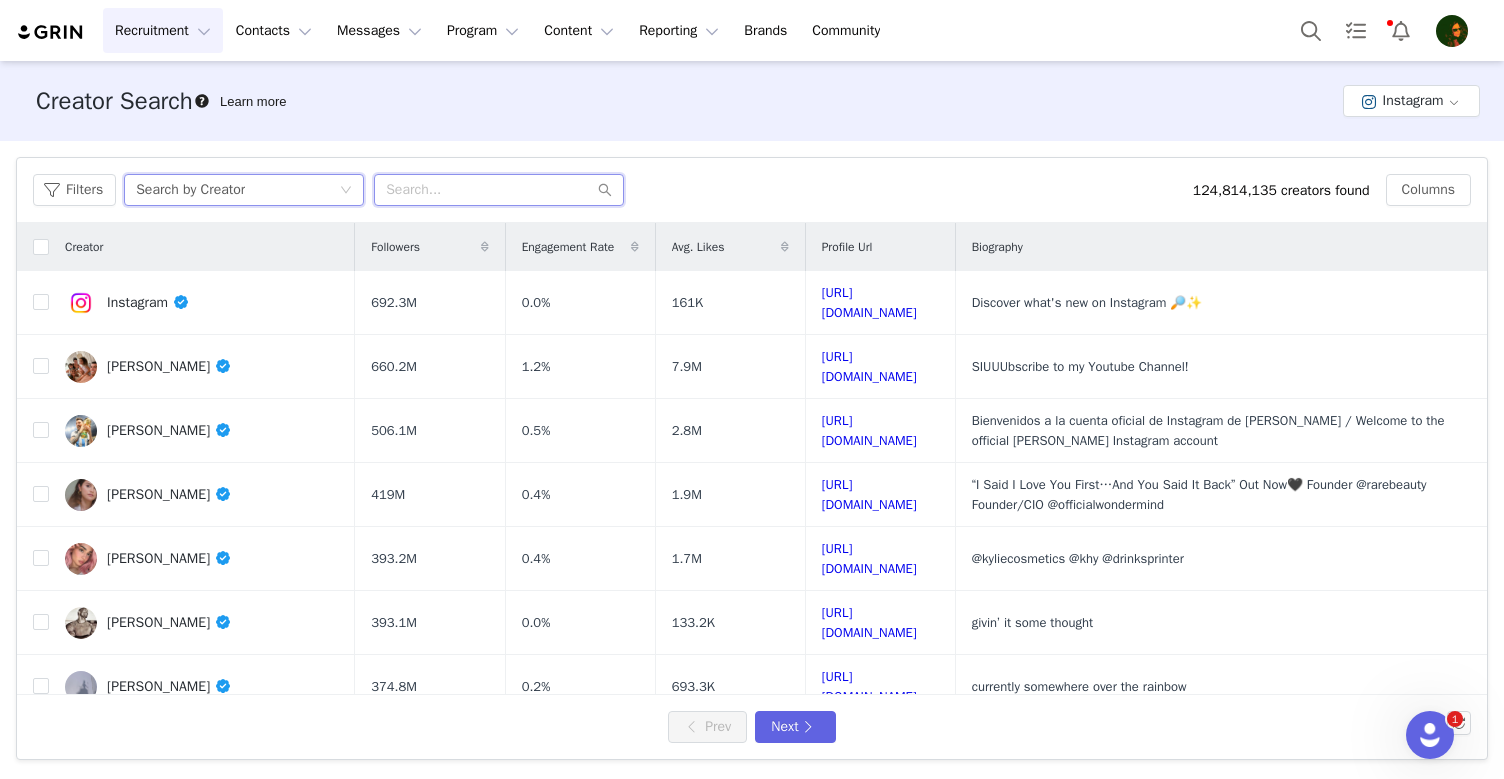 click at bounding box center (499, 190) 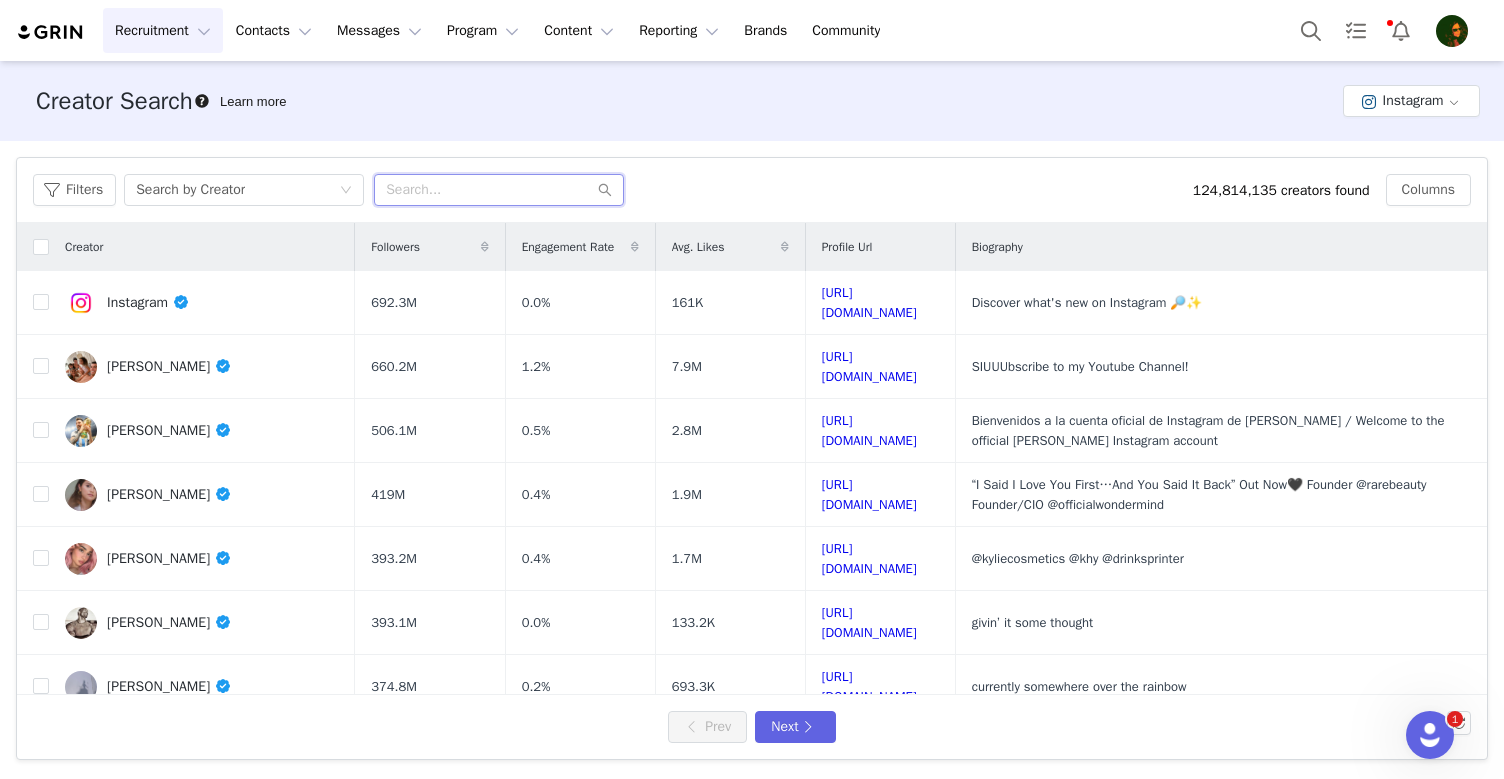 paste on "maxim_oprea" 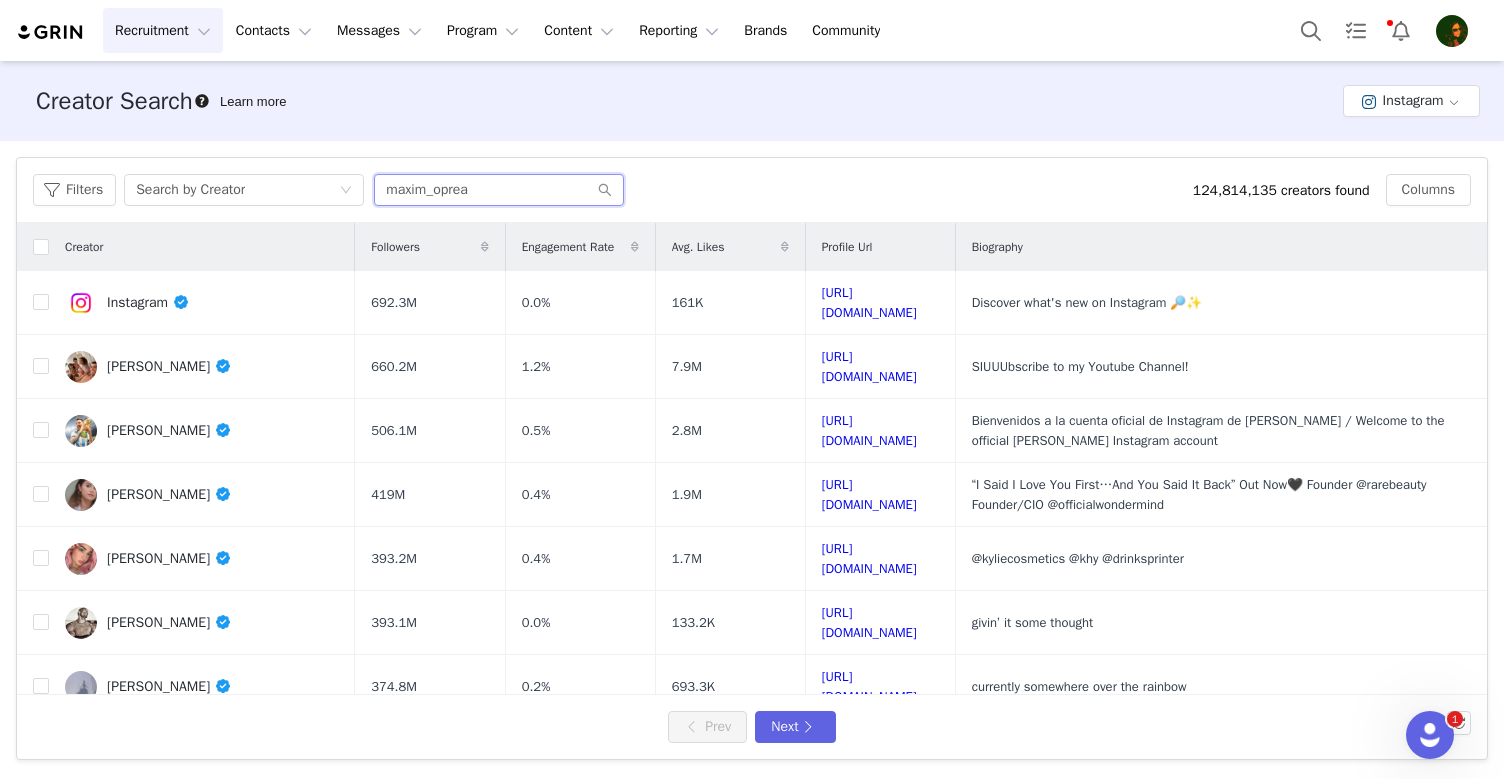 type on "maxim_oprea" 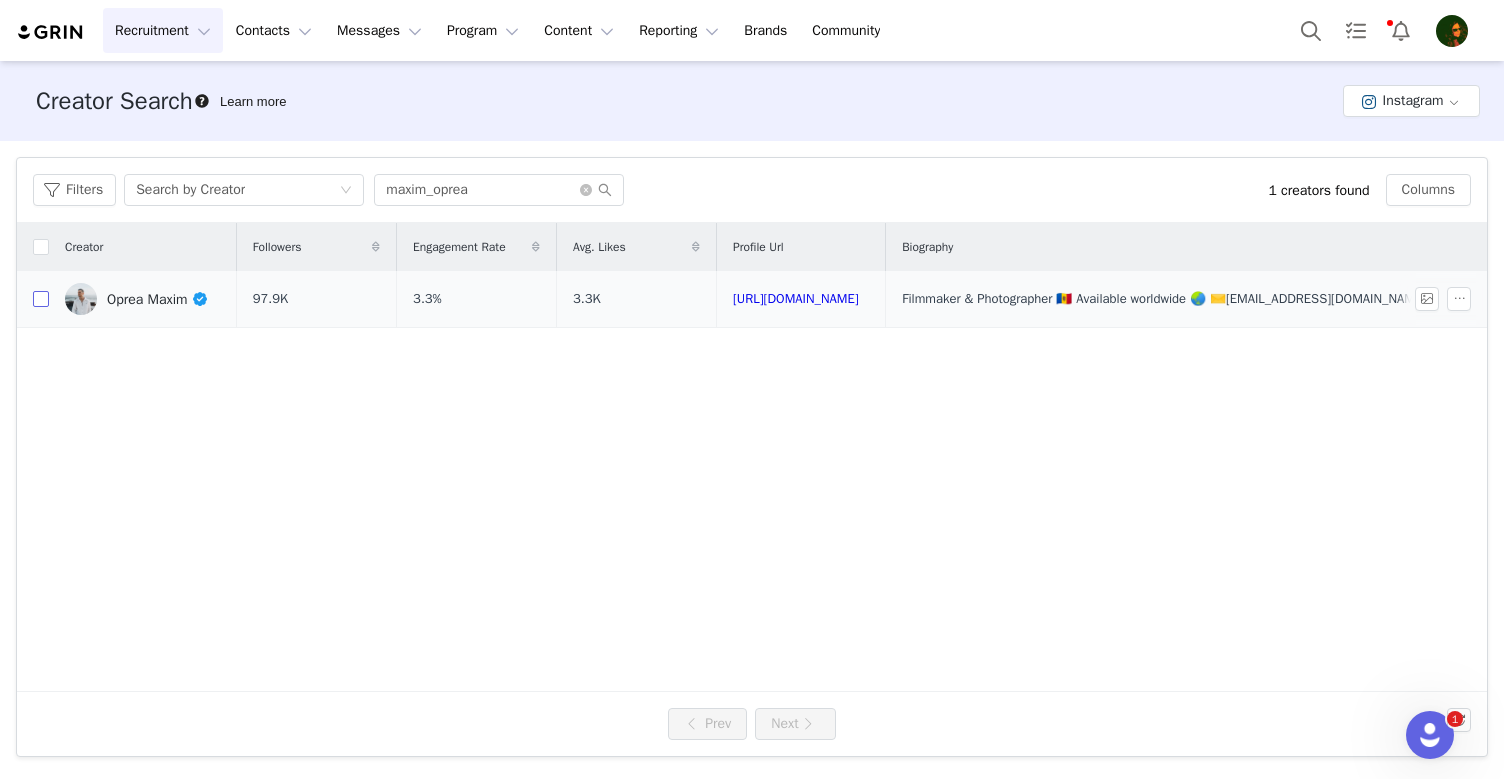 click at bounding box center (41, 299) 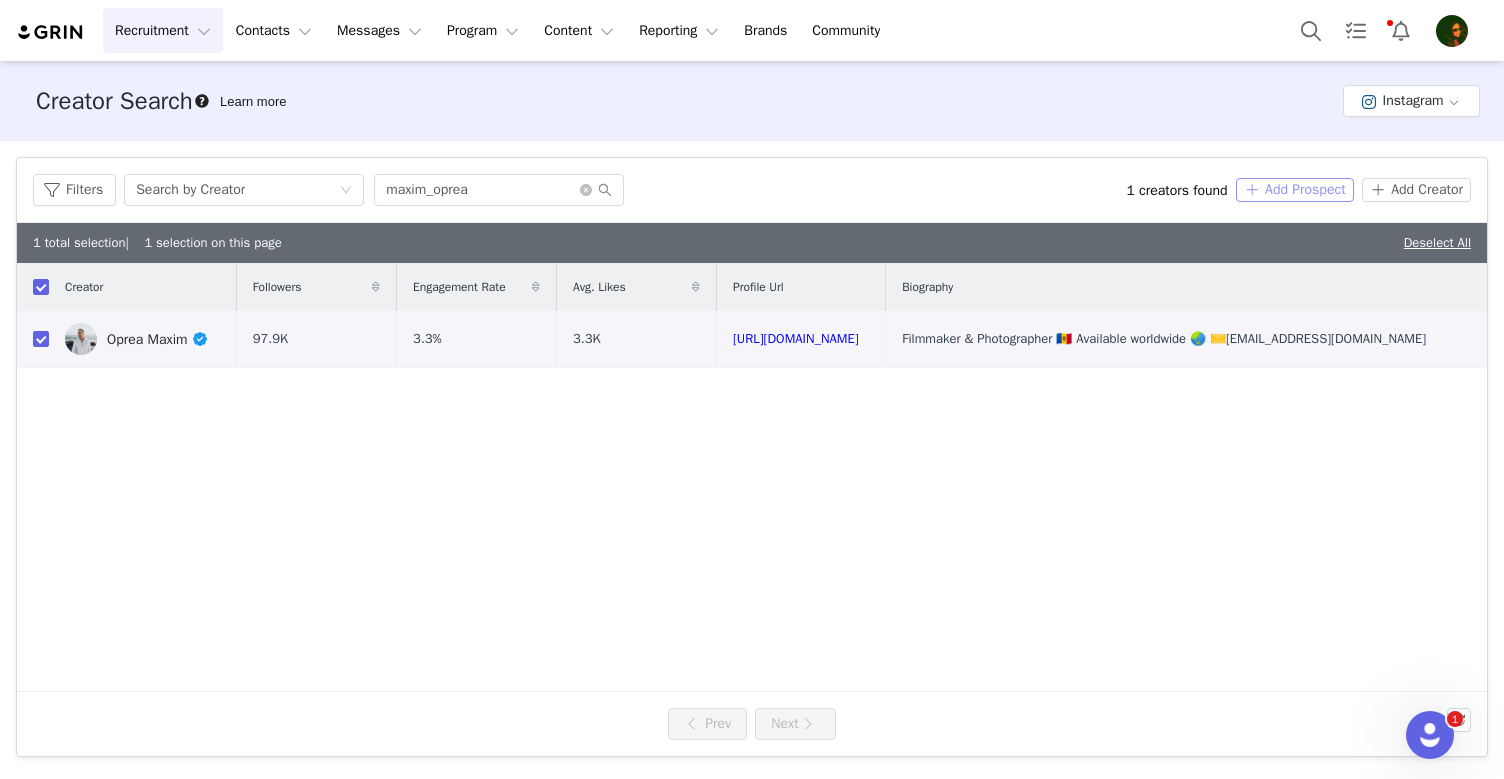 click on "Add Prospect" at bounding box center (1295, 190) 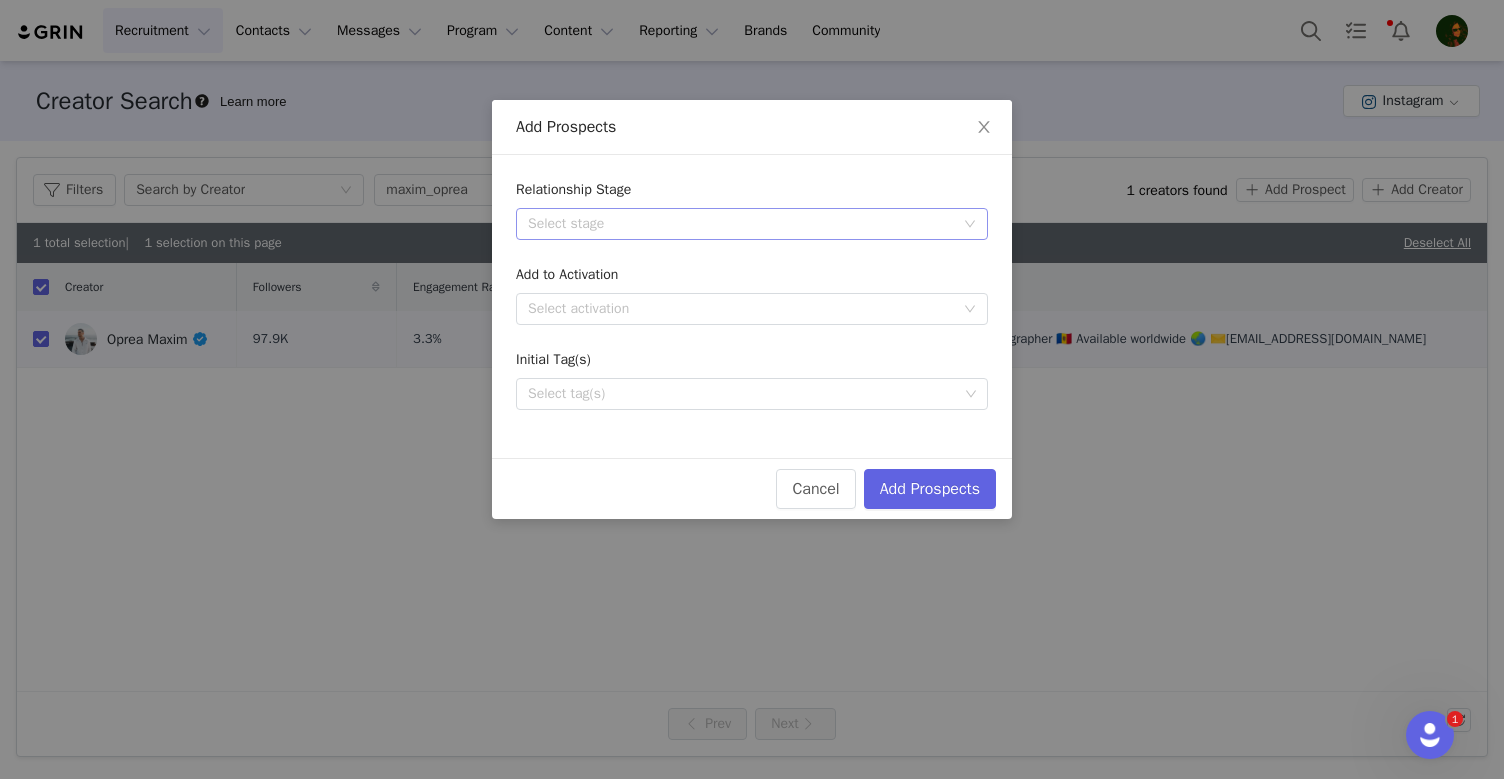click on "Select stage" at bounding box center (741, 224) 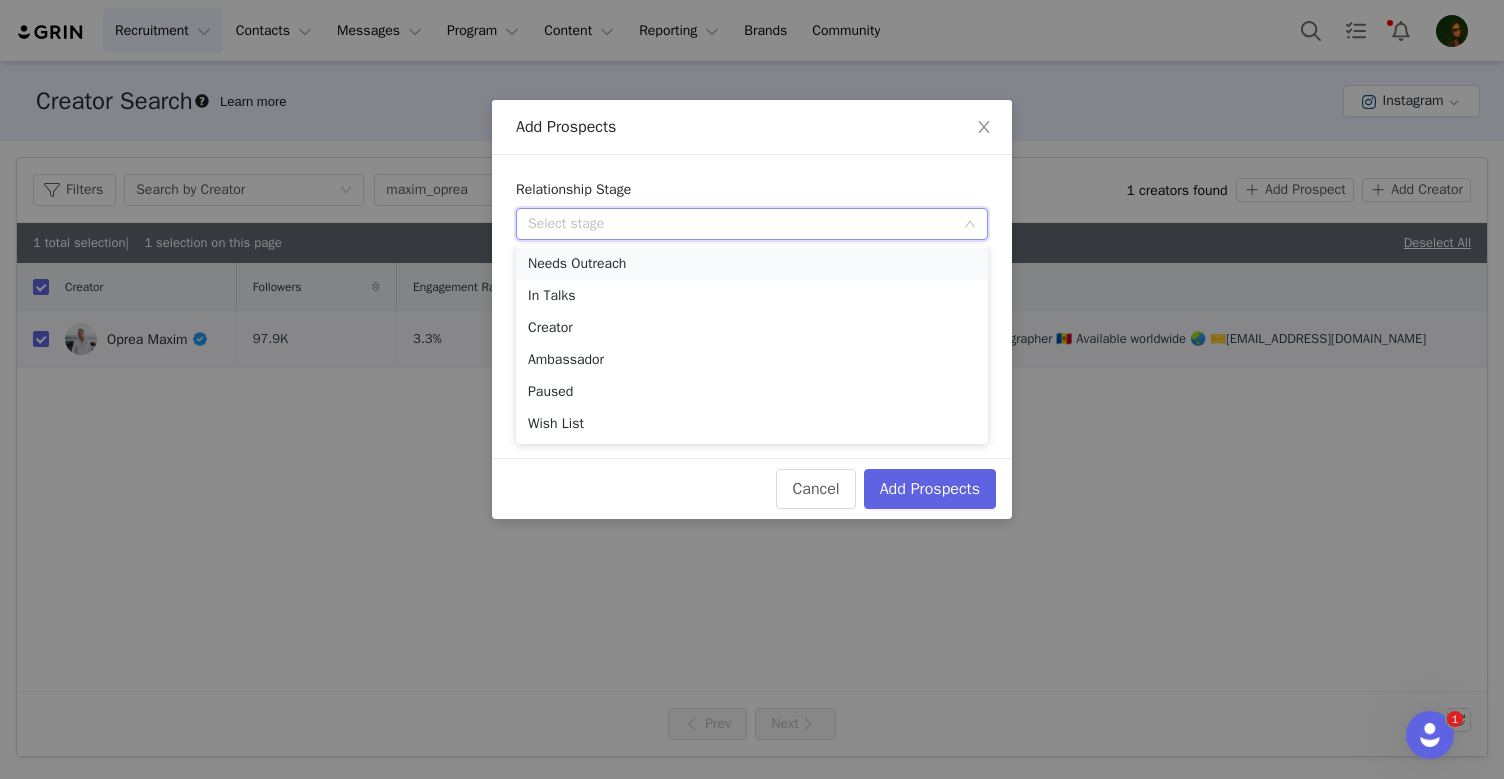 click on "Needs Outreach" at bounding box center (752, 264) 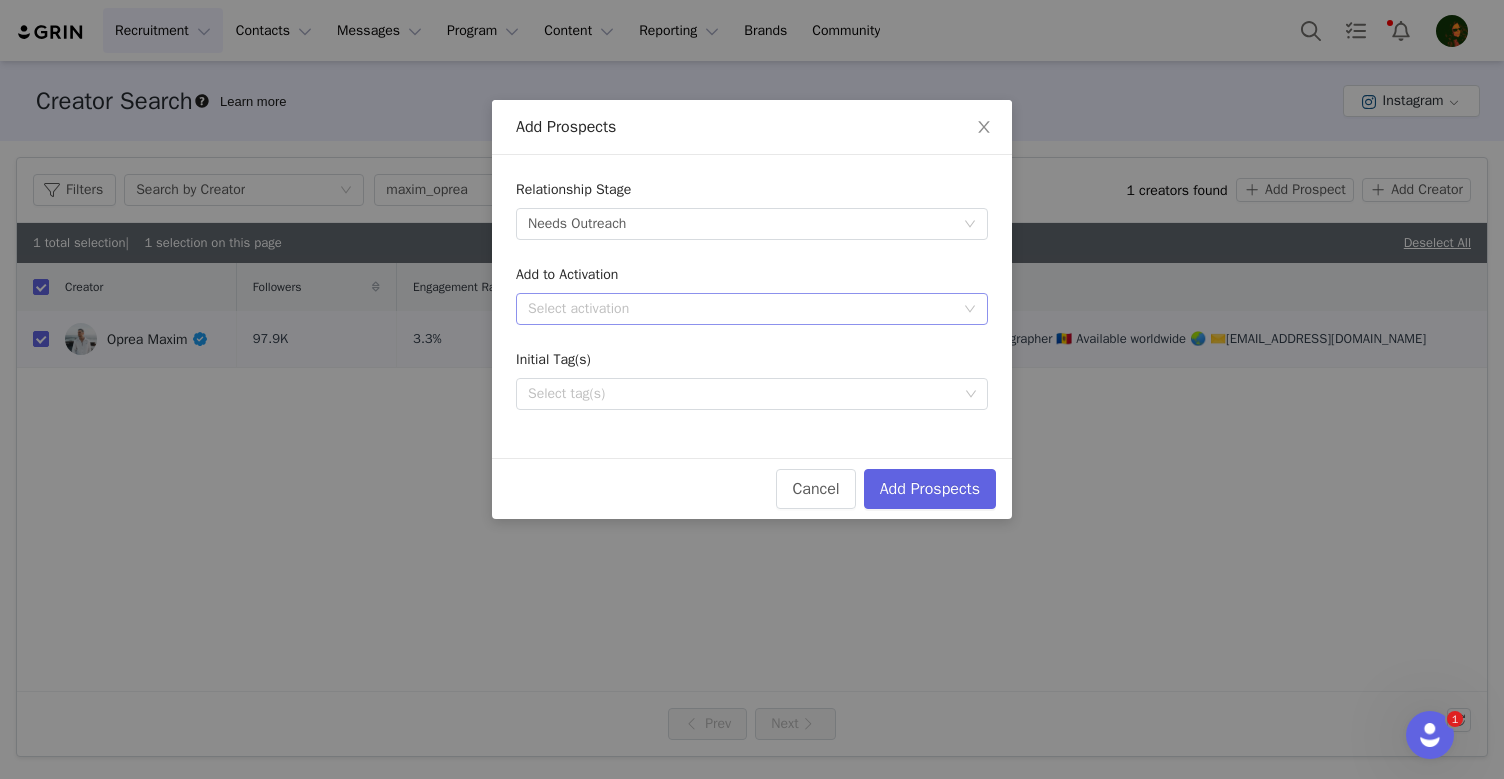 click on "Select activation" at bounding box center [741, 309] 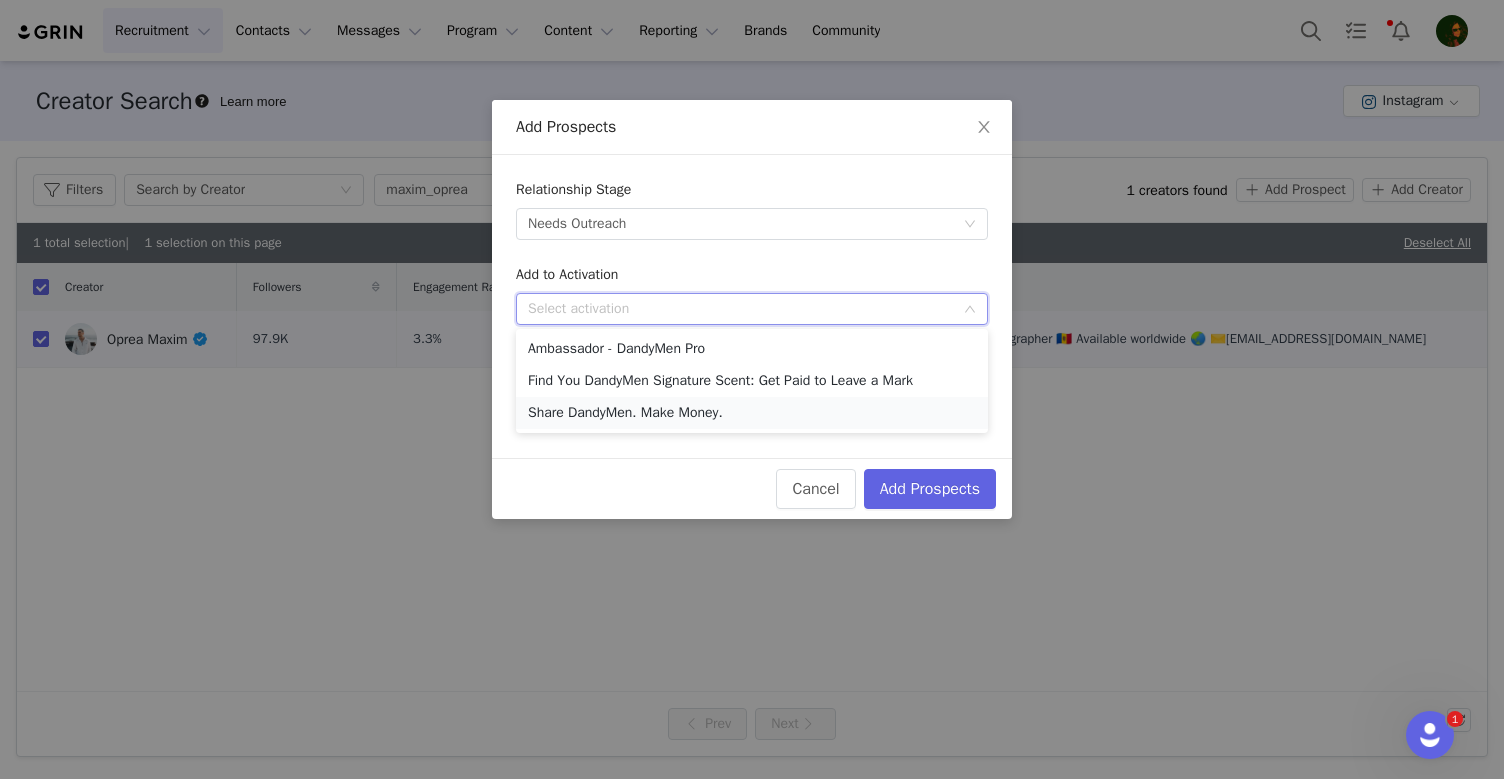click on "Share DandyMen. Make Money." at bounding box center (752, 413) 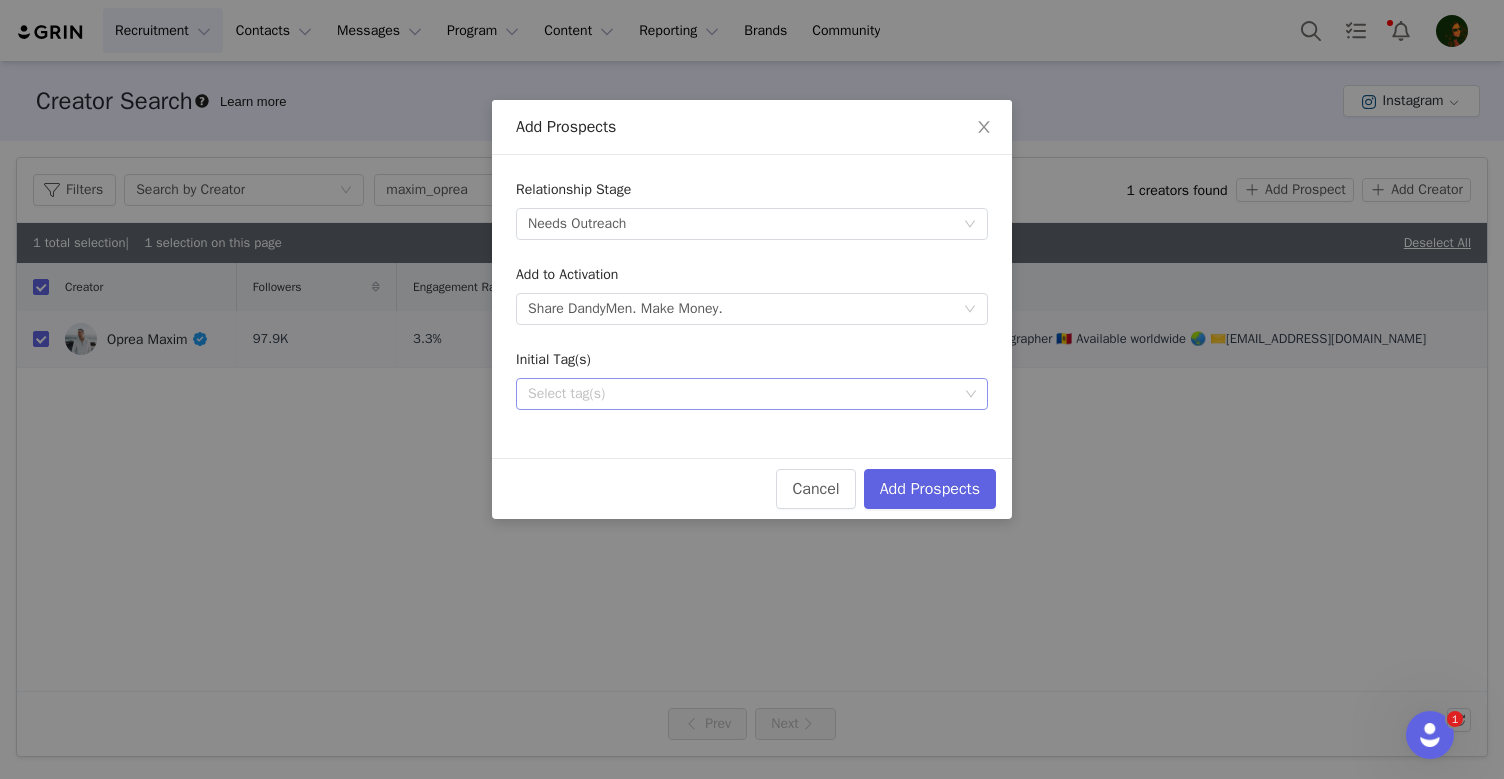 click on "Select tag(s)" at bounding box center (744, 394) 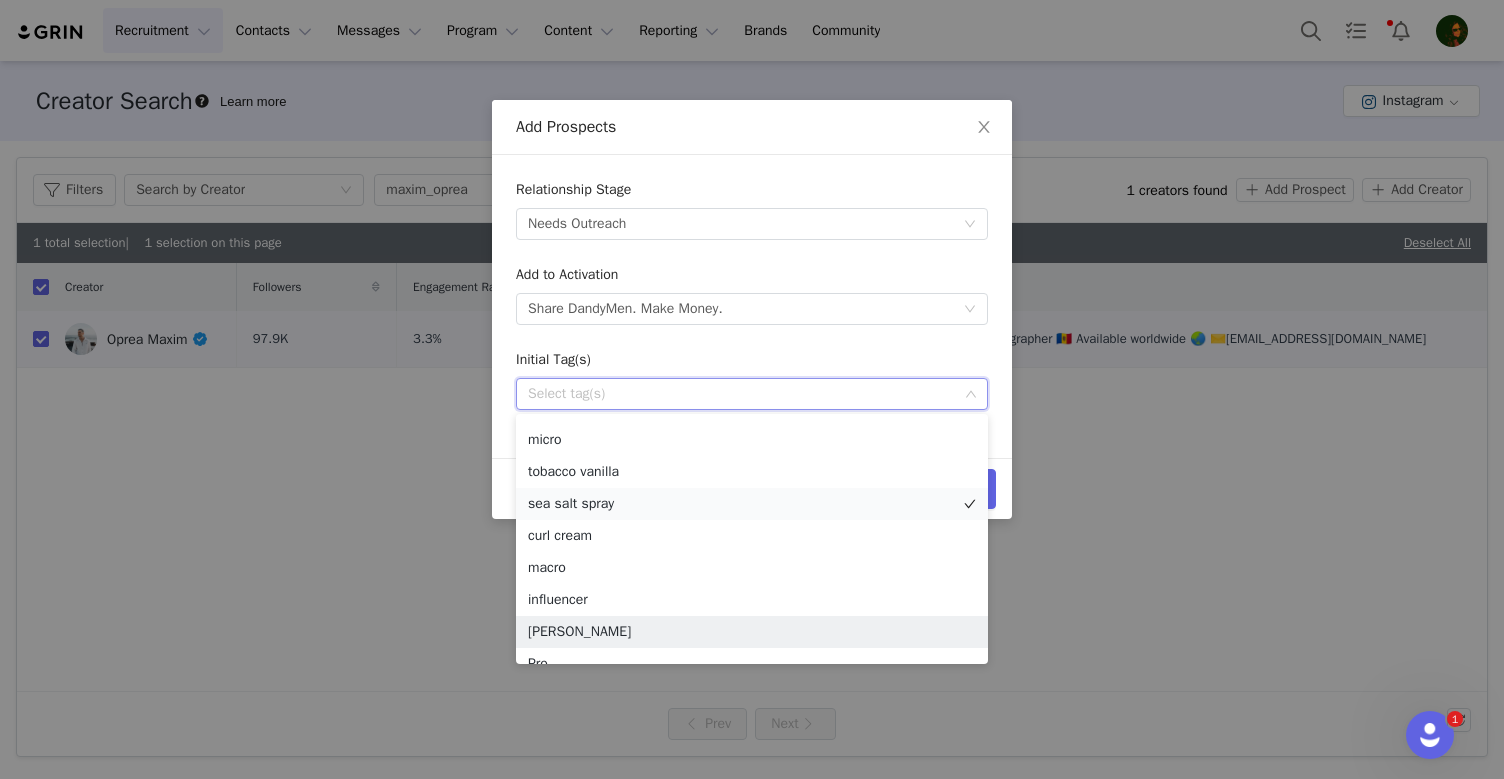 scroll, scrollTop: 0, scrollLeft: 0, axis: both 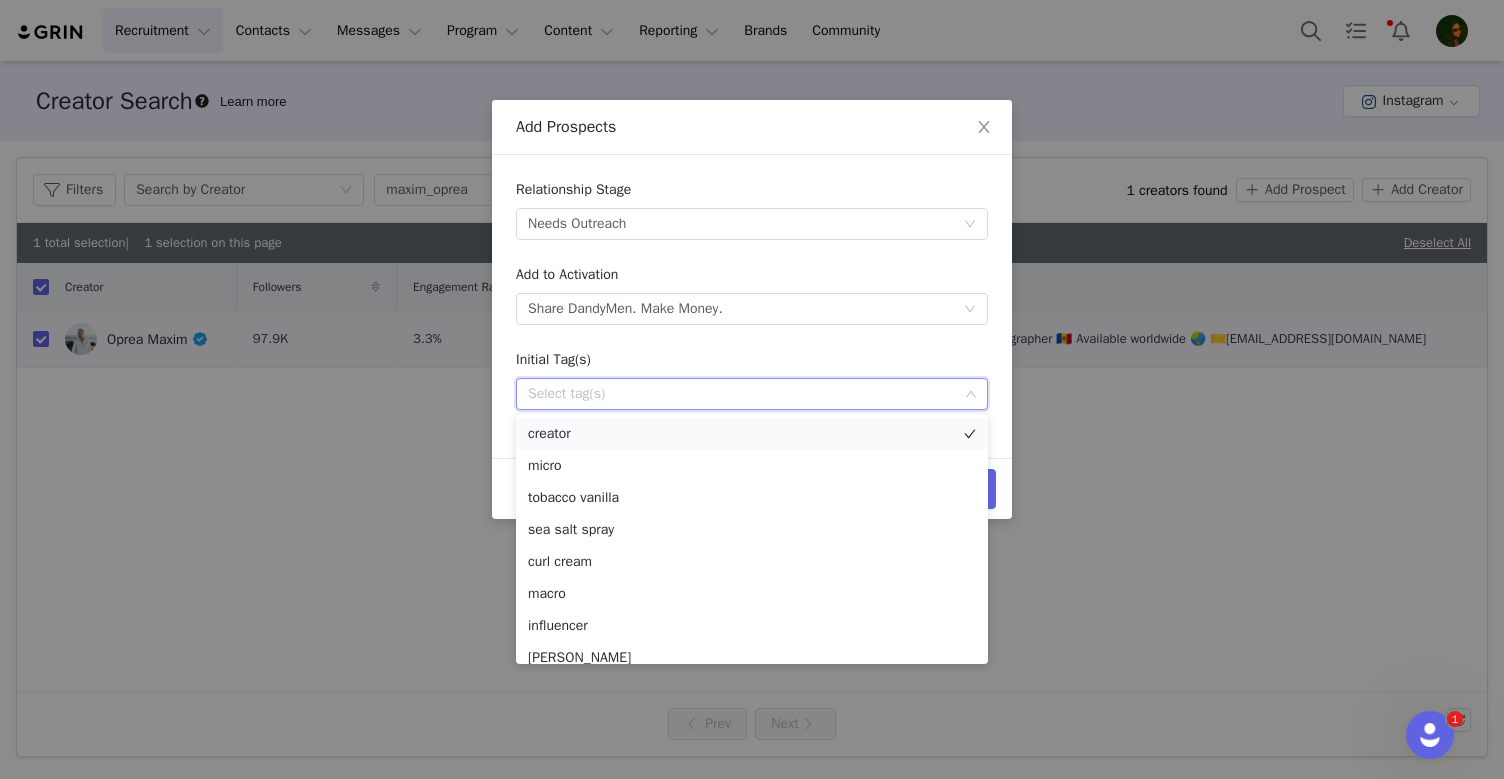 click on "creator" at bounding box center [752, 434] 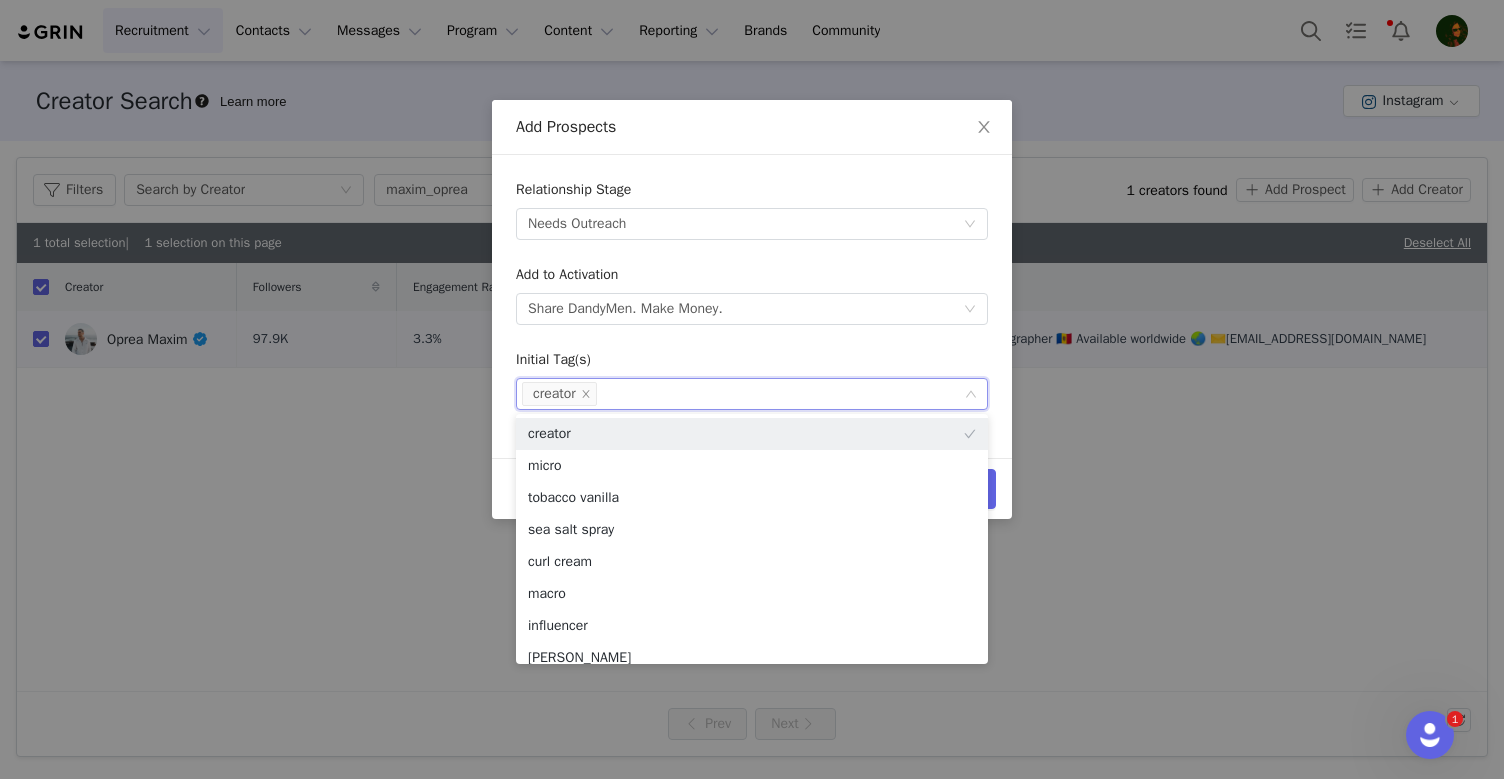 click on "Relationship Stage Select stage  Needs Outreach    Add to Activation Select activation  Share DandyMen. Make Money.    Initial Tag(s) Select tag(s)  creator" at bounding box center (752, 306) 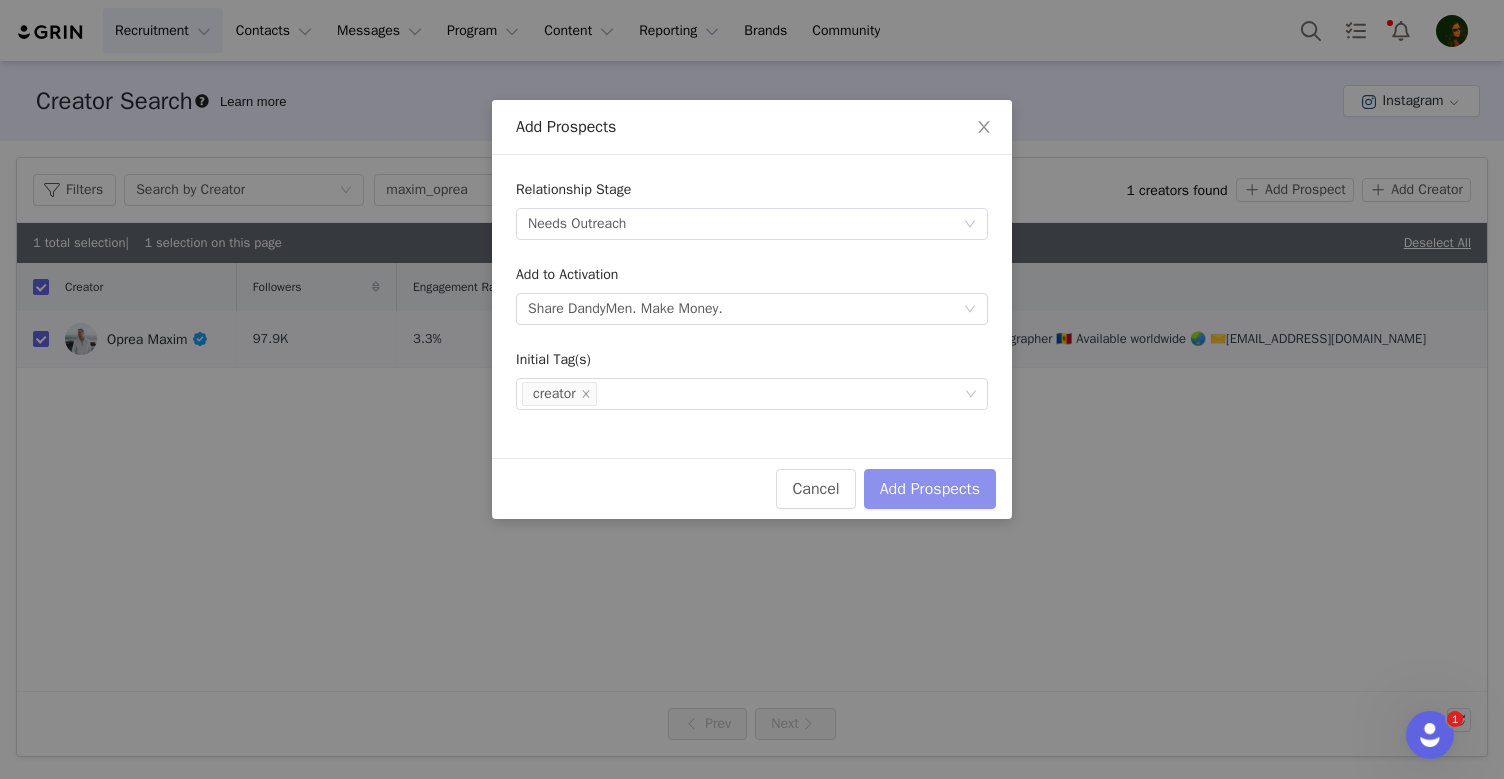 click on "Add Prospects" at bounding box center (930, 489) 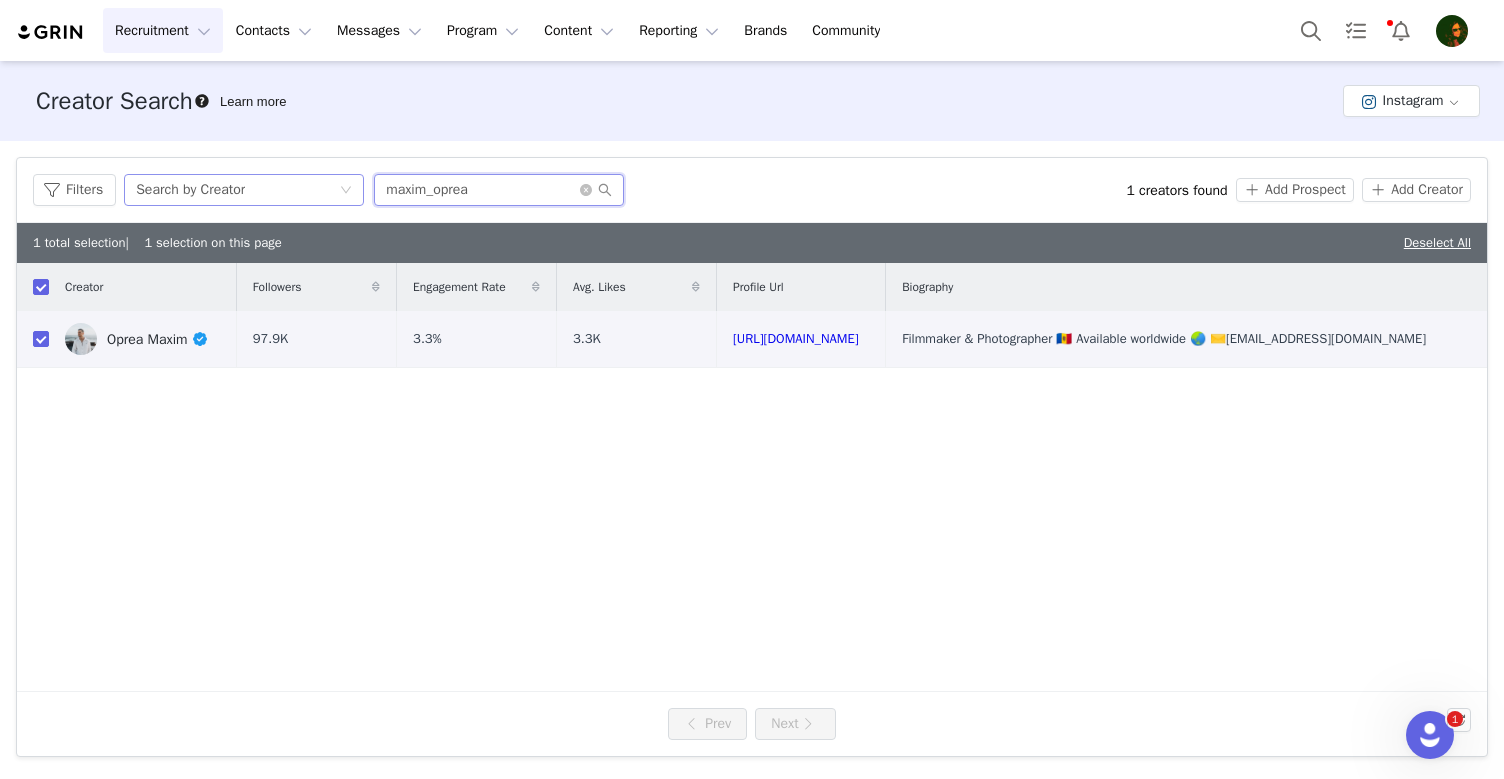 drag, startPoint x: 508, startPoint y: 200, endPoint x: 309, endPoint y: 194, distance: 199.09044 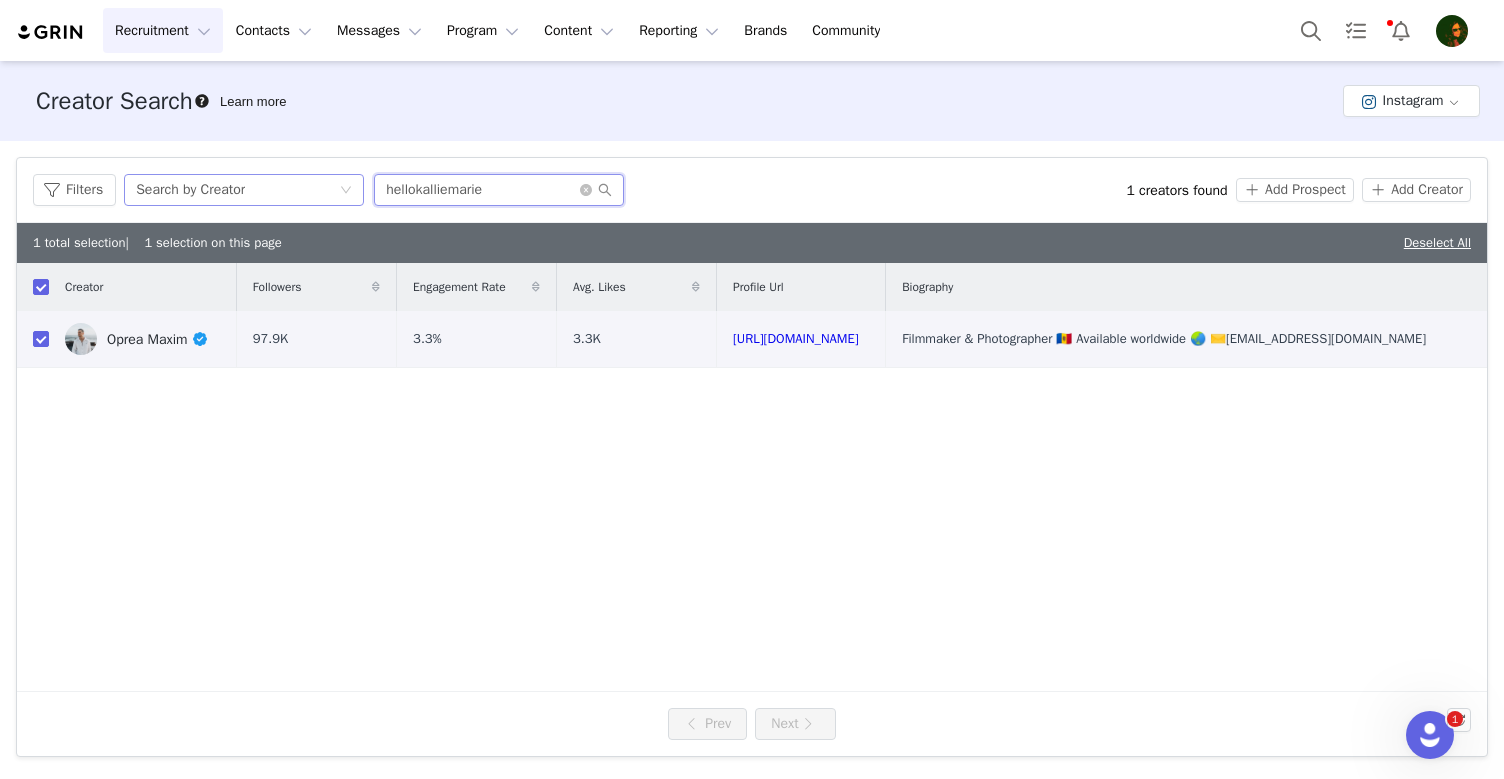 type on "hellokalliemarie" 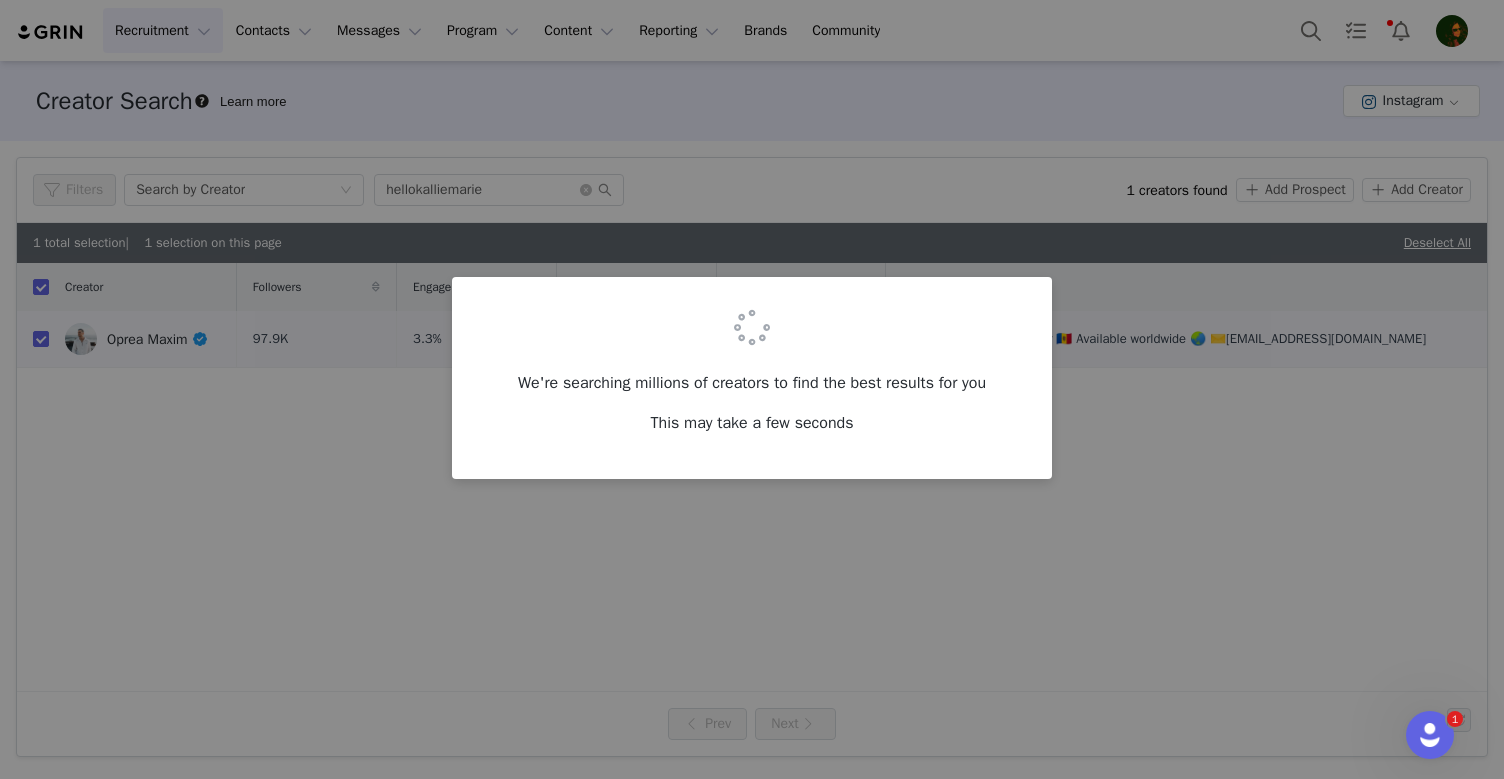 checkbox on "false" 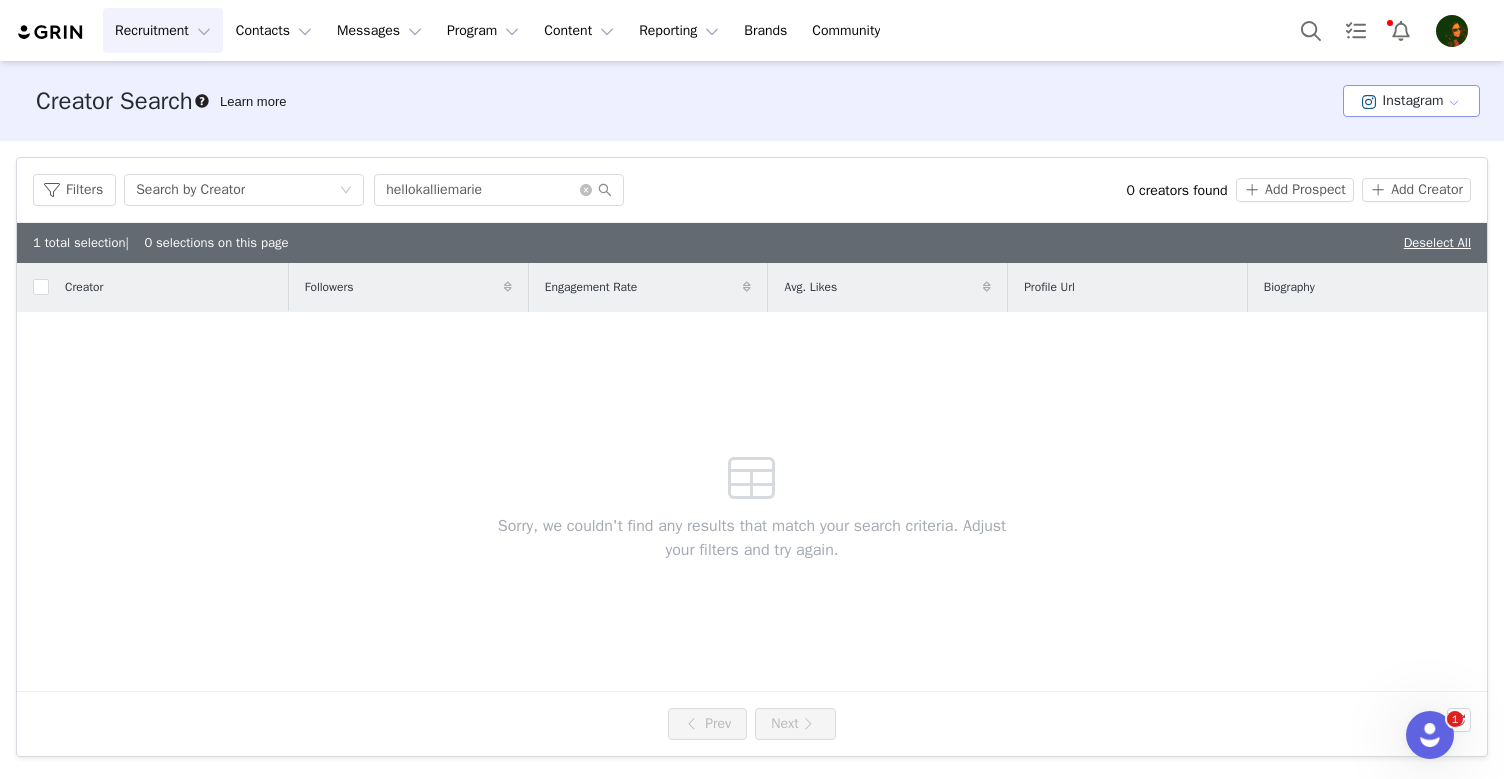 click on "Instagram" at bounding box center [1411, 101] 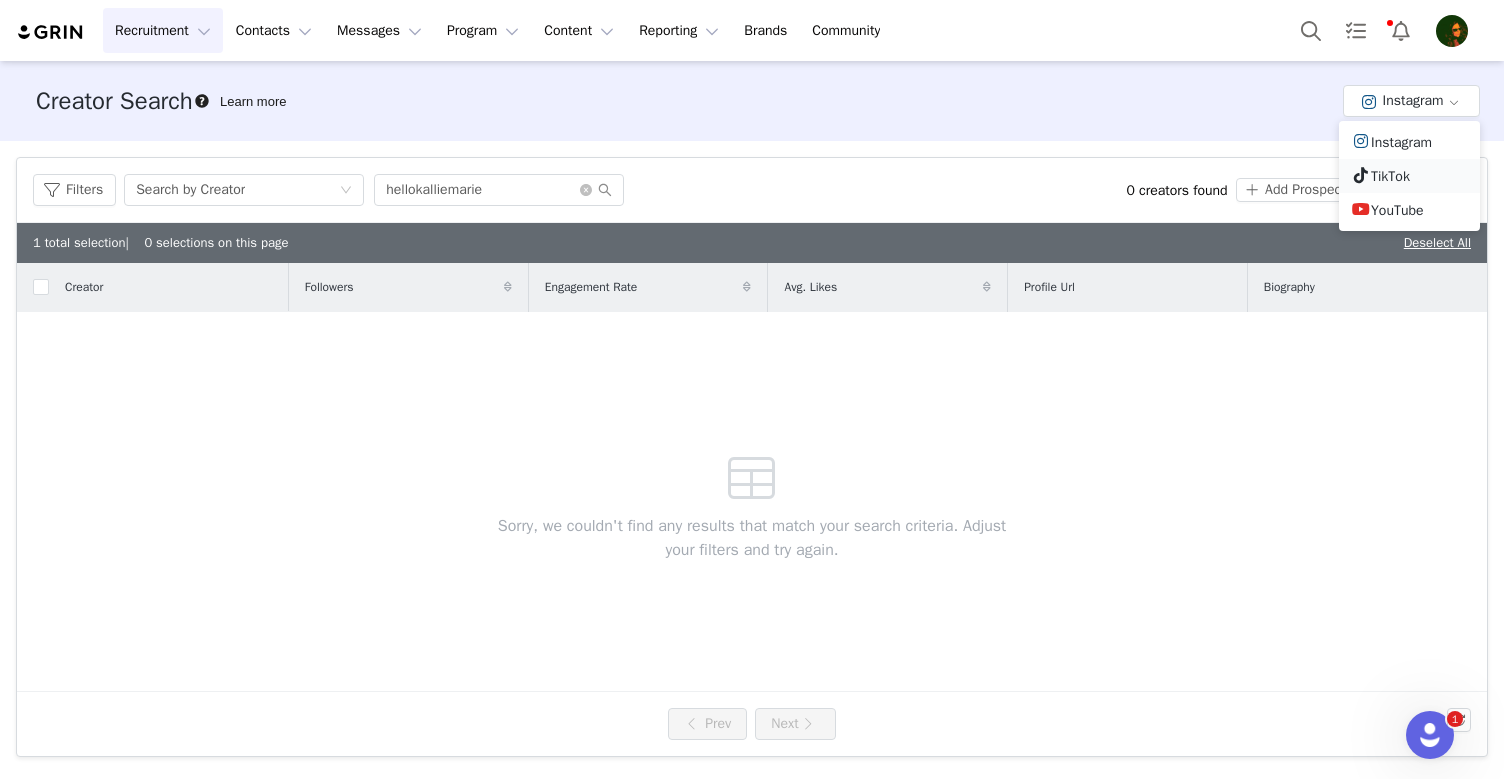 click on "TikTok" at bounding box center (1409, 176) 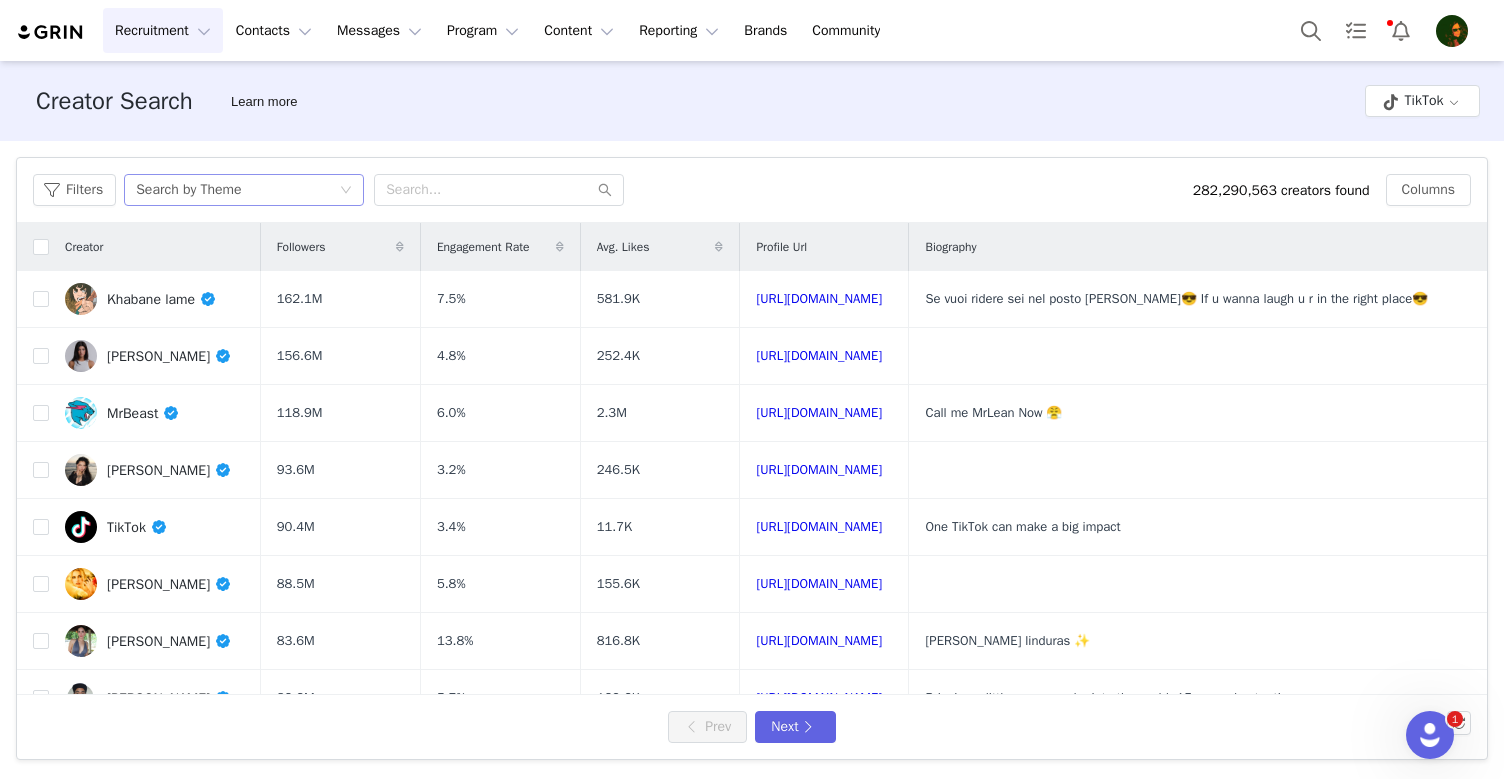 click on "Search by Theme" at bounding box center (237, 190) 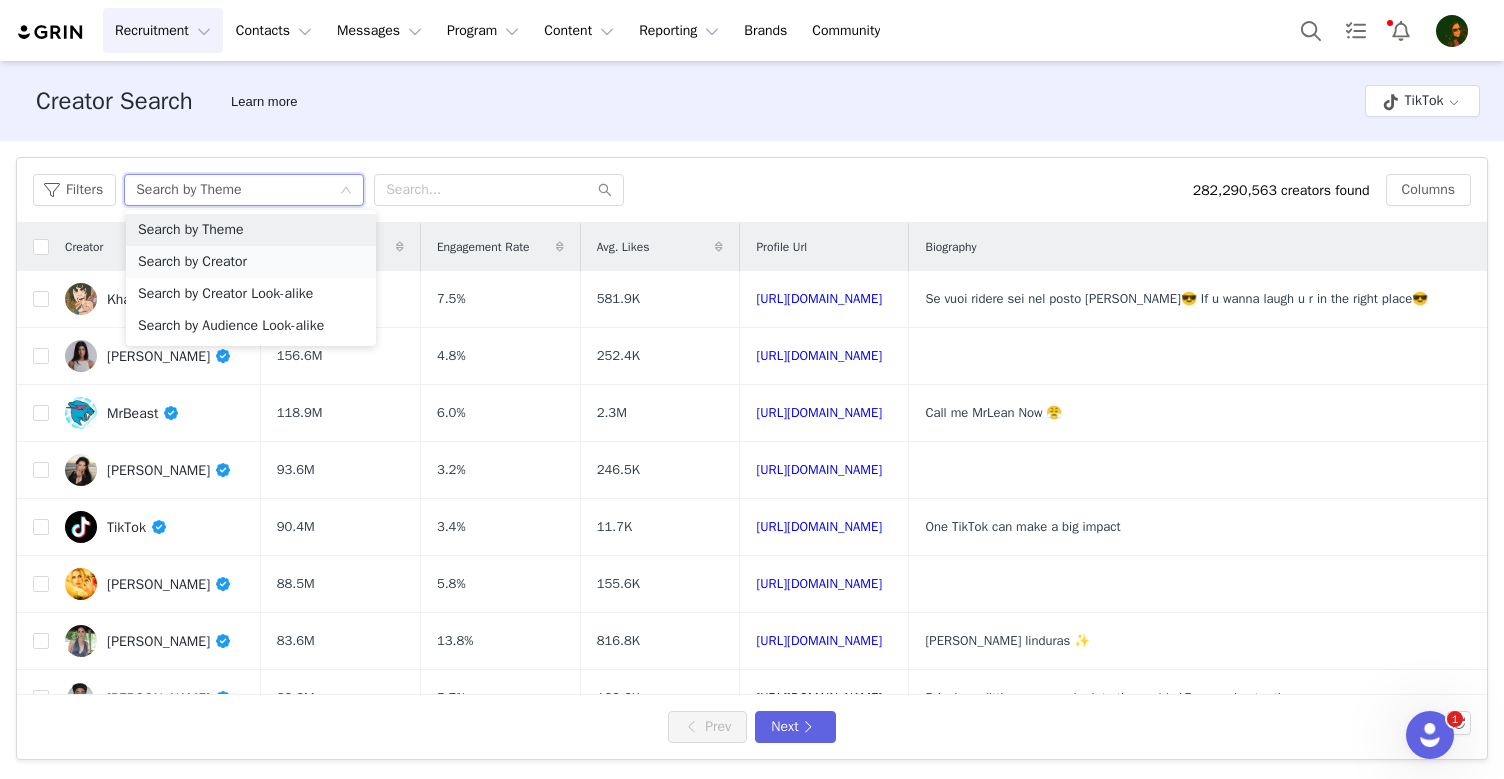click on "Search by Creator" at bounding box center (251, 262) 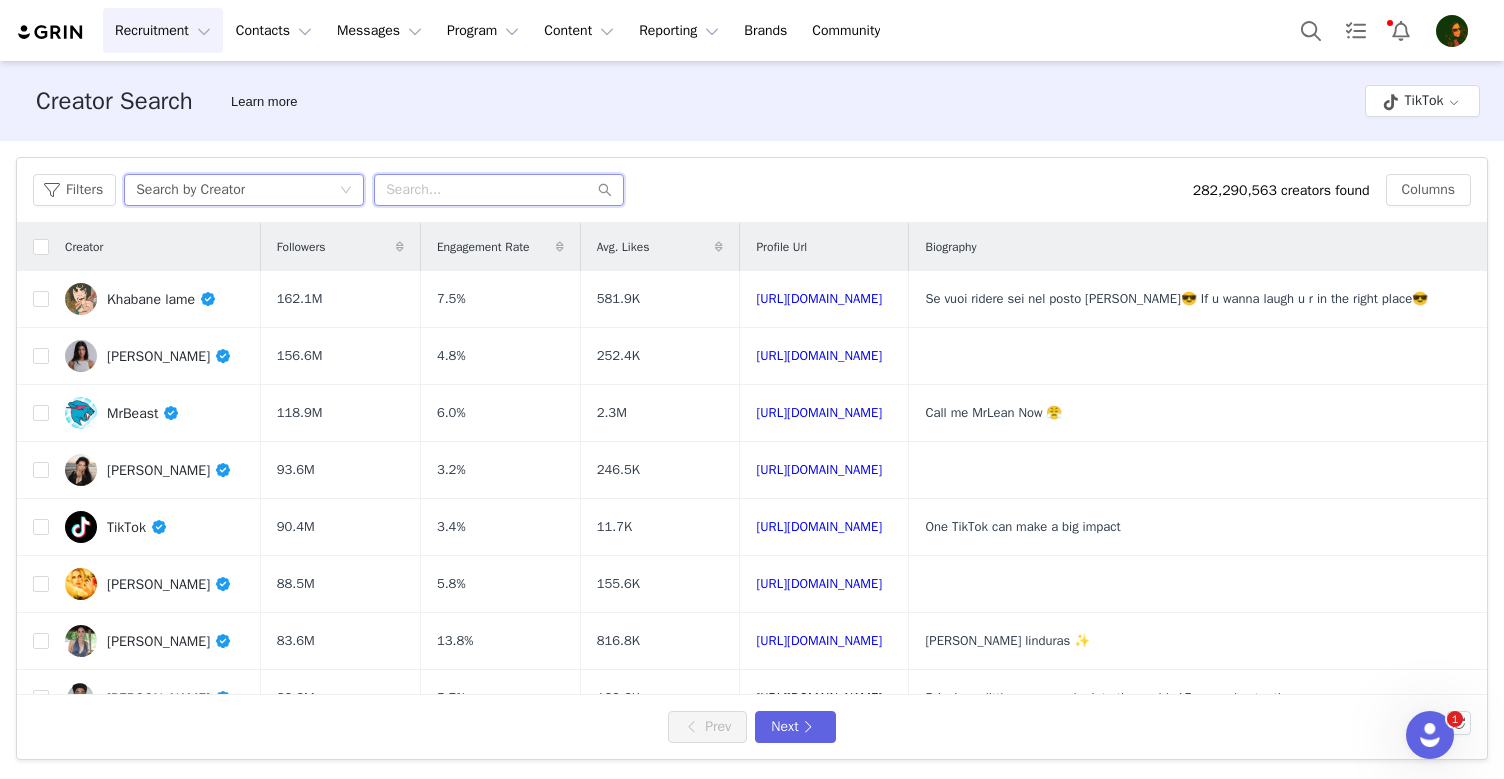 click at bounding box center [499, 190] 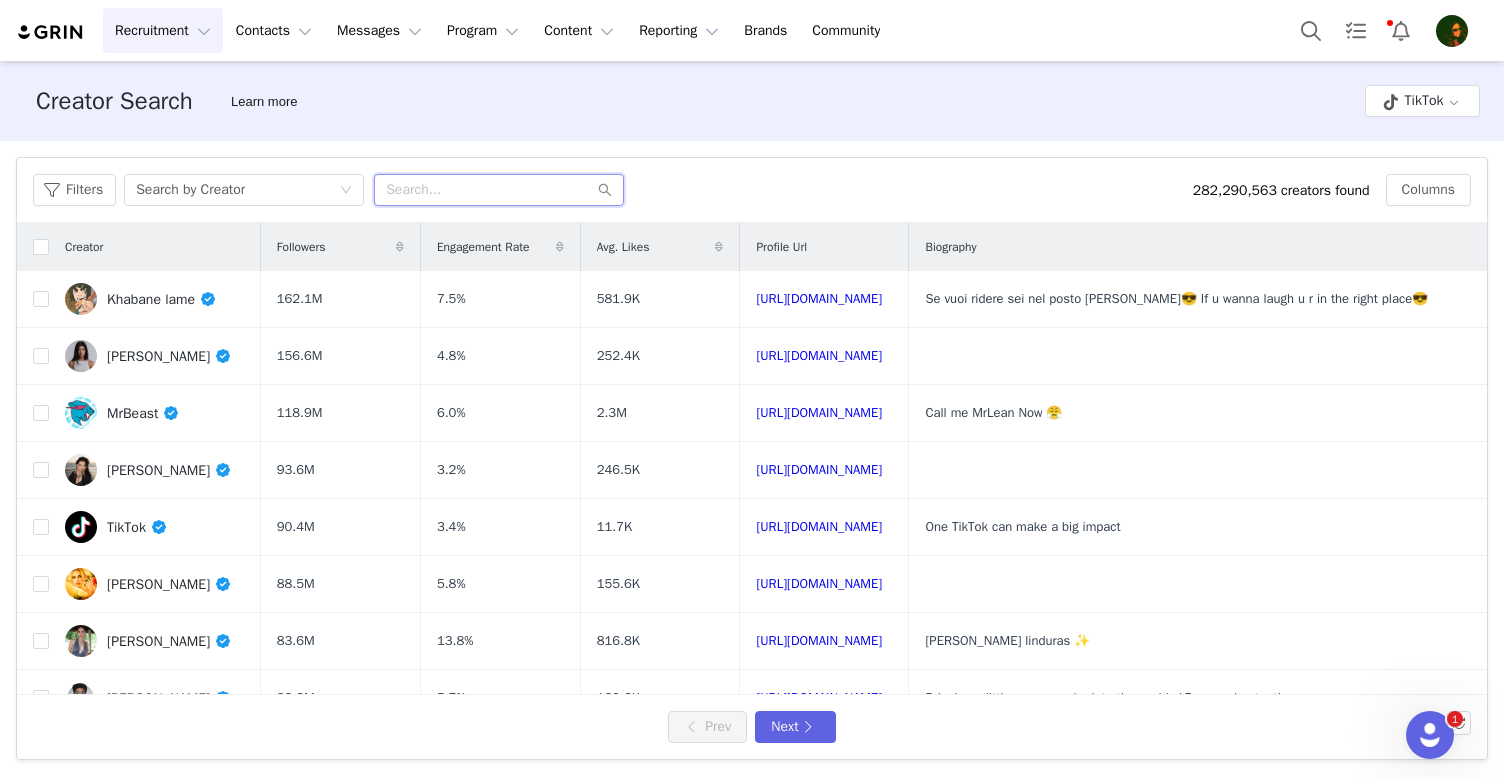 paste on "hellokalliemarie" 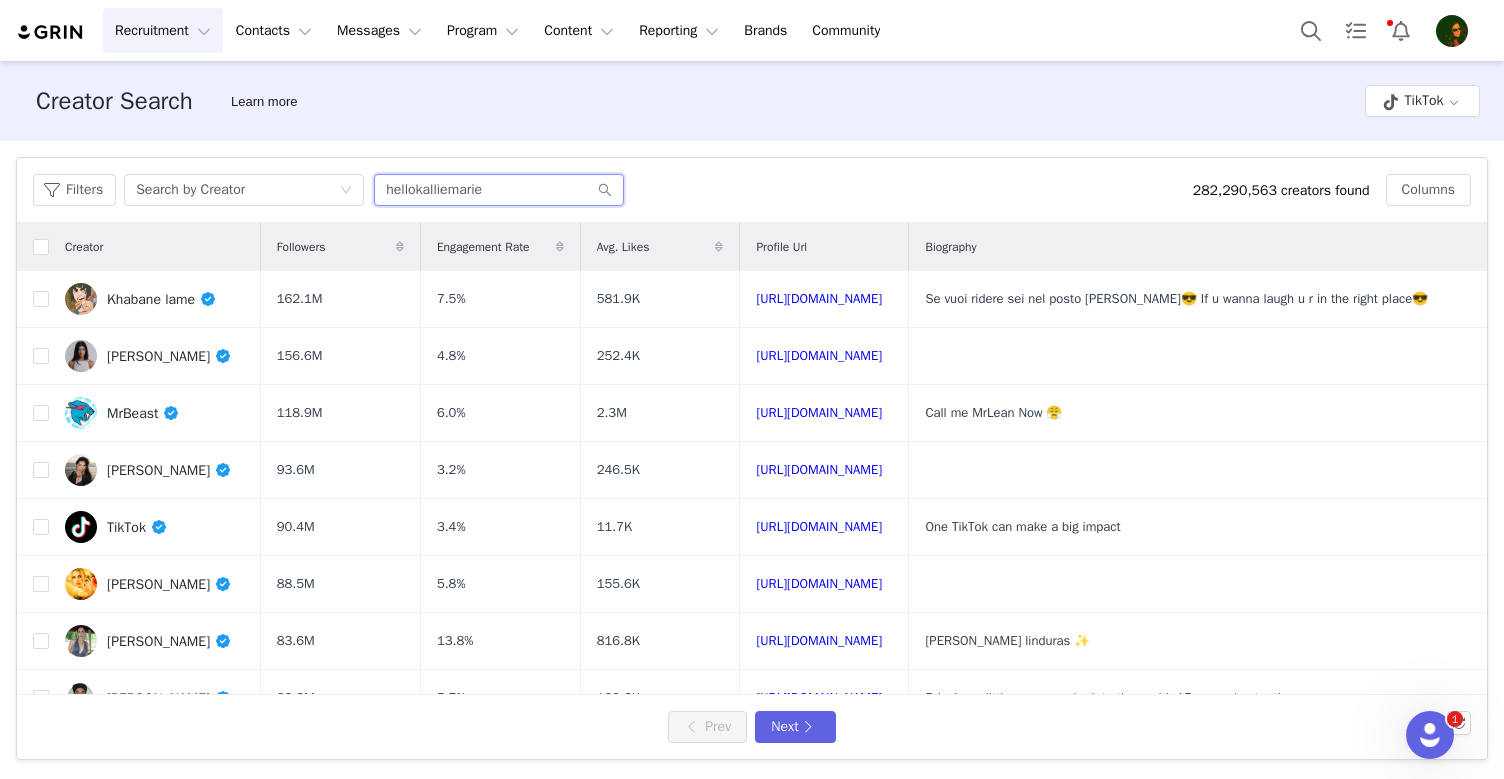 type on "hellokalliemarie" 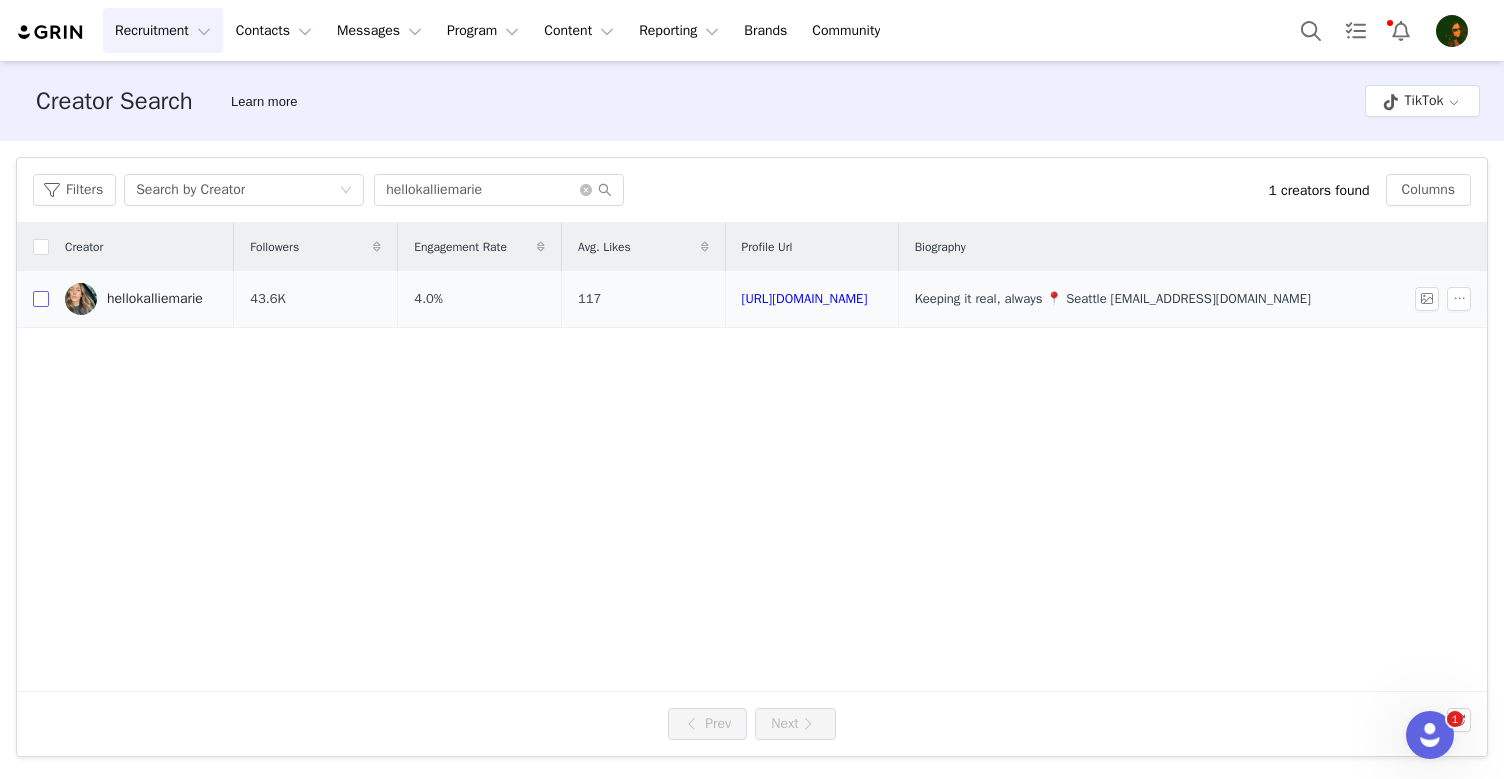 click at bounding box center (41, 299) 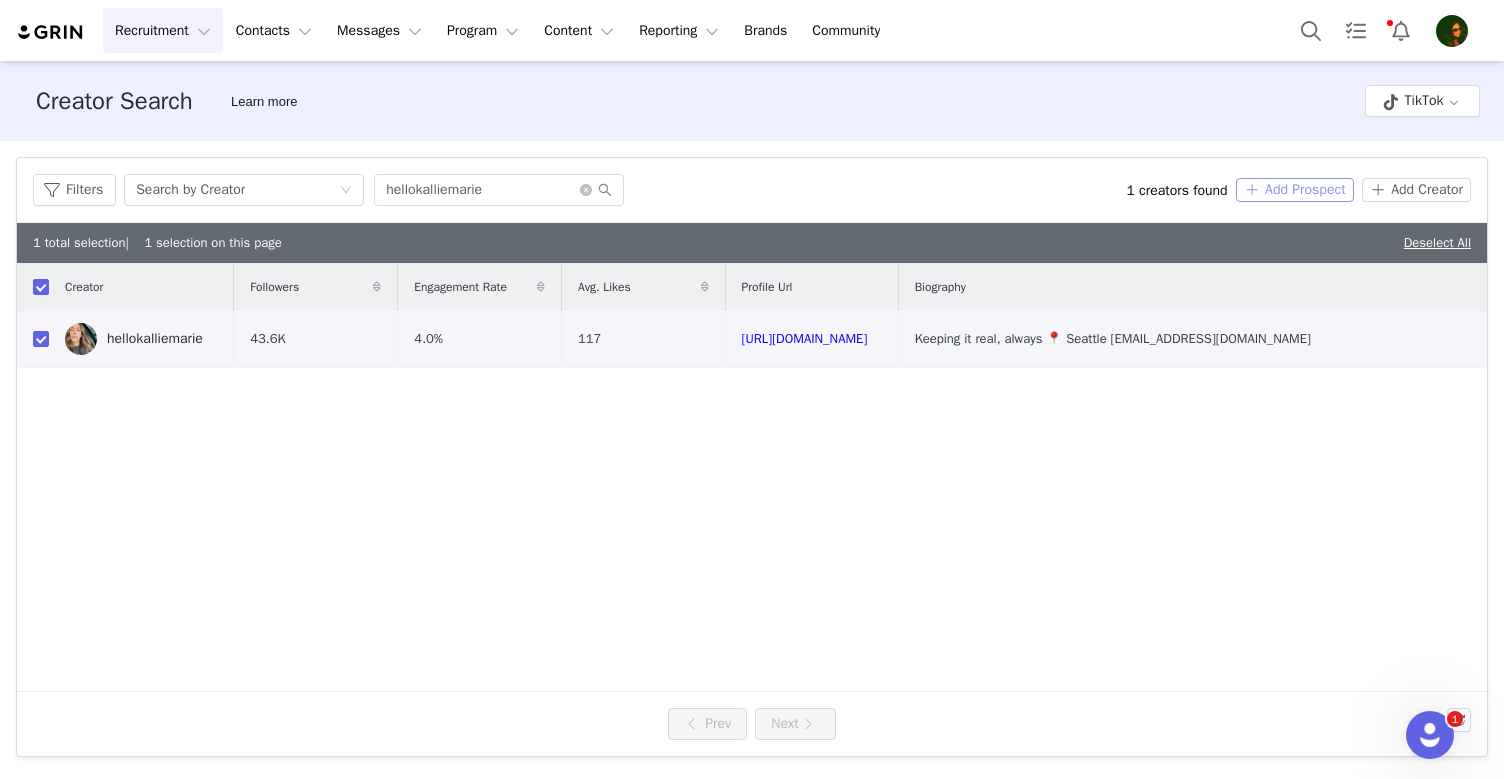 click on "Add Prospect" at bounding box center [1295, 190] 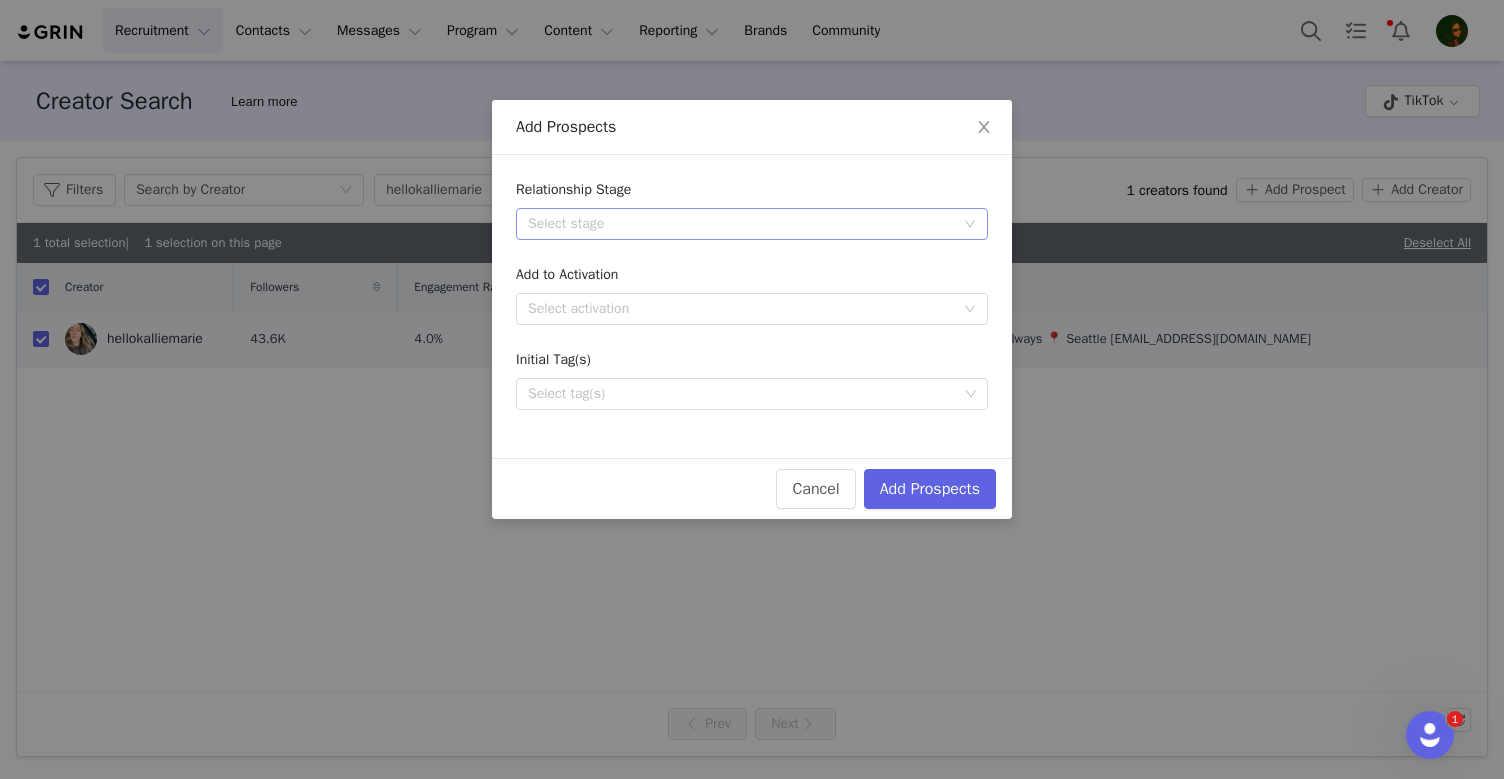 click on "Select stage" at bounding box center (741, 224) 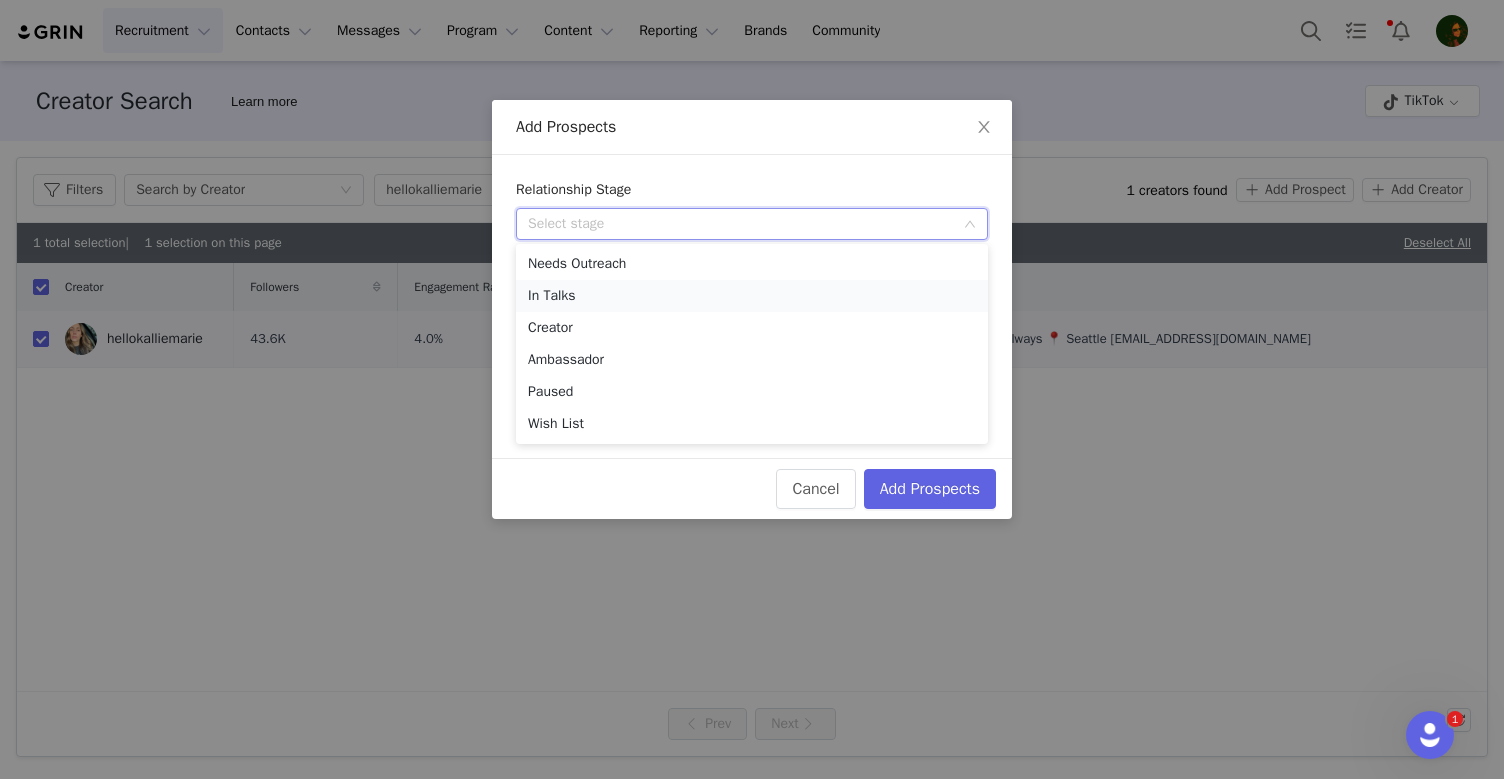 click on "In Talks" at bounding box center (752, 296) 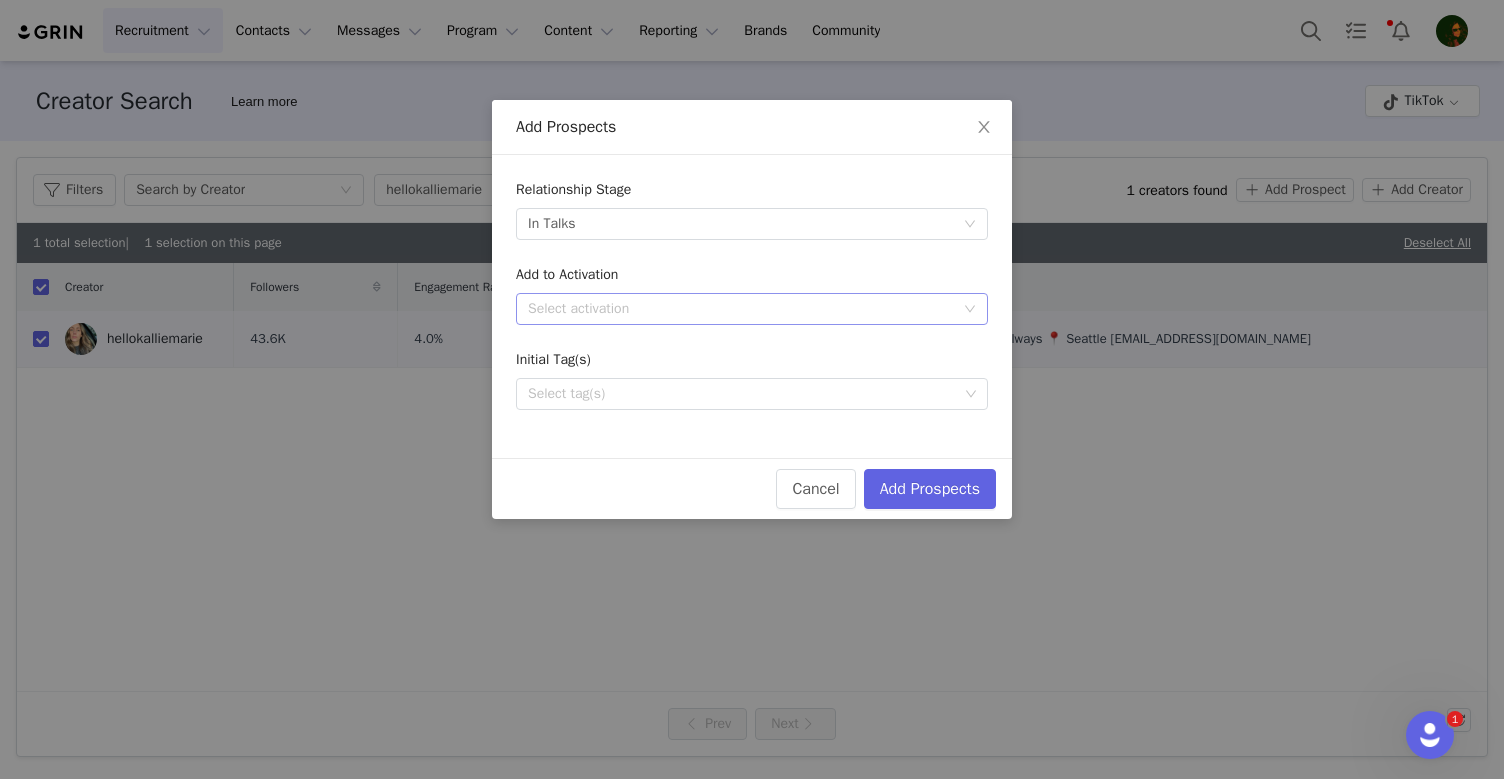 click on "Select activation" at bounding box center (741, 309) 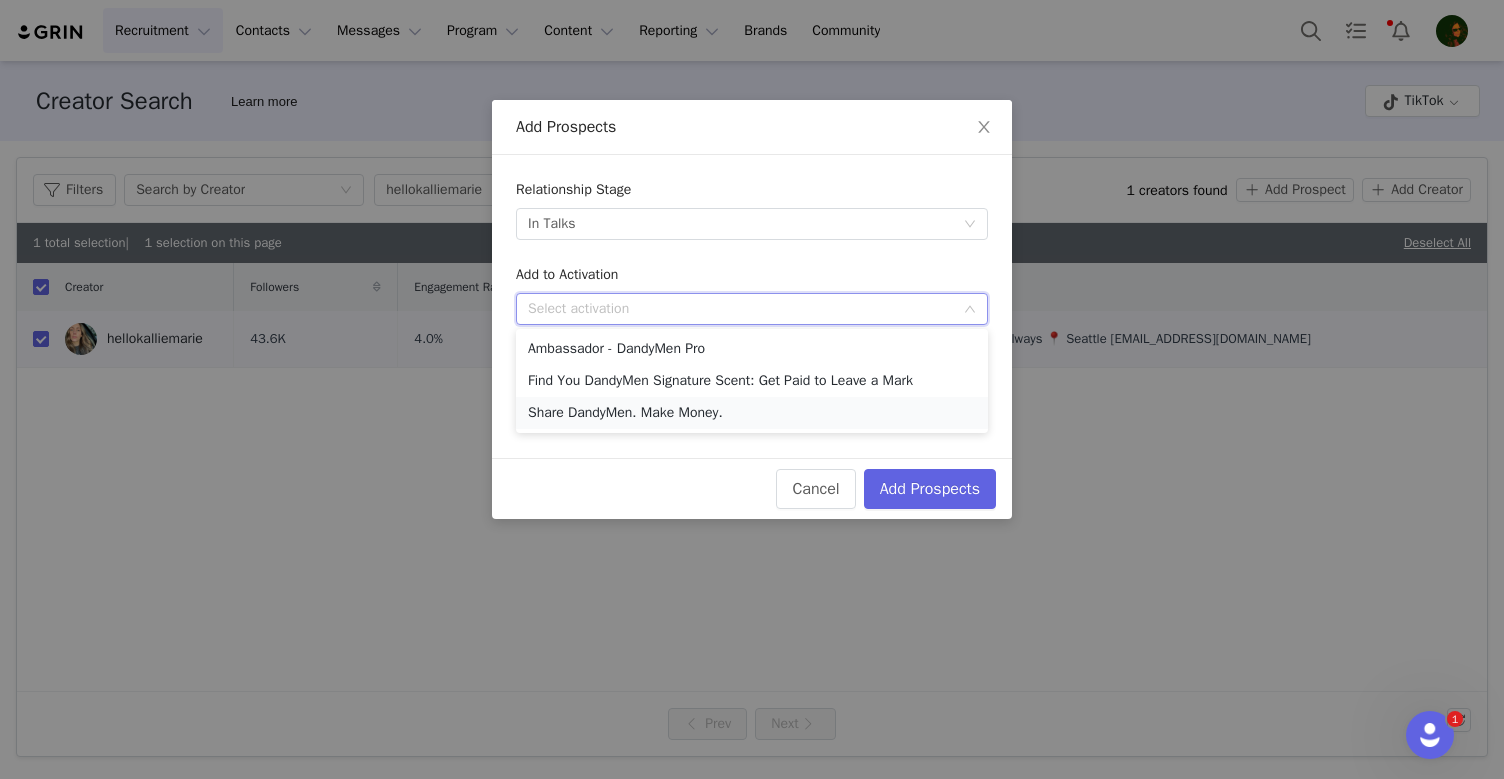 click on "Share DandyMen. Make Money." at bounding box center [752, 413] 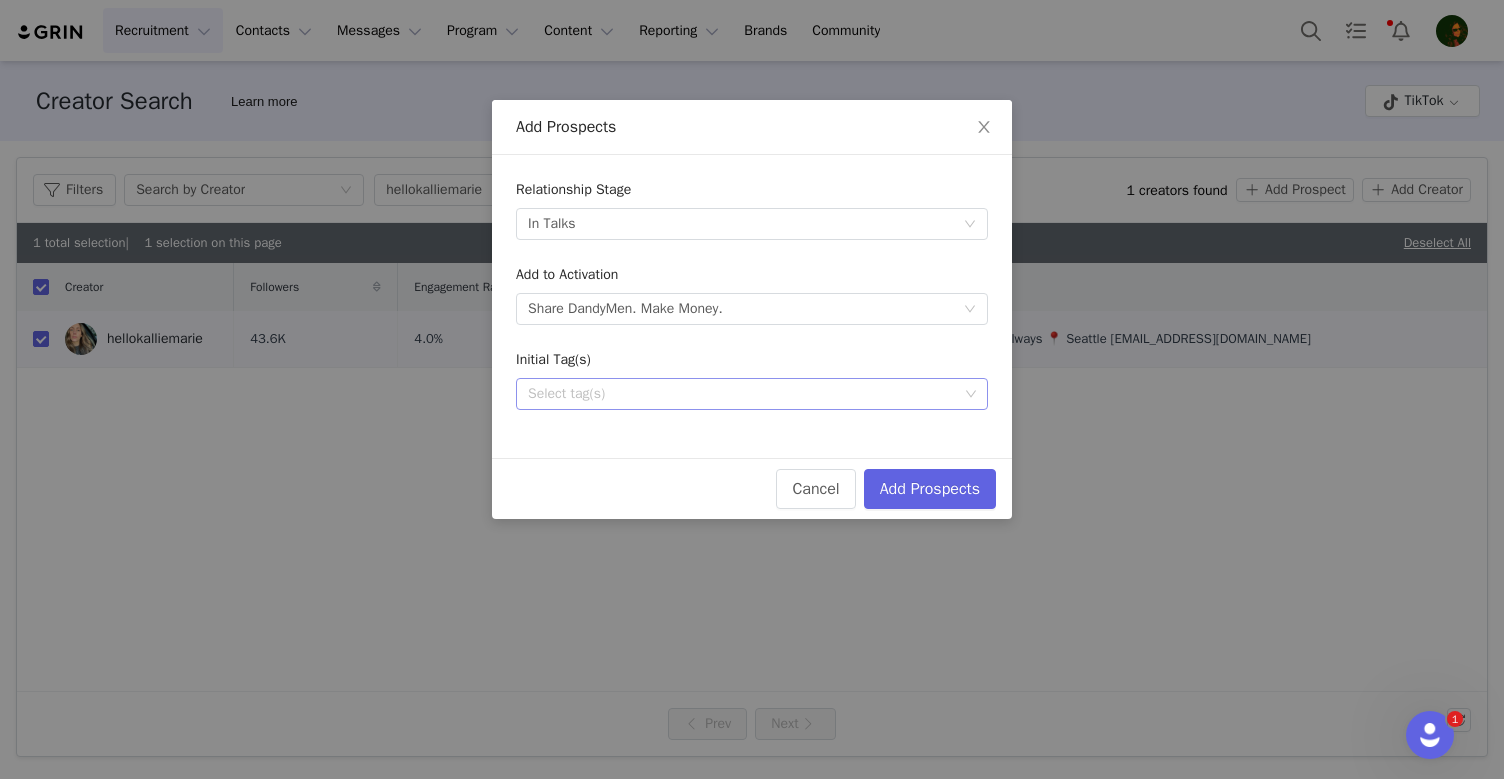 click on "Select tag(s)" at bounding box center (743, 394) 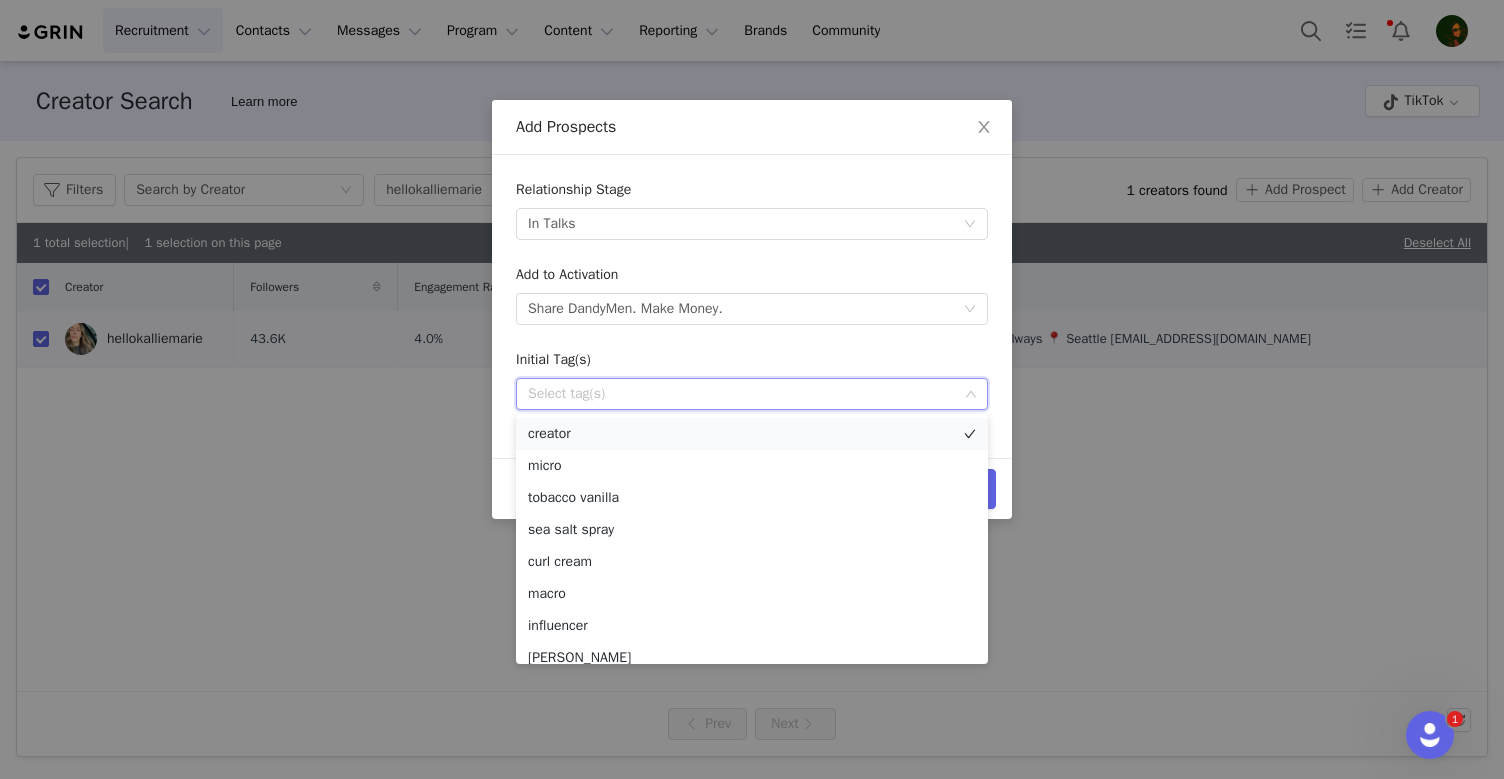 click on "creator" at bounding box center [752, 434] 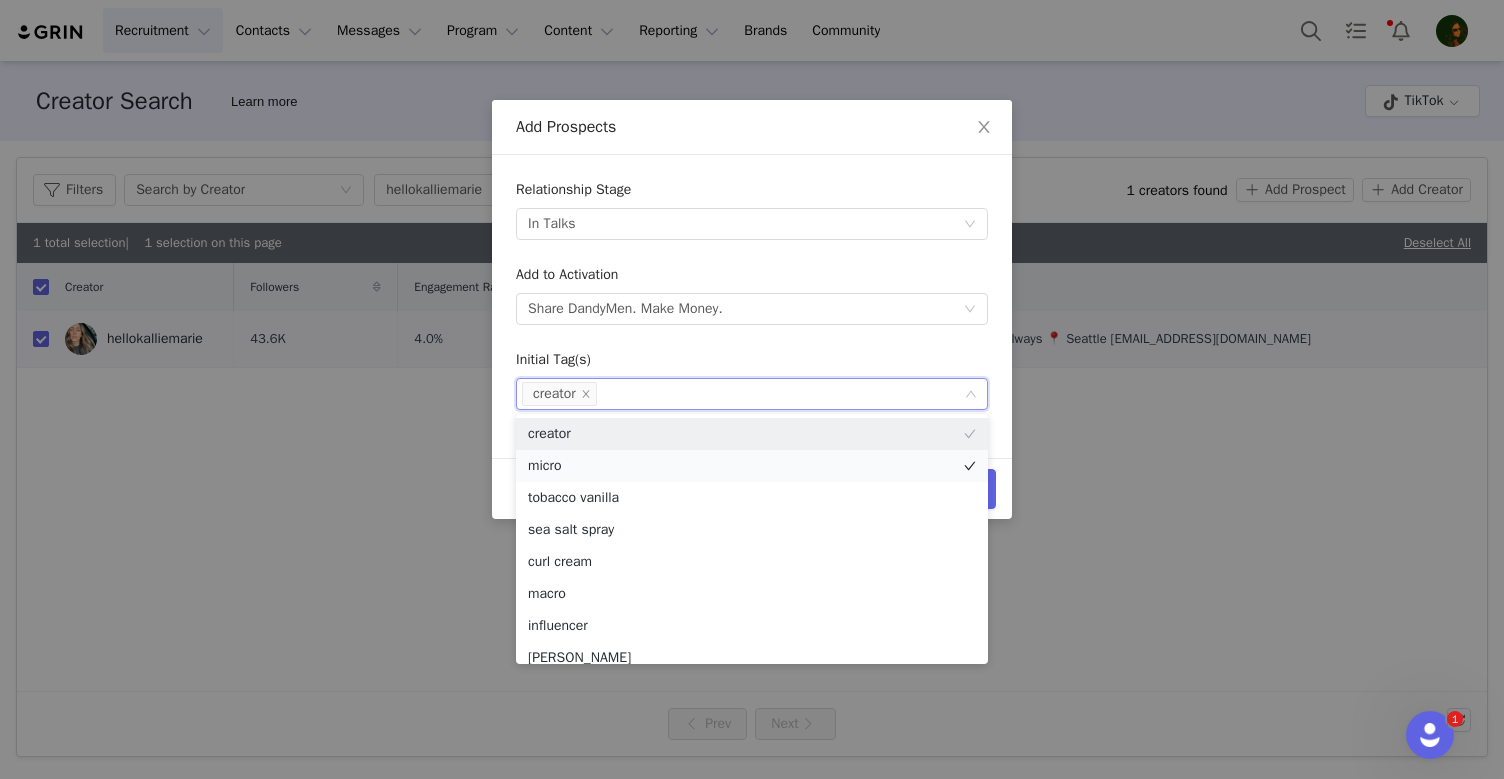click on "micro" at bounding box center (752, 466) 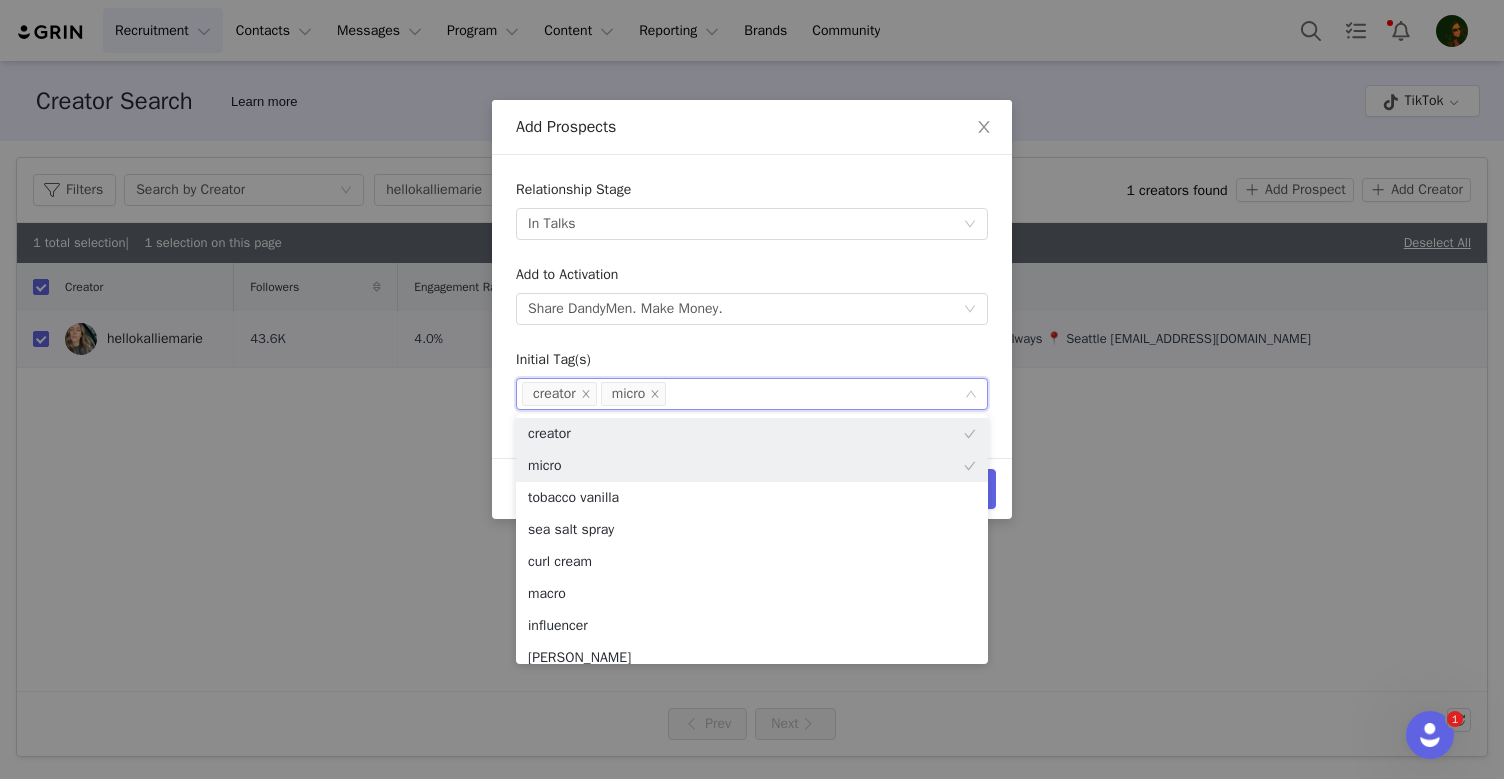 click on "Relationship Stage Select stage  In Talks    Add to Activation Select activation  Share DandyMen. Make Money.    Initial Tag(s) Select tag(s)  creator   micro" at bounding box center (752, 294) 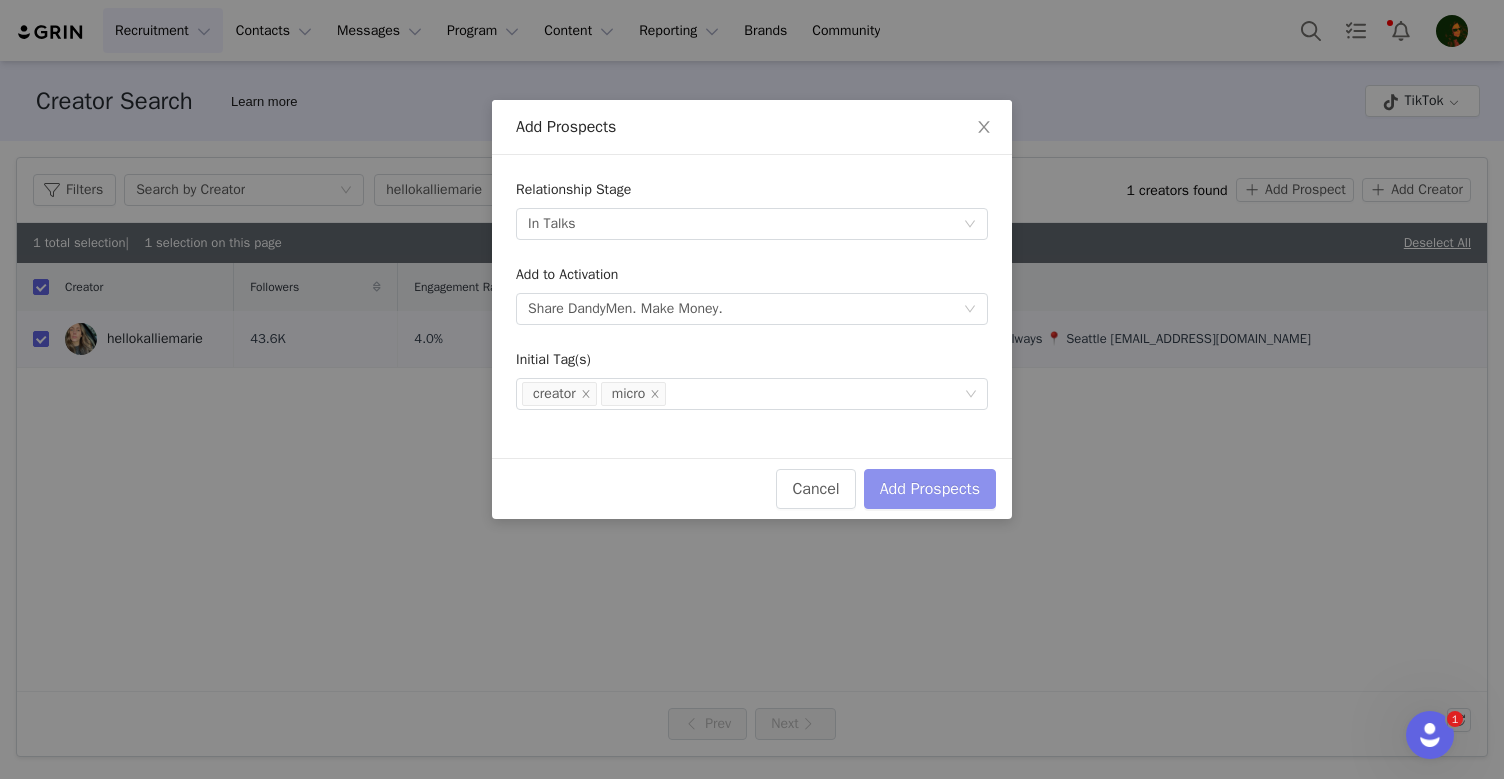 click on "Add Prospects" at bounding box center (930, 489) 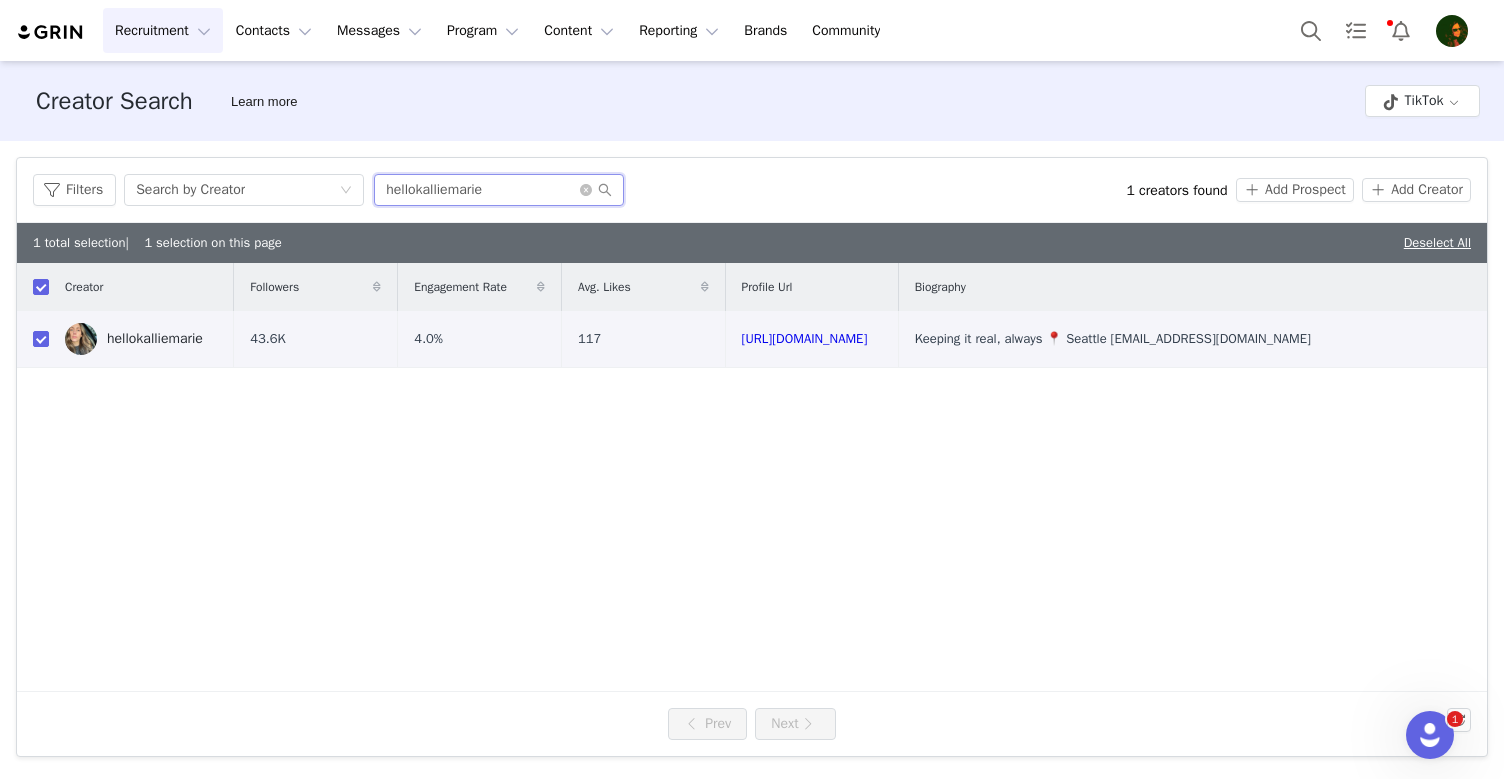 drag, startPoint x: 500, startPoint y: 201, endPoint x: 373, endPoint y: 198, distance: 127.03543 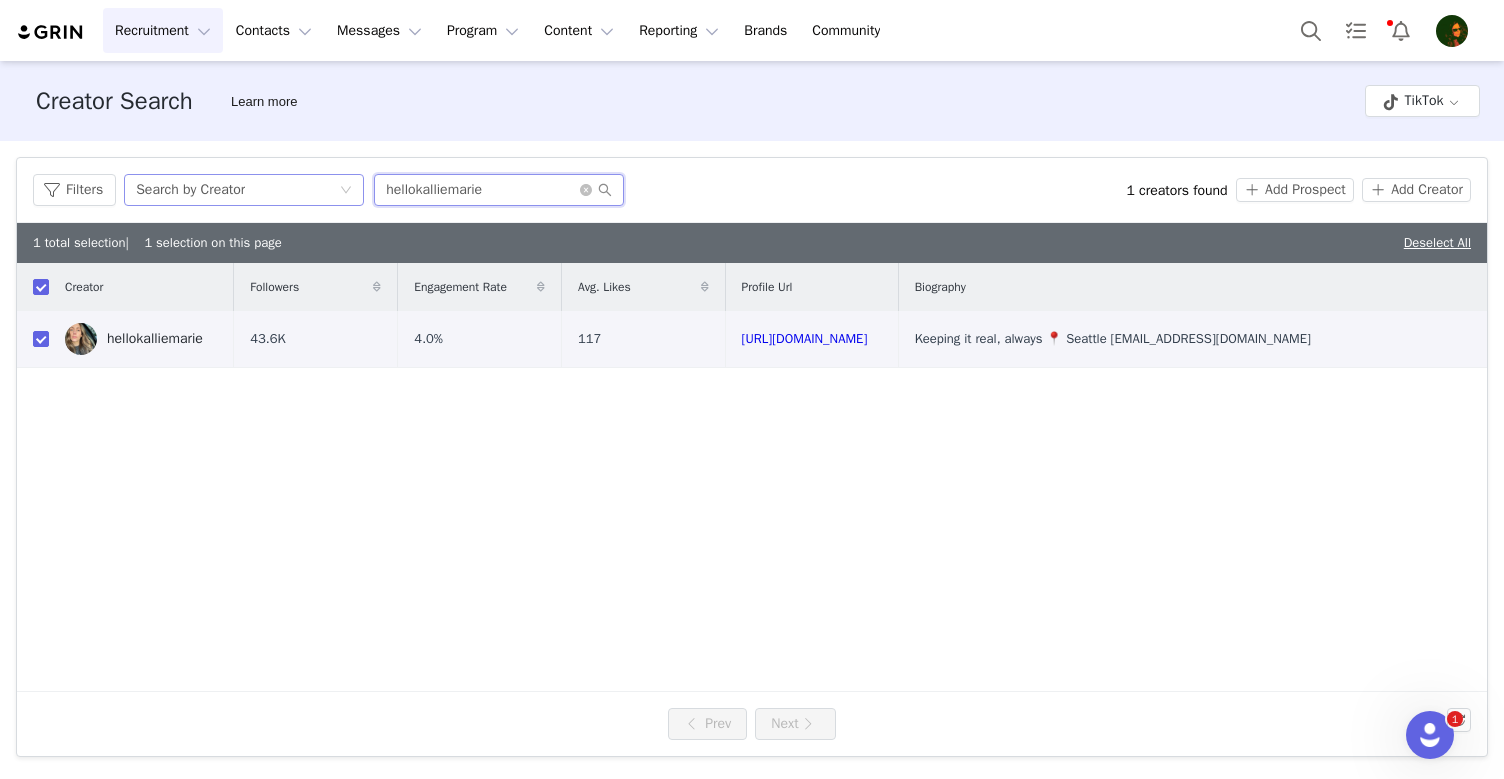drag, startPoint x: 501, startPoint y: 191, endPoint x: 276, endPoint y: 184, distance: 225.10886 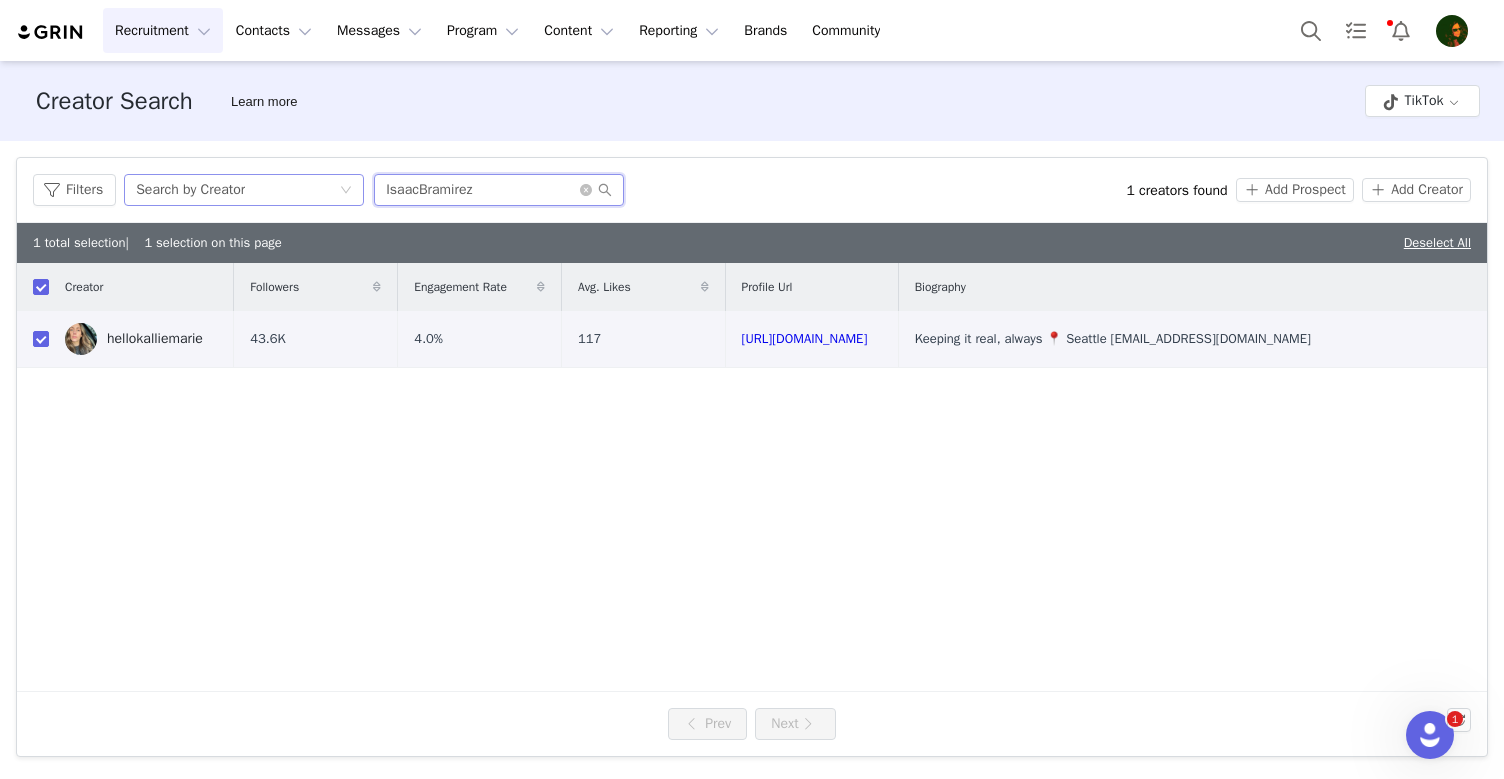 type on "IsaacBramirez" 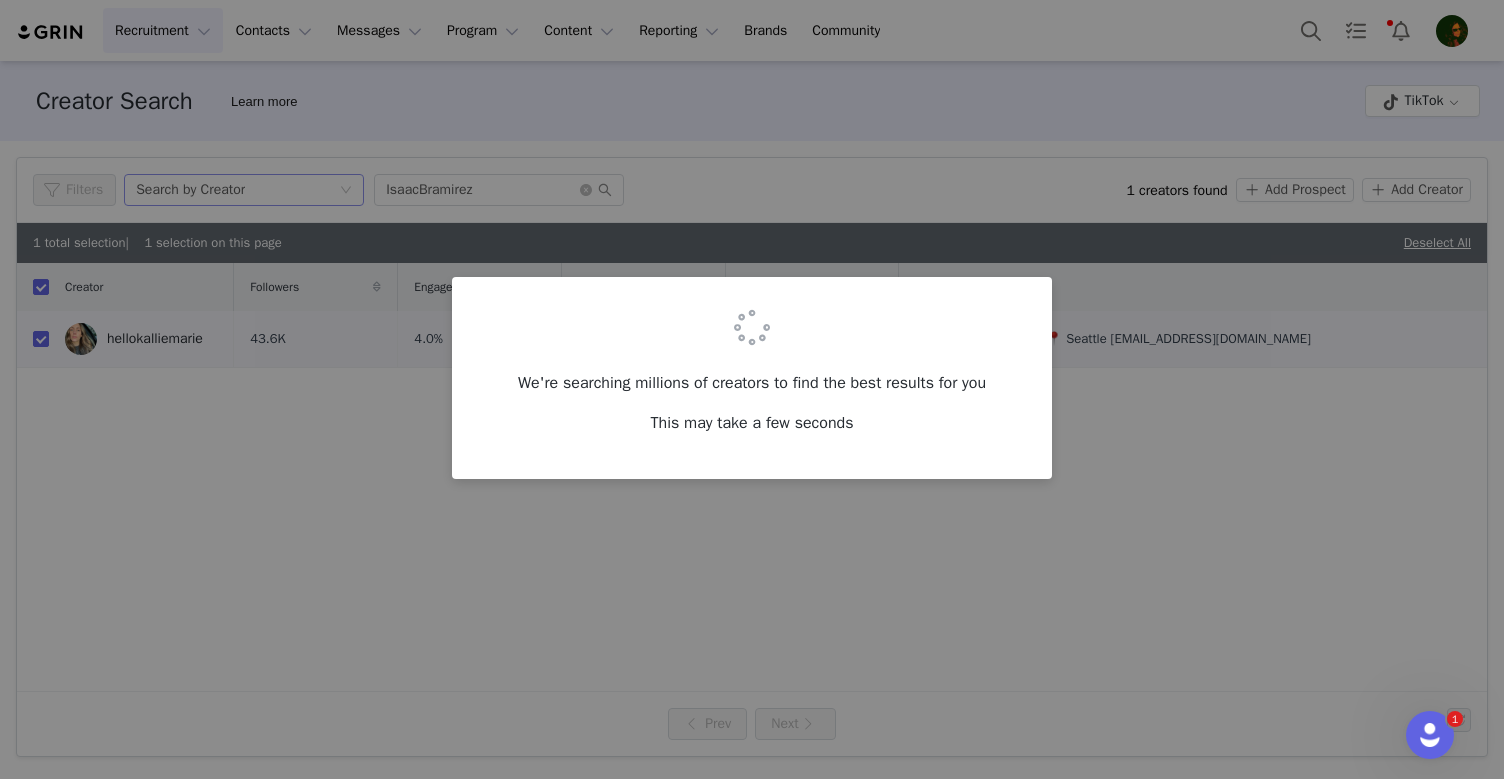checkbox on "false" 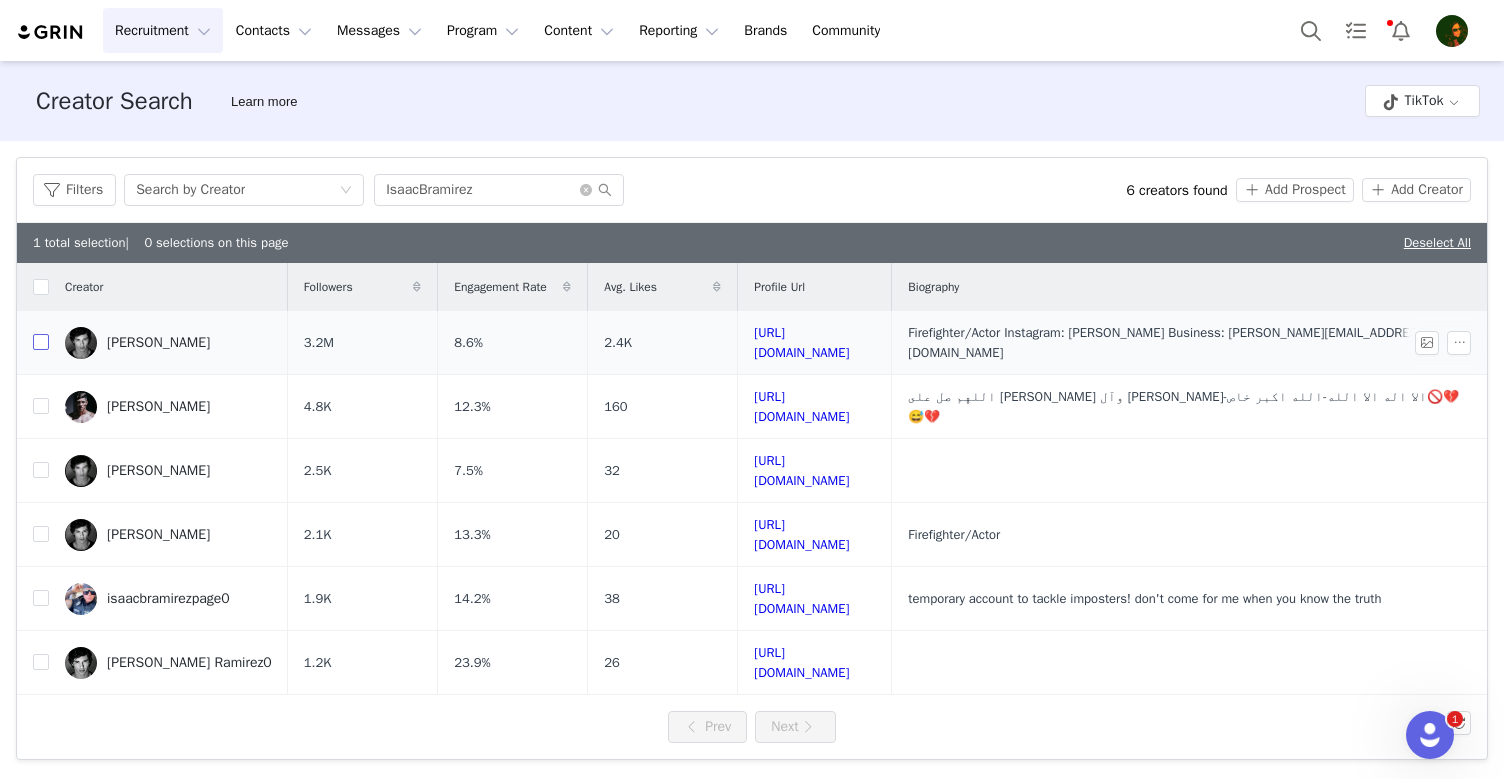 click at bounding box center (41, 342) 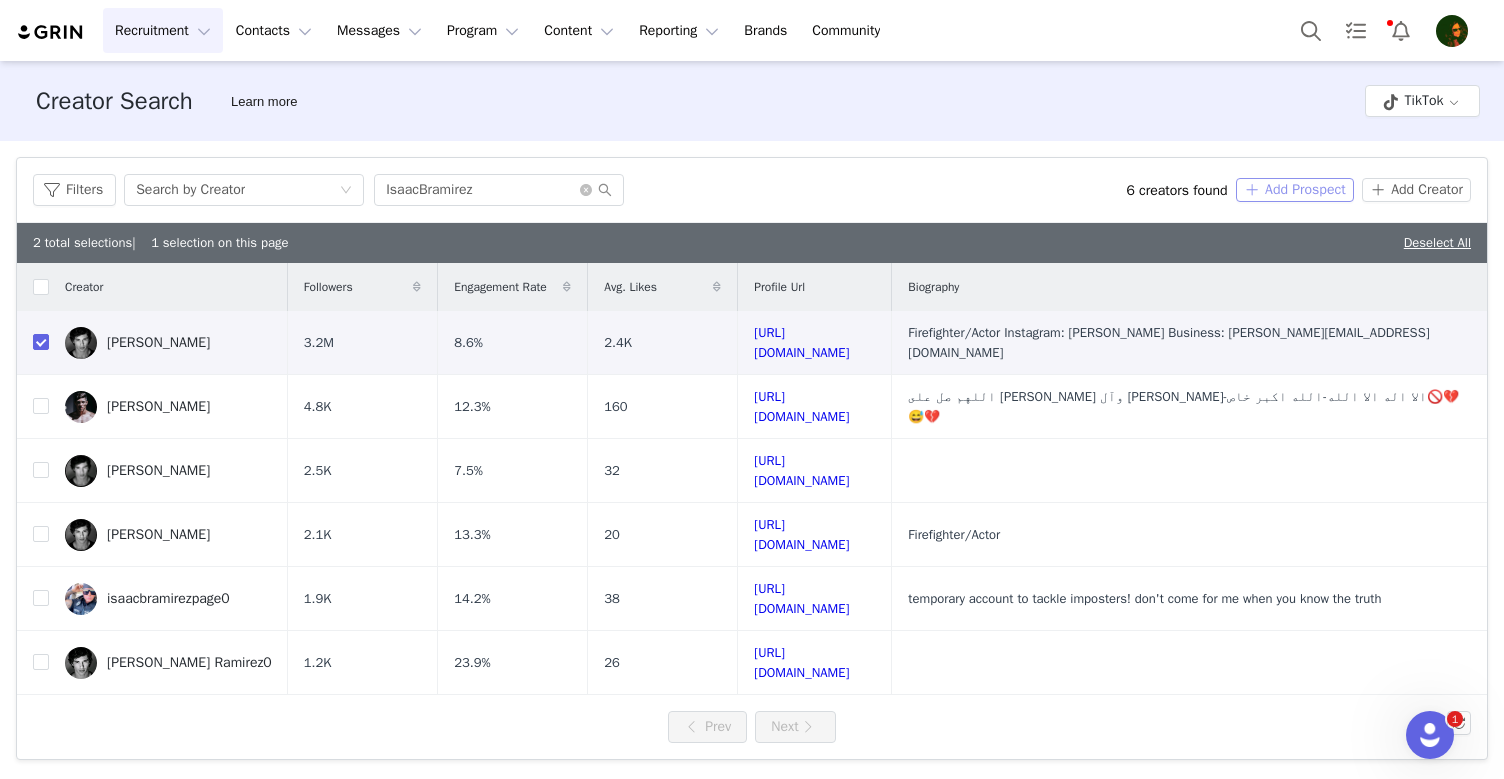 click on "Add Prospect" at bounding box center [1295, 190] 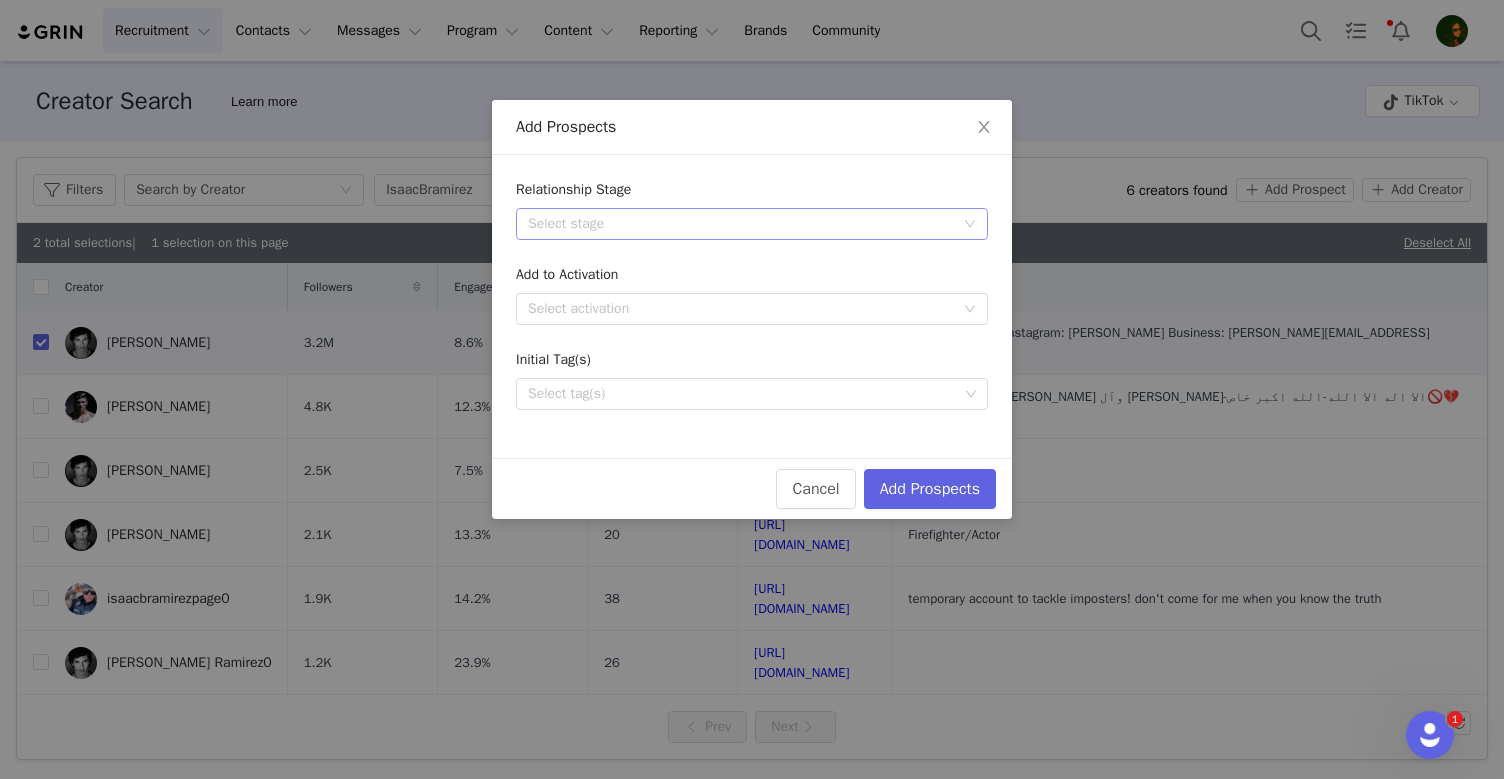 click on "Select stage" at bounding box center [741, 224] 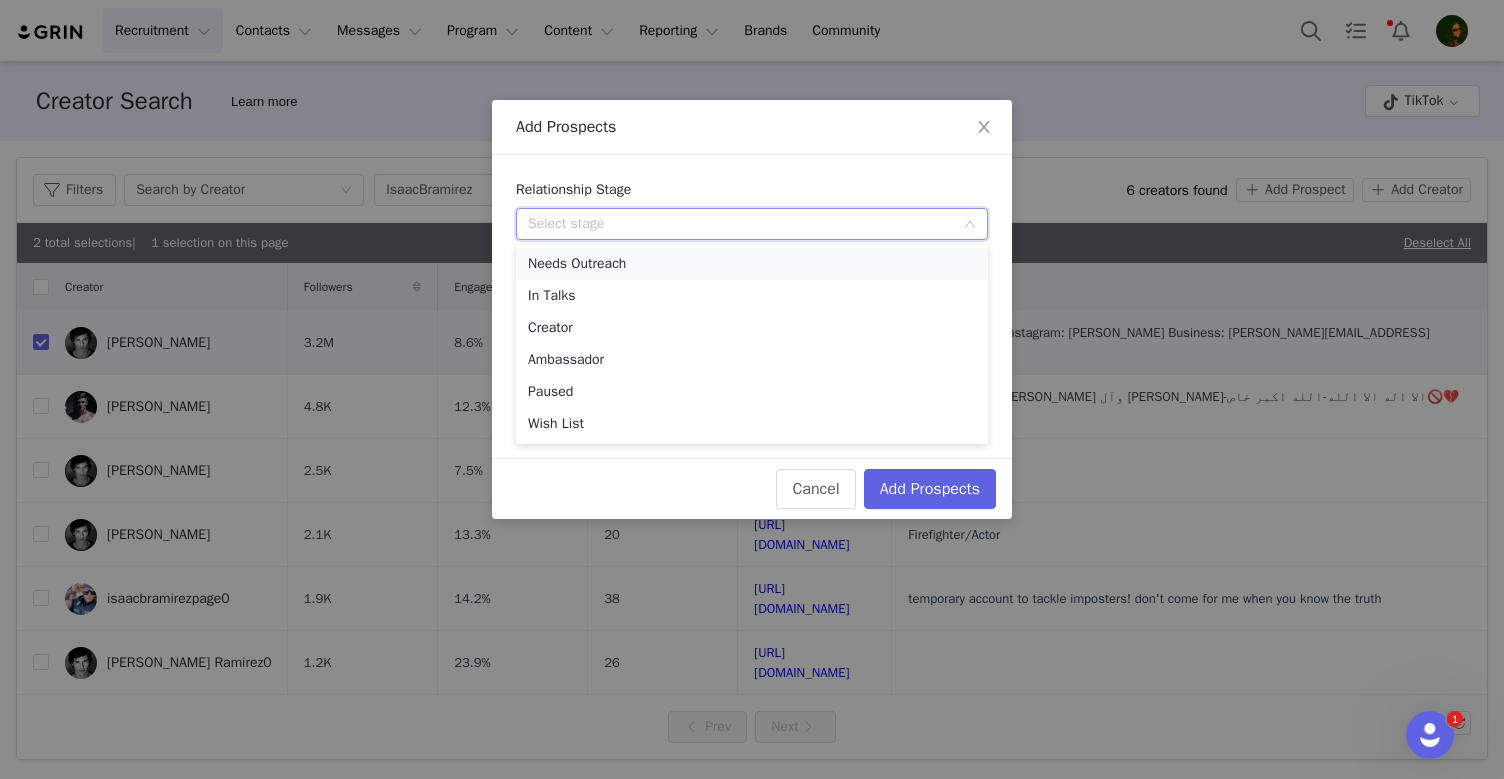 click on "Needs Outreach" at bounding box center [752, 264] 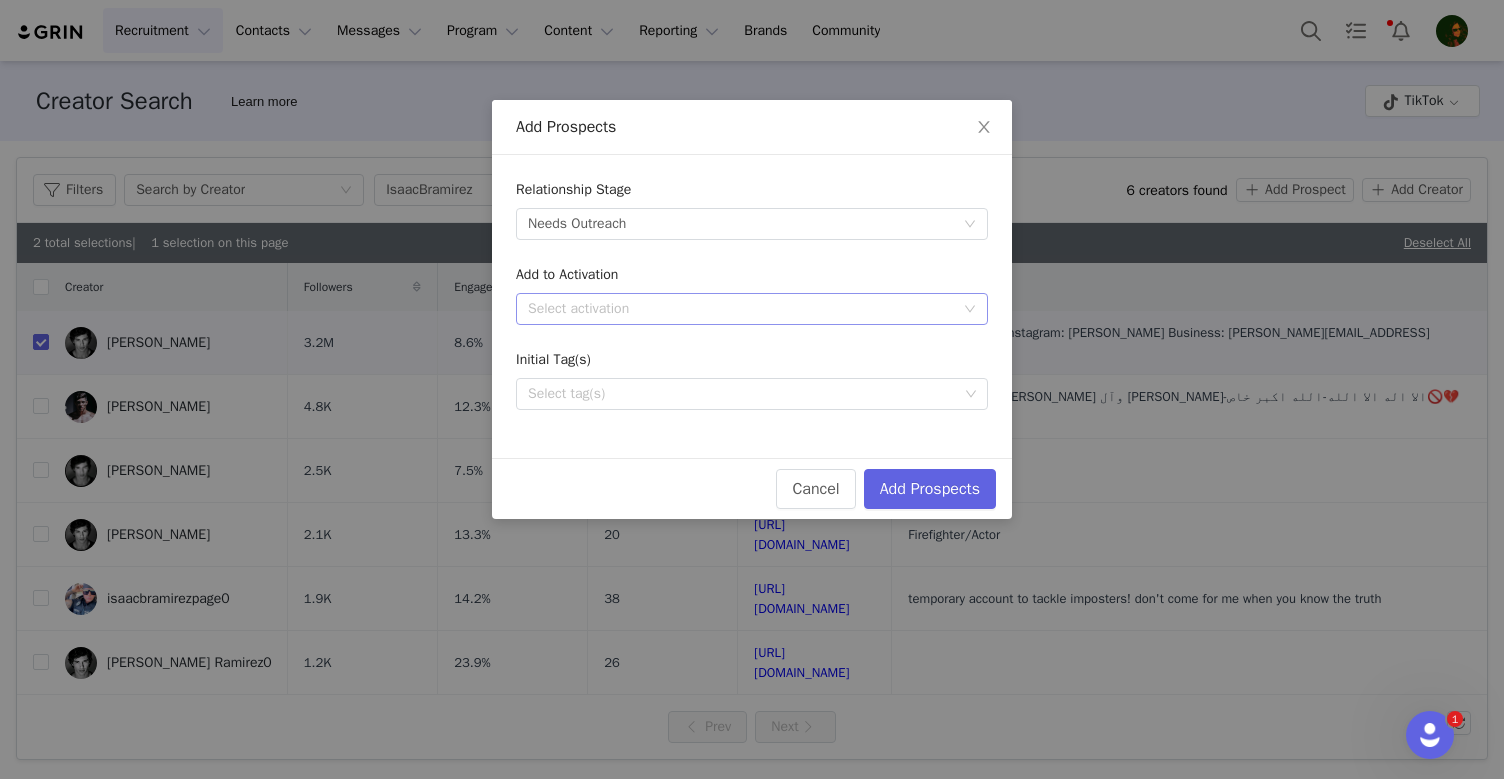 click on "Select activation" at bounding box center [741, 309] 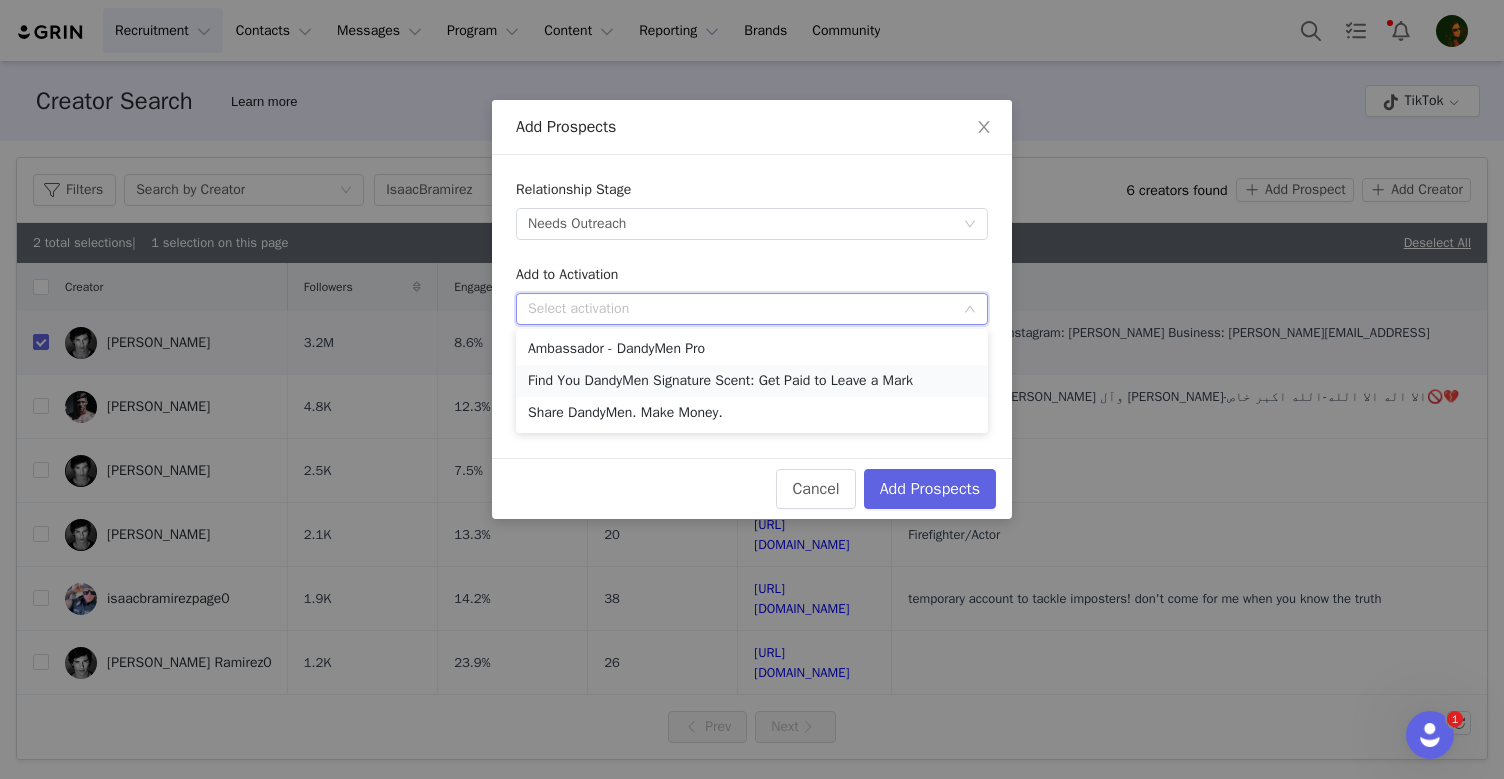 click on "Find You DandyMen Signature Scent: Get Paid to Leave a Mark" at bounding box center [752, 381] 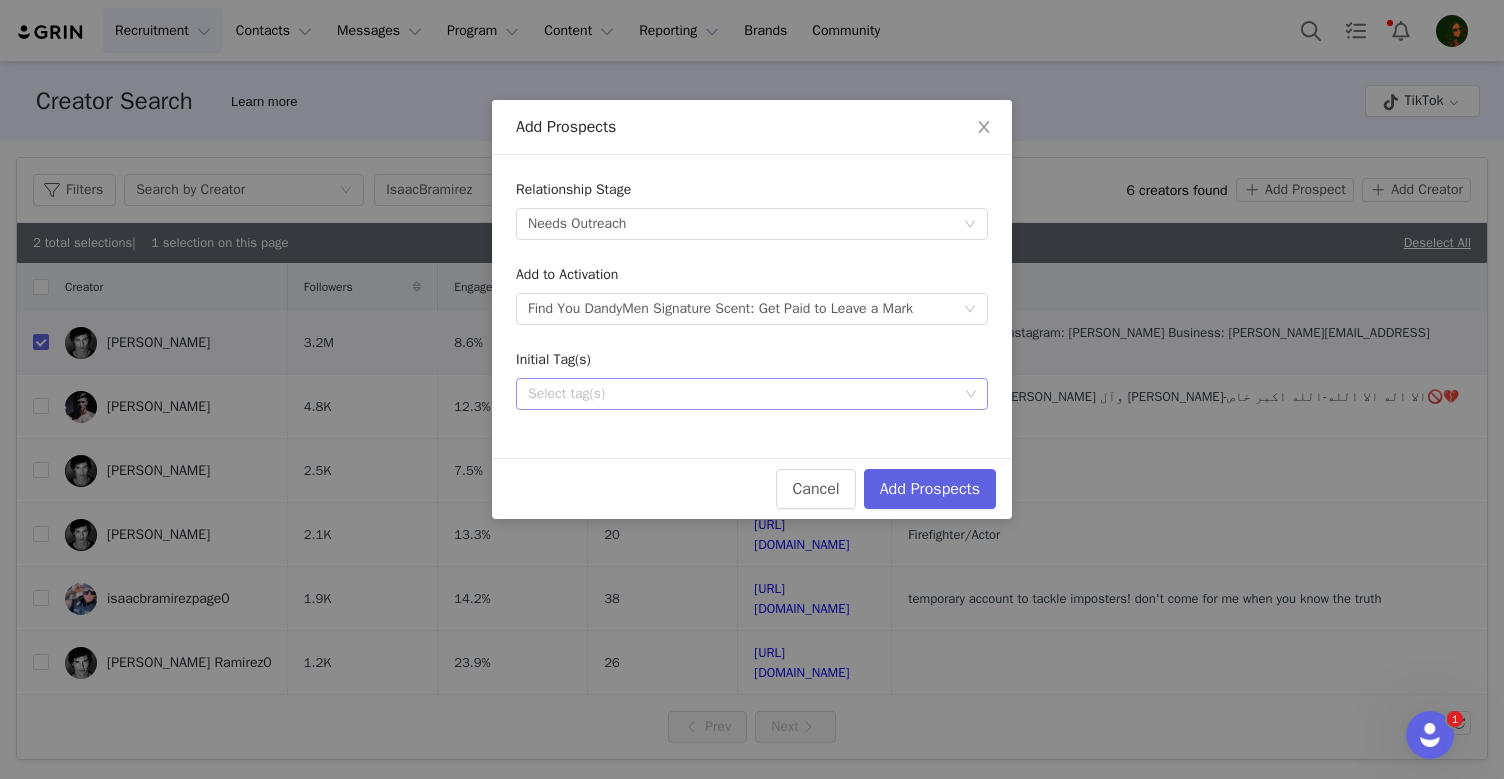 click on "Select tag(s)" at bounding box center [744, 394] 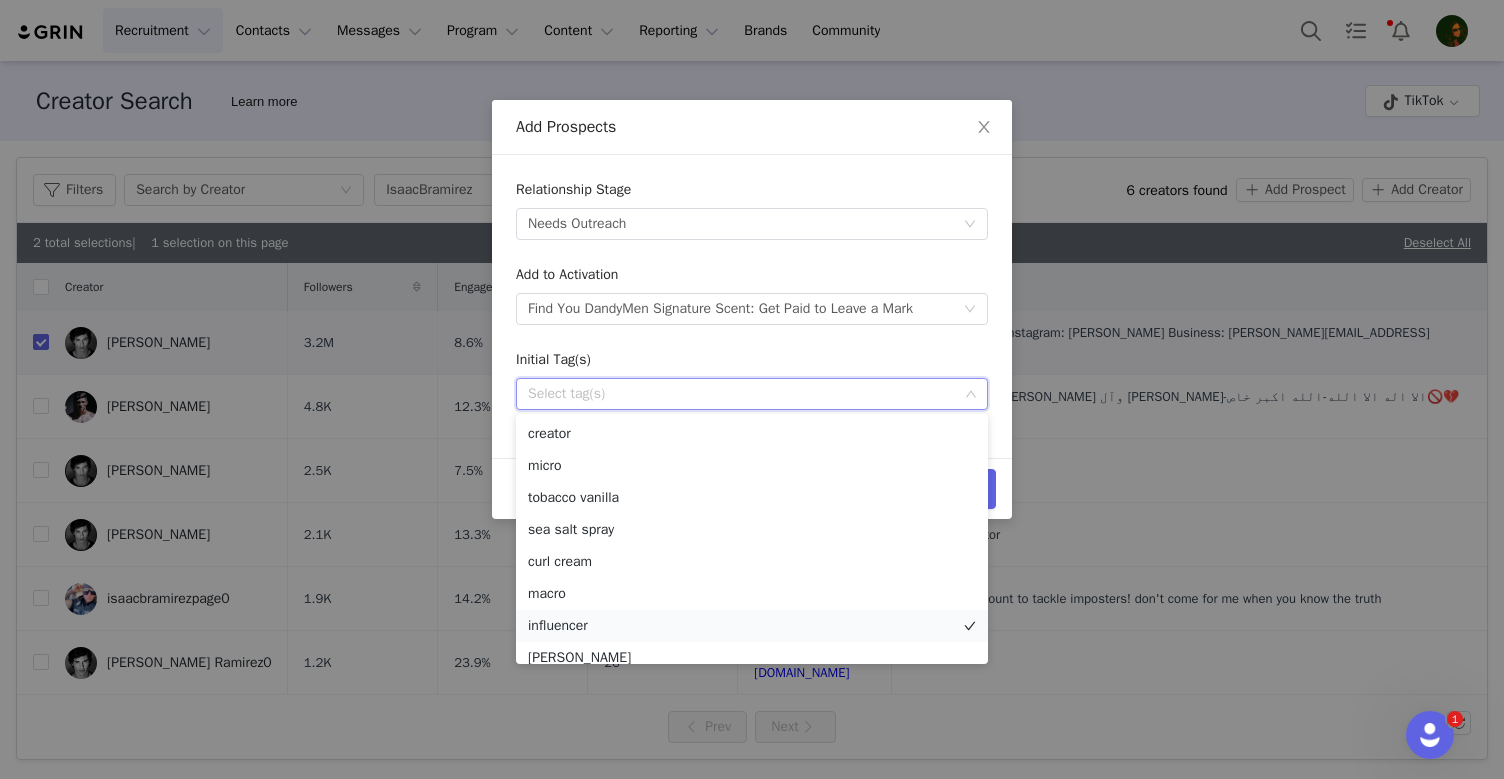 click on "influencer" at bounding box center (752, 626) 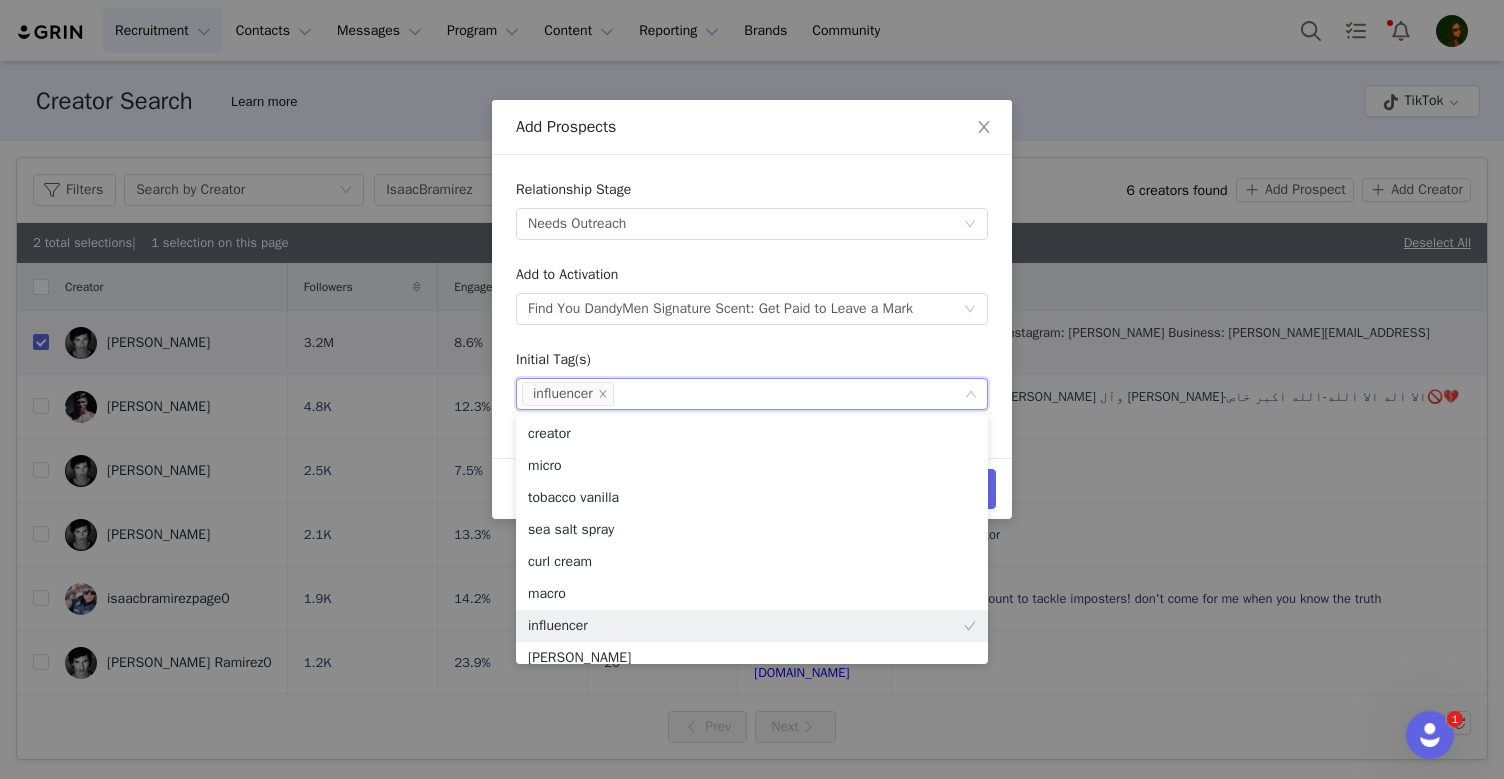 click on "Initial Tag(s)" at bounding box center [752, 363] 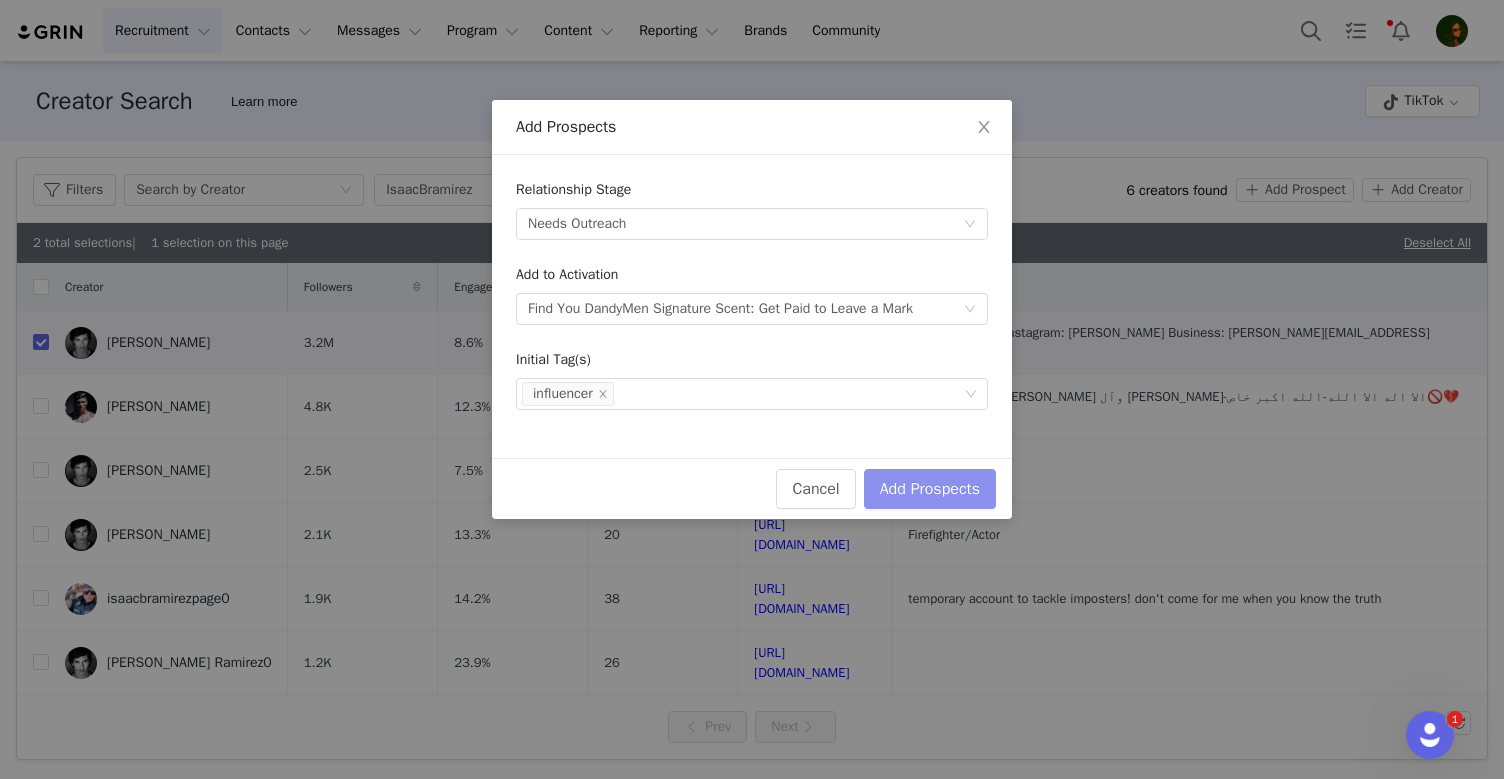 click on "Add Prospects" at bounding box center (930, 489) 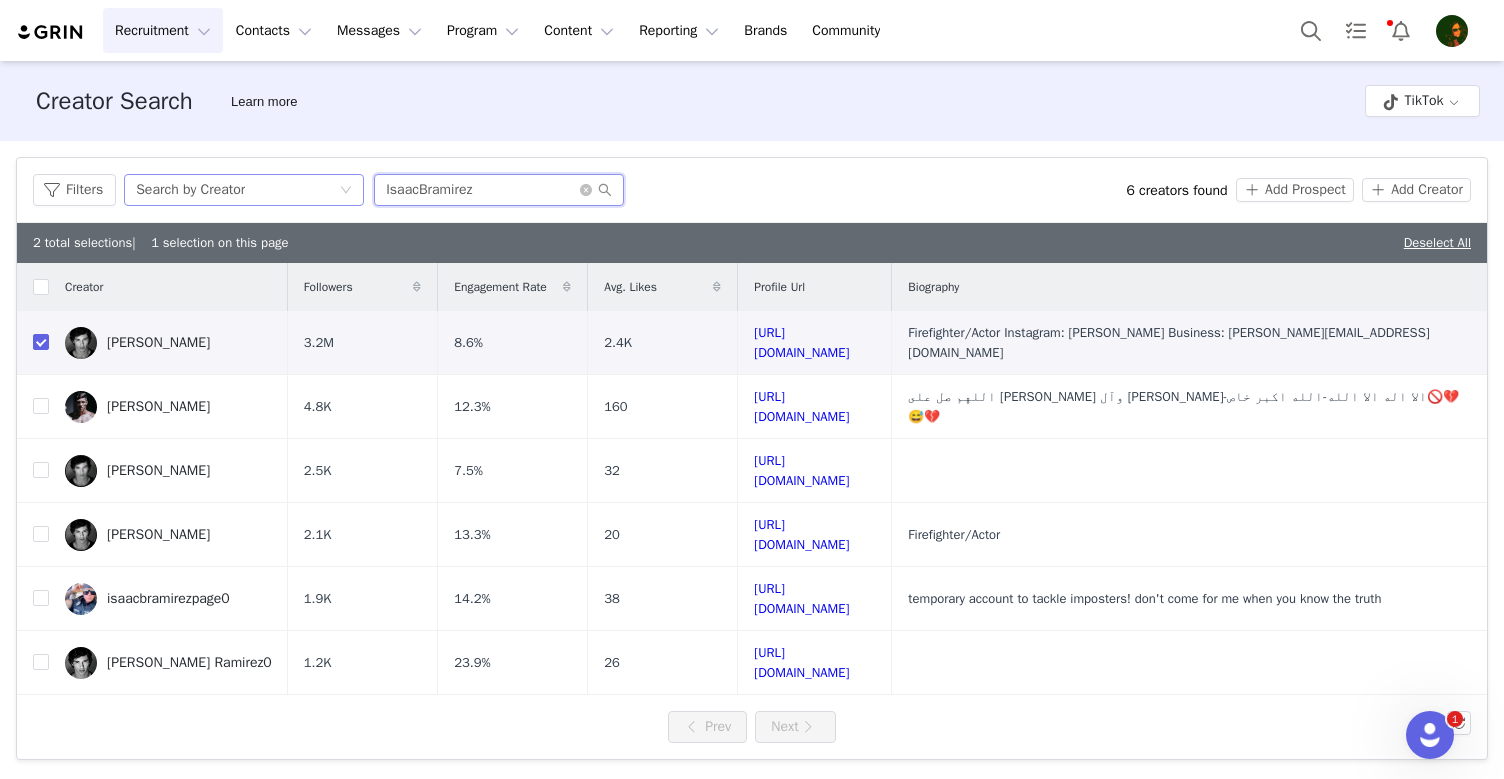 drag, startPoint x: 499, startPoint y: 189, endPoint x: 344, endPoint y: 189, distance: 155 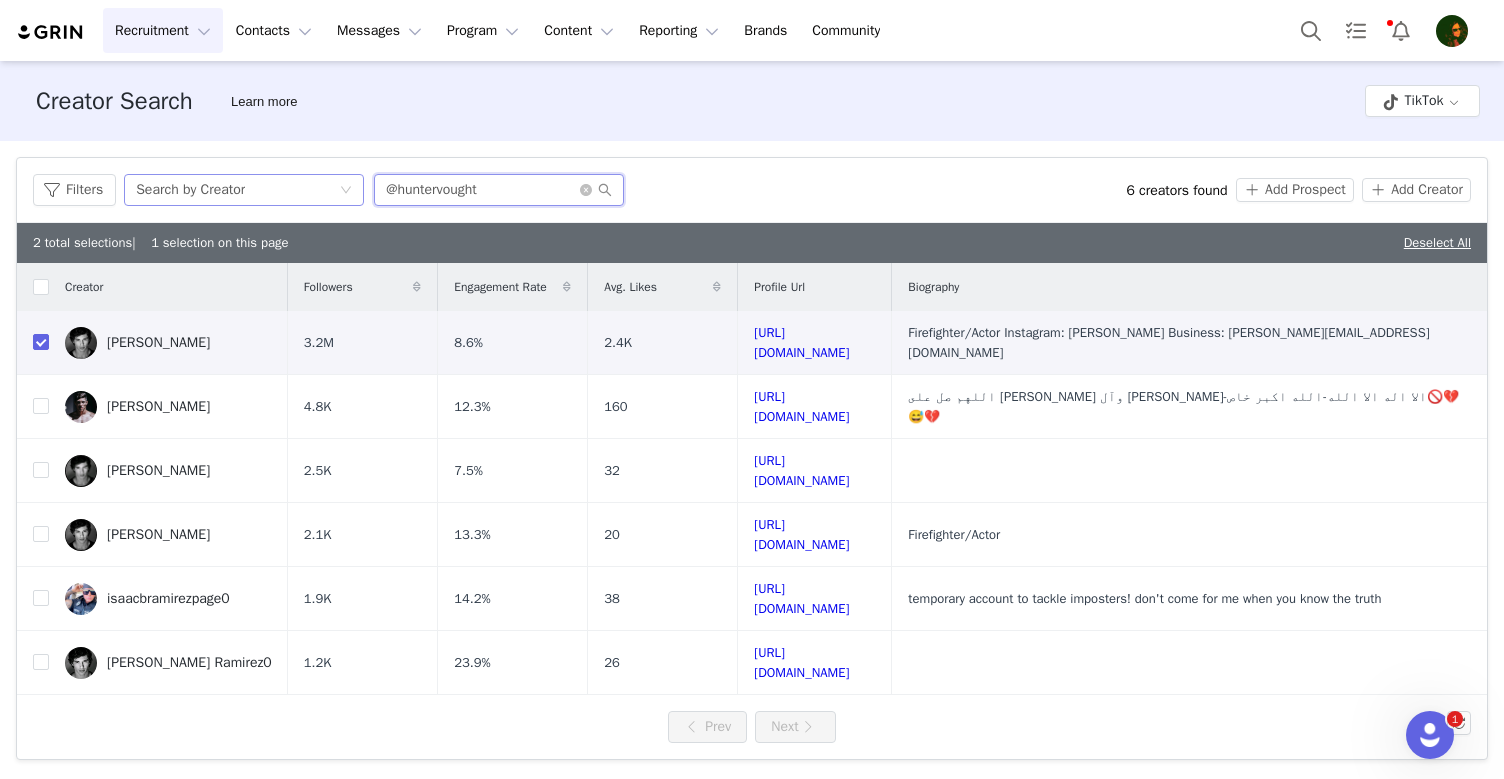 type on "@huntervought" 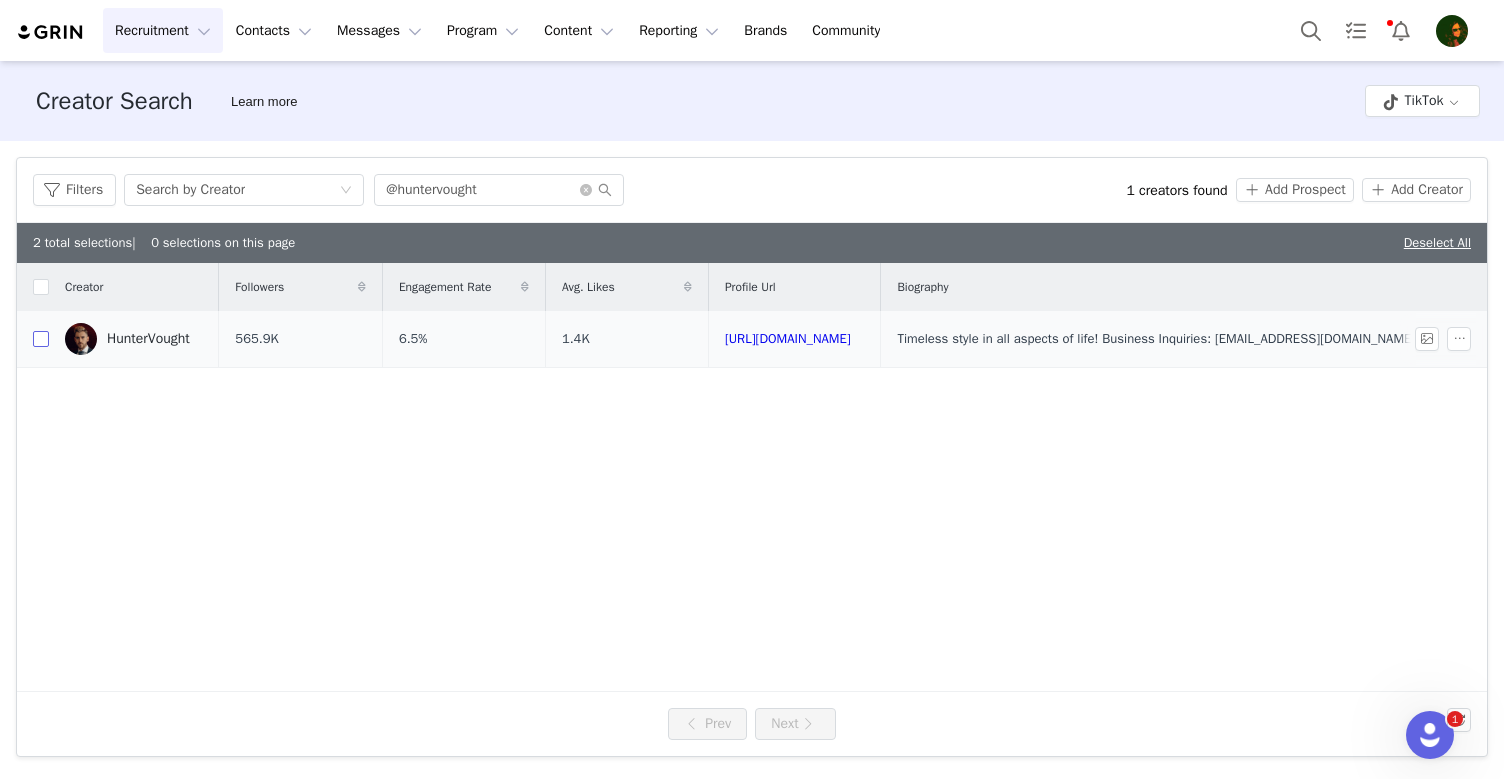 click at bounding box center [41, 339] 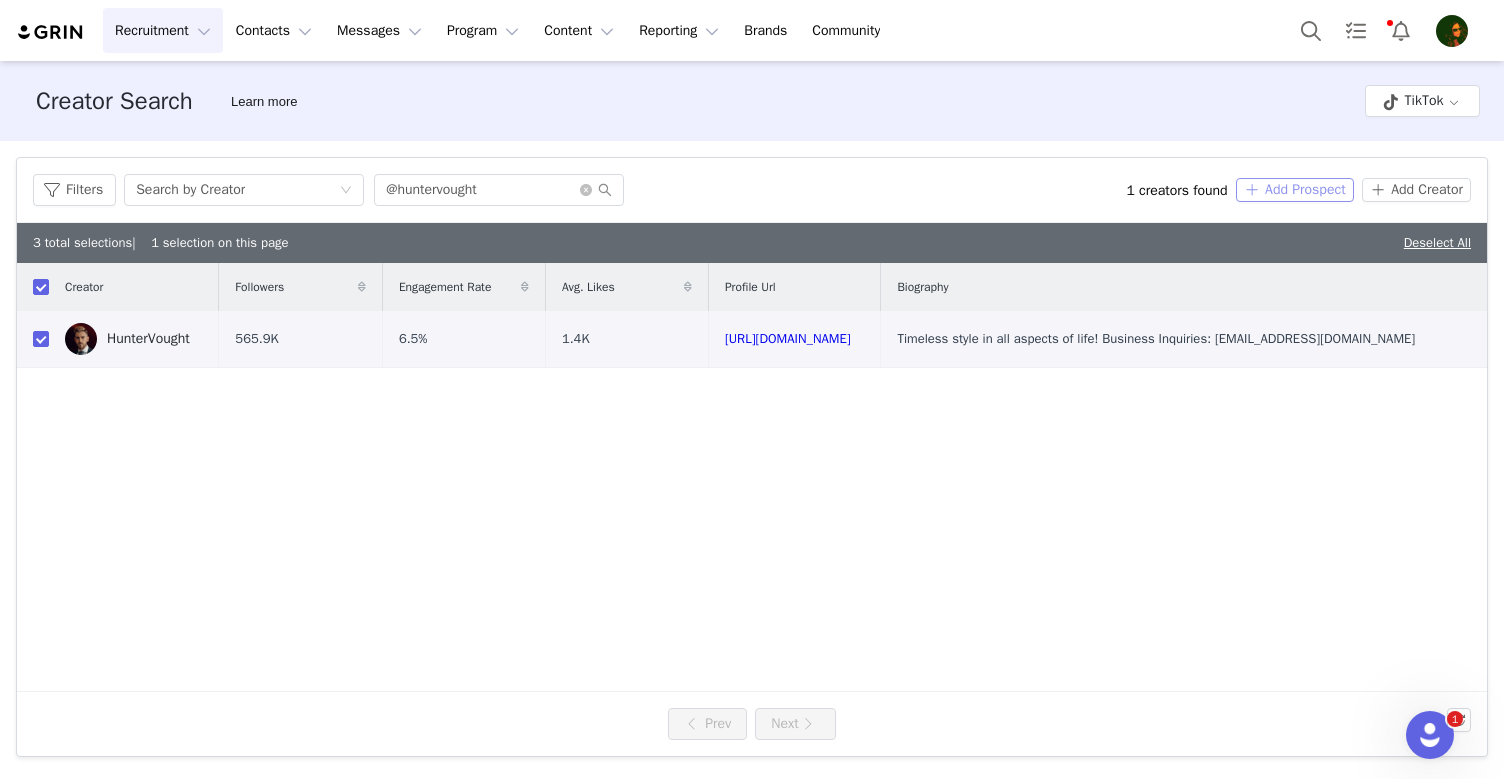 click on "Add Prospect" at bounding box center (1295, 190) 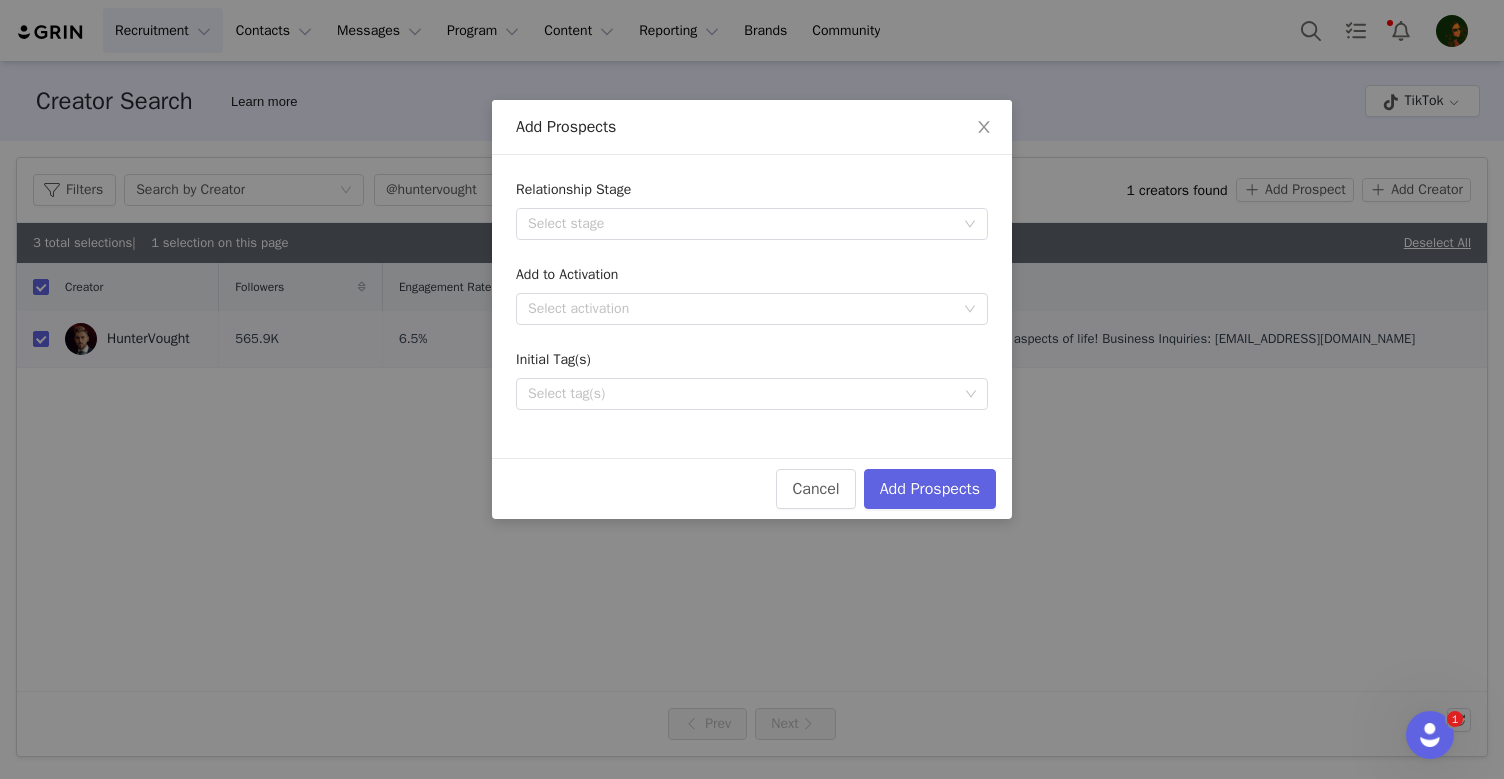 click on "Relationship Stage Select stage   Add to Activation Select activation   Initial Tag(s) Select tag(s)" at bounding box center [752, 294] 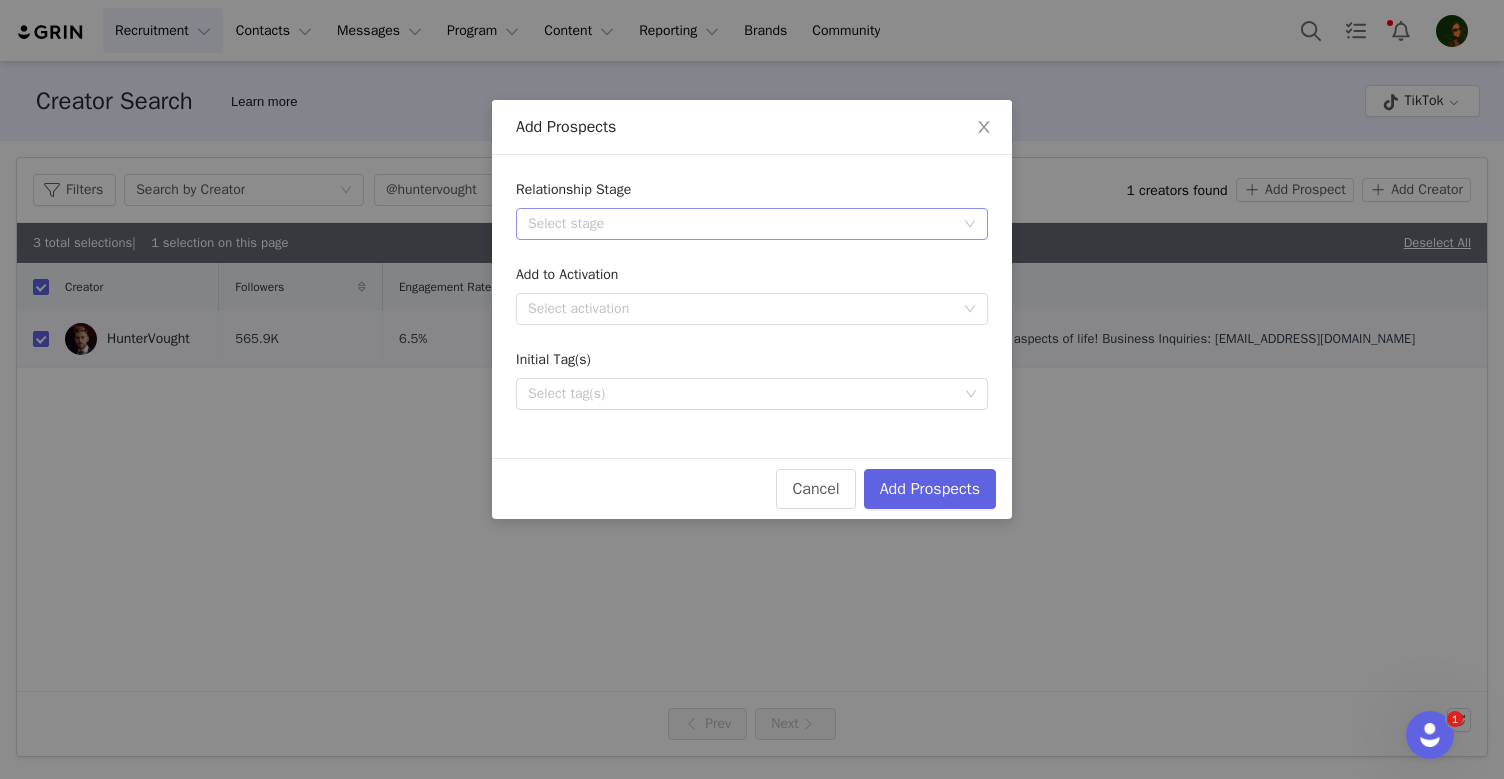 click on "Select stage" at bounding box center (741, 224) 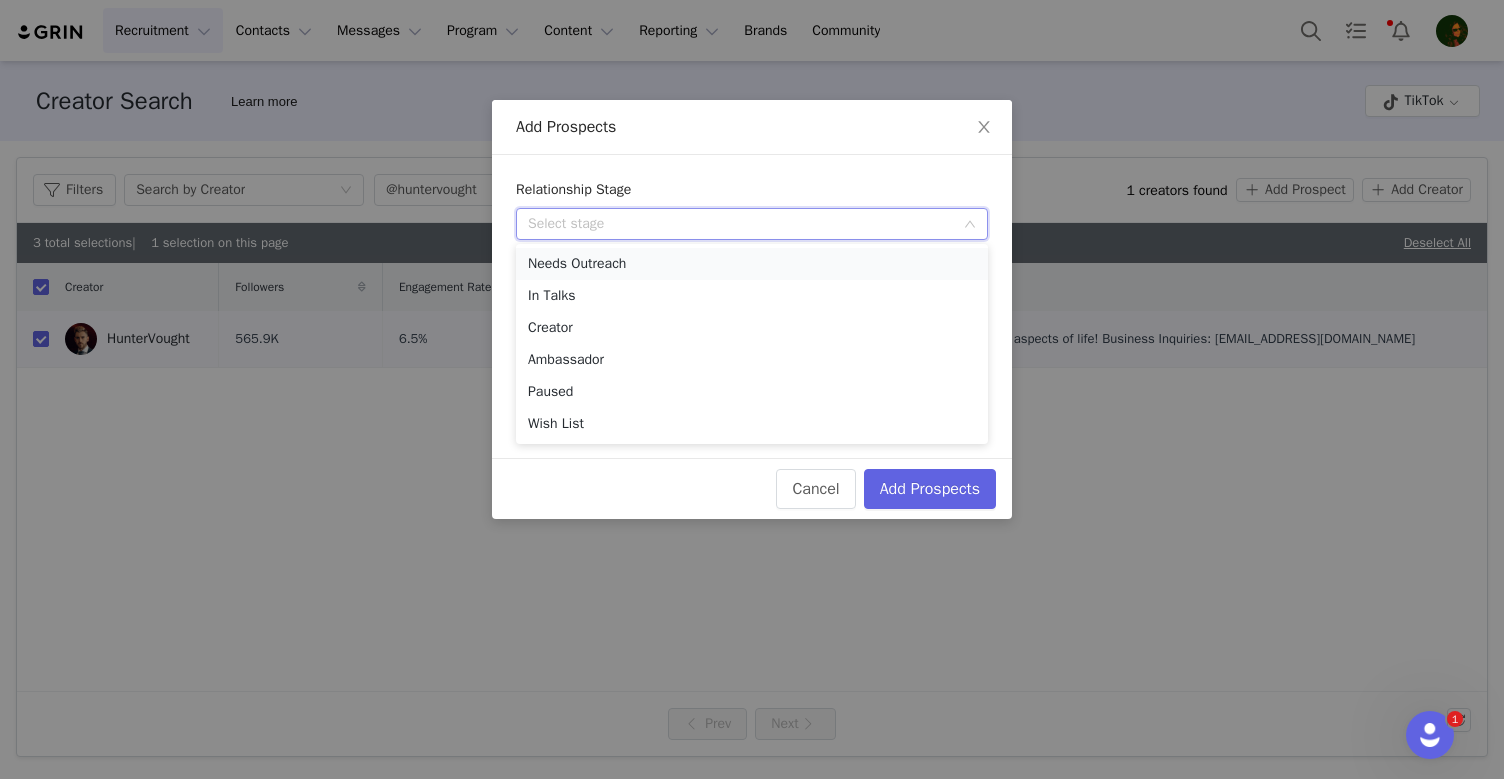 click on "Needs Outreach" at bounding box center [752, 264] 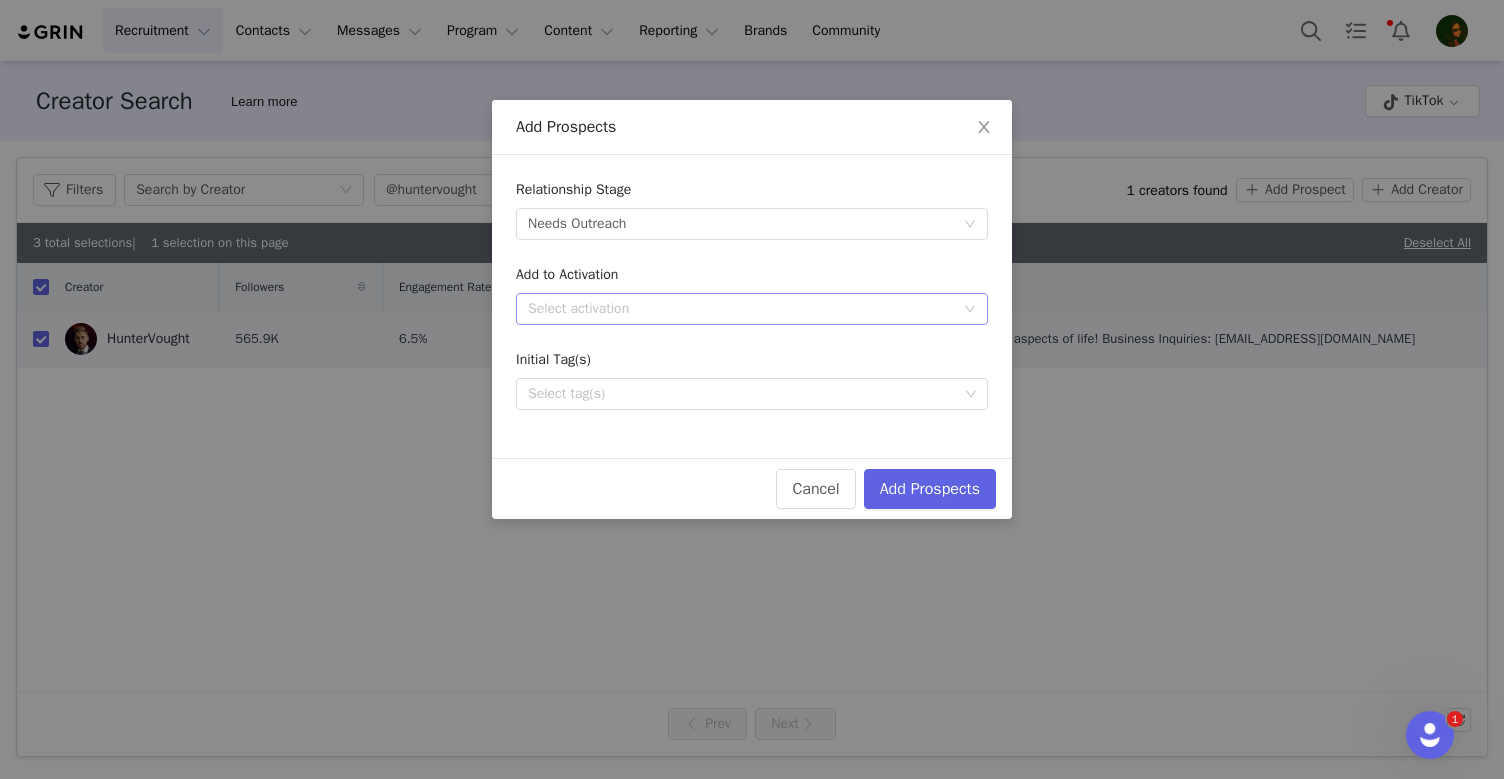 click on "Select activation" at bounding box center [741, 309] 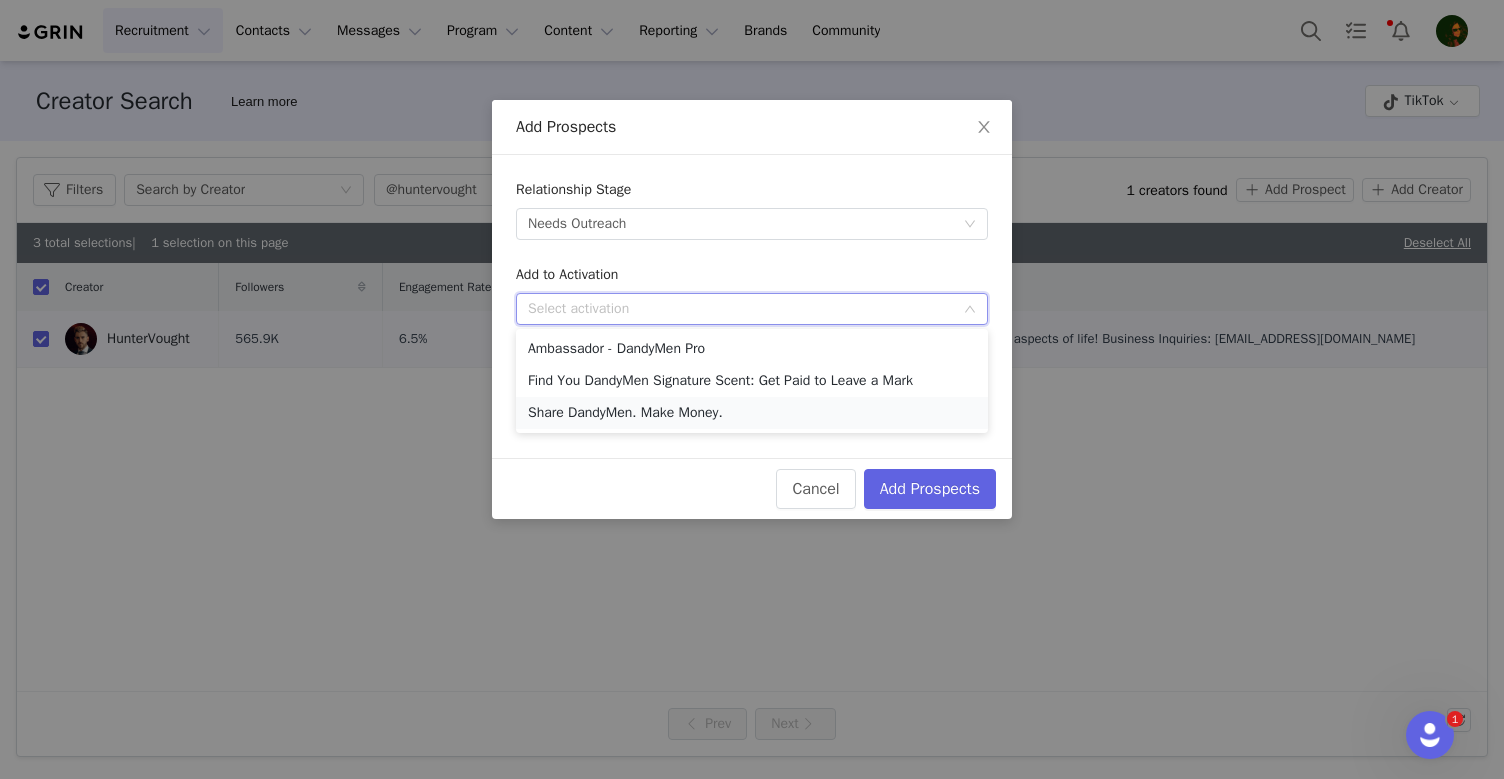 click on "Share DandyMen. Make Money." at bounding box center [752, 413] 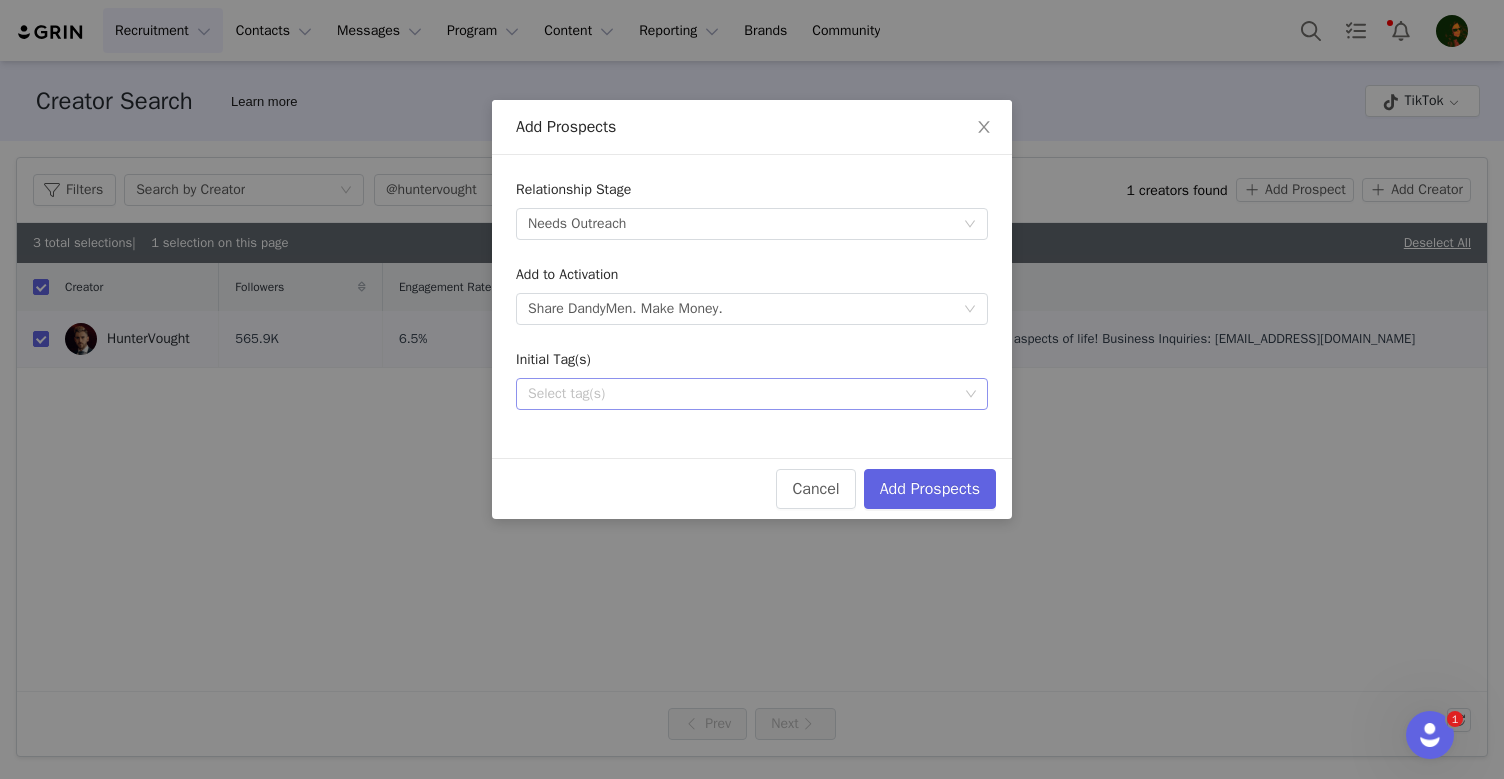 click on "Select tag(s)" at bounding box center (743, 394) 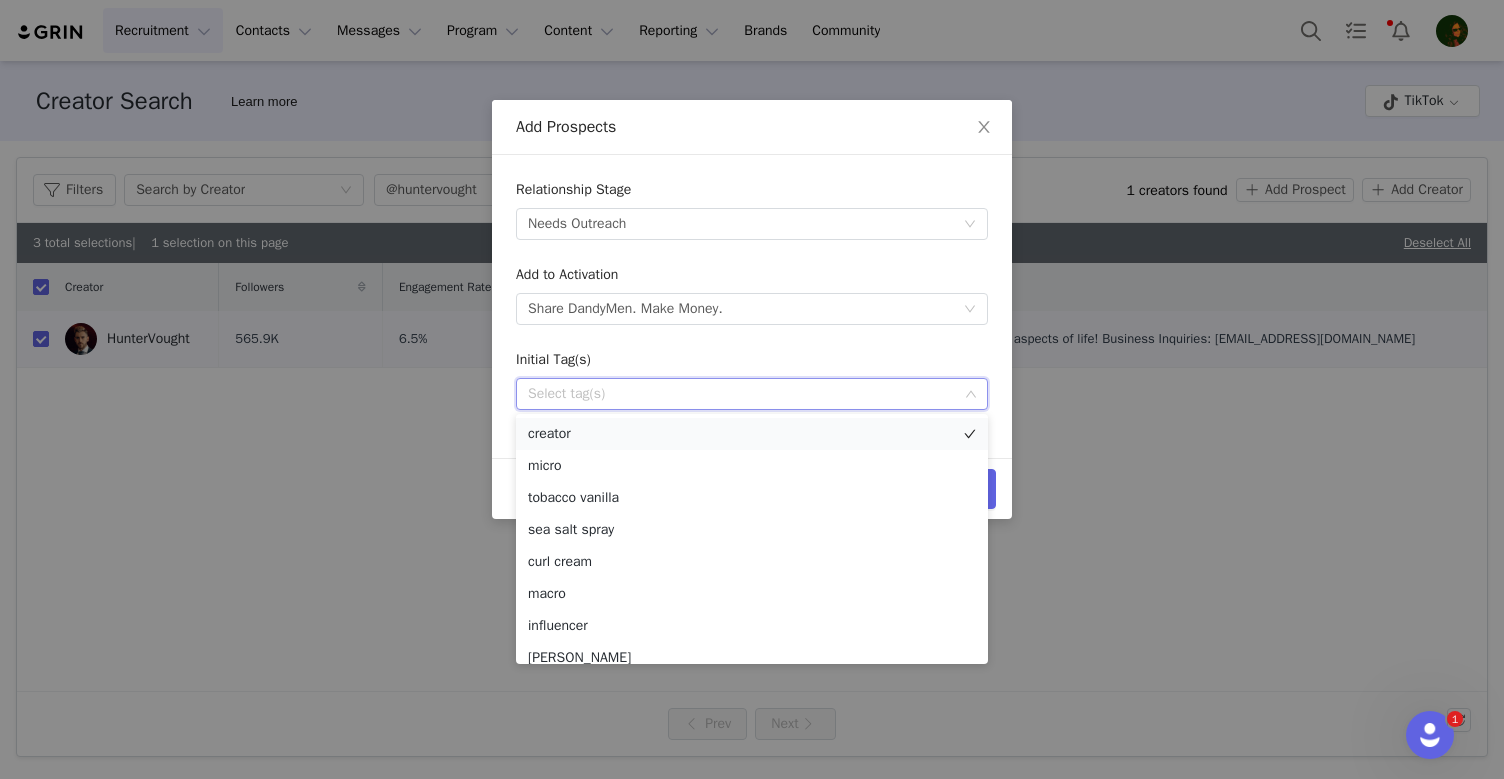 click on "creator" at bounding box center [752, 434] 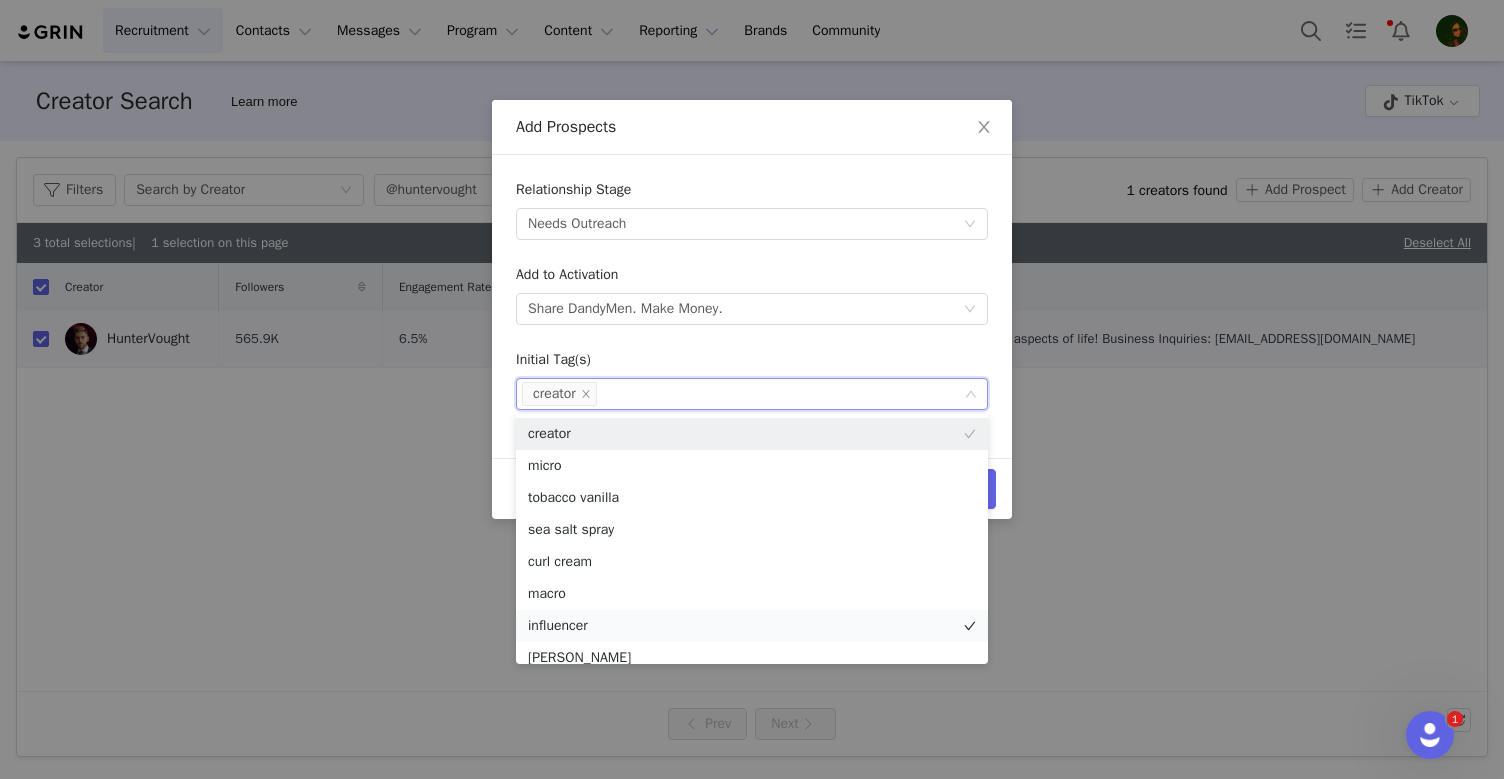 click on "influencer" at bounding box center (752, 626) 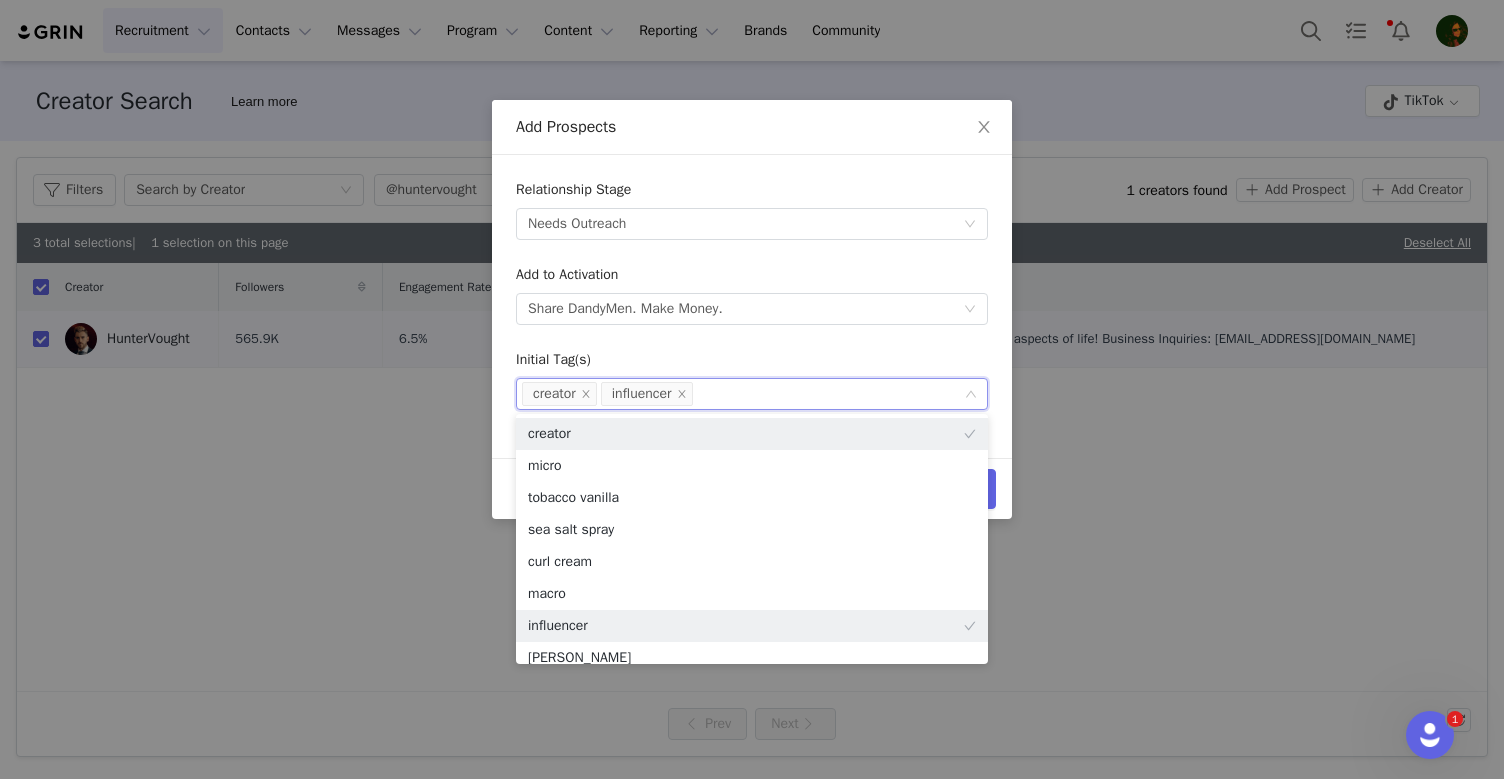 click on "Cancel Add Prospects" at bounding box center [752, 488] 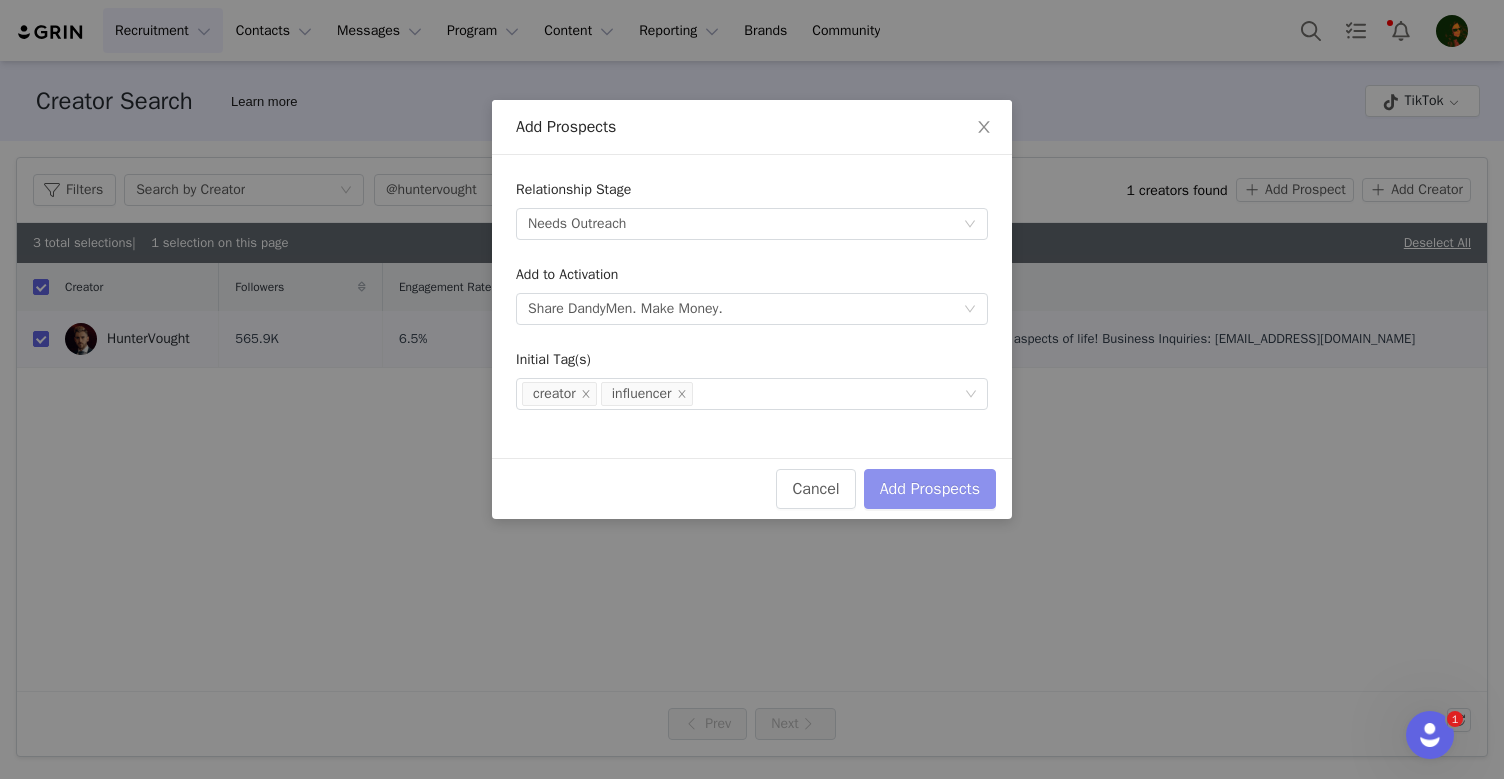 click on "Add Prospects" at bounding box center (930, 489) 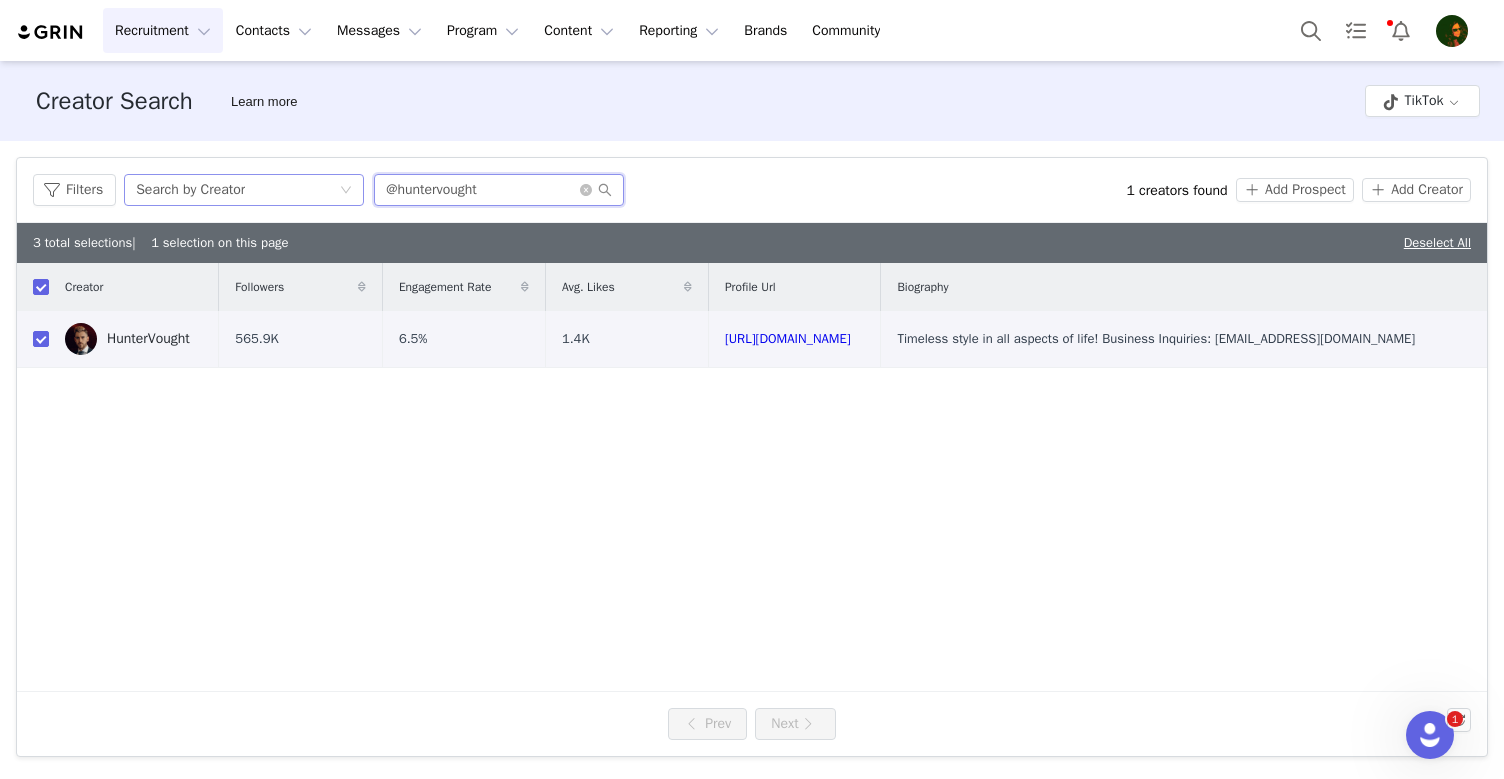 drag, startPoint x: 536, startPoint y: 192, endPoint x: 264, endPoint y: 183, distance: 272.14886 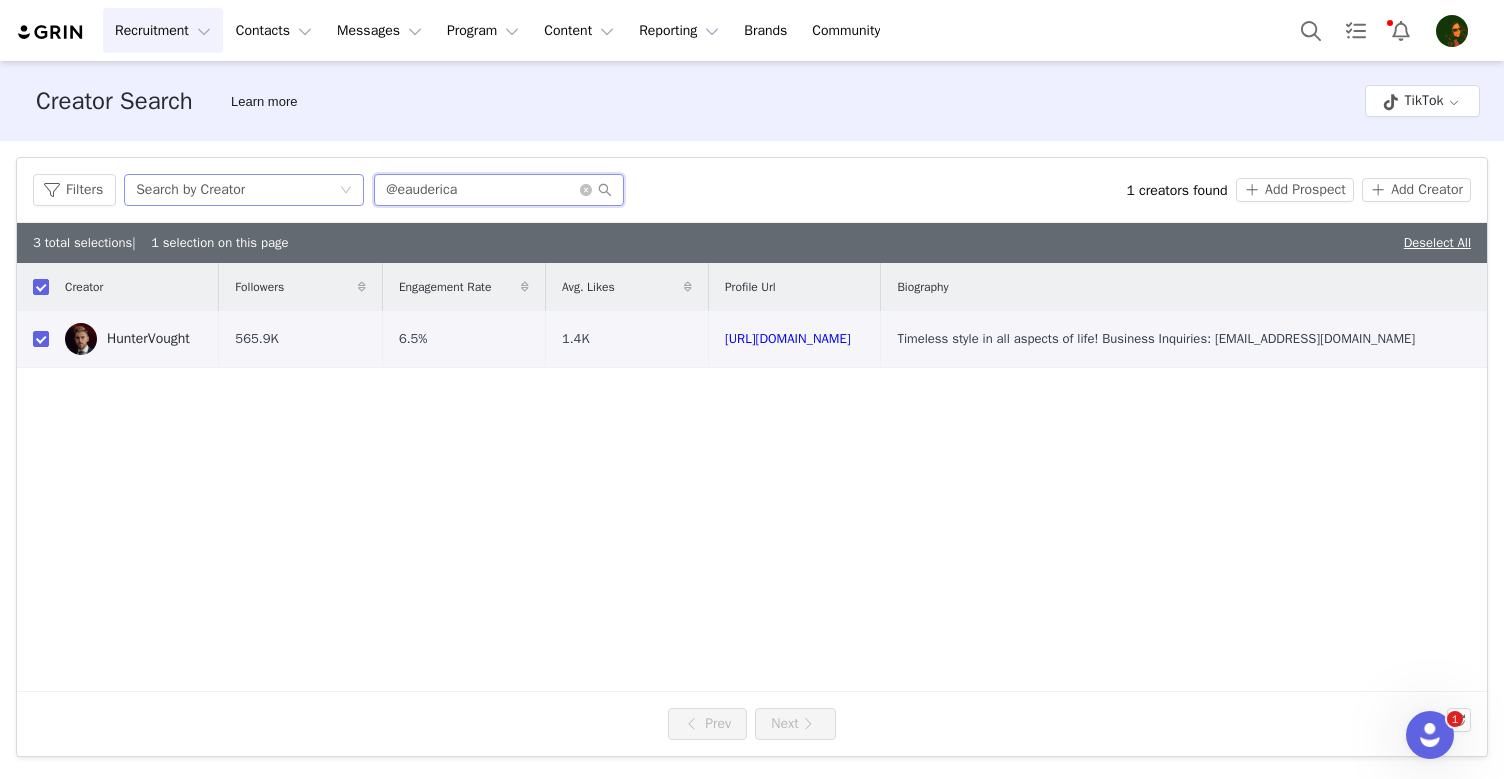 type on "@eauderica" 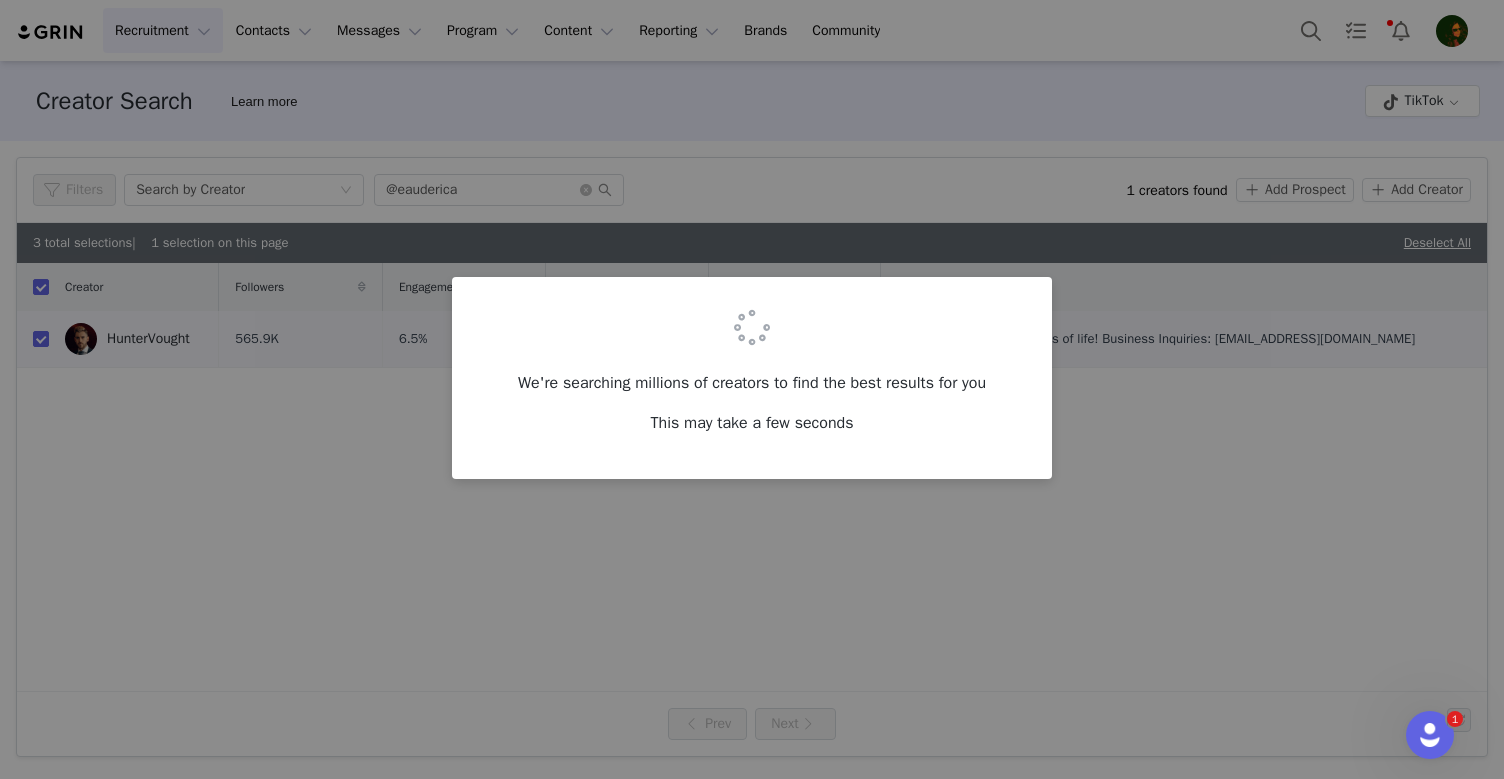 checkbox on "false" 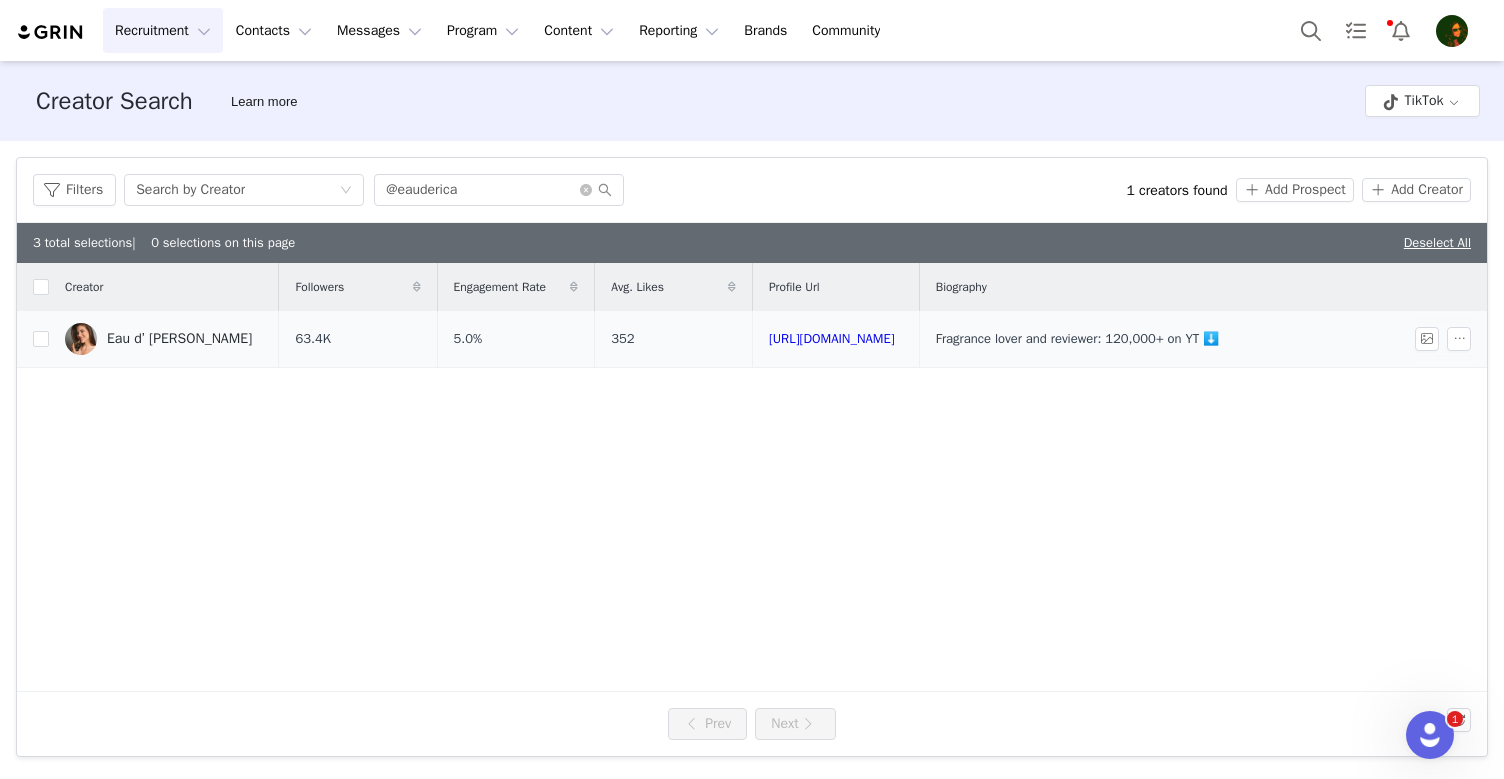 click on "Eau d’ [PERSON_NAME]" at bounding box center (179, 339) 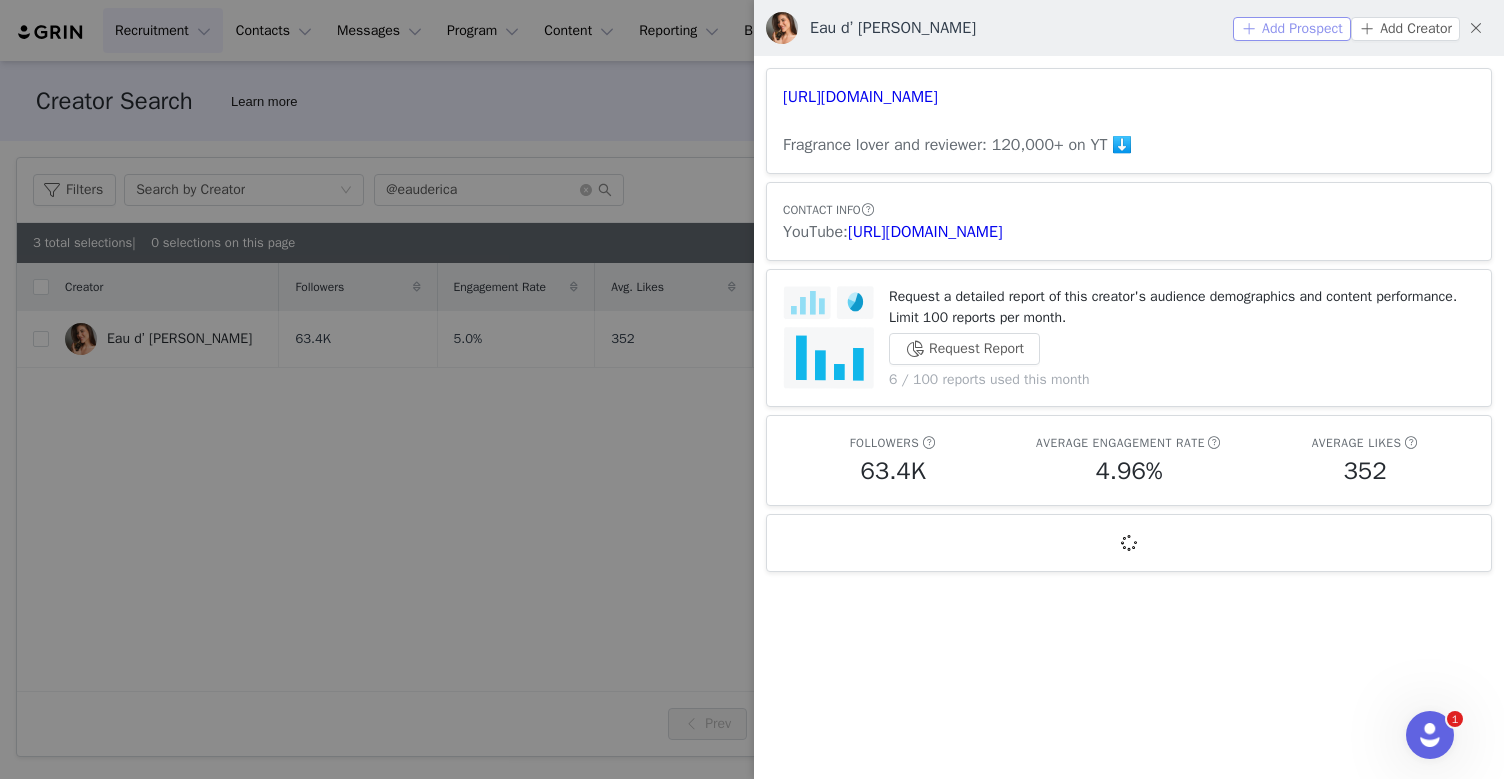 click on "Add Prospect" at bounding box center (1292, 29) 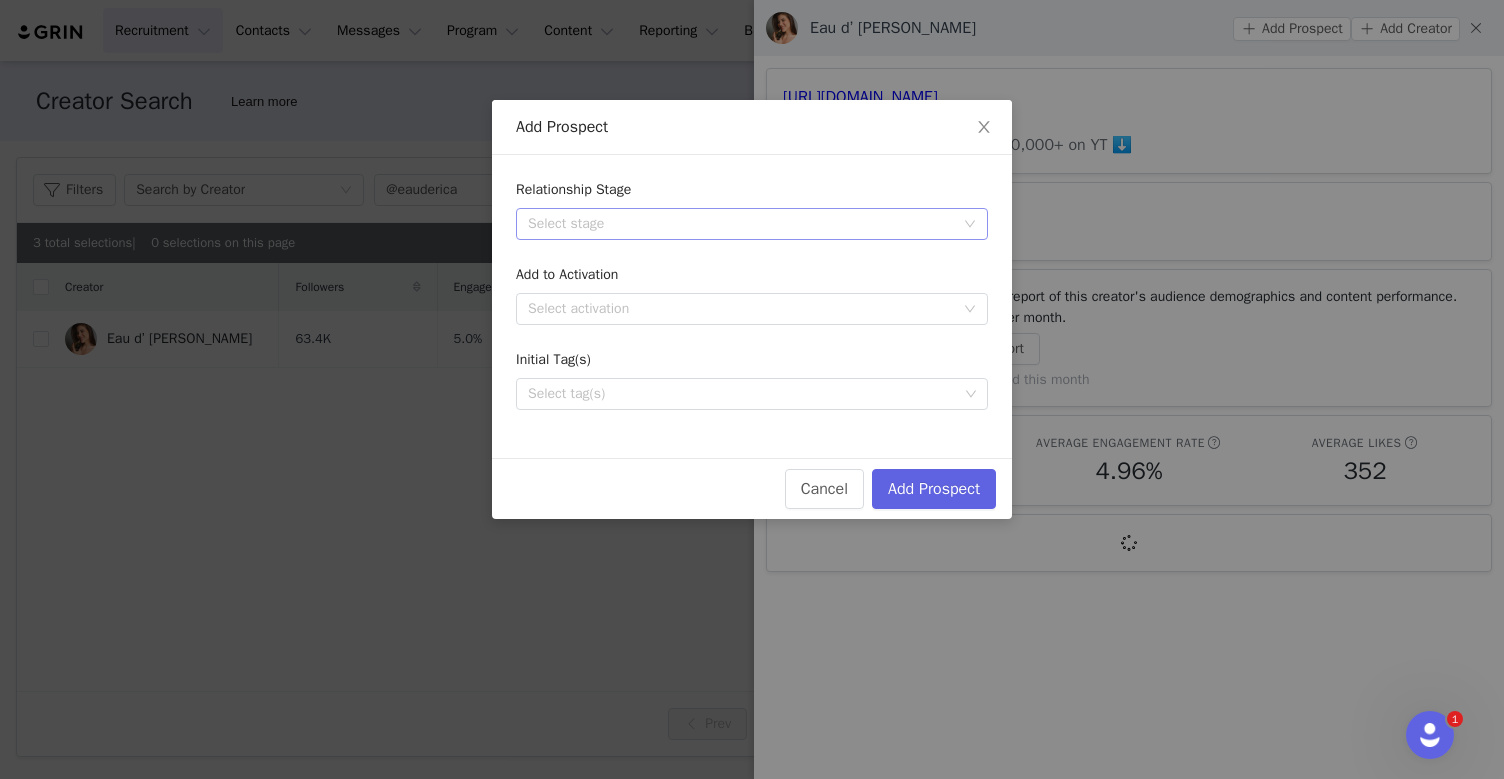 click on "Select stage" at bounding box center [741, 224] 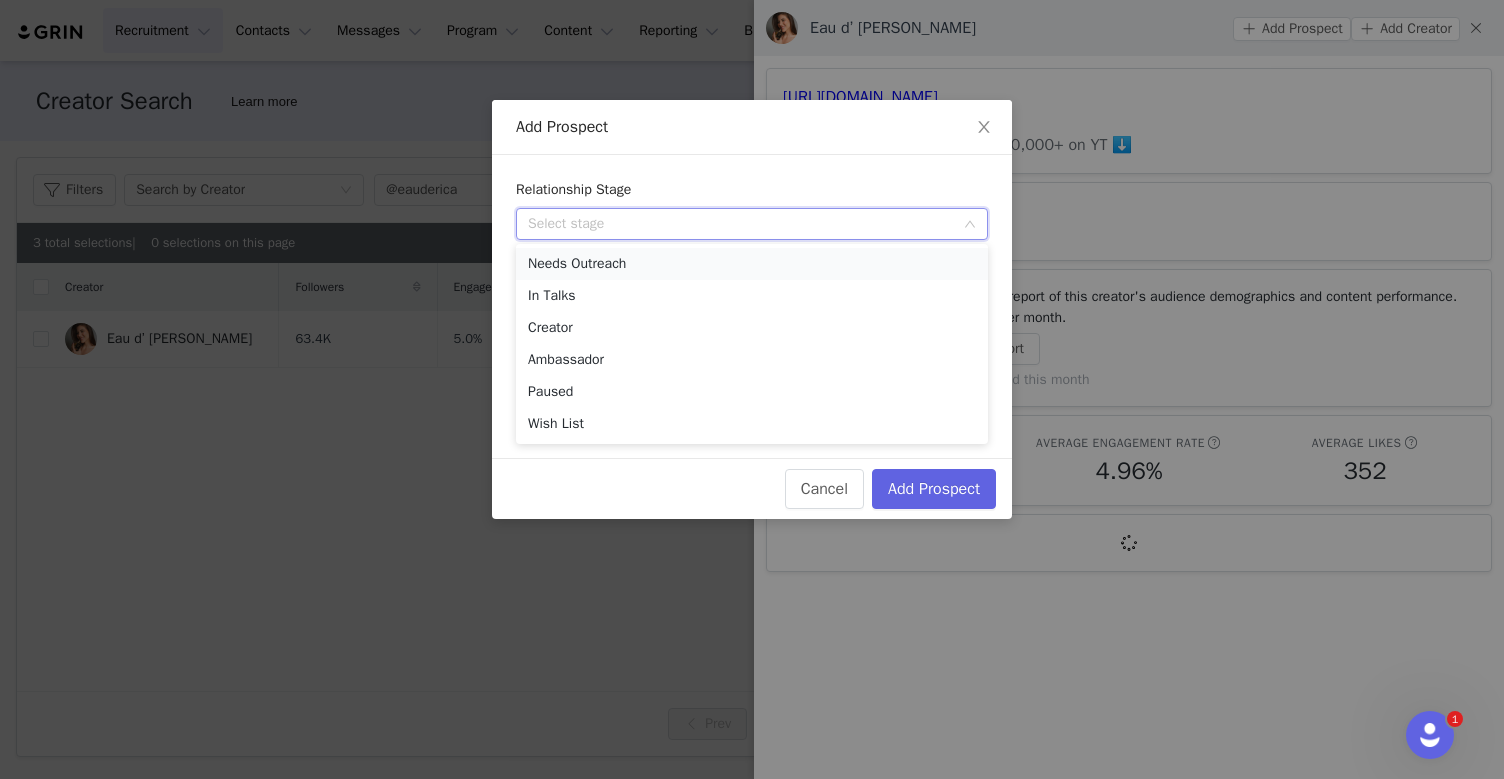 click on "Needs Outreach" at bounding box center (752, 264) 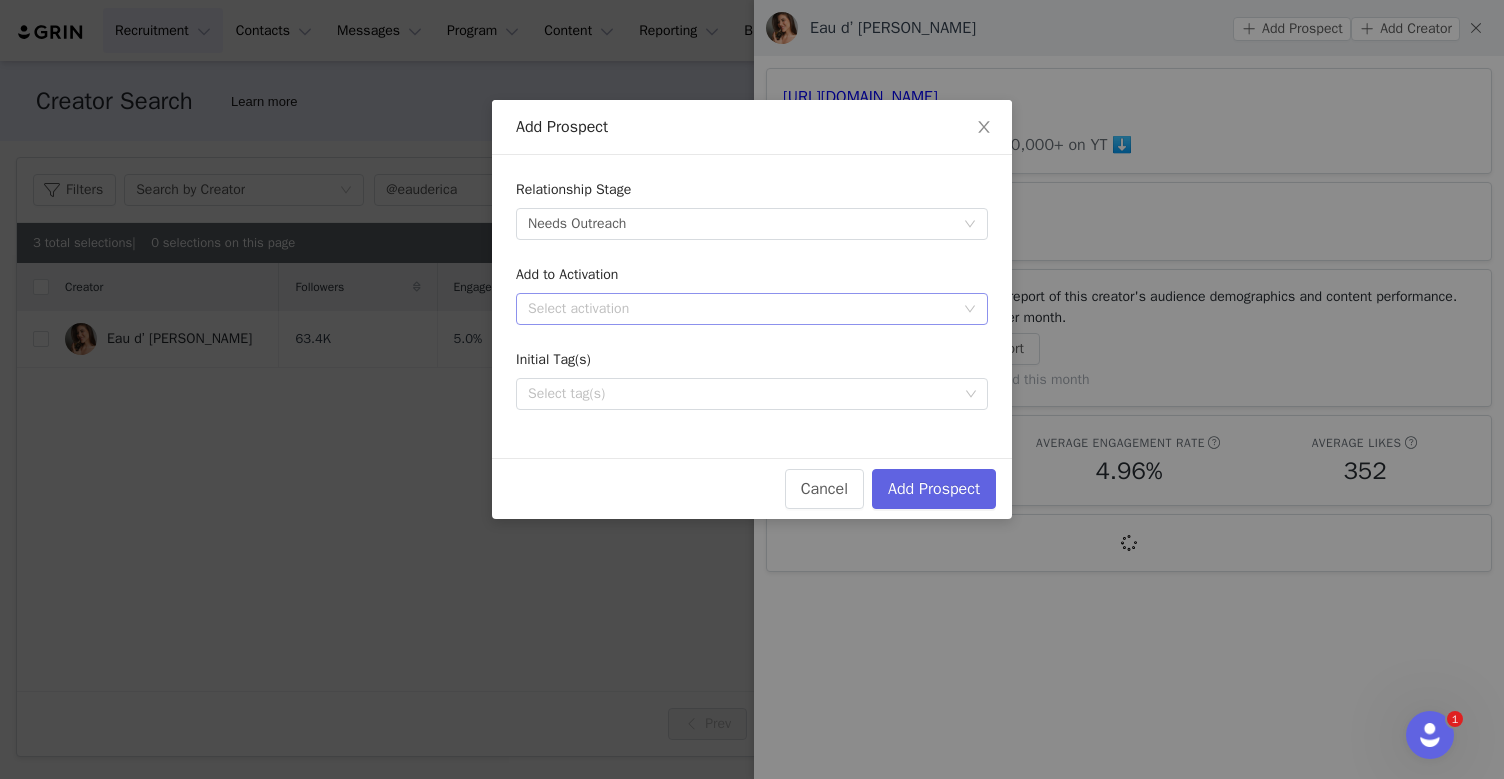 click on "Select activation" at bounding box center (741, 309) 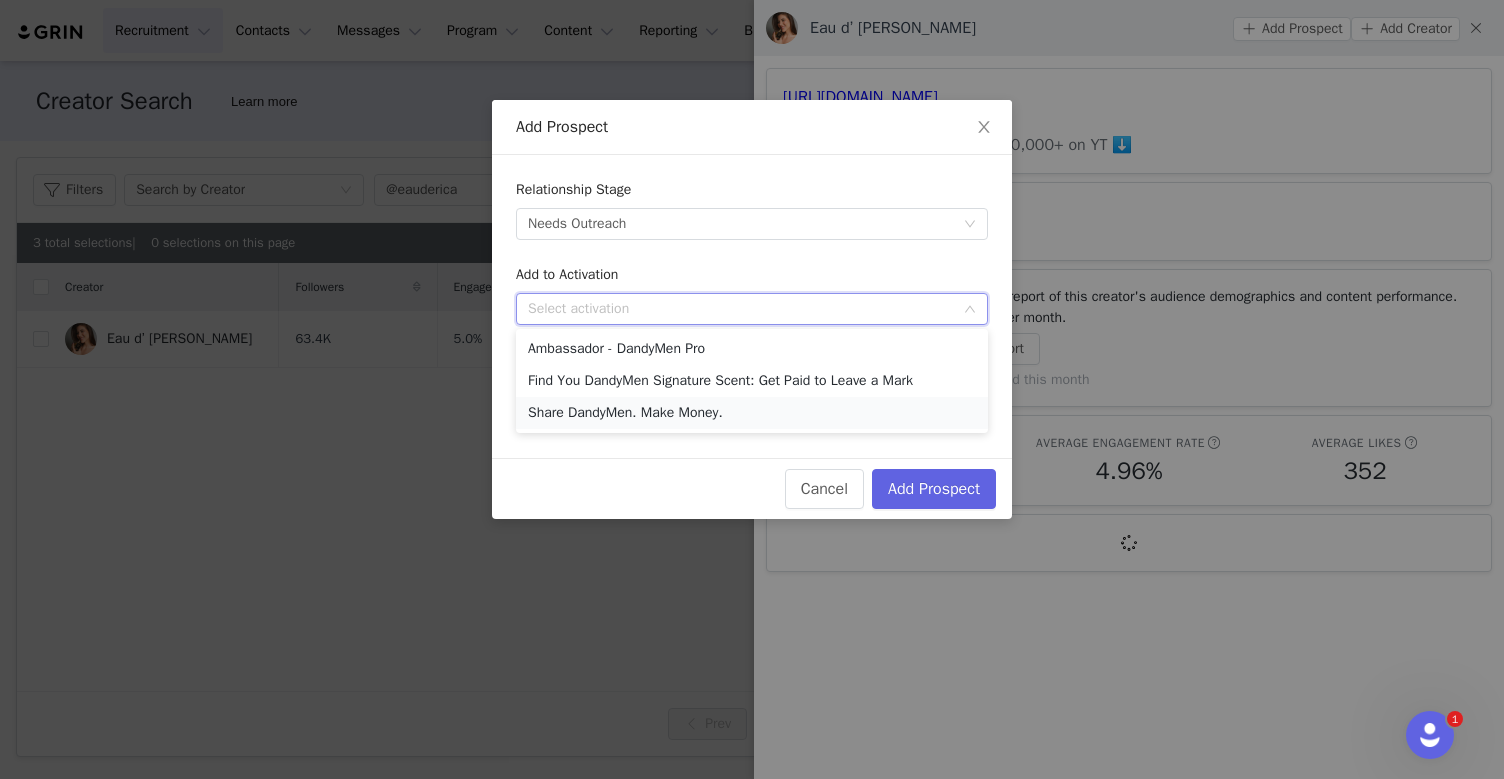click on "Share DandyMen. Make Money." at bounding box center (752, 413) 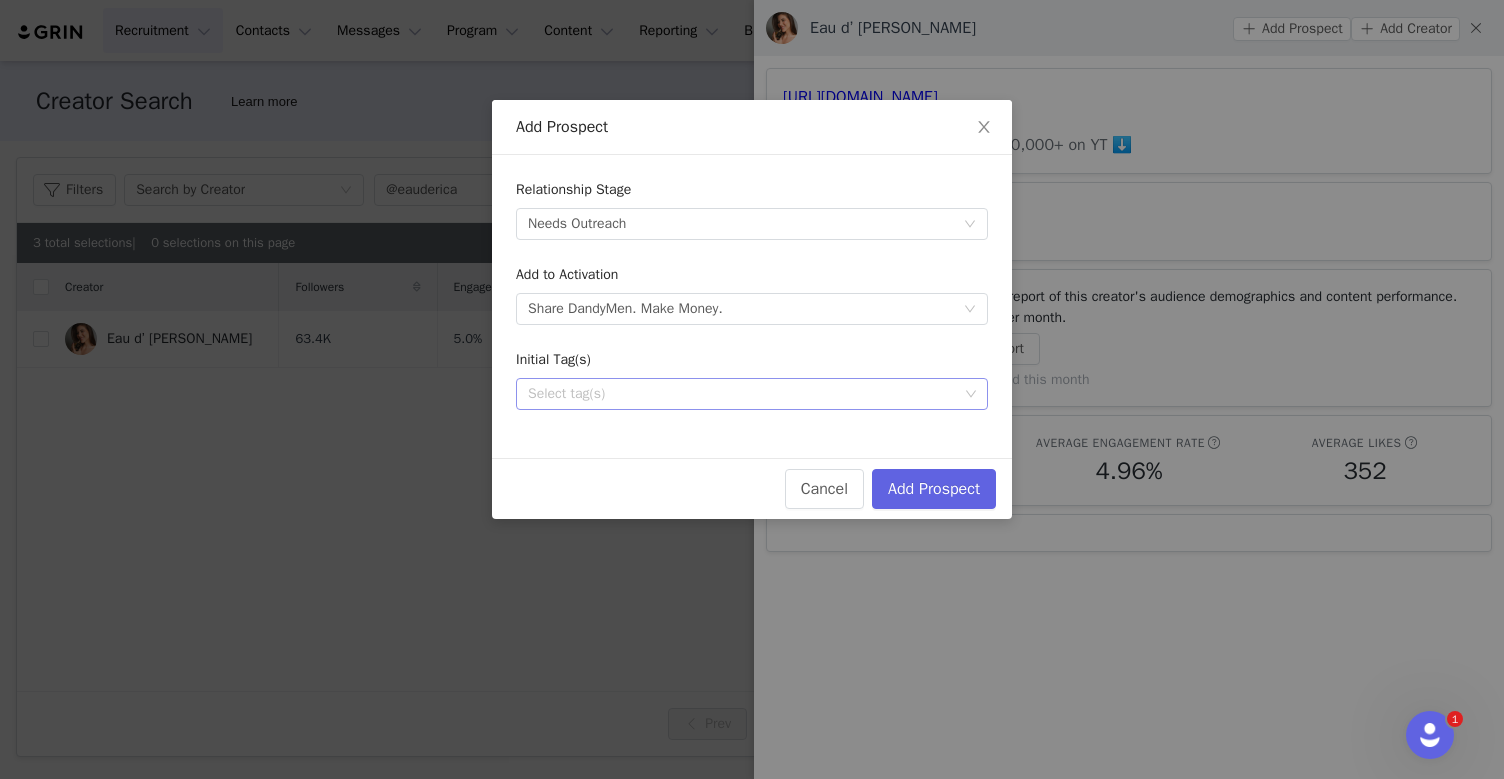 click on "Select tag(s)" at bounding box center (743, 394) 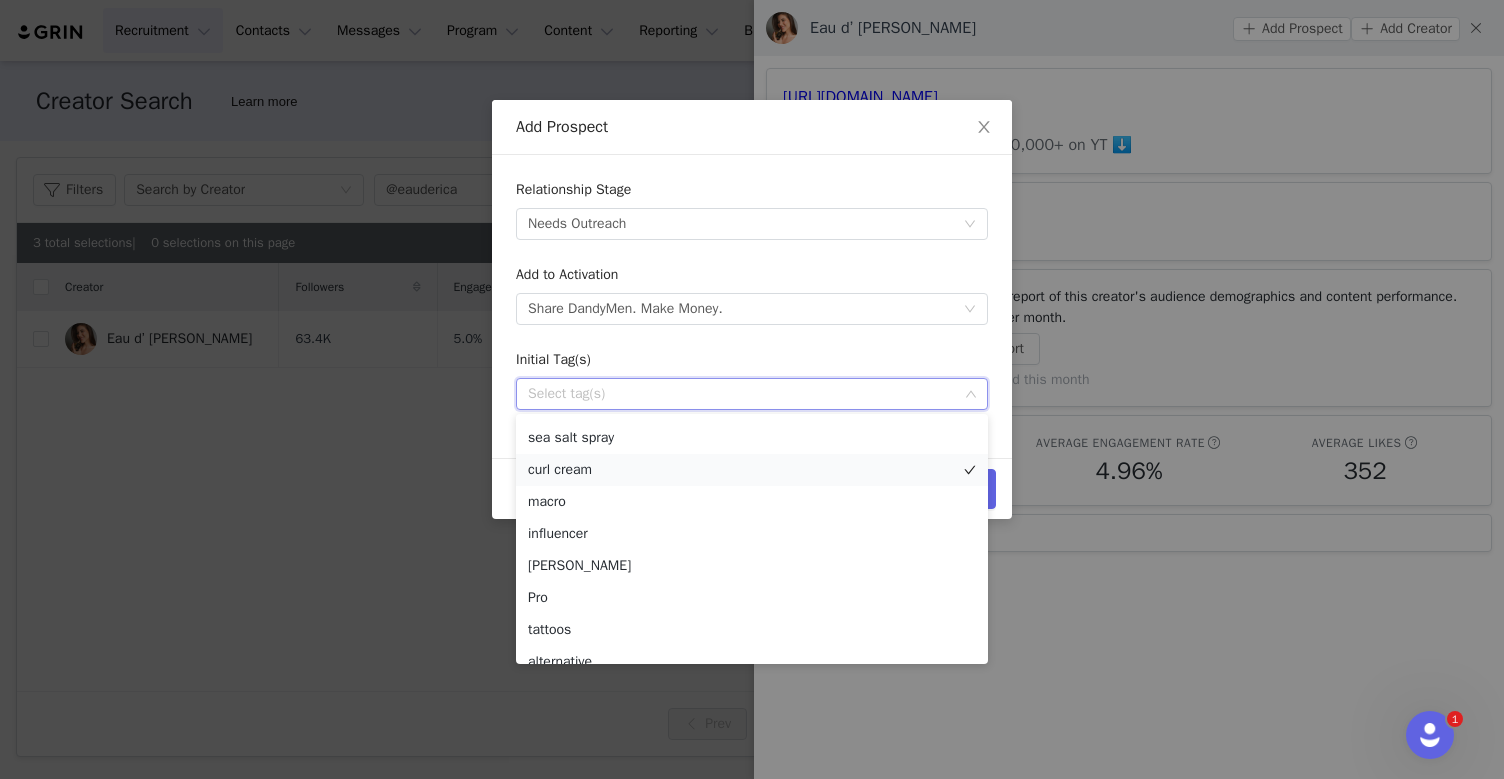scroll, scrollTop: 95, scrollLeft: 0, axis: vertical 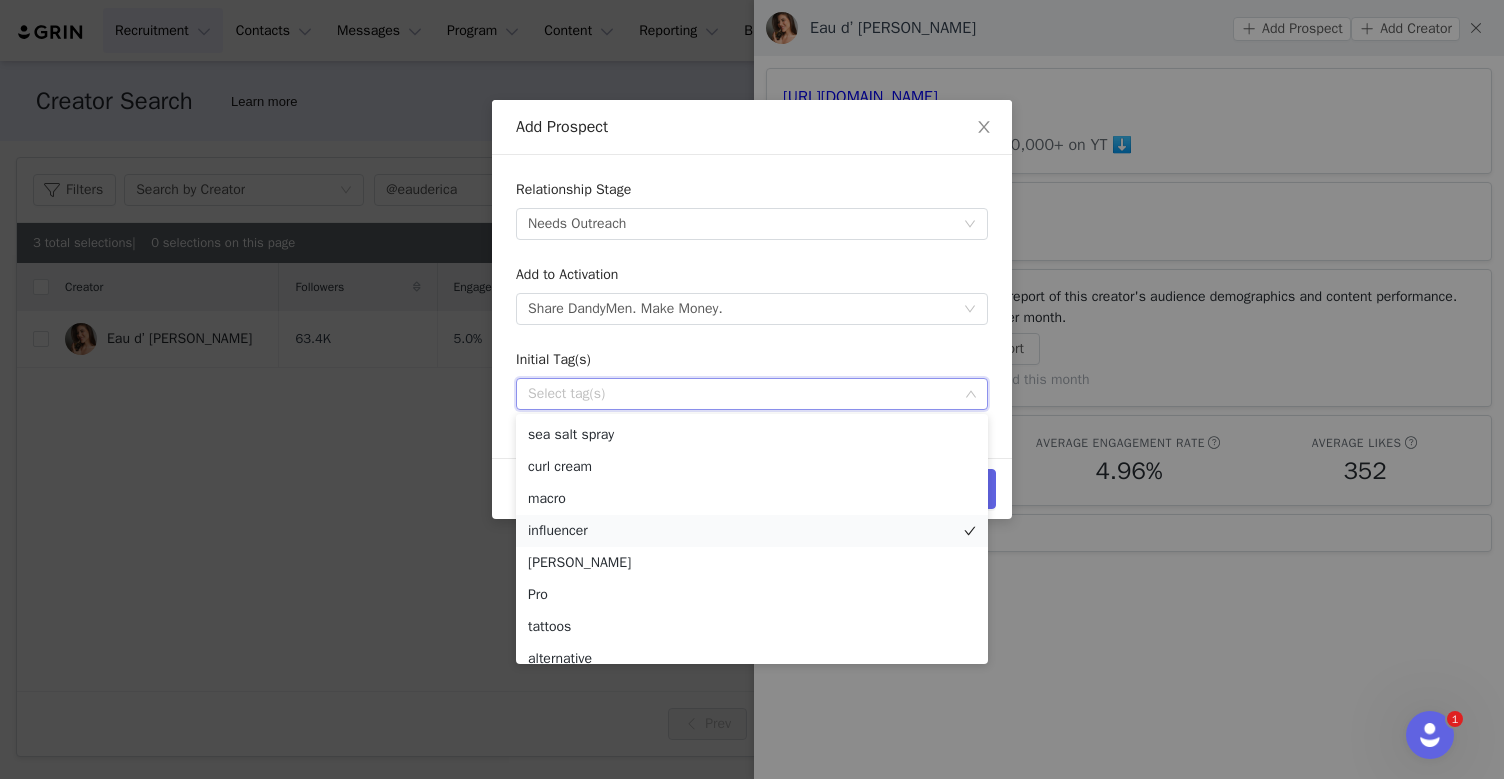 click on "influencer" at bounding box center [752, 531] 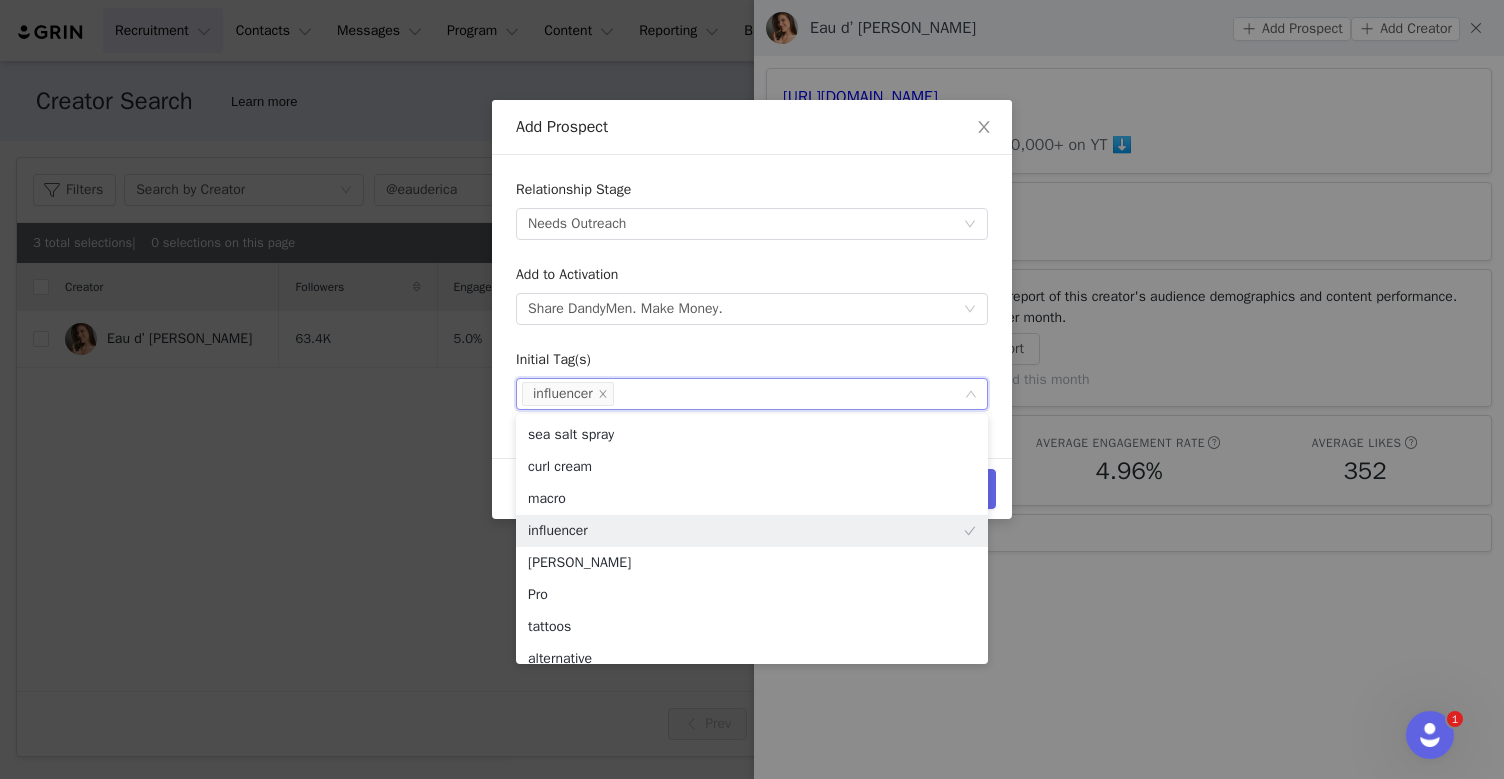 click on "Cancel Add Prospect" at bounding box center (752, 488) 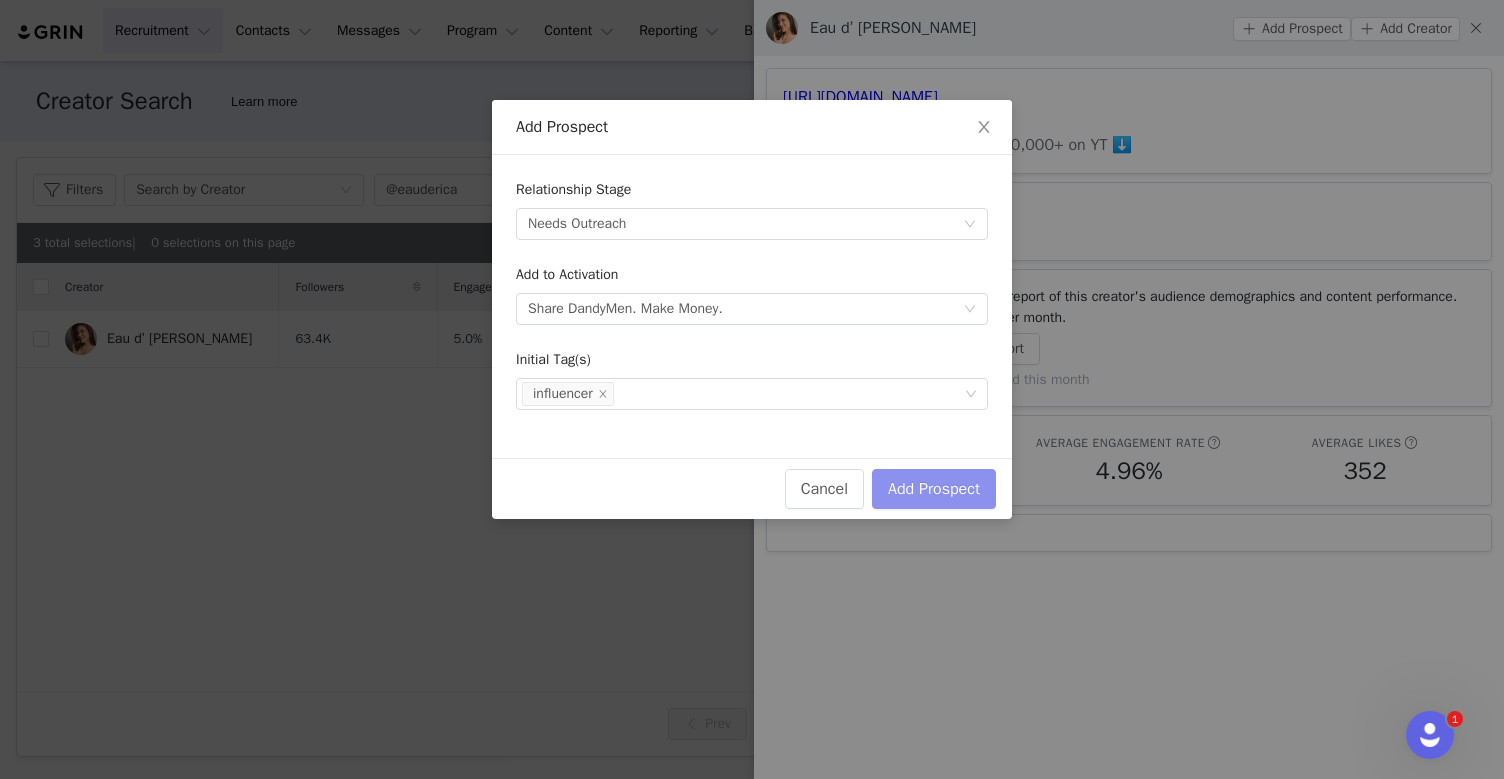 click on "Add Prospect" at bounding box center [934, 489] 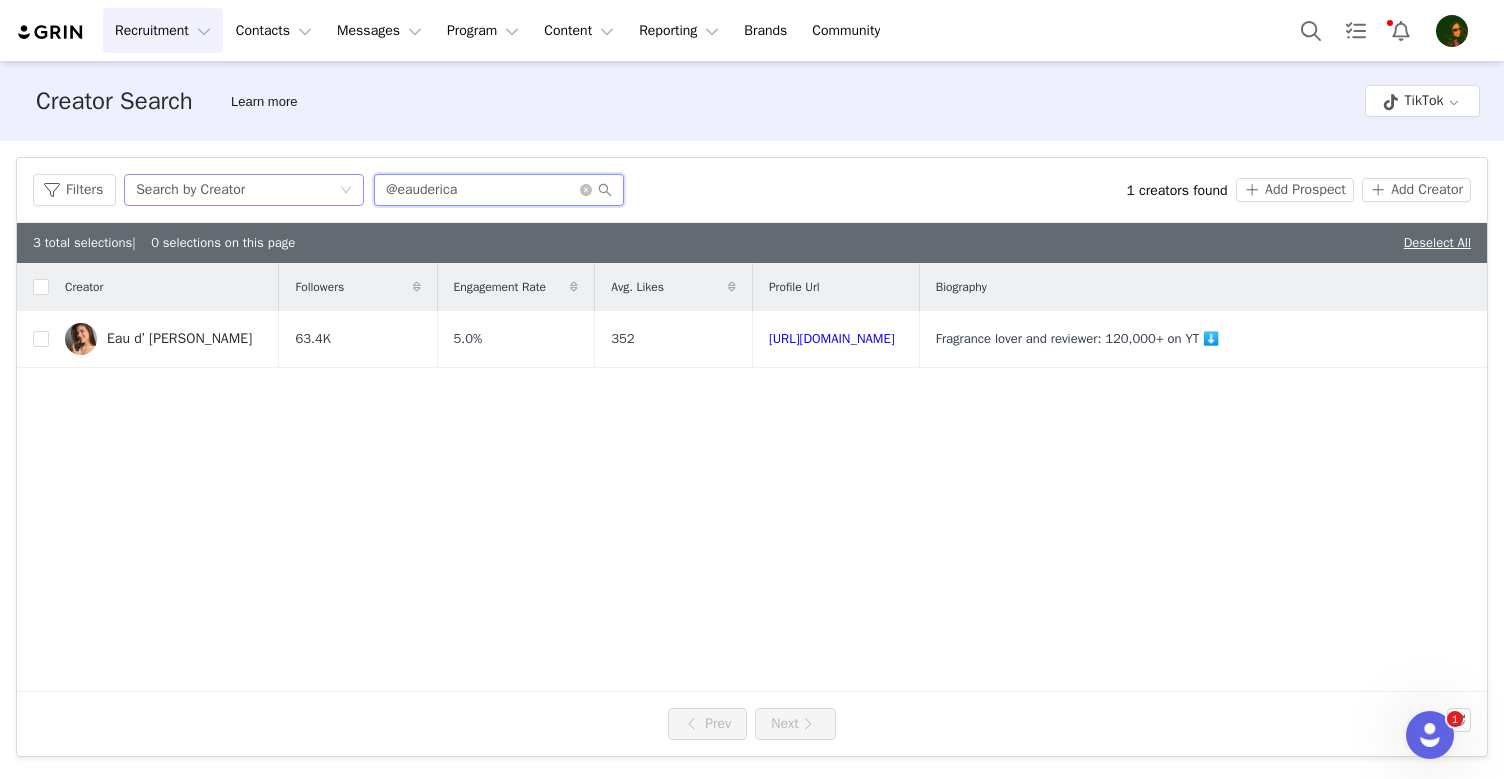 drag, startPoint x: 415, startPoint y: 191, endPoint x: 250, endPoint y: 191, distance: 165 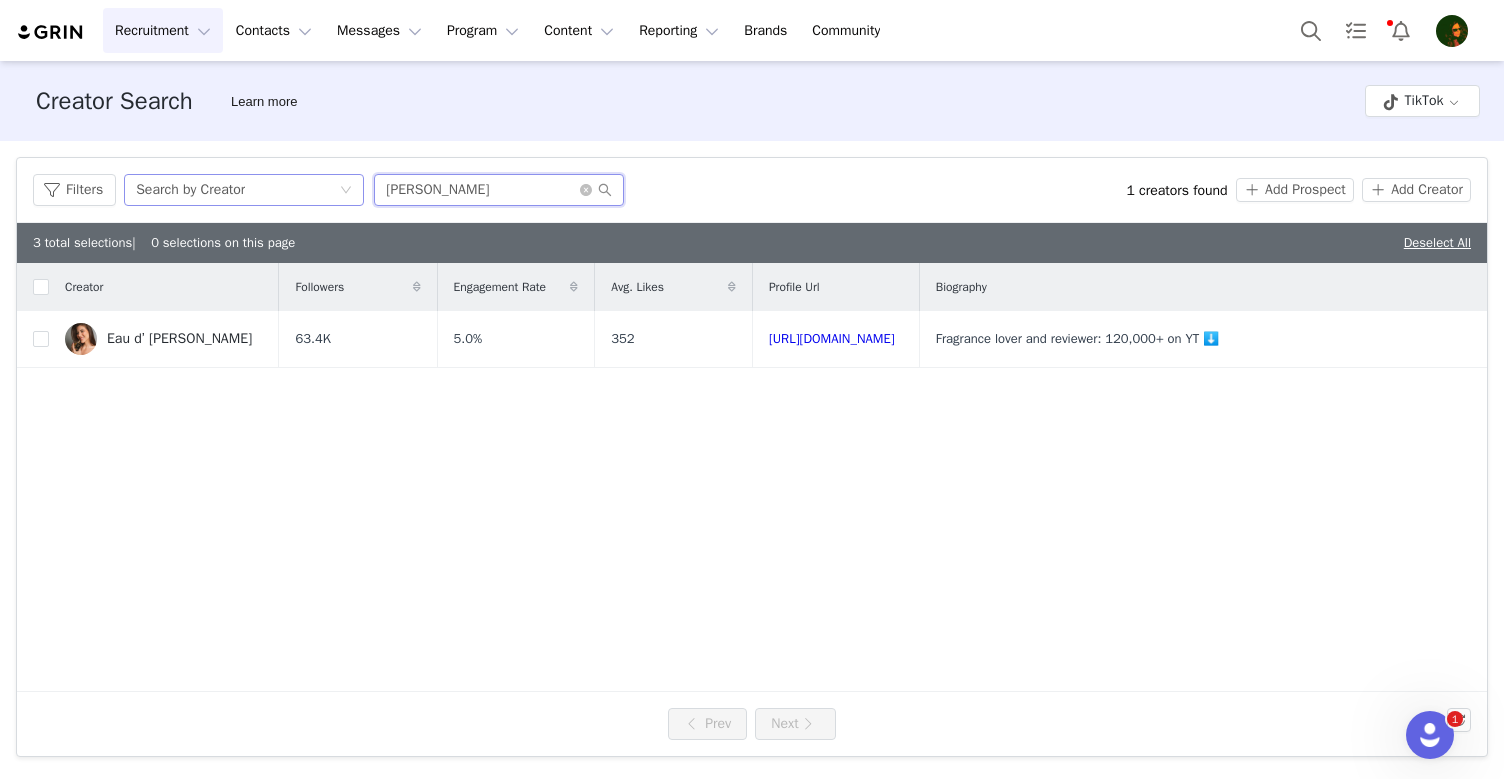 type on "[PERSON_NAME]" 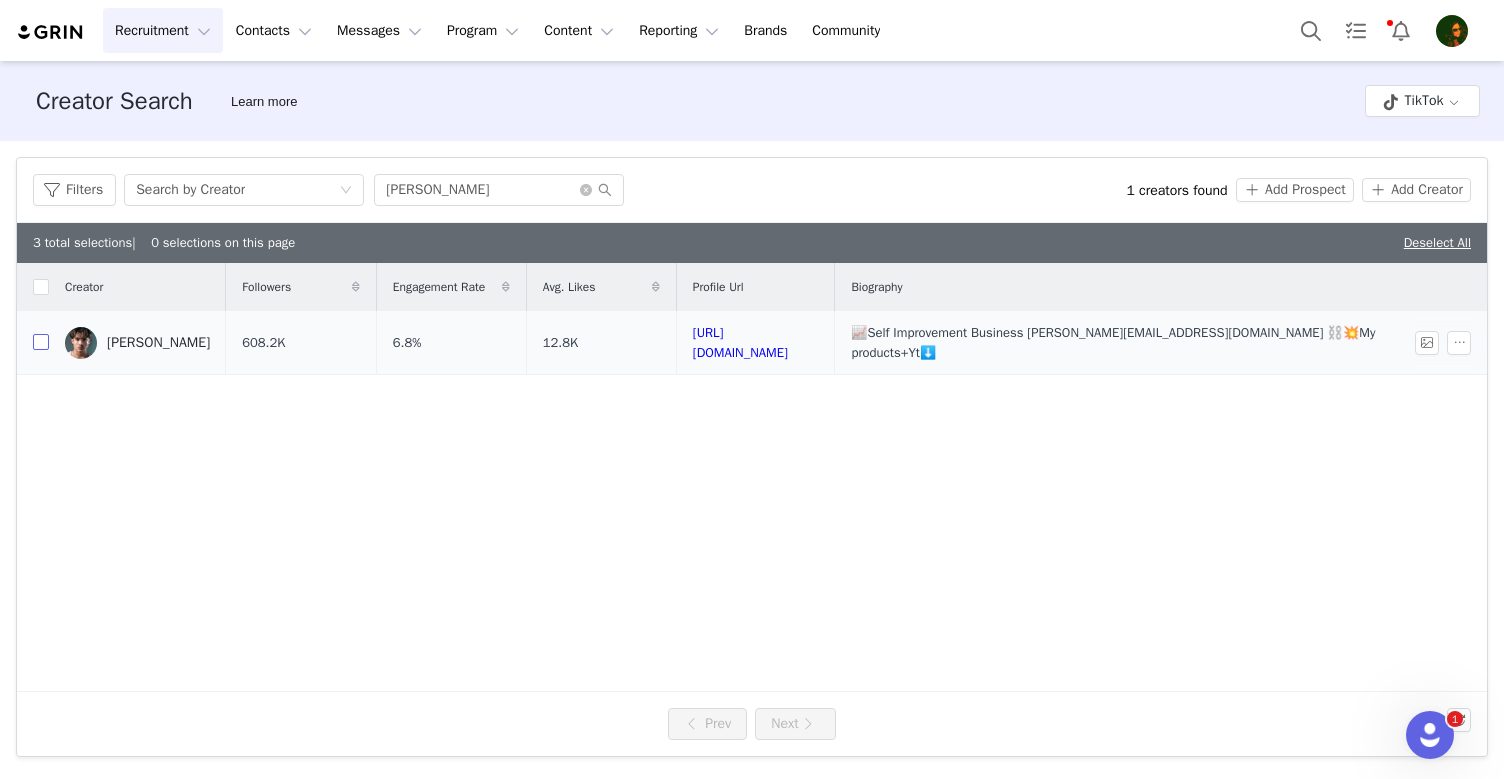 click at bounding box center (41, 342) 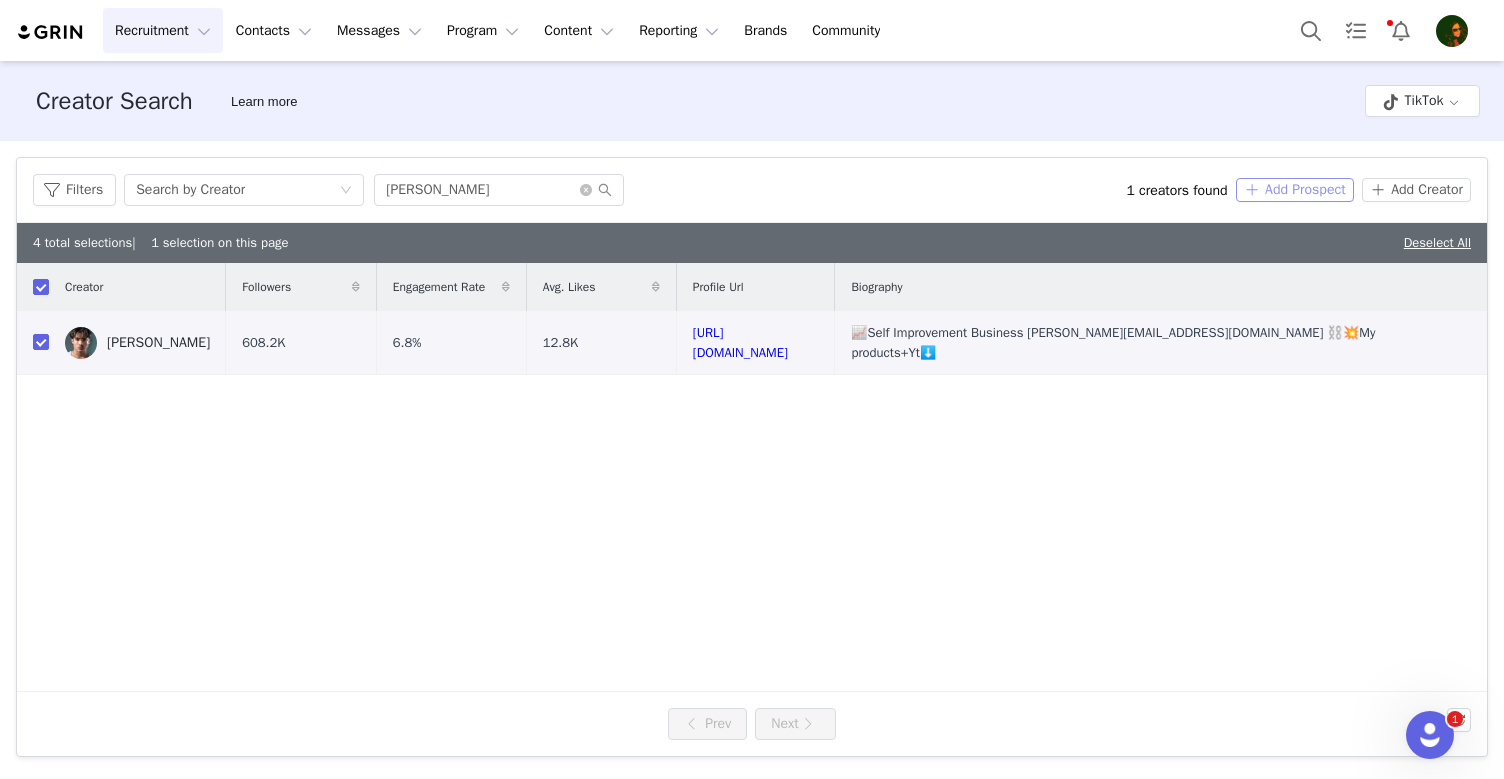 click on "Add Prospect" at bounding box center (1295, 190) 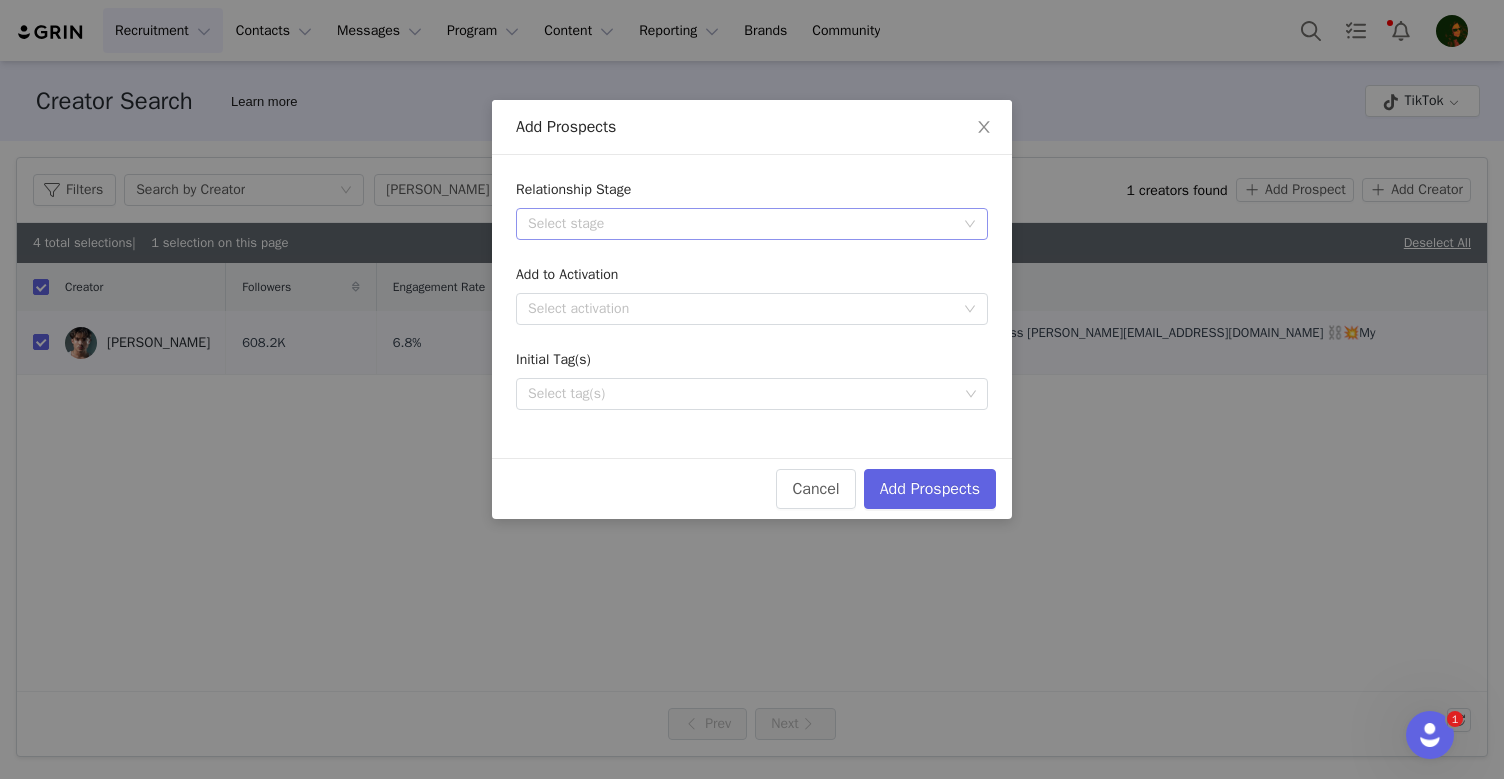 click on "Select stage" at bounding box center (741, 224) 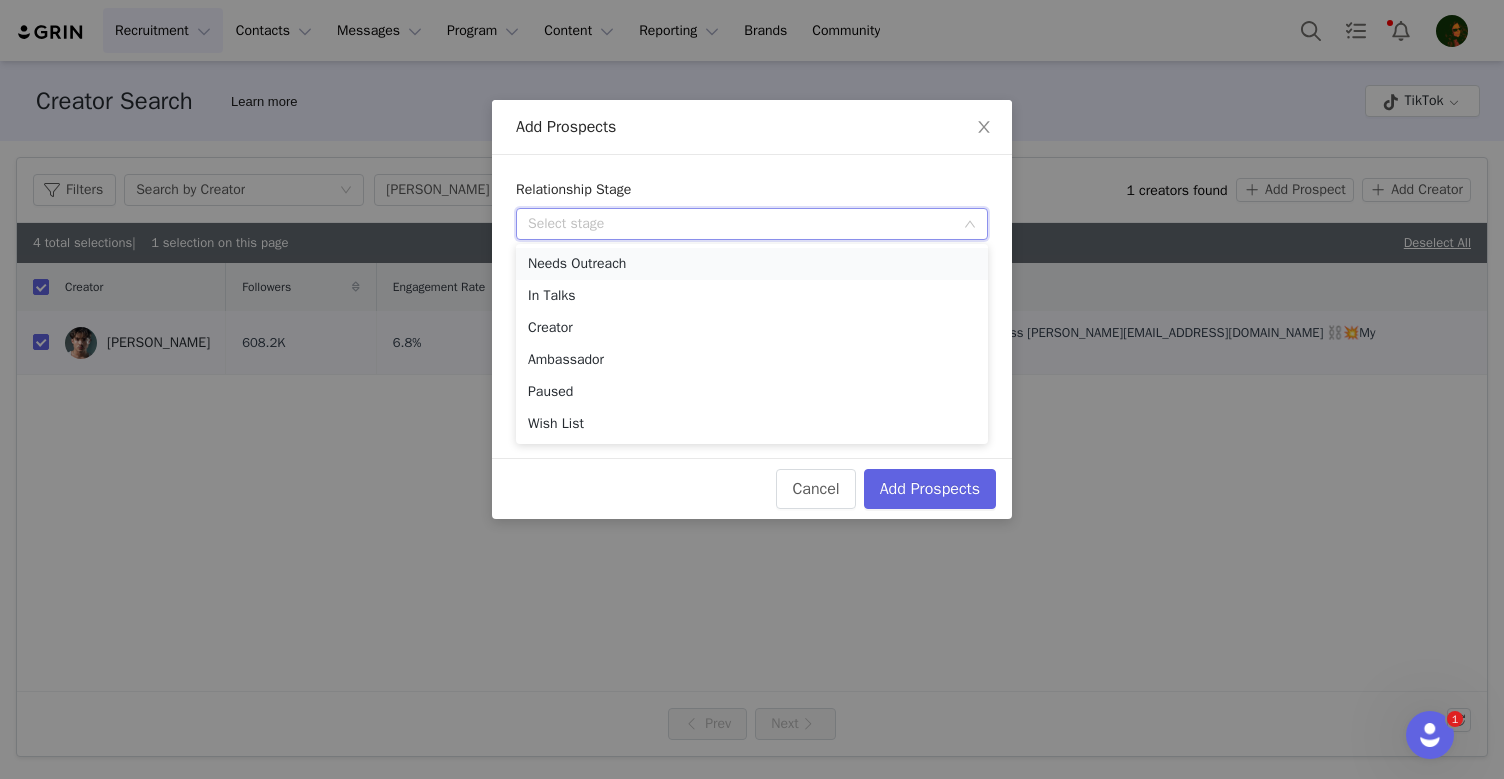 click on "Needs Outreach" at bounding box center [752, 264] 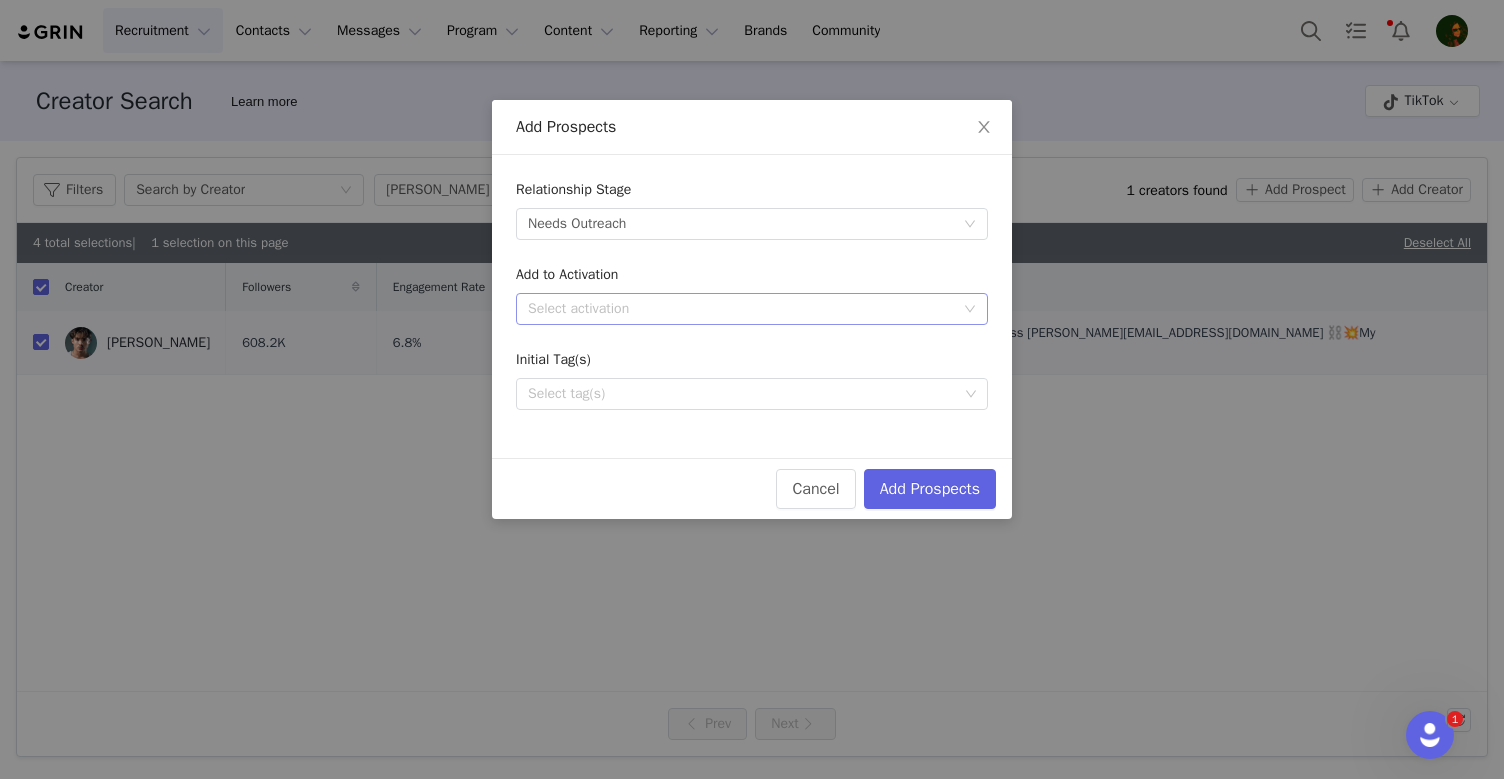 click on "Select activation" at bounding box center (741, 309) 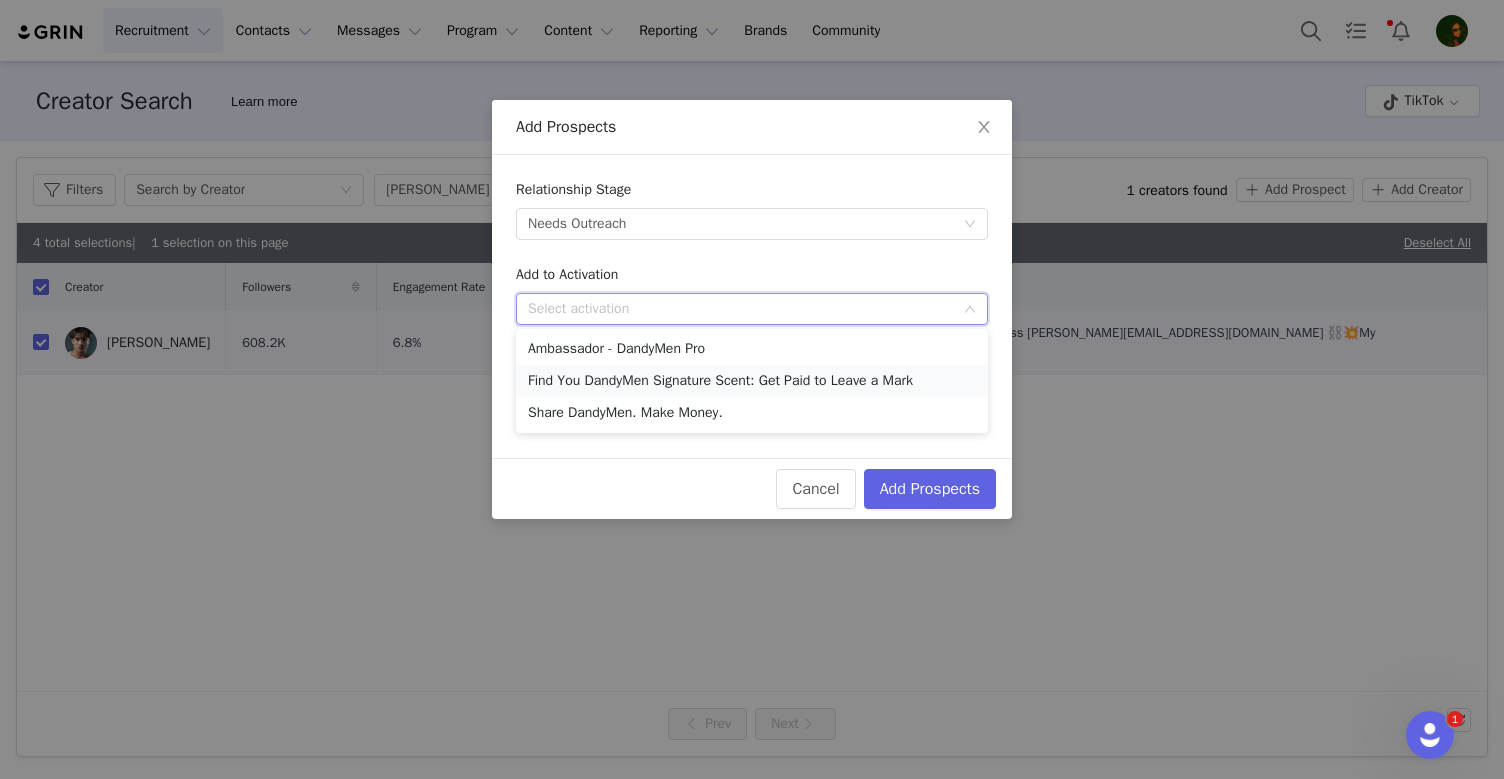 click on "Find You DandyMen Signature Scent: Get Paid to Leave a Mark" at bounding box center [752, 381] 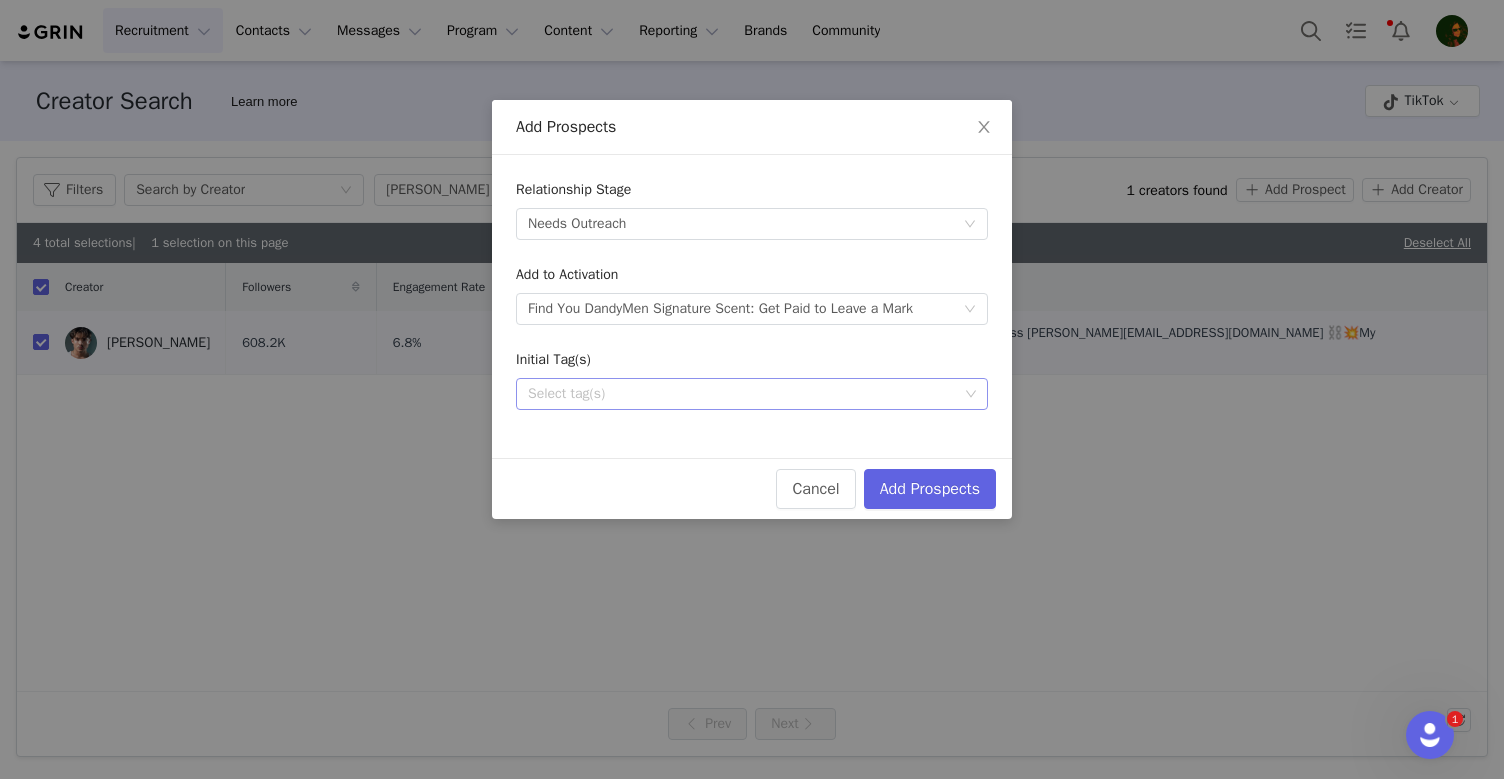 click on "Select tag(s)" at bounding box center [743, 394] 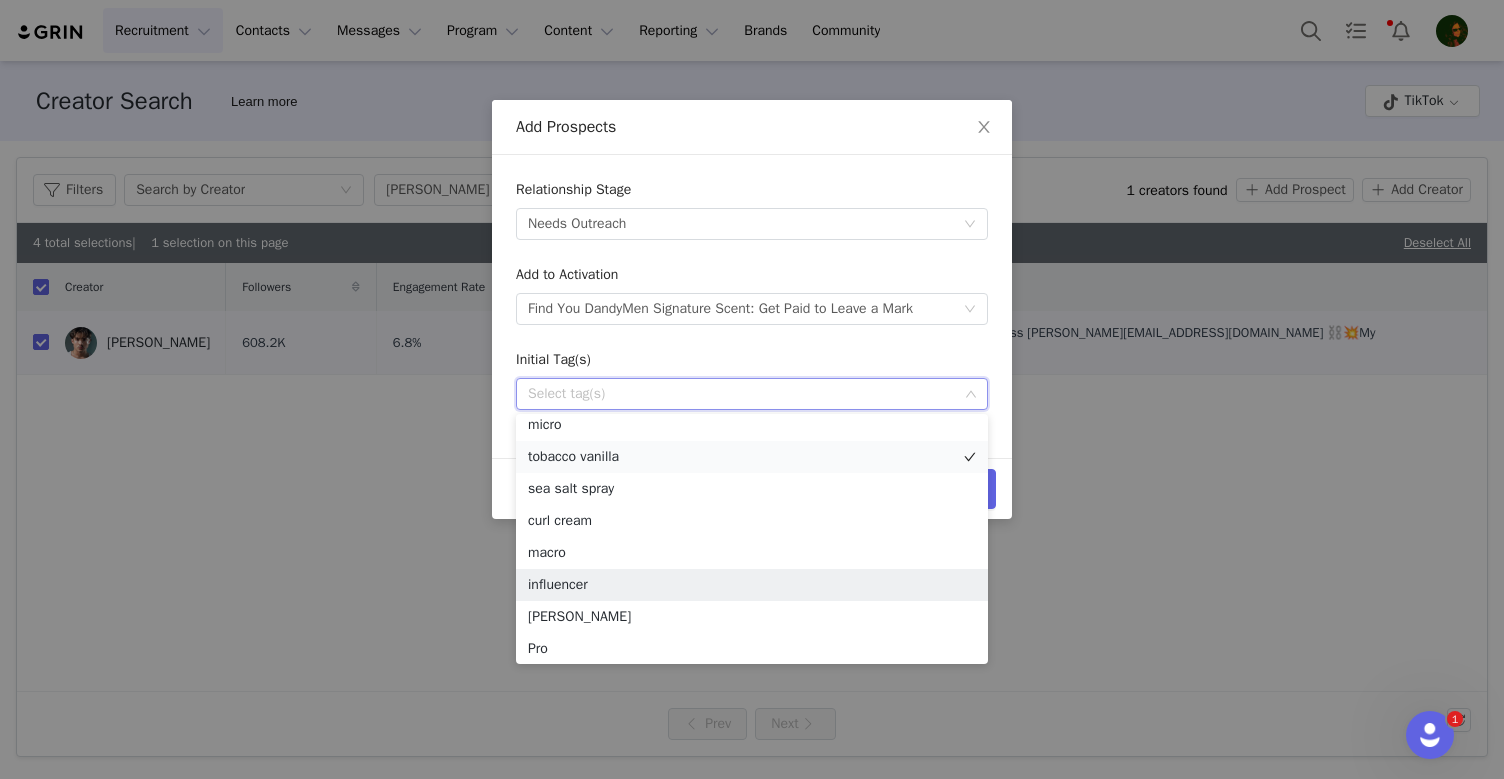 scroll, scrollTop: 0, scrollLeft: 0, axis: both 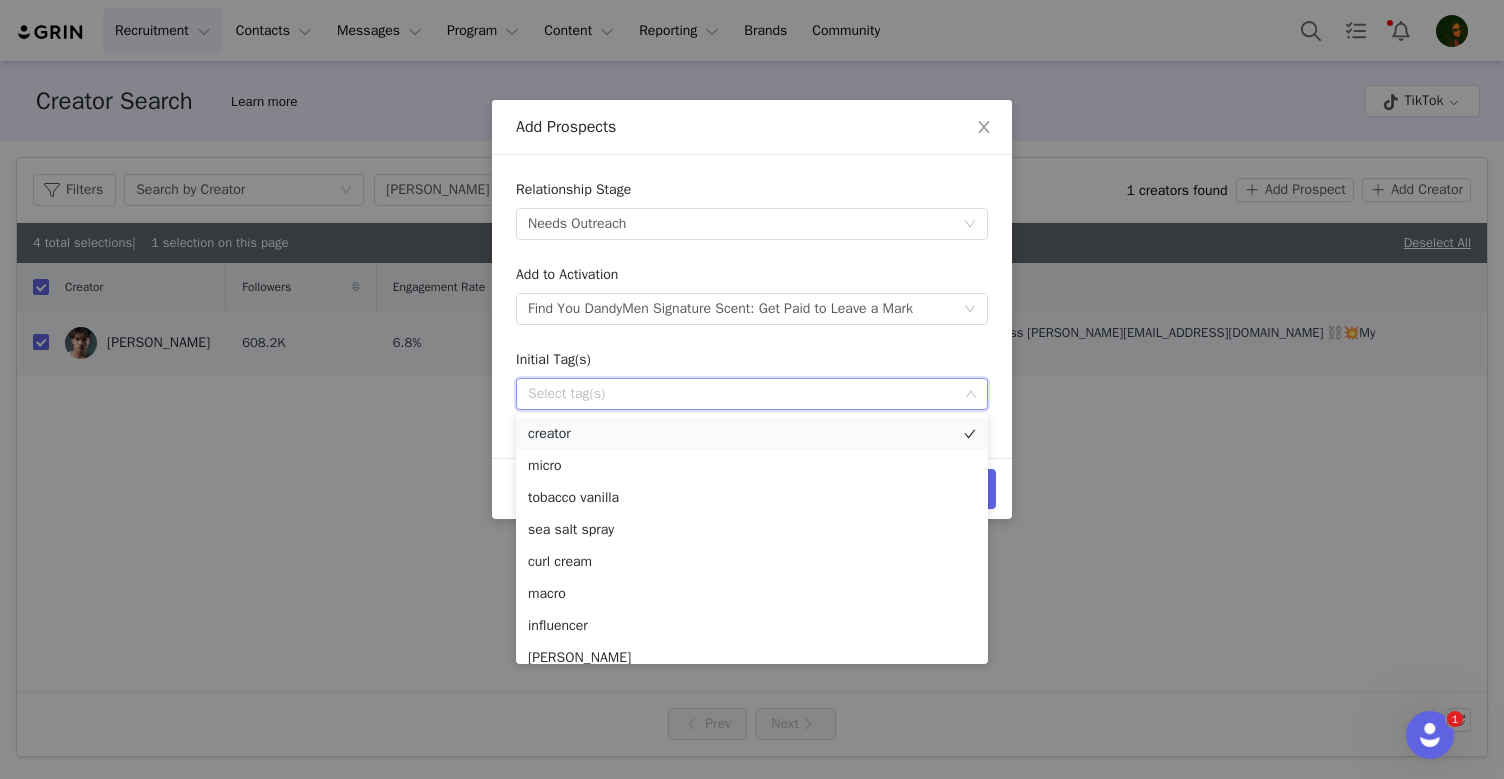 click on "creator" at bounding box center (752, 434) 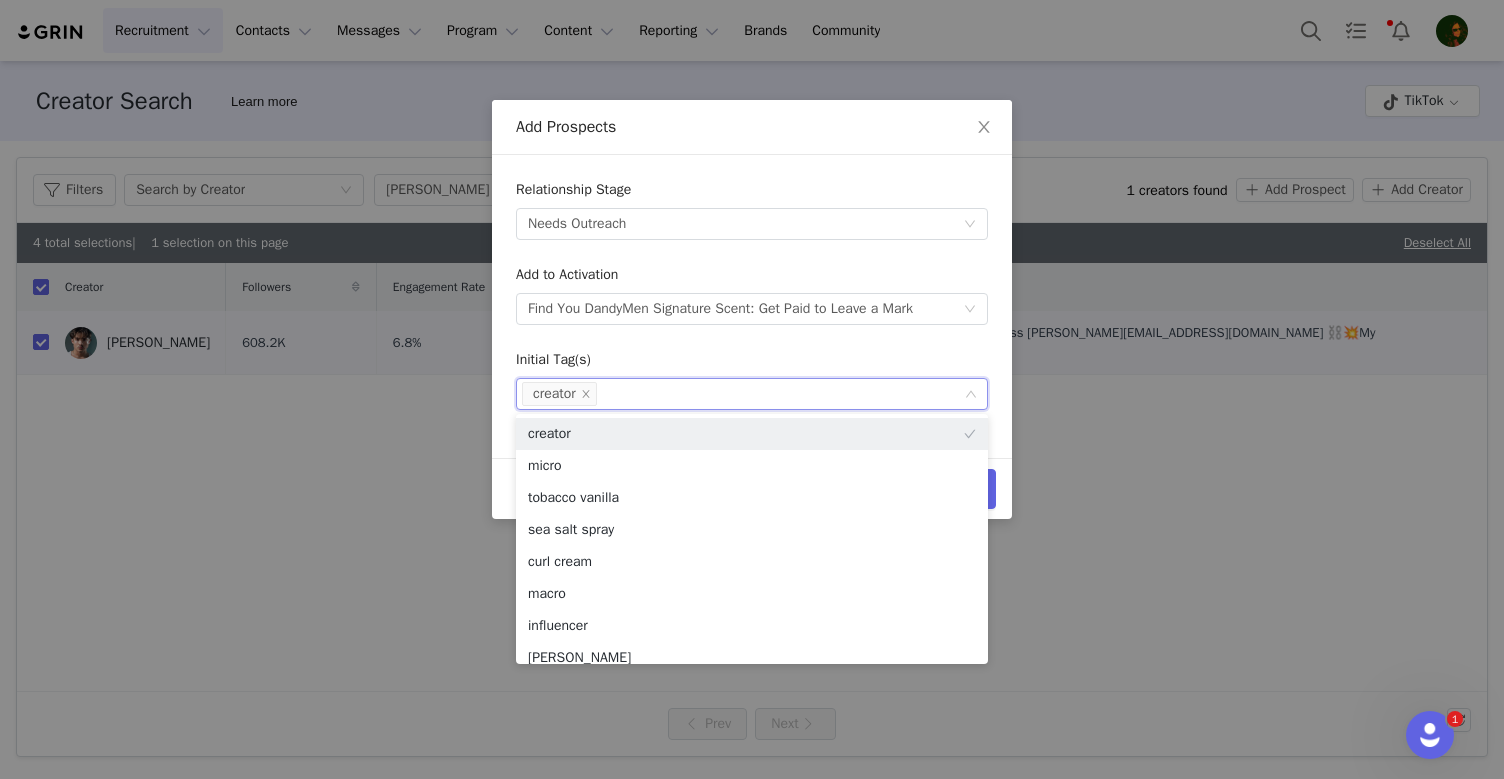 click on "Relationship Stage Select stage  Needs Outreach    Add to Activation Select activation  Find You DandyMen Signature Scent: Get Paid to Leave a Mark    Initial Tag(s) Select tag(s)  creator" at bounding box center (752, 294) 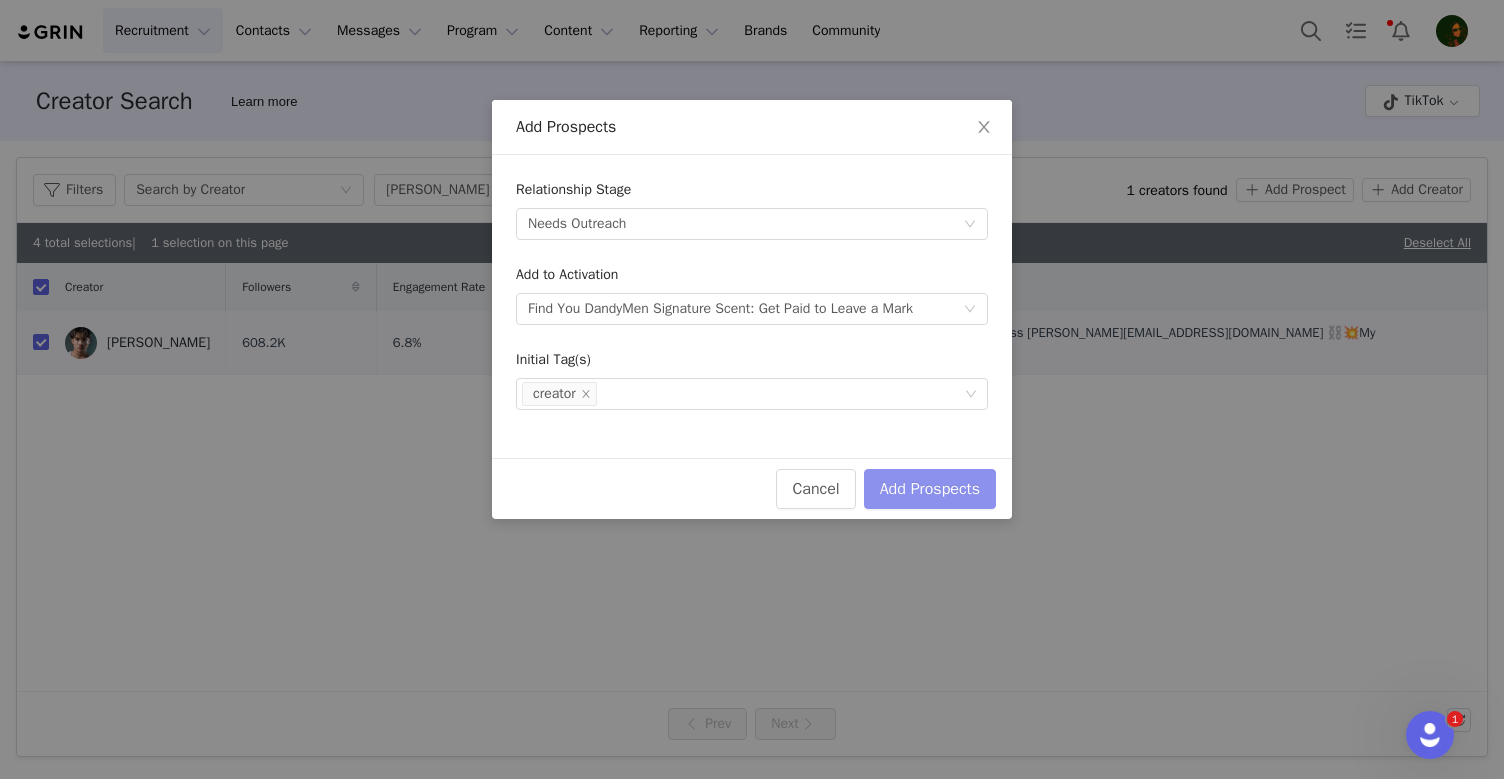click on "Add Prospects" at bounding box center (930, 489) 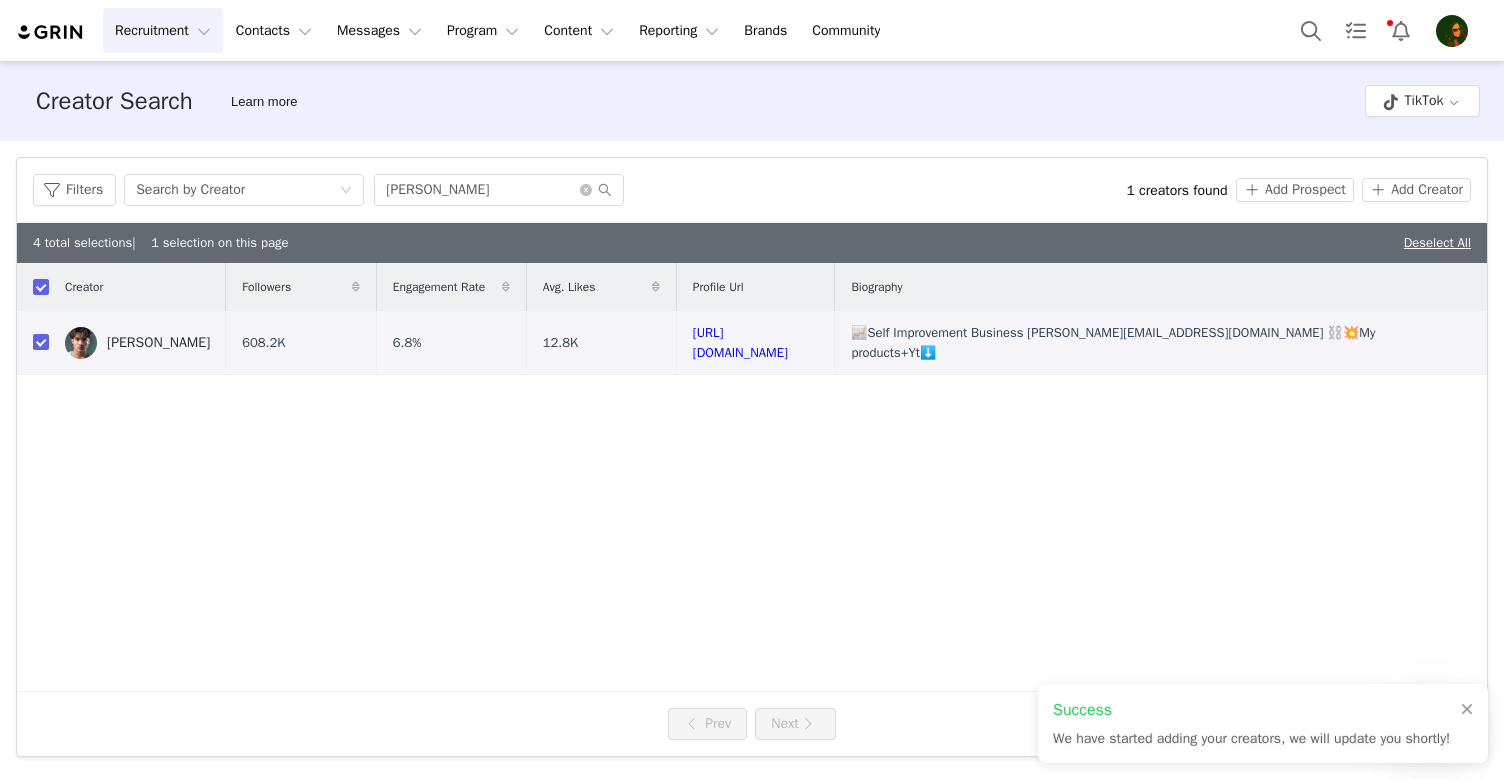 click on "Recruitment Recruitment" at bounding box center [163, 30] 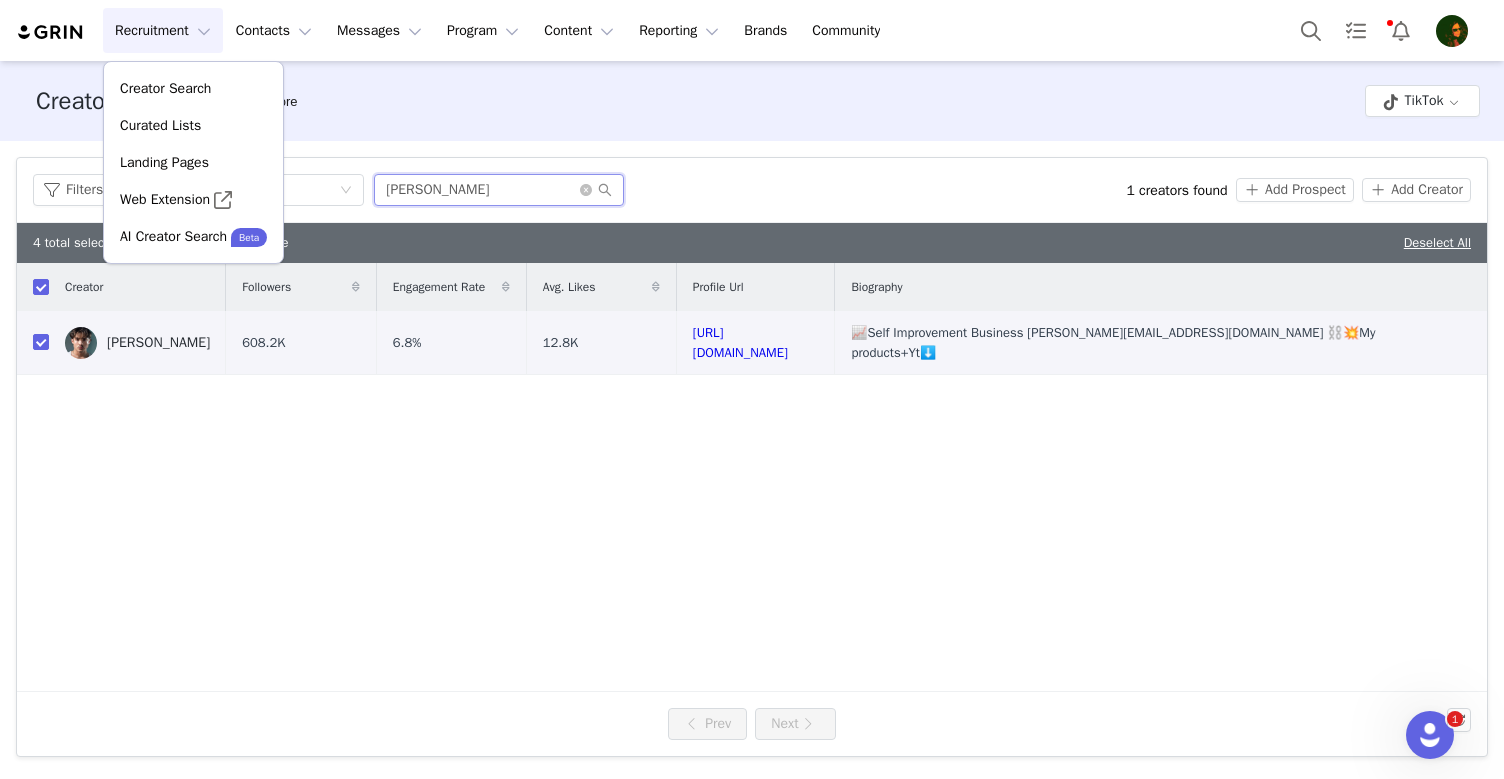 click on "[PERSON_NAME]" at bounding box center (499, 190) 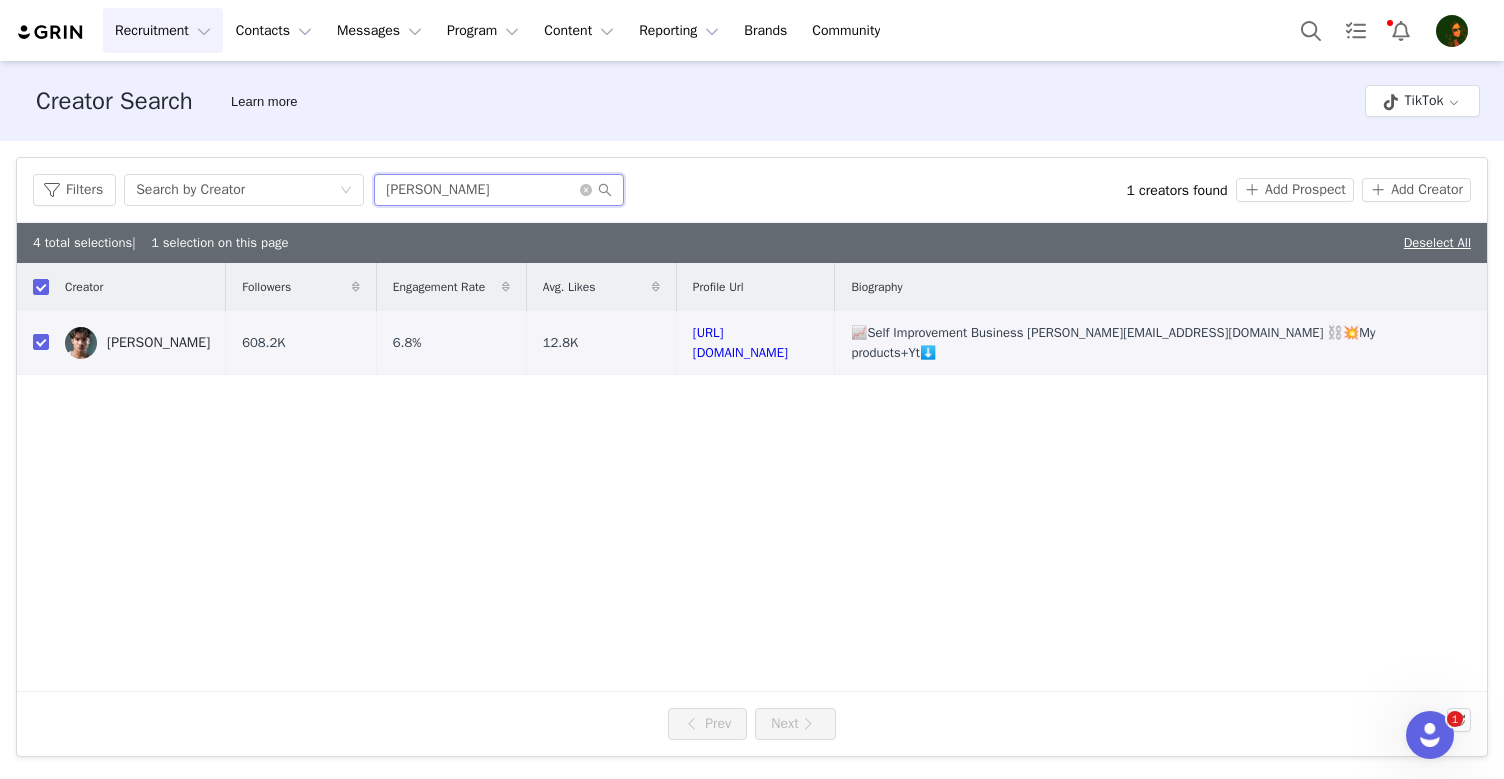 click on "[PERSON_NAME]" at bounding box center [499, 190] 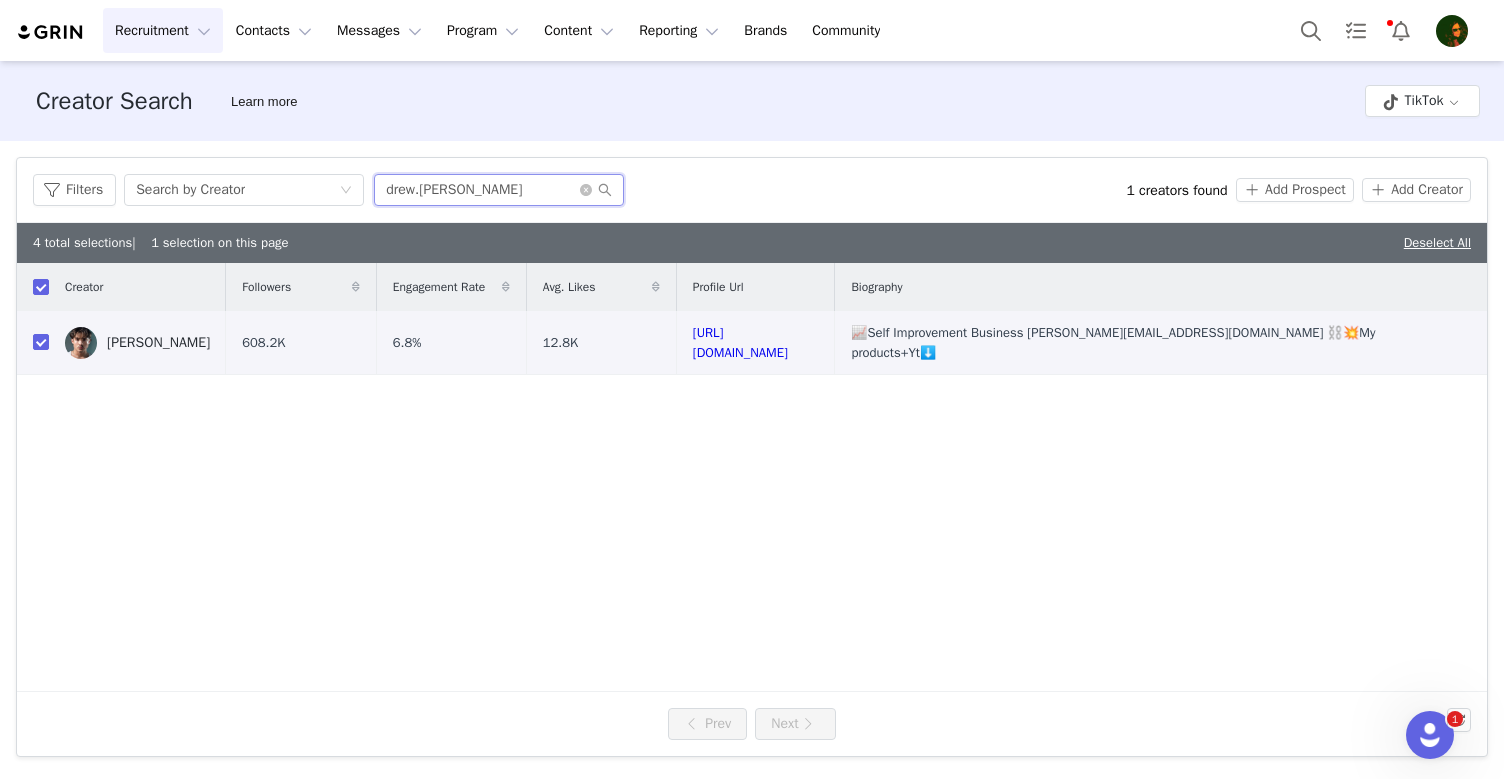 type on "drew.[PERSON_NAME]" 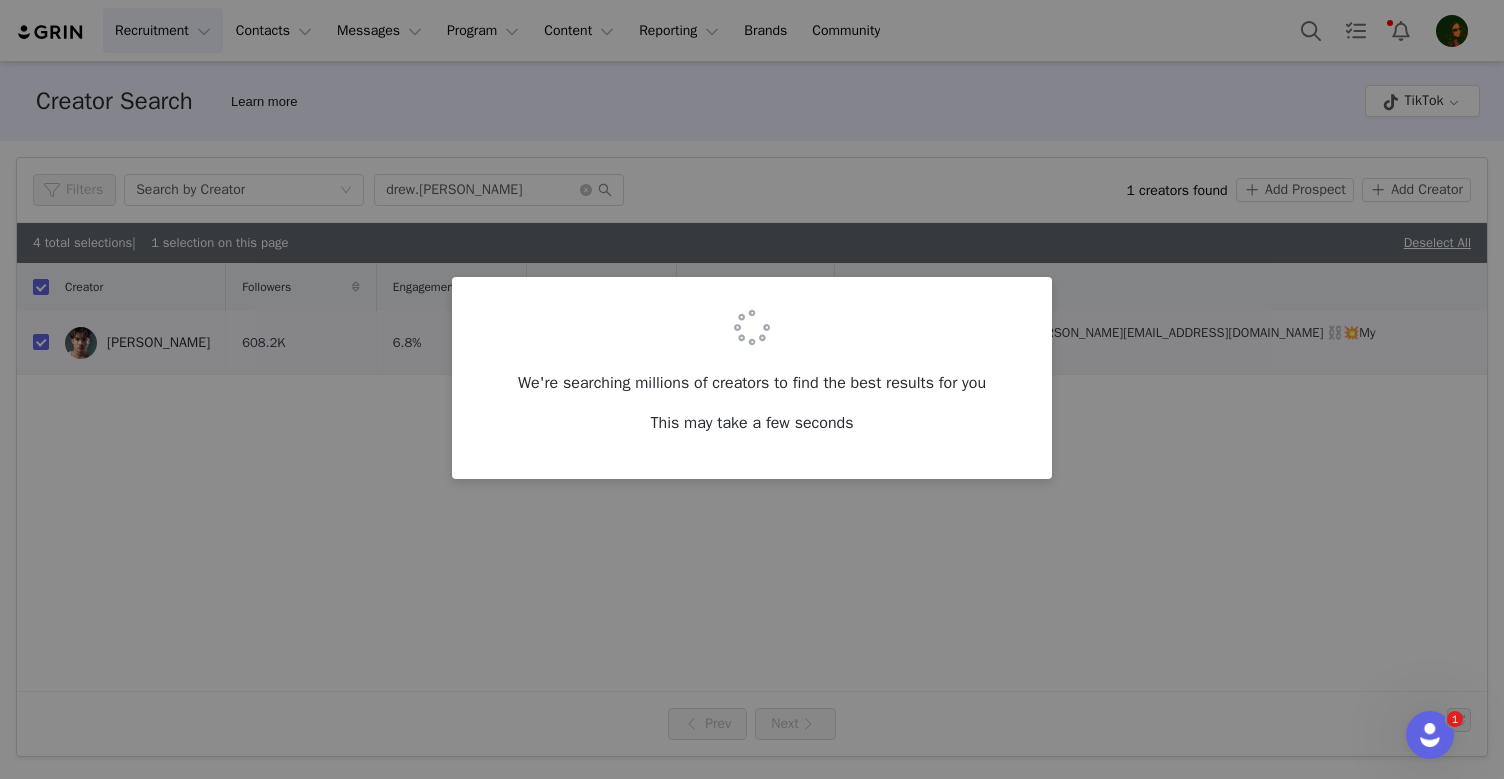 checkbox on "false" 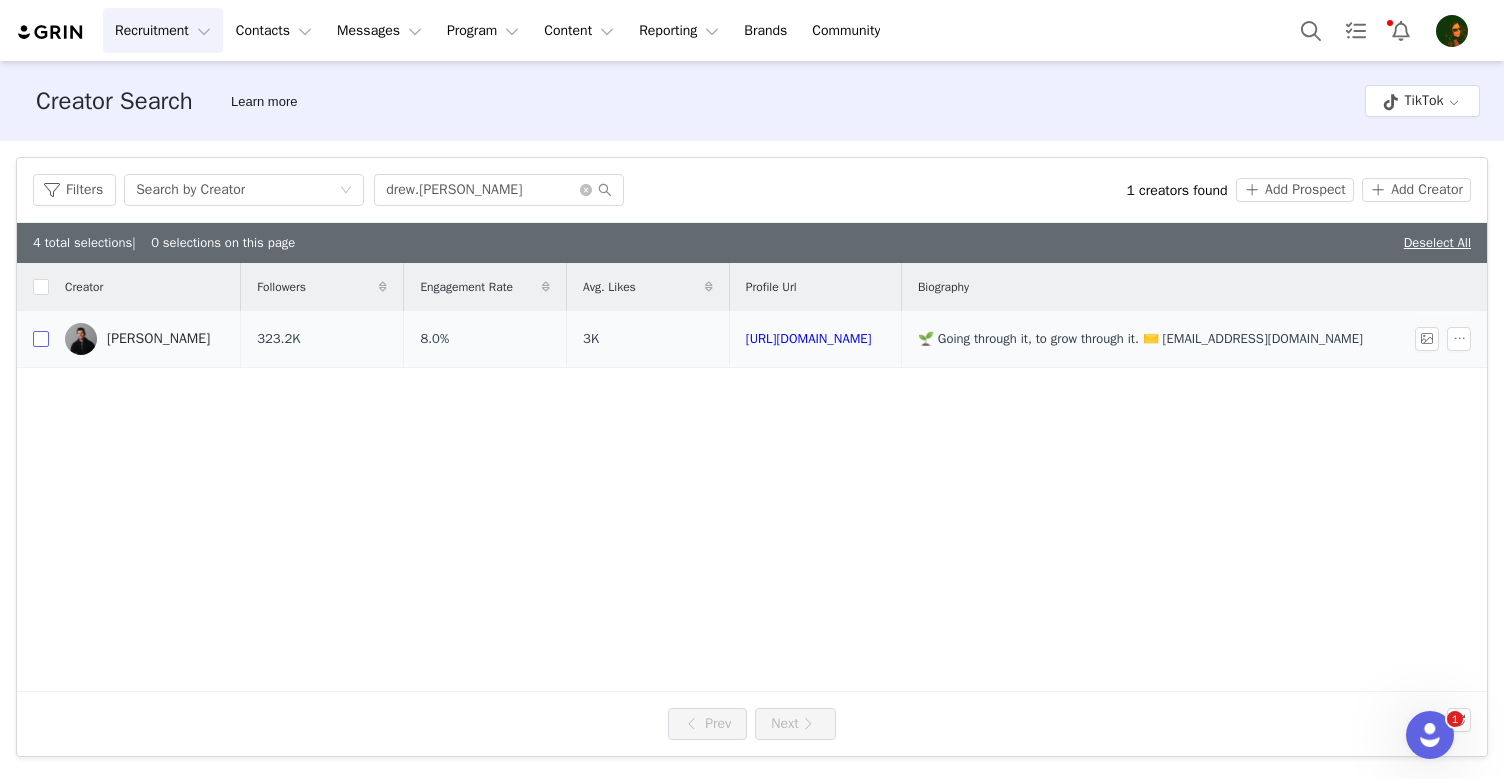 click at bounding box center (41, 339) 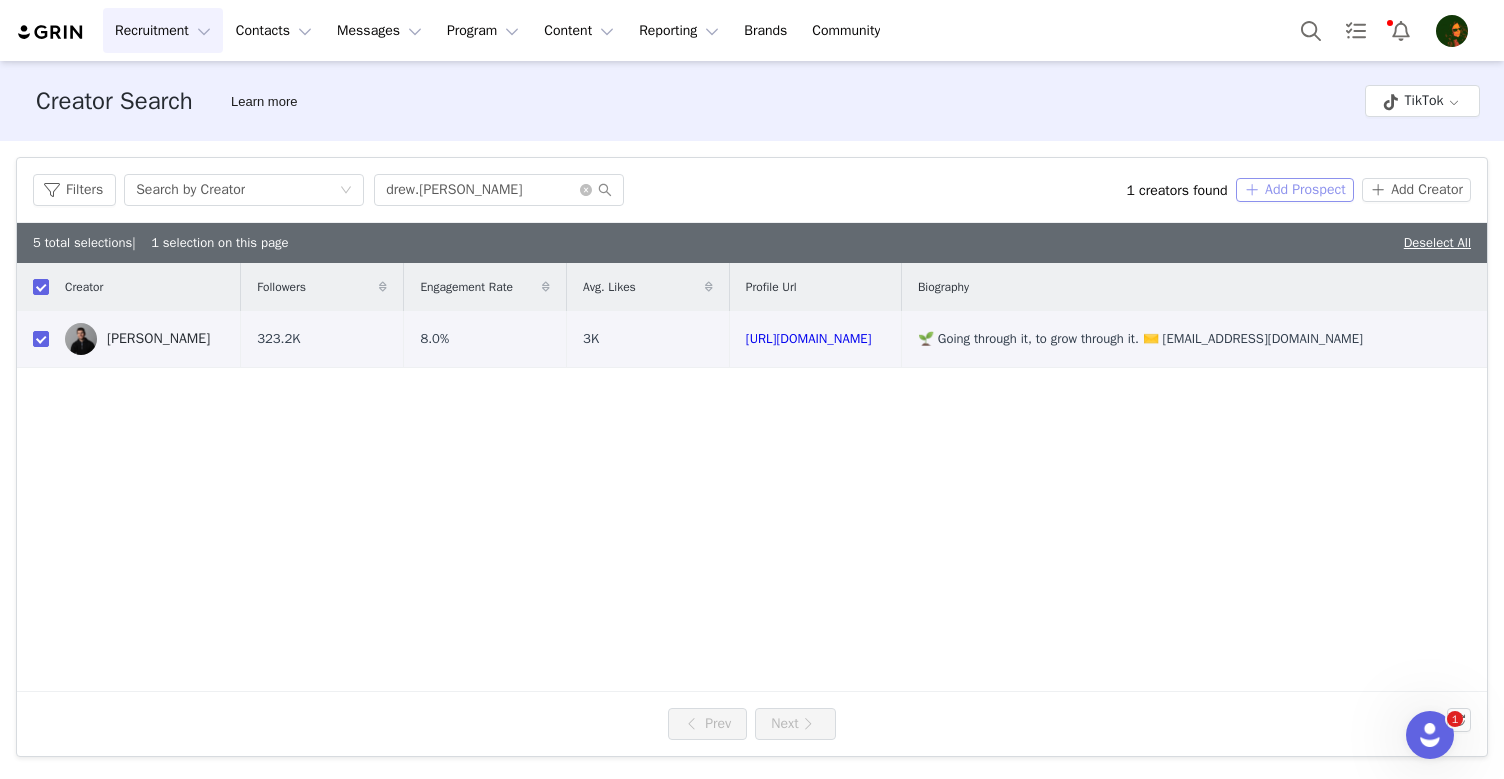 click on "Add Prospect" at bounding box center (1295, 190) 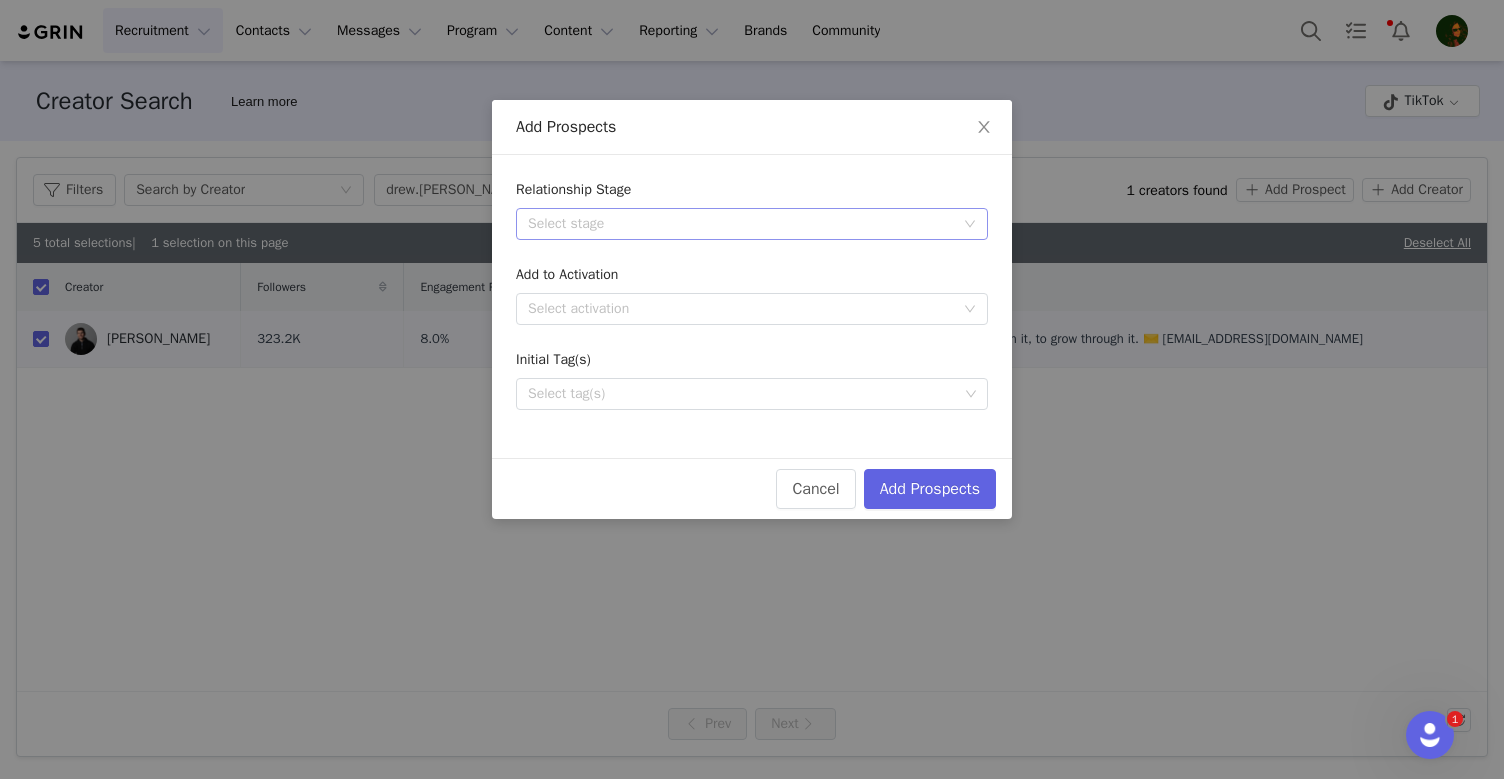 click on "Select stage" at bounding box center [741, 224] 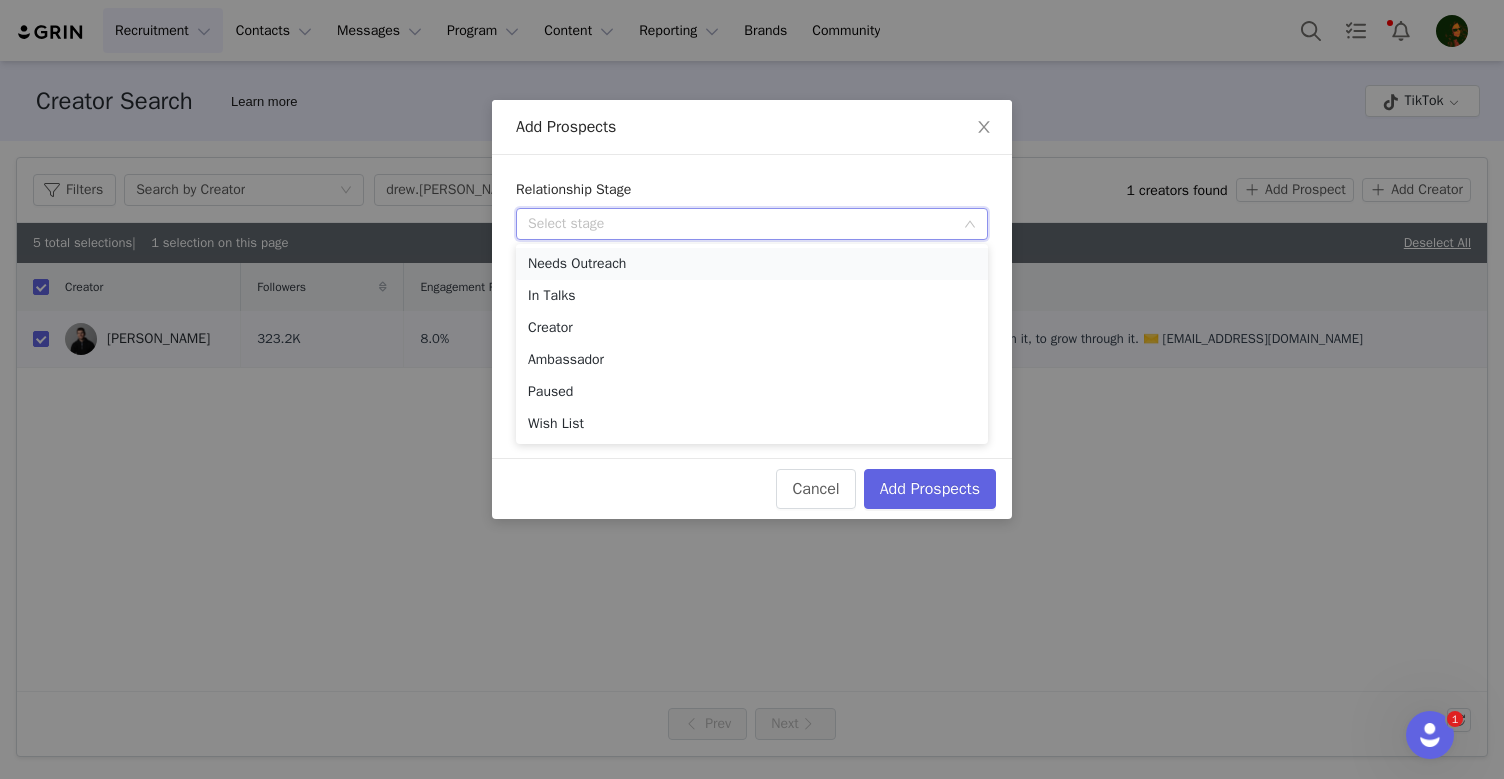 click on "Needs Outreach" at bounding box center [752, 264] 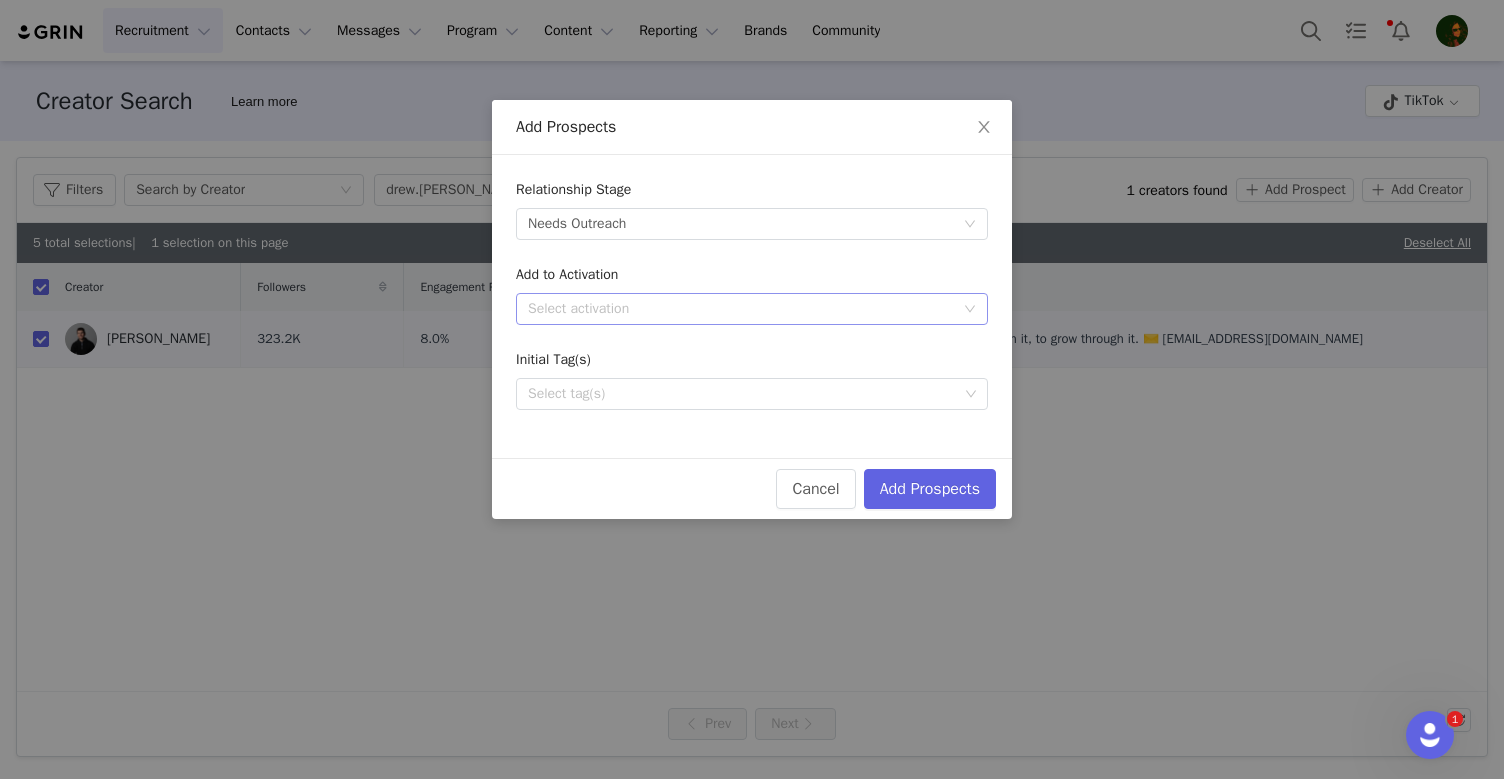 click on "Select activation" at bounding box center (741, 309) 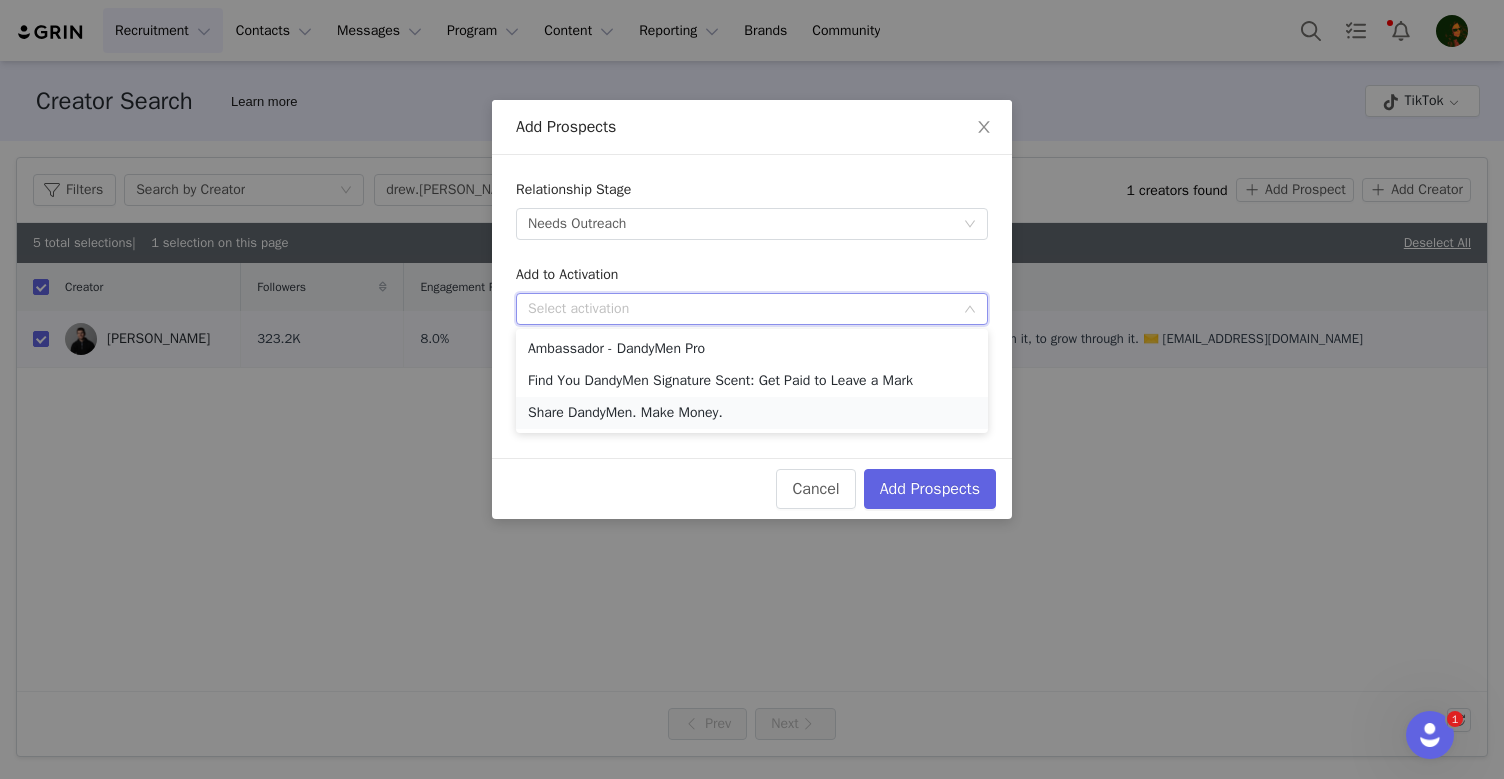 click on "Share DandyMen. Make Money." at bounding box center (752, 413) 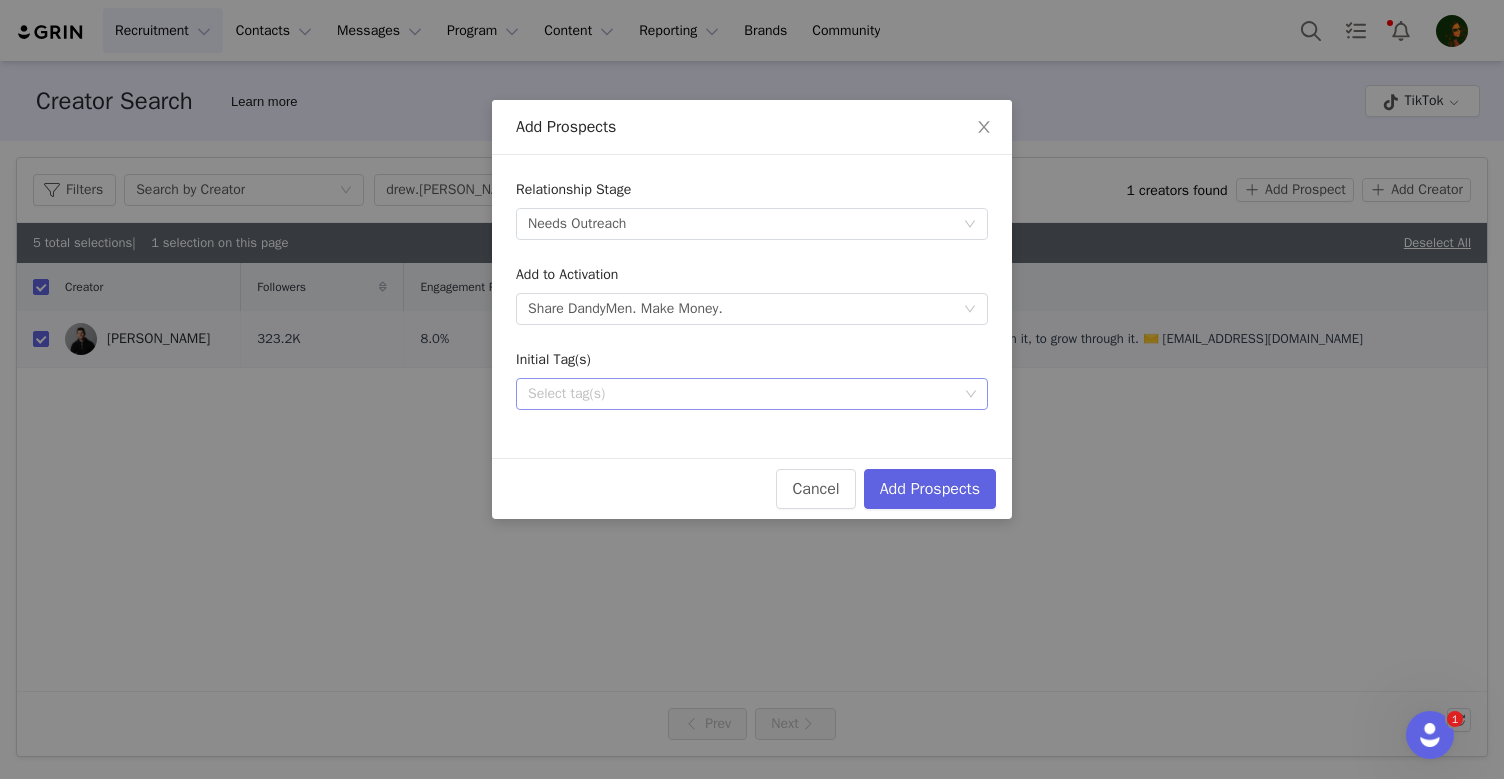 click on "Select tag(s)" at bounding box center [743, 394] 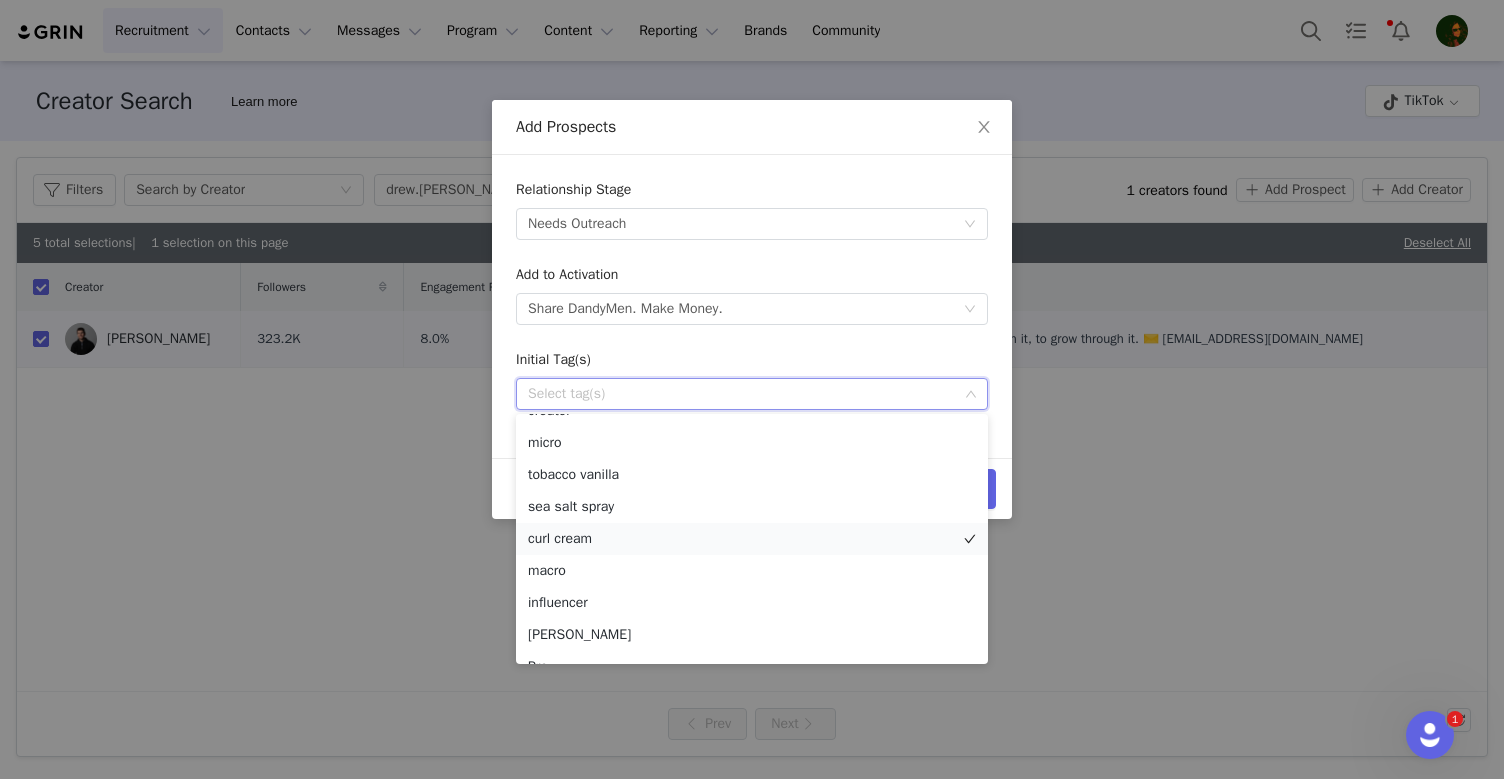 scroll, scrollTop: 25, scrollLeft: 0, axis: vertical 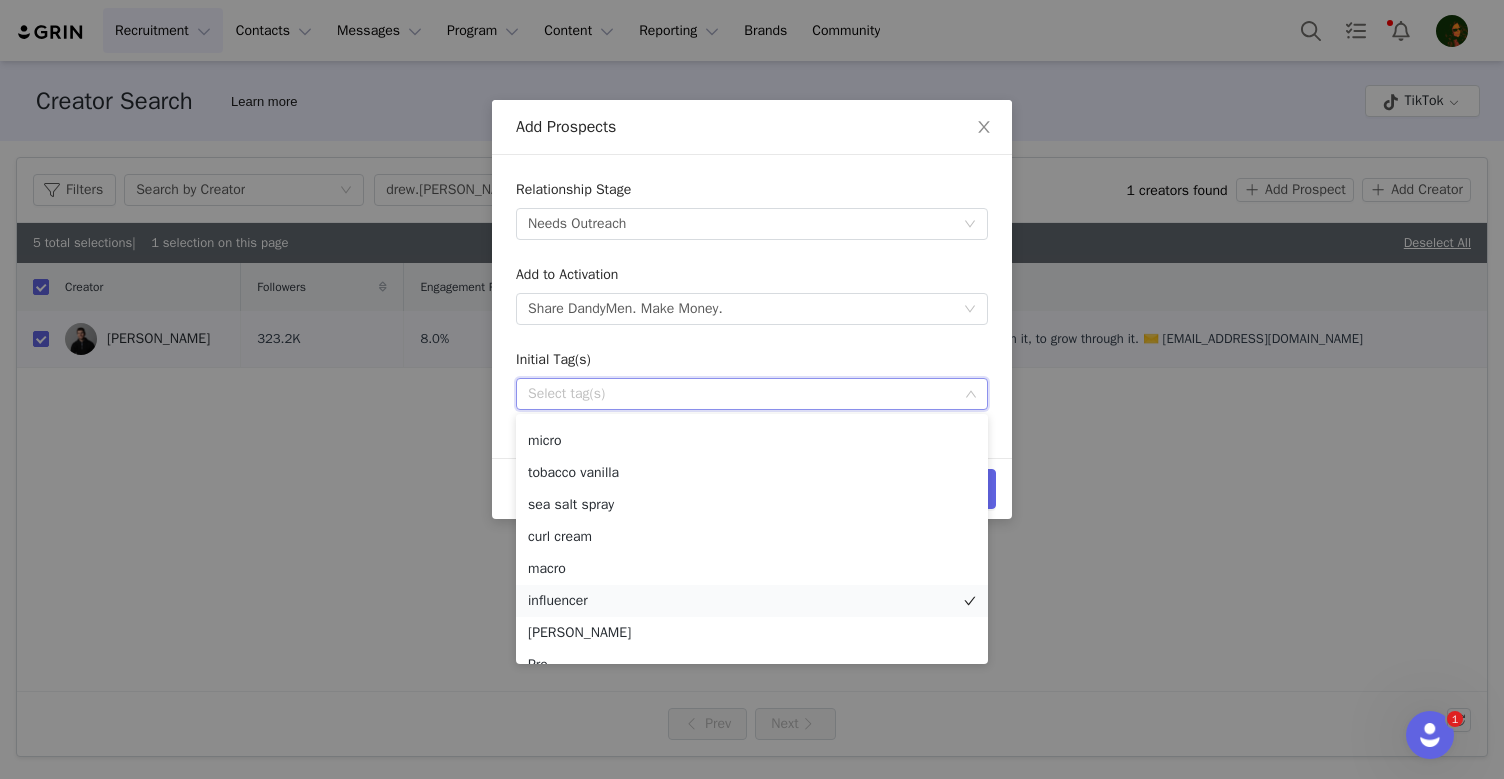 click on "influencer" at bounding box center (752, 601) 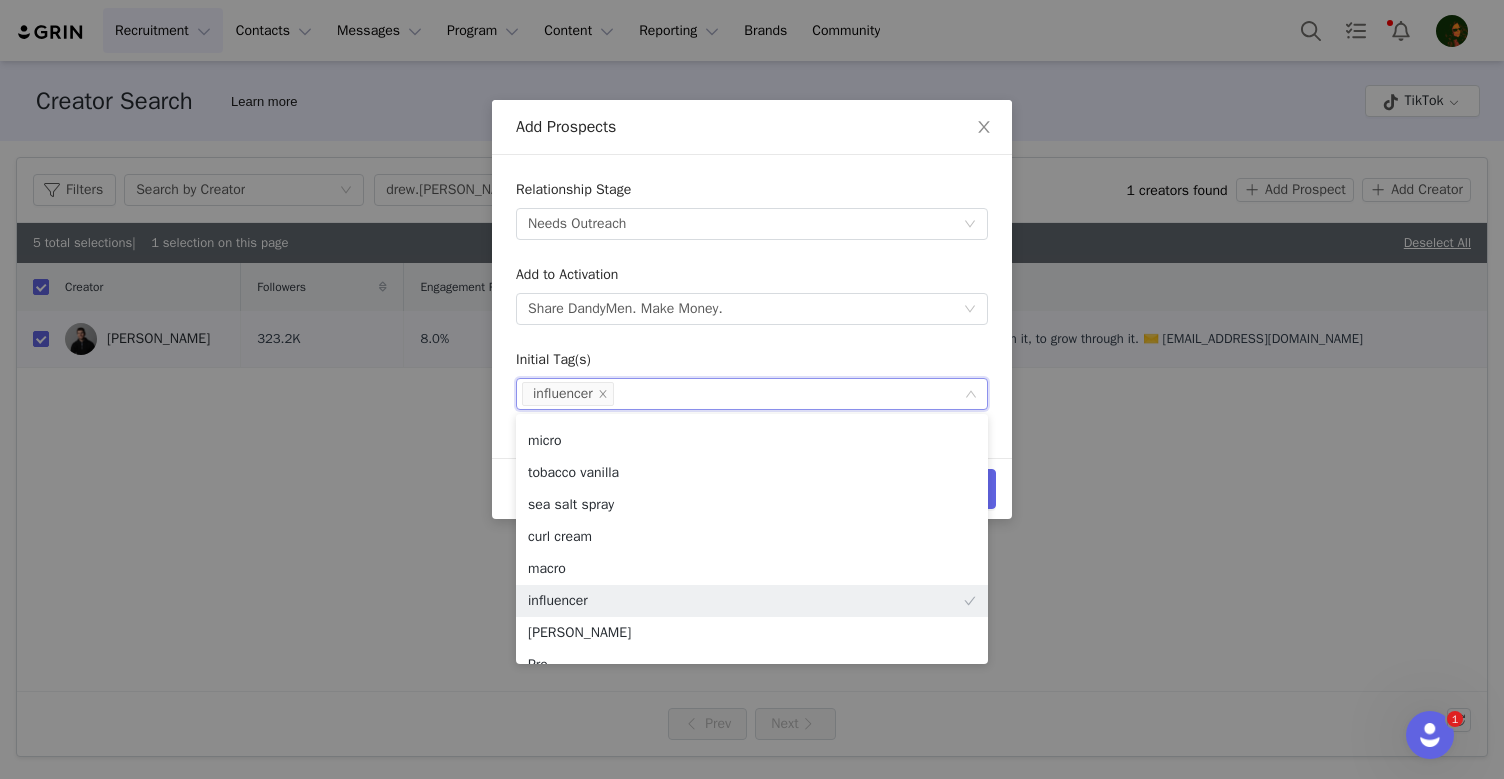 click on "Relationship Stage Select stage  Needs Outreach    Add to Activation Select activation  Share DandyMen. Make Money.    Initial Tag(s) Select tag(s)  influencer" at bounding box center [752, 306] 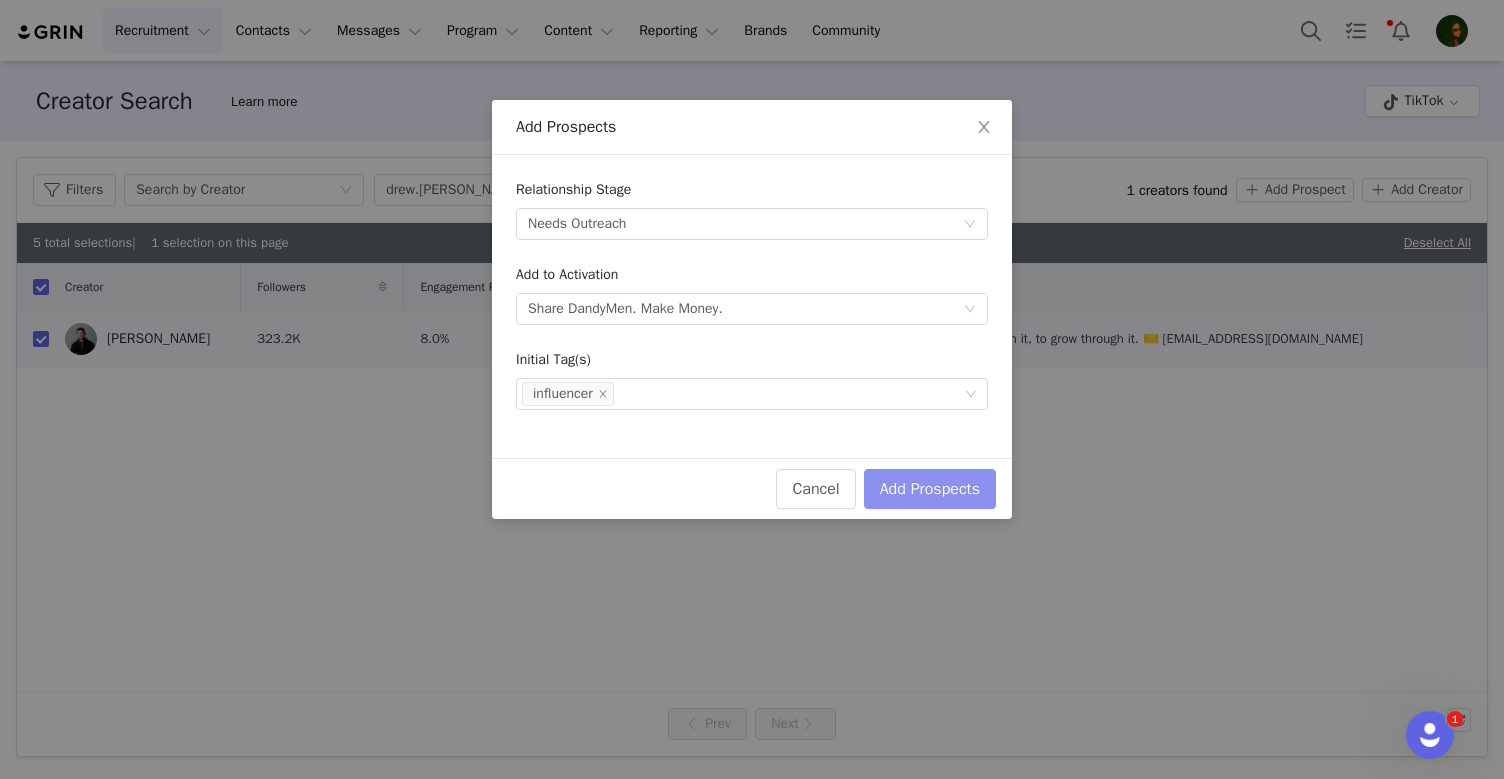 click on "Add Prospects" at bounding box center [930, 489] 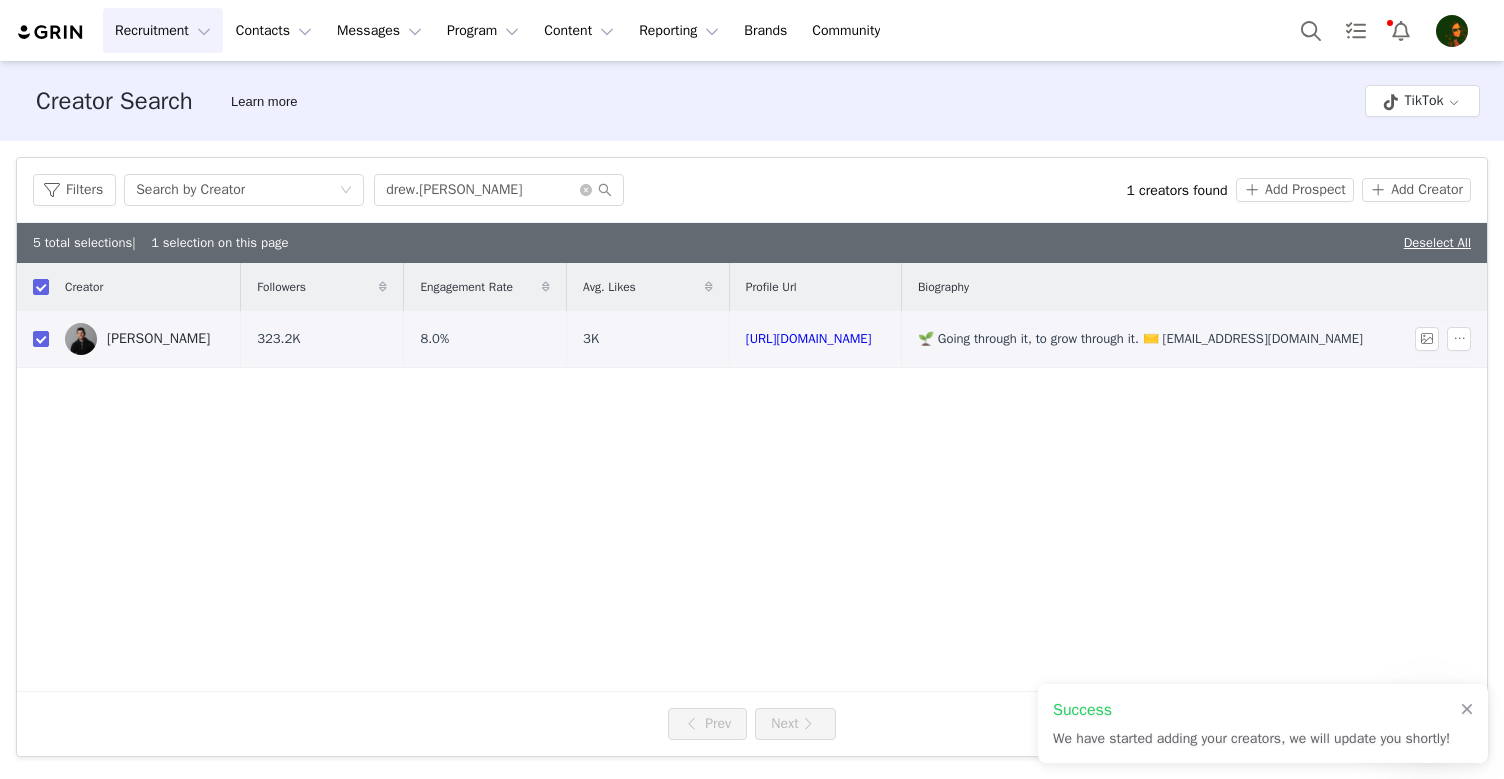 click on "[PERSON_NAME]" at bounding box center (158, 339) 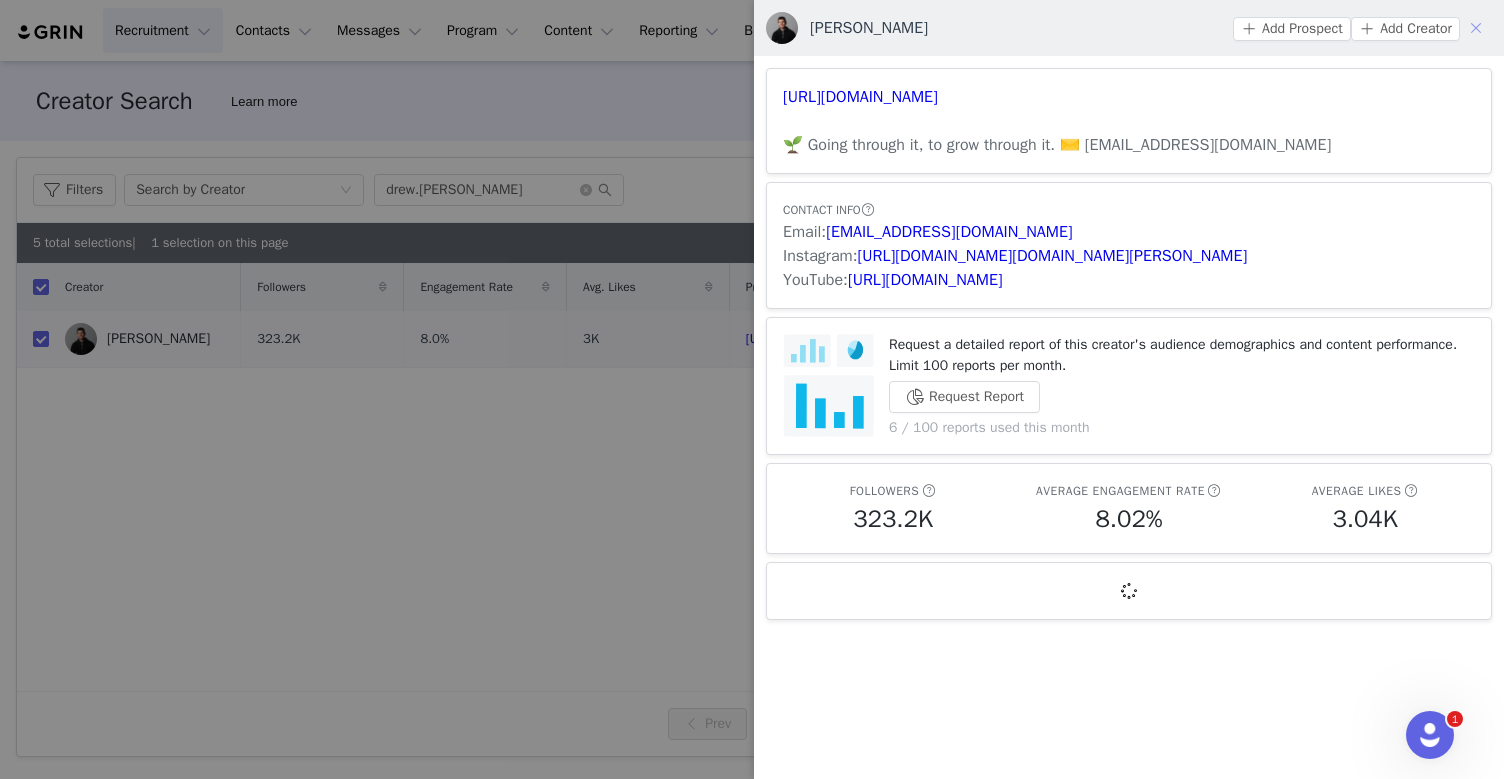 click at bounding box center [1476, 28] 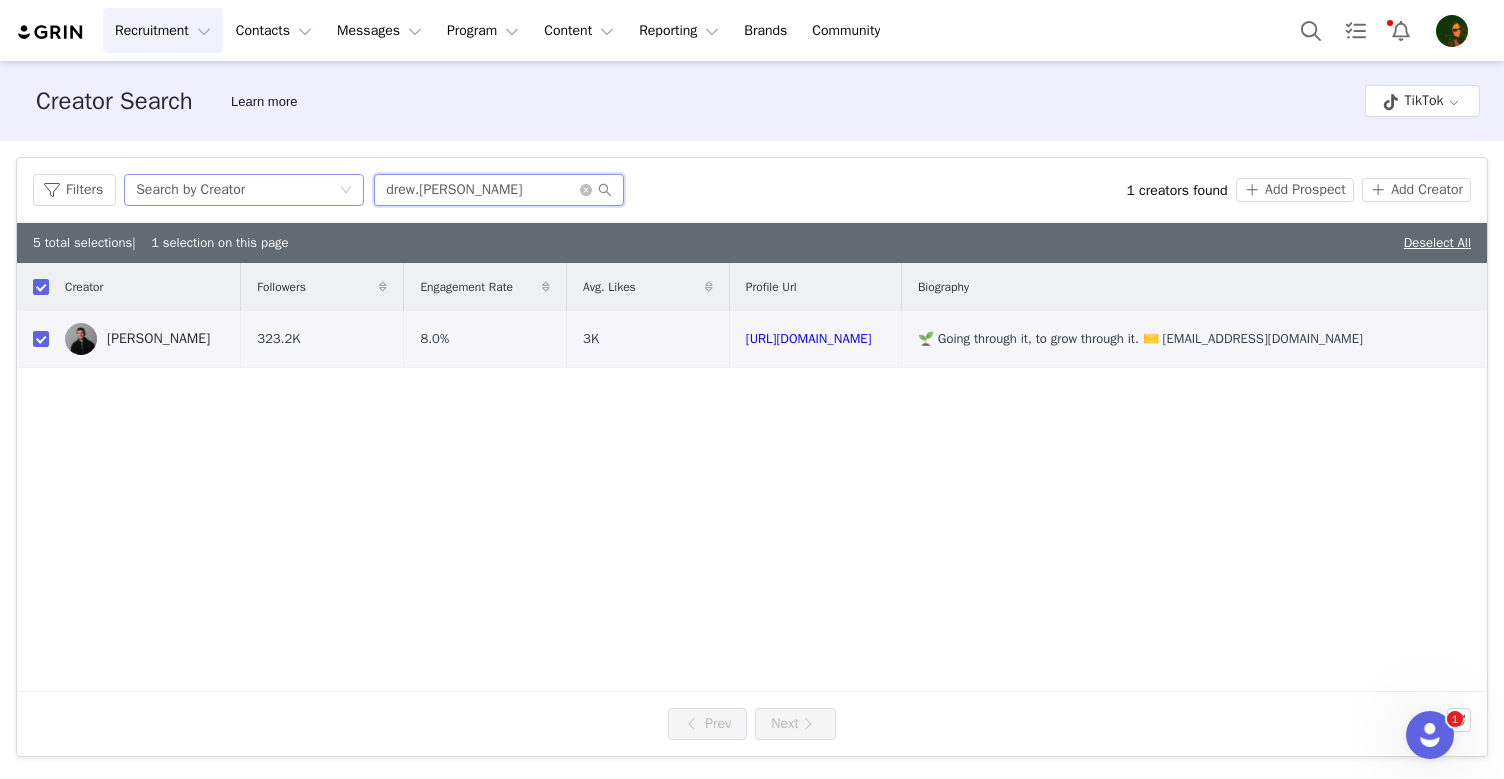 drag, startPoint x: 529, startPoint y: 188, endPoint x: 252, endPoint y: 187, distance: 277.0018 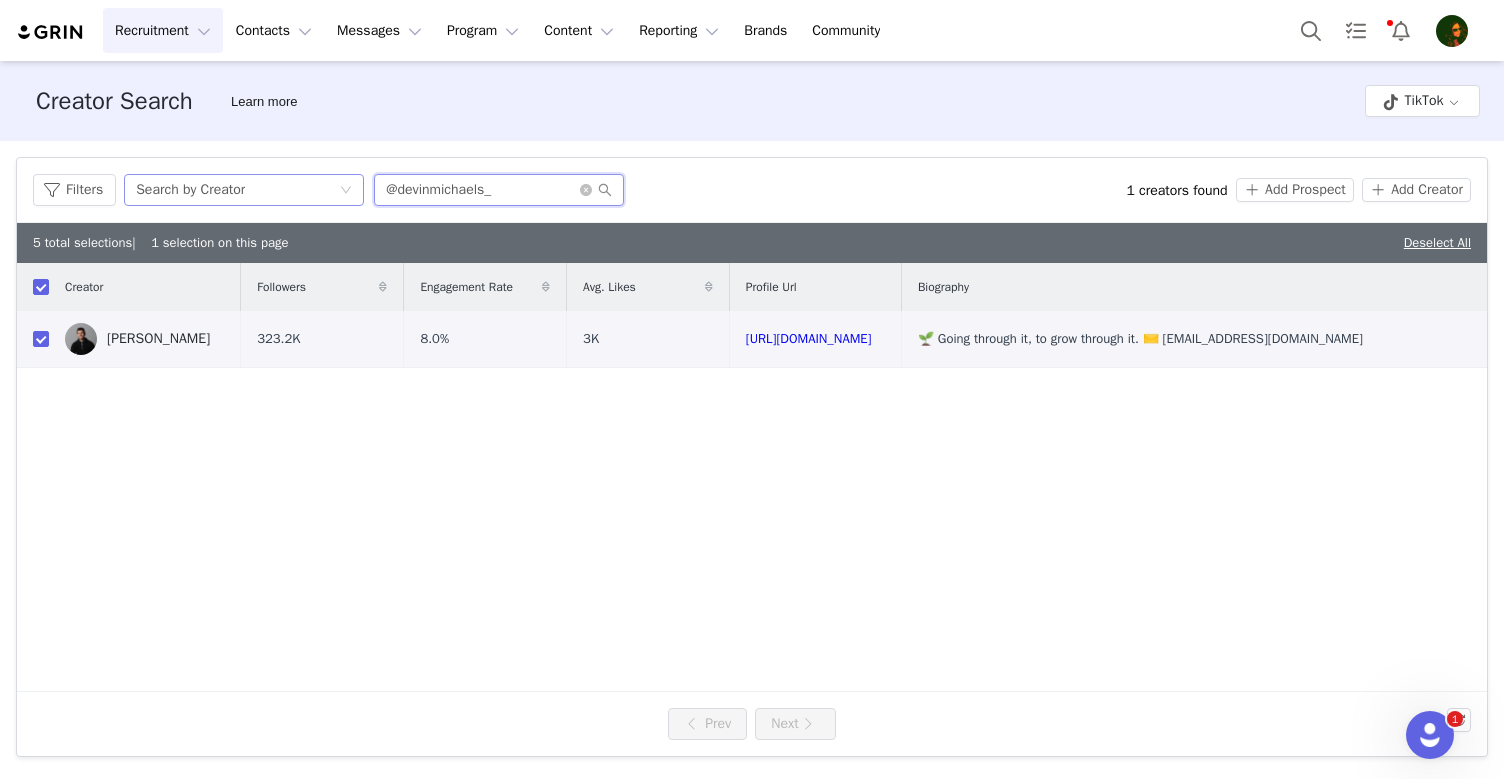type on "@devinmichaels_" 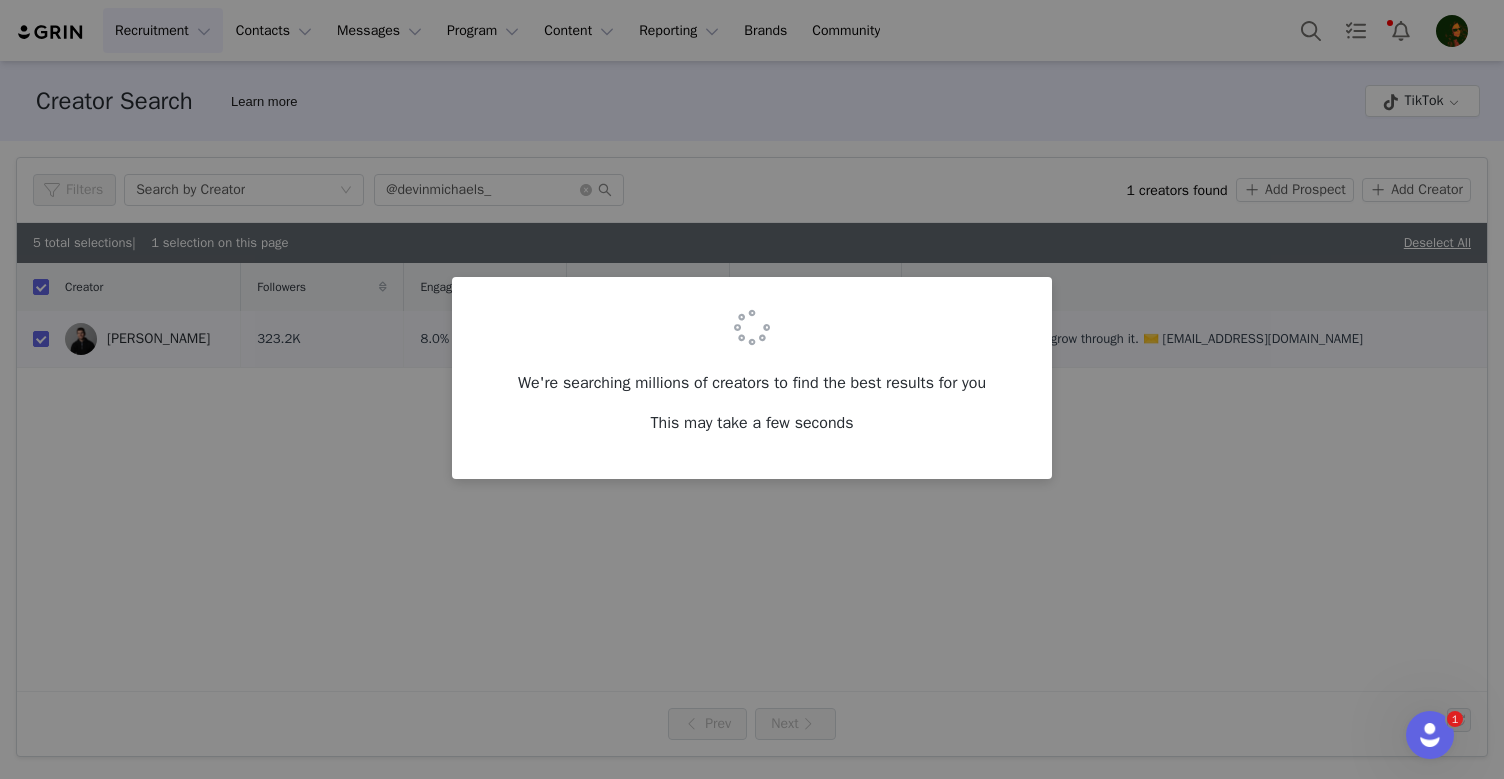 checkbox on "false" 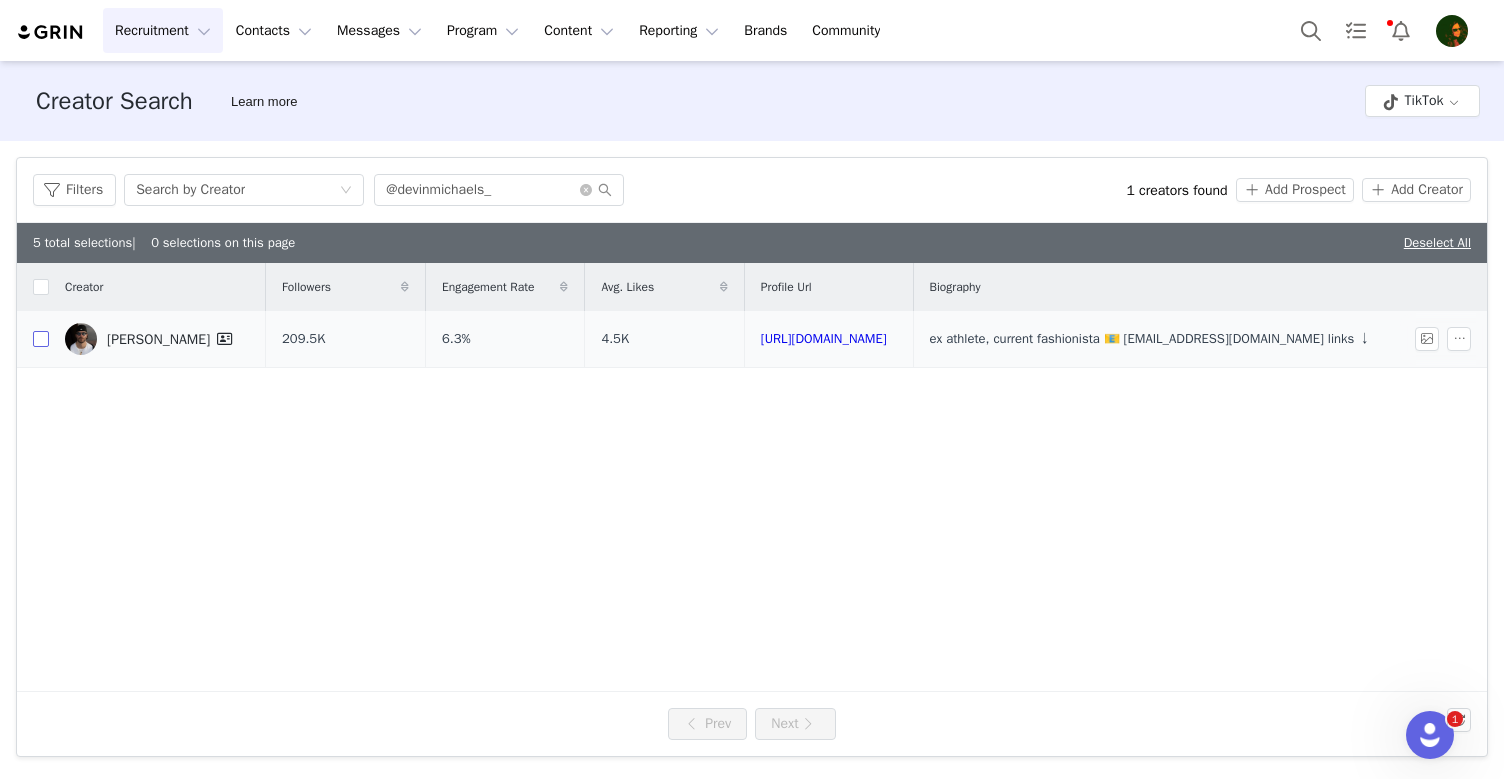 click at bounding box center [41, 339] 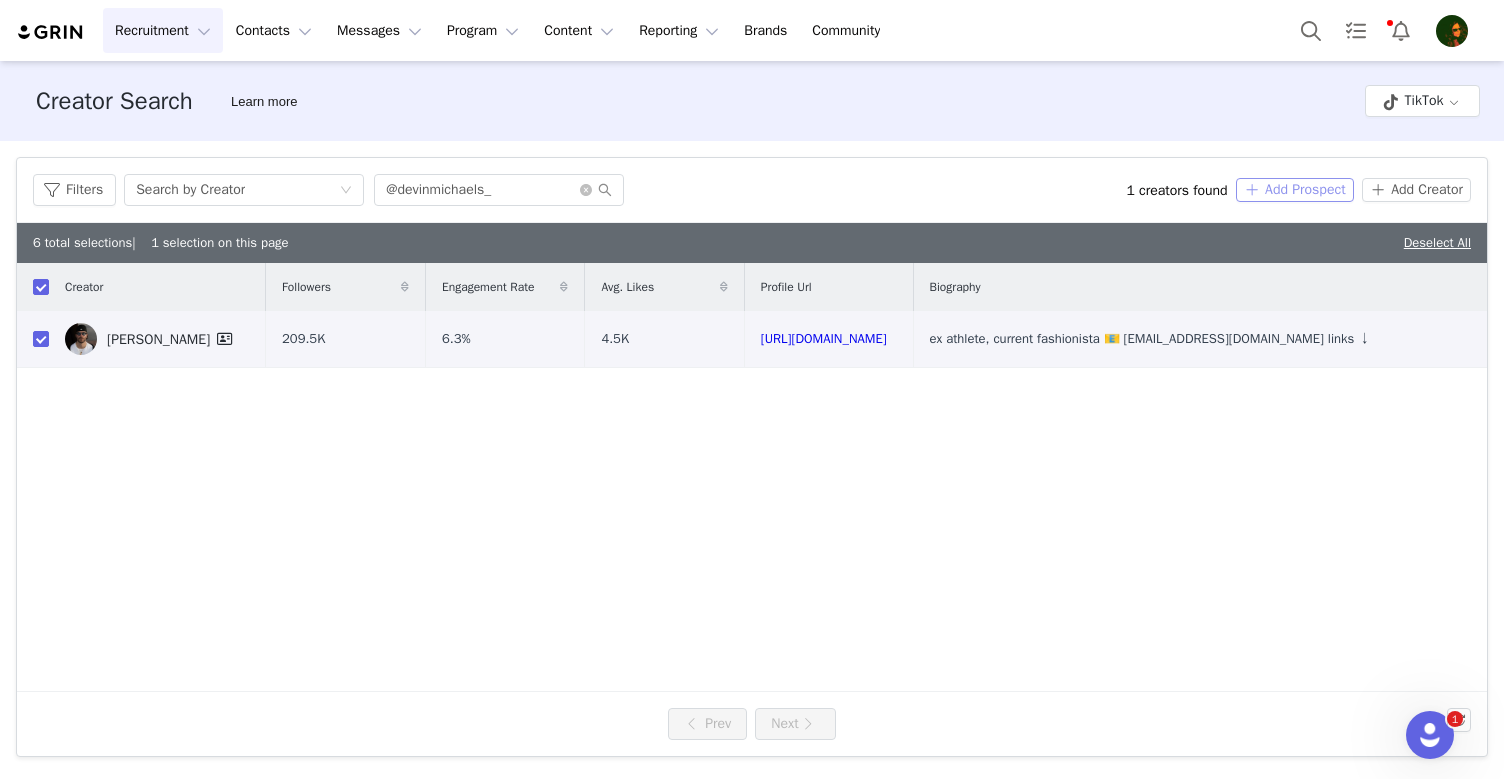 click on "Add Prospect" at bounding box center (1295, 190) 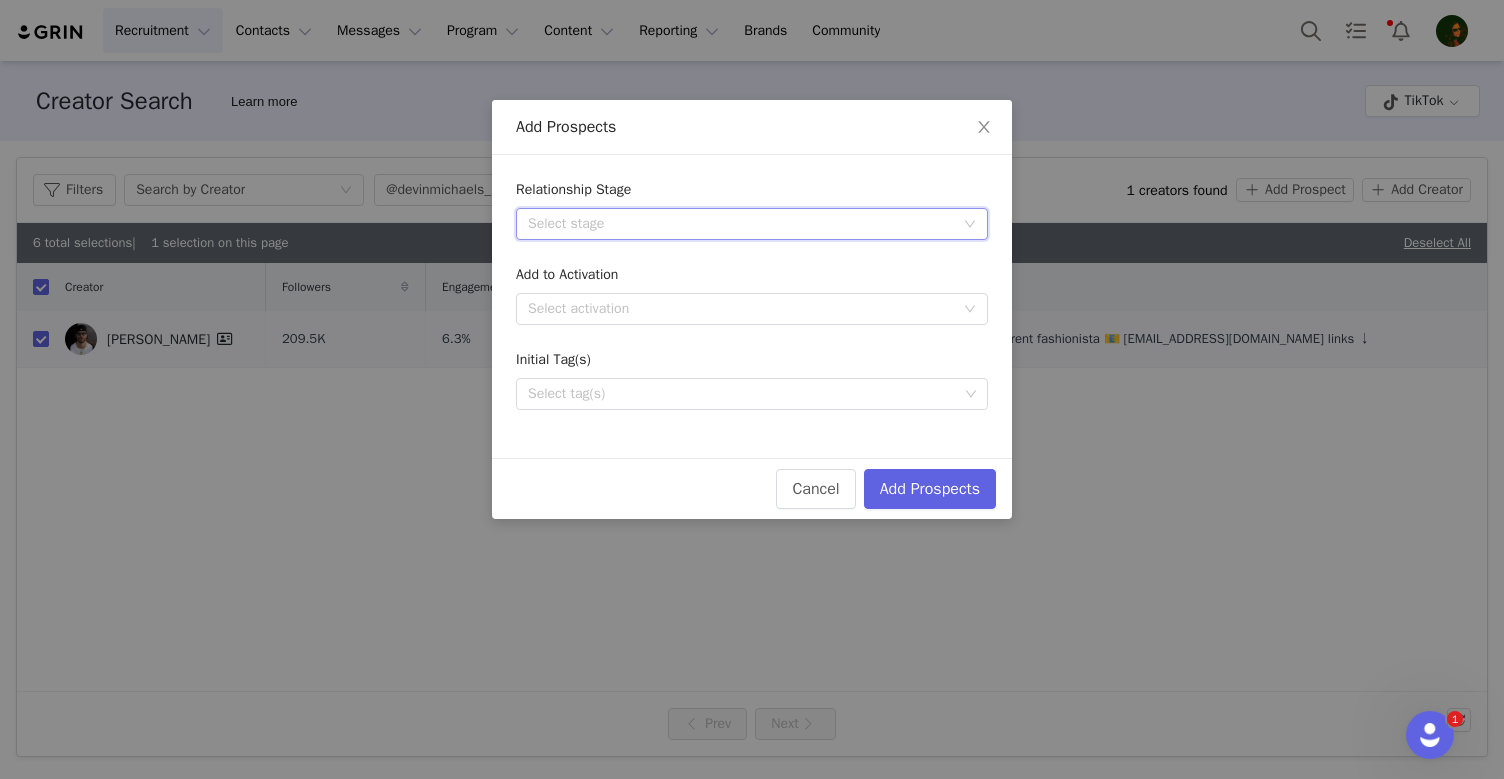 click on "Select stage" at bounding box center (745, 224) 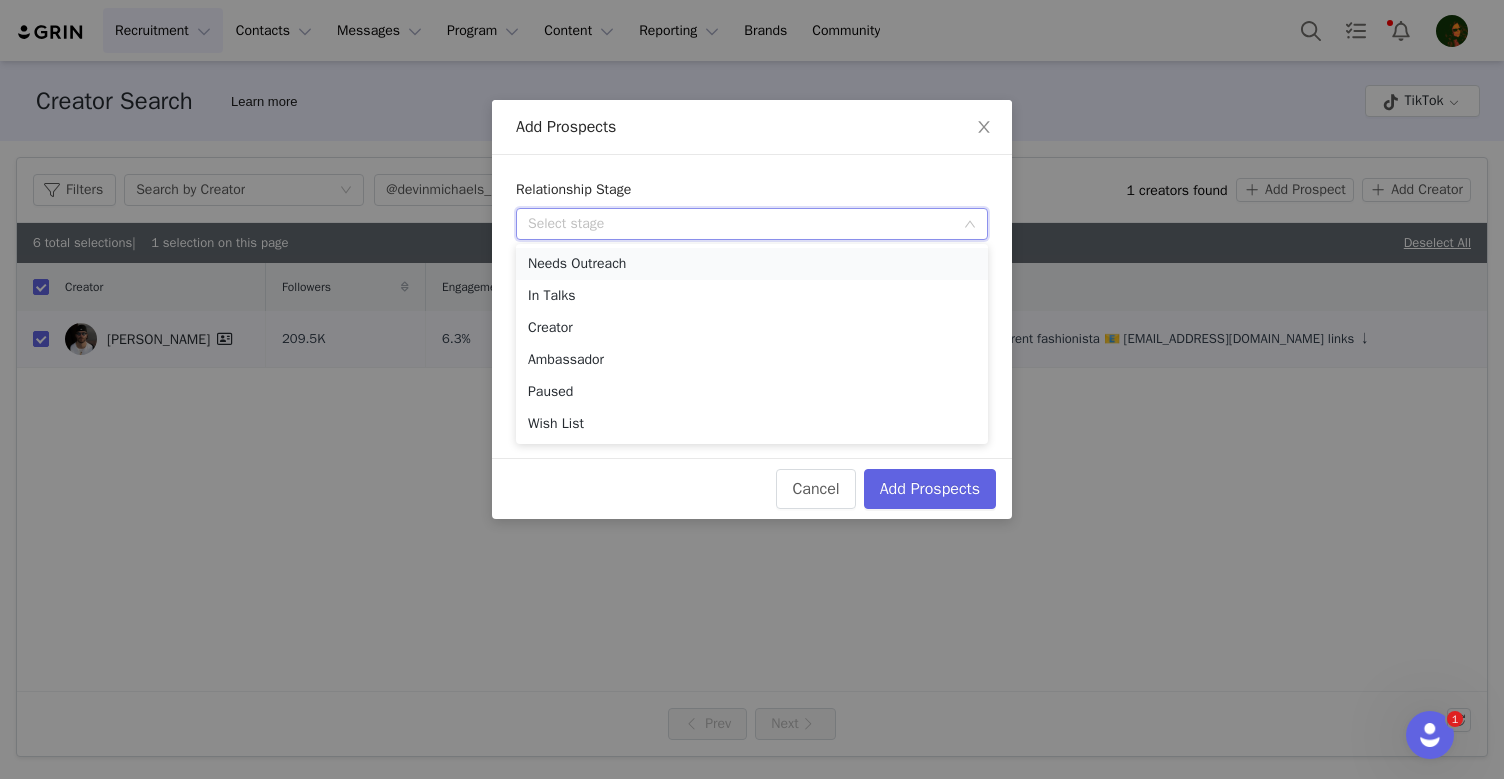 click on "Needs Outreach" at bounding box center [752, 264] 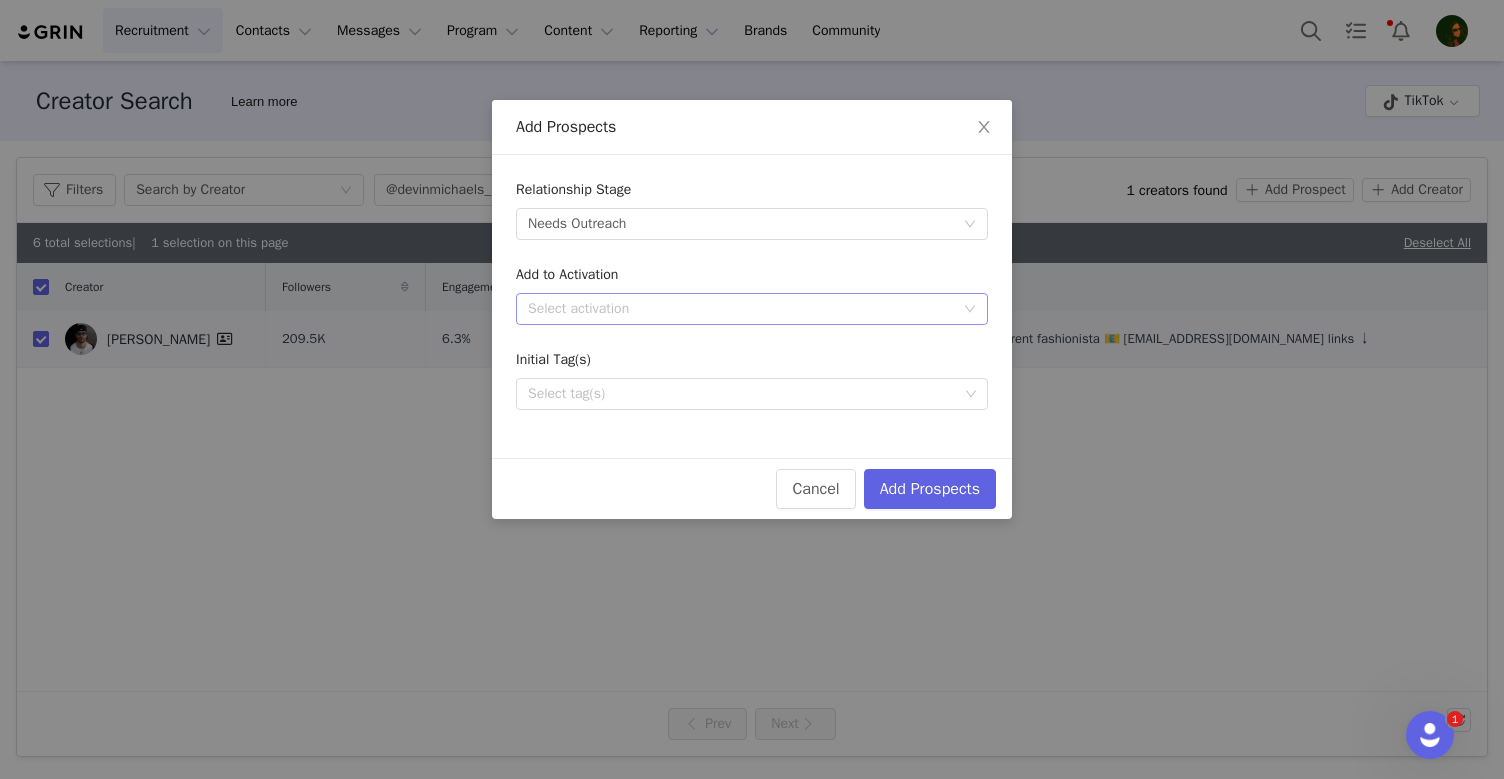 click on "Select activation" at bounding box center (741, 309) 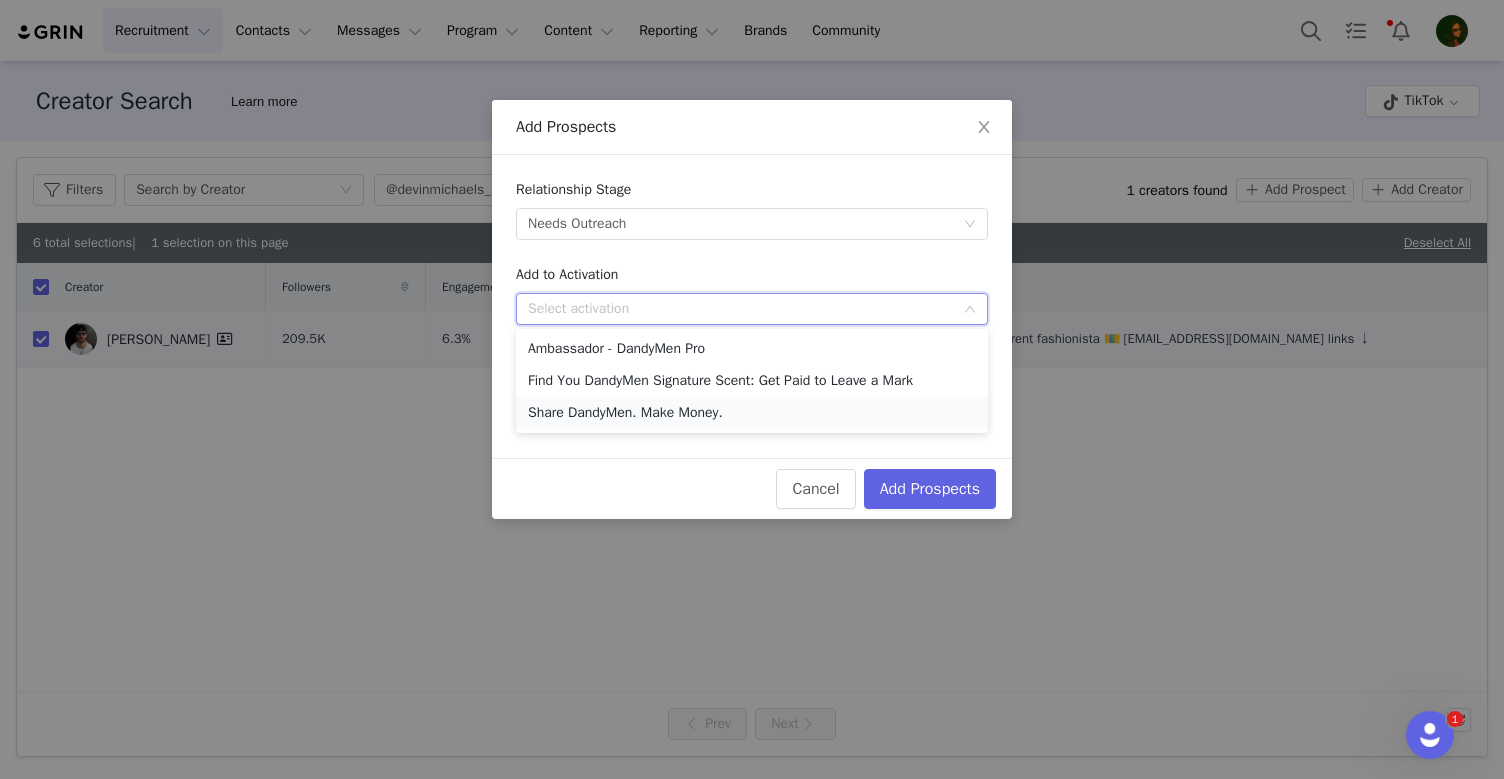 click on "Share DandyMen. Make Money." at bounding box center (752, 413) 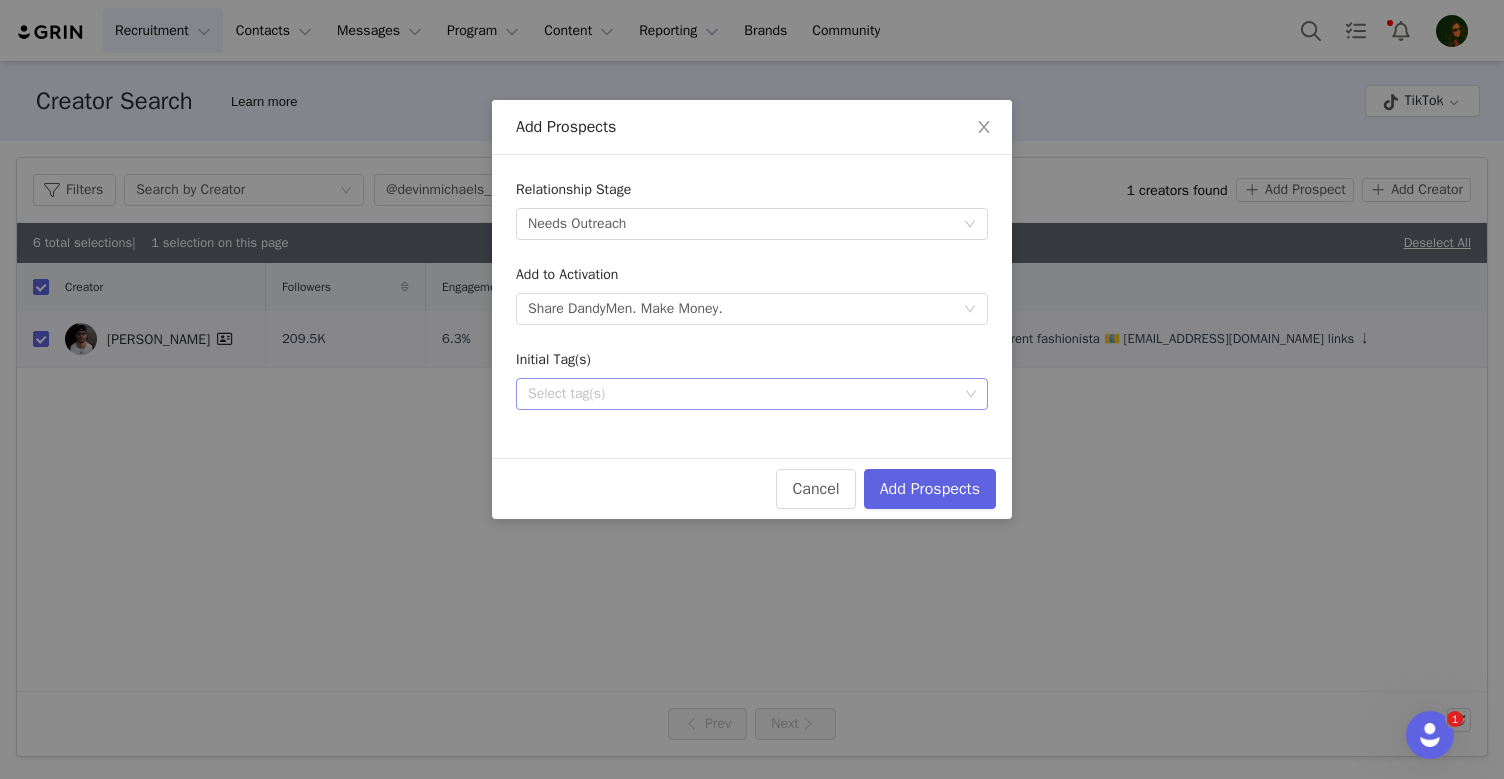 click on "Select tag(s)" at bounding box center (743, 394) 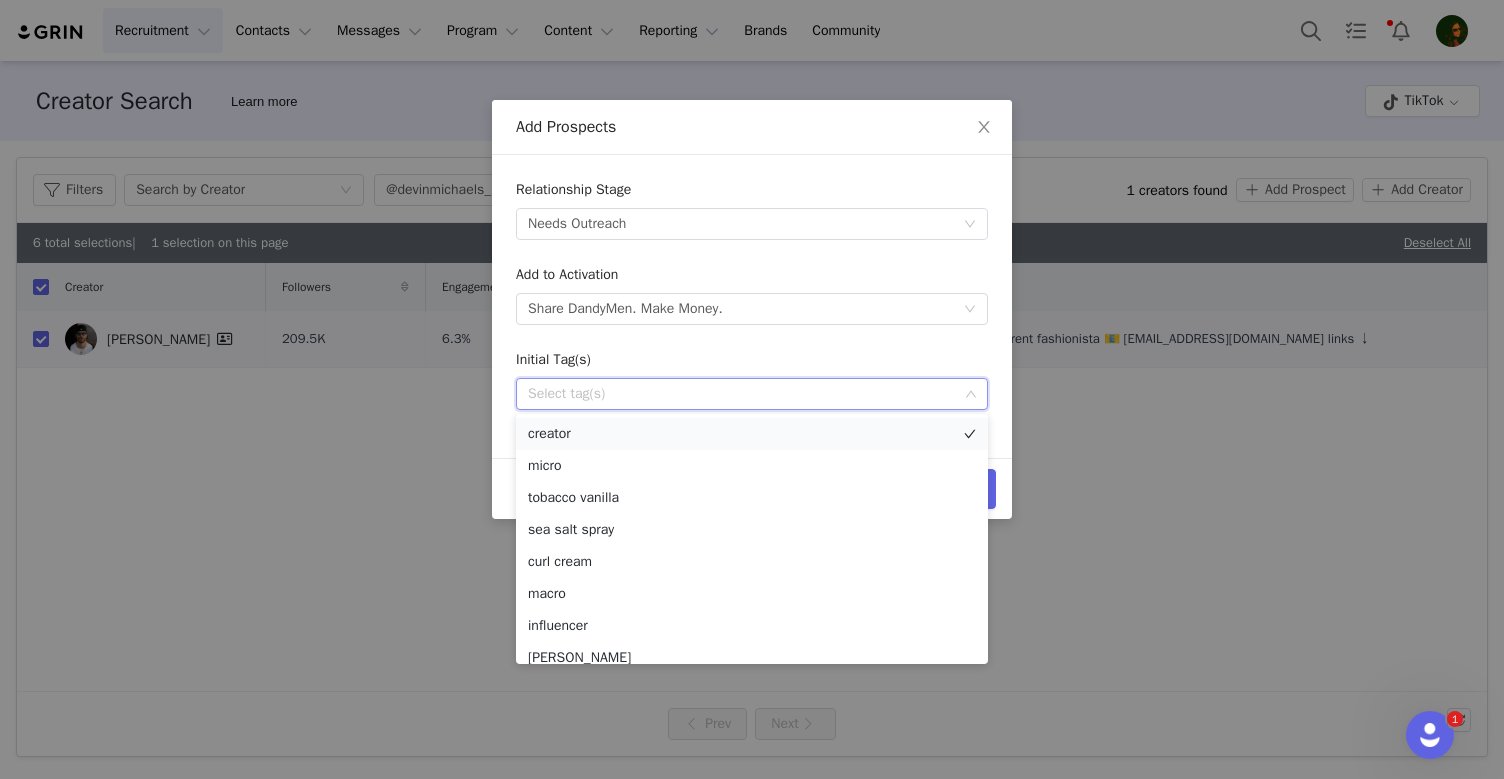click on "creator" at bounding box center (752, 434) 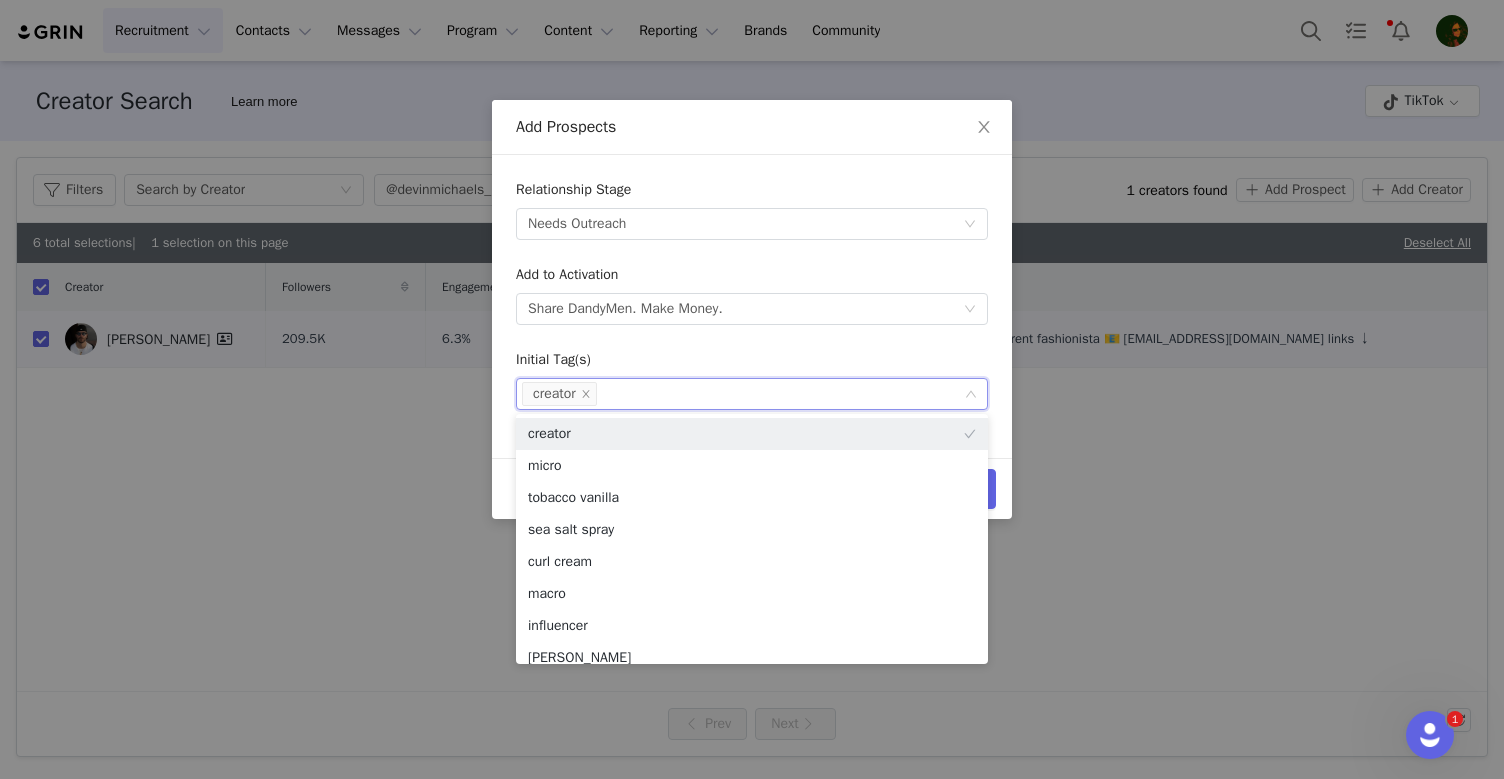 click on "Cancel Add Prospects" at bounding box center (752, 488) 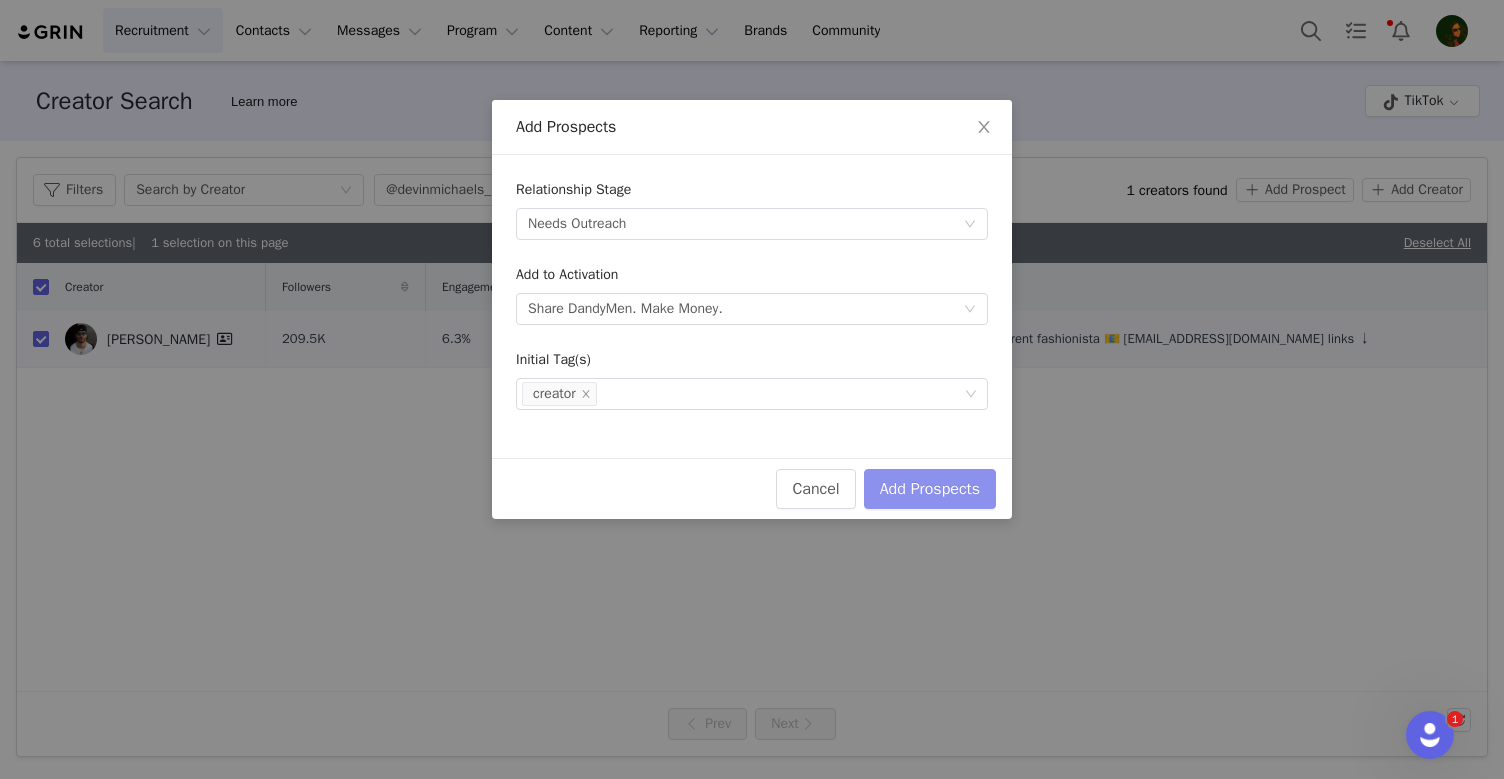 click on "Add Prospects" at bounding box center (930, 489) 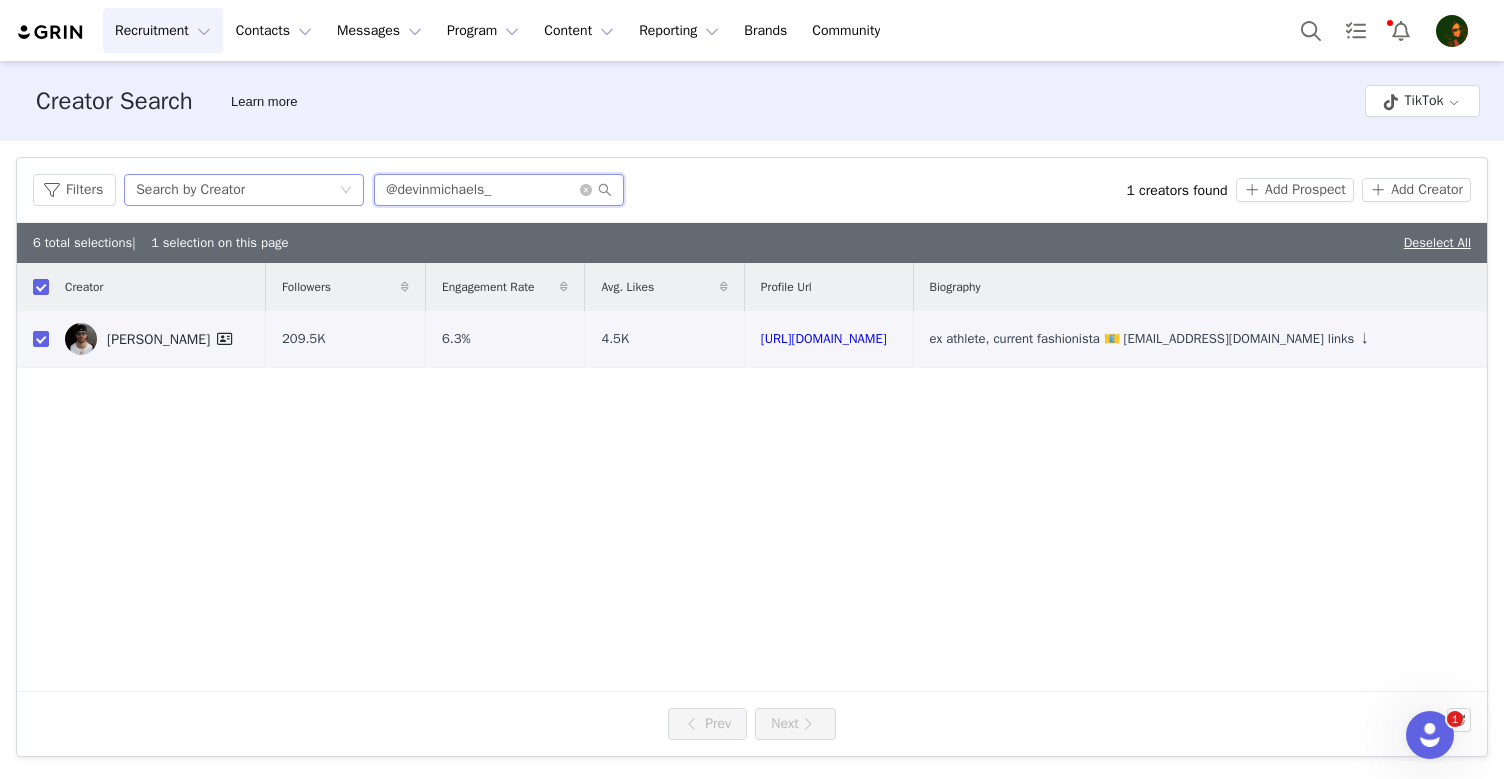 drag, startPoint x: 515, startPoint y: 196, endPoint x: 234, endPoint y: 193, distance: 281.01602 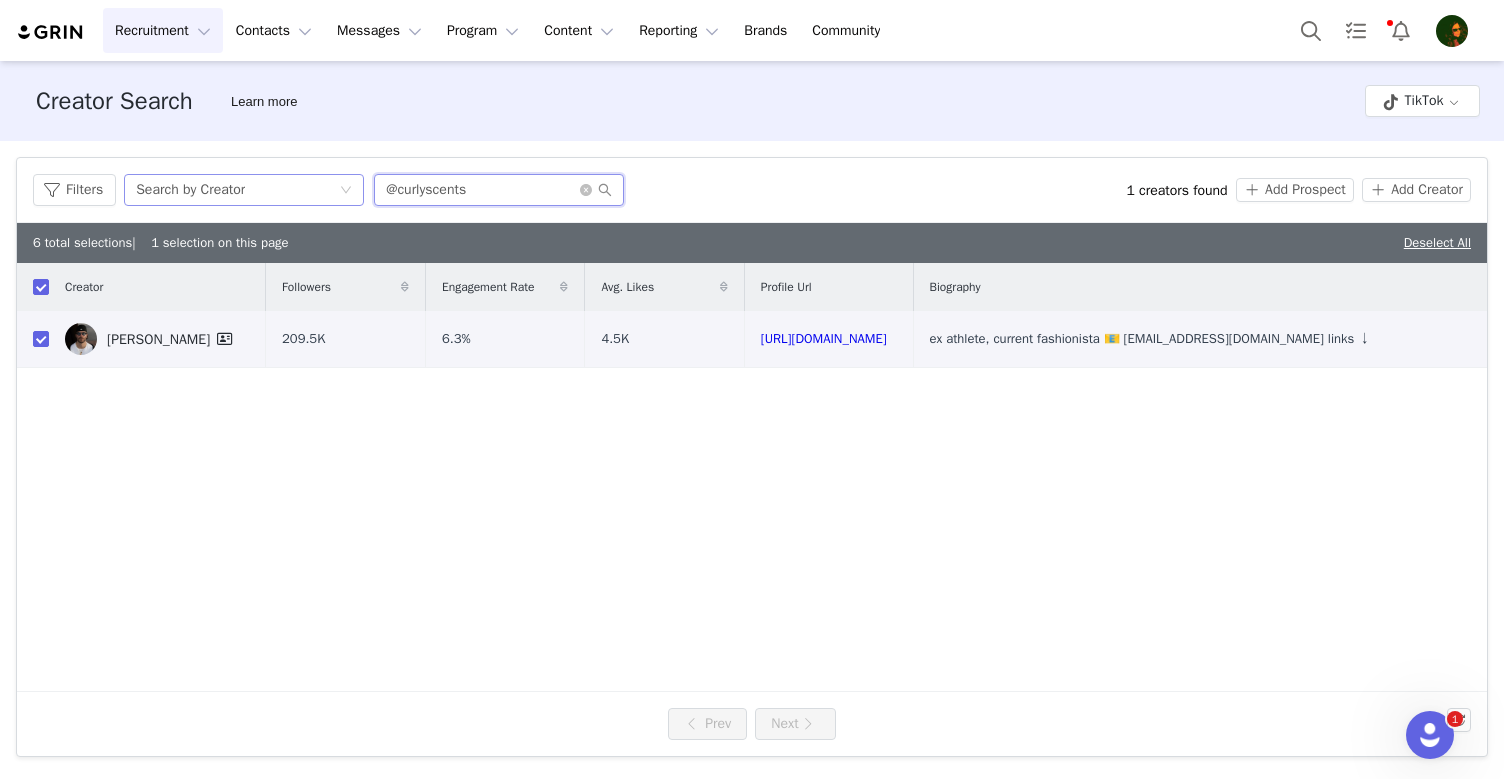 type on "@curlyscents" 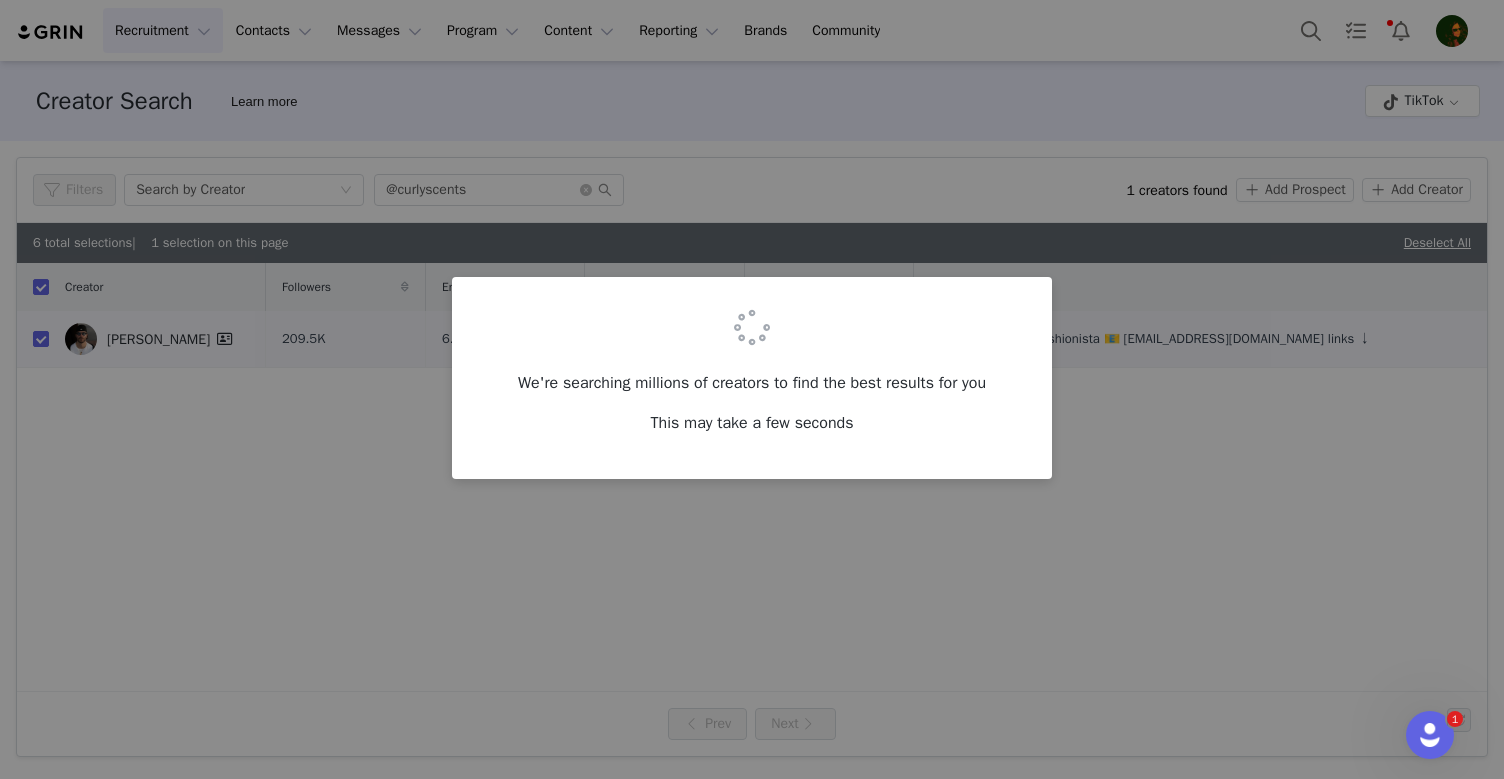 checkbox on "false" 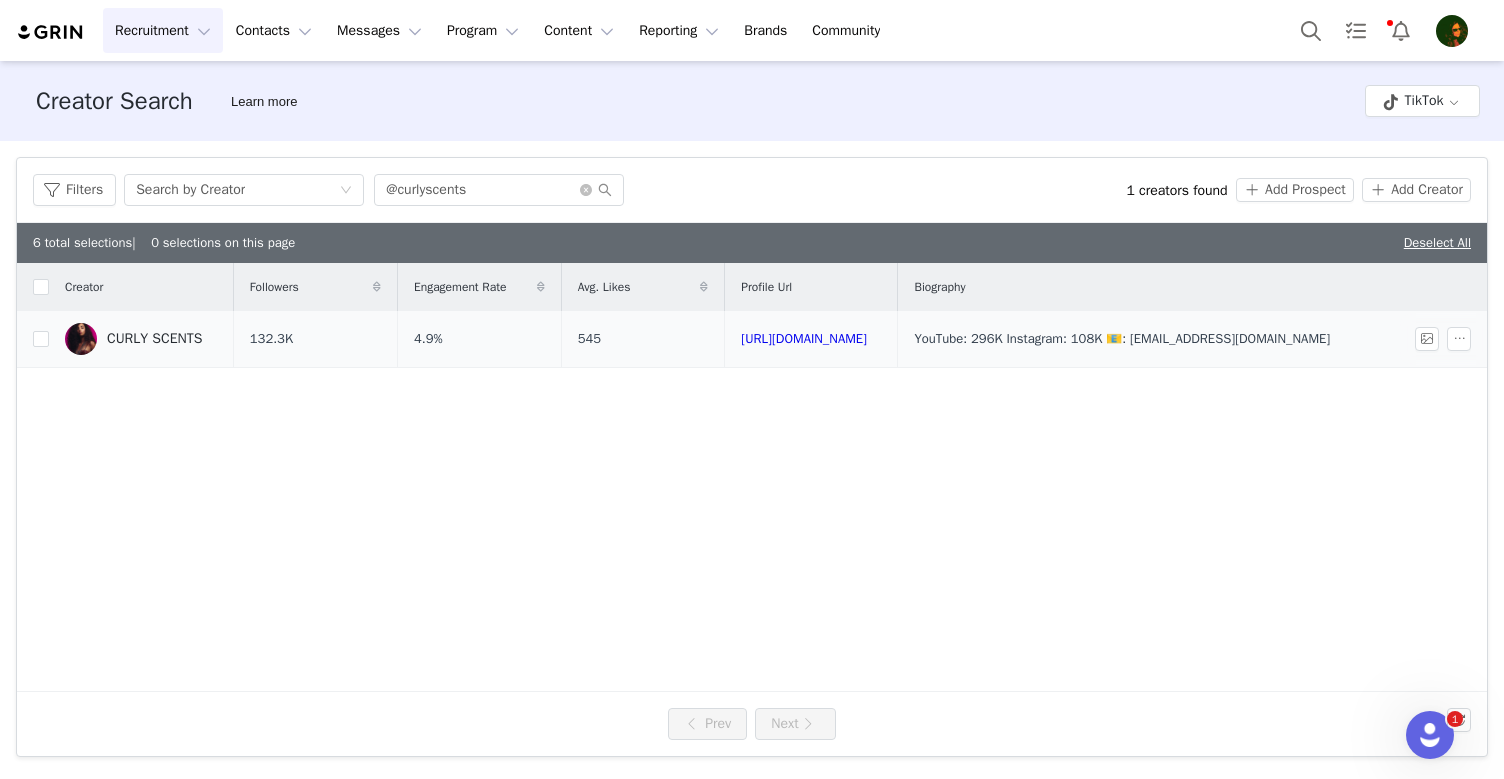 click on "CURLY SCENTS" at bounding box center [154, 339] 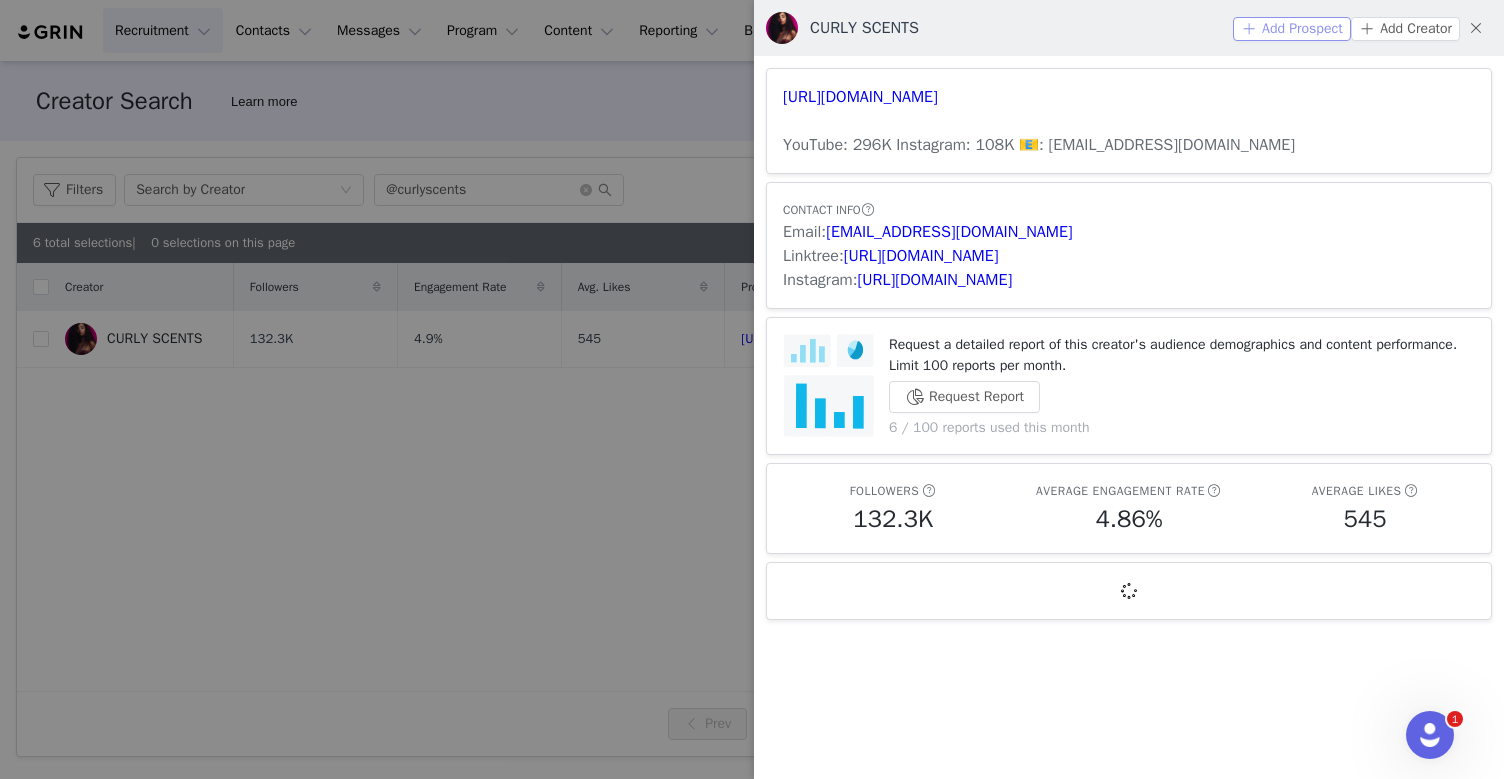 click on "Add Prospect" at bounding box center (1292, 29) 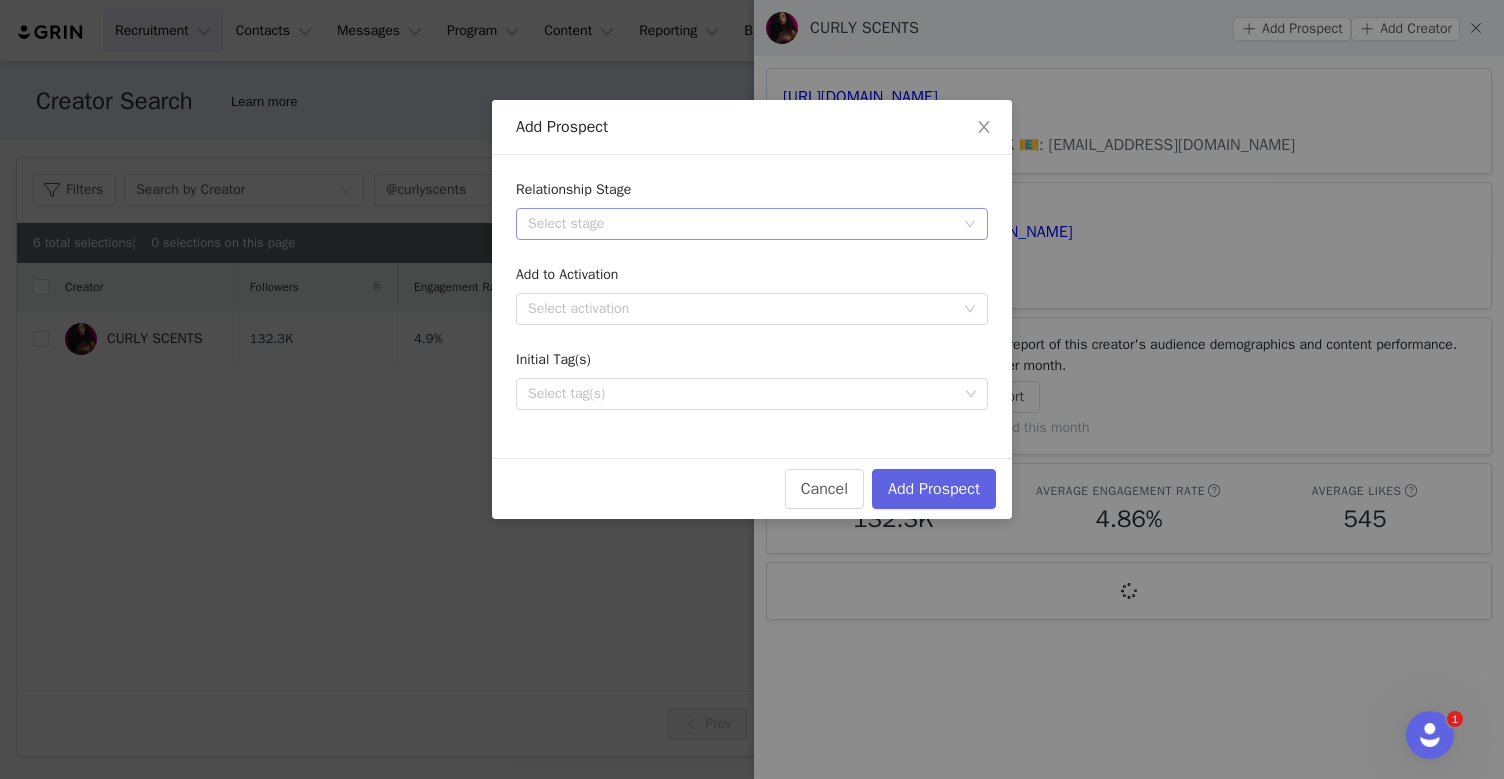 click on "Select stage" at bounding box center (741, 224) 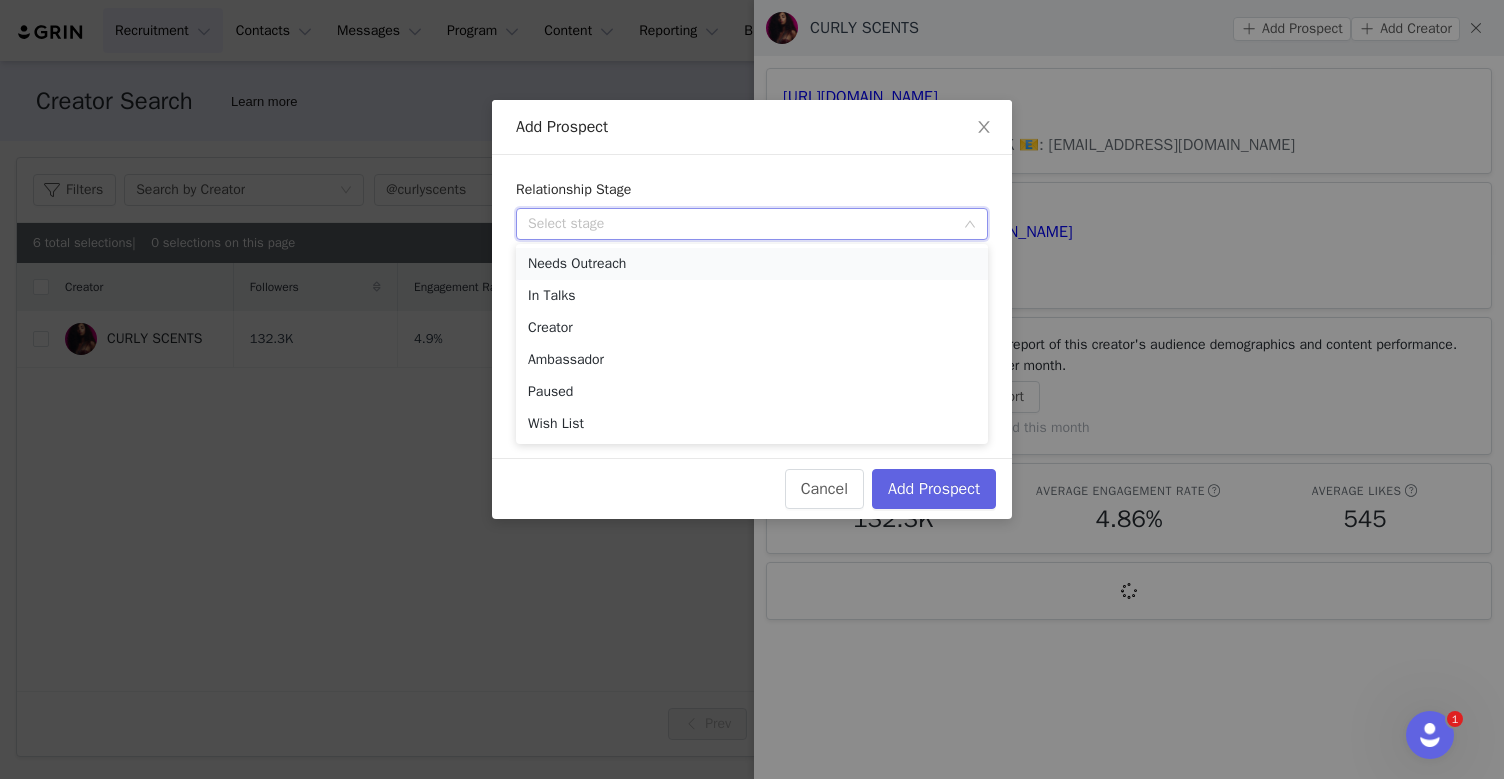 click on "Needs Outreach" at bounding box center [752, 264] 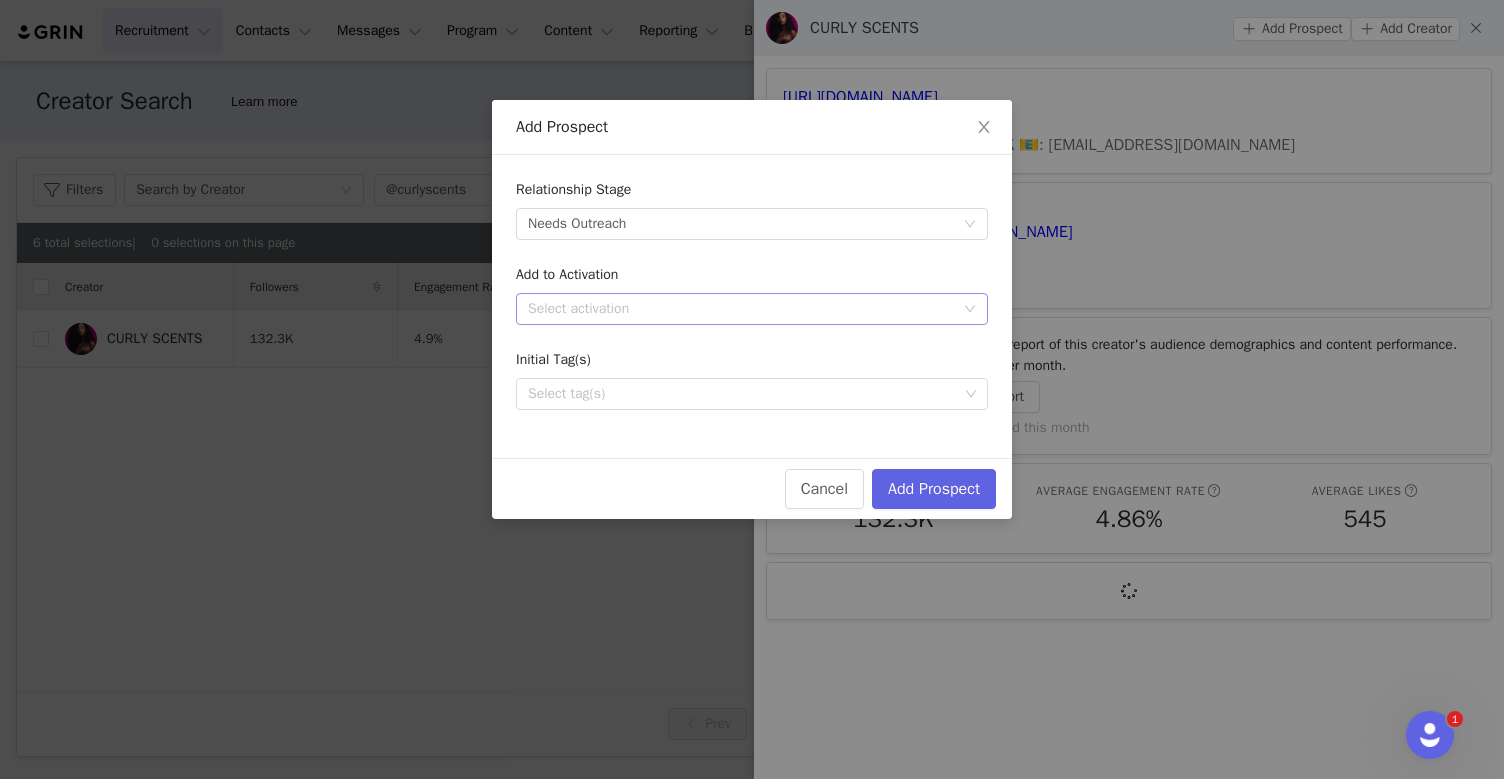 click on "Select activation" at bounding box center (741, 309) 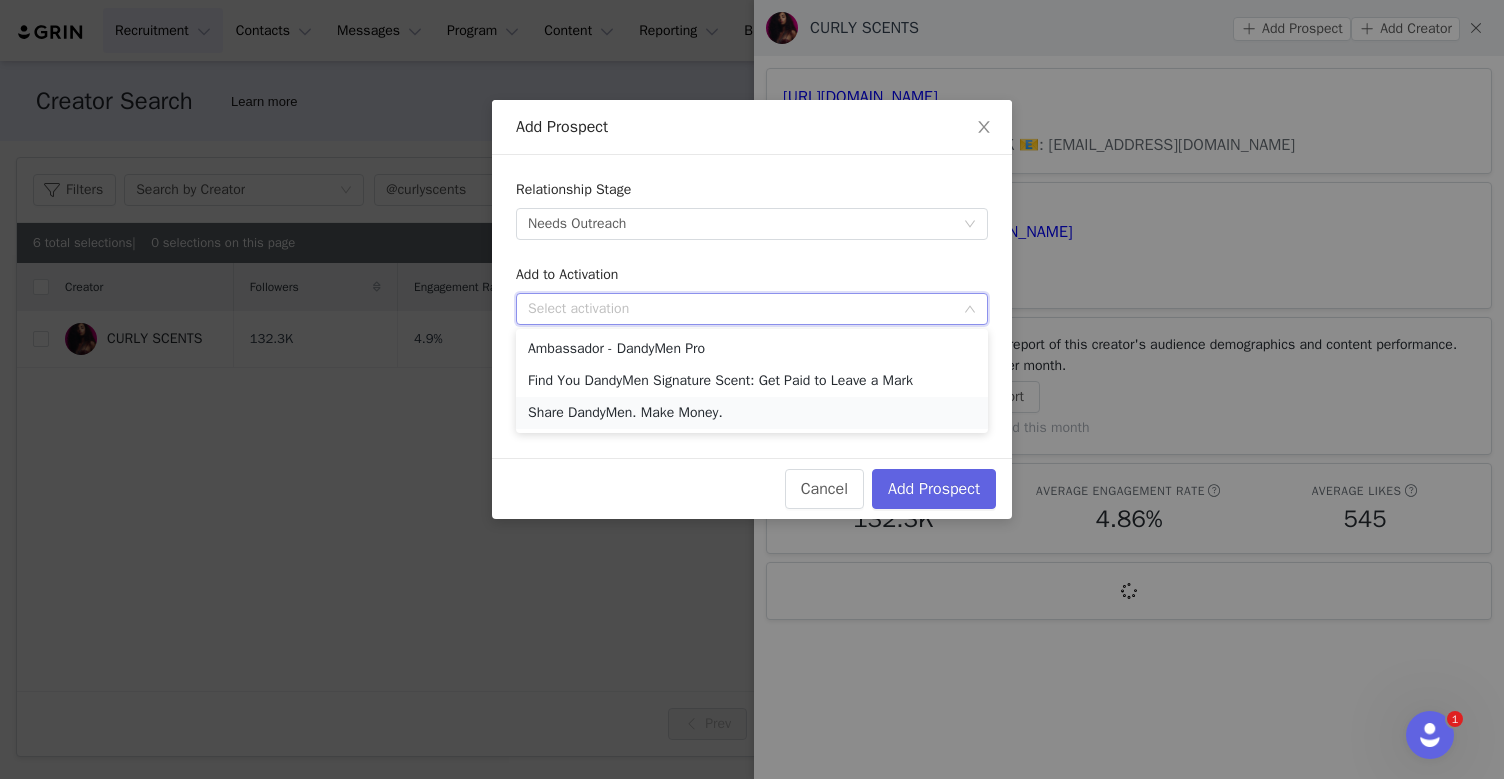 click on "Share DandyMen. Make Money." at bounding box center [752, 413] 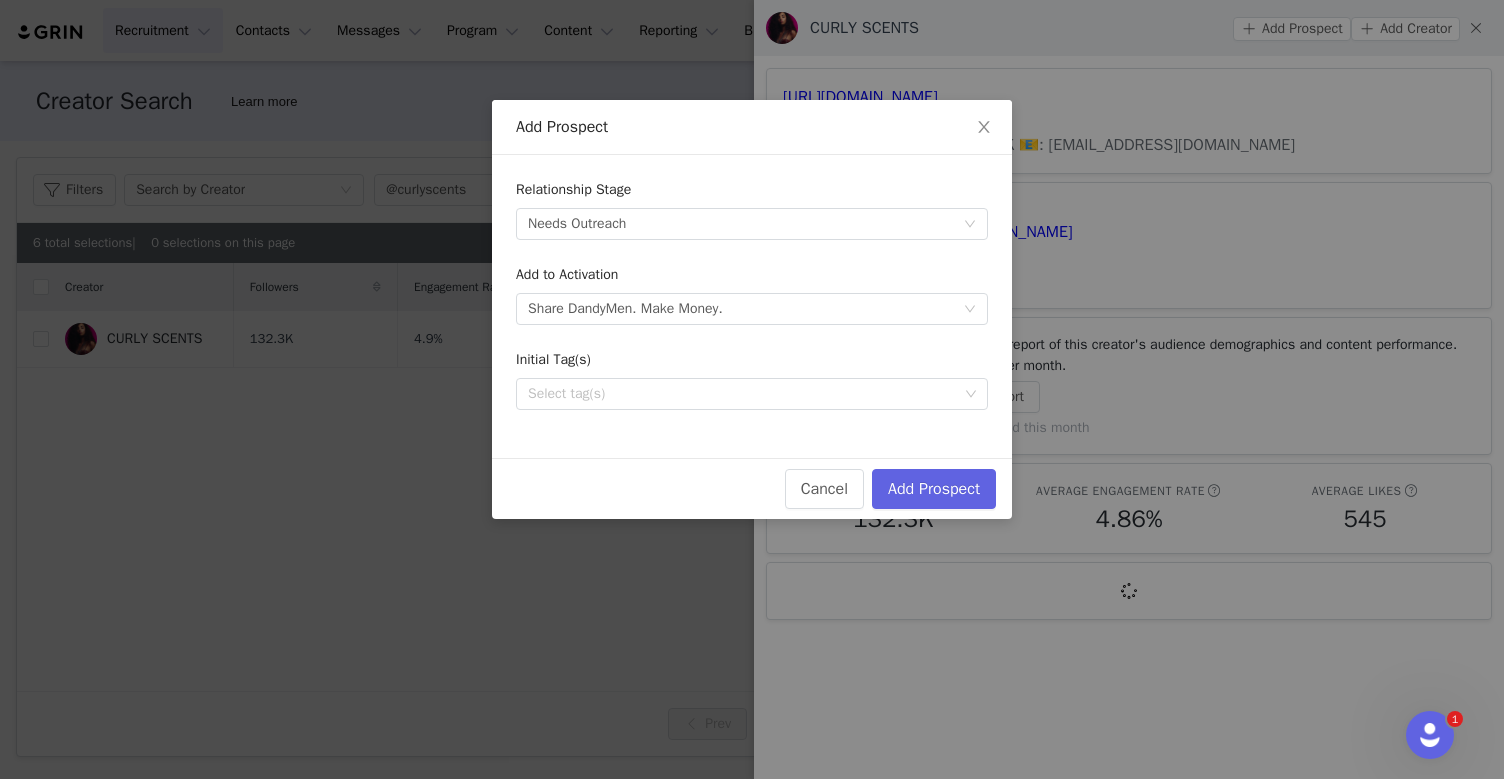 click on "Initial Tag(s)" at bounding box center [752, 363] 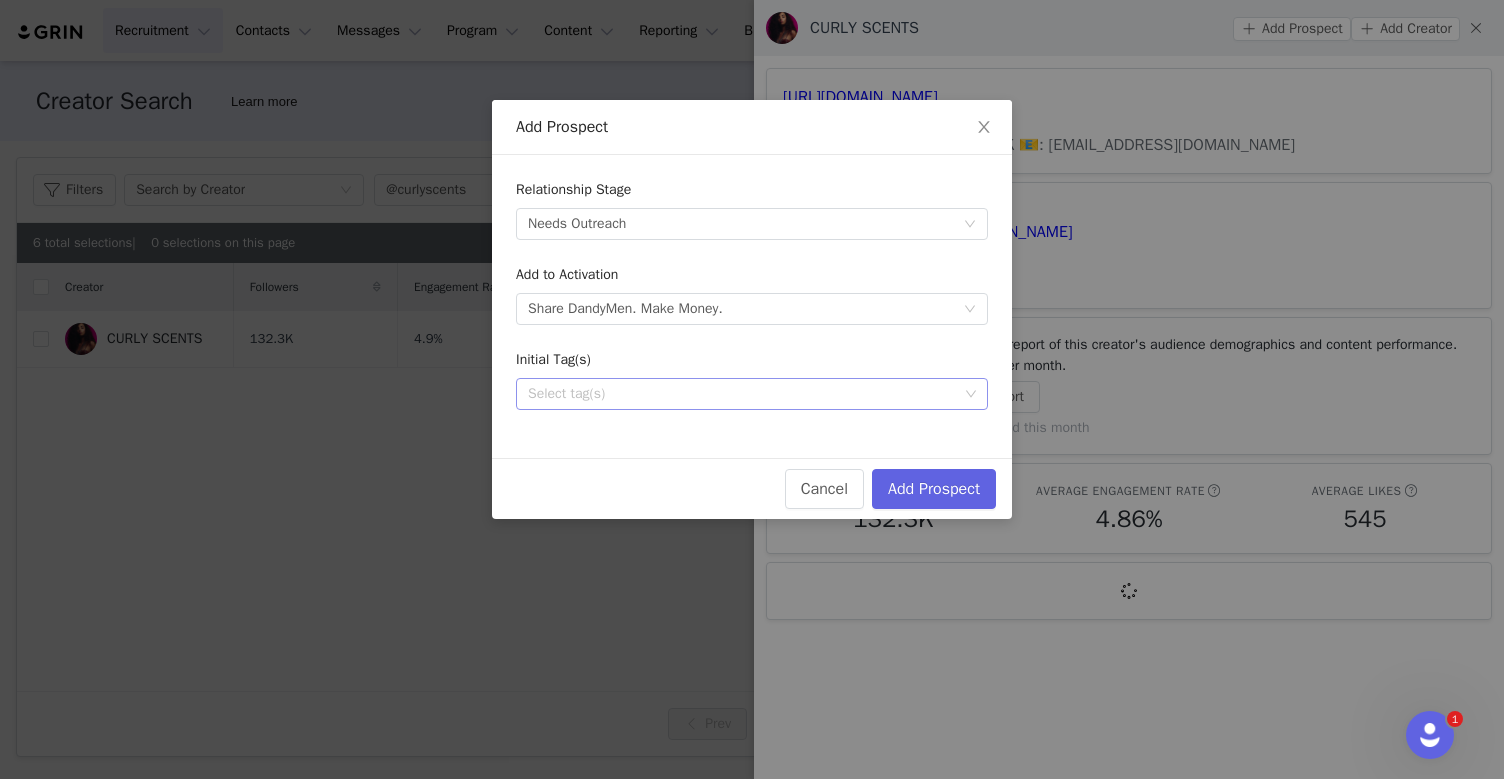 click on "Select tag(s)" at bounding box center [744, 394] 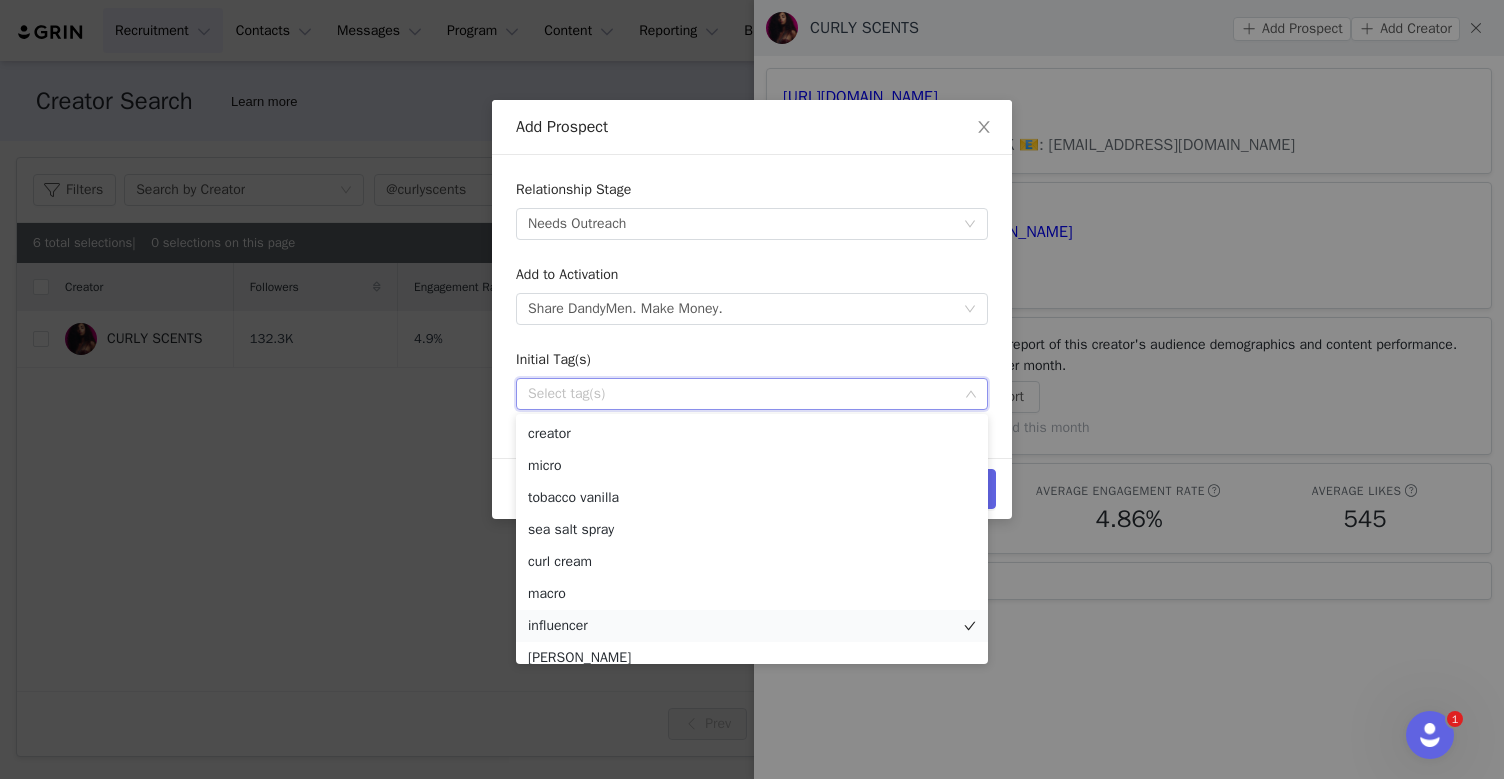 click on "influencer" at bounding box center (752, 626) 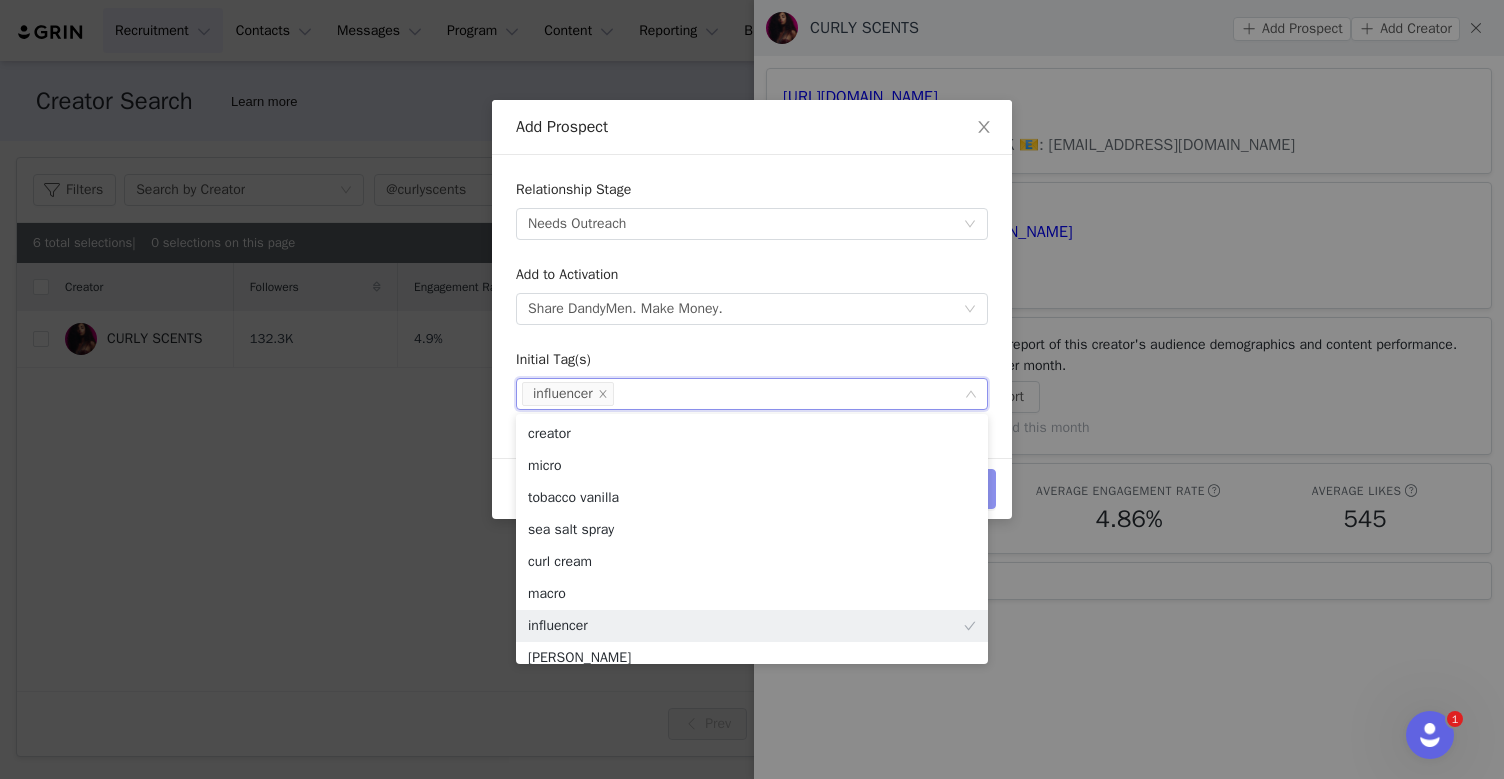 click on "Add Prospect" at bounding box center (934, 489) 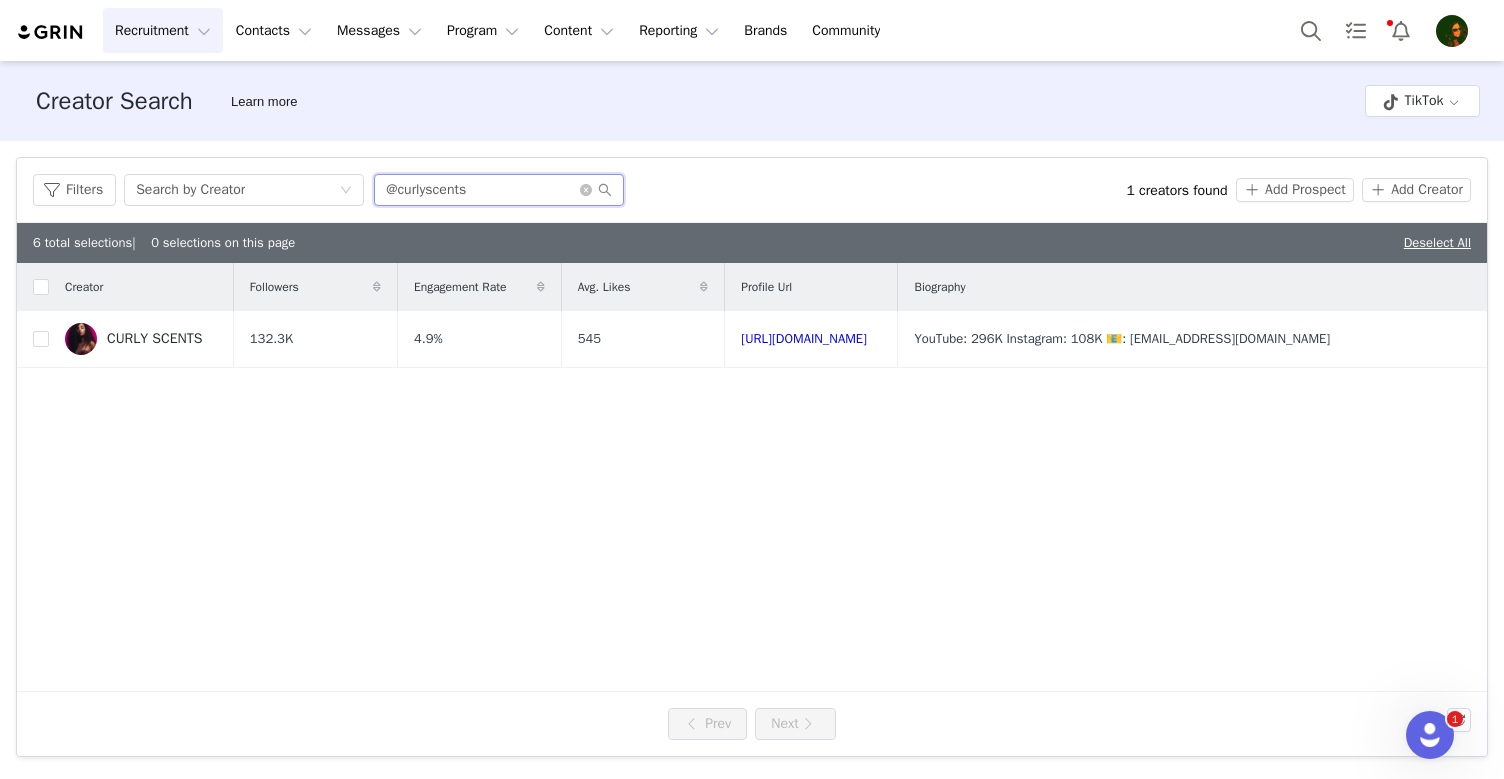 click on "@curlyscents" at bounding box center (499, 190) 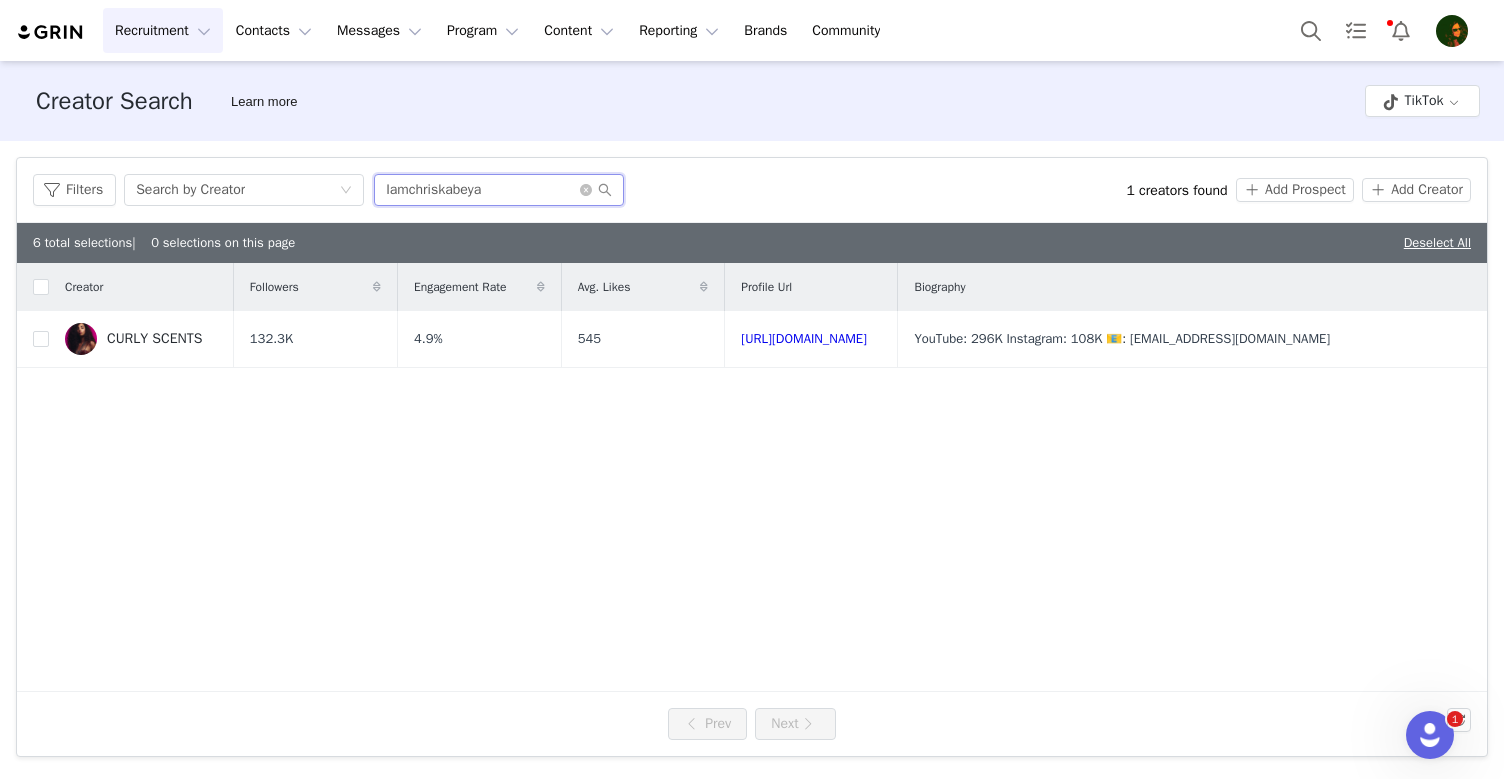 type on "Iamchriskabeya" 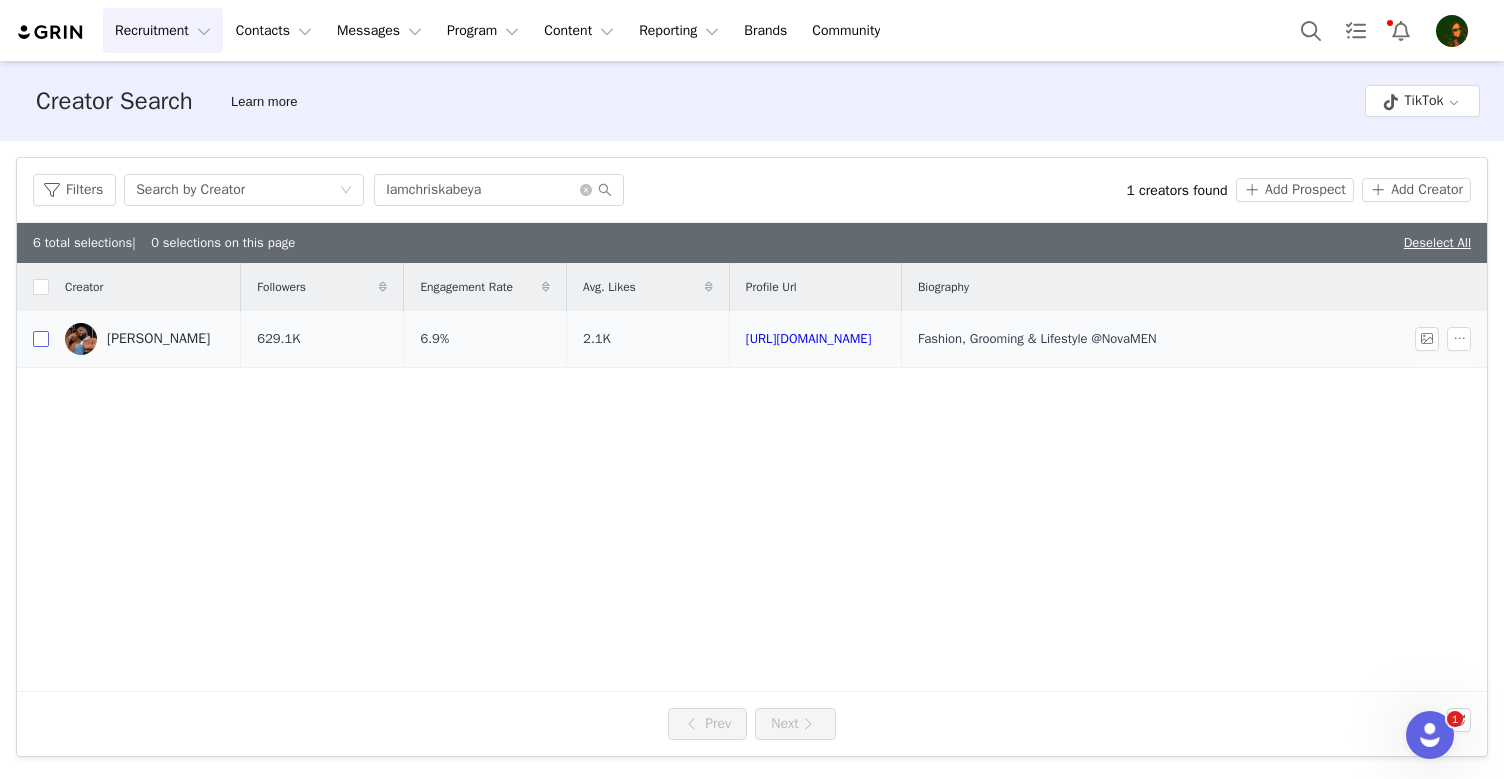 click at bounding box center (41, 339) 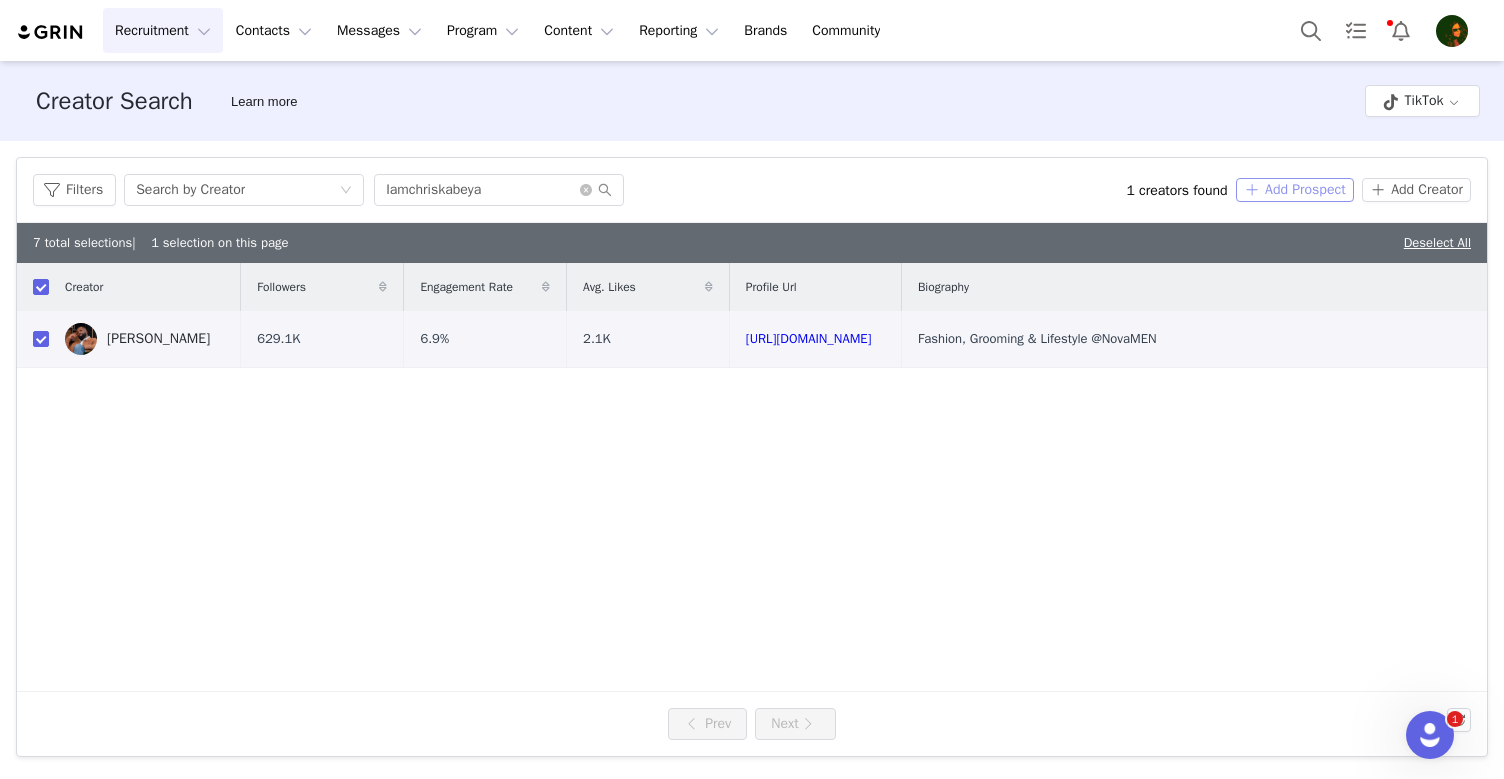 click on "Add Prospect" at bounding box center [1295, 190] 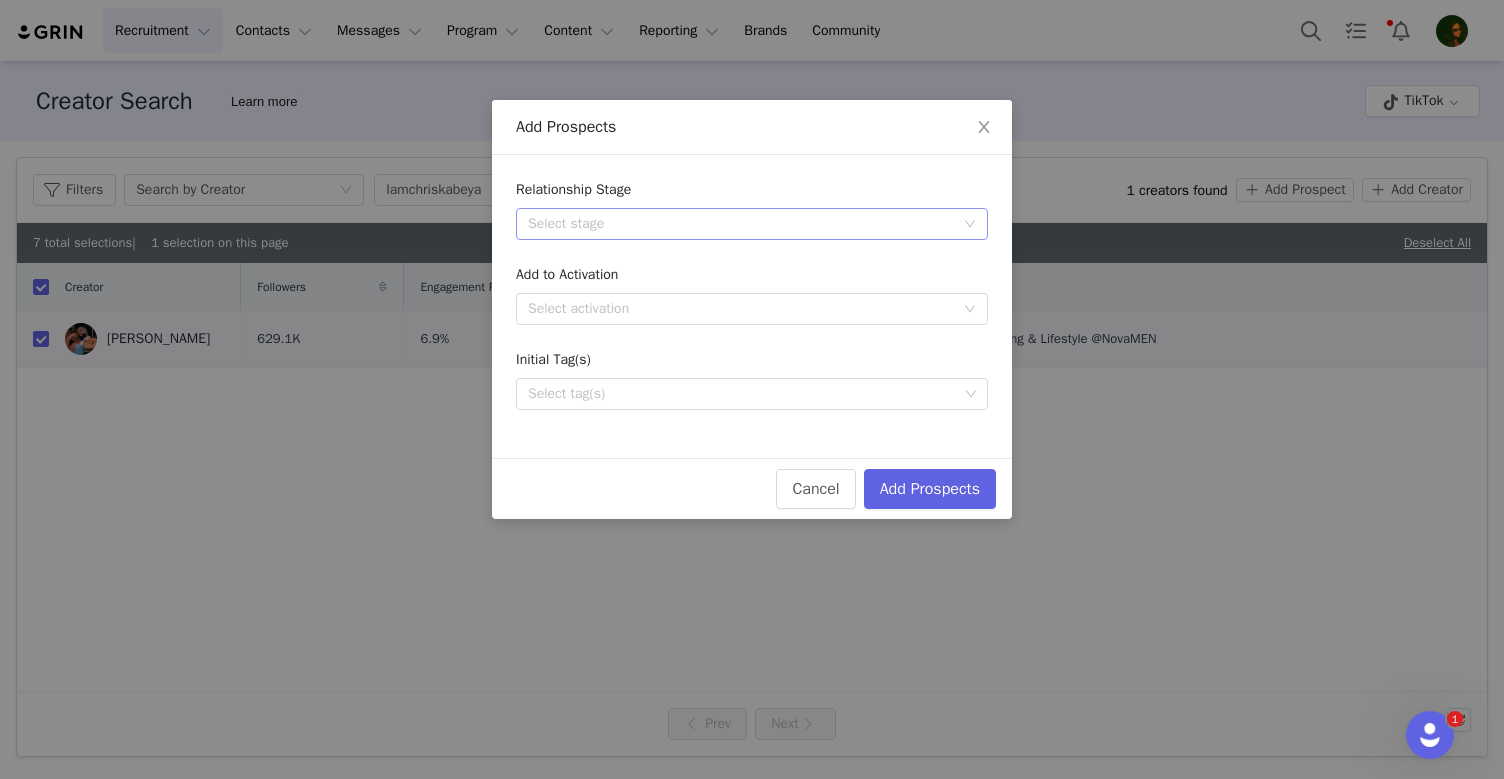 click on "Select stage" at bounding box center (741, 224) 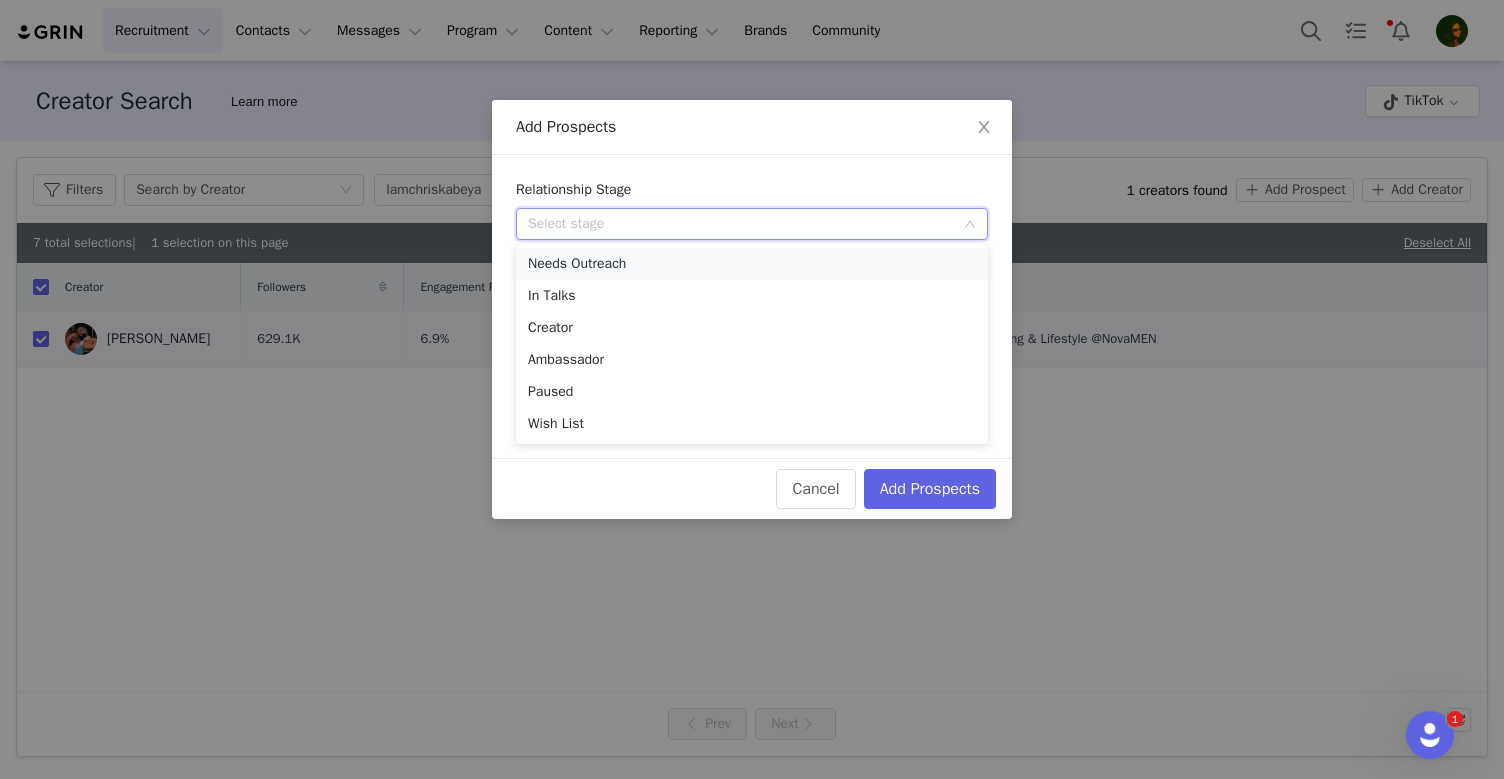 click on "Needs Outreach" at bounding box center [752, 264] 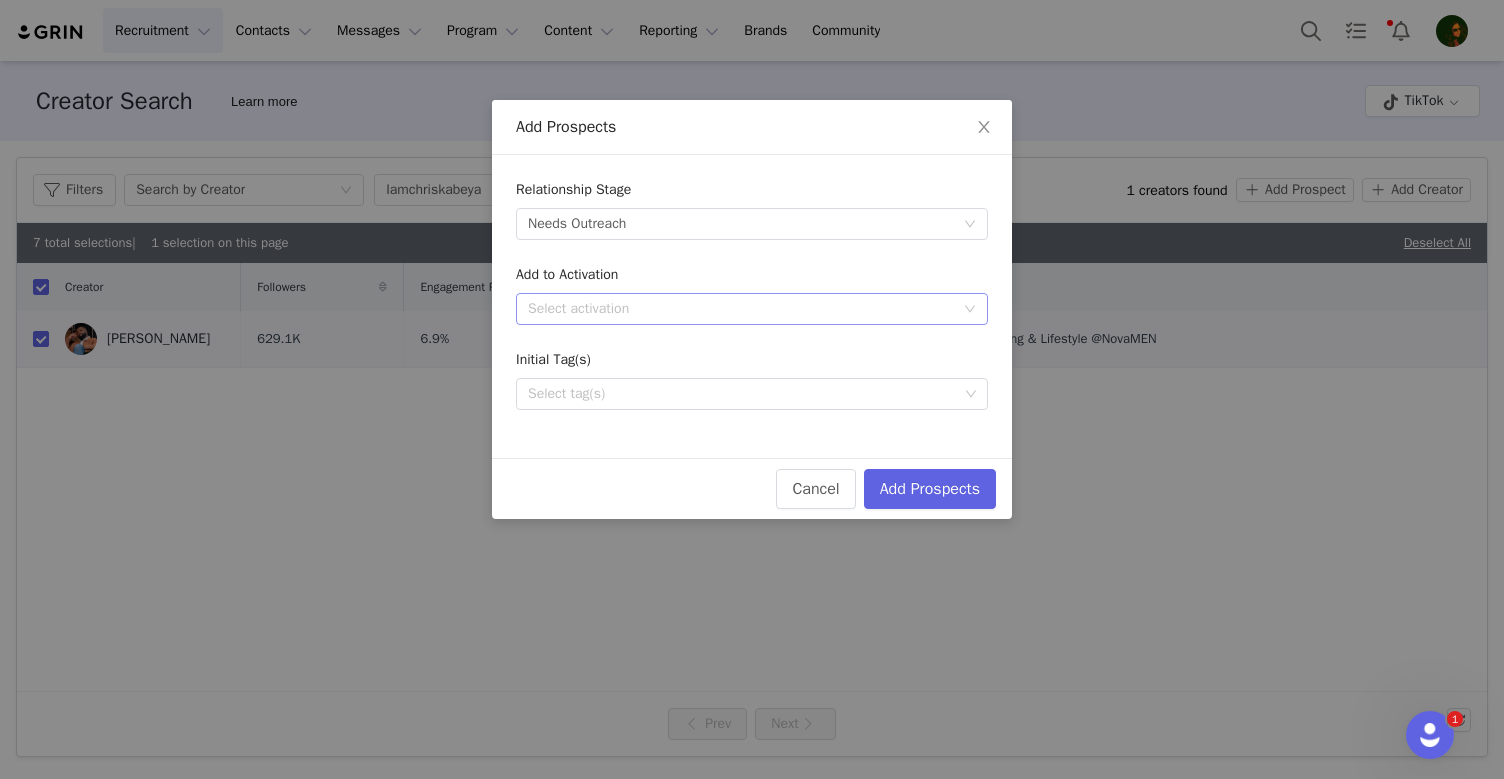 click on "Select activation" at bounding box center [741, 309] 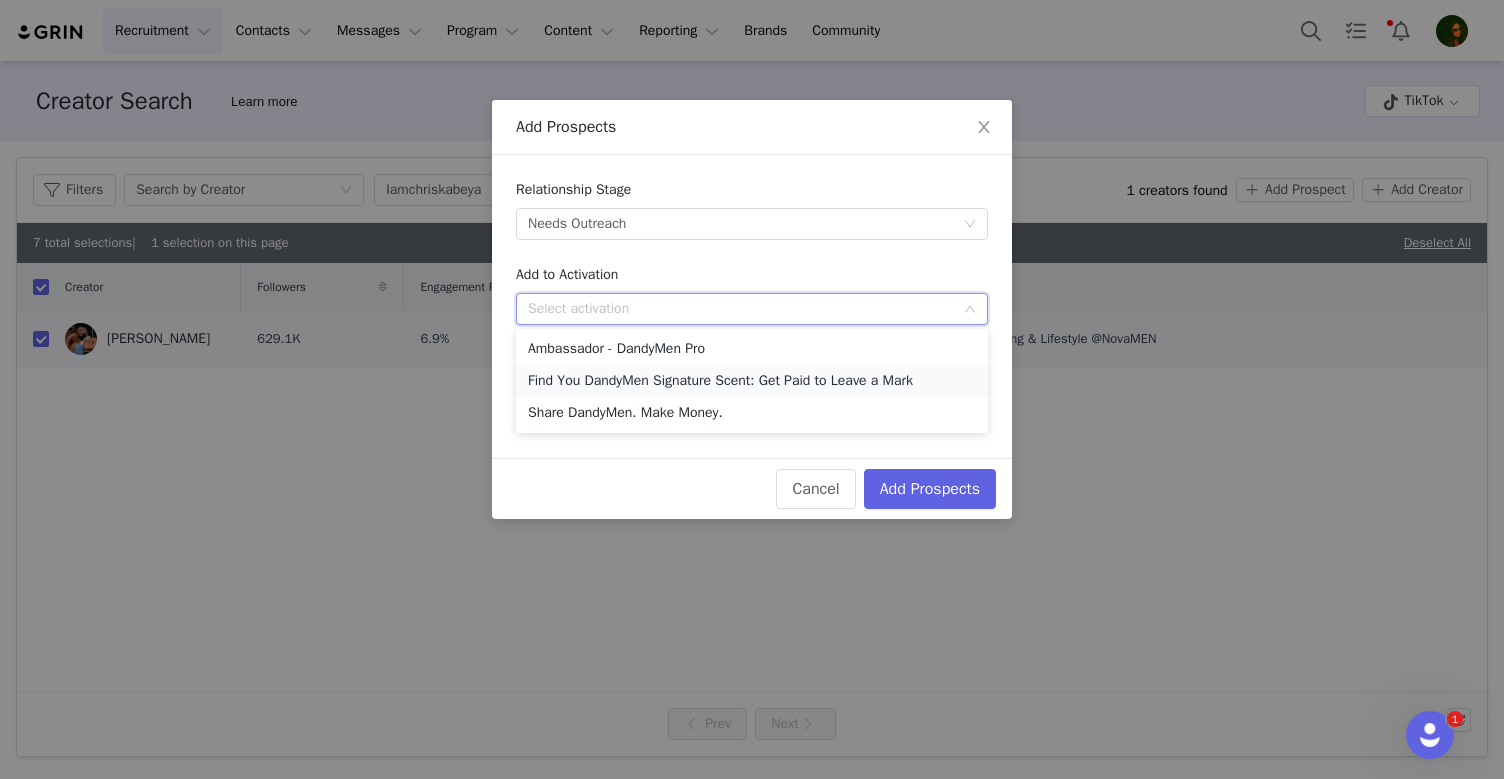 click on "Find You DandyMen Signature Scent: Get Paid to Leave a Mark" at bounding box center (752, 381) 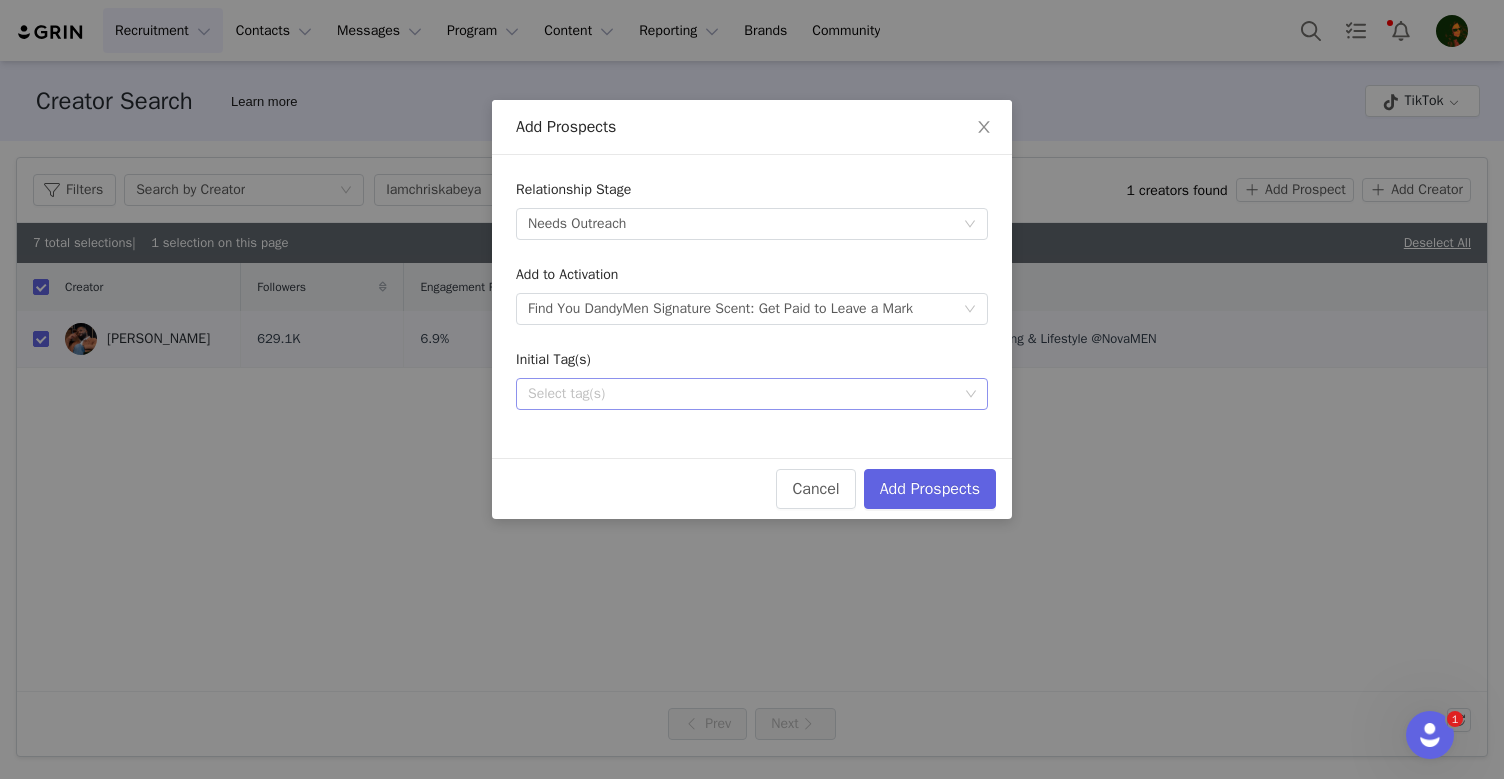 click on "Select tag(s)" at bounding box center (743, 394) 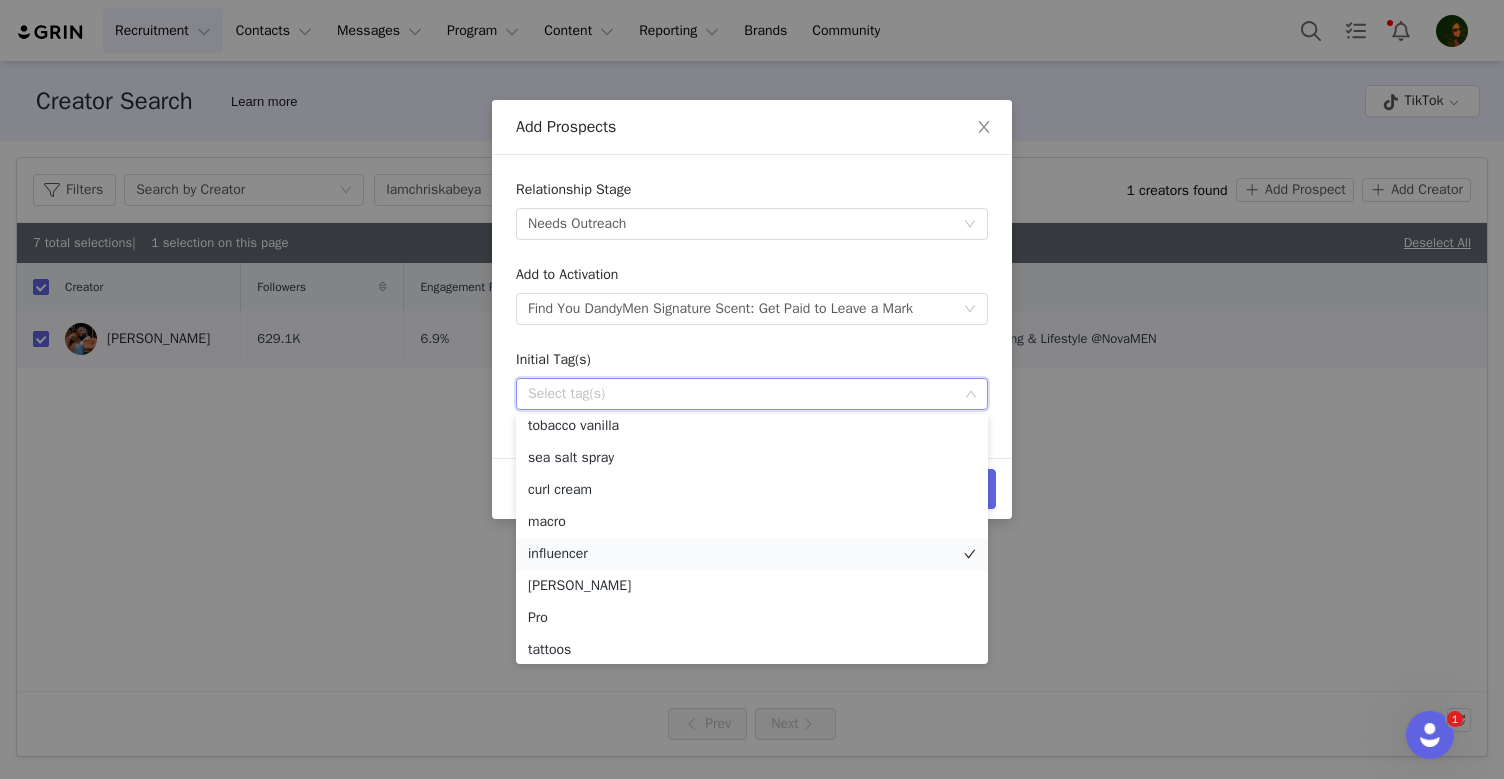 scroll, scrollTop: 77, scrollLeft: 0, axis: vertical 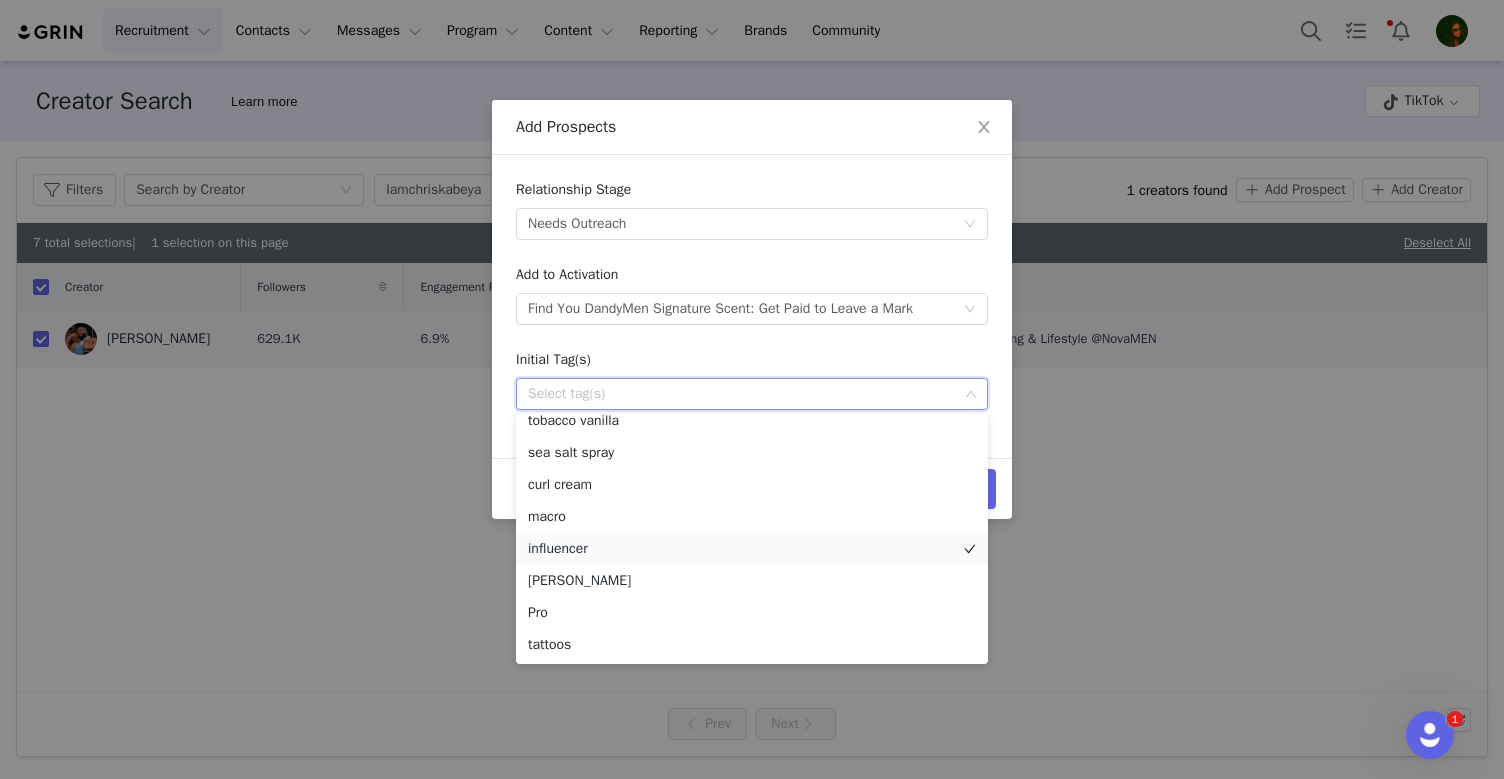 click on "influencer" at bounding box center [752, 549] 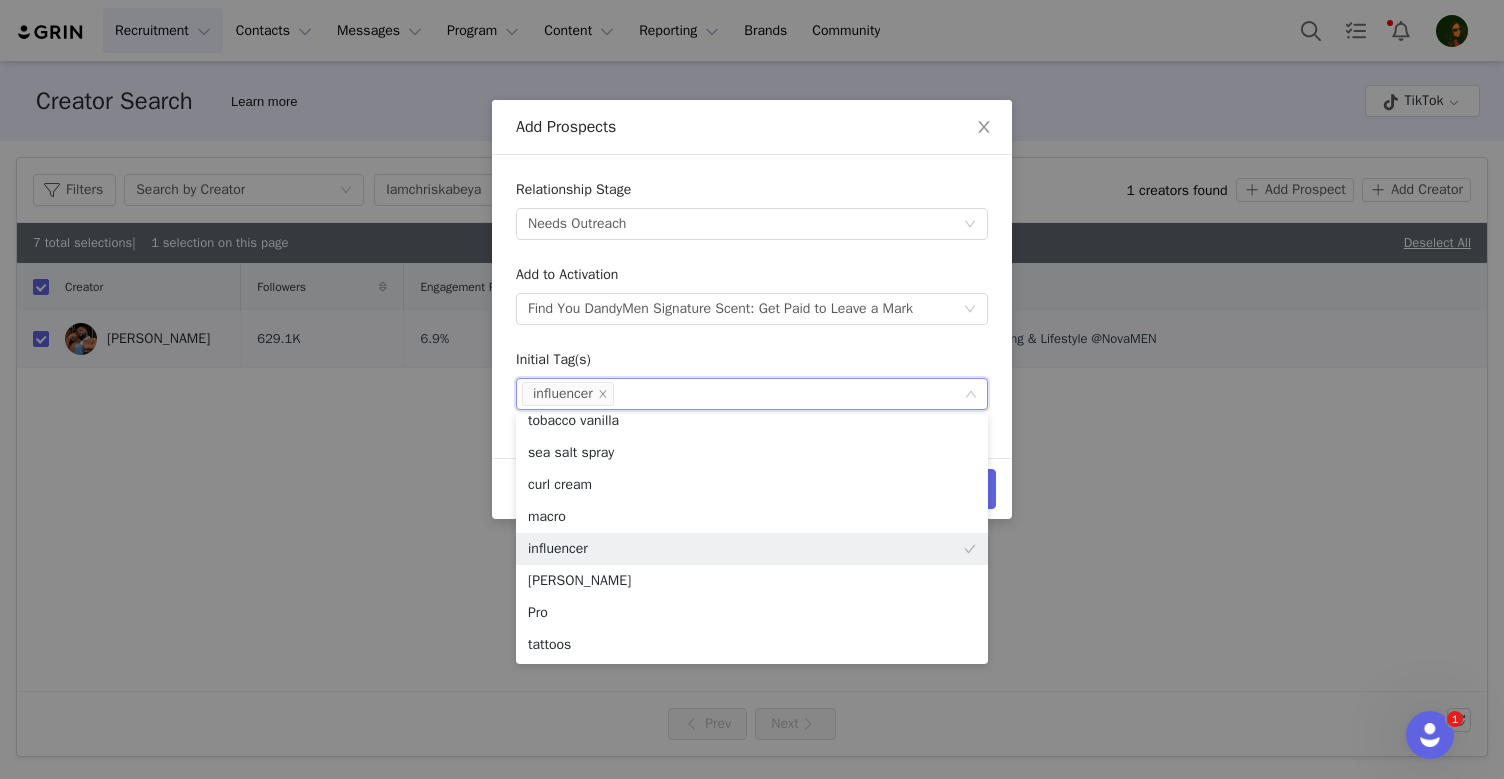 scroll, scrollTop: 68, scrollLeft: 0, axis: vertical 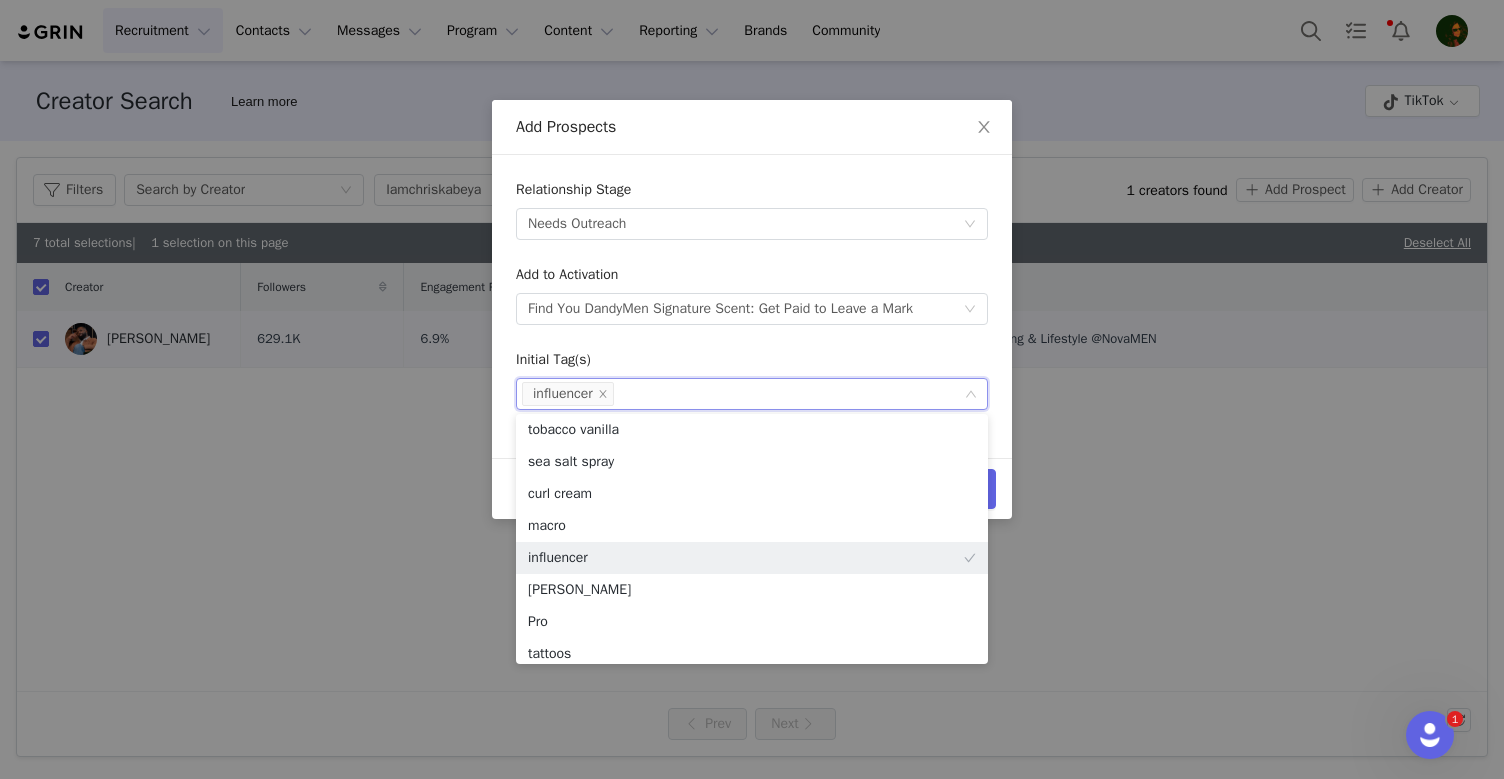 click on "Relationship Stage Select stage  Needs Outreach    Add to Activation Select activation  Find You DandyMen Signature Scent: Get Paid to Leave a Mark    Initial Tag(s) Select tag(s)  influencer" at bounding box center [752, 306] 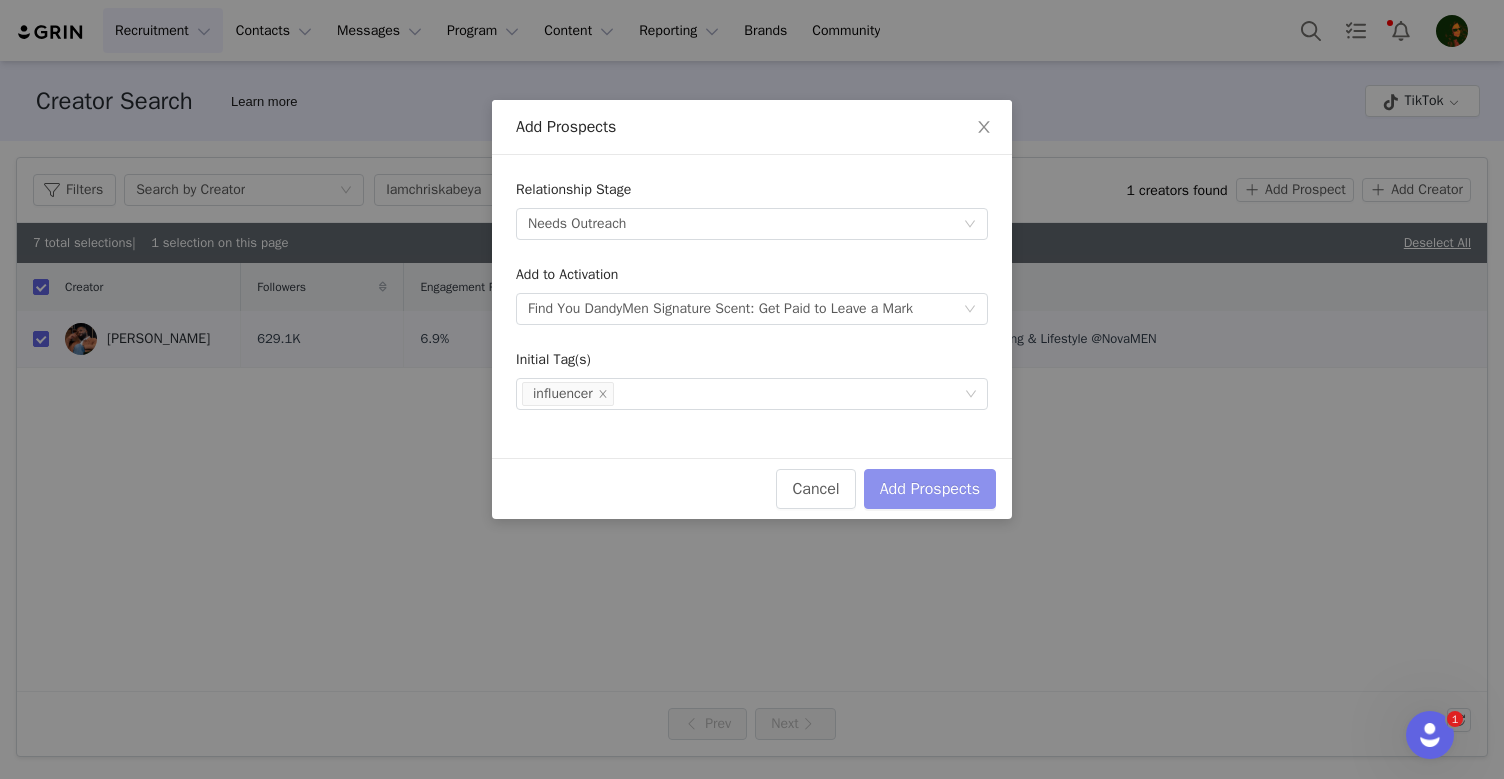 click on "Add Prospects" at bounding box center [930, 489] 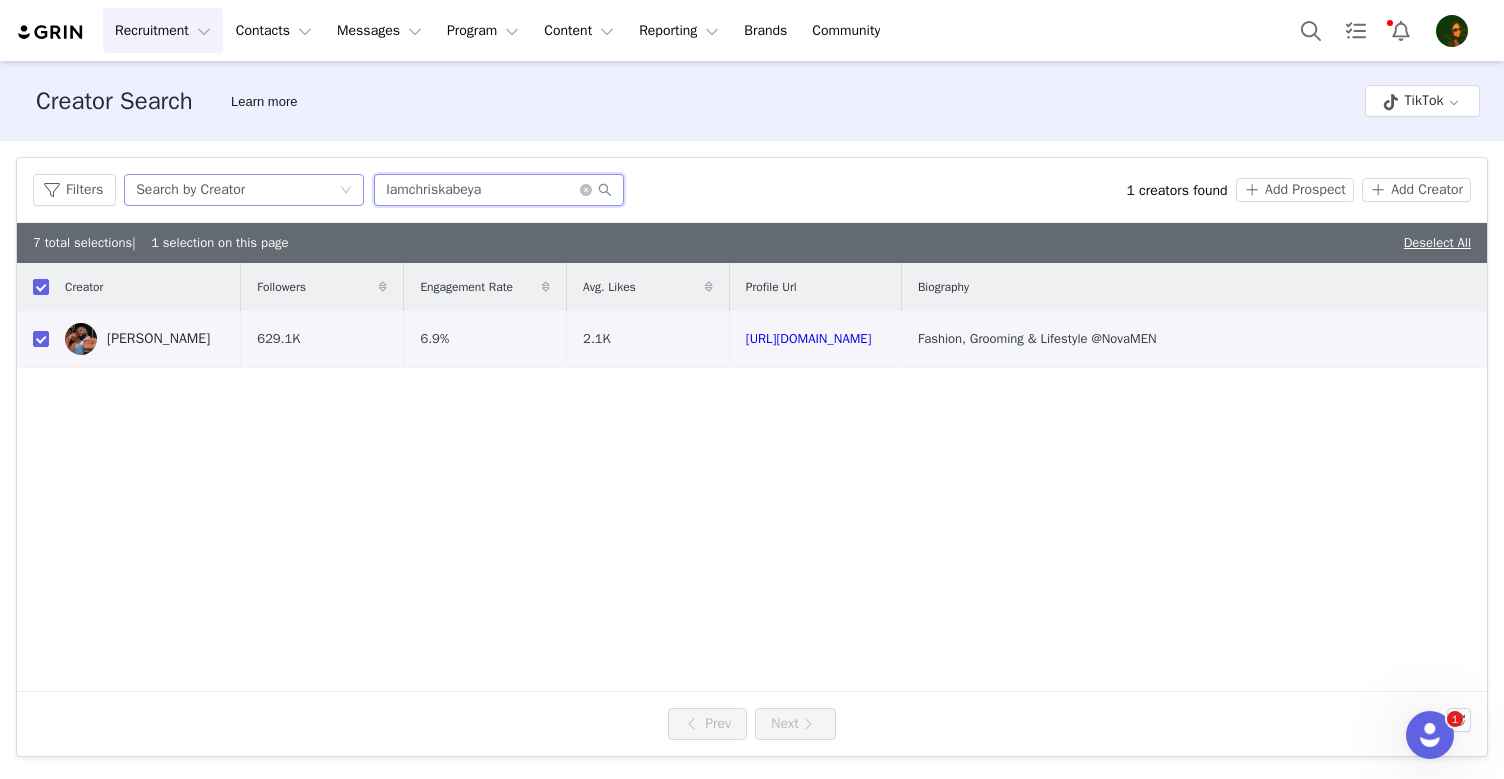 drag, startPoint x: 521, startPoint y: 187, endPoint x: 364, endPoint y: 184, distance: 157.02866 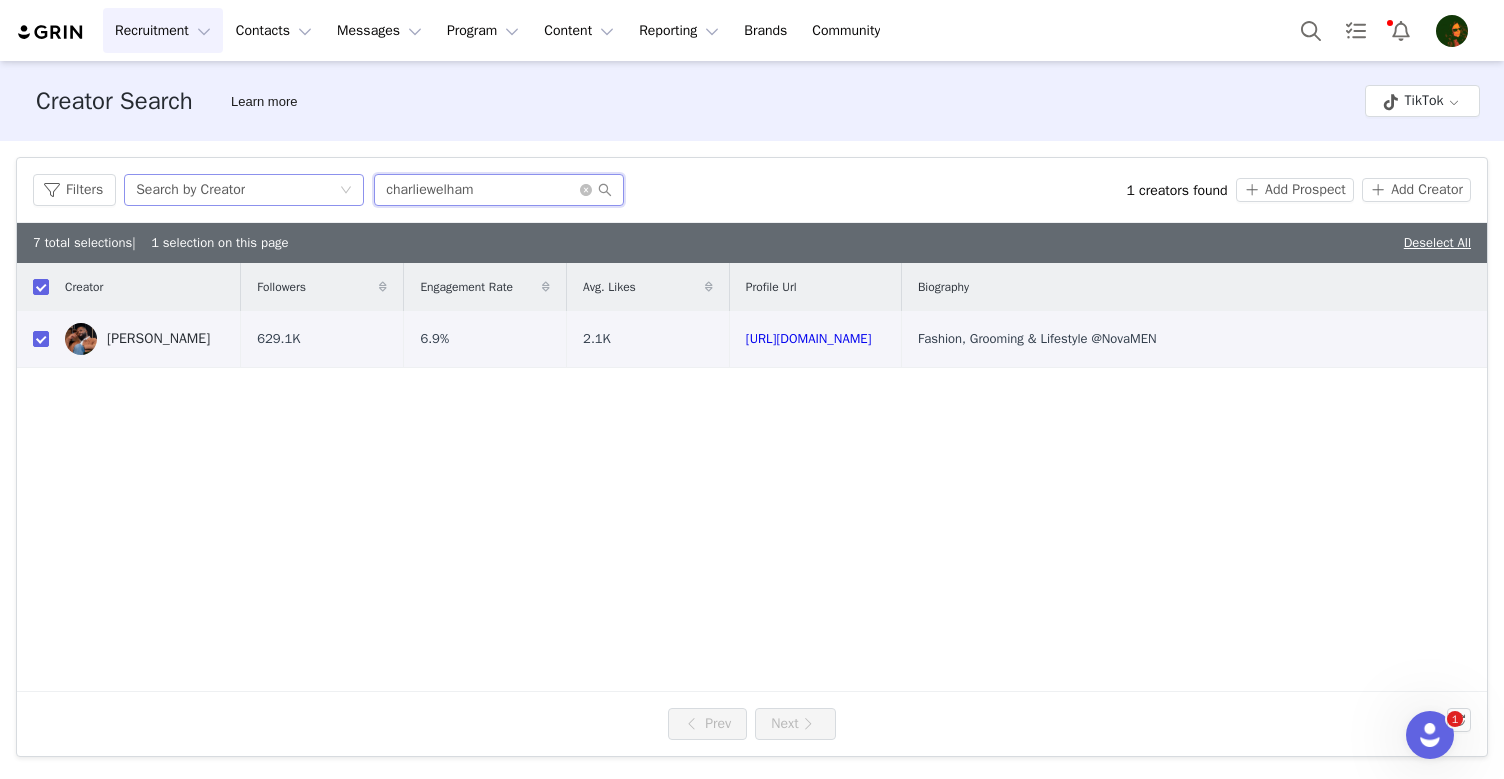 type on "charliewelham" 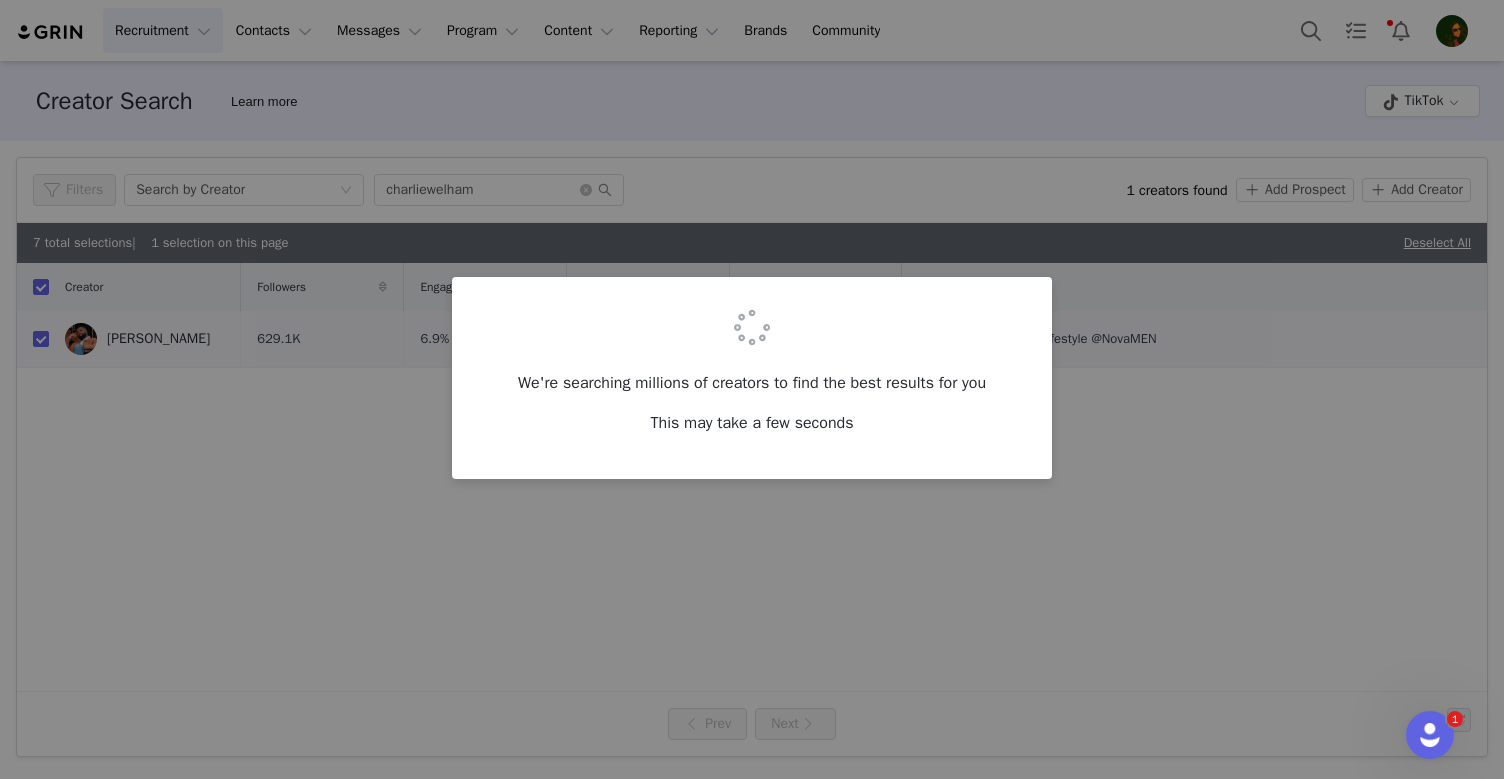 checkbox on "false" 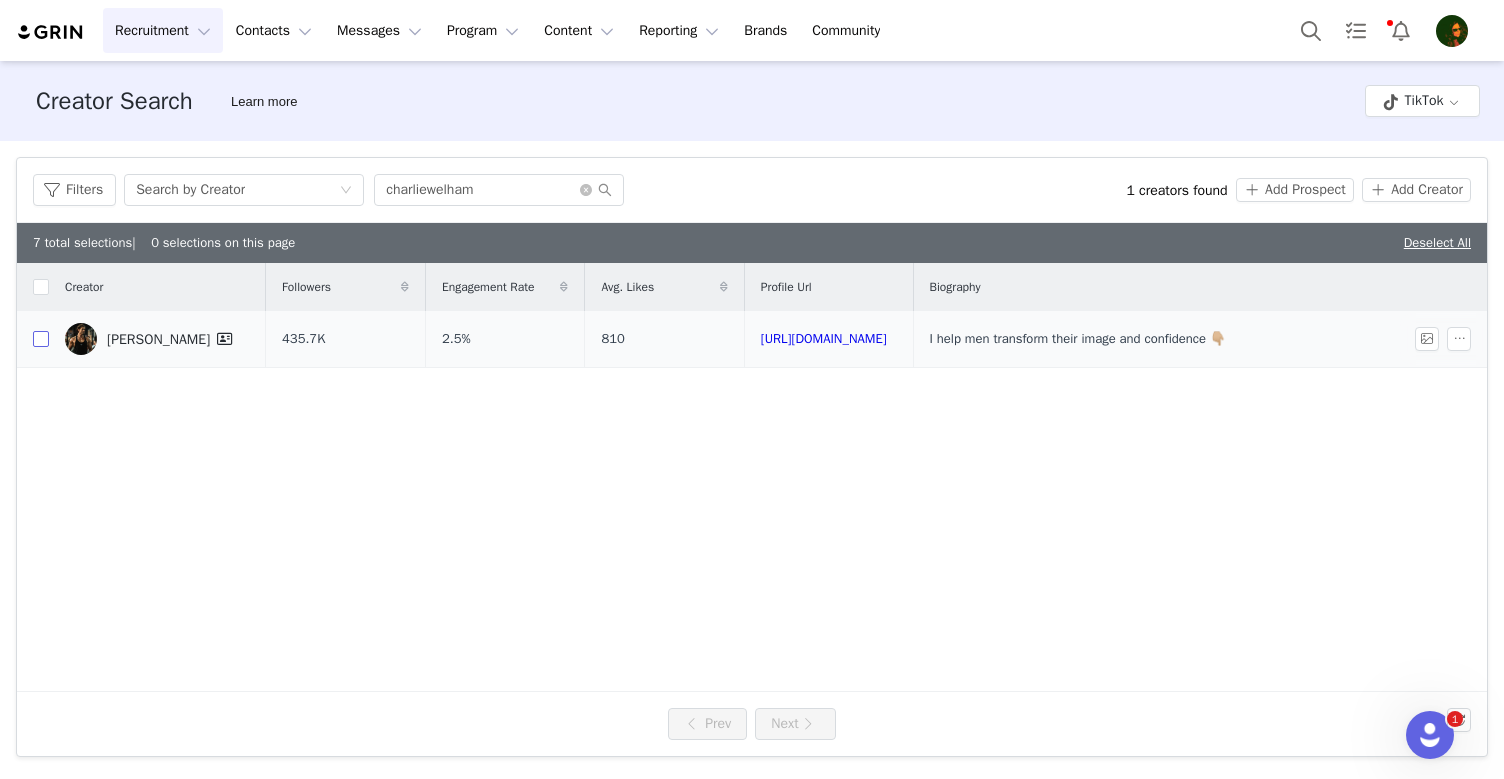 click at bounding box center (41, 339) 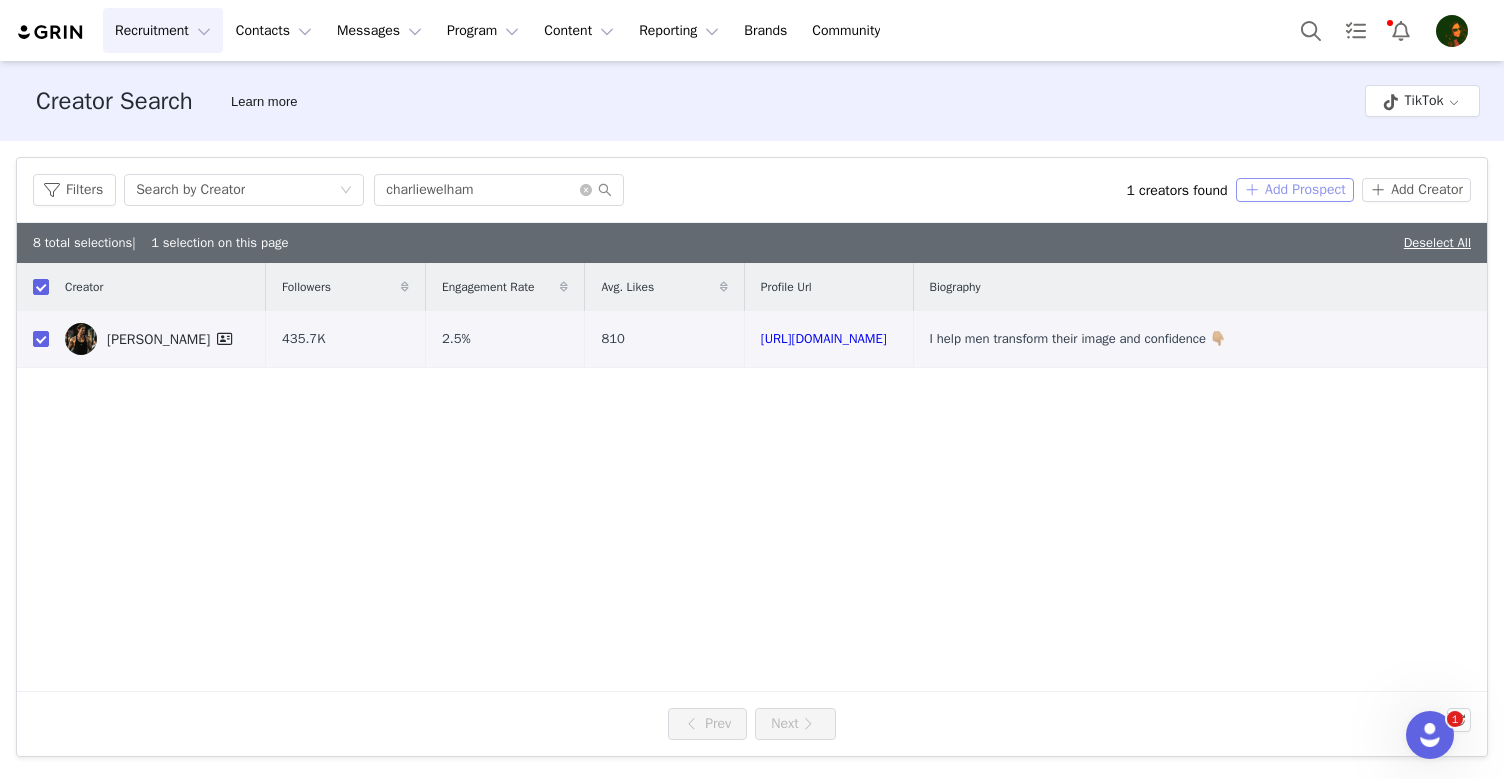 click on "Add Prospect" at bounding box center [1295, 190] 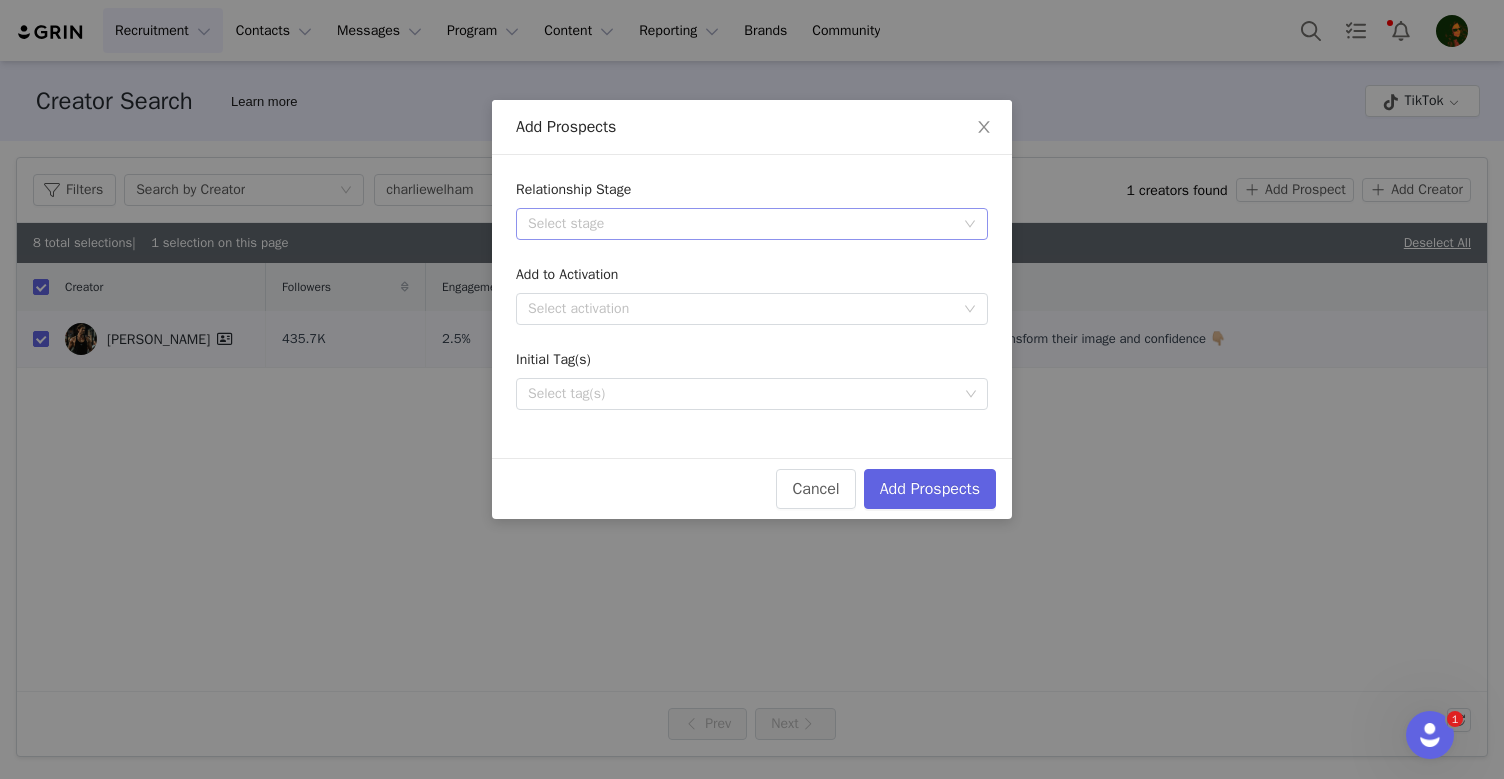 click on "Select stage" at bounding box center (741, 224) 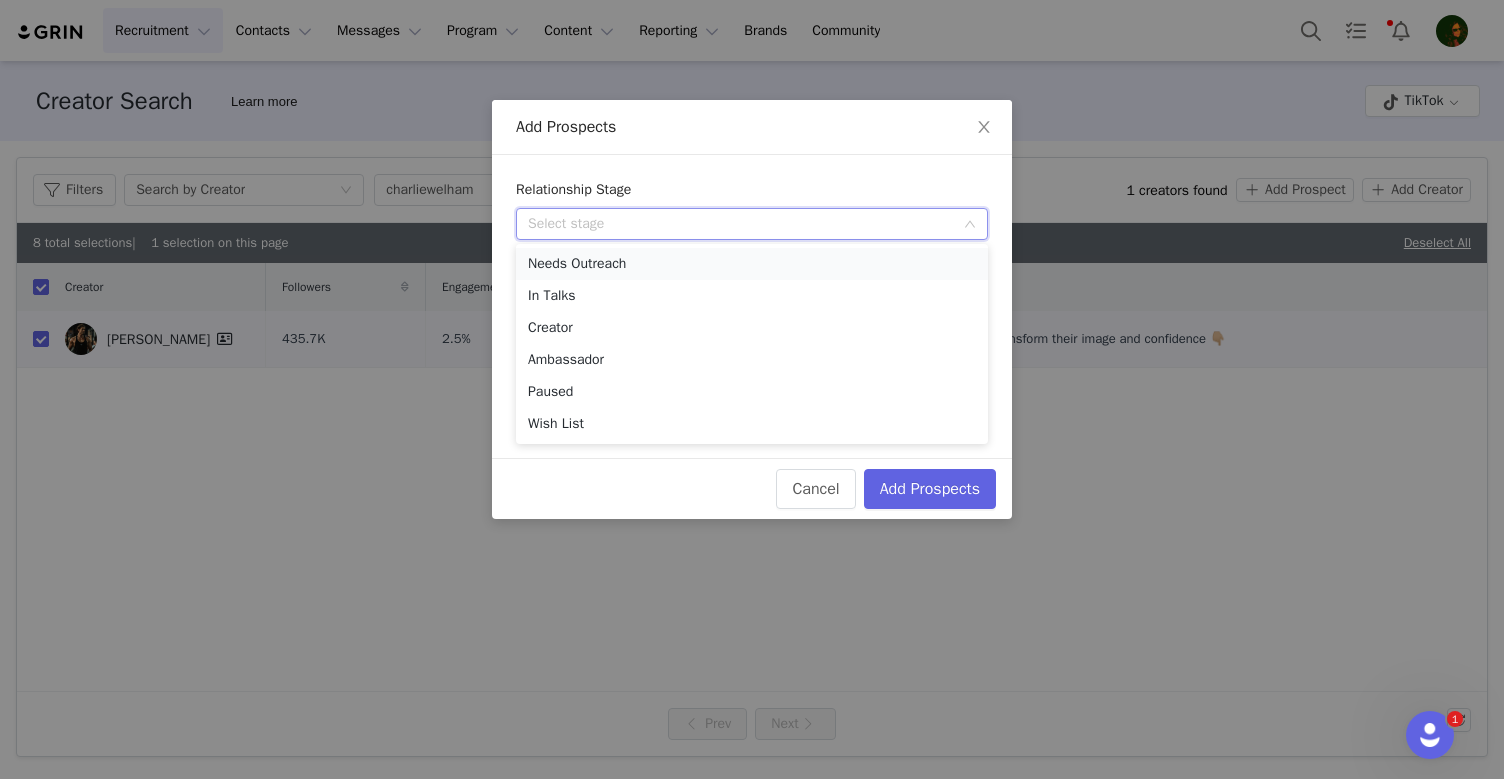 click on "Needs Outreach" at bounding box center (752, 264) 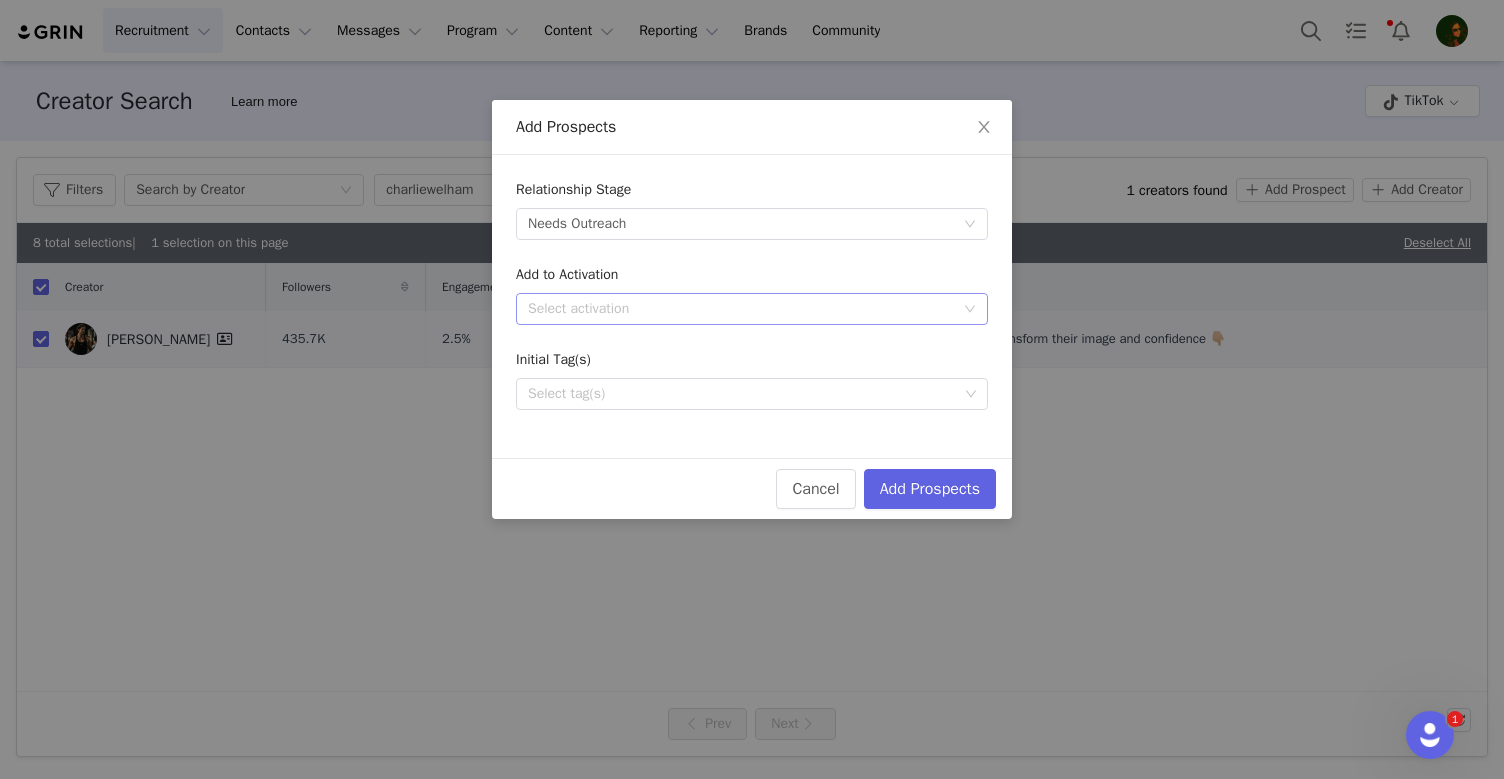 click on "Select activation" at bounding box center (741, 309) 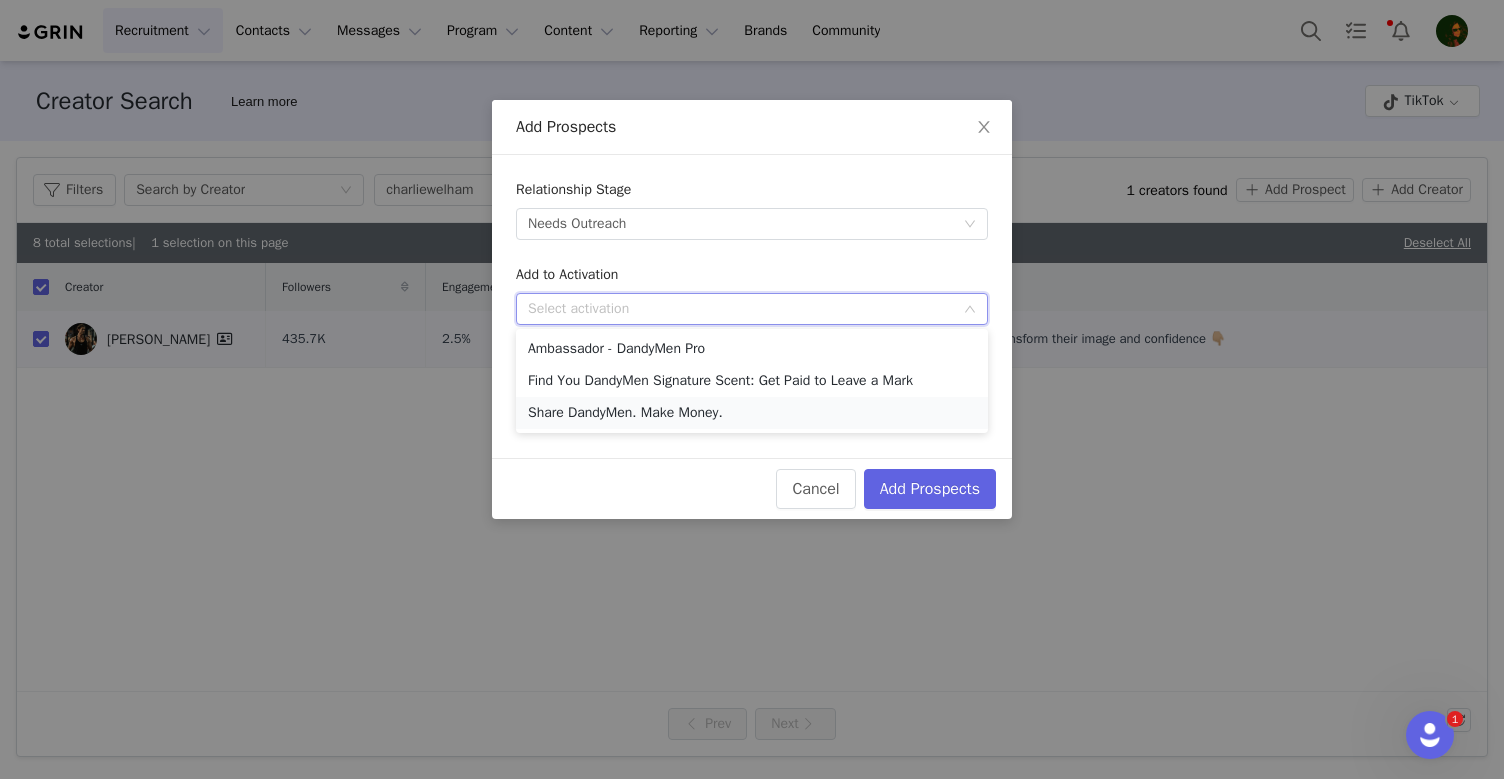click on "Share DandyMen. Make Money." at bounding box center (752, 413) 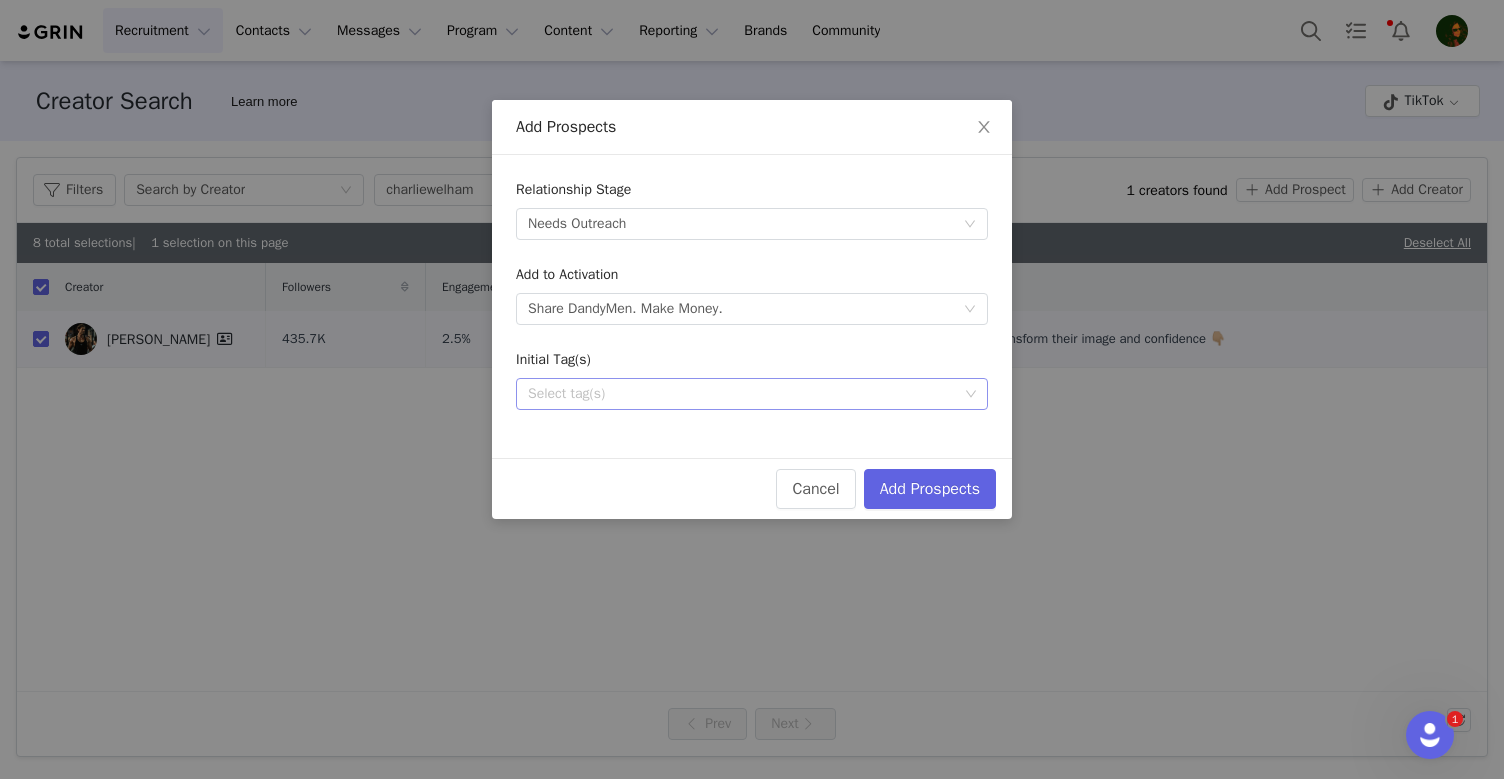 click on "Select tag(s)" at bounding box center [743, 394] 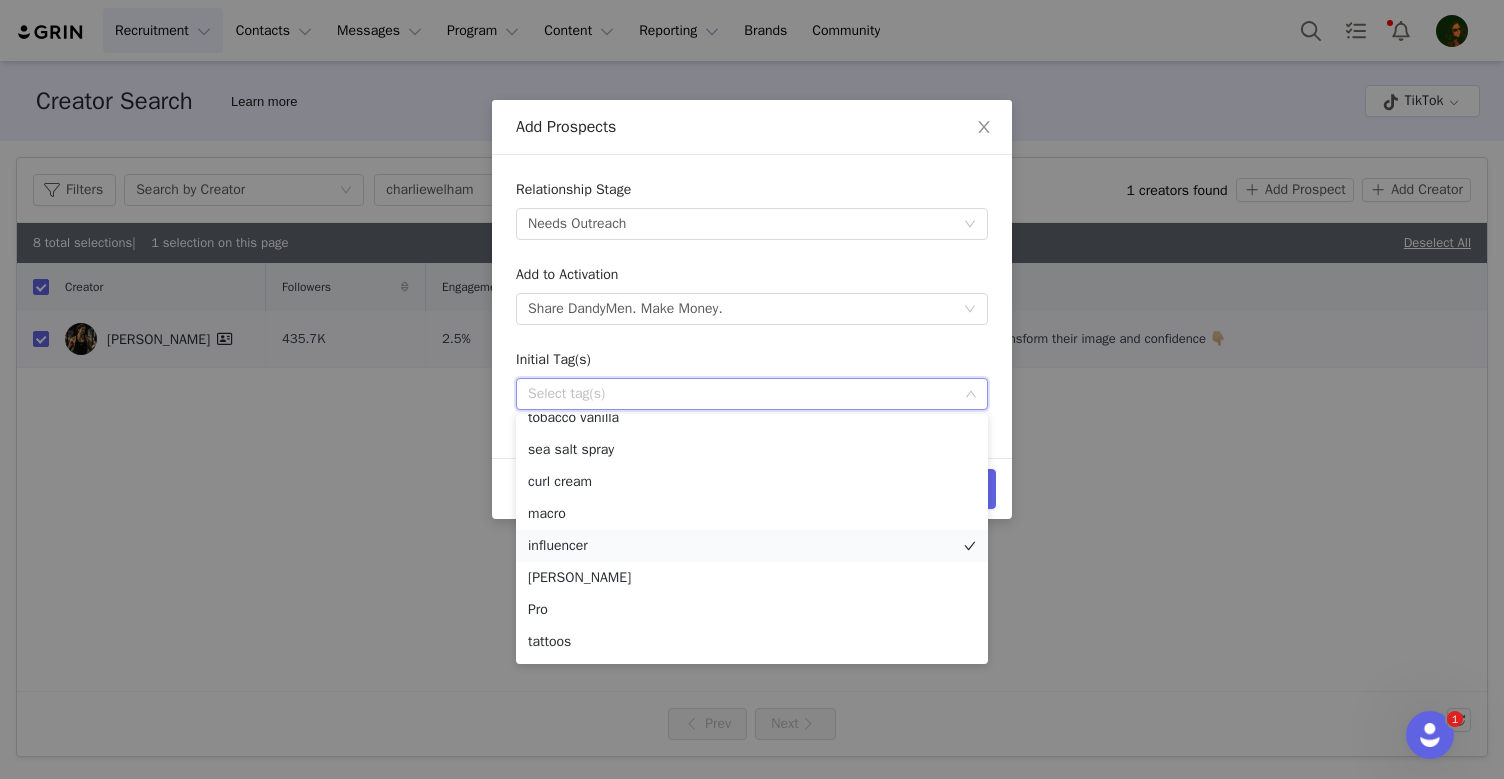 click on "influencer" at bounding box center (752, 546) 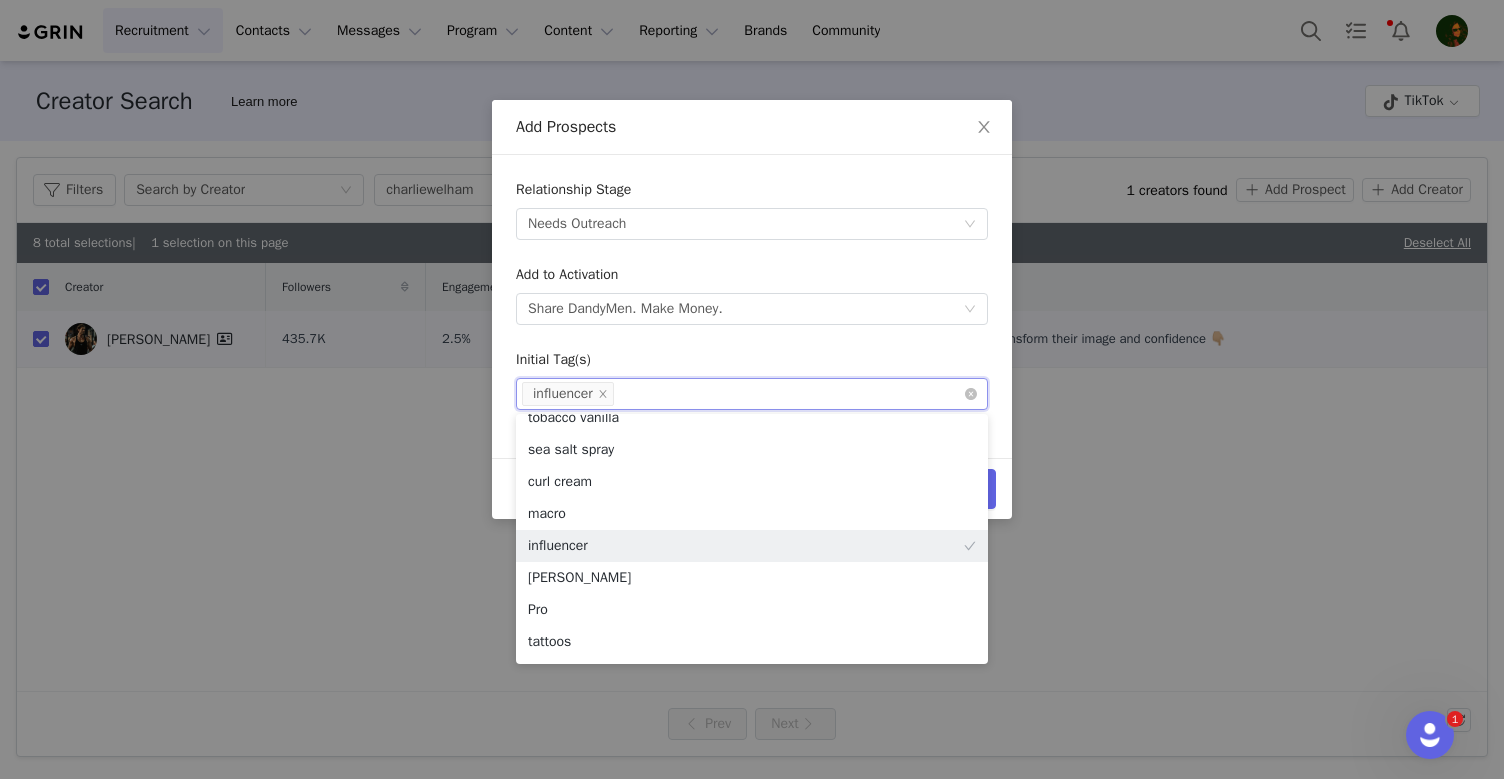 scroll, scrollTop: 68, scrollLeft: 0, axis: vertical 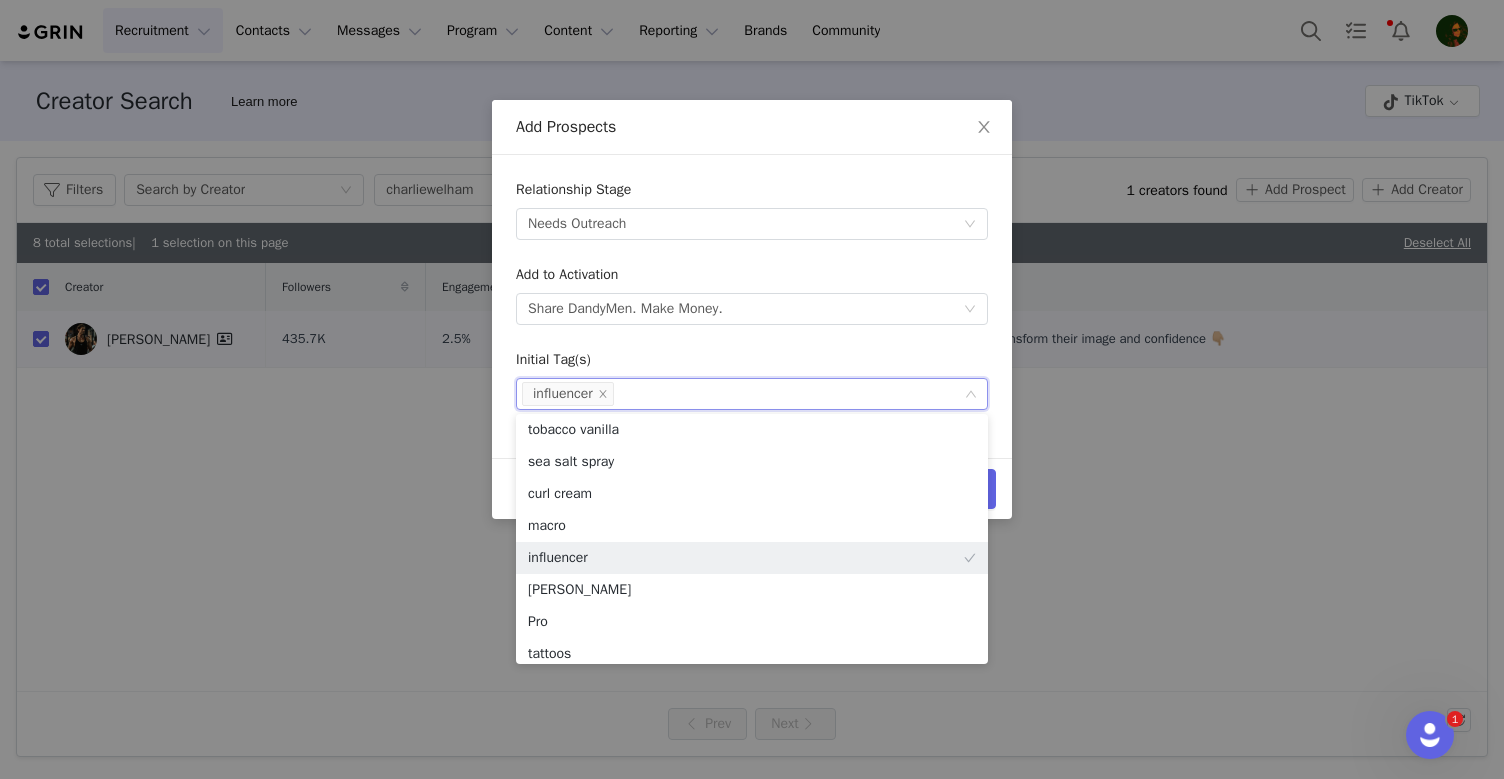 click on "Initial Tag(s)" at bounding box center [752, 363] 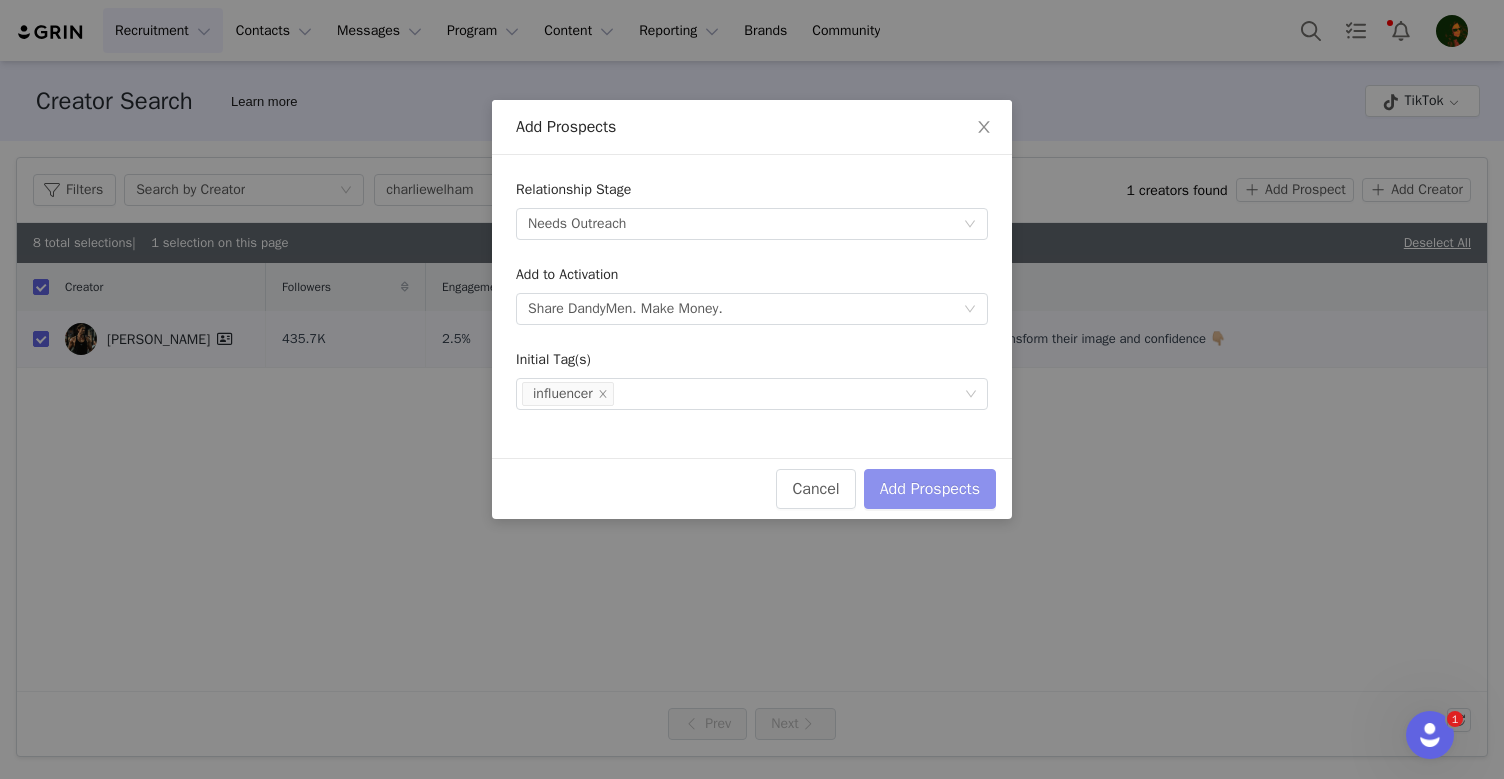 click on "Add Prospects" at bounding box center (930, 489) 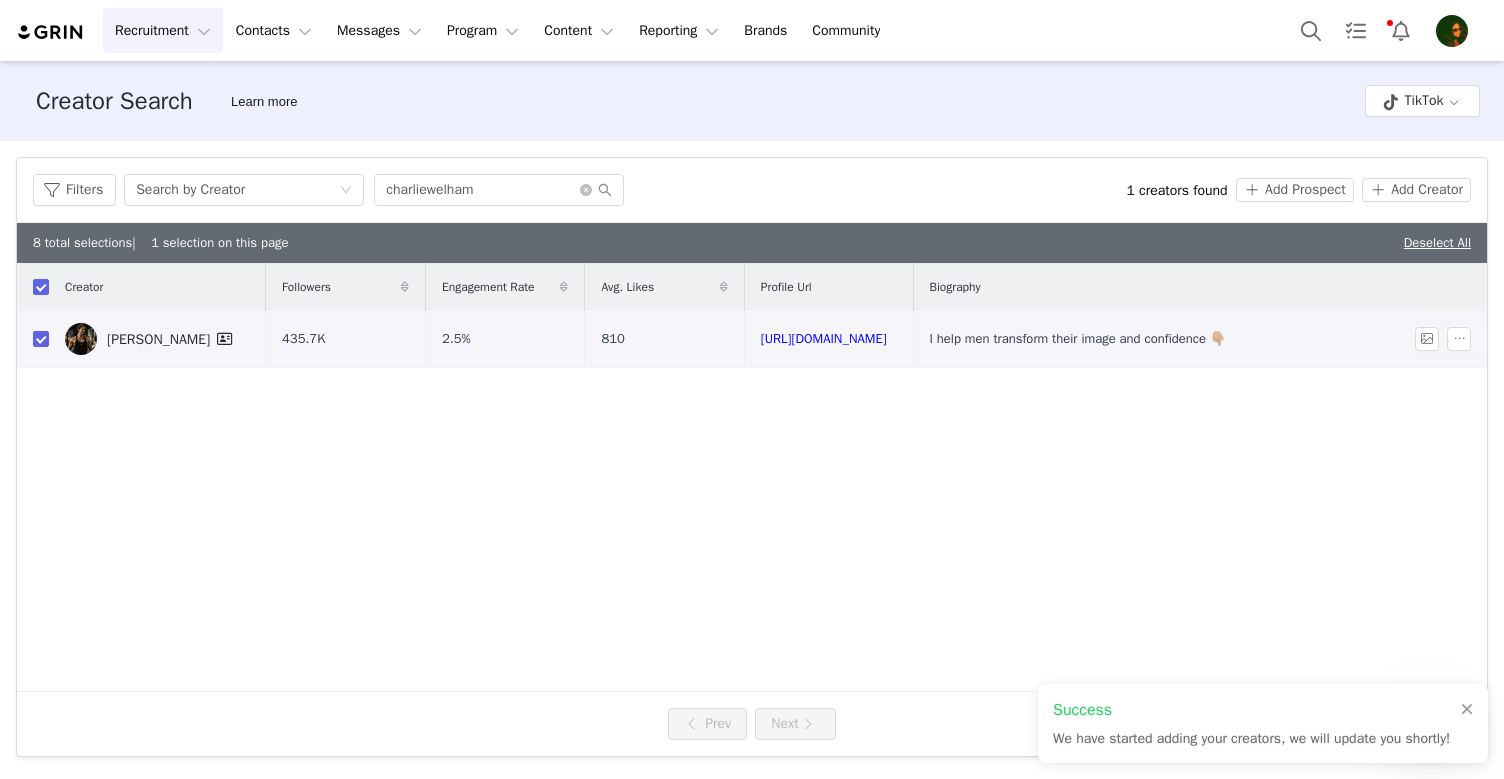 click on "[PERSON_NAME]" at bounding box center [172, 339] 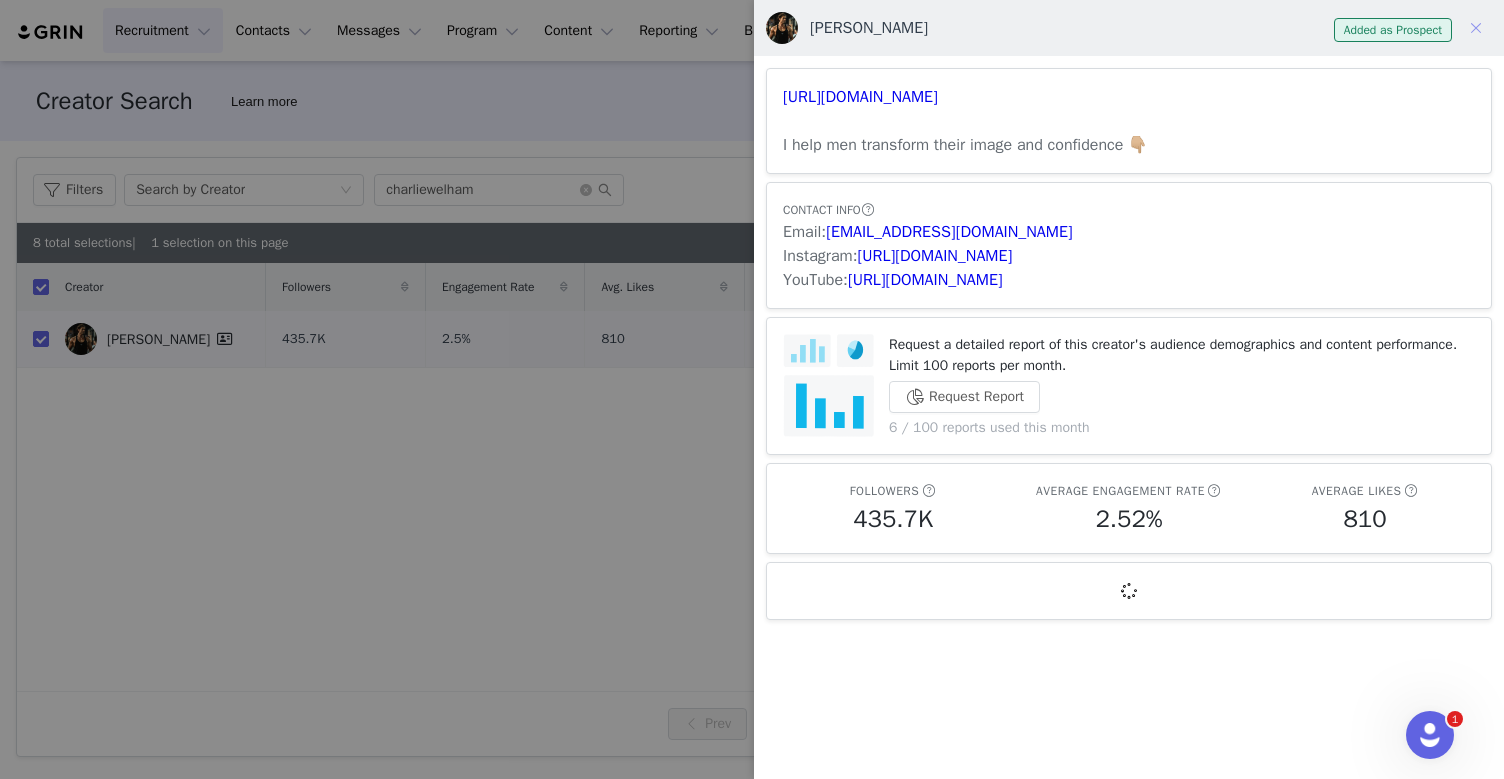 click at bounding box center (1476, 28) 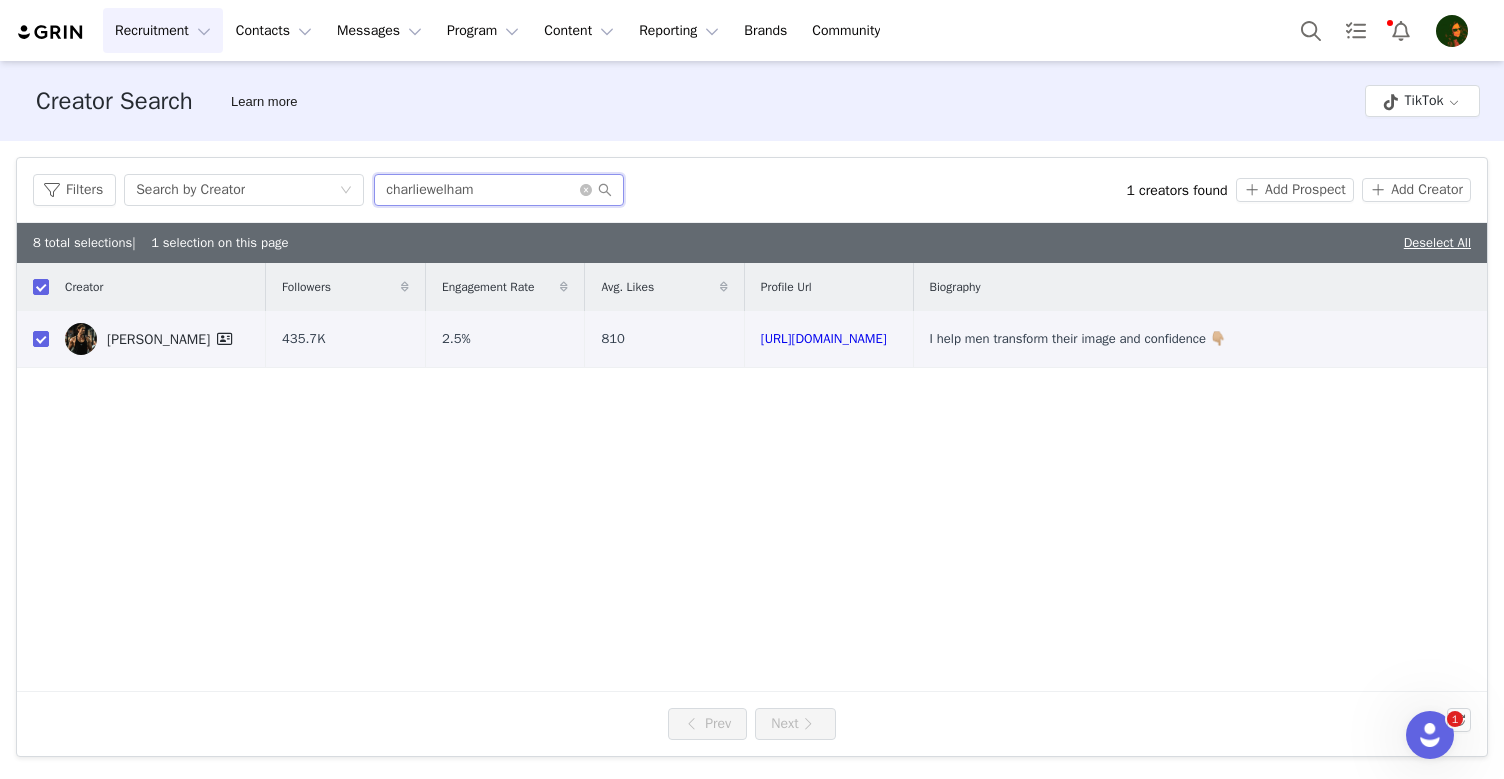 click on "charliewelham" at bounding box center [499, 190] 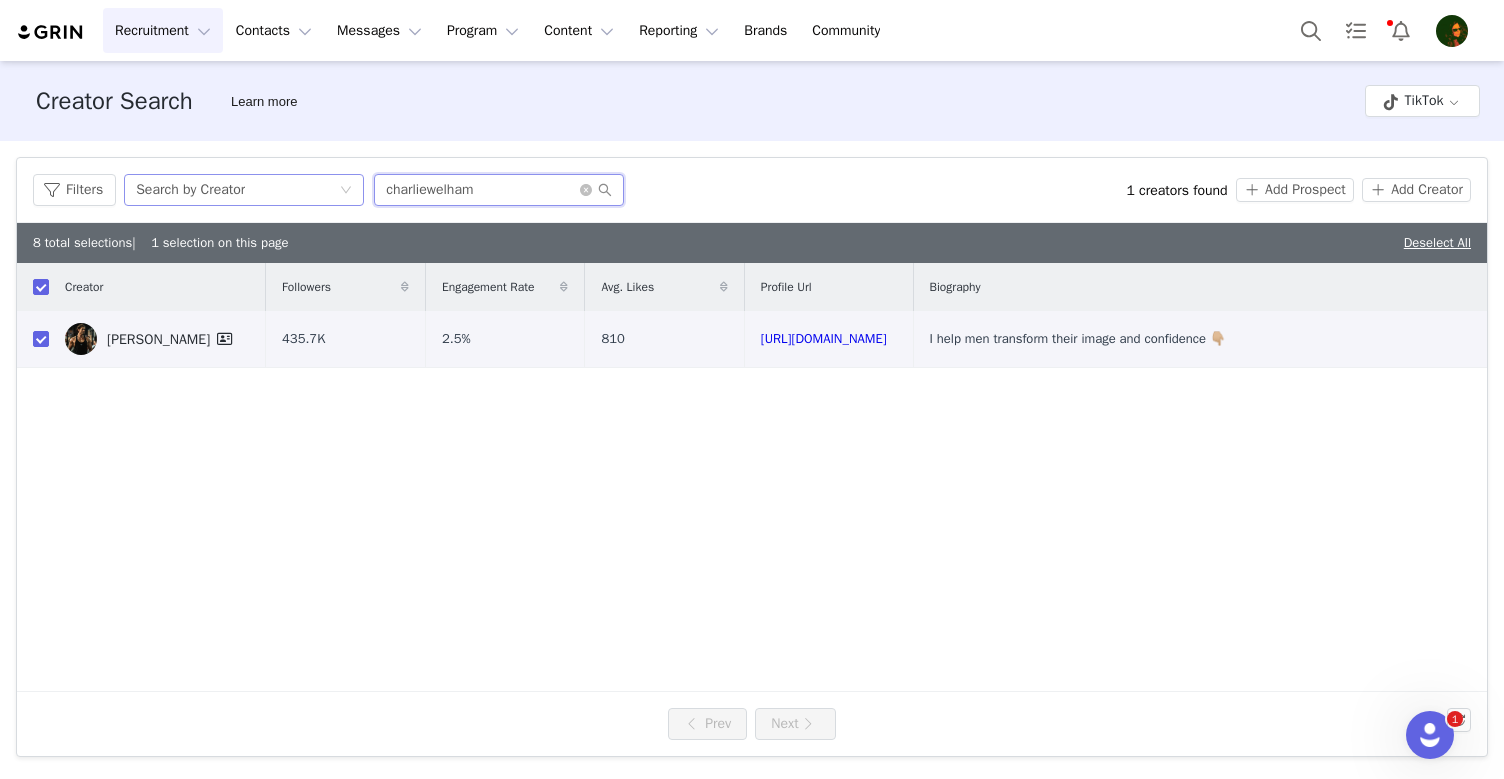 drag, startPoint x: 496, startPoint y: 194, endPoint x: 345, endPoint y: 194, distance: 151 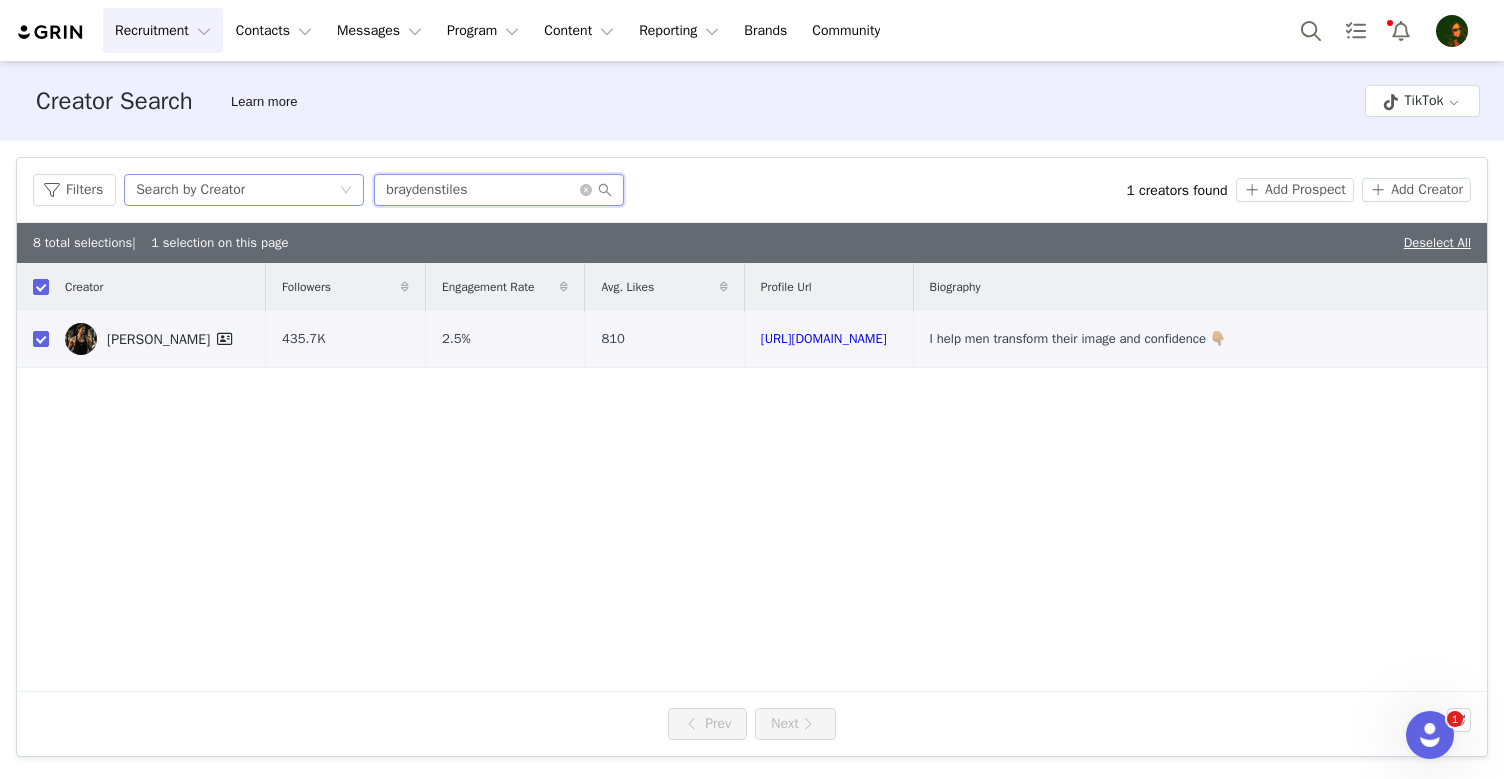 type on "braydenstiles" 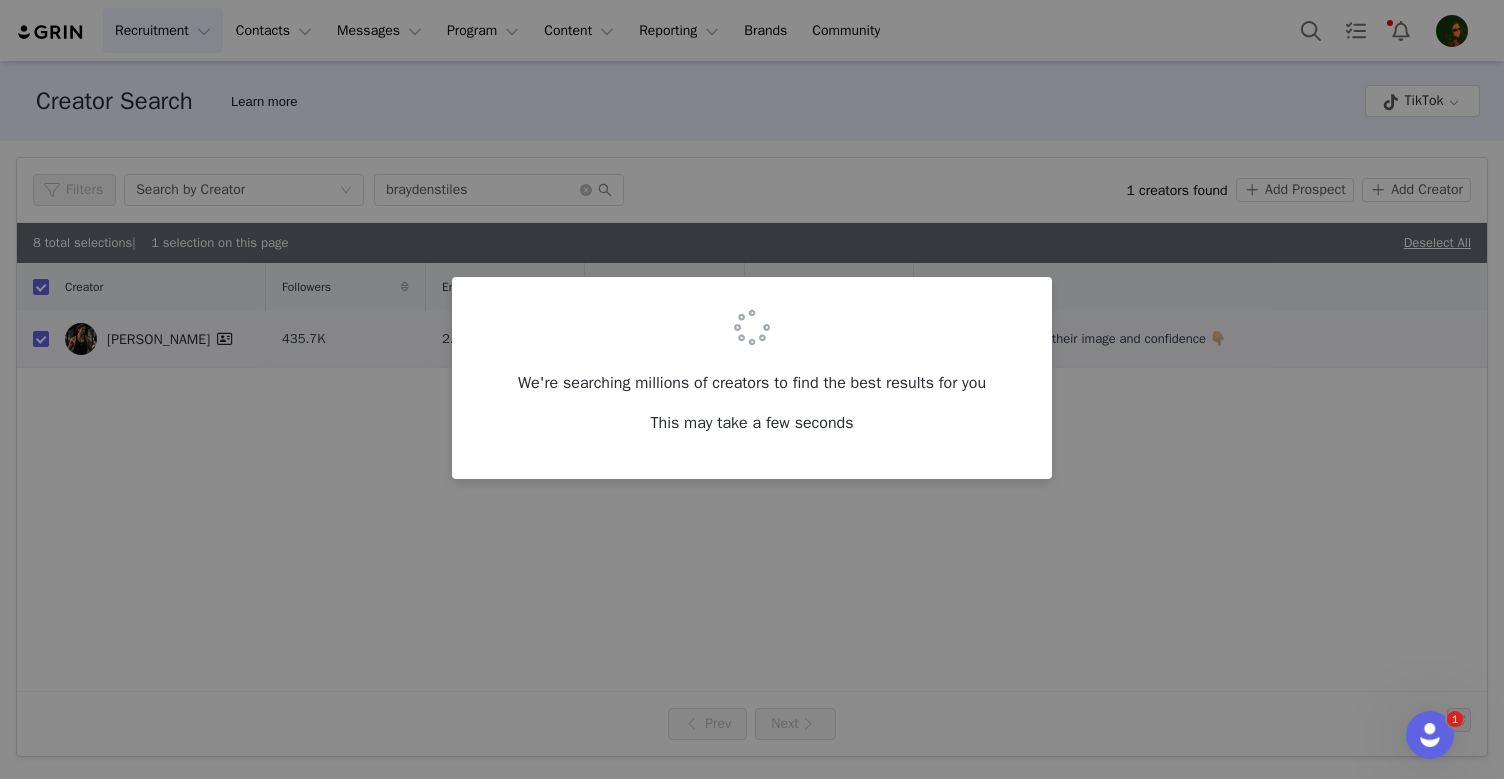 checkbox on "false" 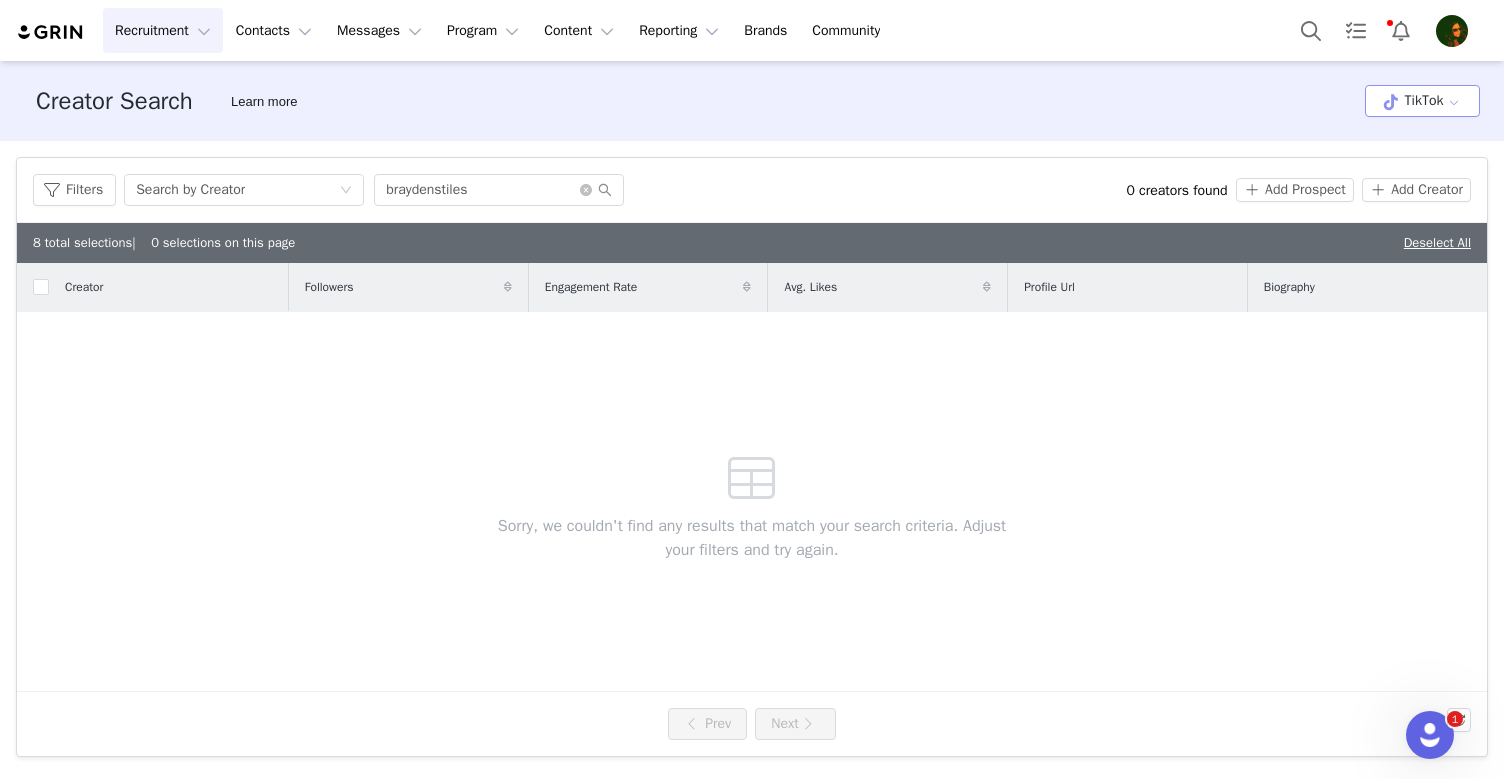 click on "TikTok" at bounding box center (1422, 101) 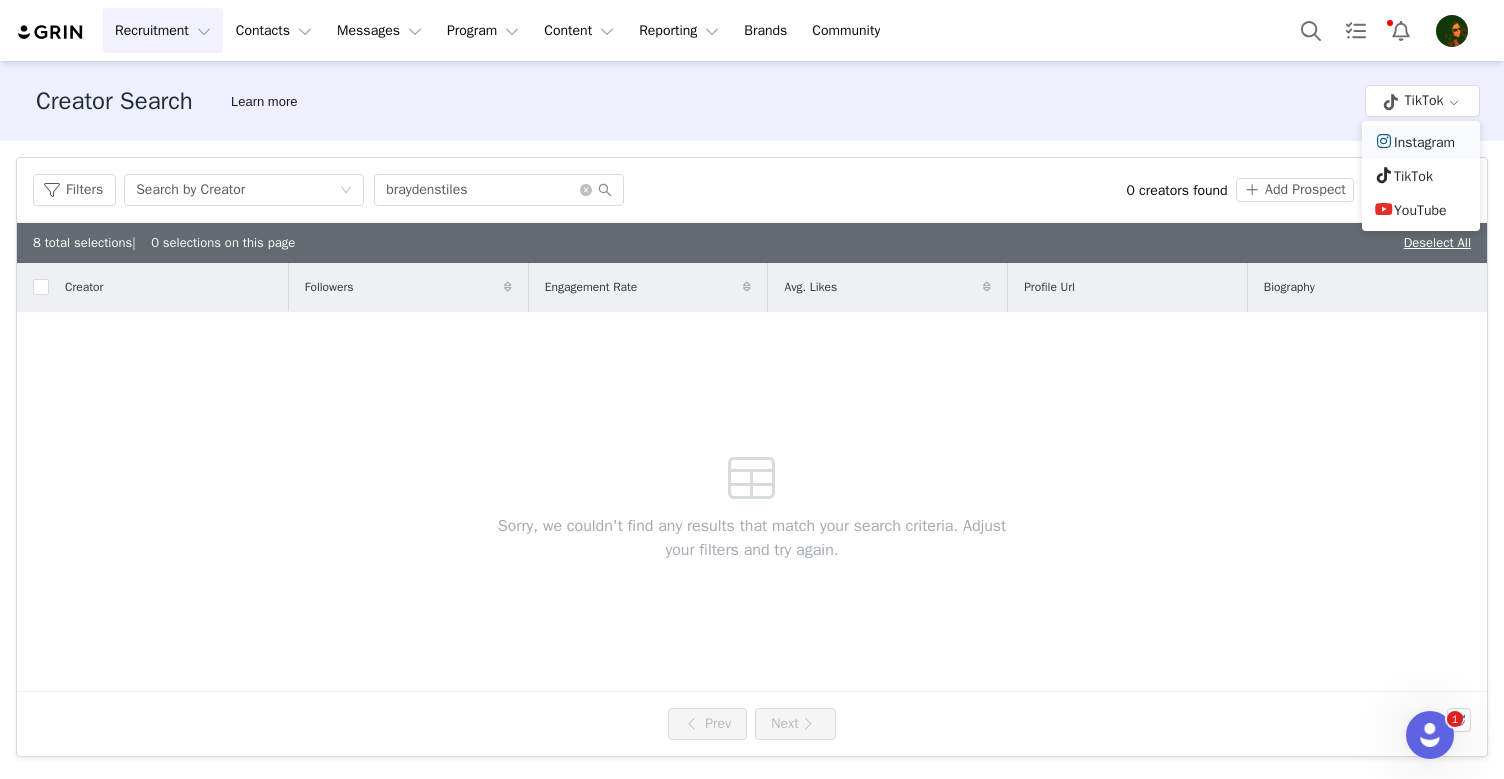 click on "Instagram" at bounding box center [1421, 142] 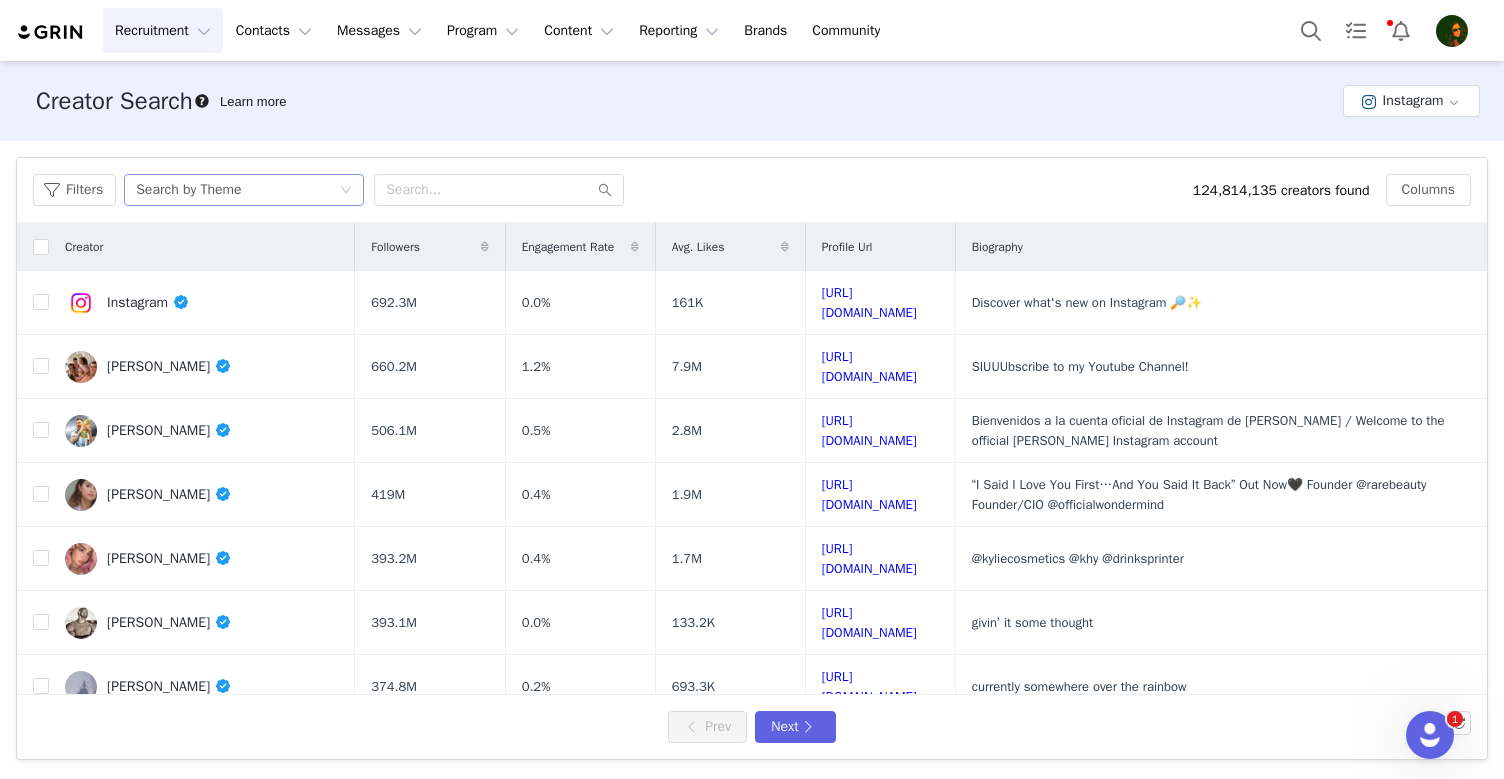click on "Search by Theme" at bounding box center [237, 190] 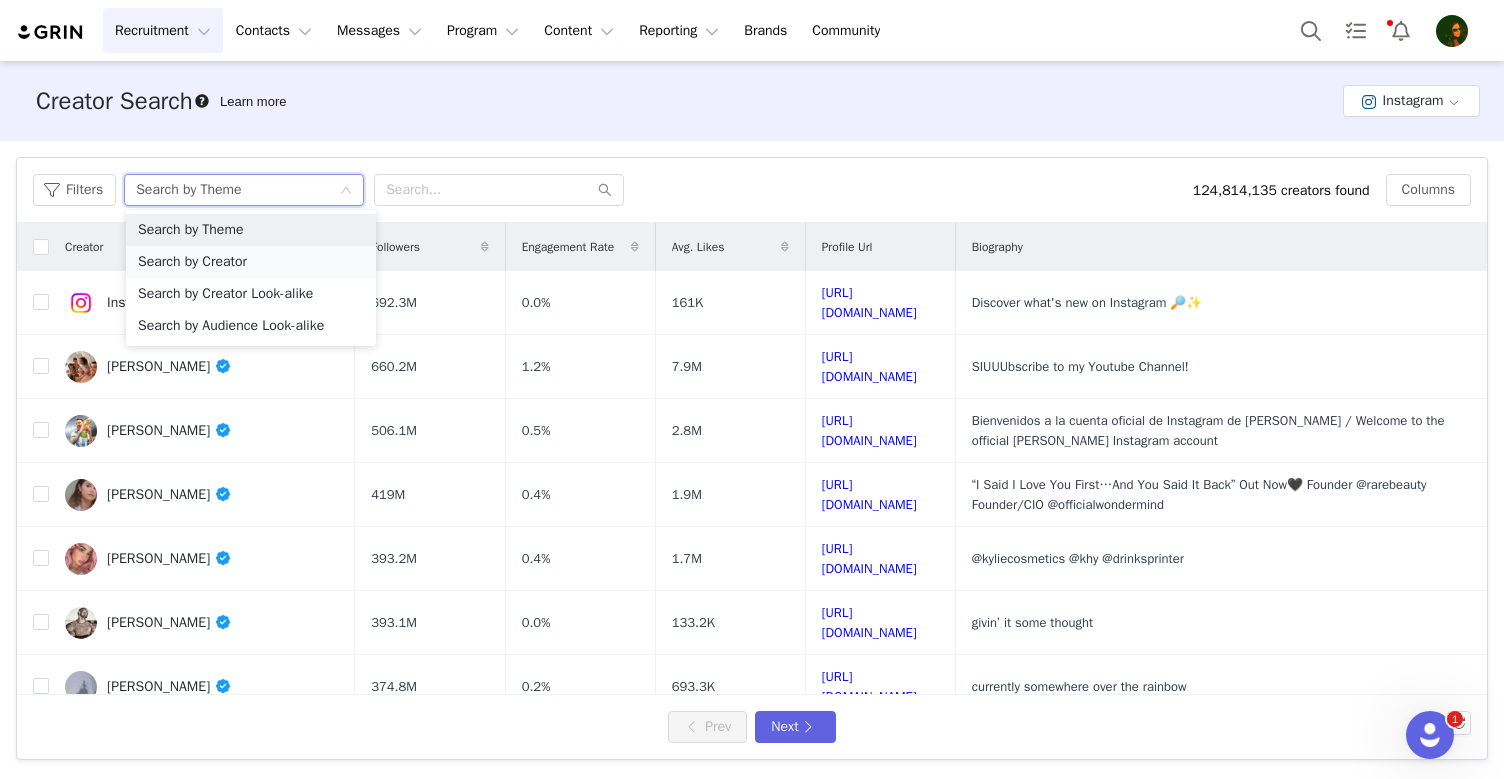 click on "Search by Creator" at bounding box center (251, 262) 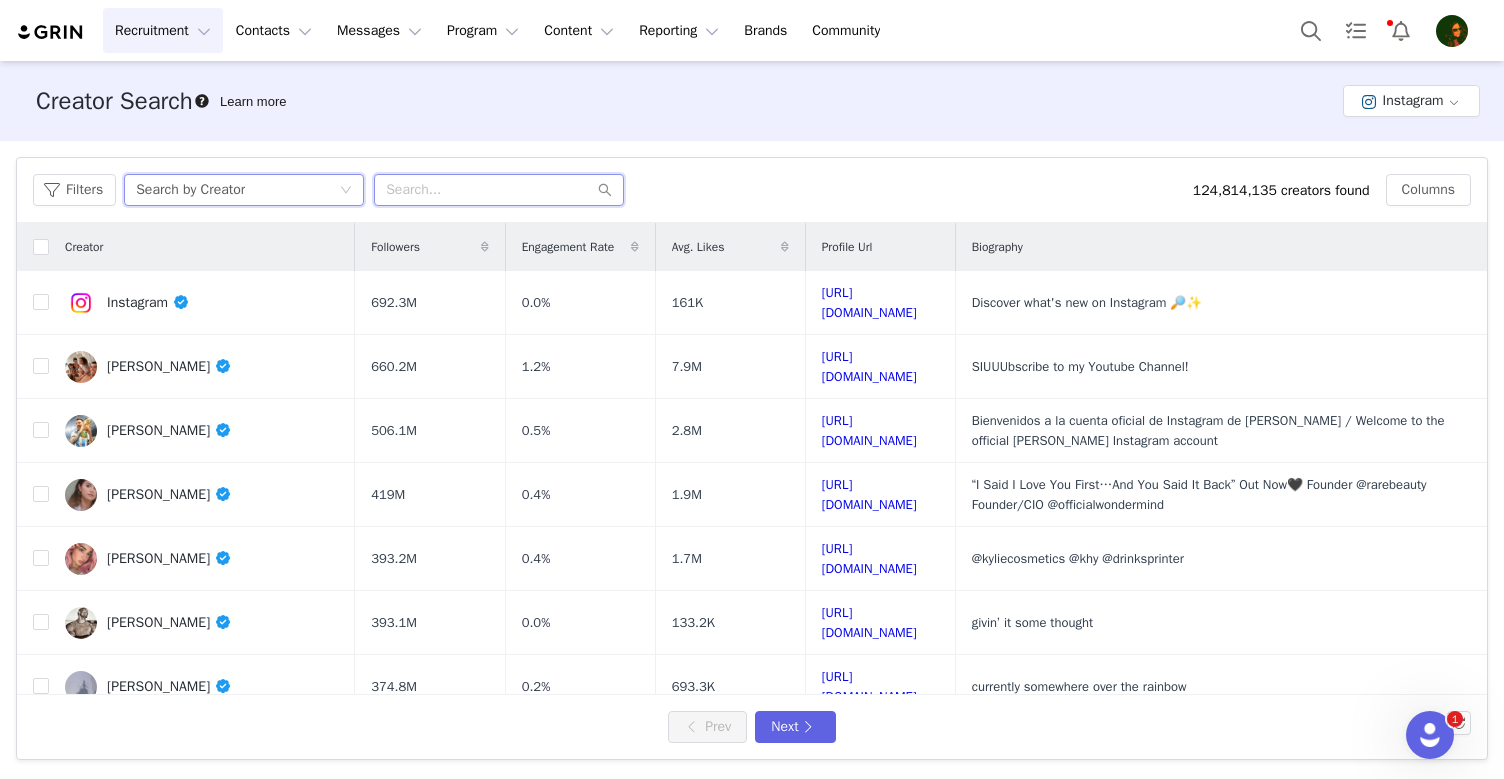 click at bounding box center (499, 190) 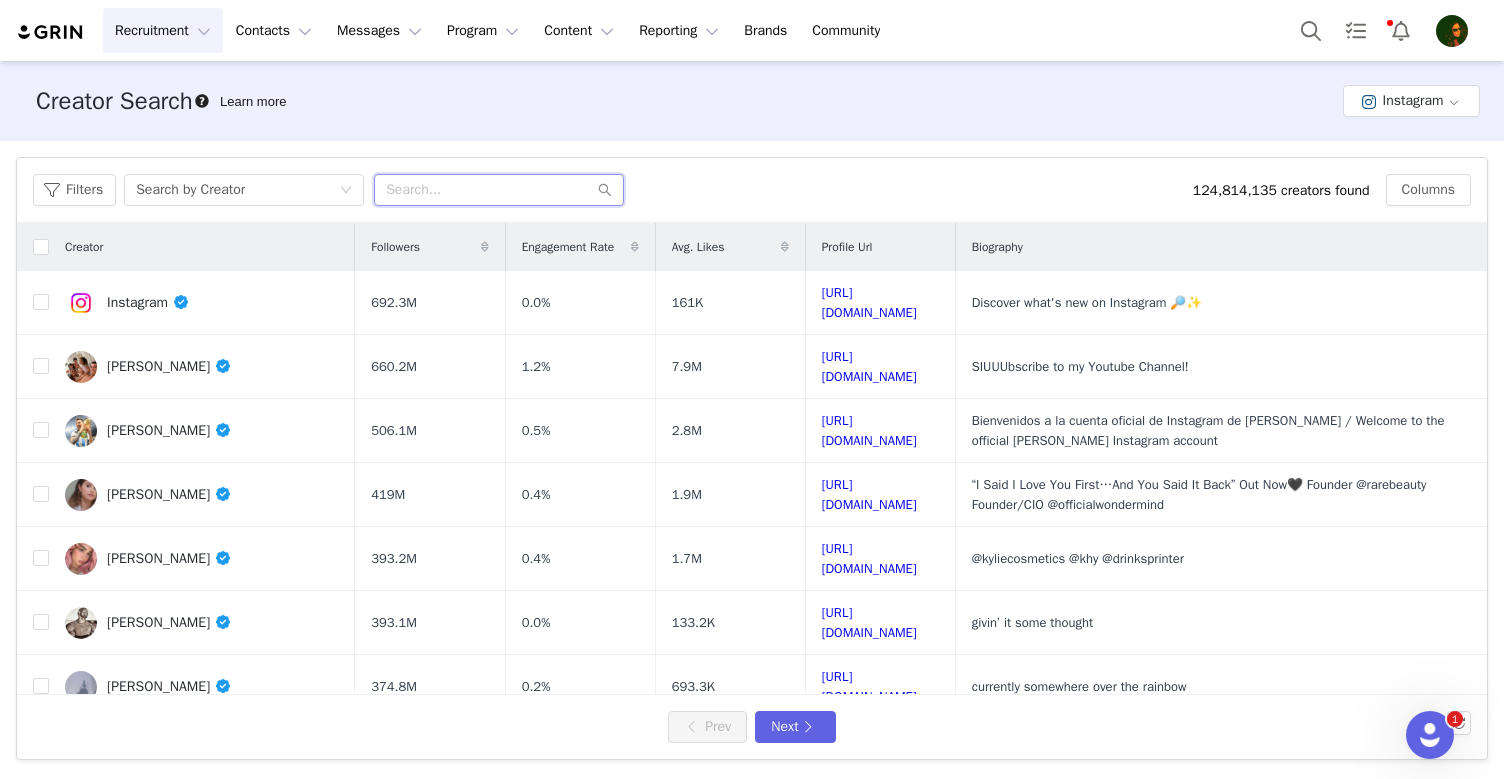 paste on "braydenstiles" 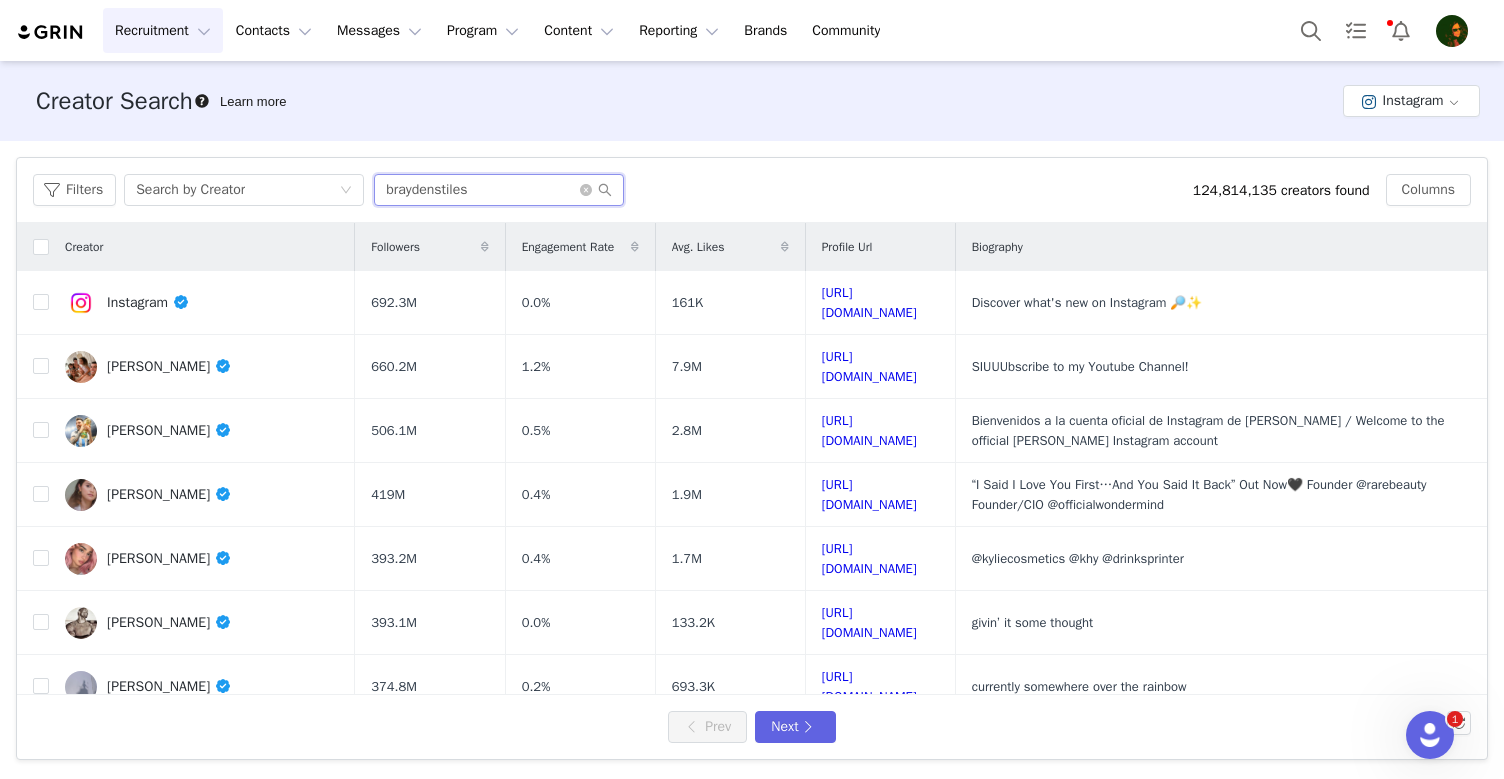 type on "braydenstiles" 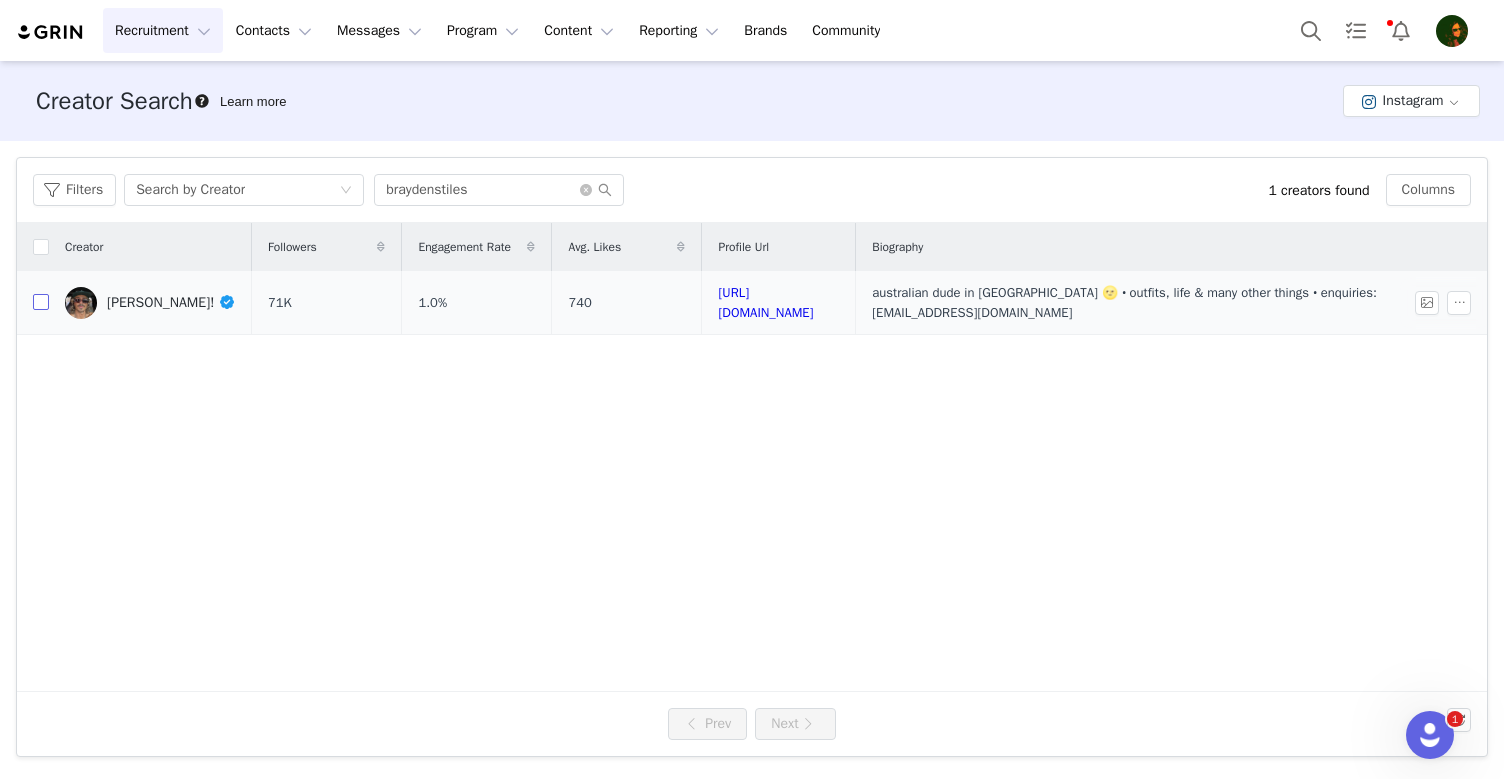 click at bounding box center (41, 302) 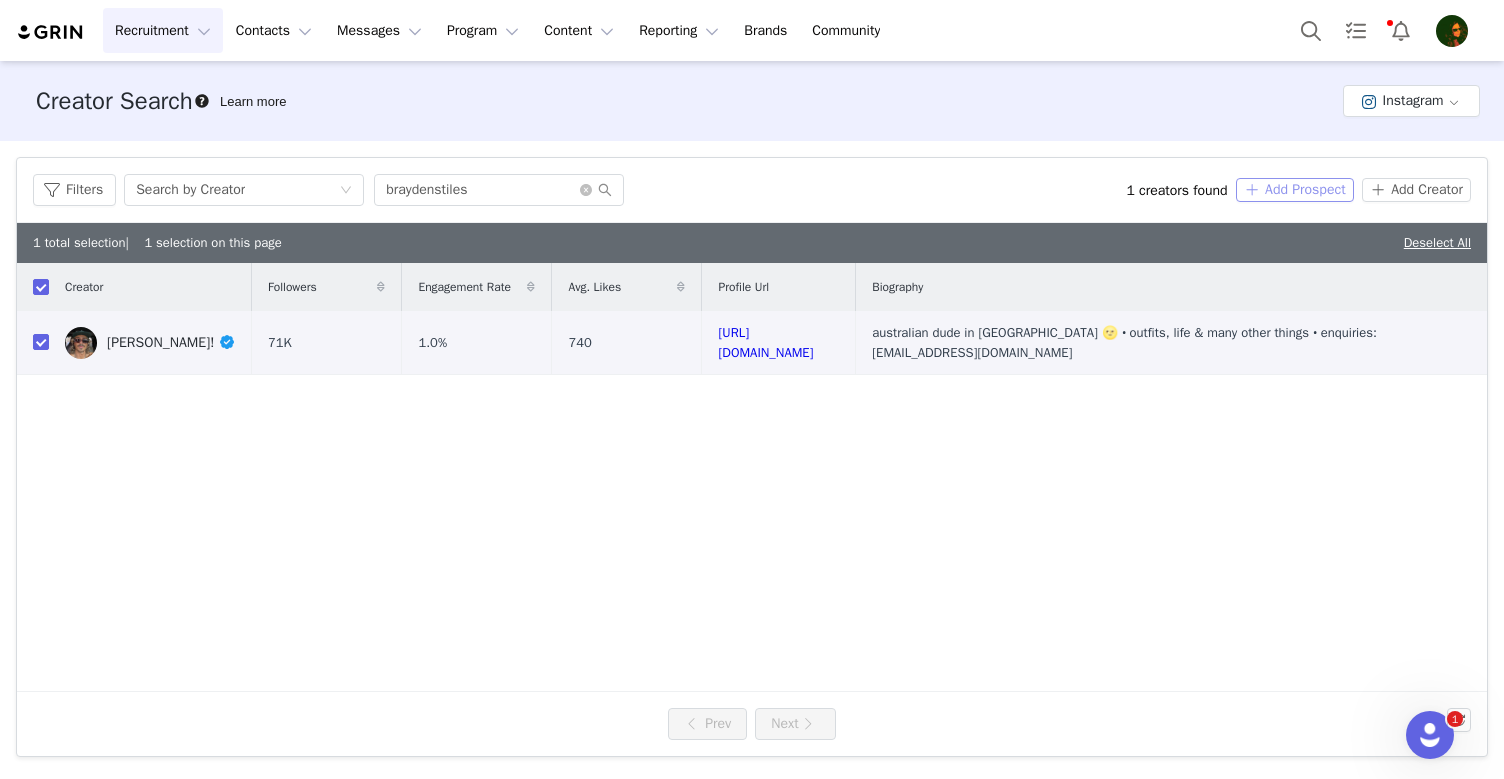 click on "Add Prospect" at bounding box center (1295, 190) 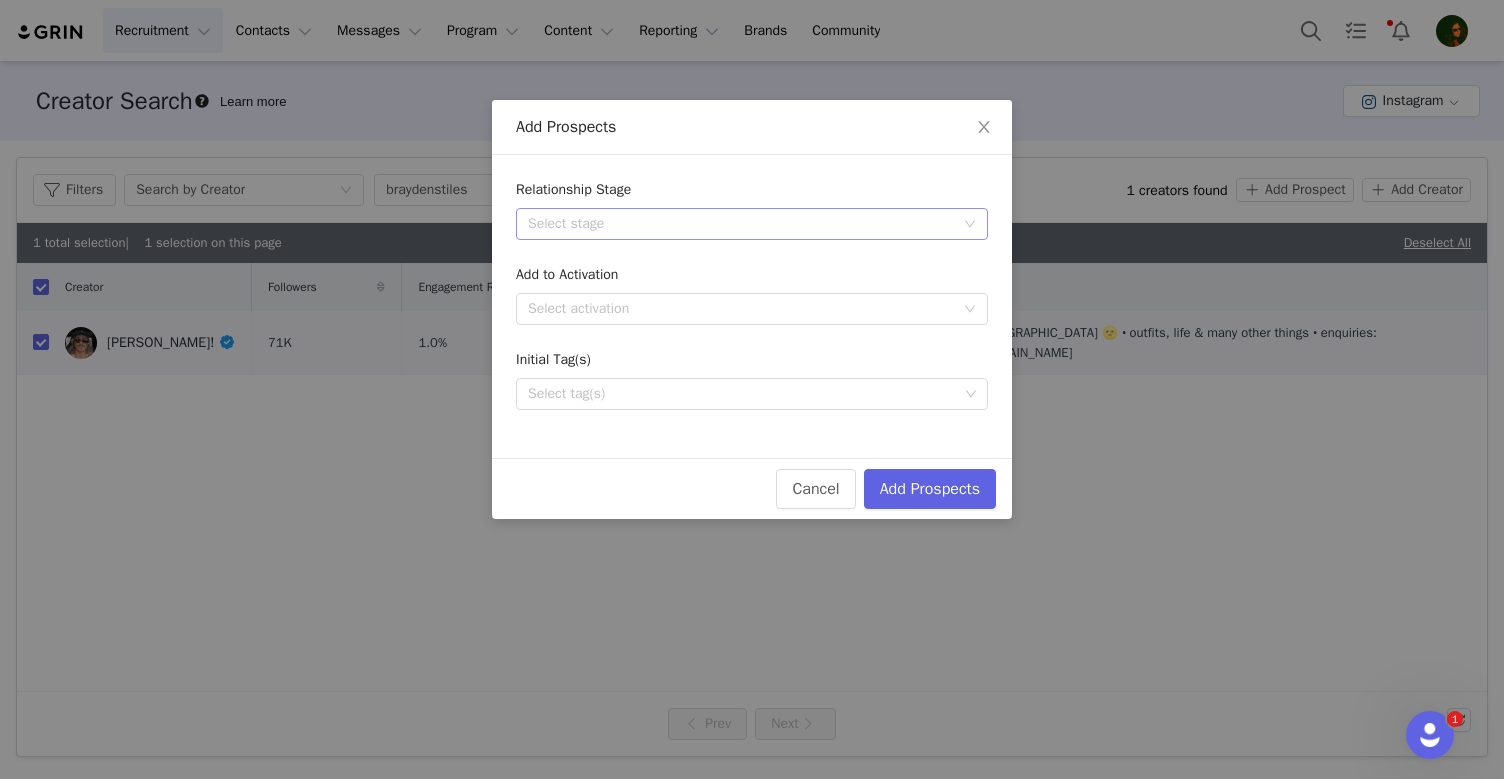 click on "Select stage" at bounding box center [741, 224] 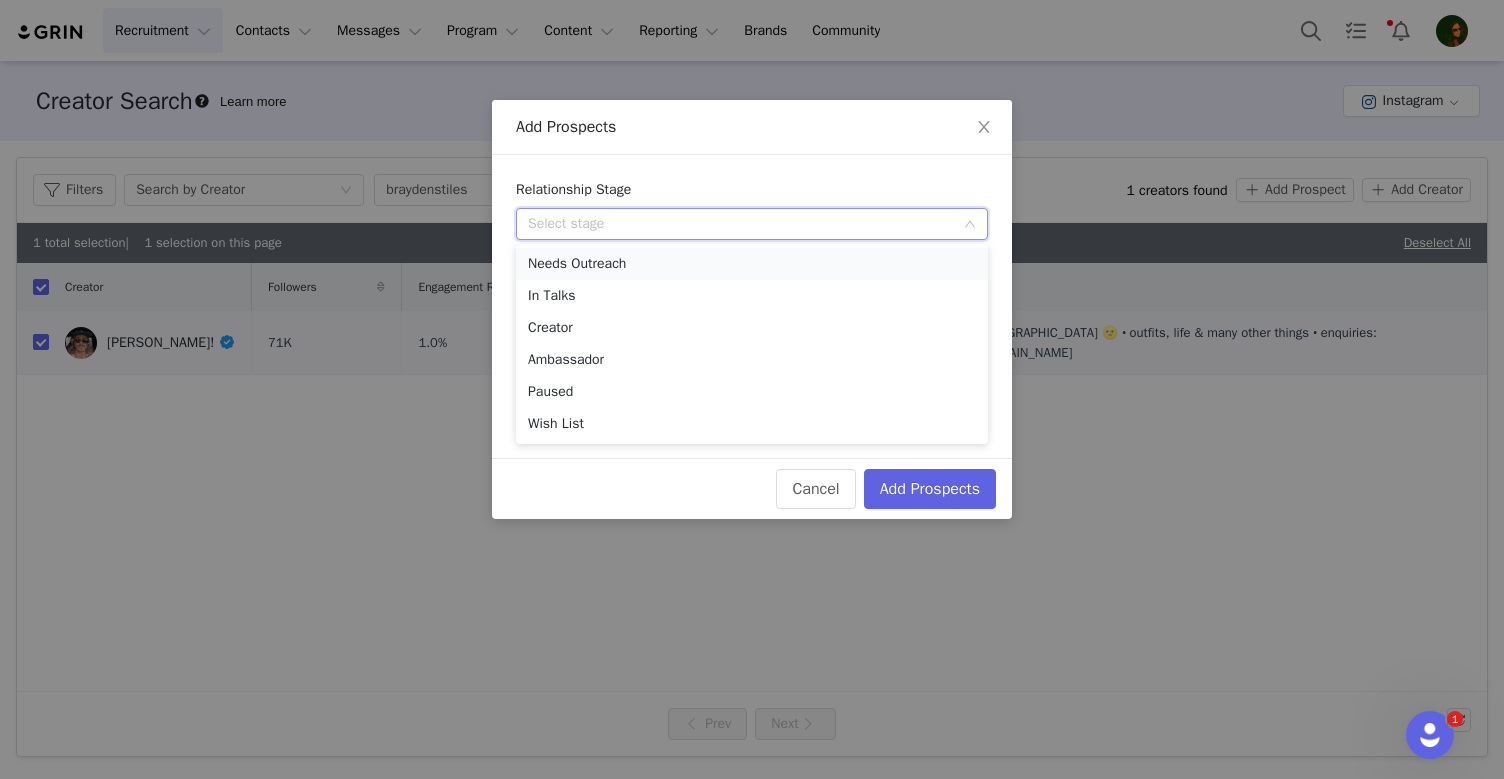click on "Needs Outreach" at bounding box center (752, 264) 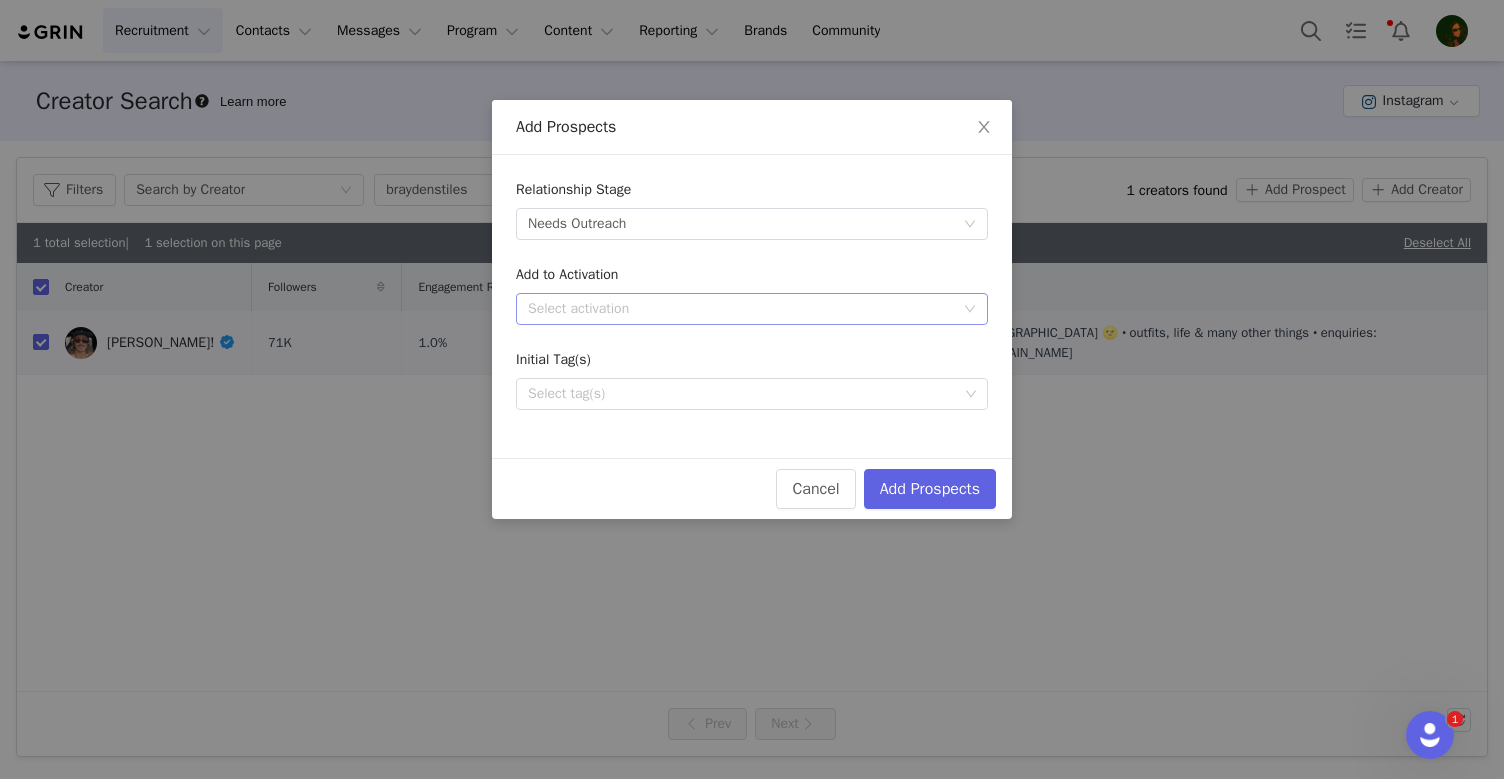 click on "Select activation" at bounding box center [741, 309] 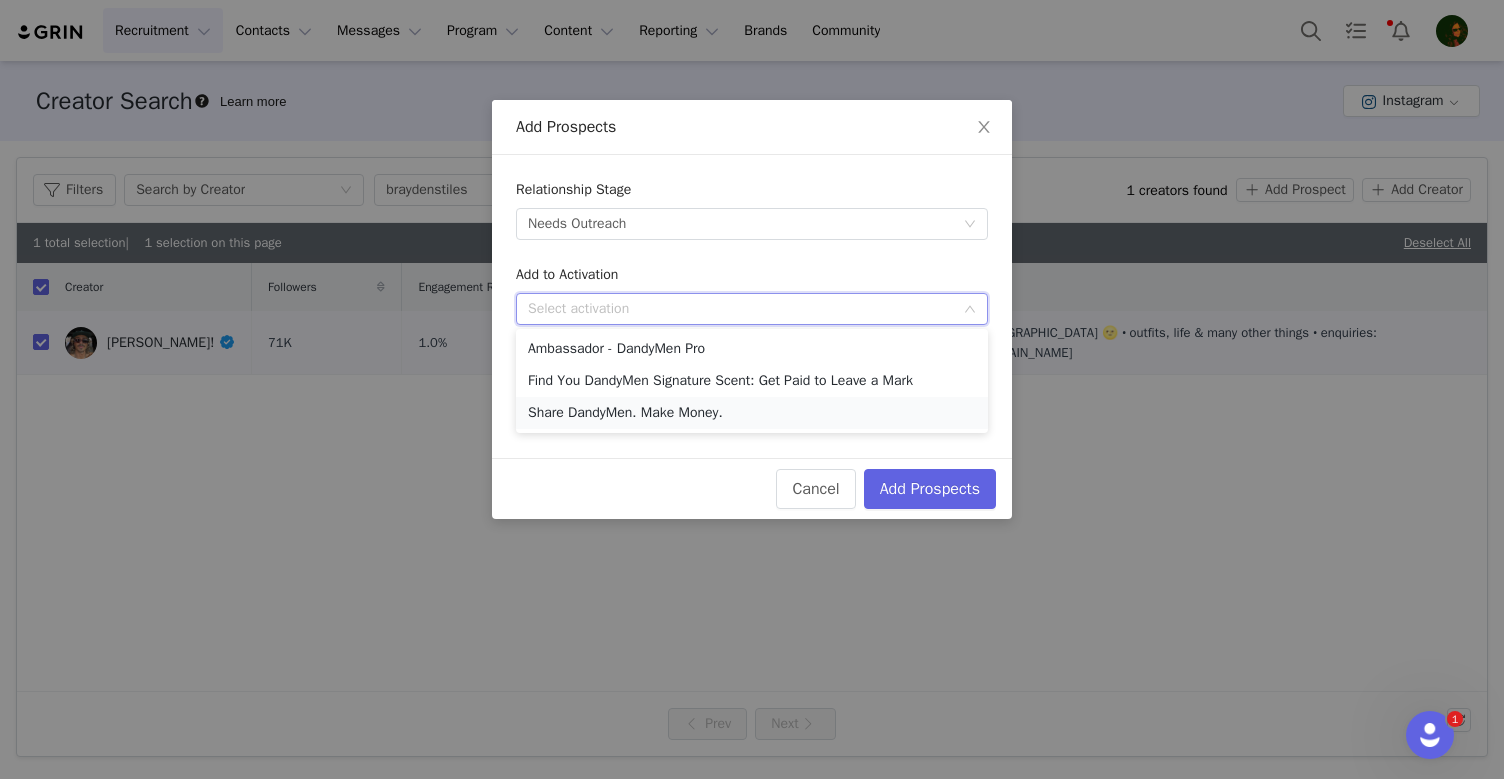 click on "Share DandyMen. Make Money." at bounding box center [752, 413] 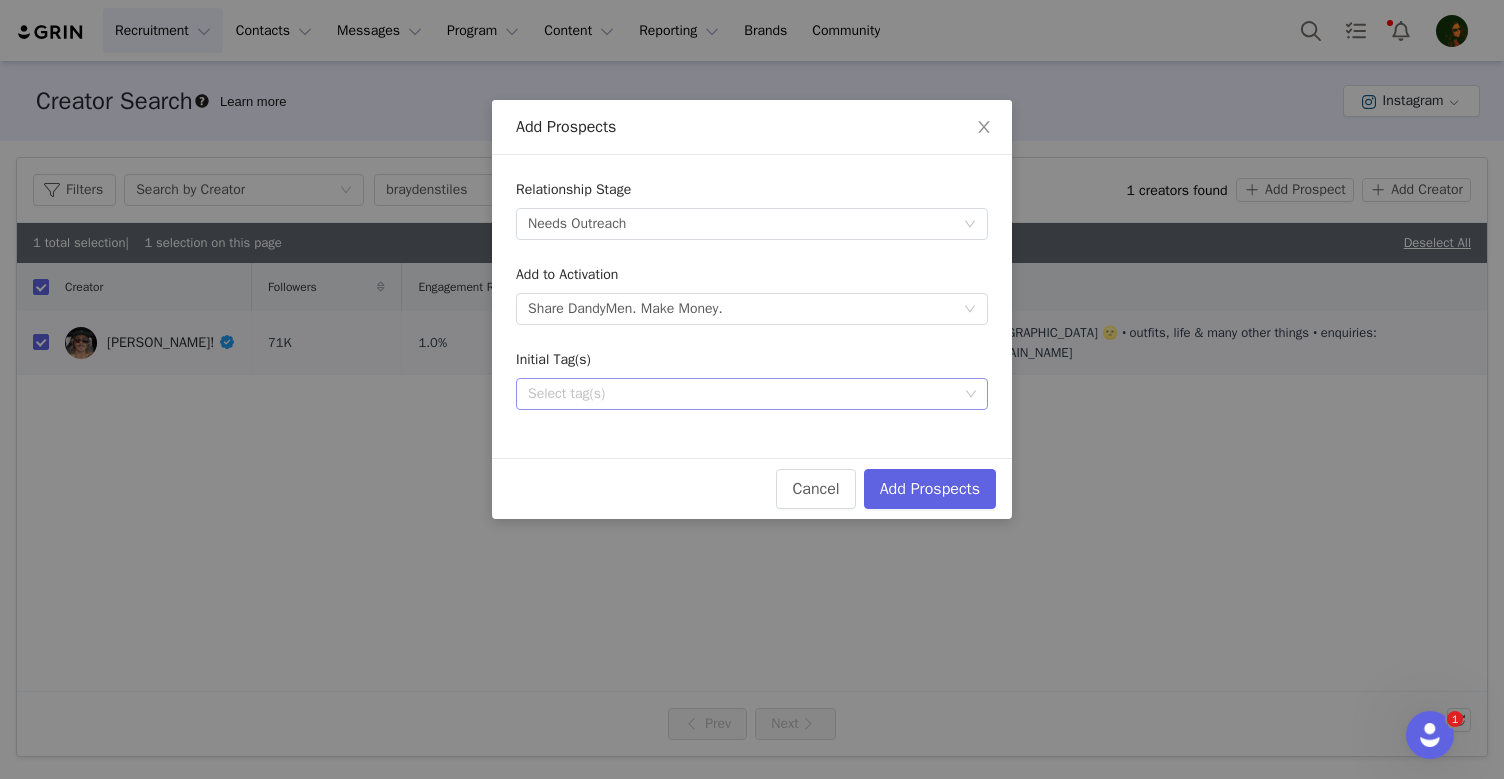 click on "Select tag(s)" at bounding box center (743, 394) 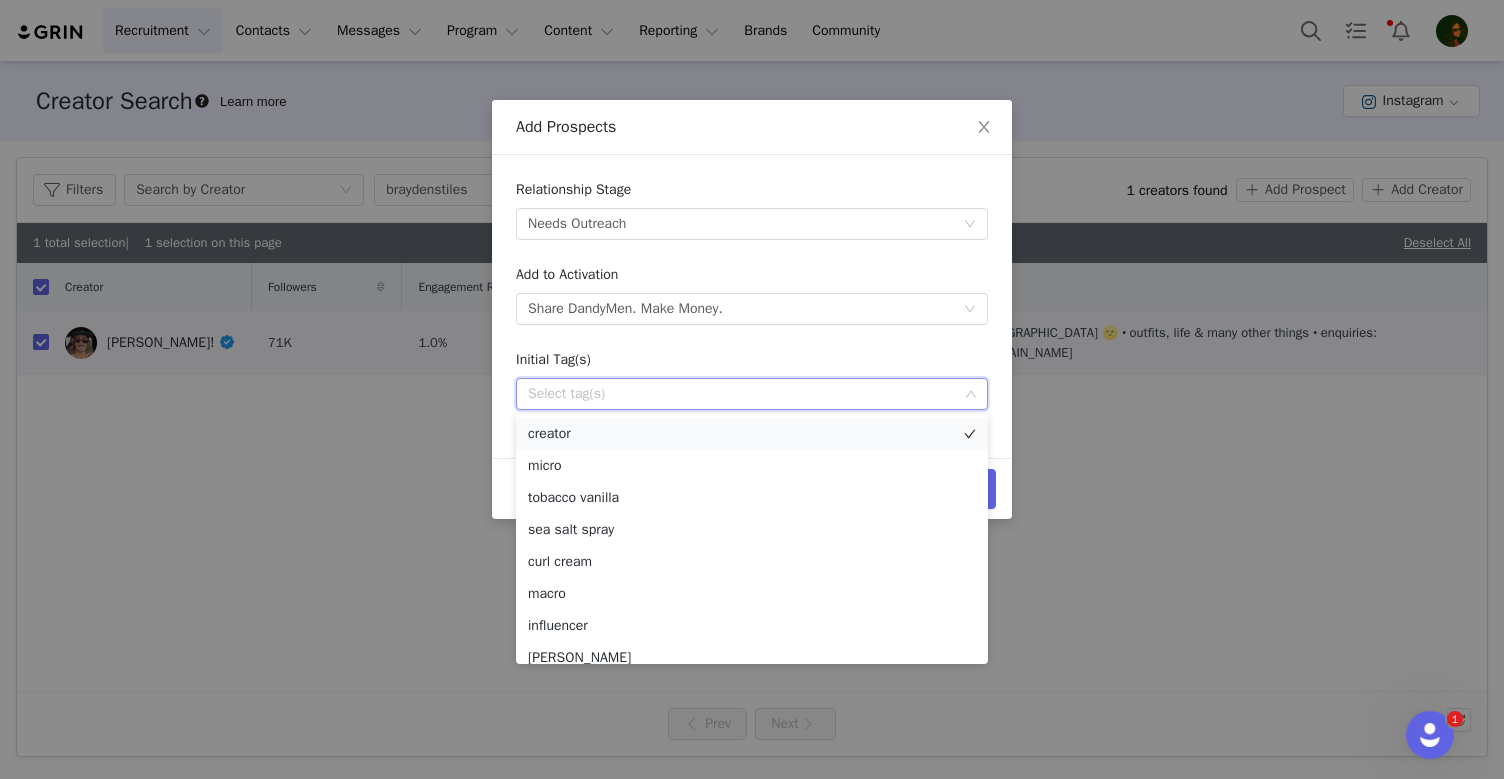 click on "creator" at bounding box center (752, 434) 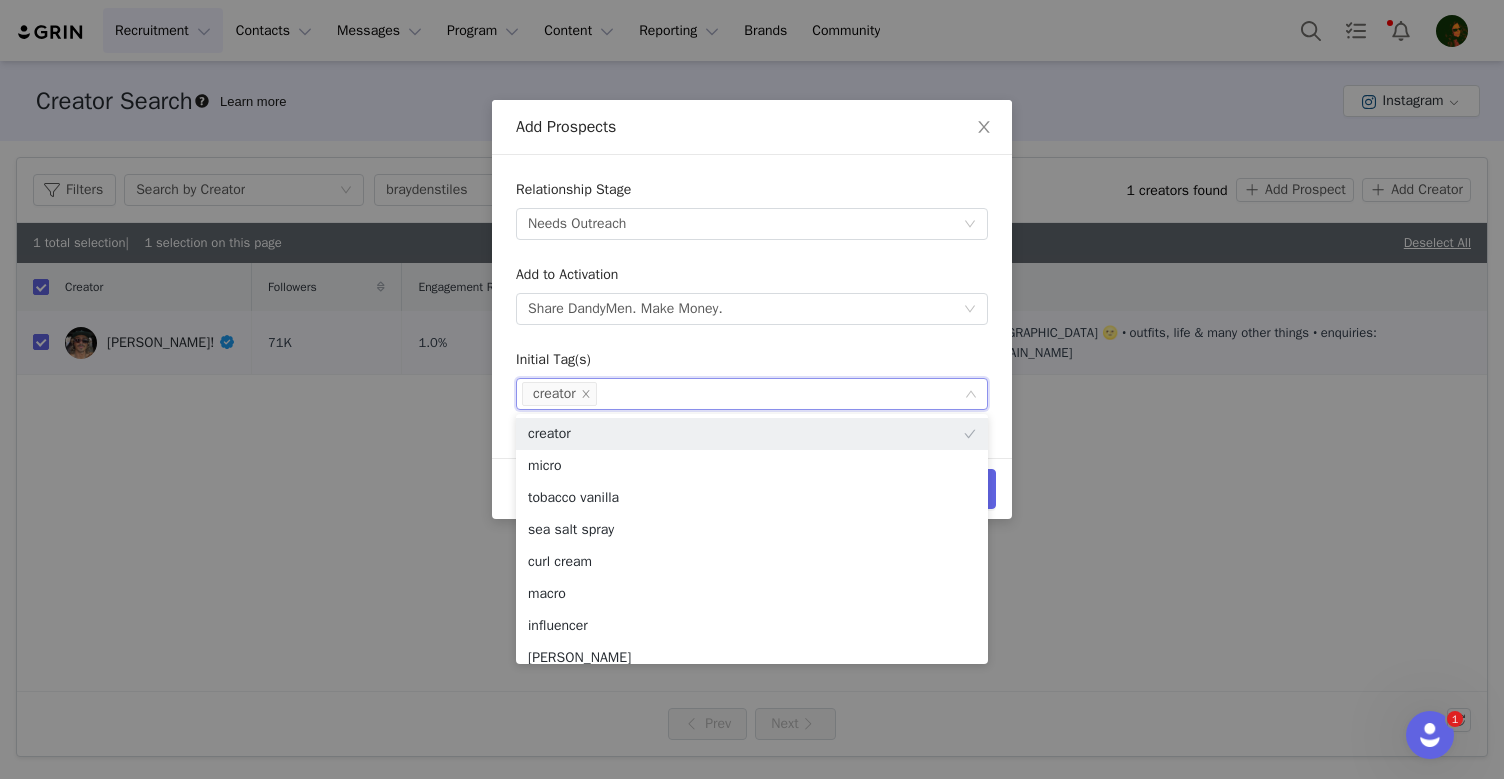 click on "Initial Tag(s)" at bounding box center [752, 363] 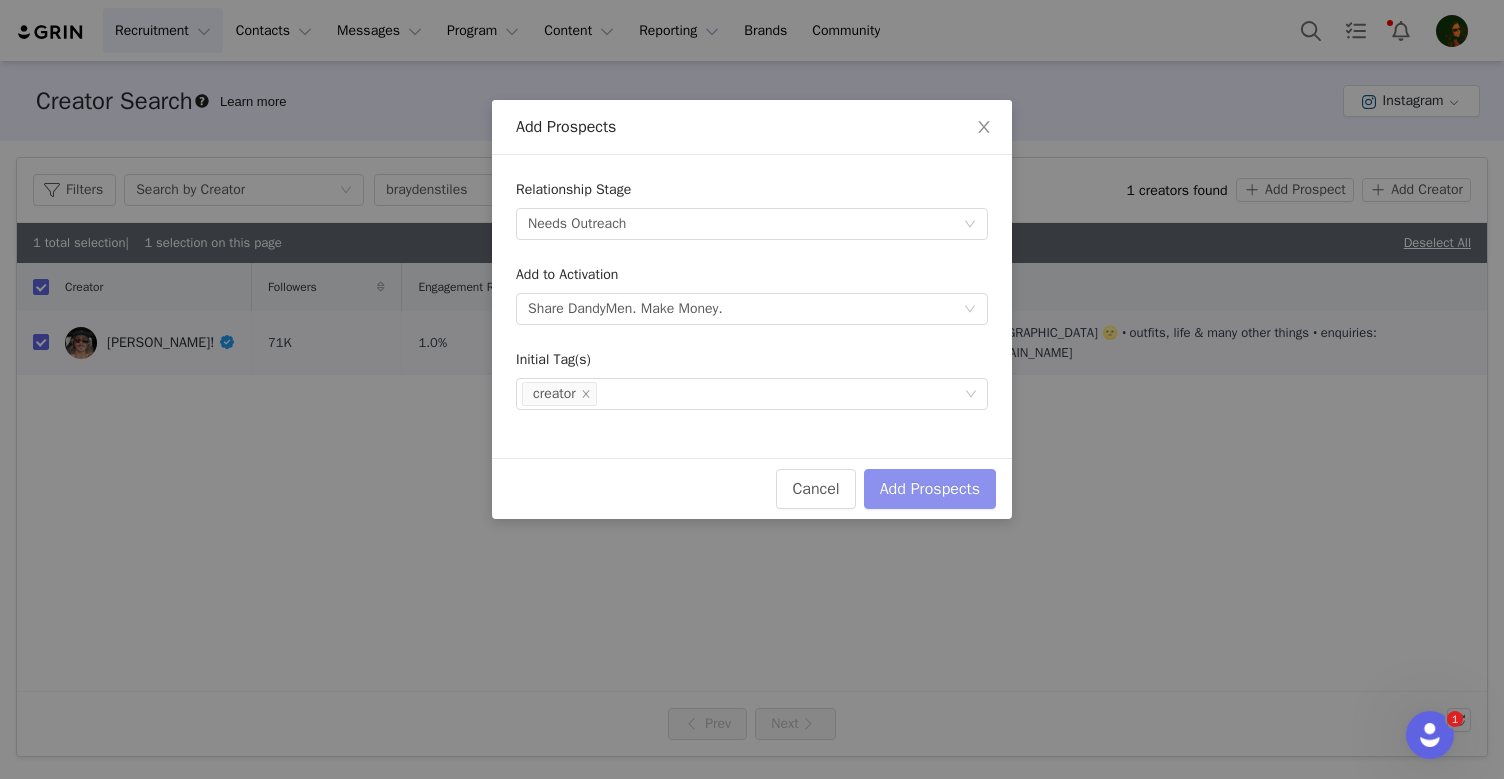 click on "Add Prospects" at bounding box center (930, 489) 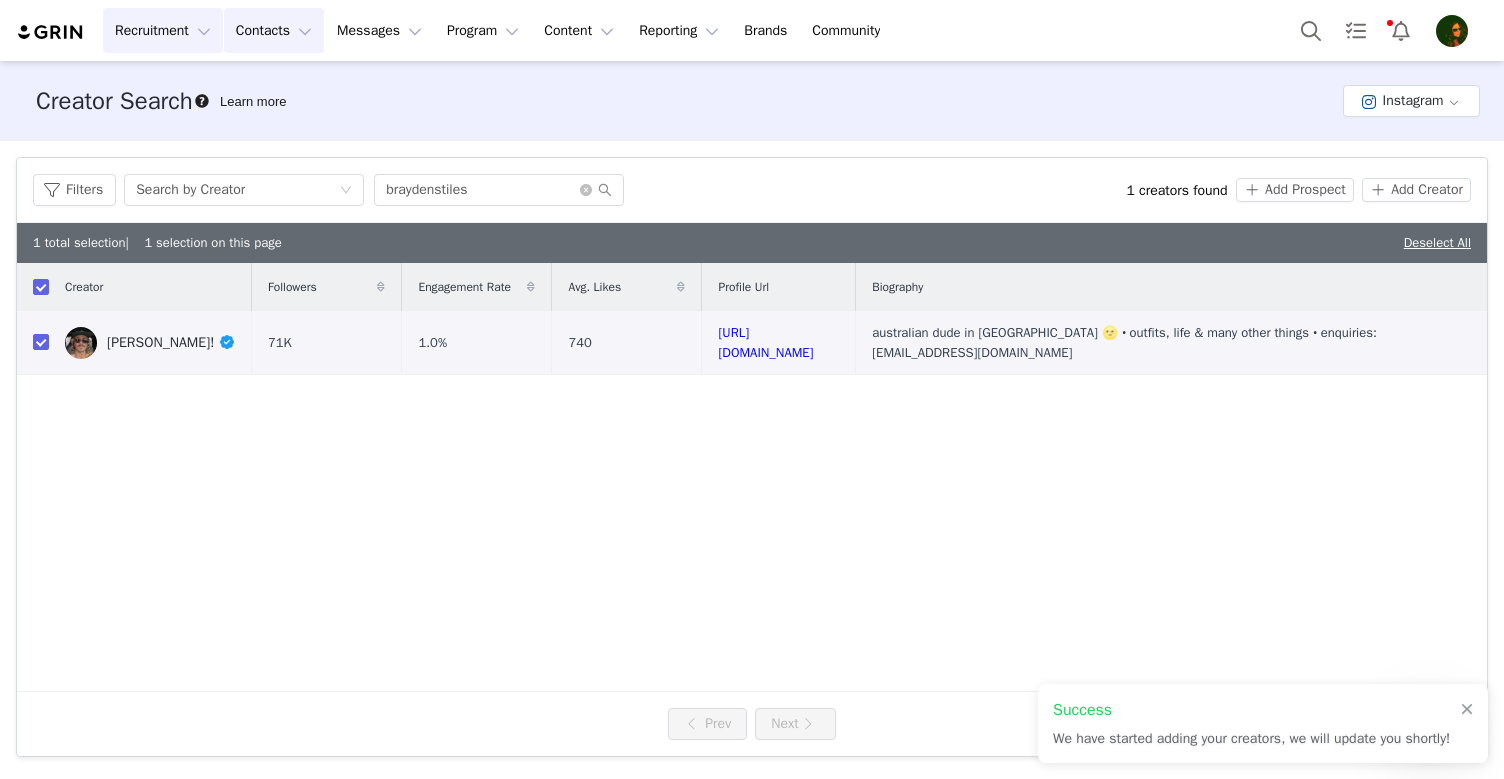 click on "Contacts Contacts" at bounding box center (274, 30) 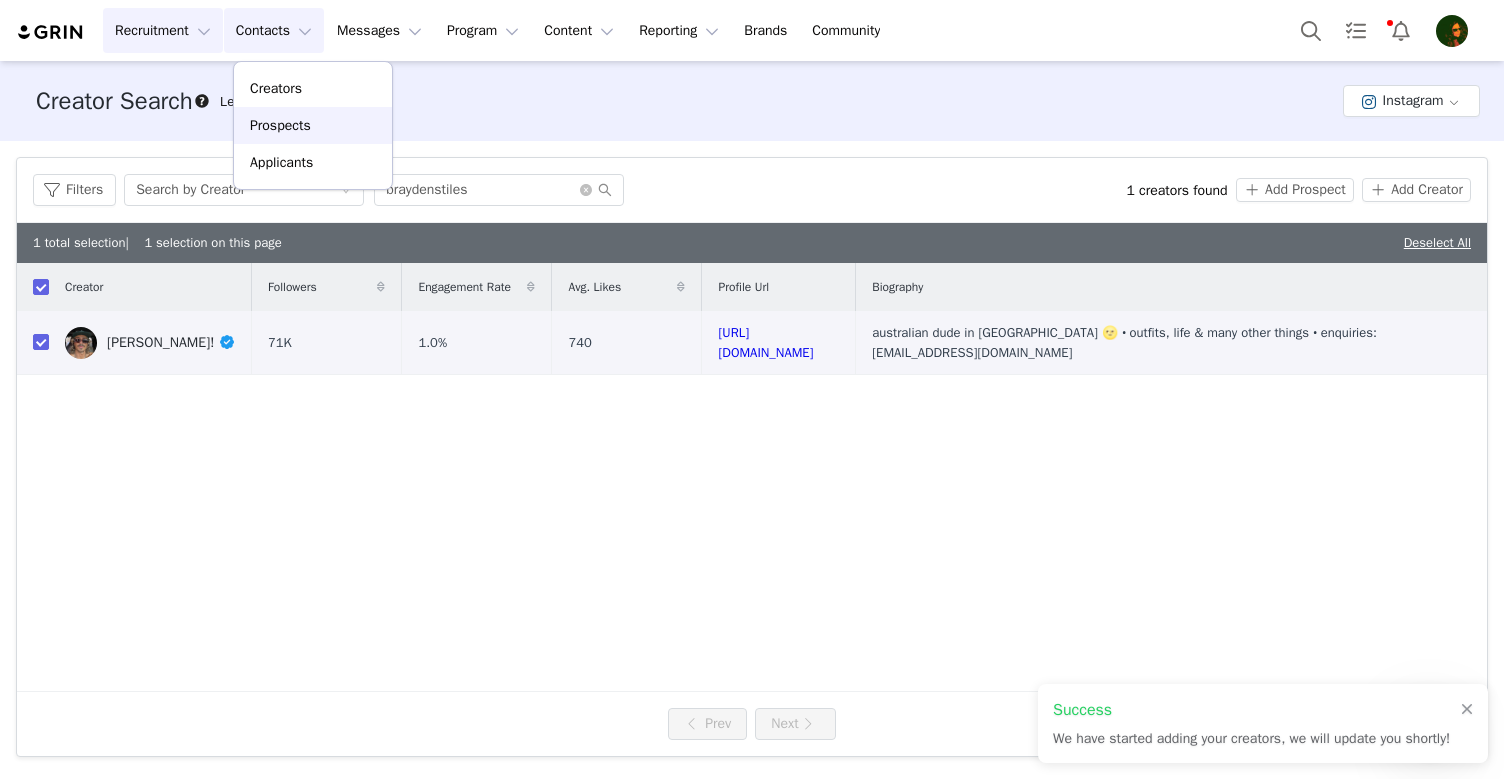 click on "Prospects" at bounding box center [280, 125] 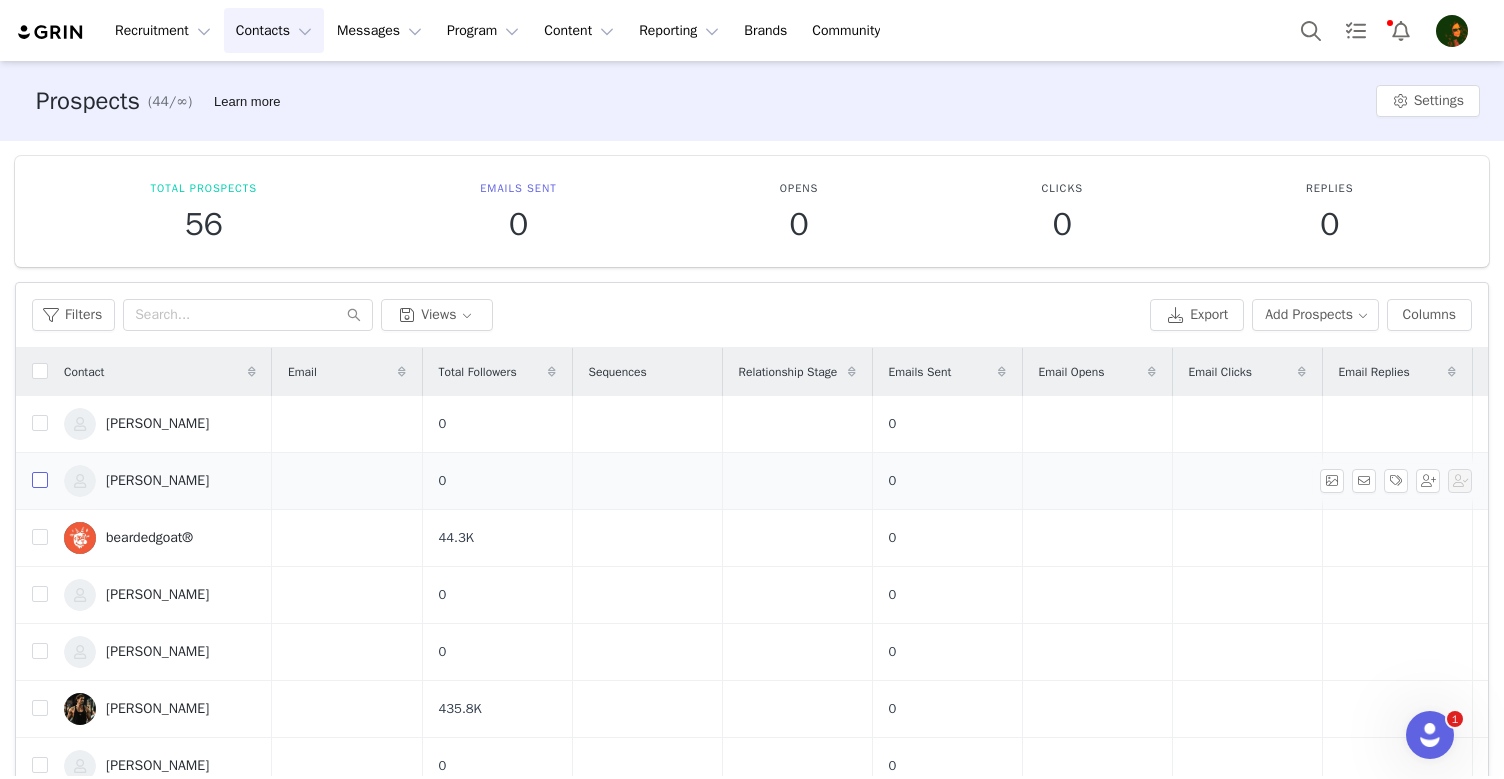 click at bounding box center (40, 480) 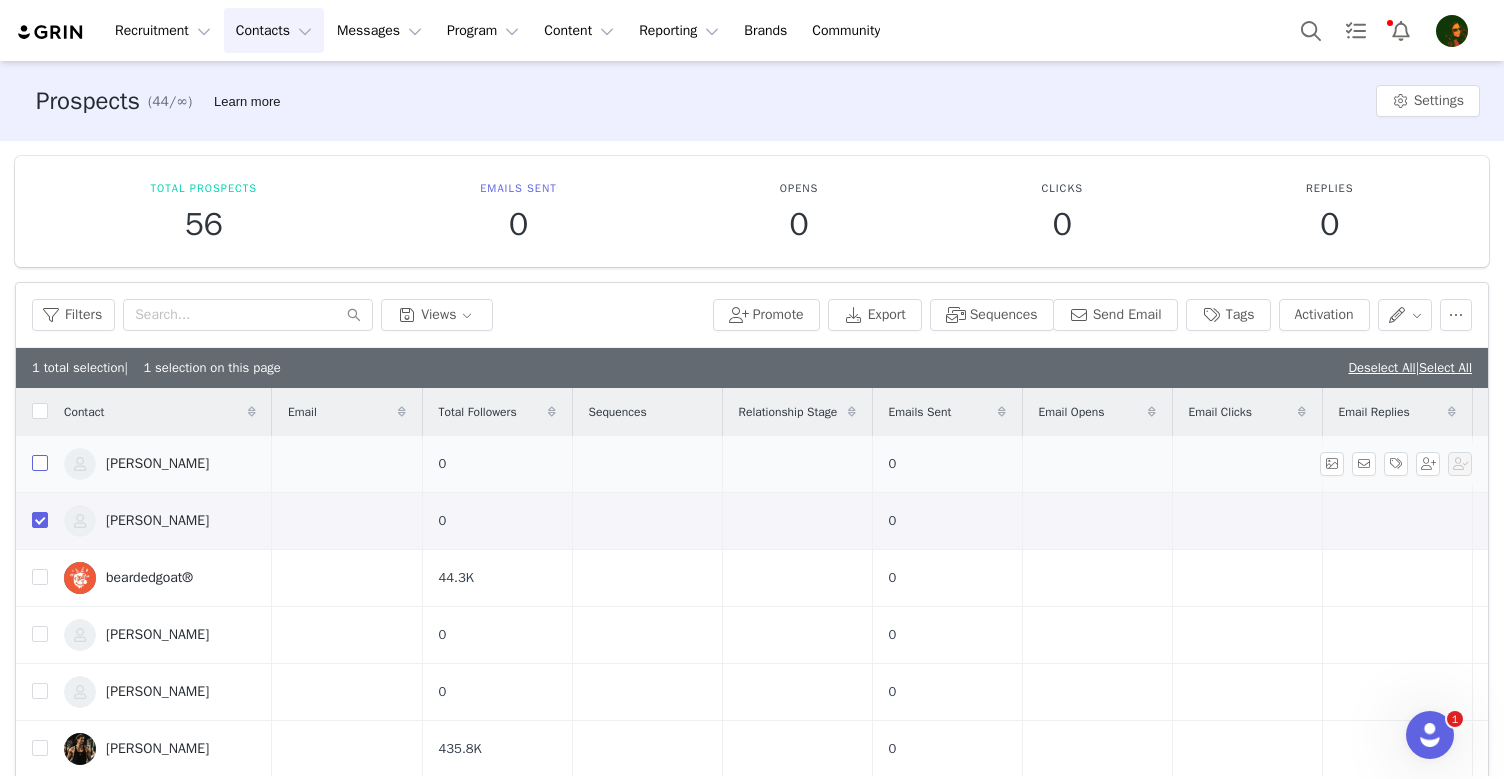 click at bounding box center [40, 463] 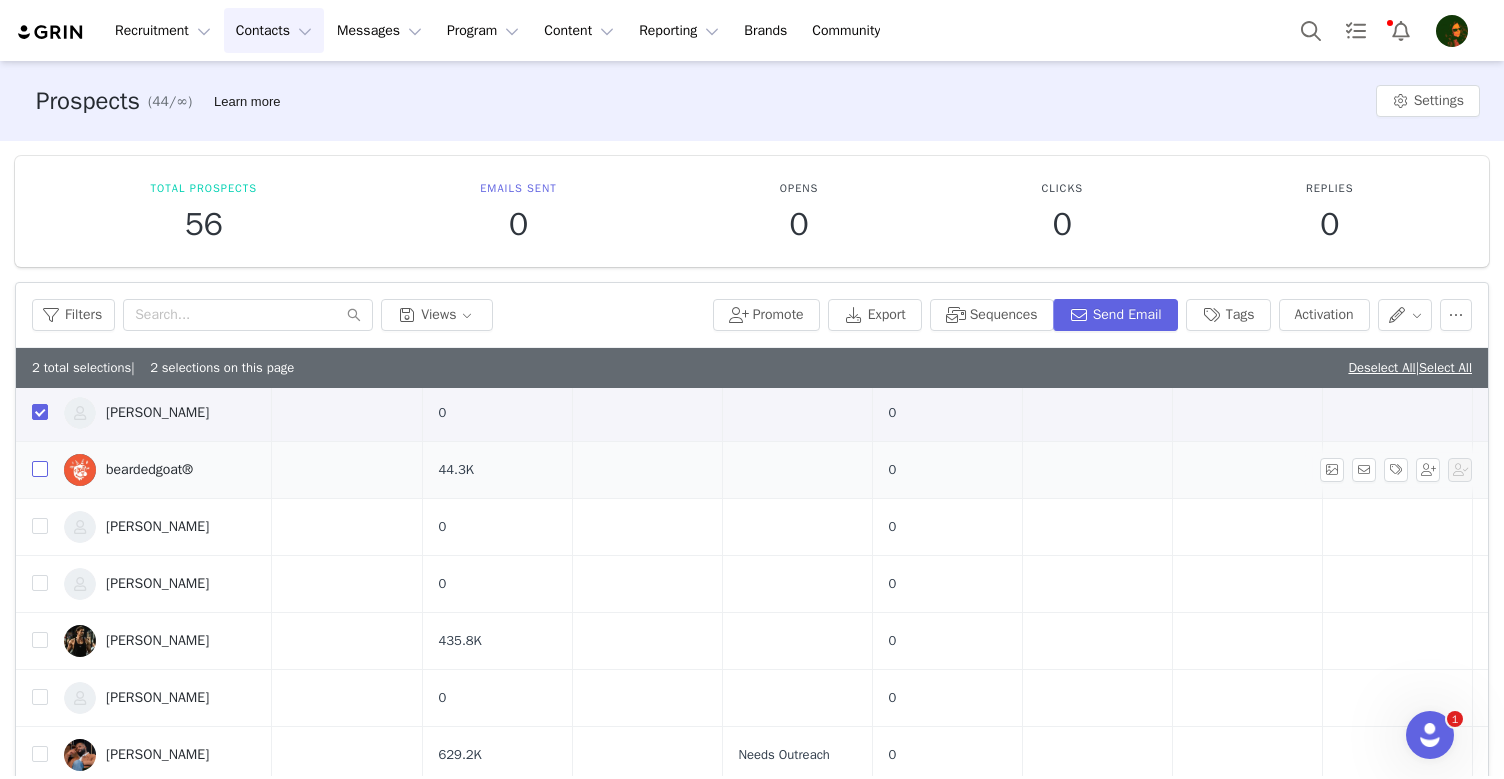 scroll, scrollTop: 113, scrollLeft: 0, axis: vertical 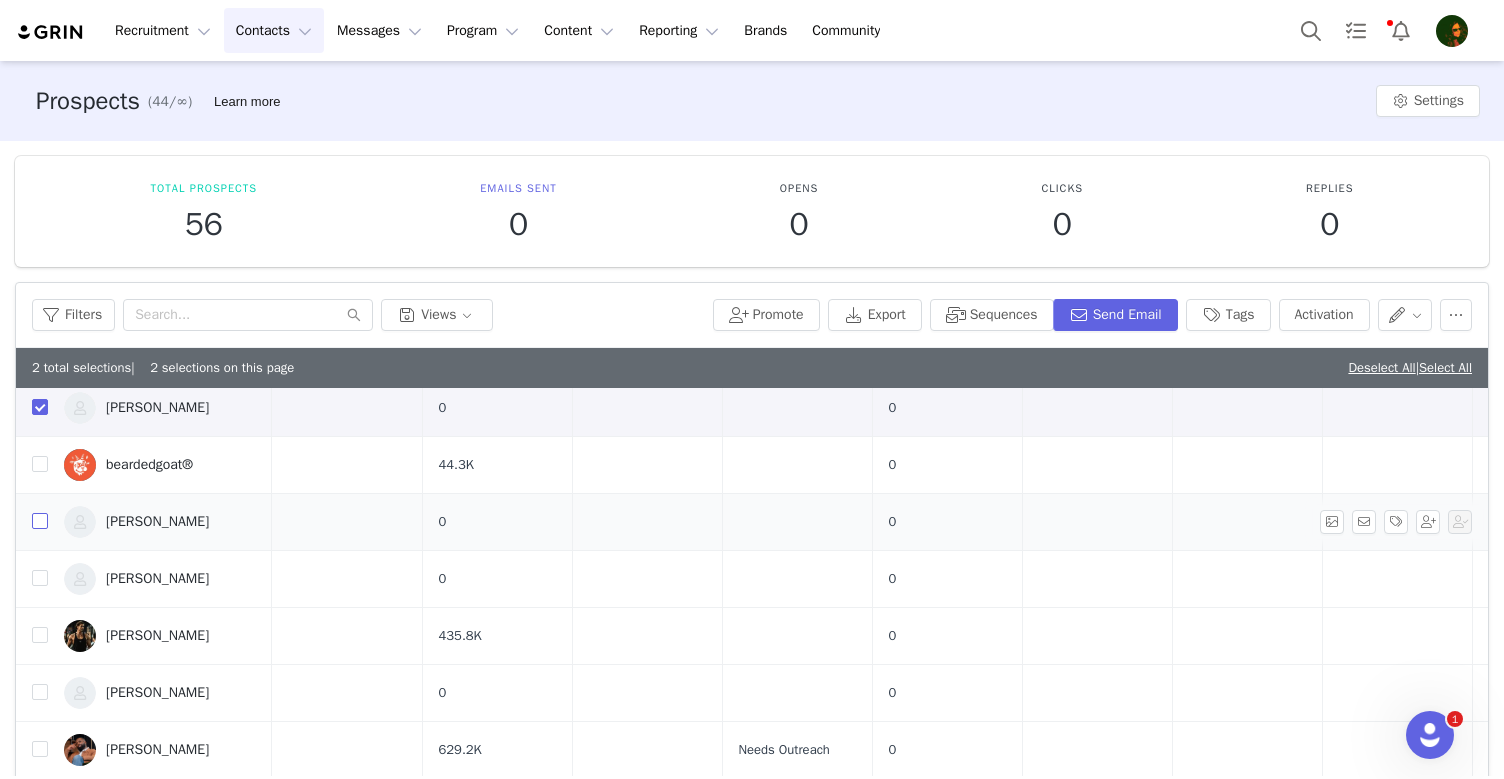 click at bounding box center (40, 521) 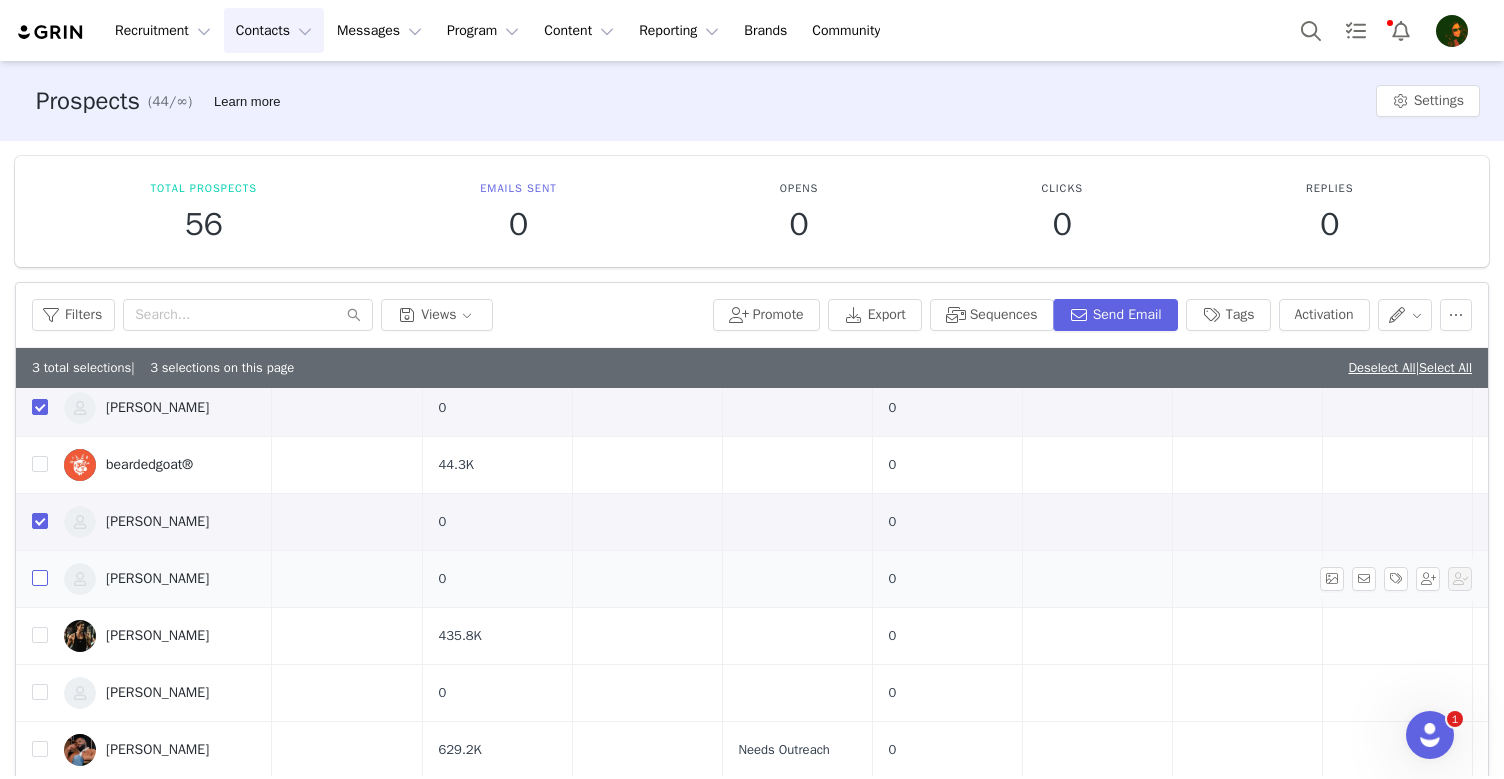 click at bounding box center [40, 578] 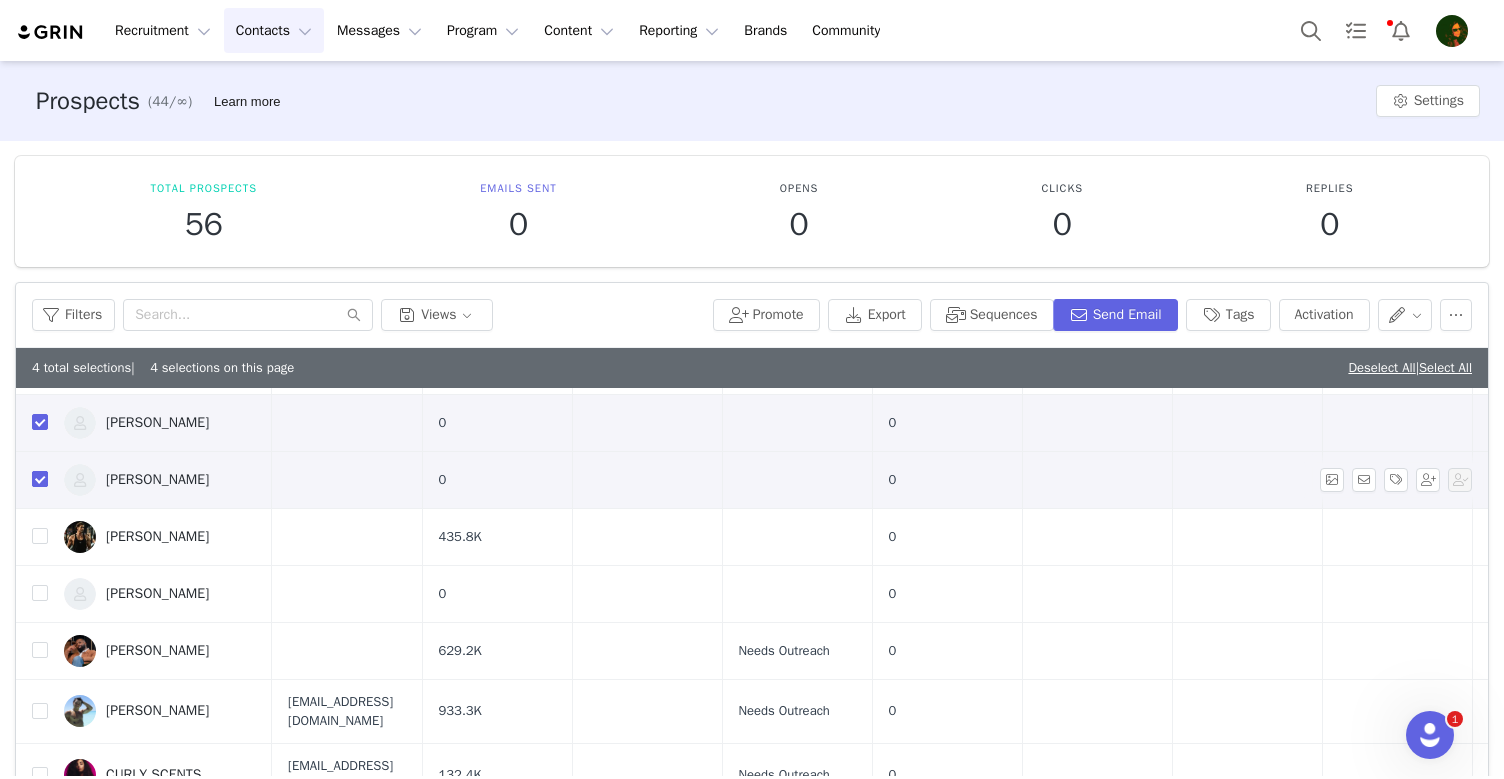 scroll, scrollTop: 220, scrollLeft: 0, axis: vertical 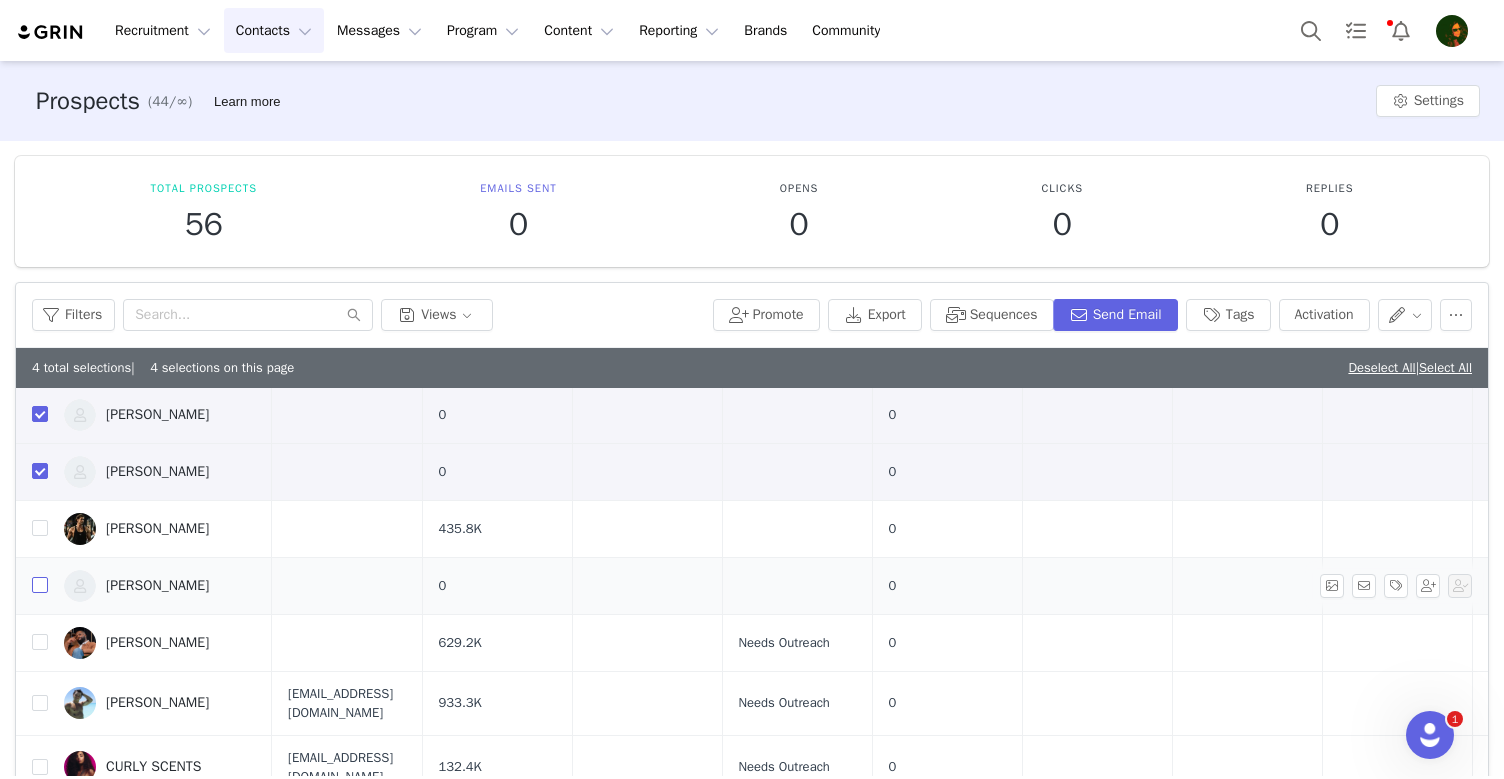 click at bounding box center [40, 585] 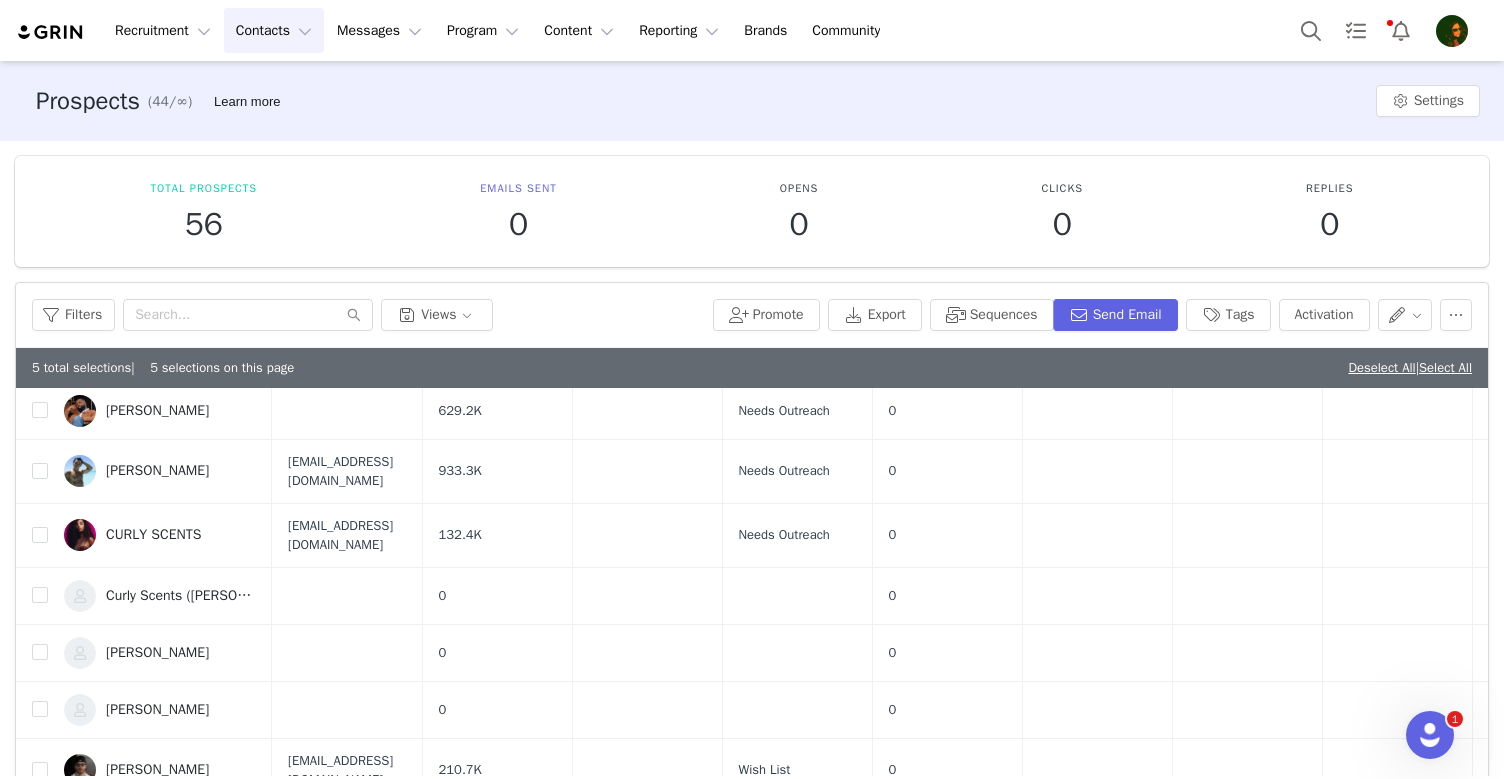 scroll, scrollTop: 466, scrollLeft: 0, axis: vertical 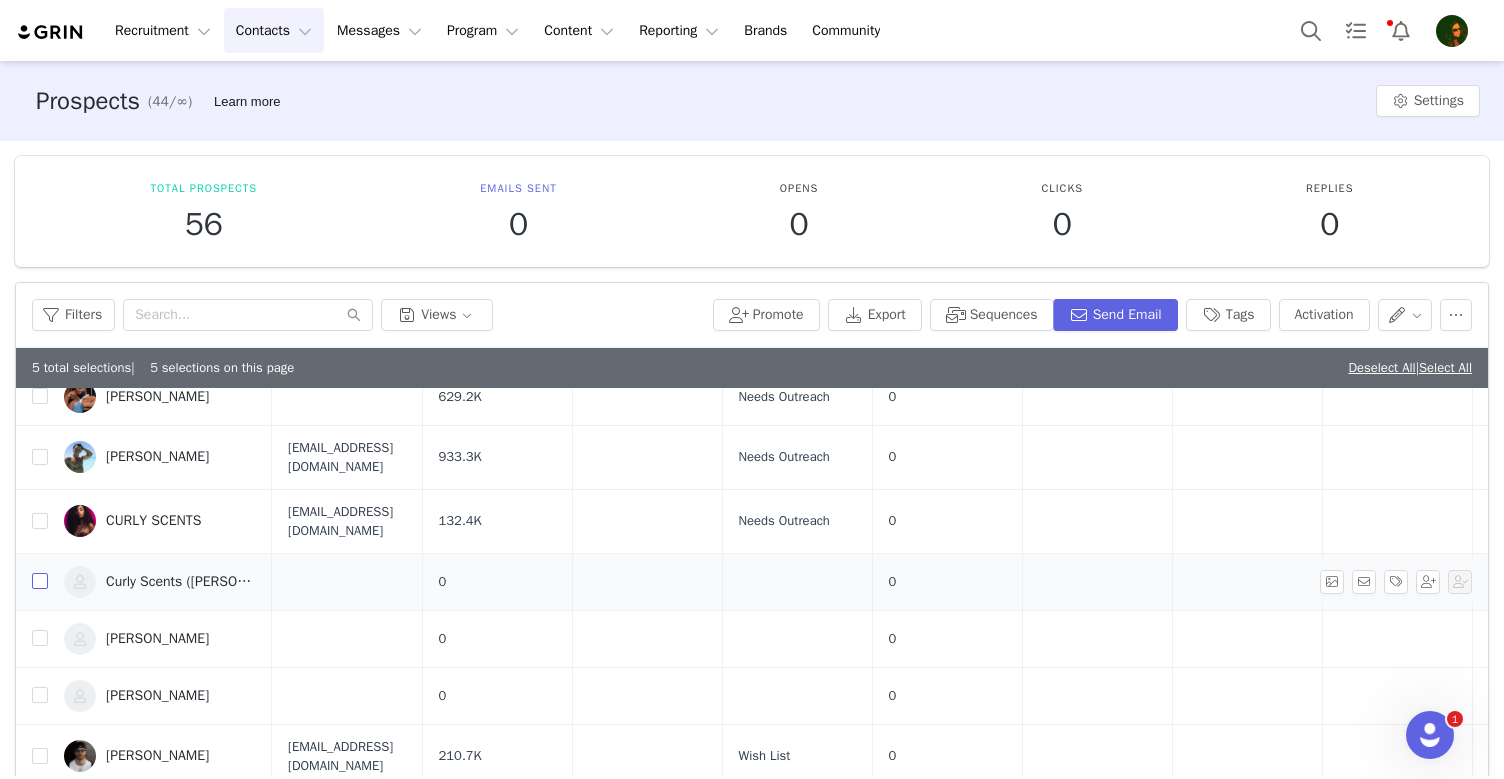 click at bounding box center (40, 581) 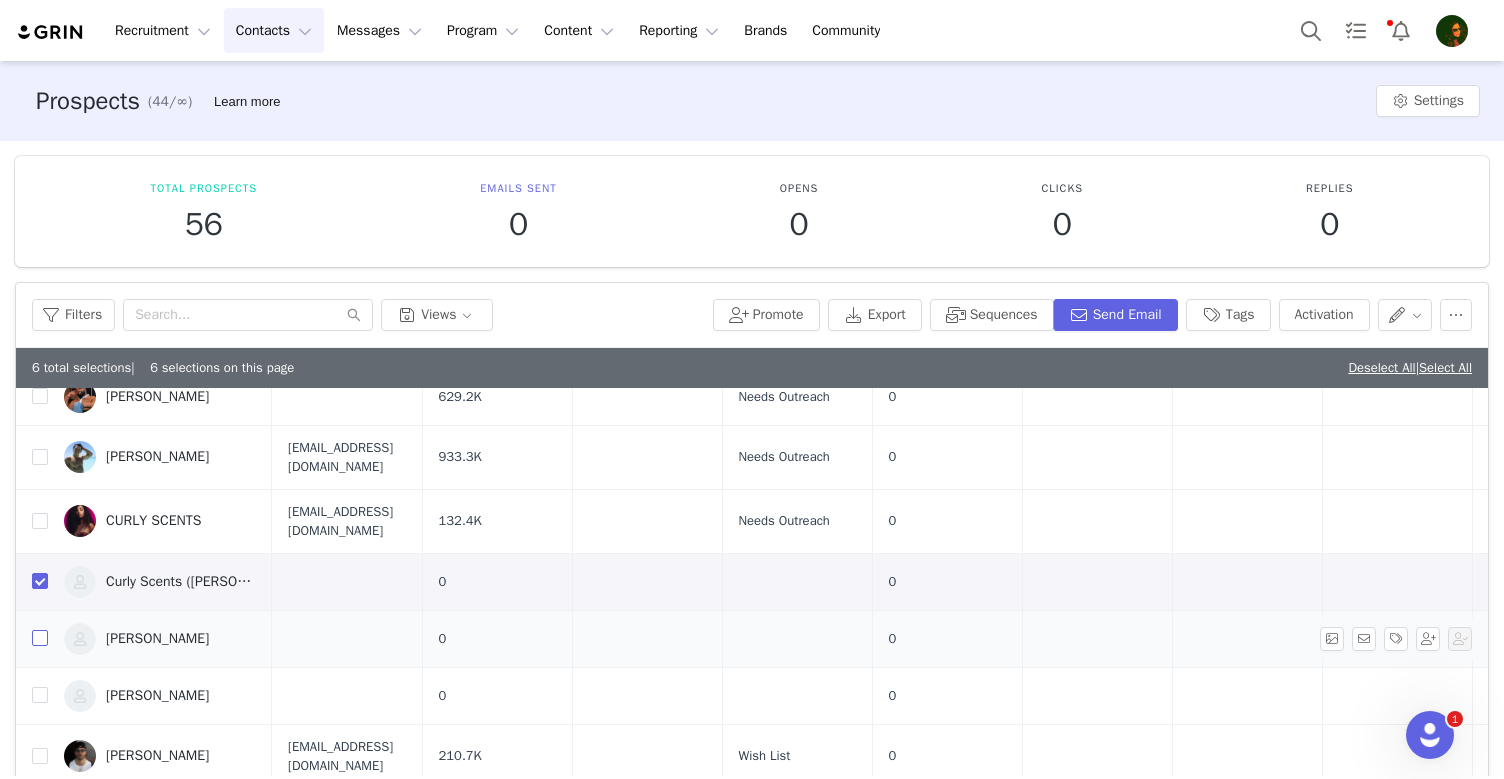 click at bounding box center [40, 638] 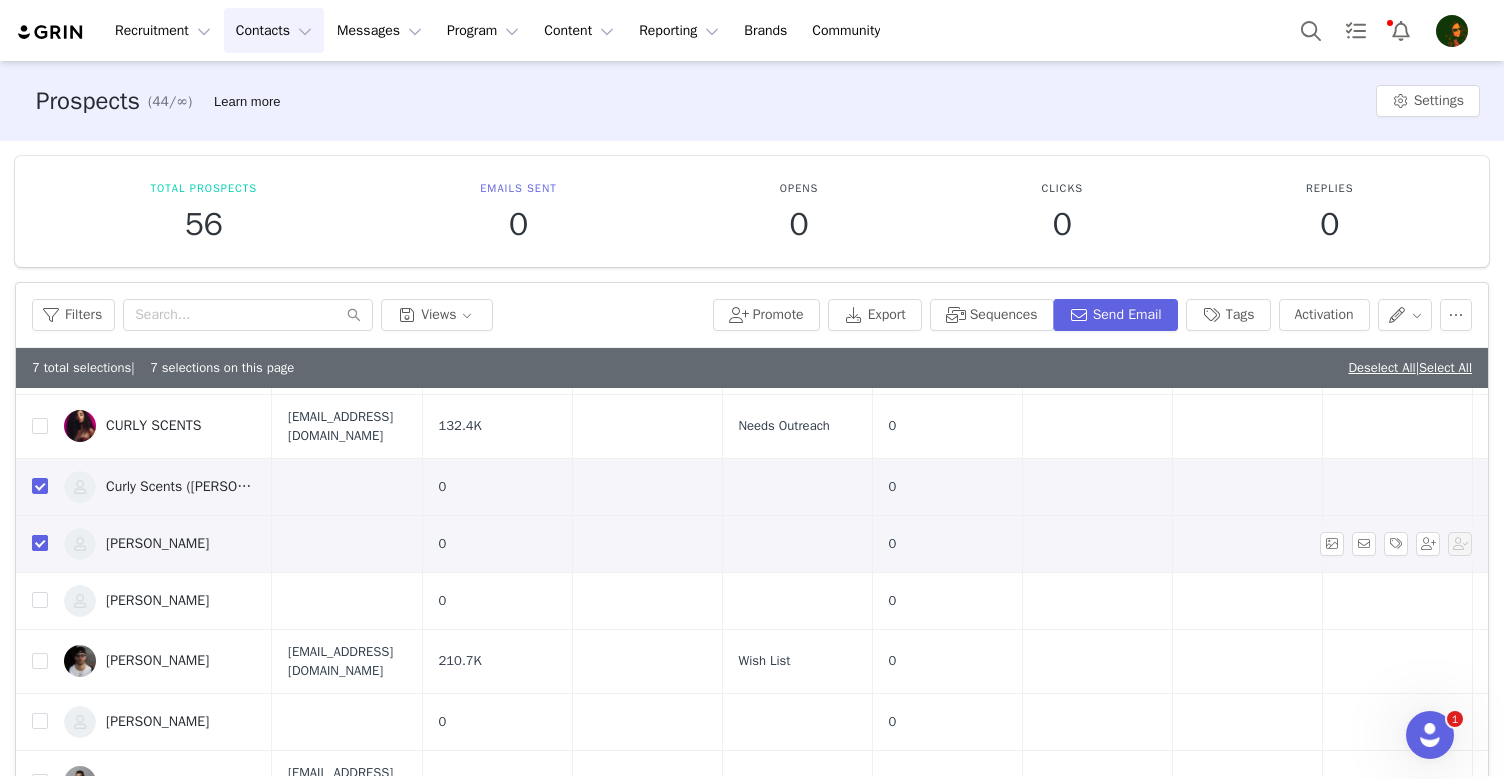 scroll, scrollTop: 565, scrollLeft: 0, axis: vertical 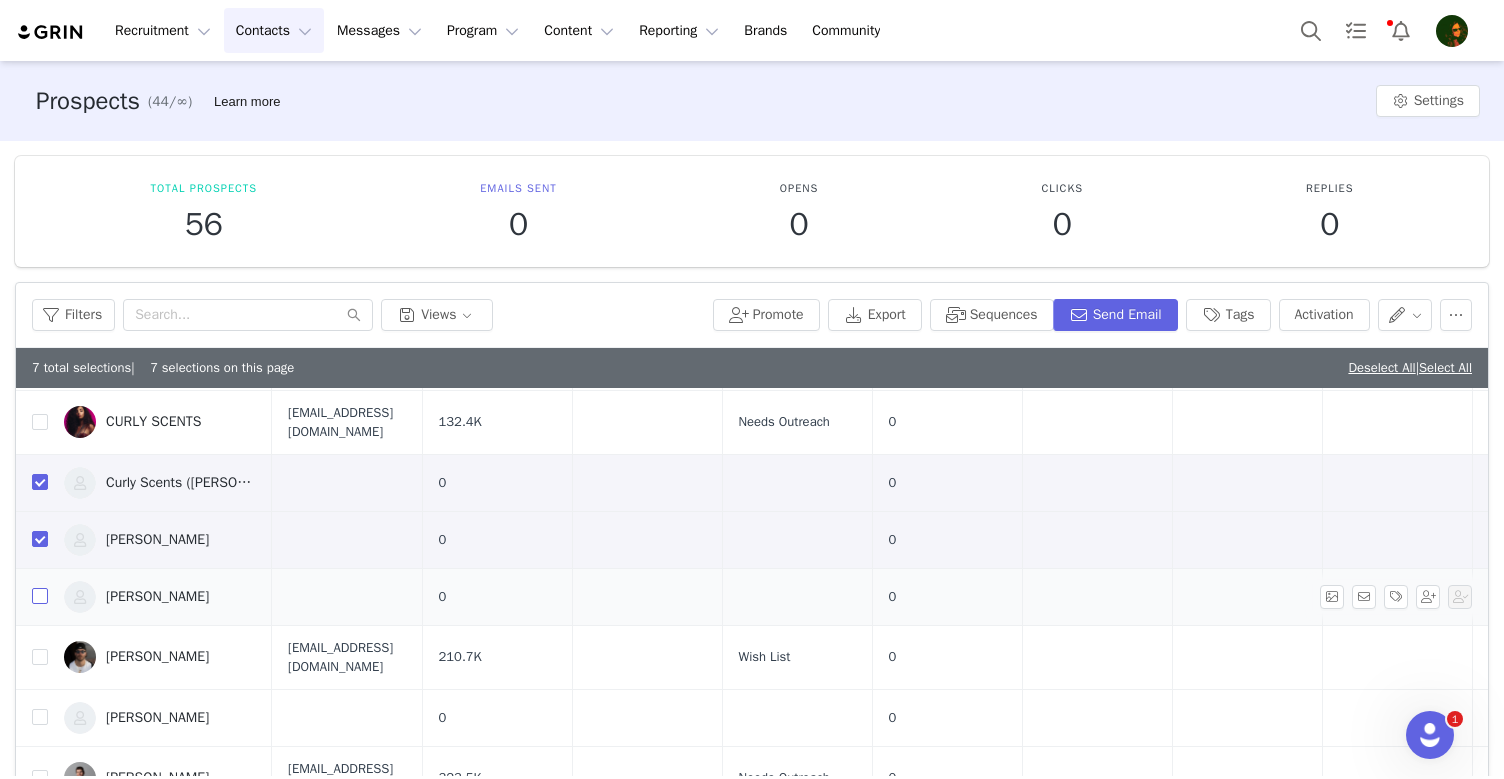 click at bounding box center [40, 596] 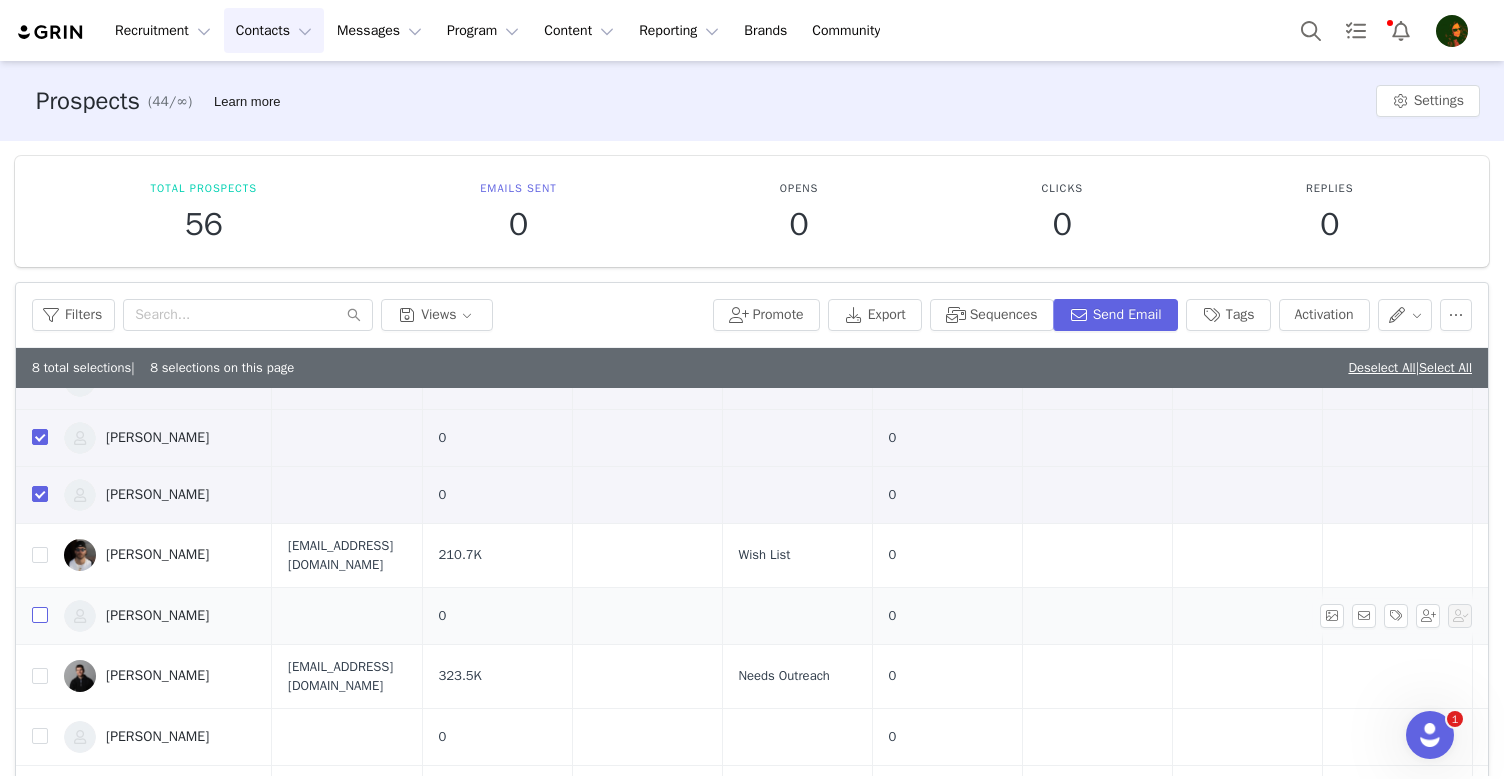 click at bounding box center (40, 615) 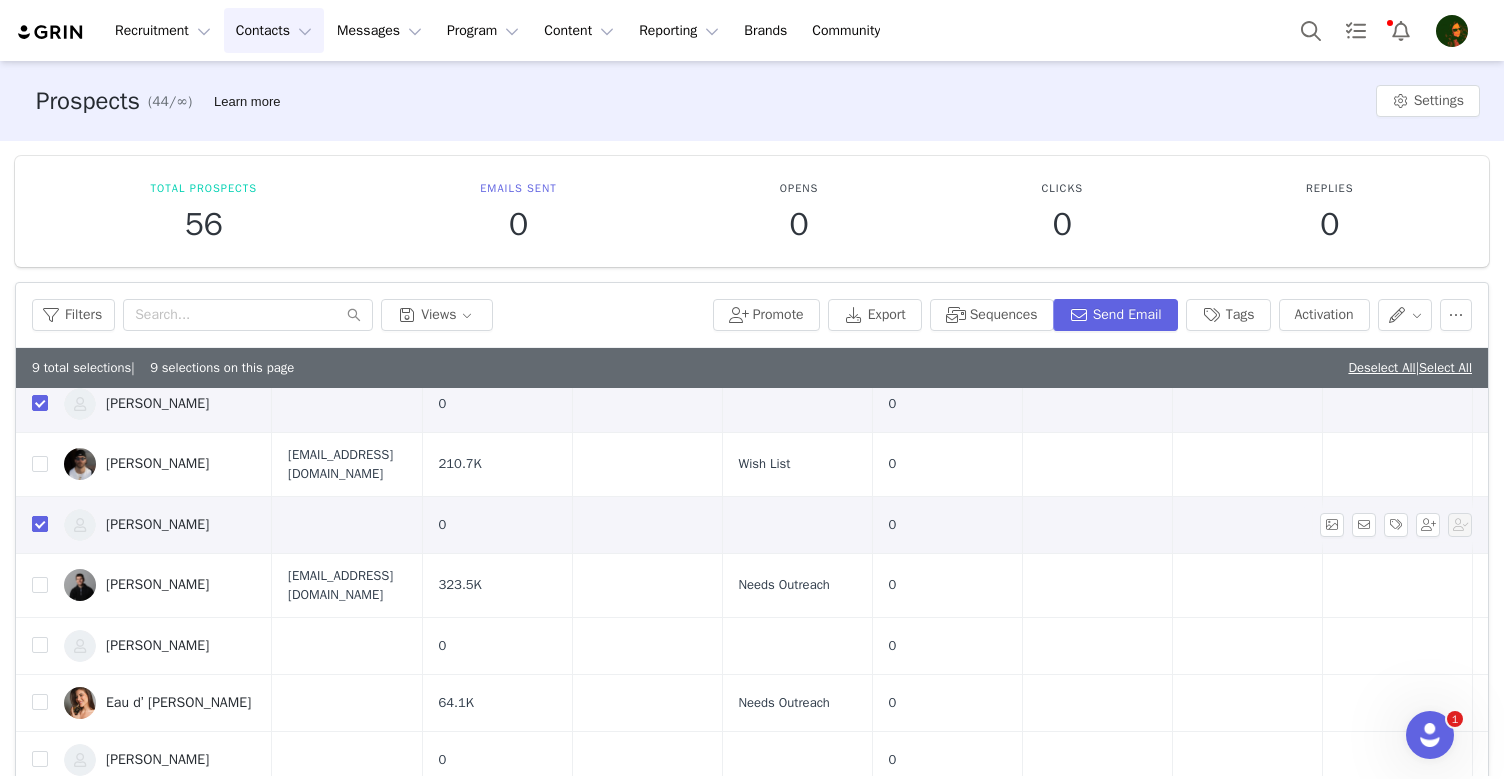 scroll, scrollTop: 764, scrollLeft: 0, axis: vertical 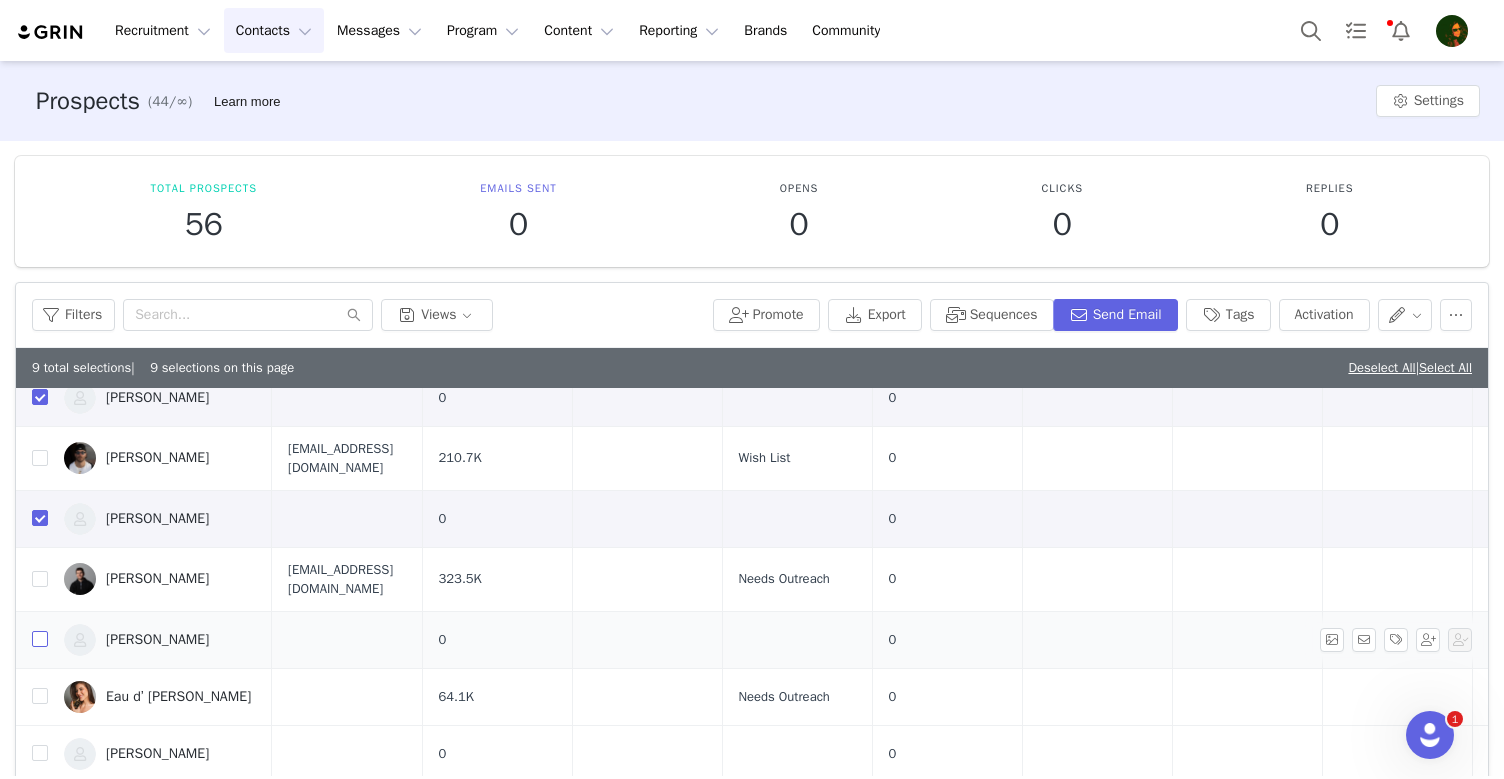 click at bounding box center [40, 639] 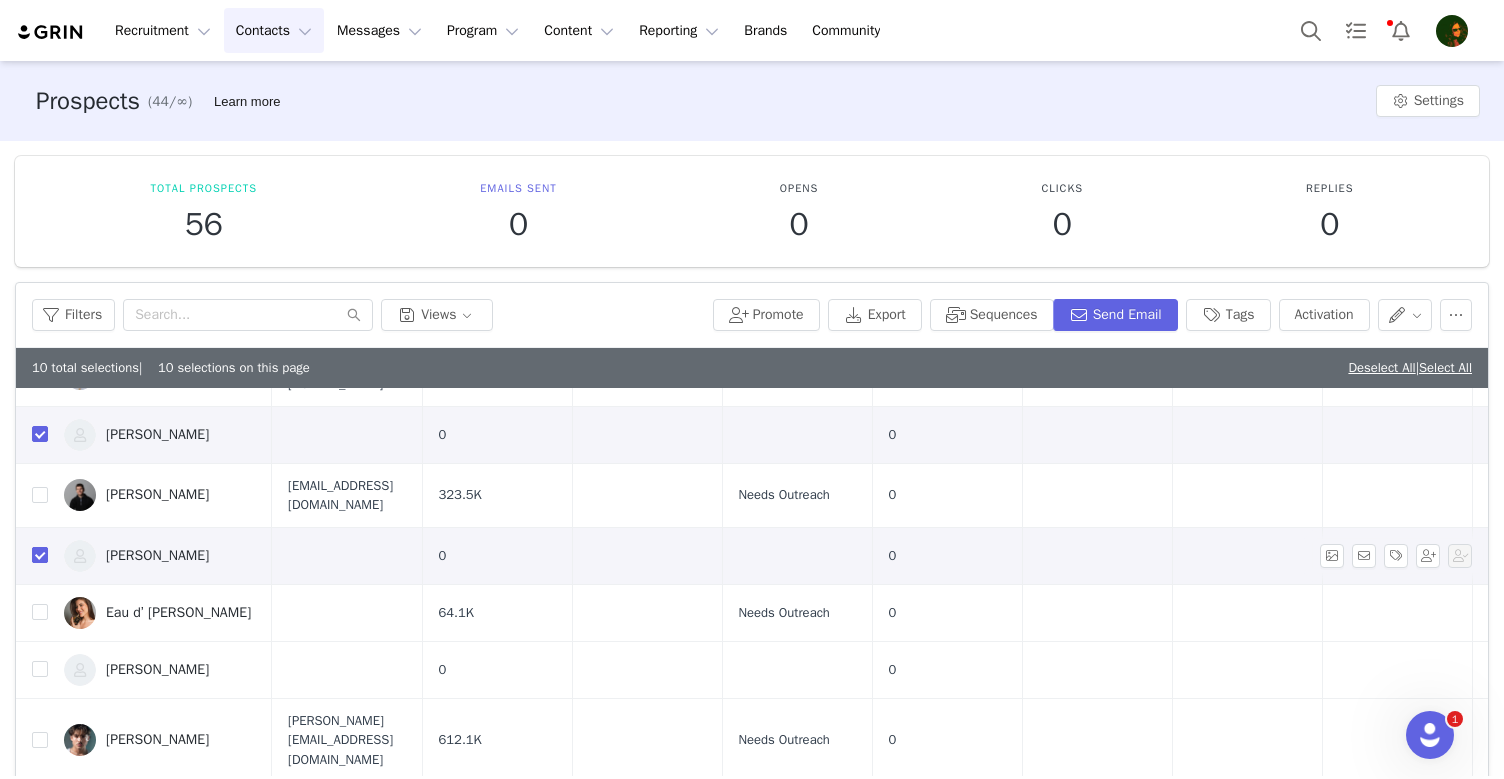 scroll, scrollTop: 859, scrollLeft: 0, axis: vertical 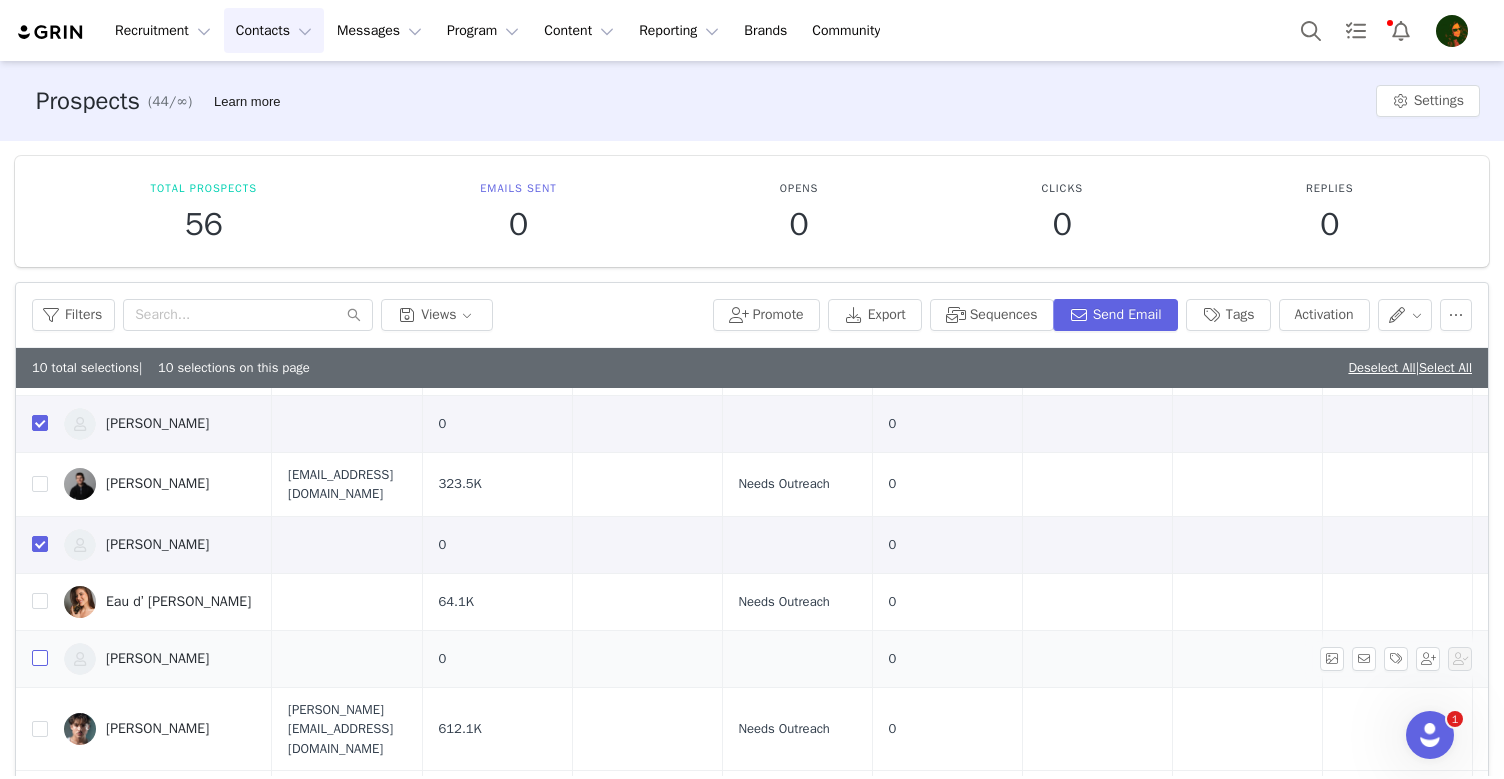 click at bounding box center [40, 658] 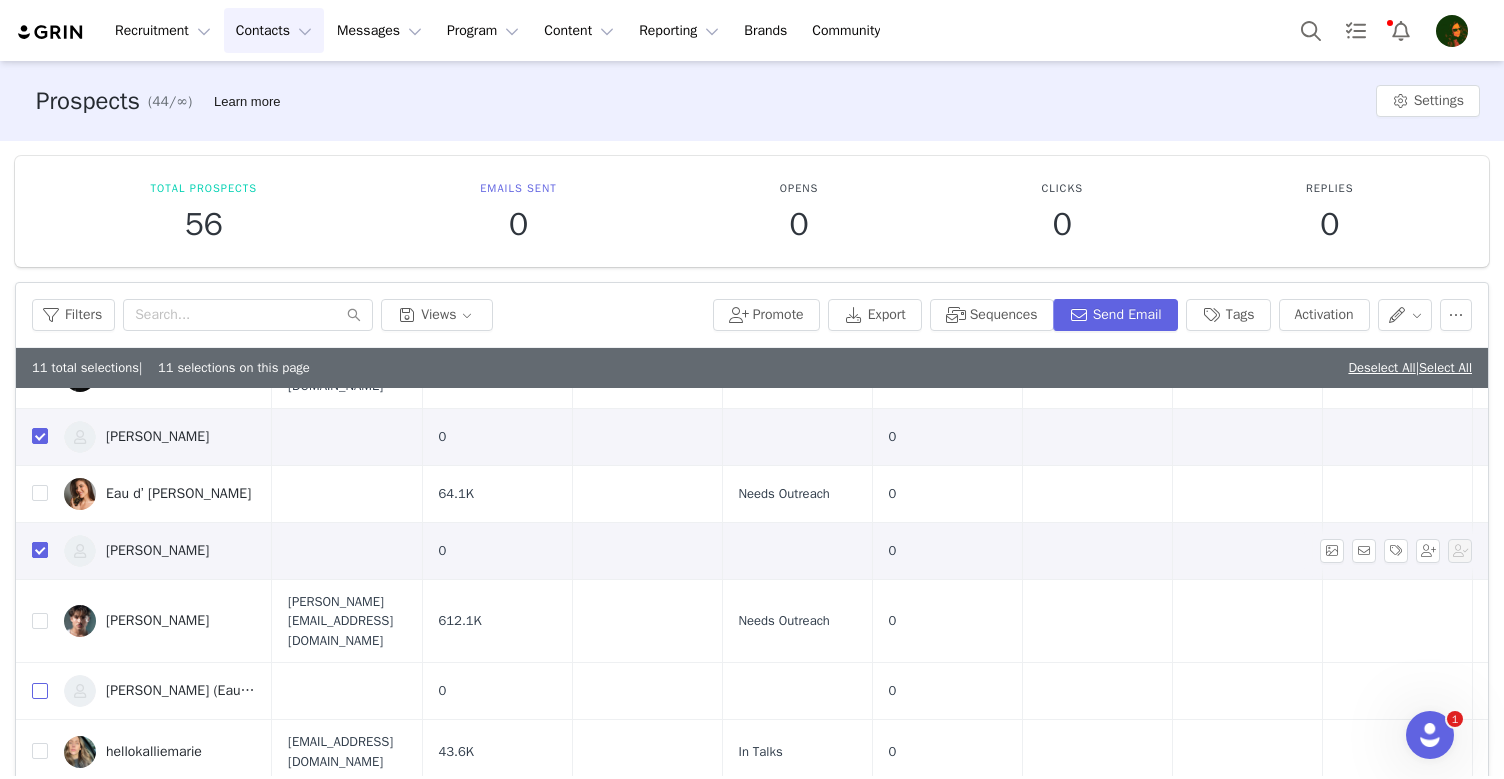 click at bounding box center (40, 691) 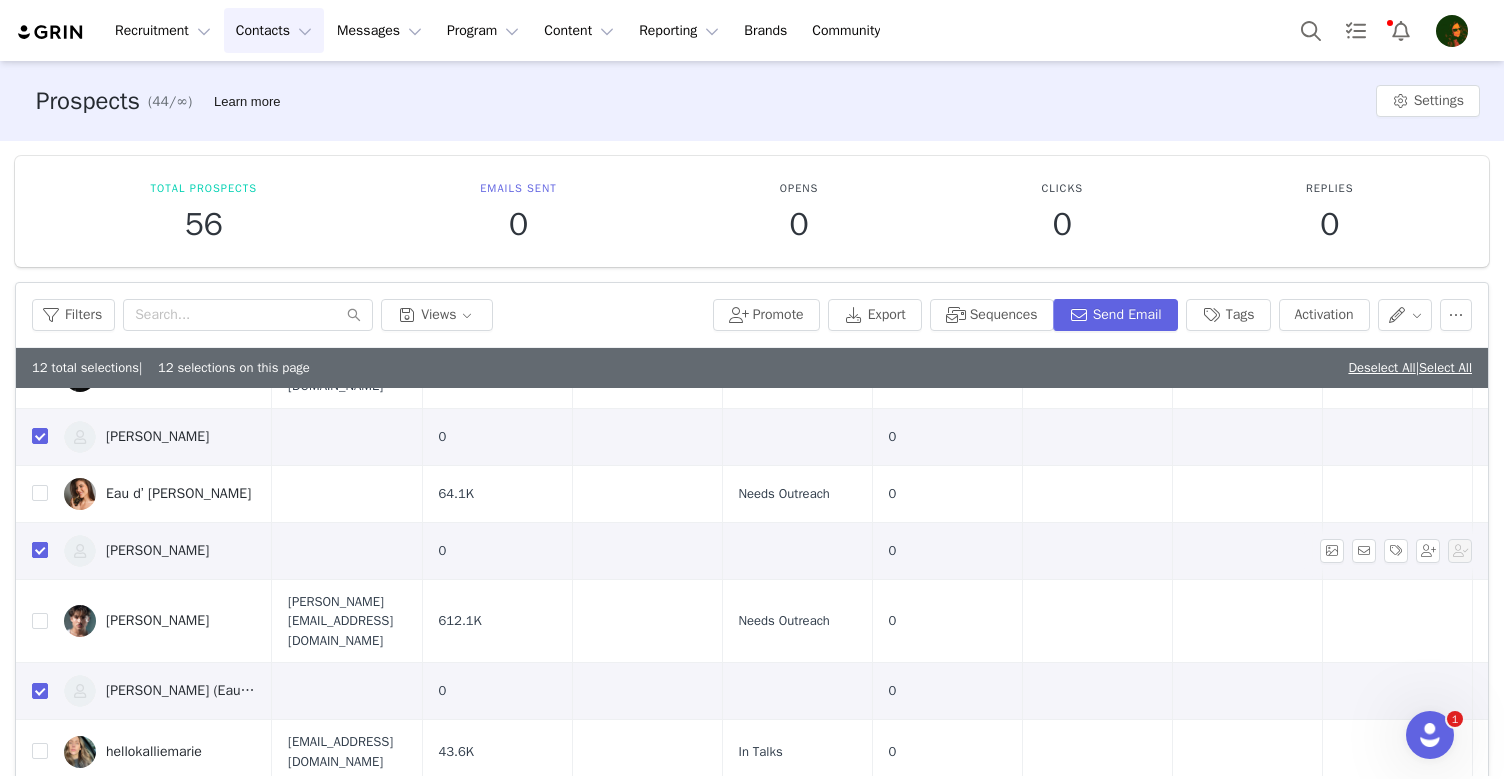 scroll, scrollTop: 1057, scrollLeft: 0, axis: vertical 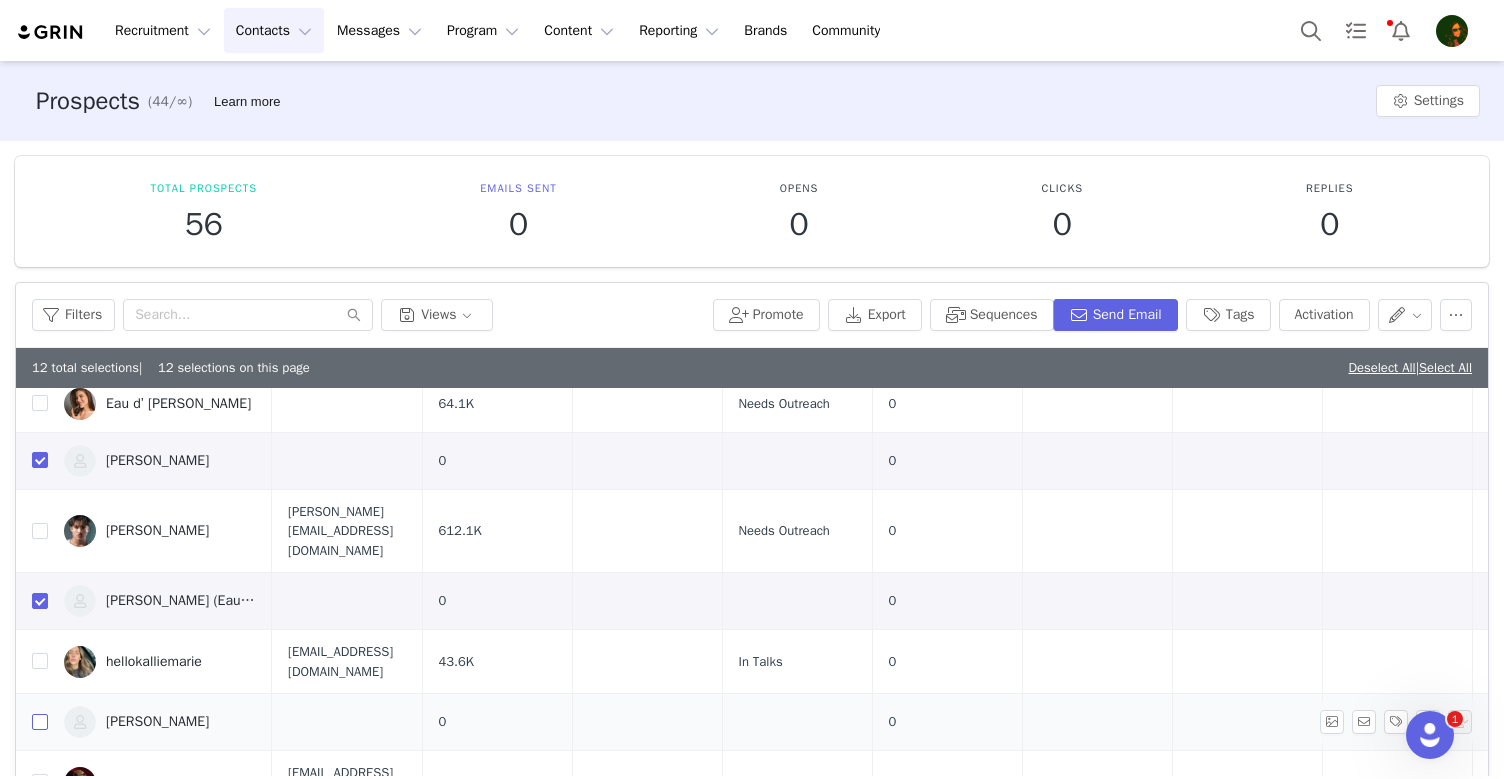click at bounding box center (40, 722) 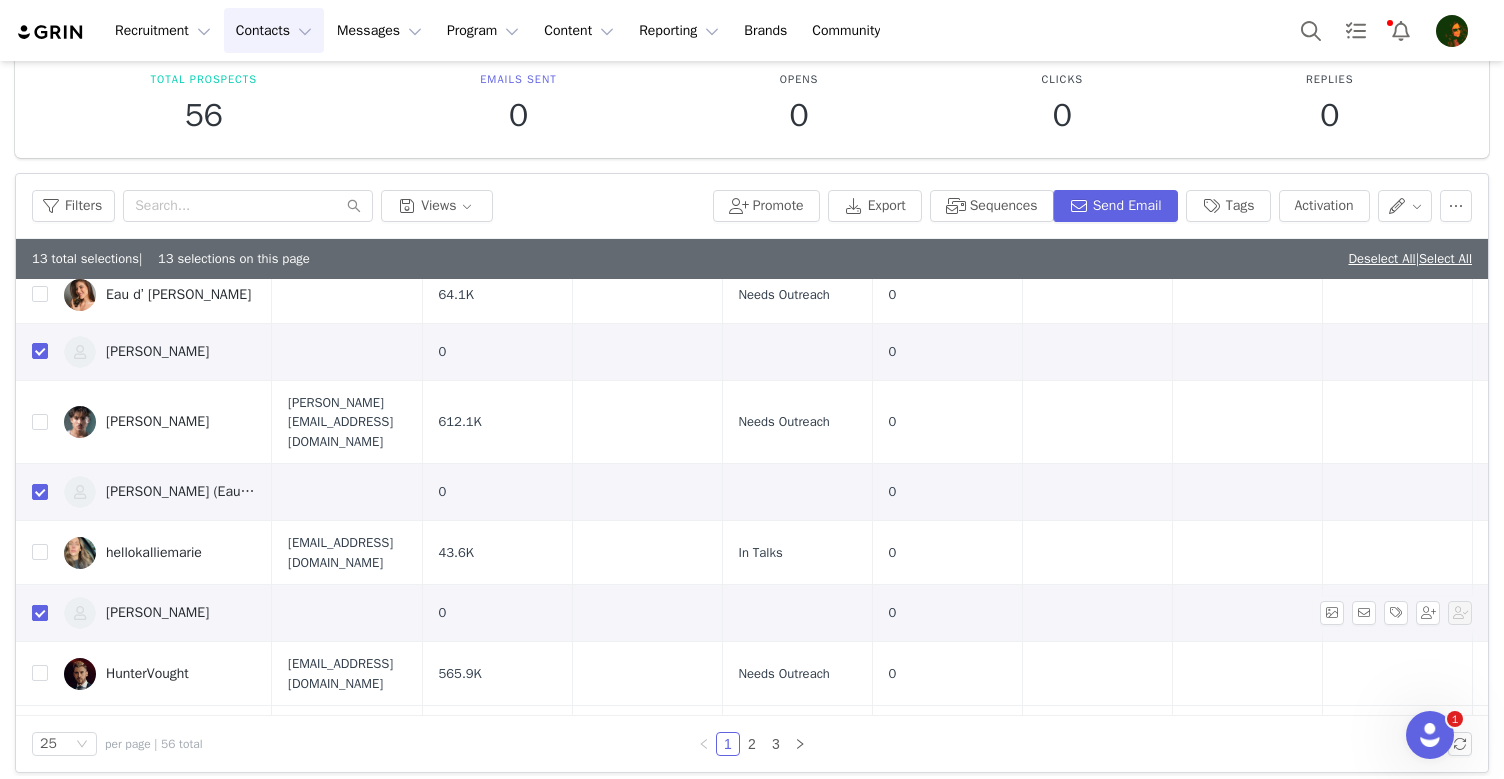 scroll, scrollTop: 120, scrollLeft: 0, axis: vertical 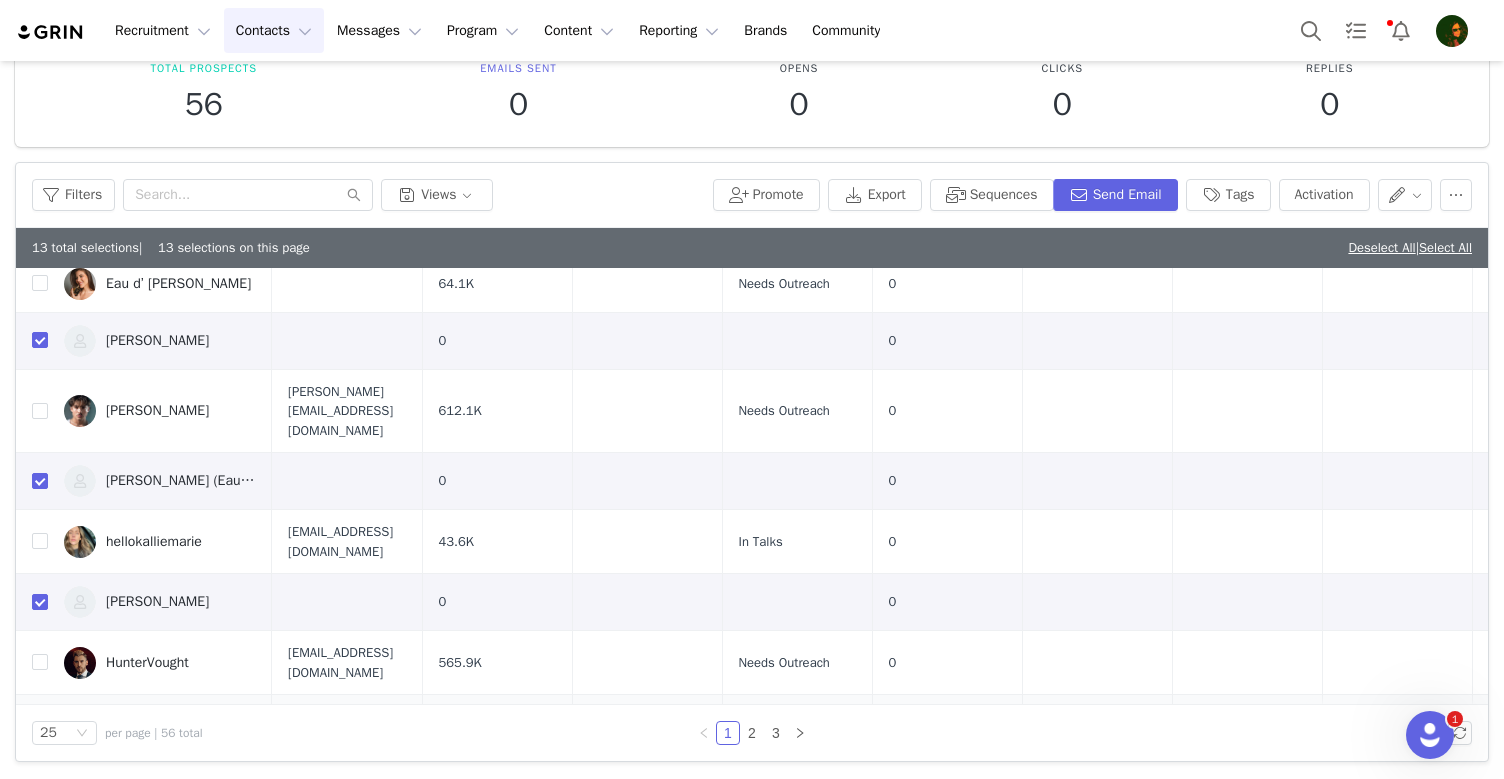 click at bounding box center (40, 723) 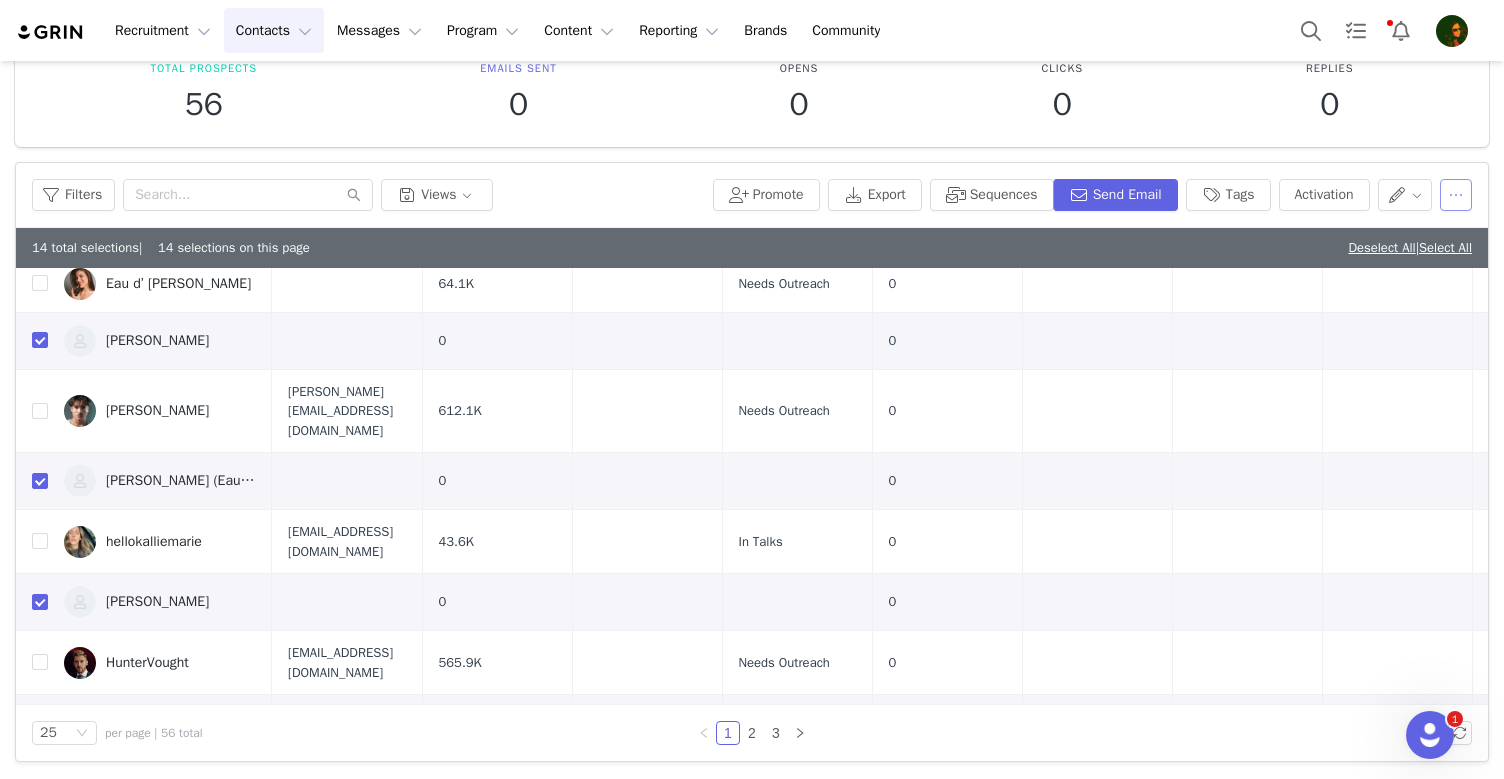 click at bounding box center [1456, 195] 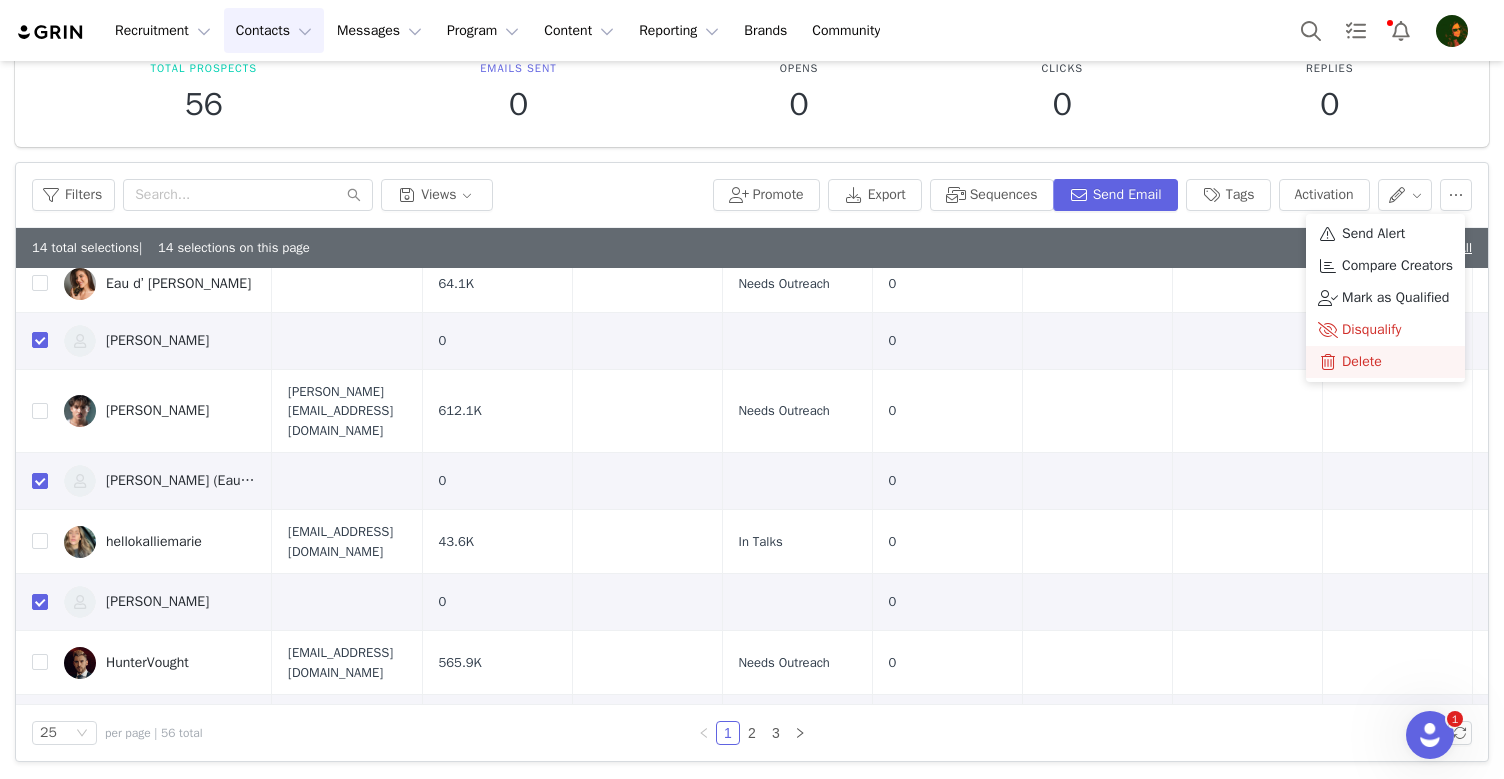 click on "Delete" at bounding box center [1385, 362] 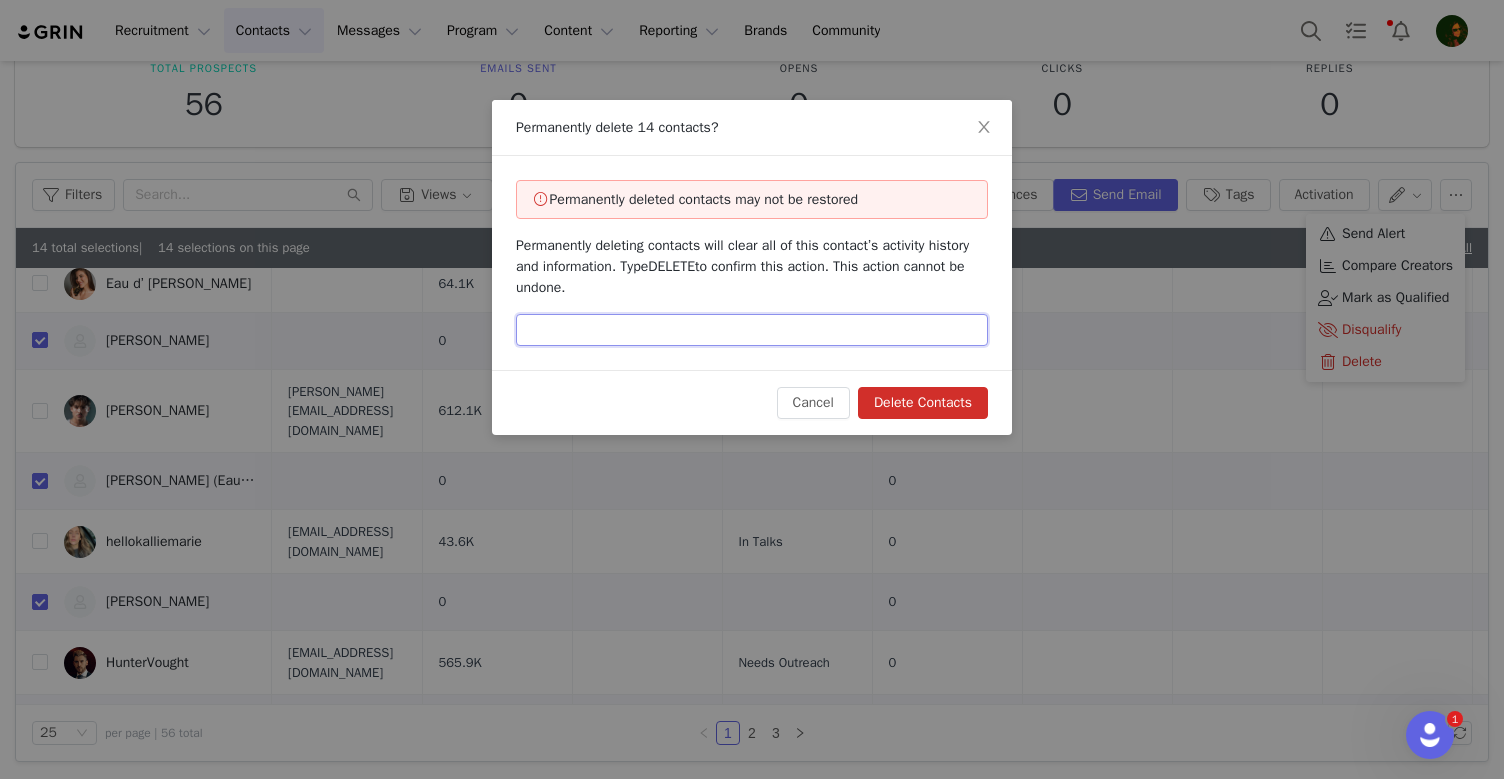 click at bounding box center [752, 330] 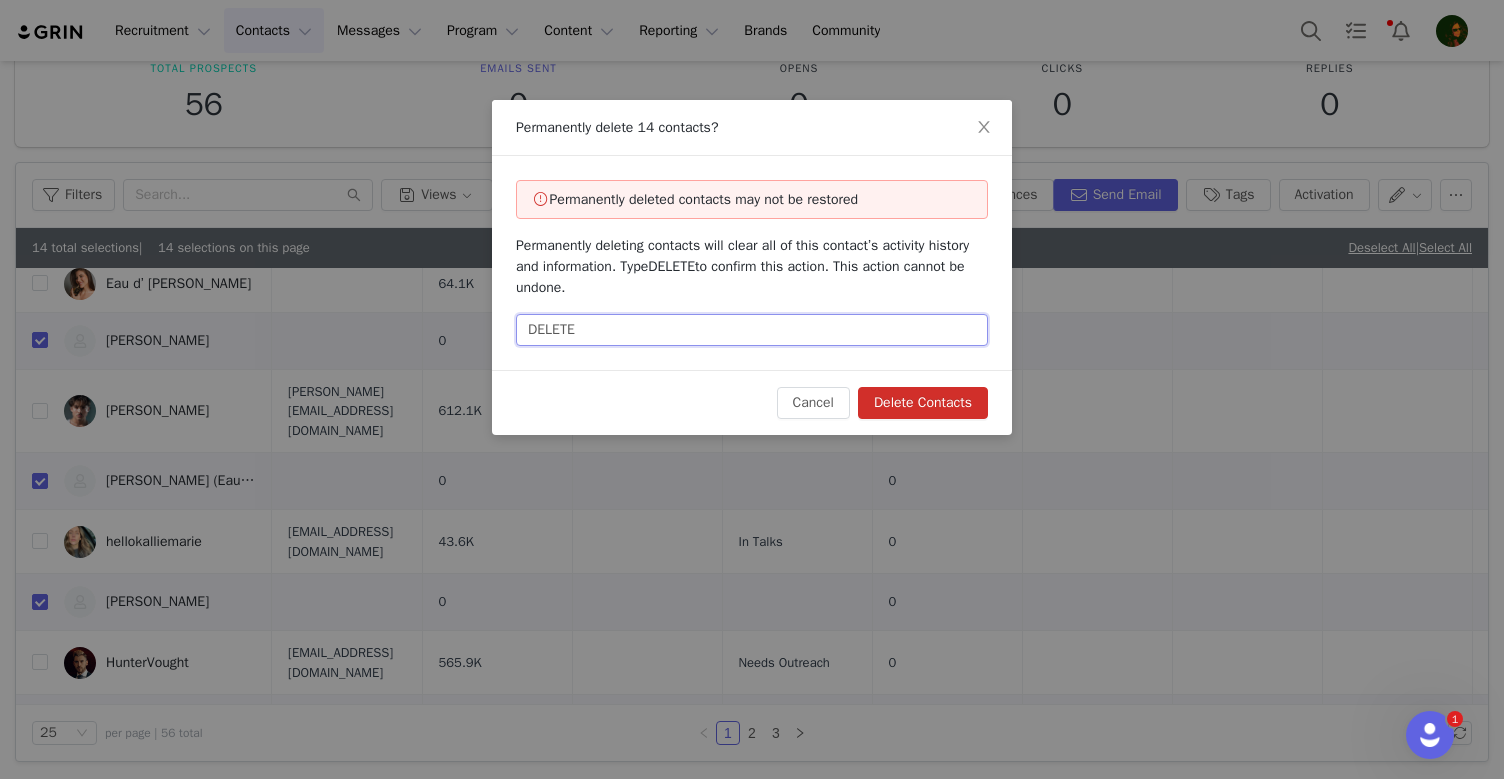 type on "DELETE" 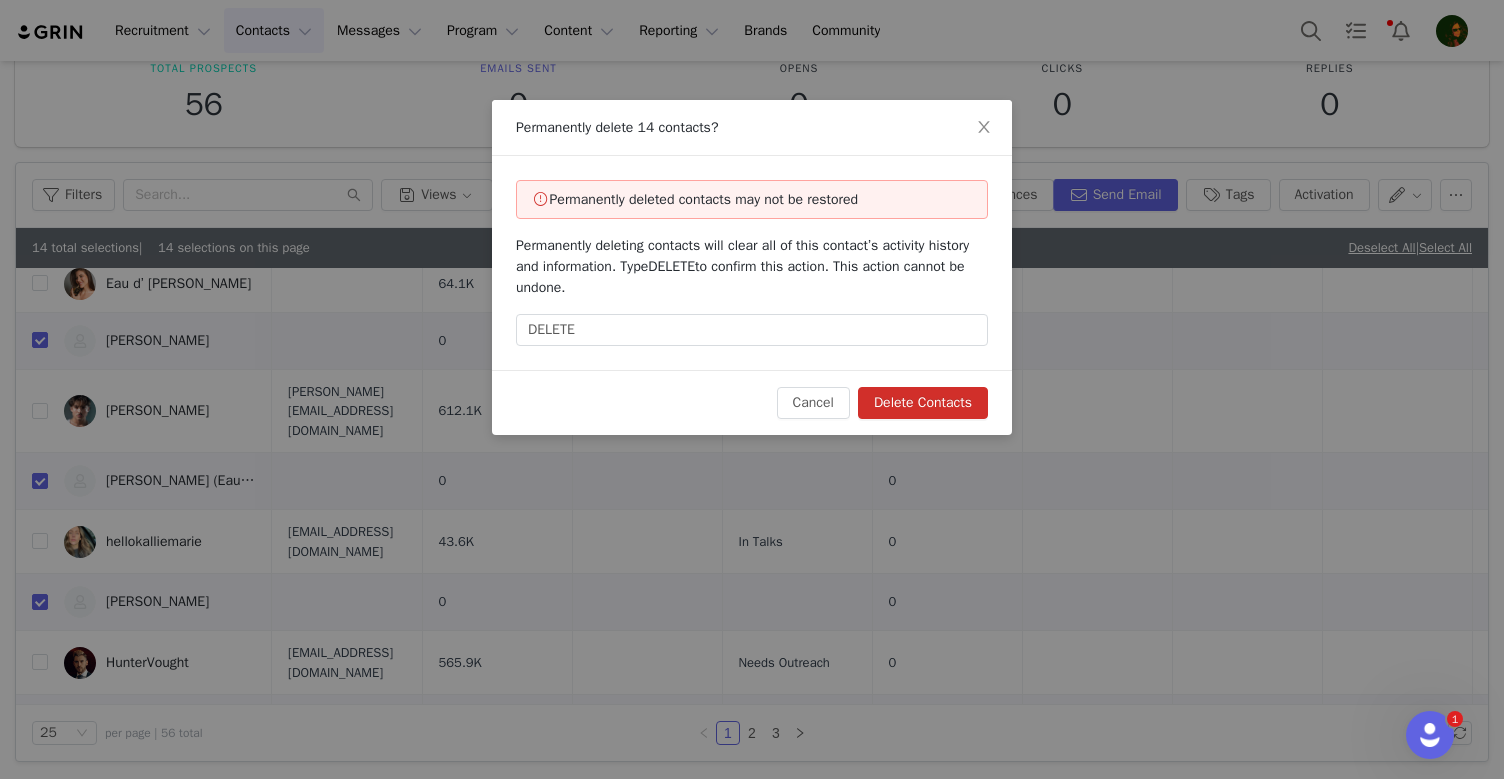 click on "Delete Contacts" at bounding box center (923, 403) 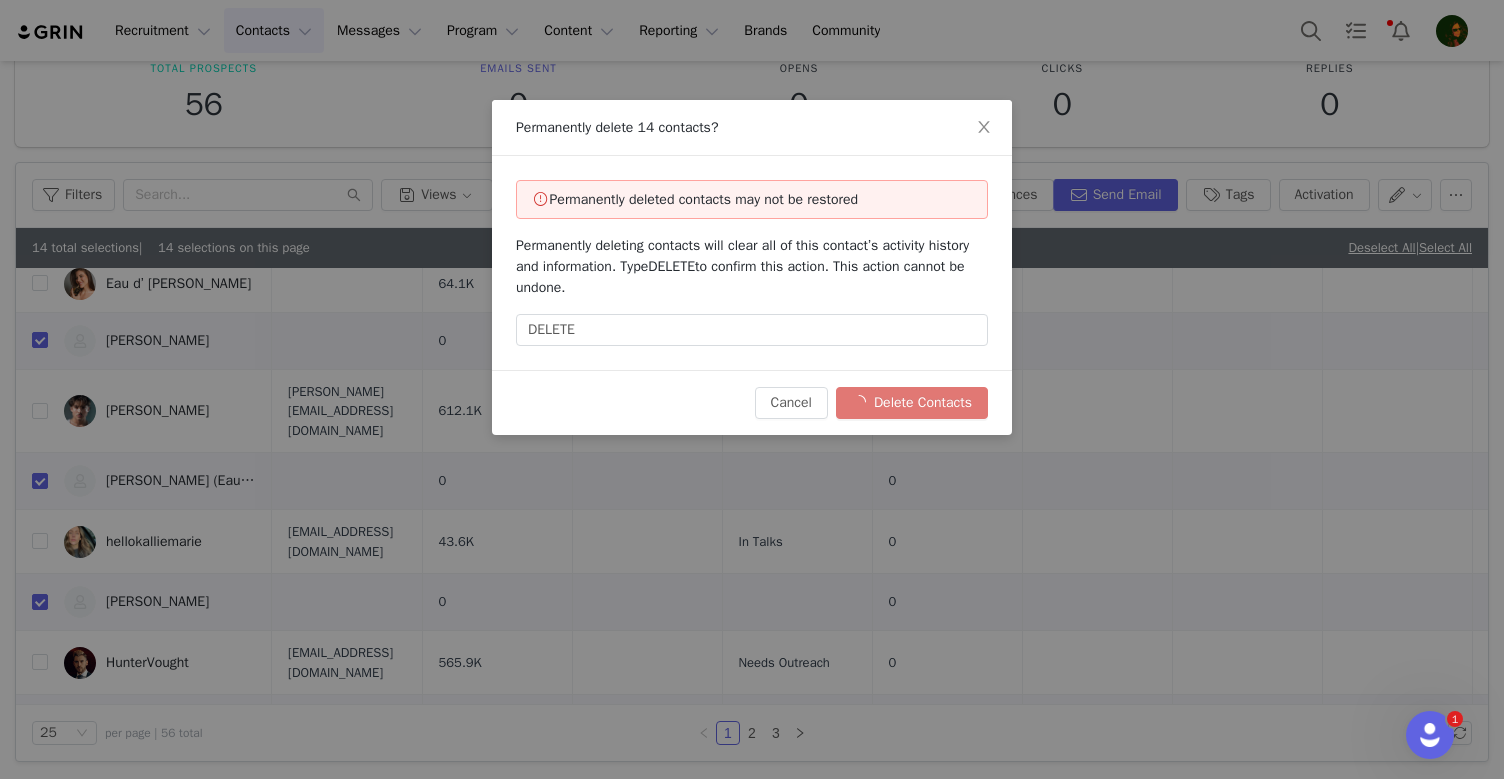 checkbox on "false" 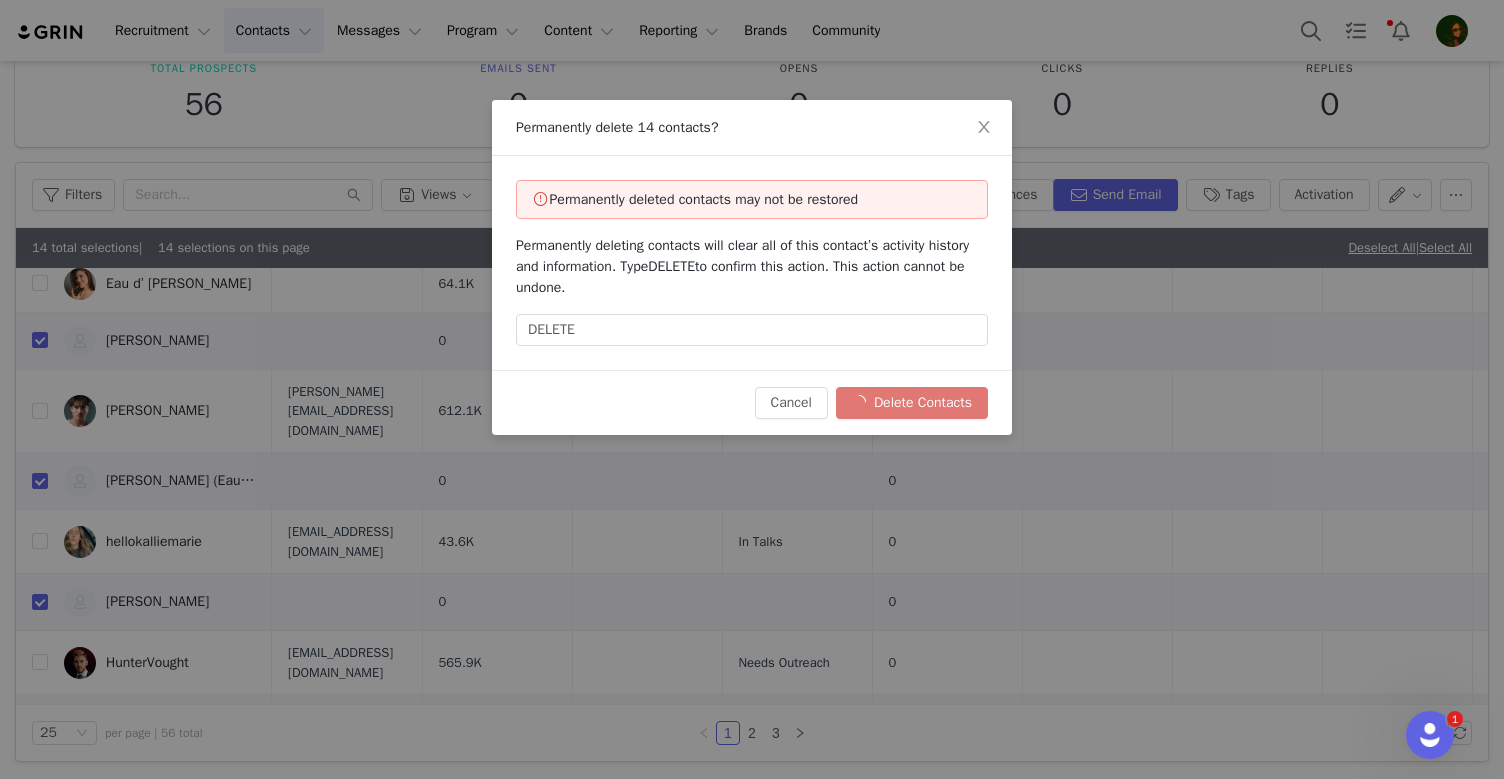 checkbox on "false" 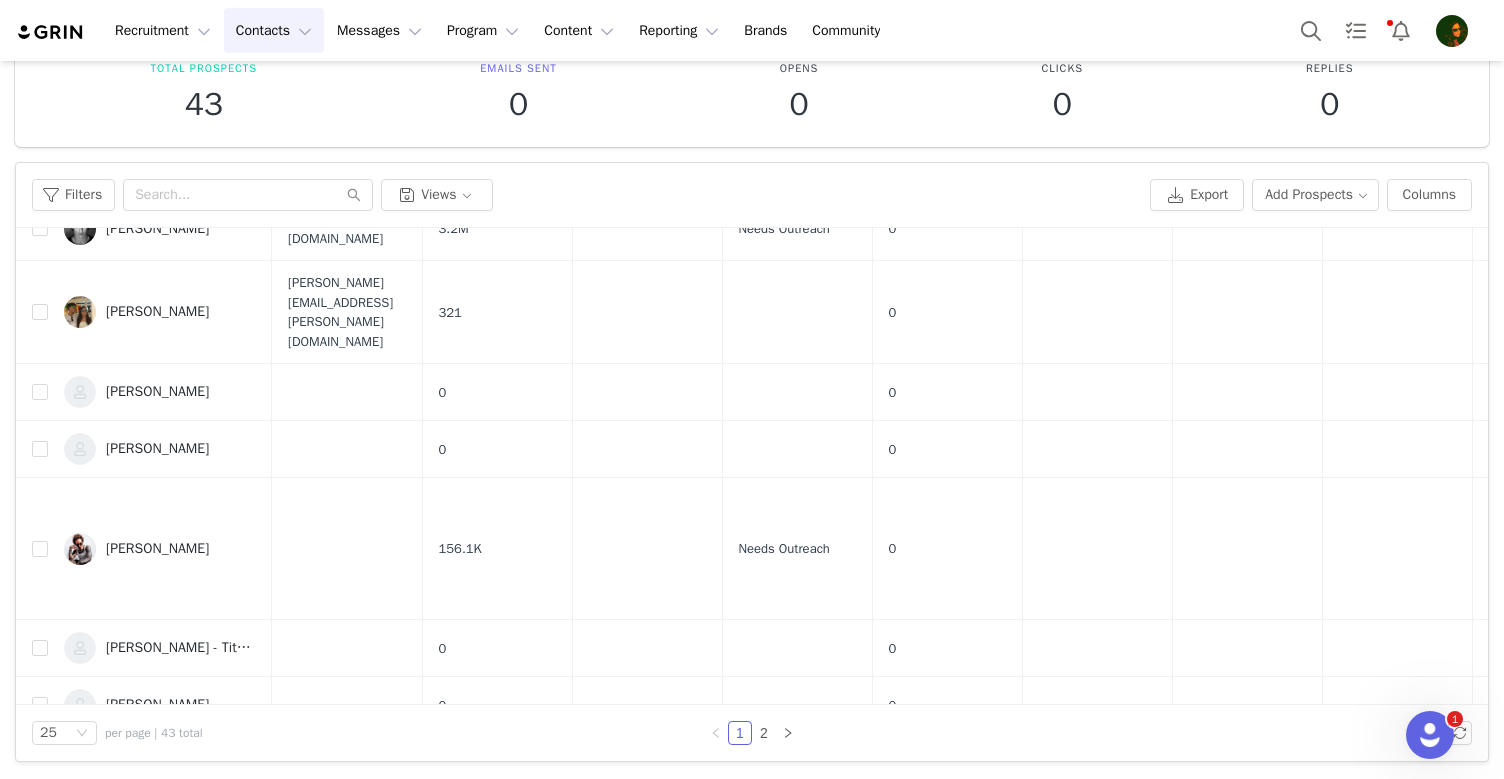 scroll, scrollTop: 841, scrollLeft: 0, axis: vertical 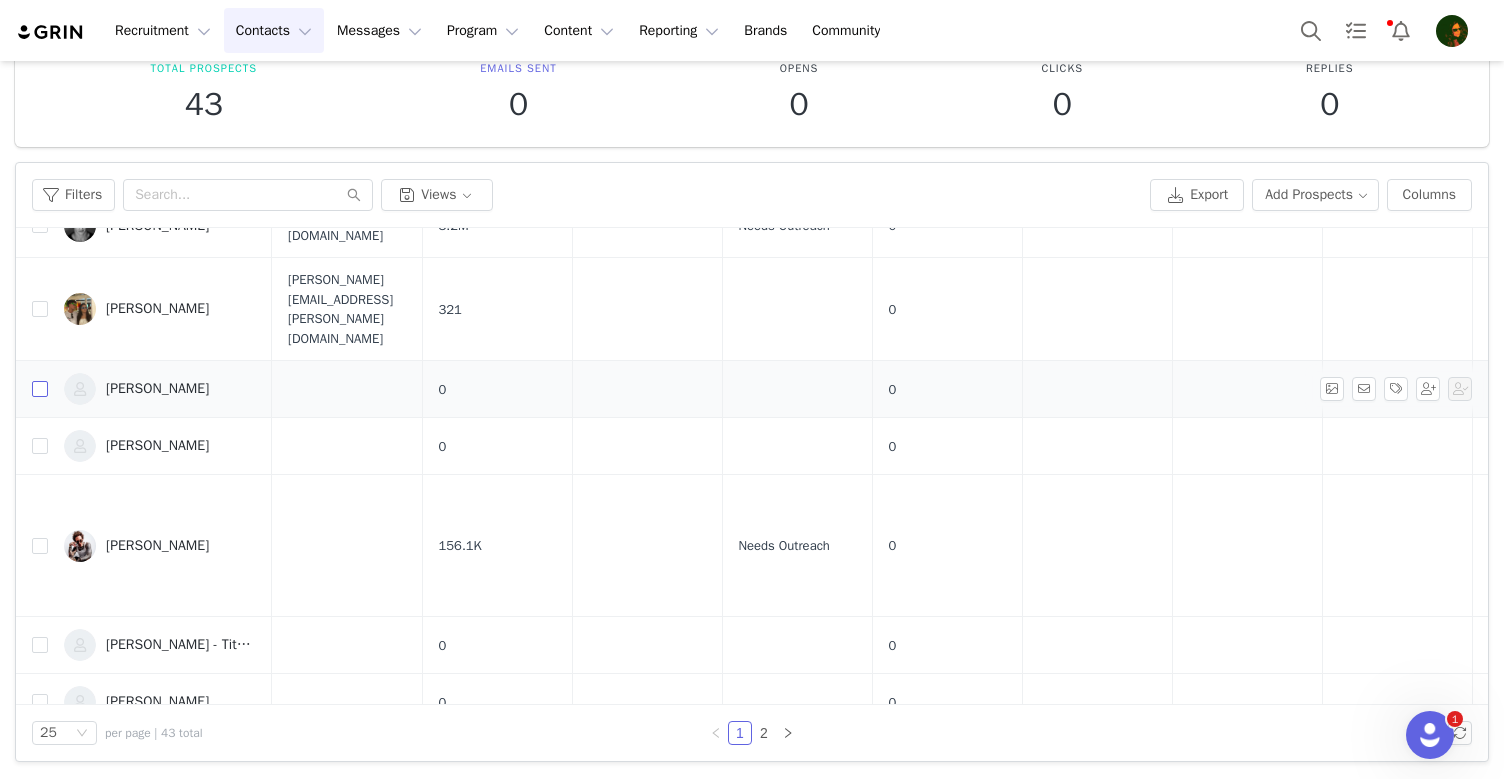 click at bounding box center (40, 389) 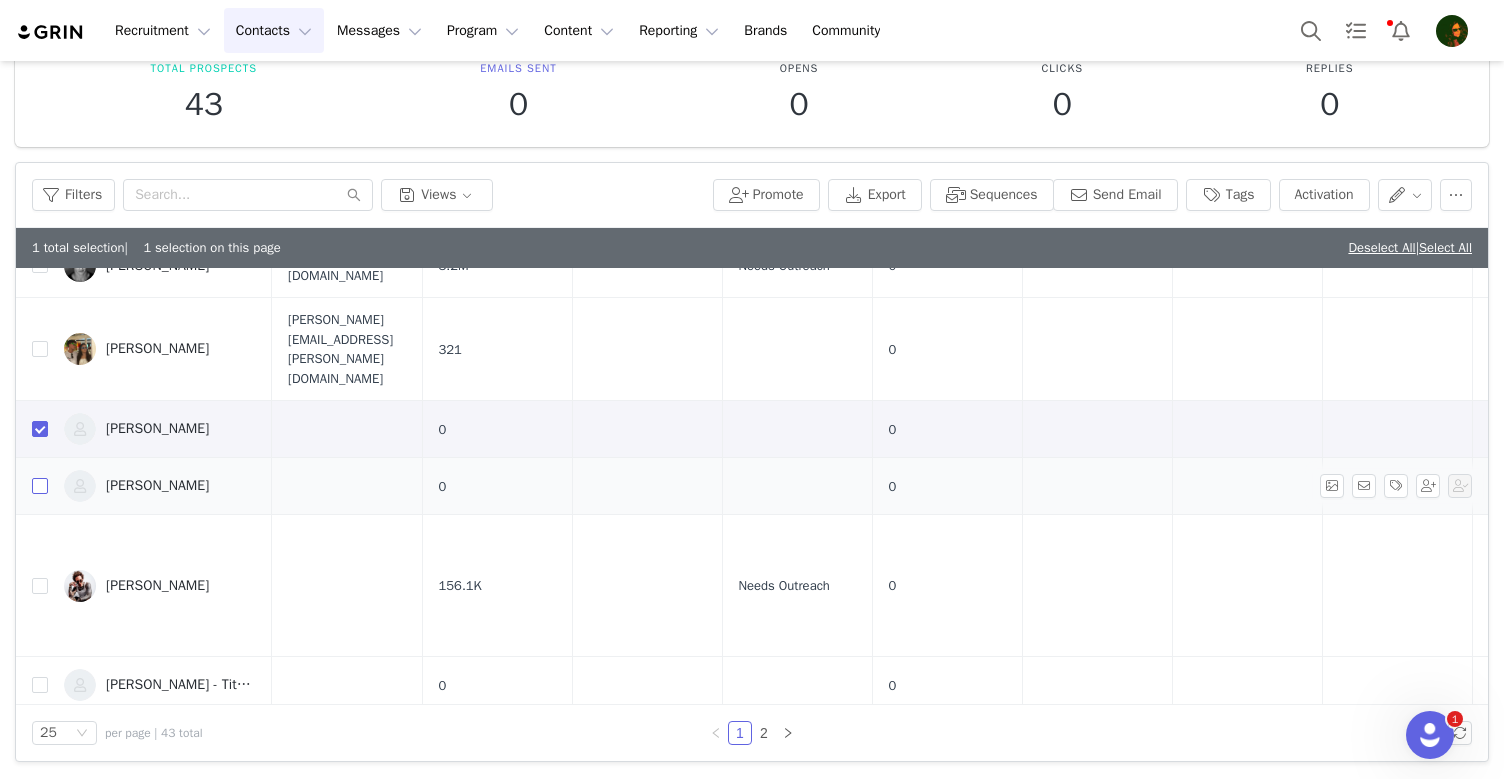 click at bounding box center (40, 486) 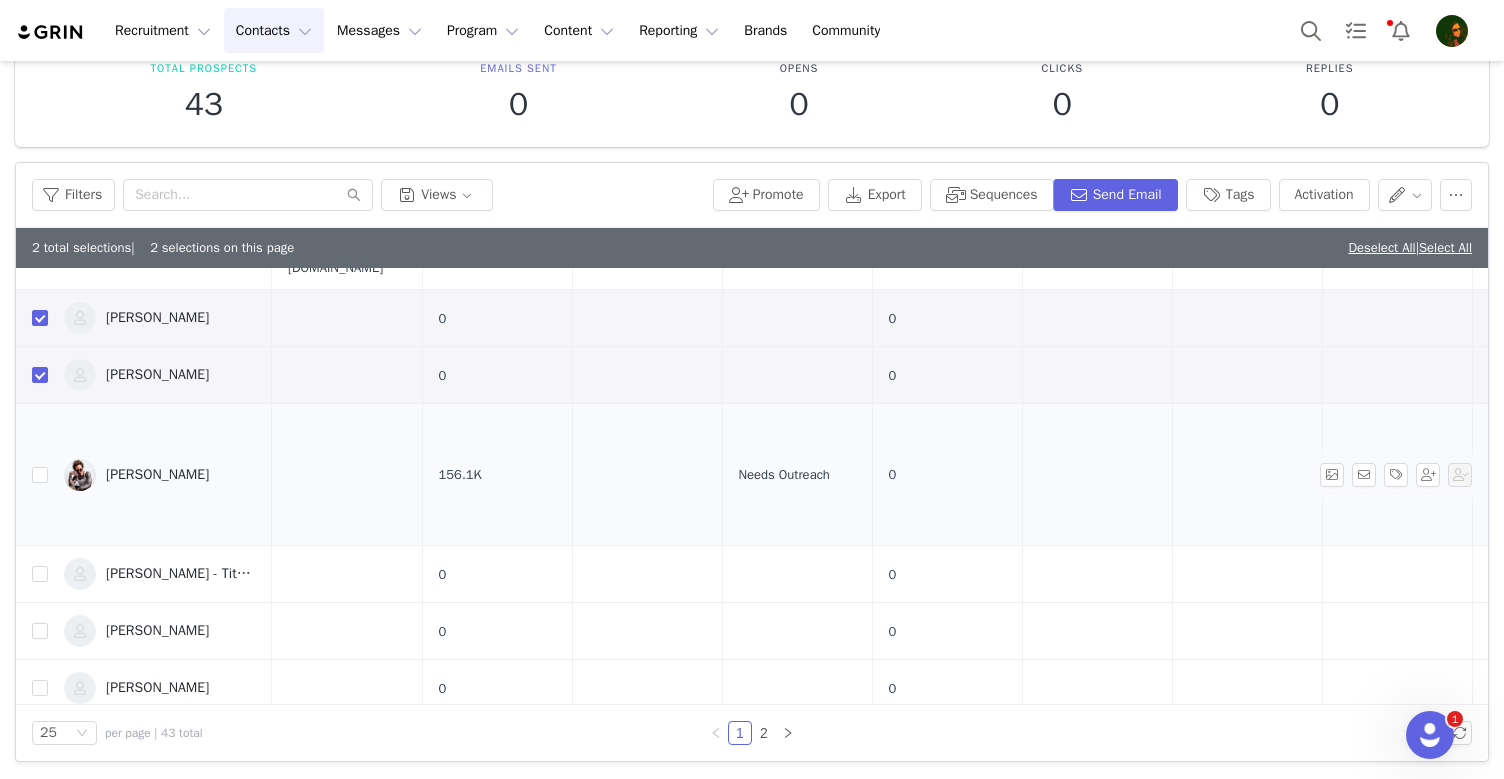 scroll, scrollTop: 980, scrollLeft: 0, axis: vertical 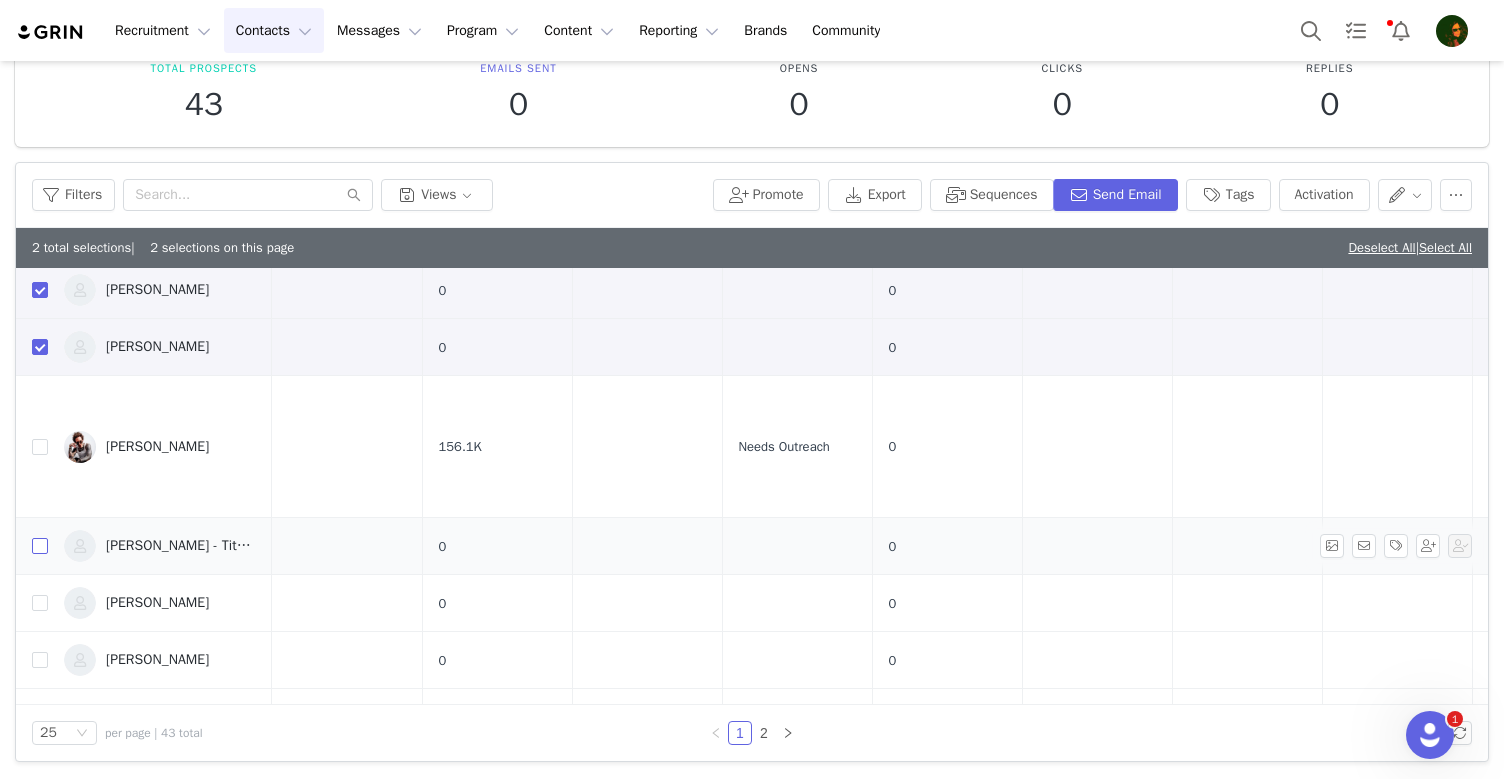 click at bounding box center (40, 546) 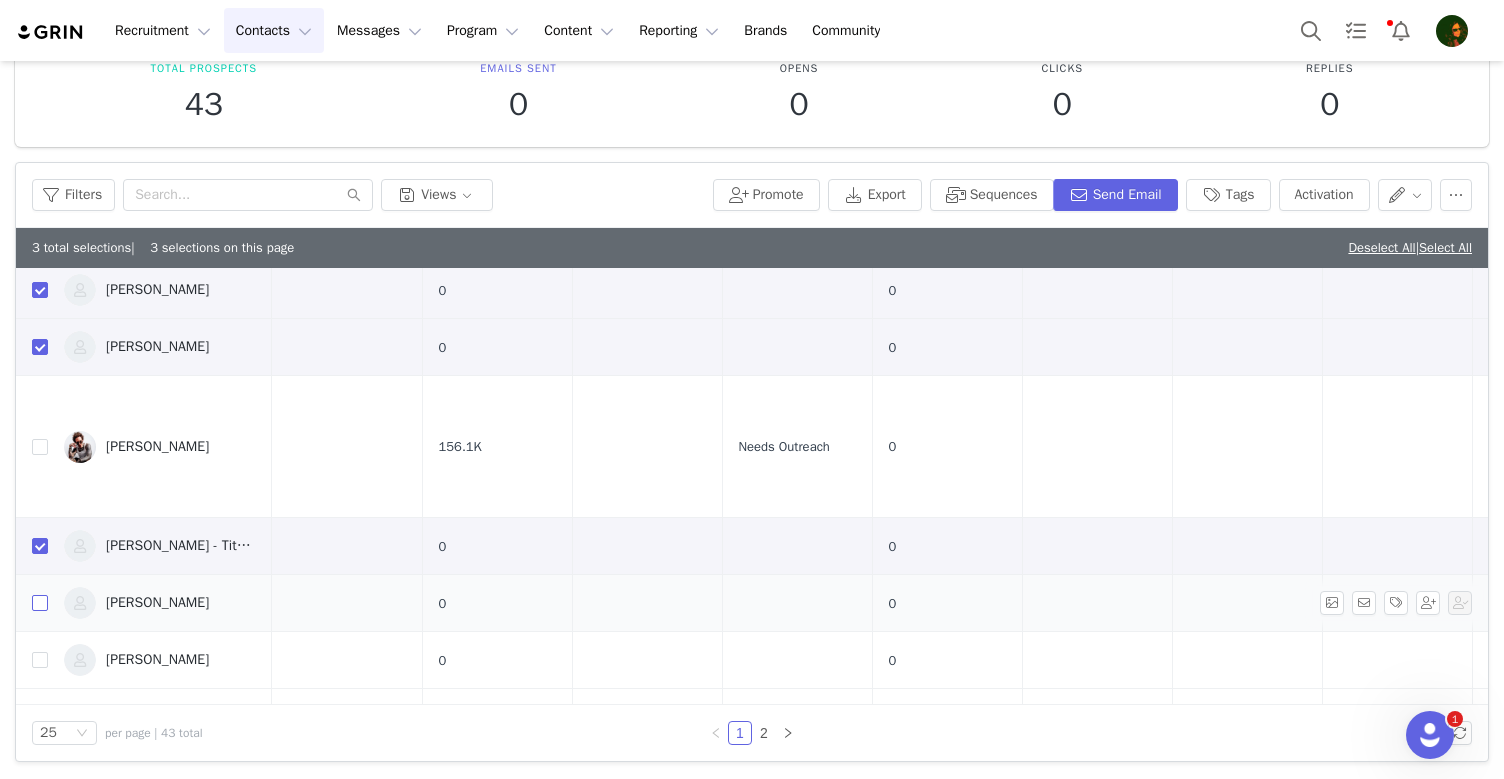 click at bounding box center (40, 603) 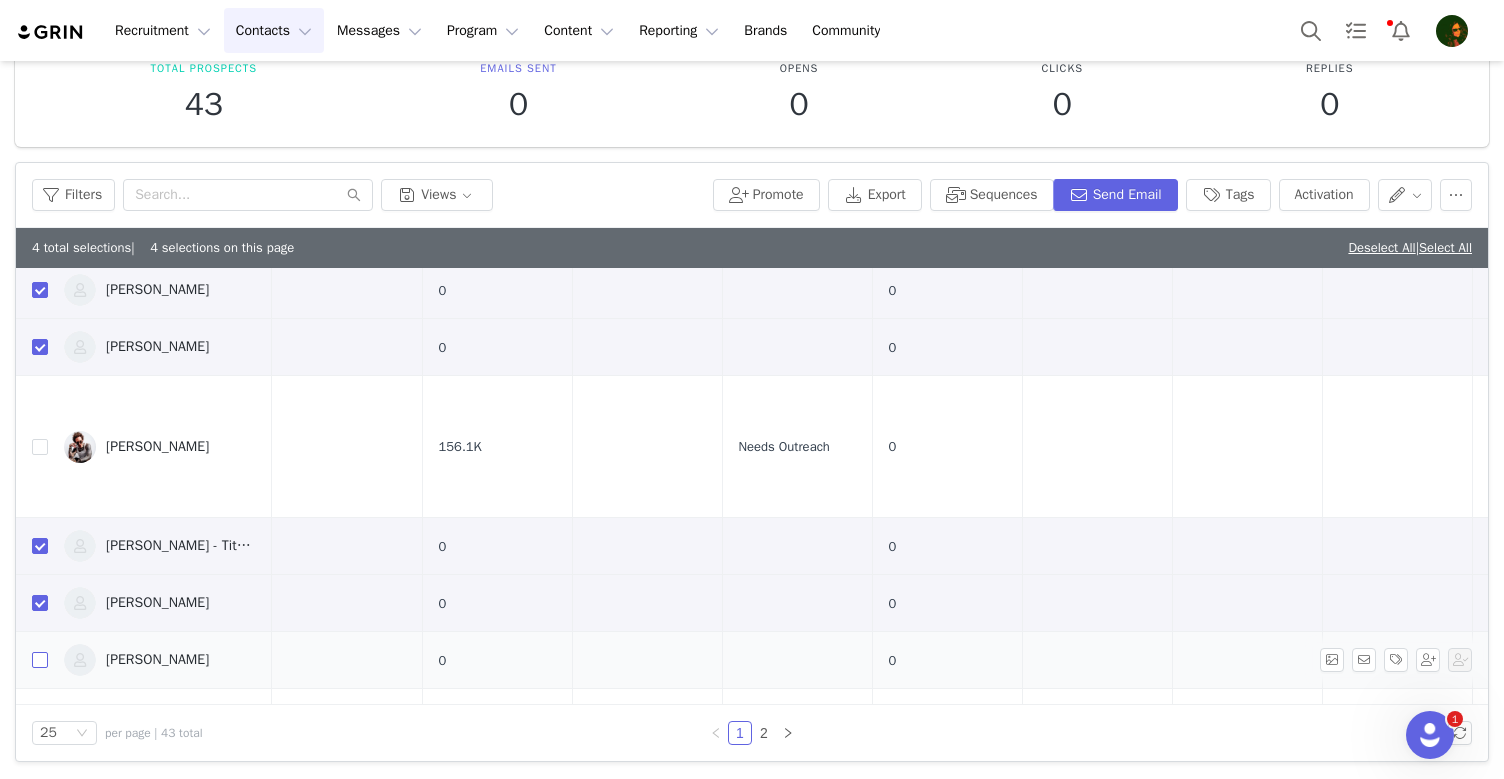 click at bounding box center (40, 660) 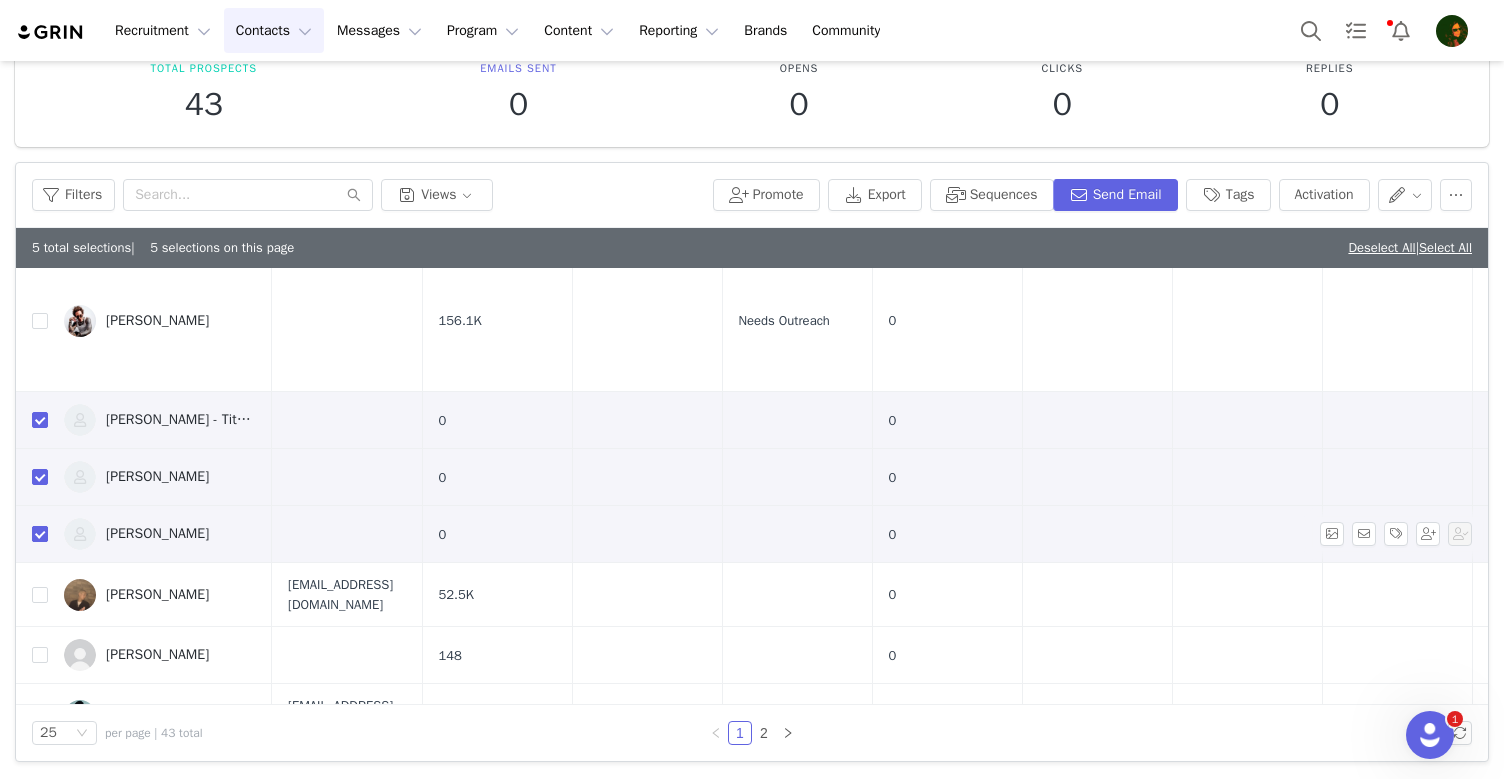 scroll, scrollTop: 1120, scrollLeft: 0, axis: vertical 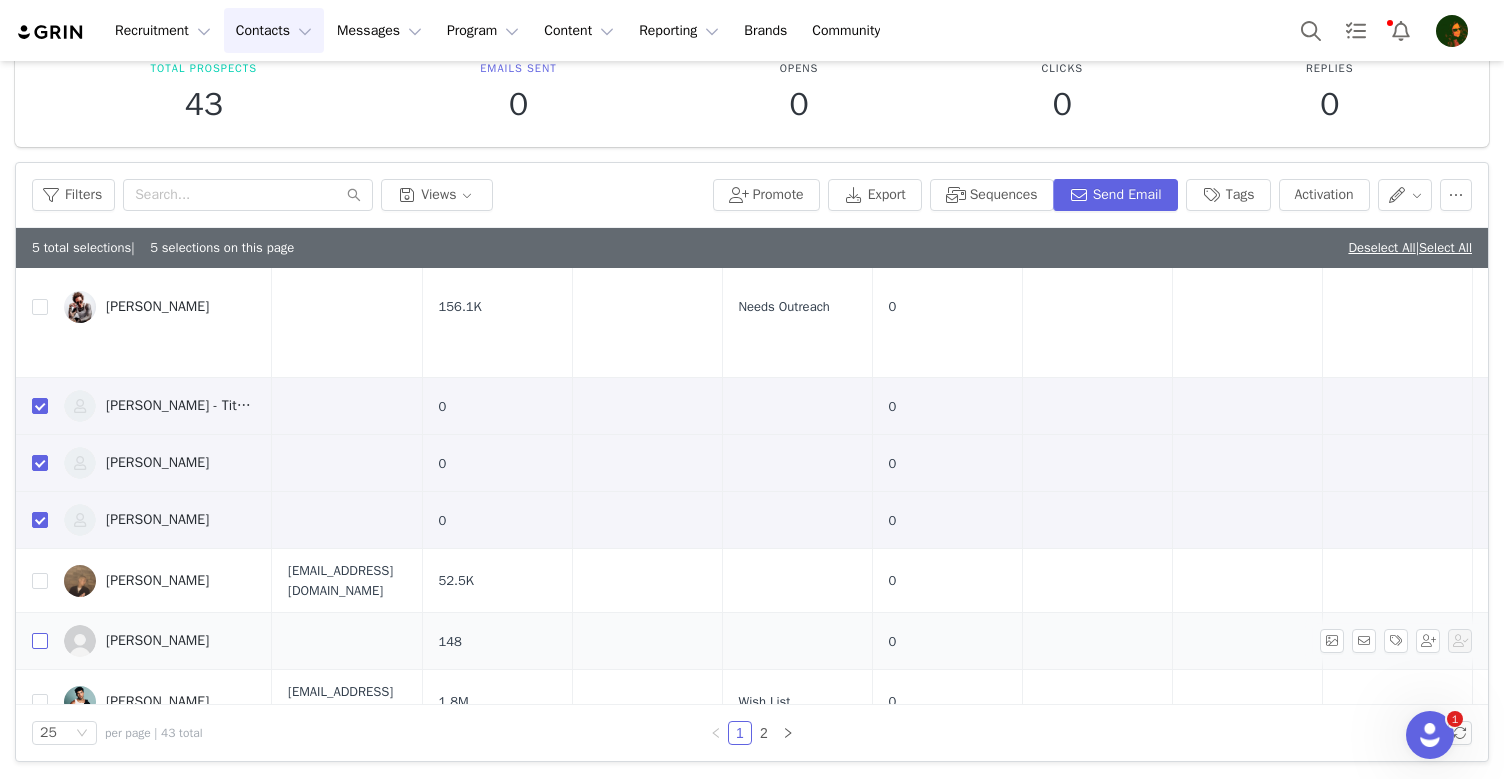 click at bounding box center (40, 641) 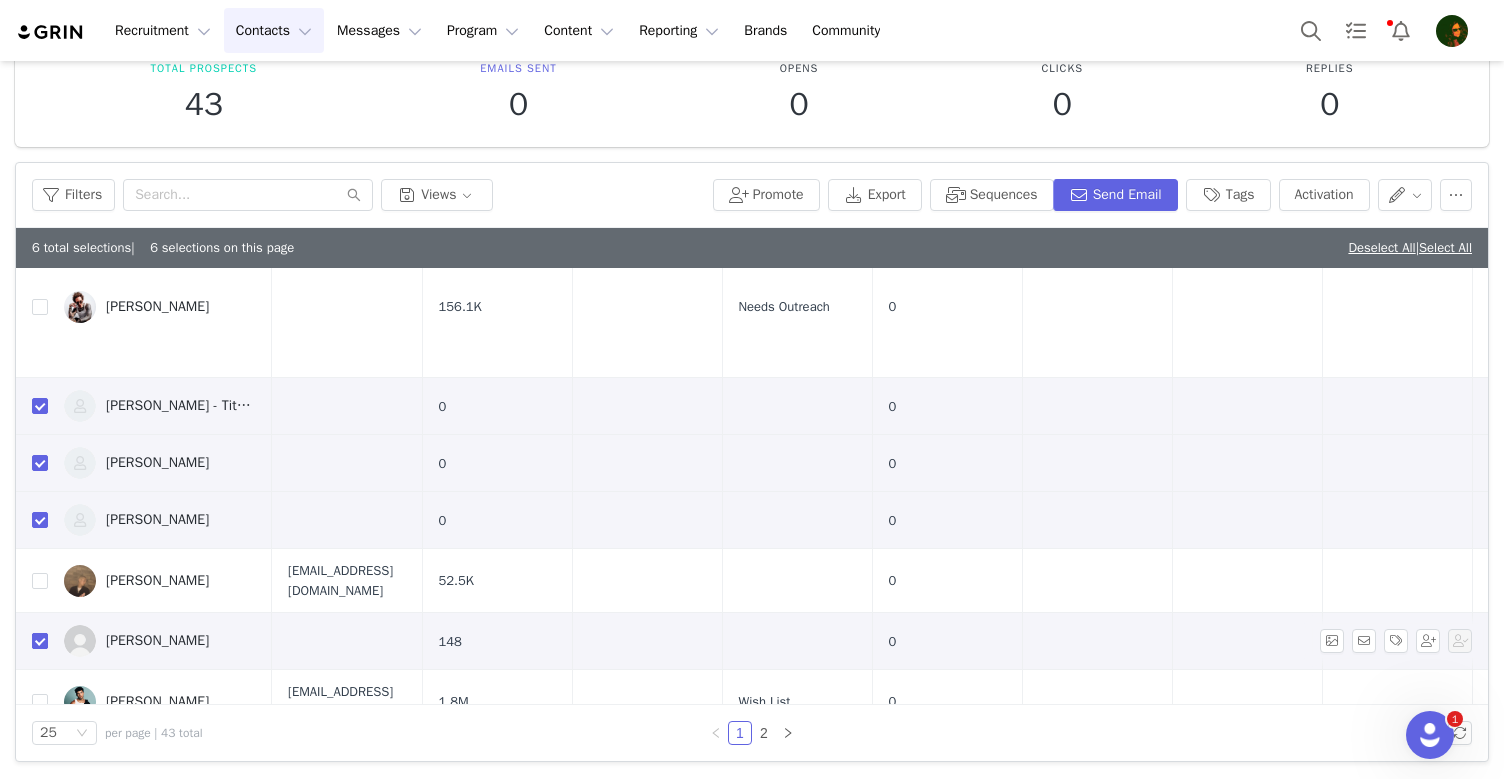 scroll, scrollTop: 1142, scrollLeft: 0, axis: vertical 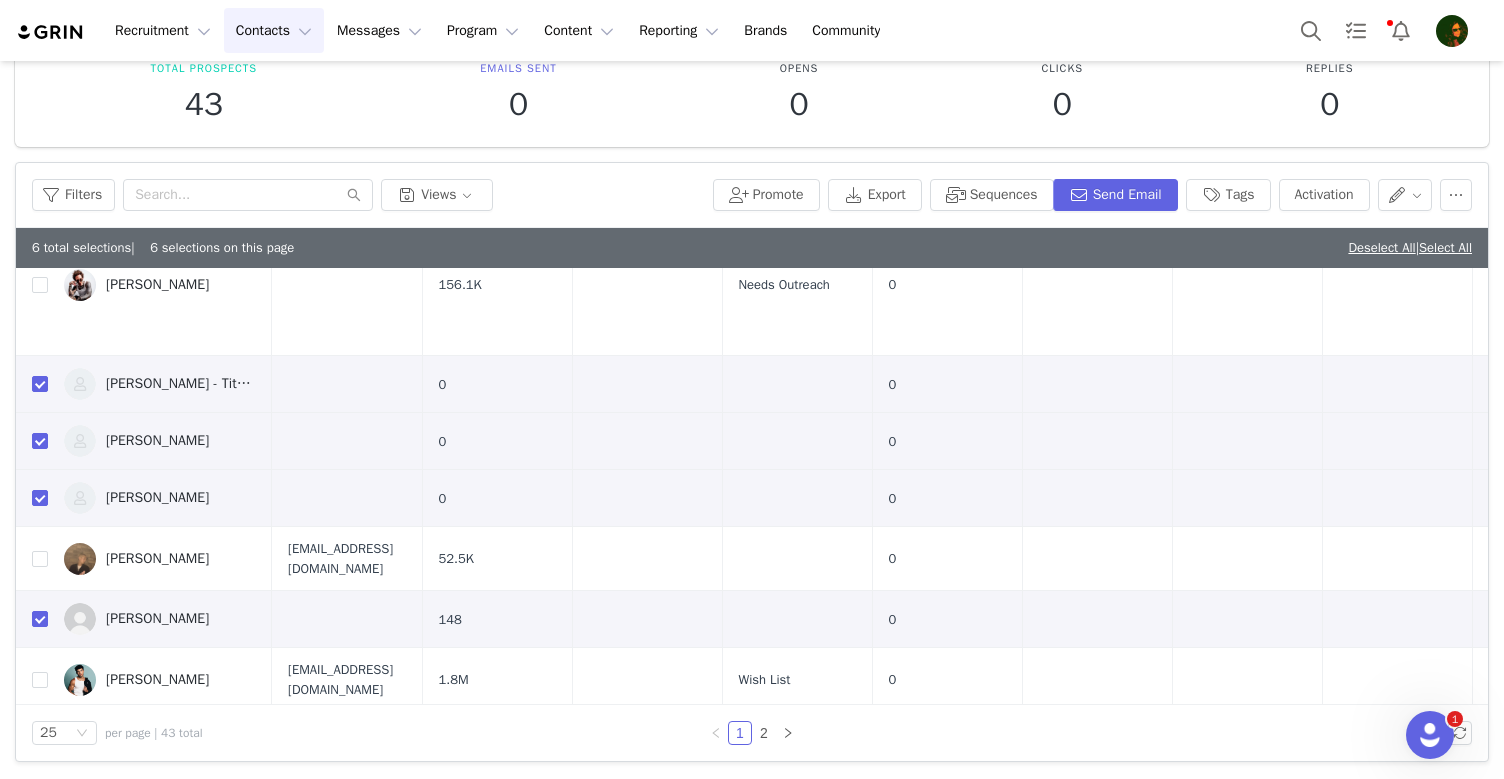 click at bounding box center (40, 740) 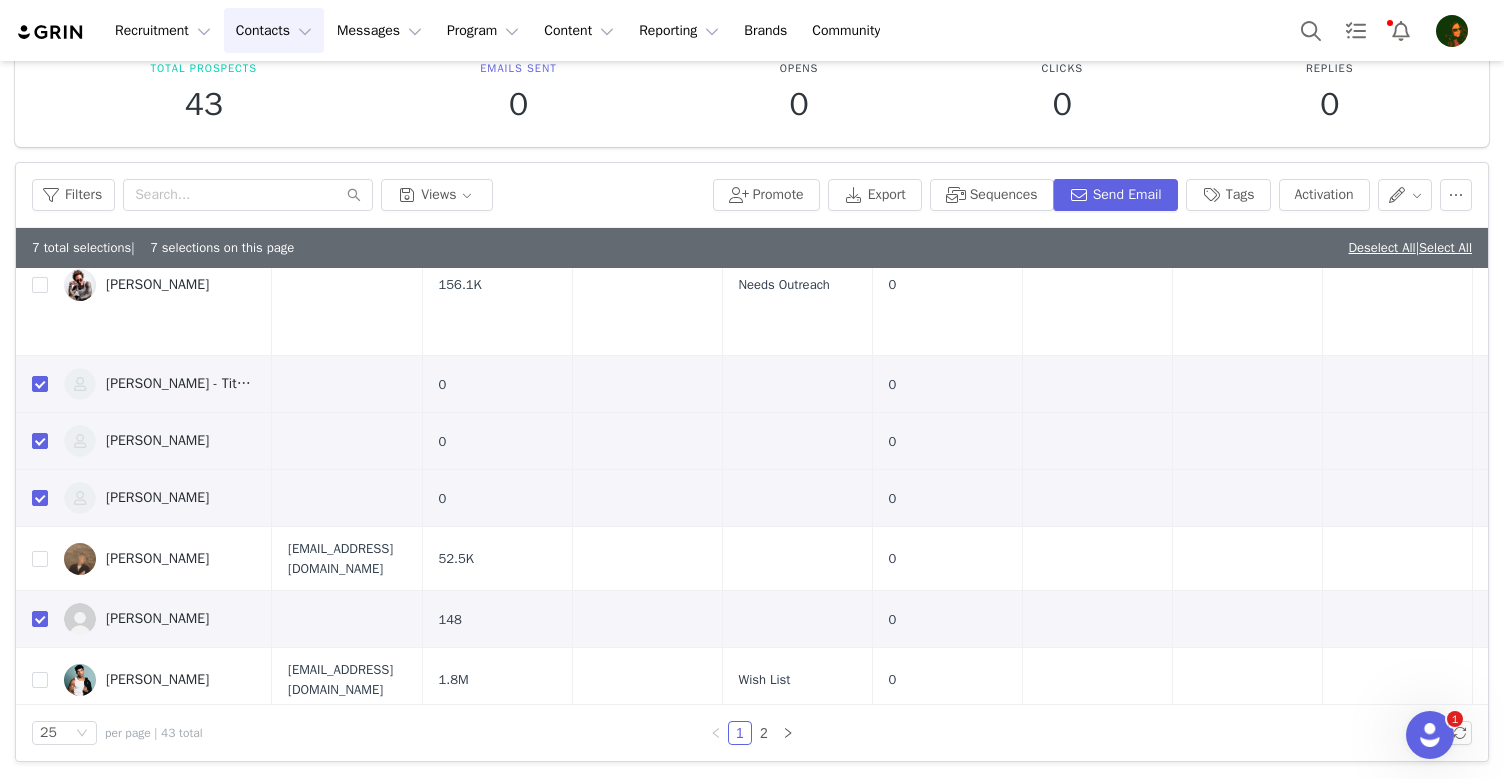 click at bounding box center (40, 740) 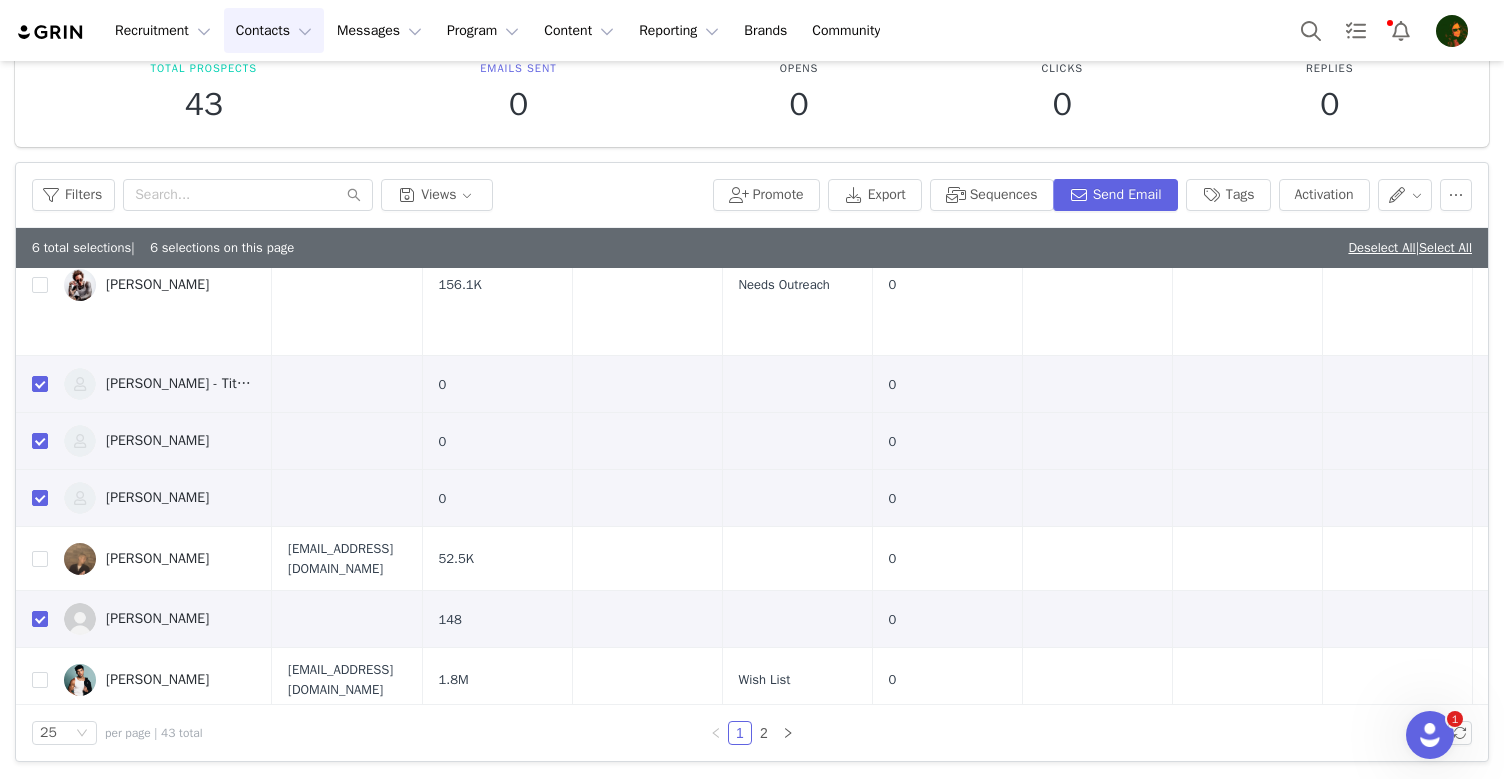 click at bounding box center [40, 797] 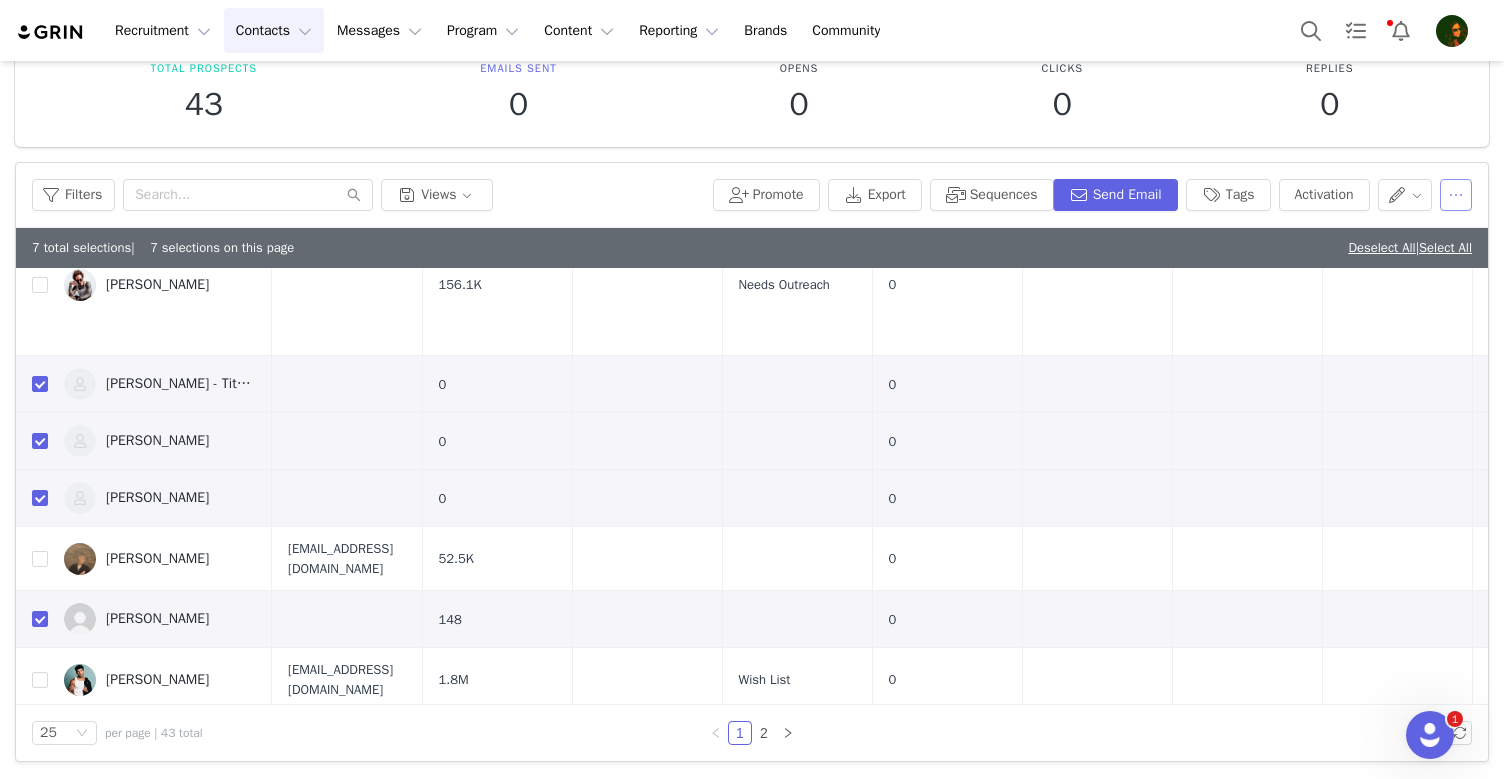 click at bounding box center [1456, 195] 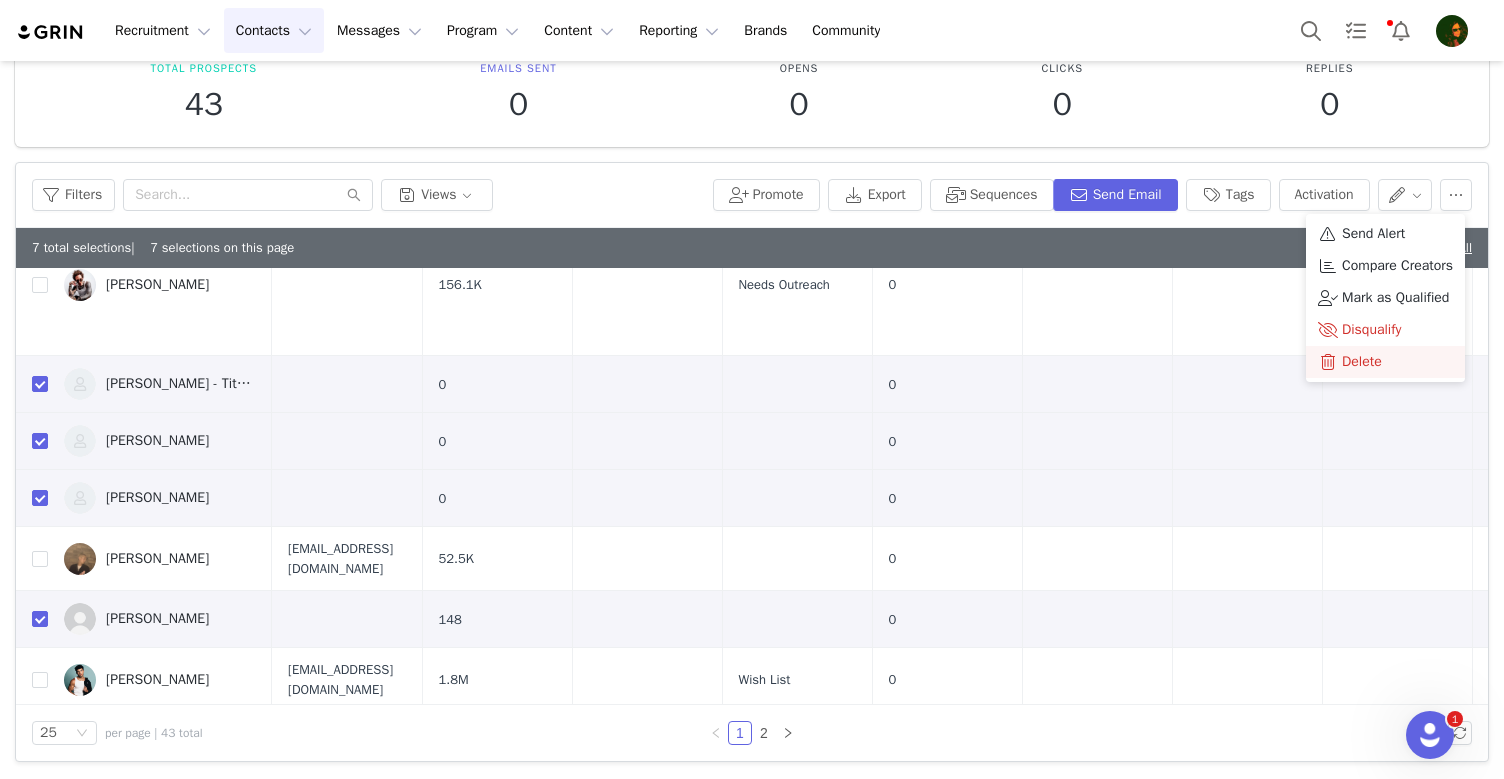 click on "Delete" at bounding box center [1362, 362] 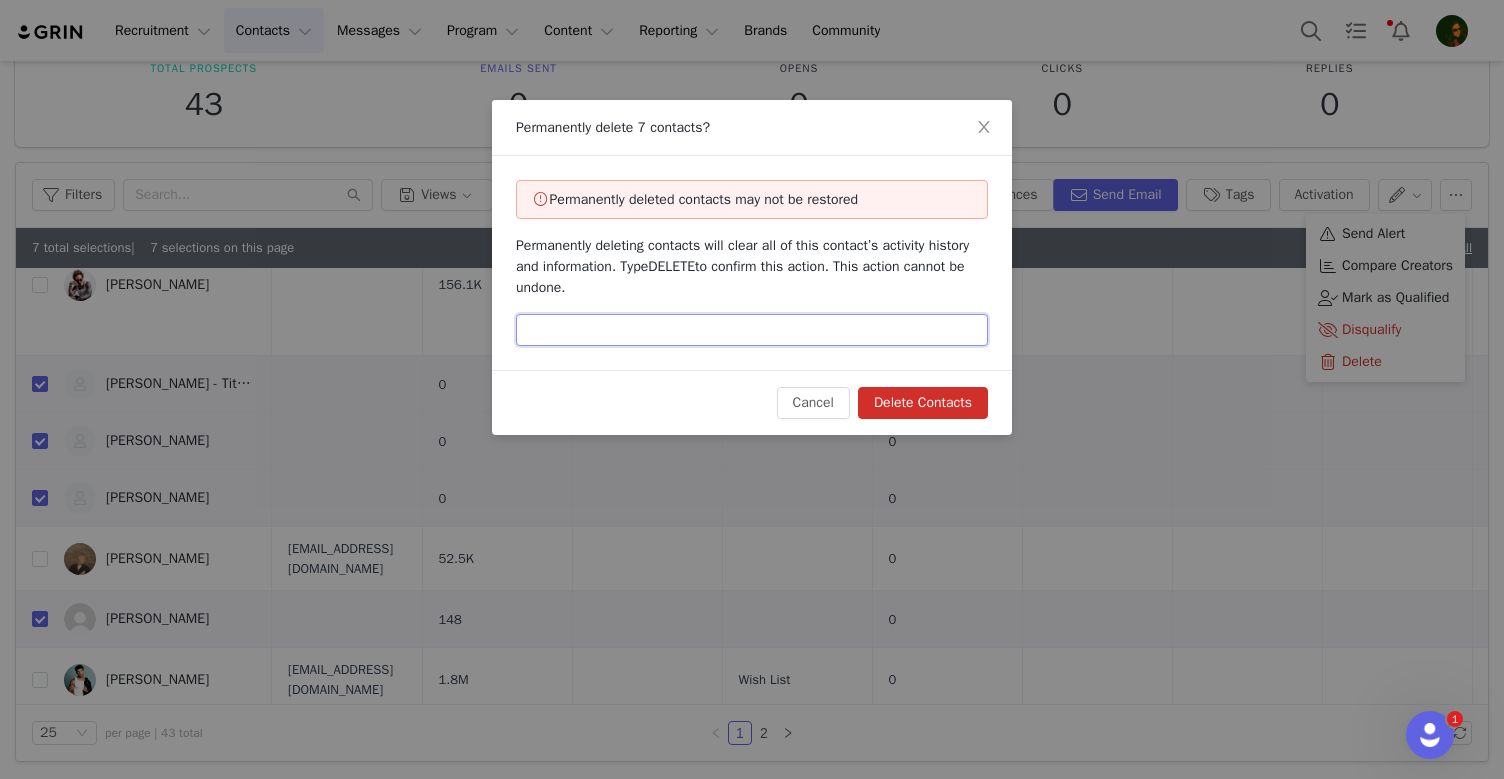 click at bounding box center (752, 330) 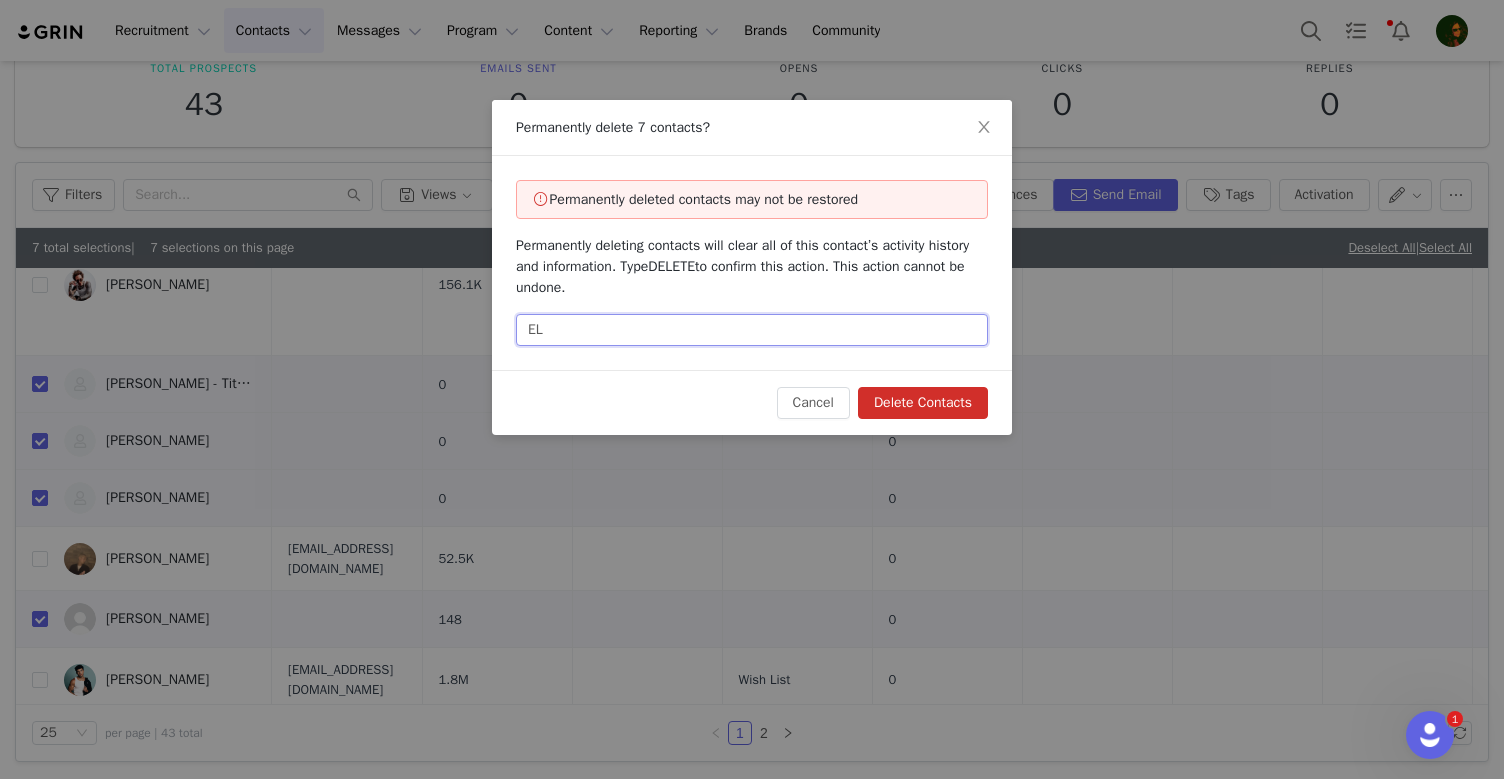 type on "E" 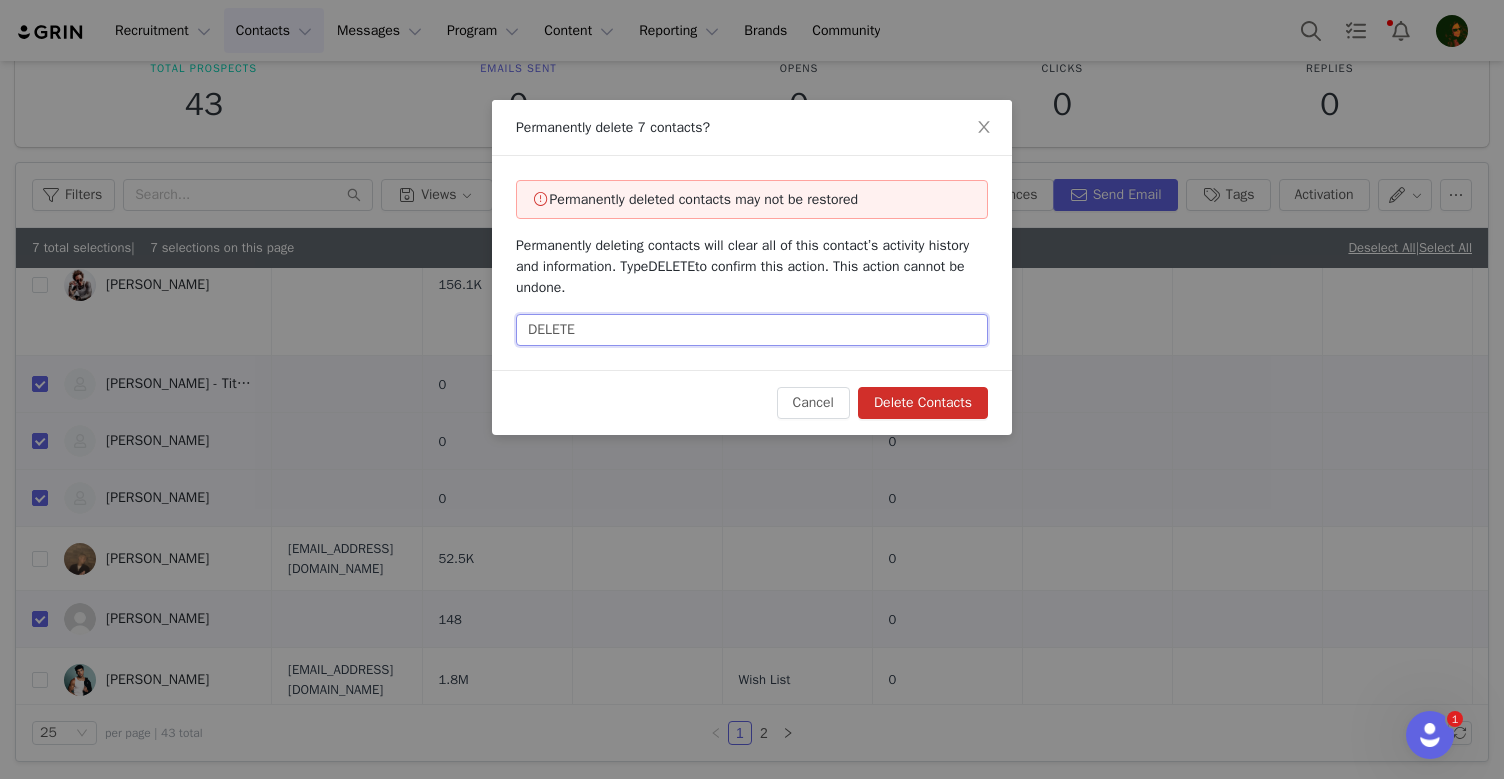 type on "DELETE" 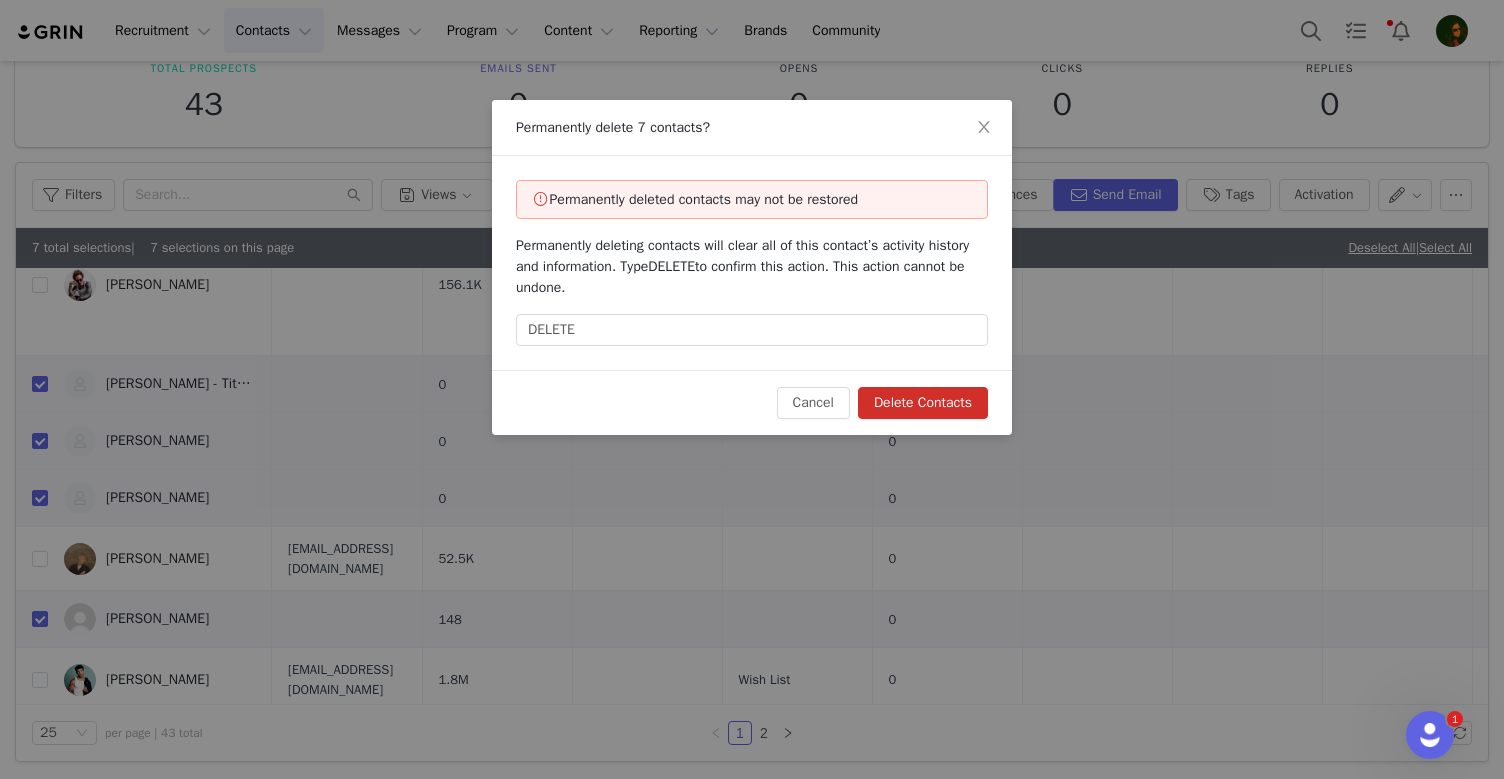 click on "Delete Contacts" at bounding box center (923, 403) 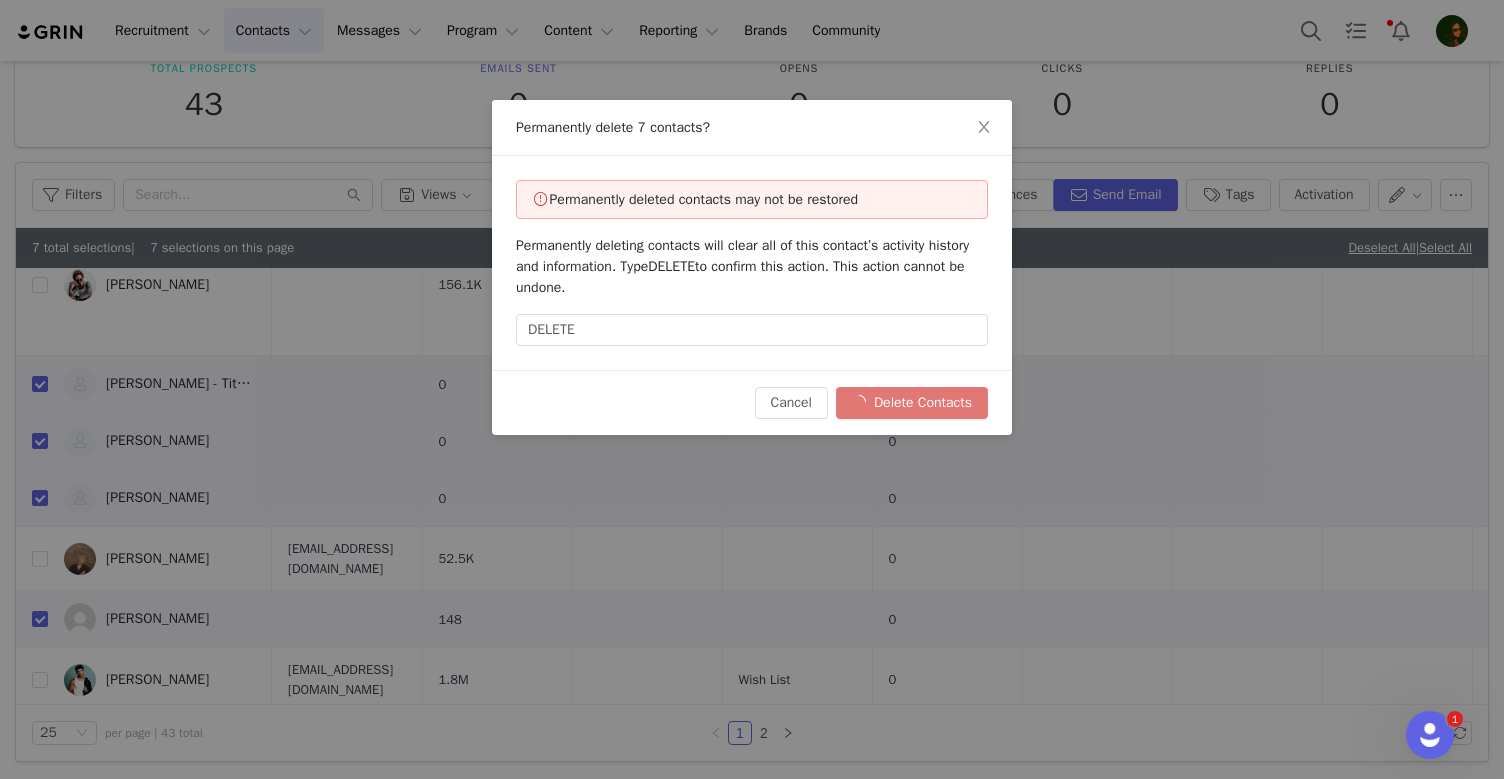 checkbox on "false" 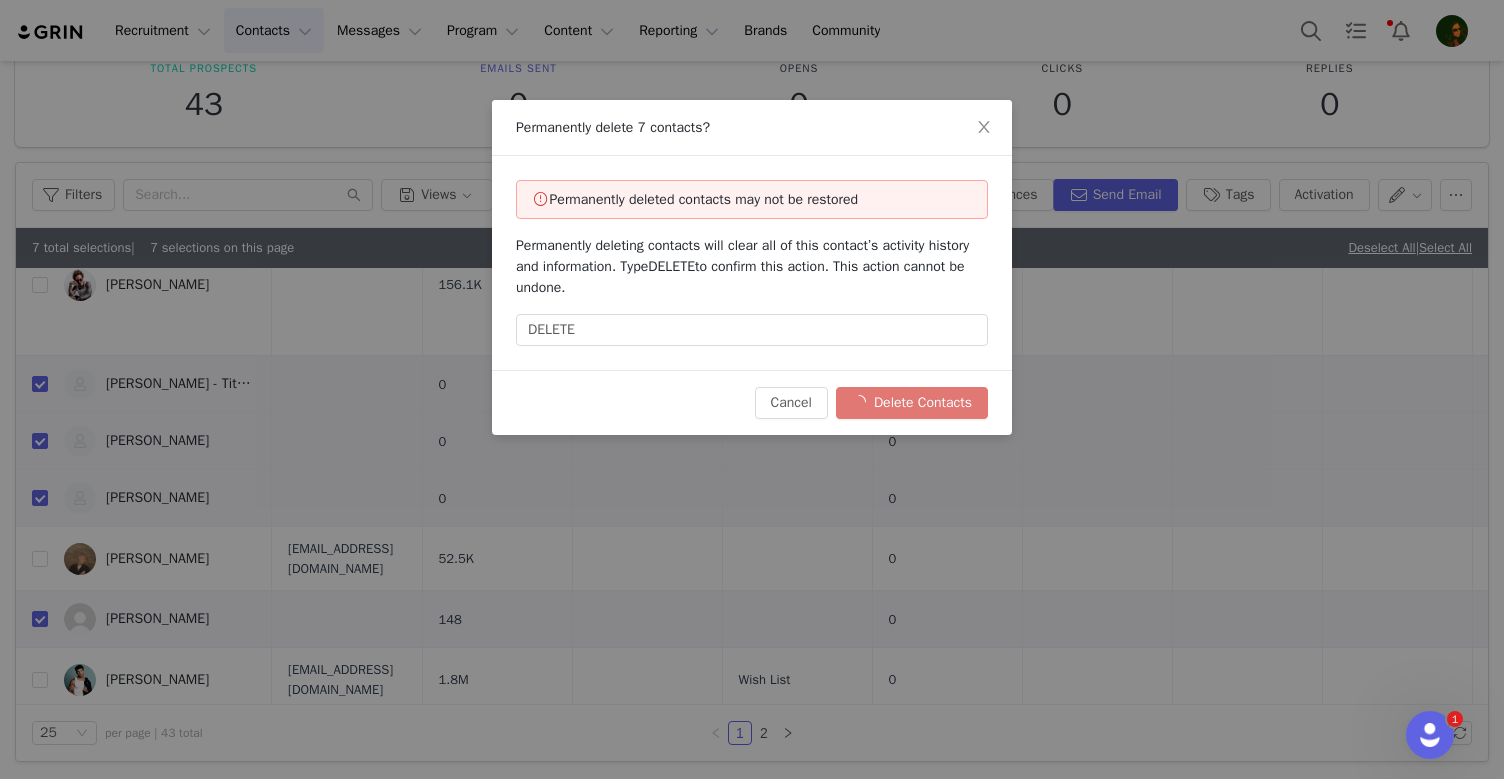 checkbox on "false" 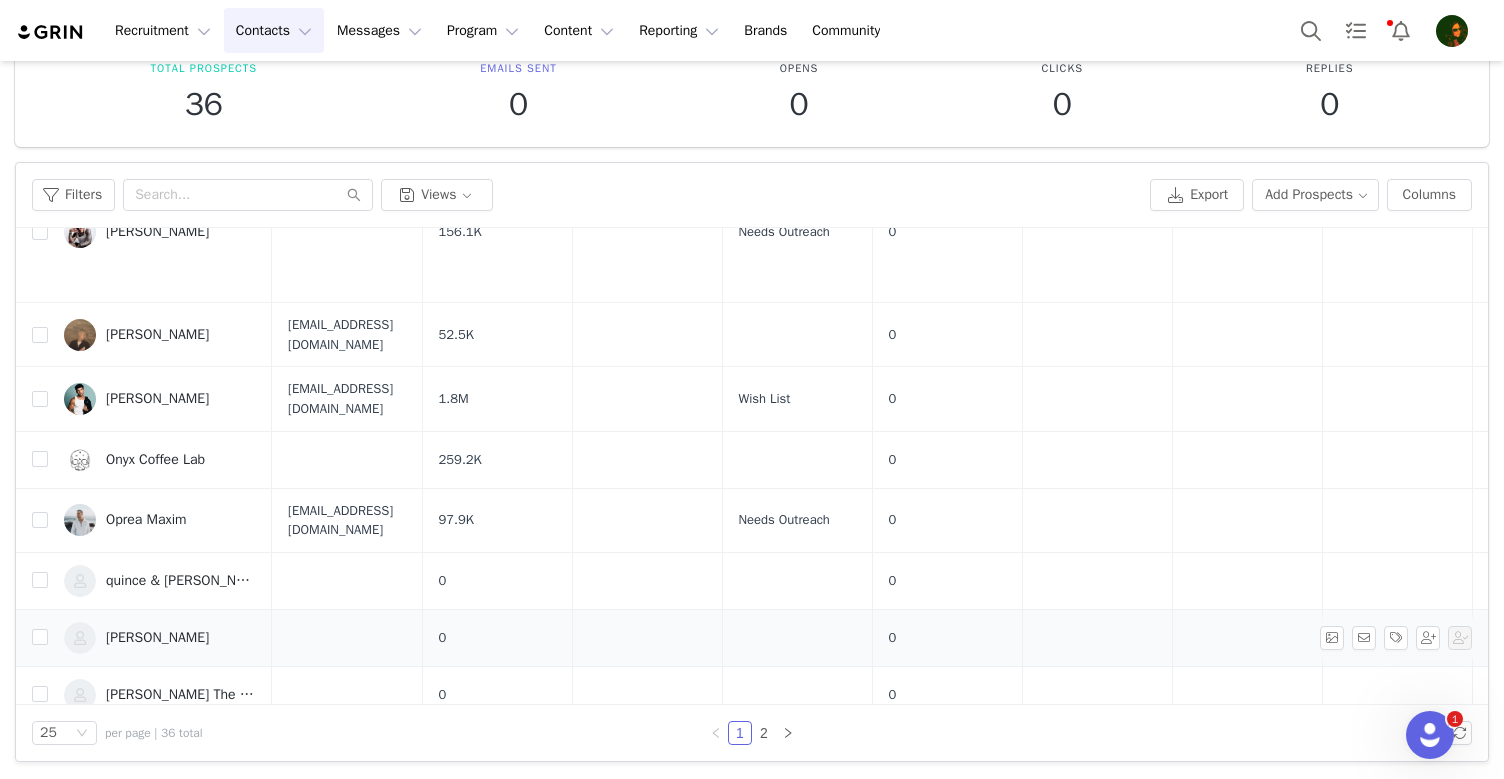 scroll, scrollTop: 1045, scrollLeft: 0, axis: vertical 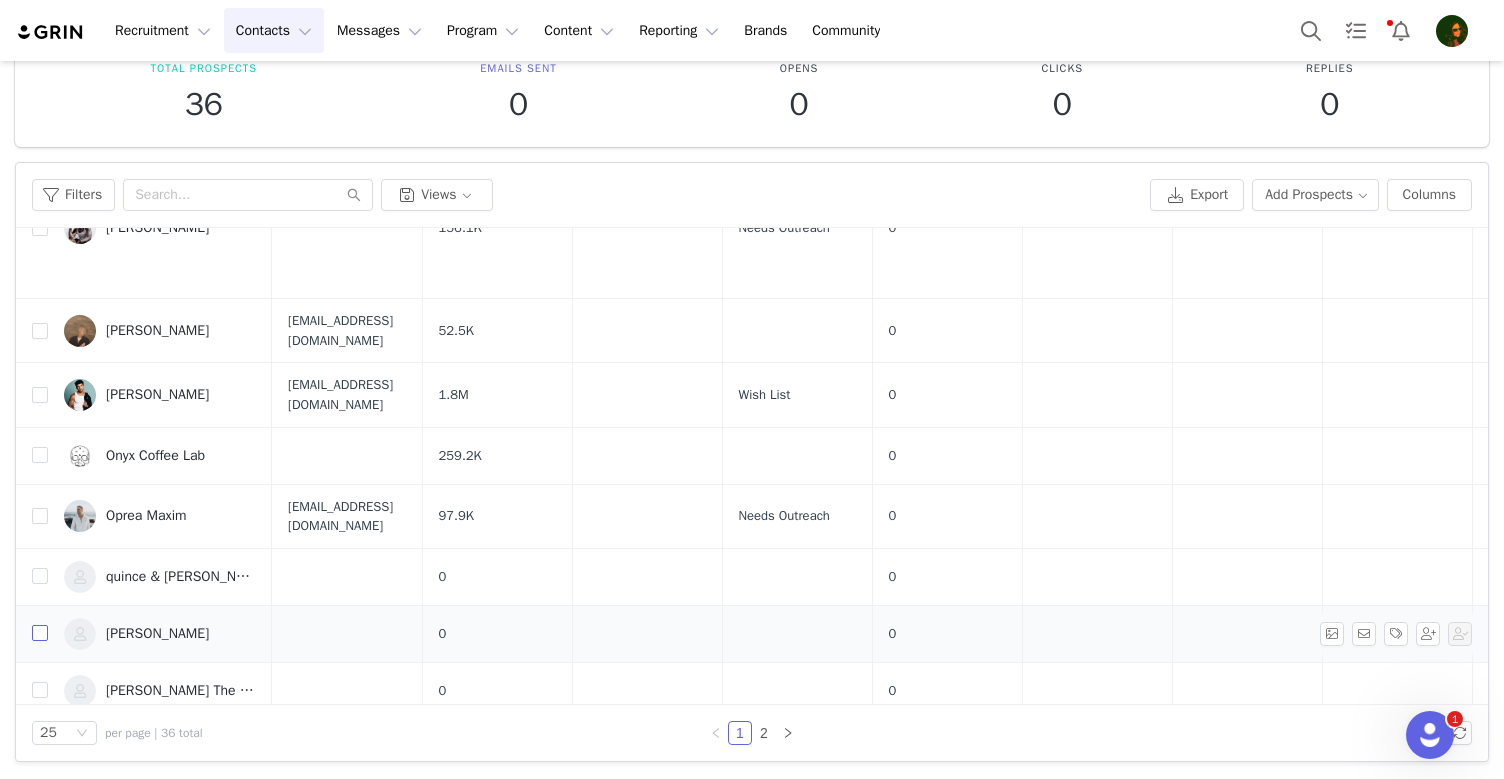 click at bounding box center [40, 633] 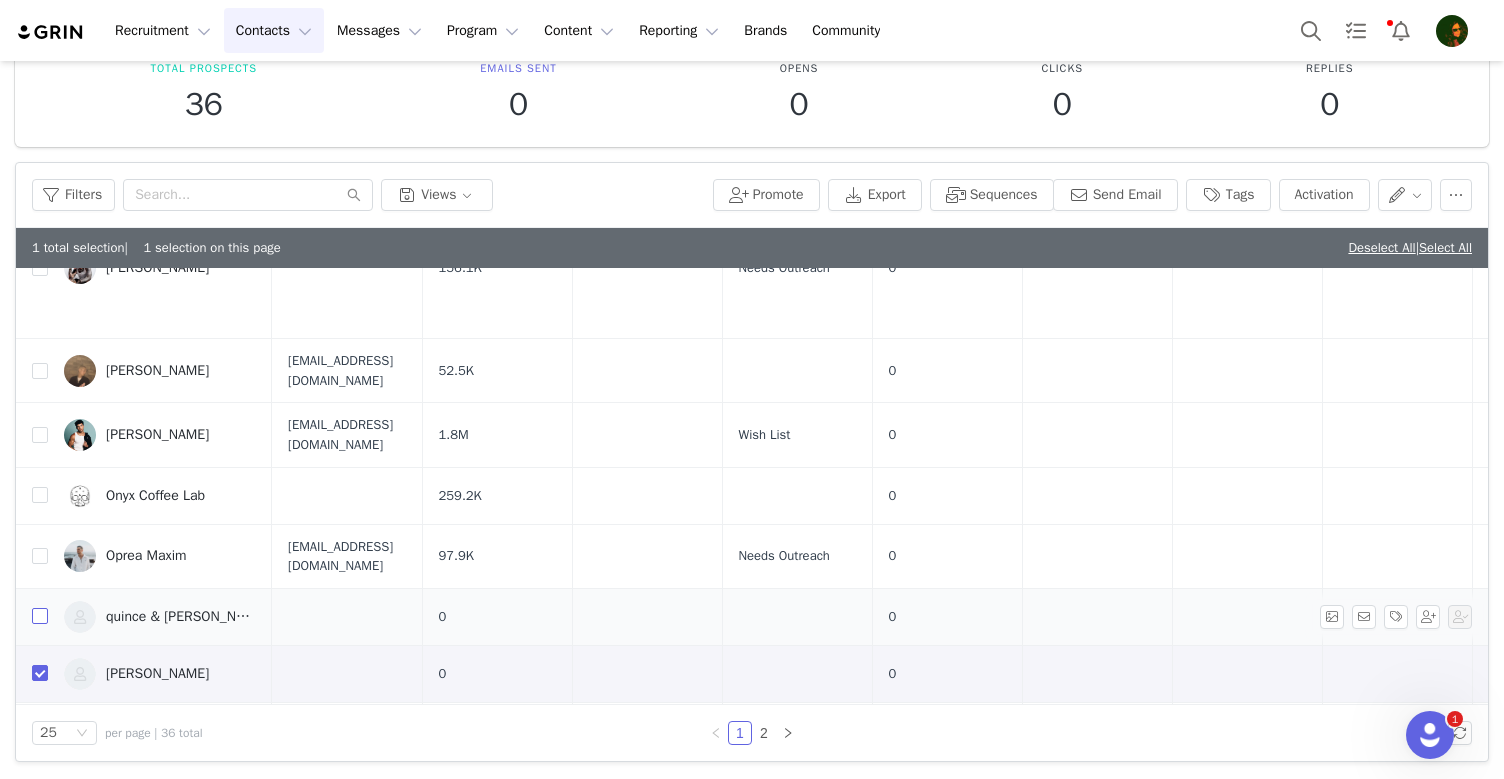 click at bounding box center (40, 616) 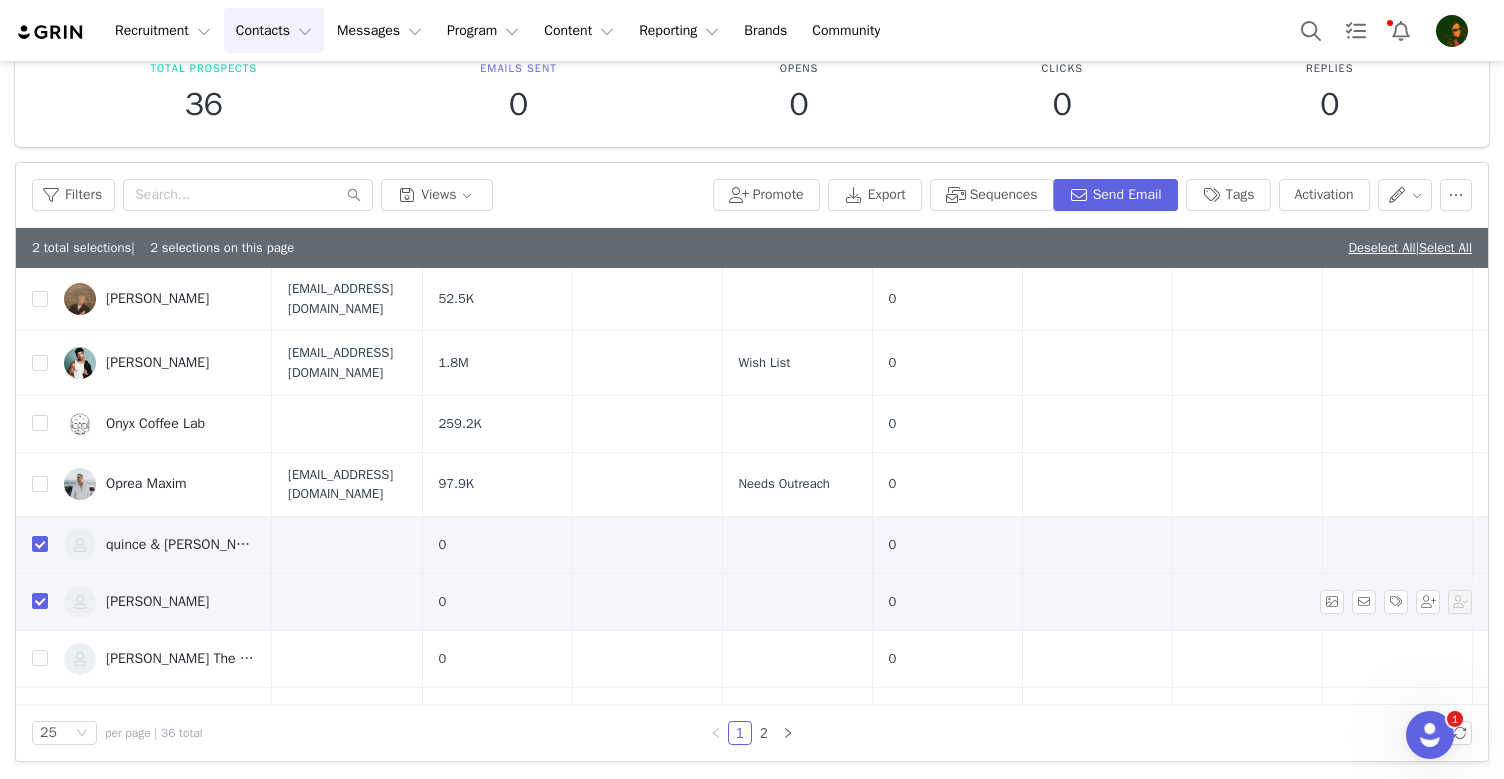 scroll, scrollTop: 1149, scrollLeft: 0, axis: vertical 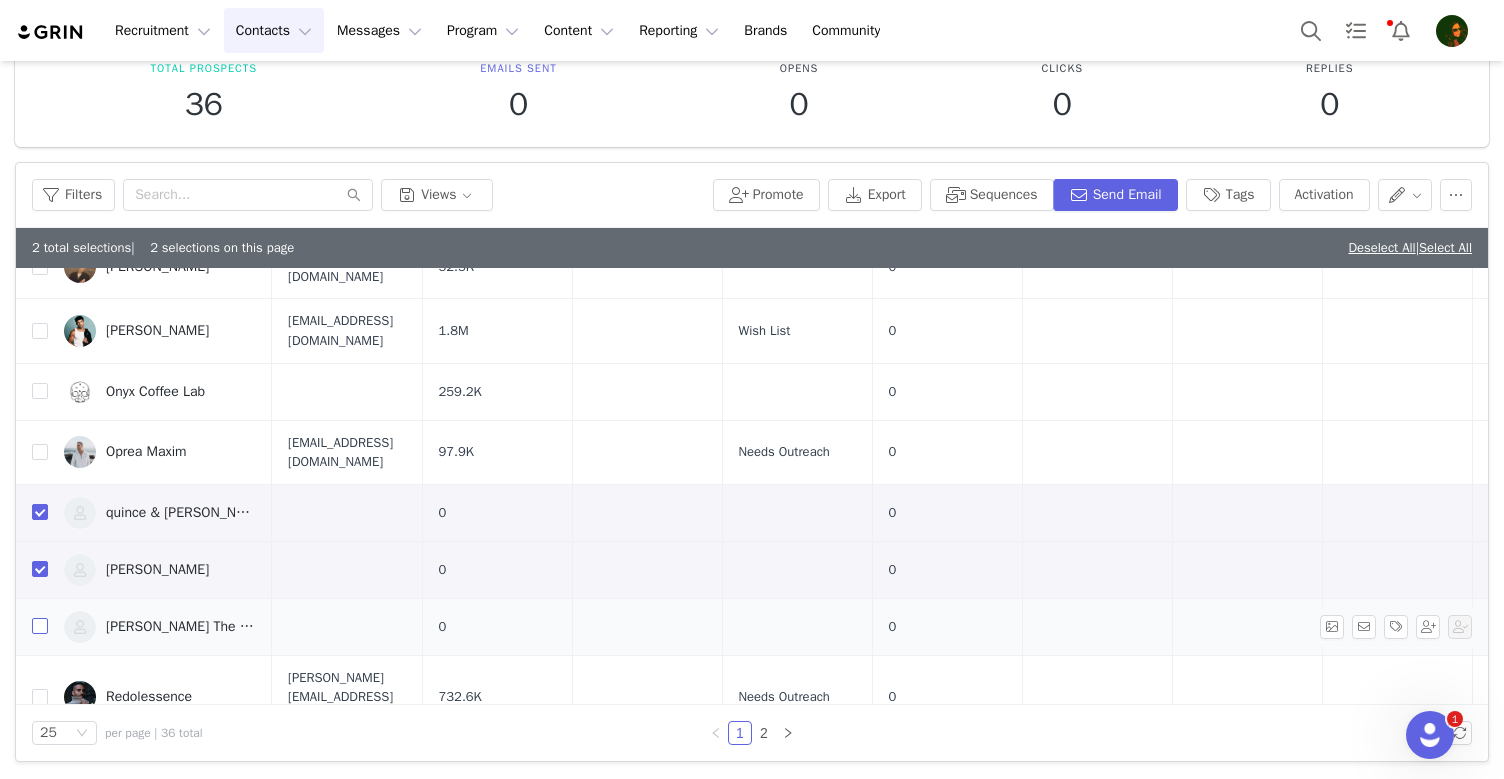 click at bounding box center [40, 626] 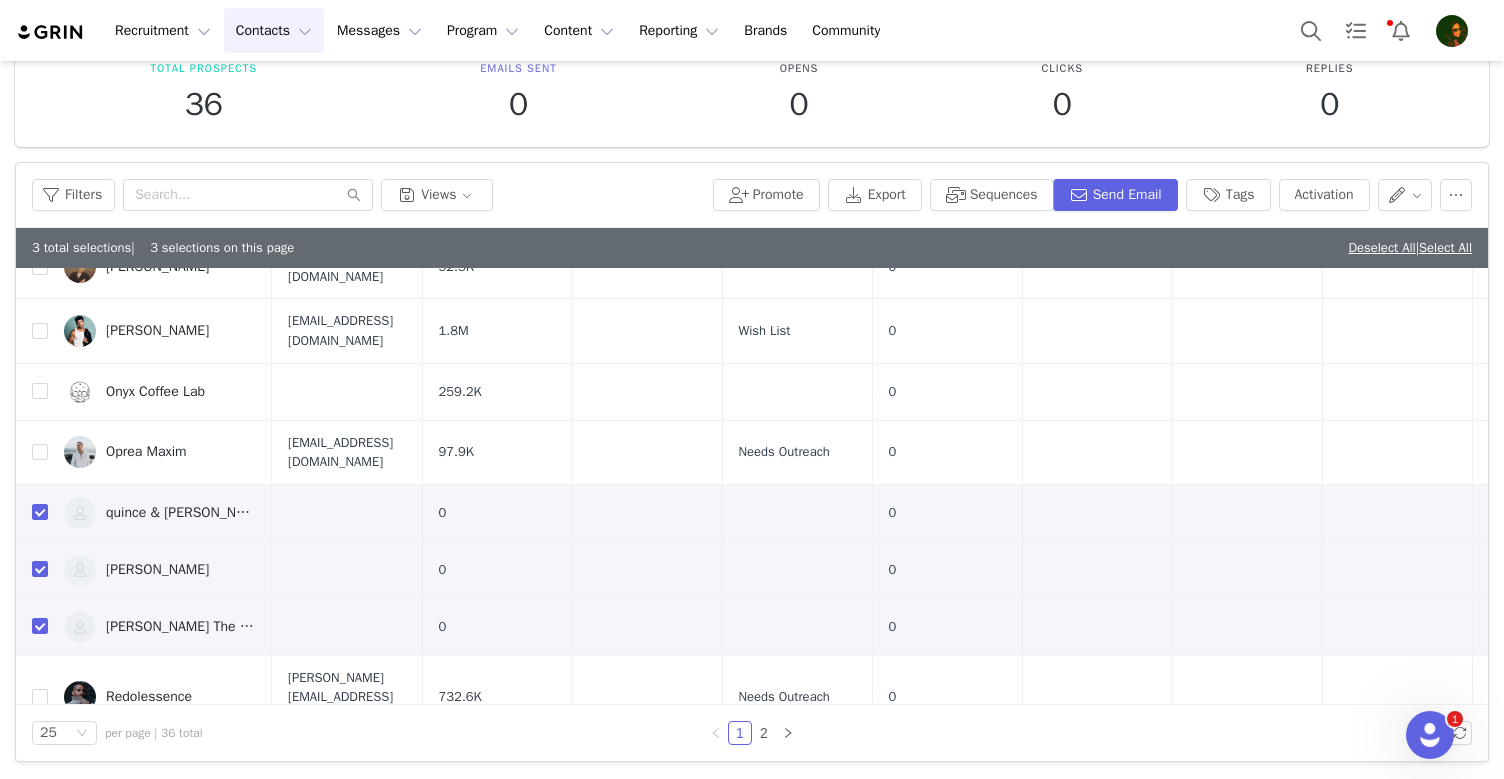 click at bounding box center [40, 767] 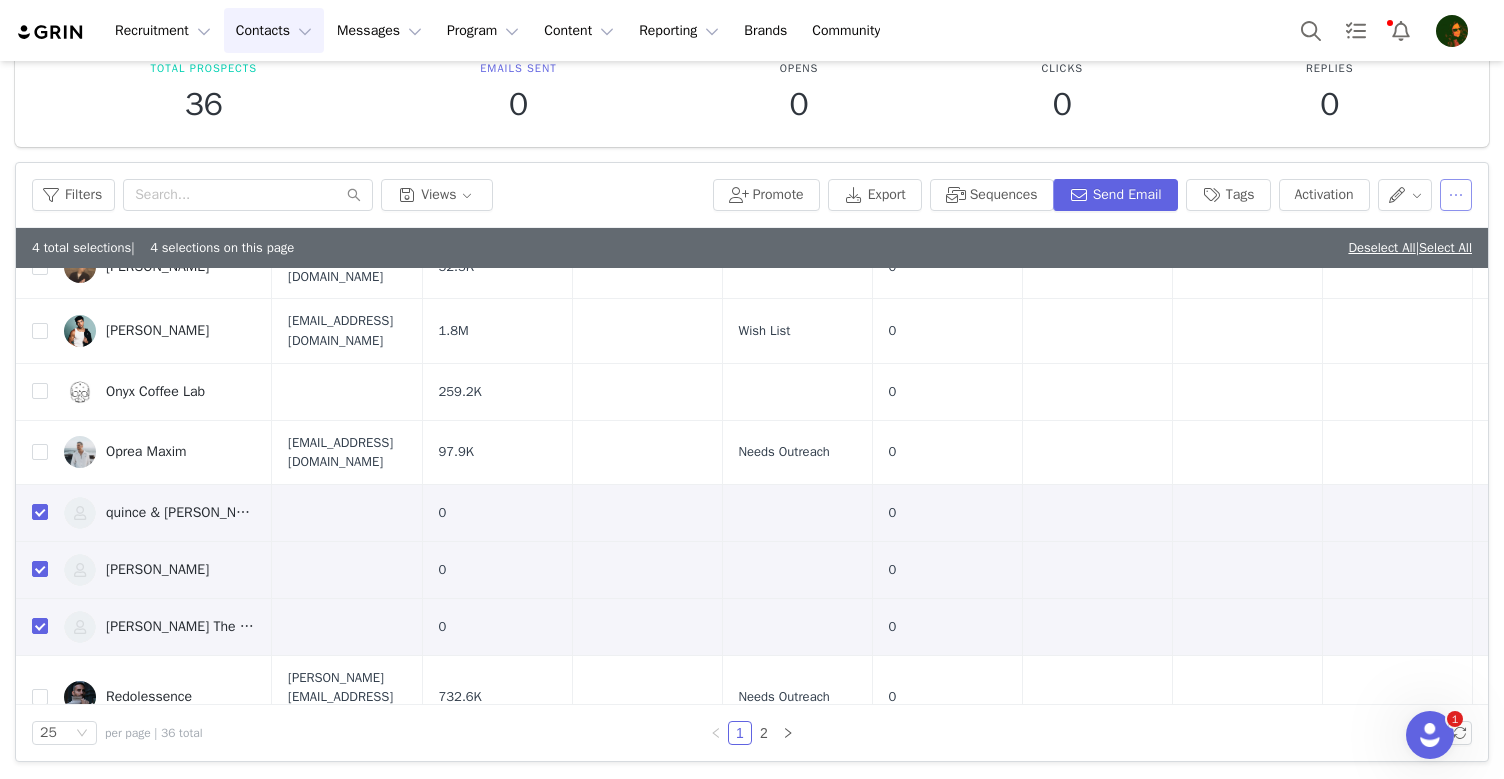 click at bounding box center [1456, 195] 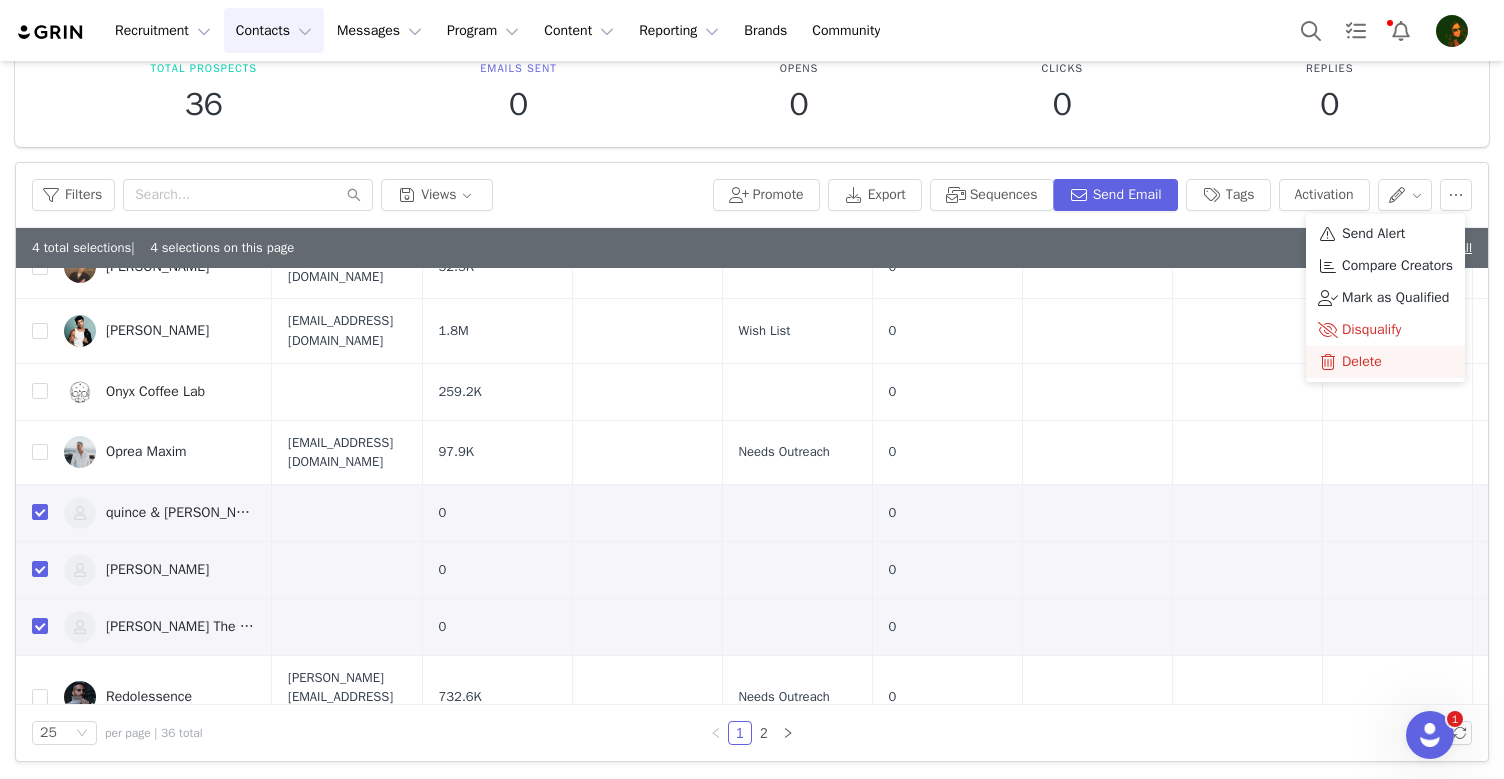 click on "Delete" at bounding box center [1362, 362] 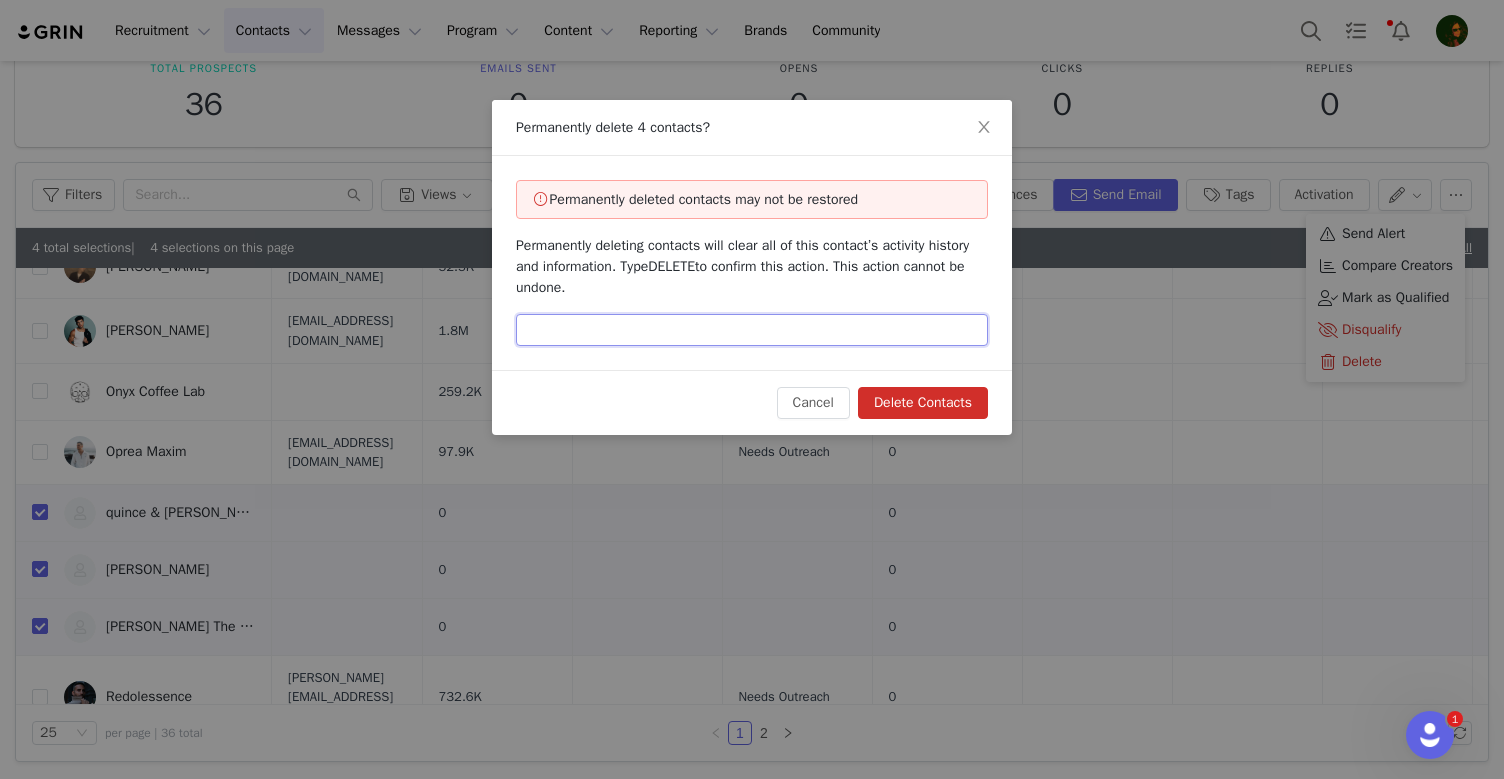click at bounding box center (752, 330) 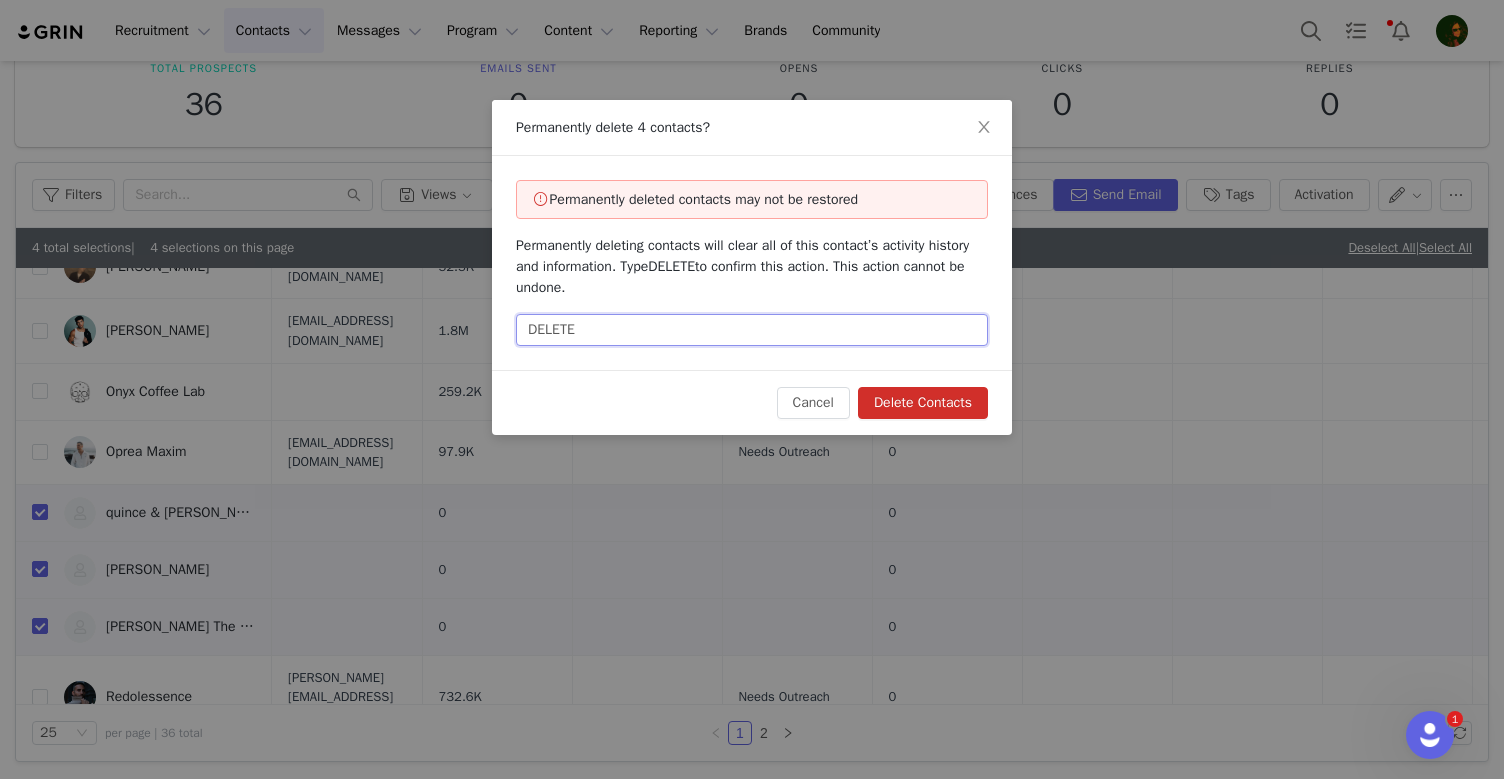 type on "DELETE" 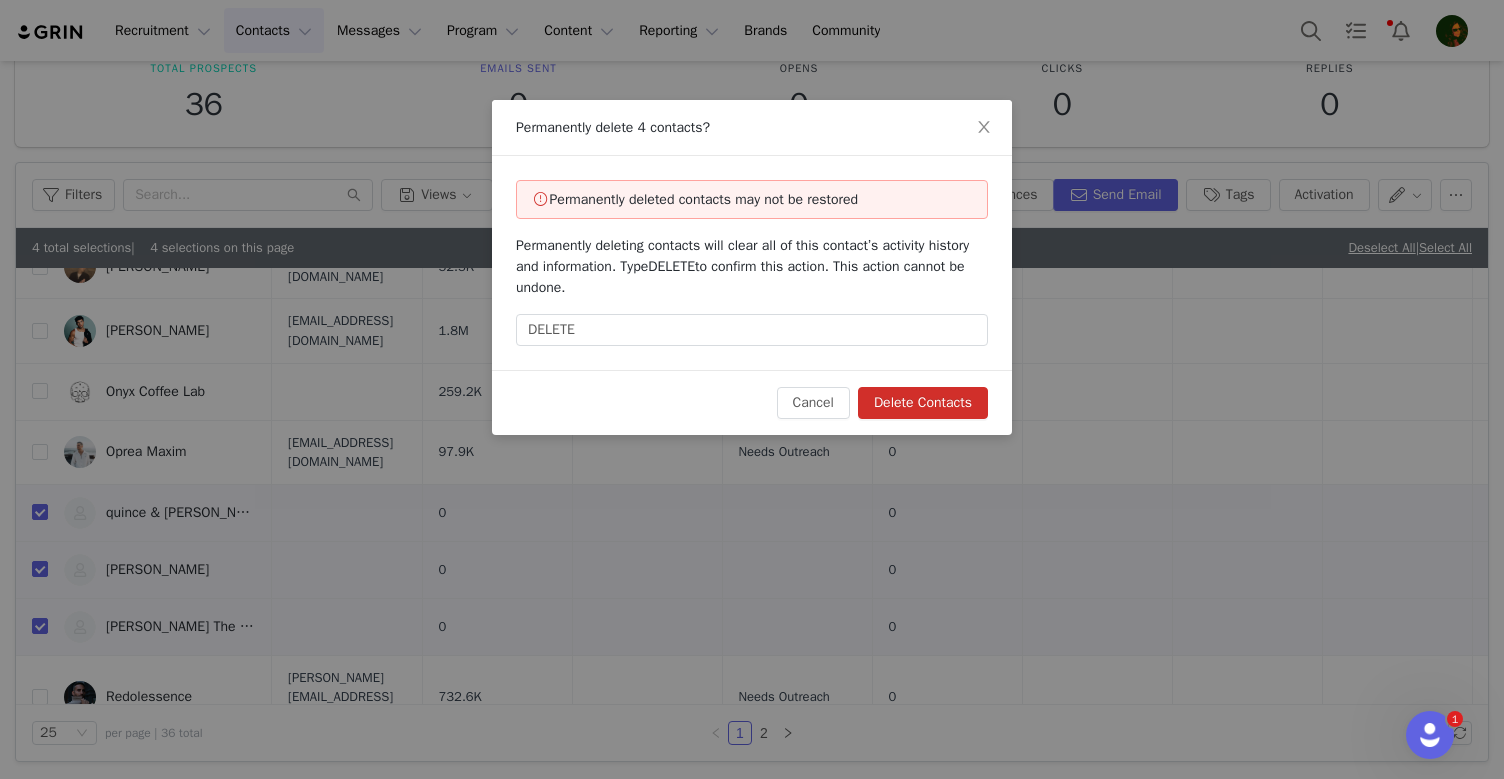 click on "Delete Contacts" at bounding box center (923, 403) 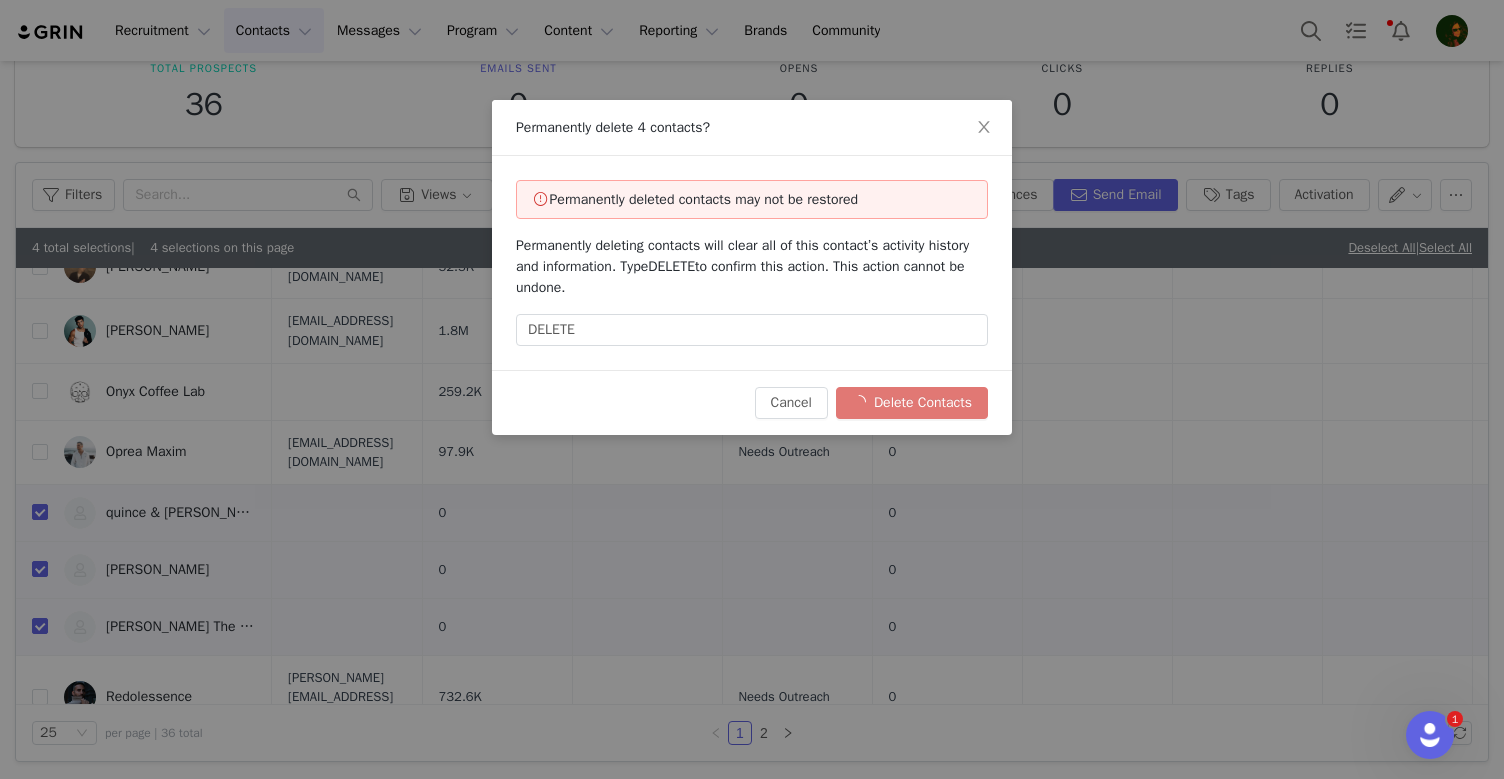 checkbox on "false" 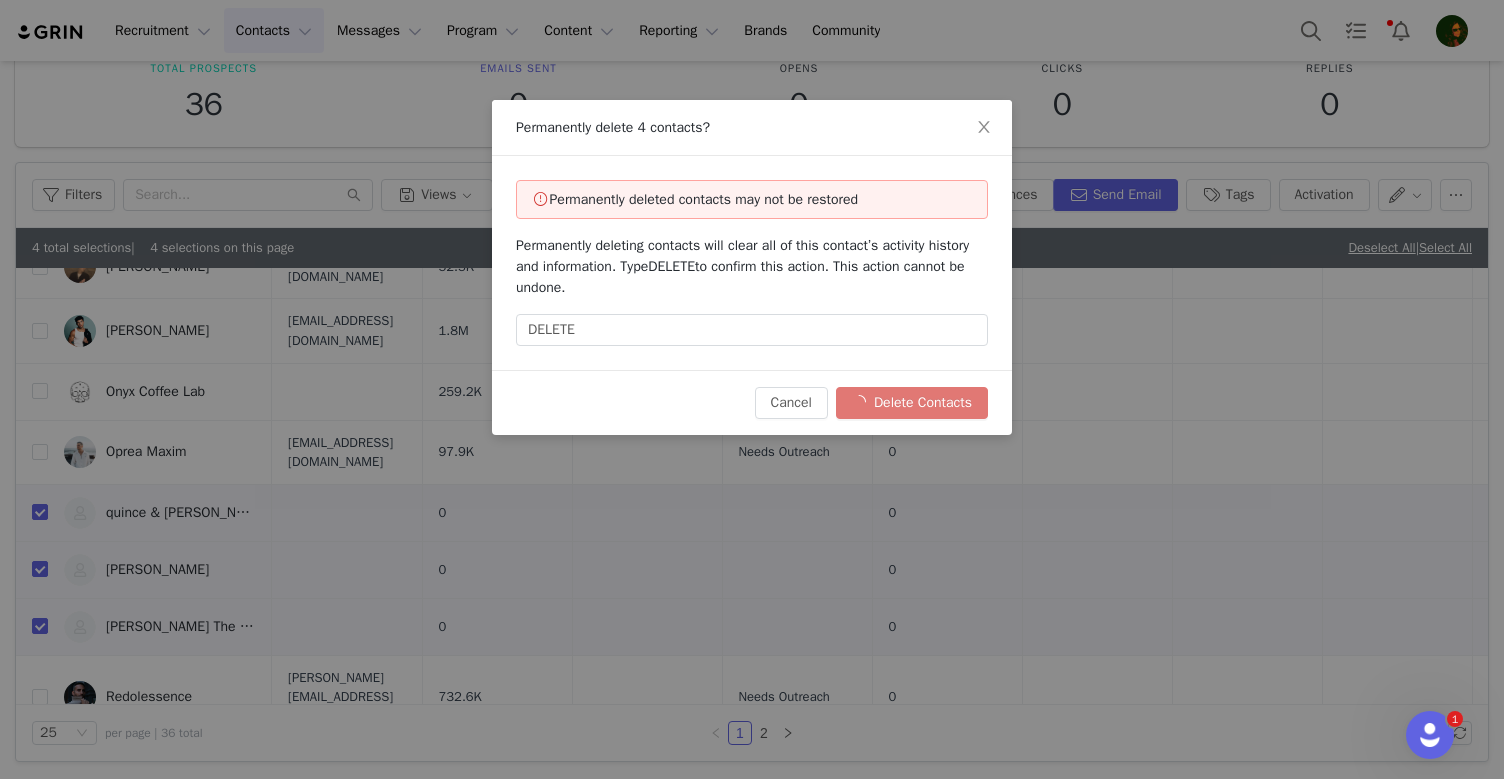 checkbox on "false" 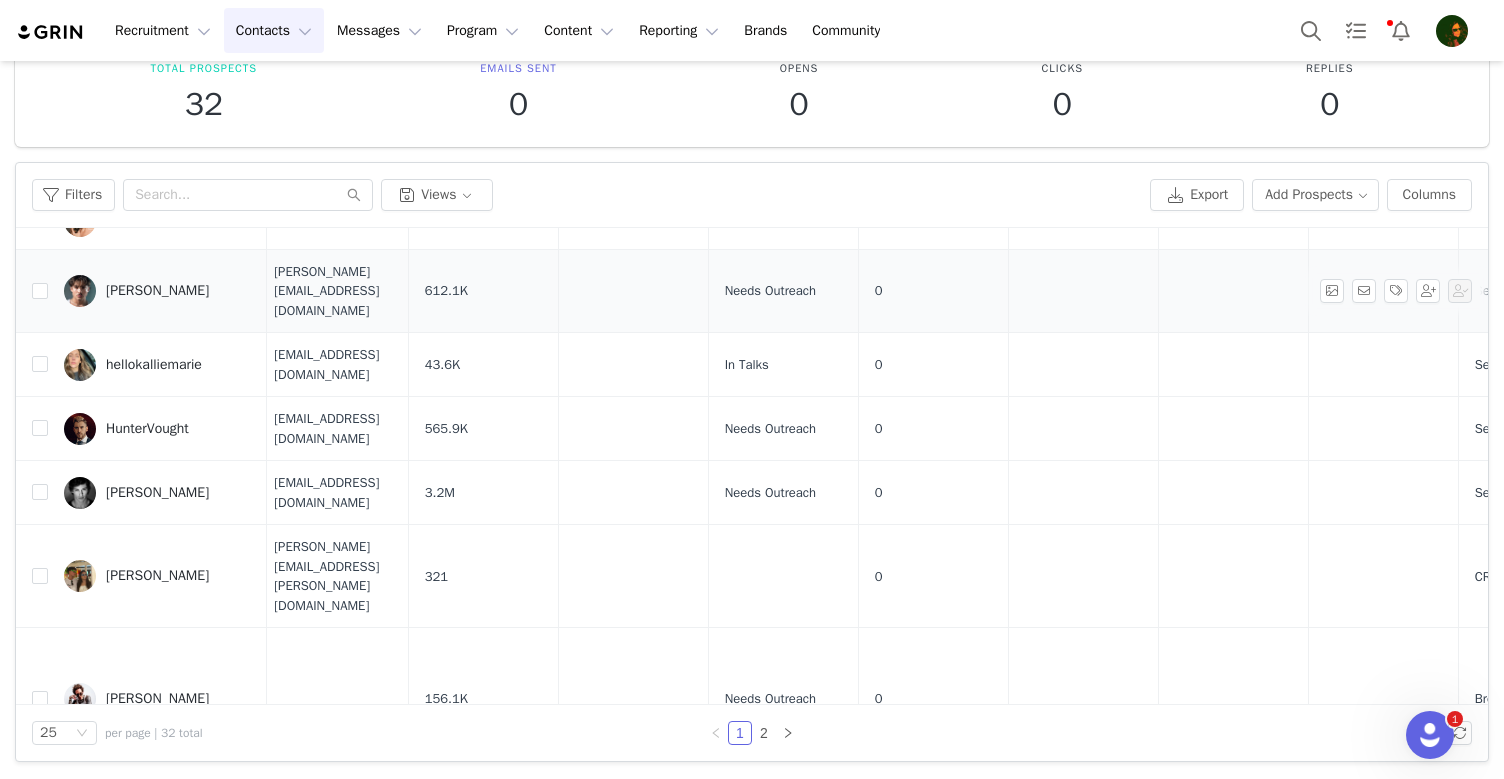 scroll, scrollTop: 1116, scrollLeft: 9, axis: both 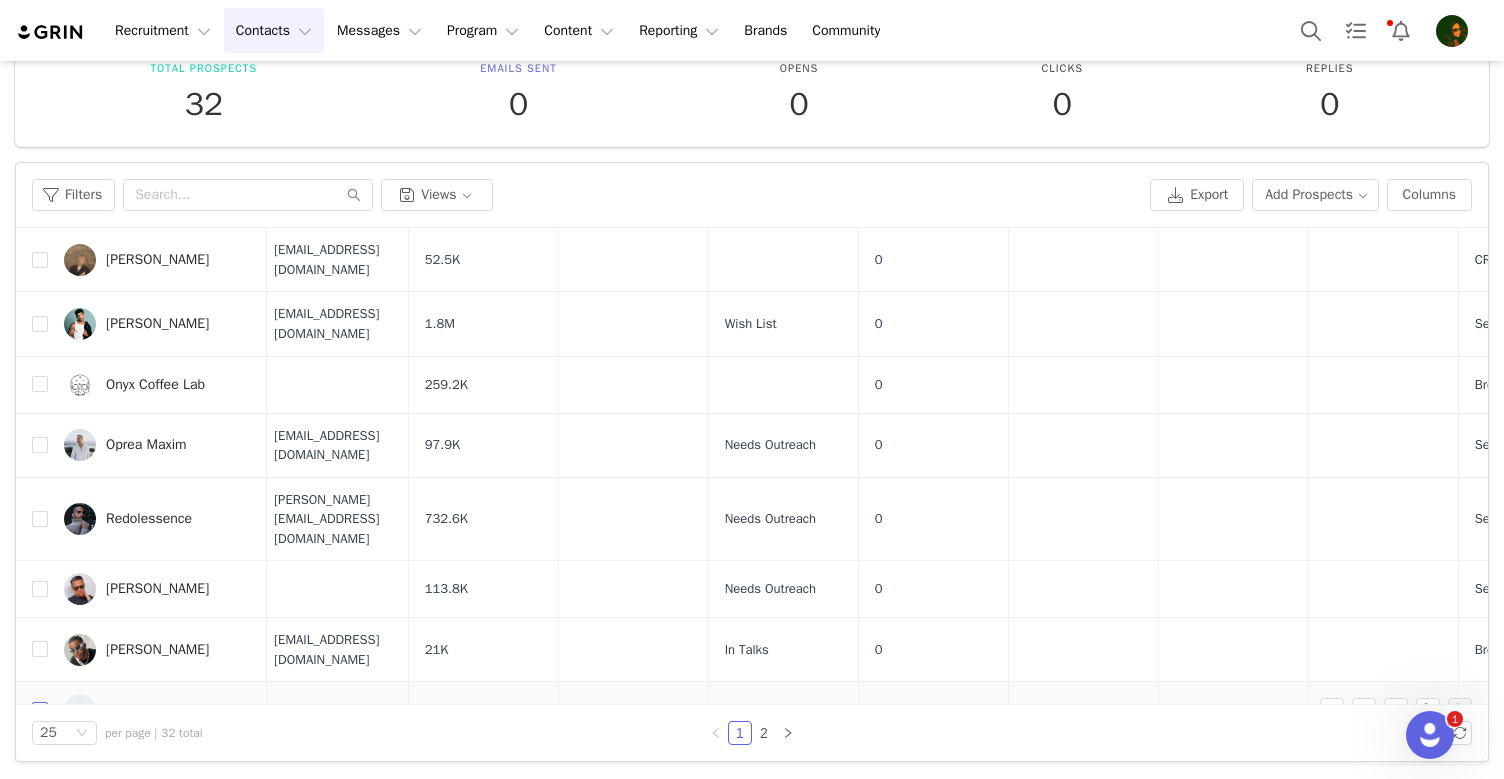 click at bounding box center (40, 710) 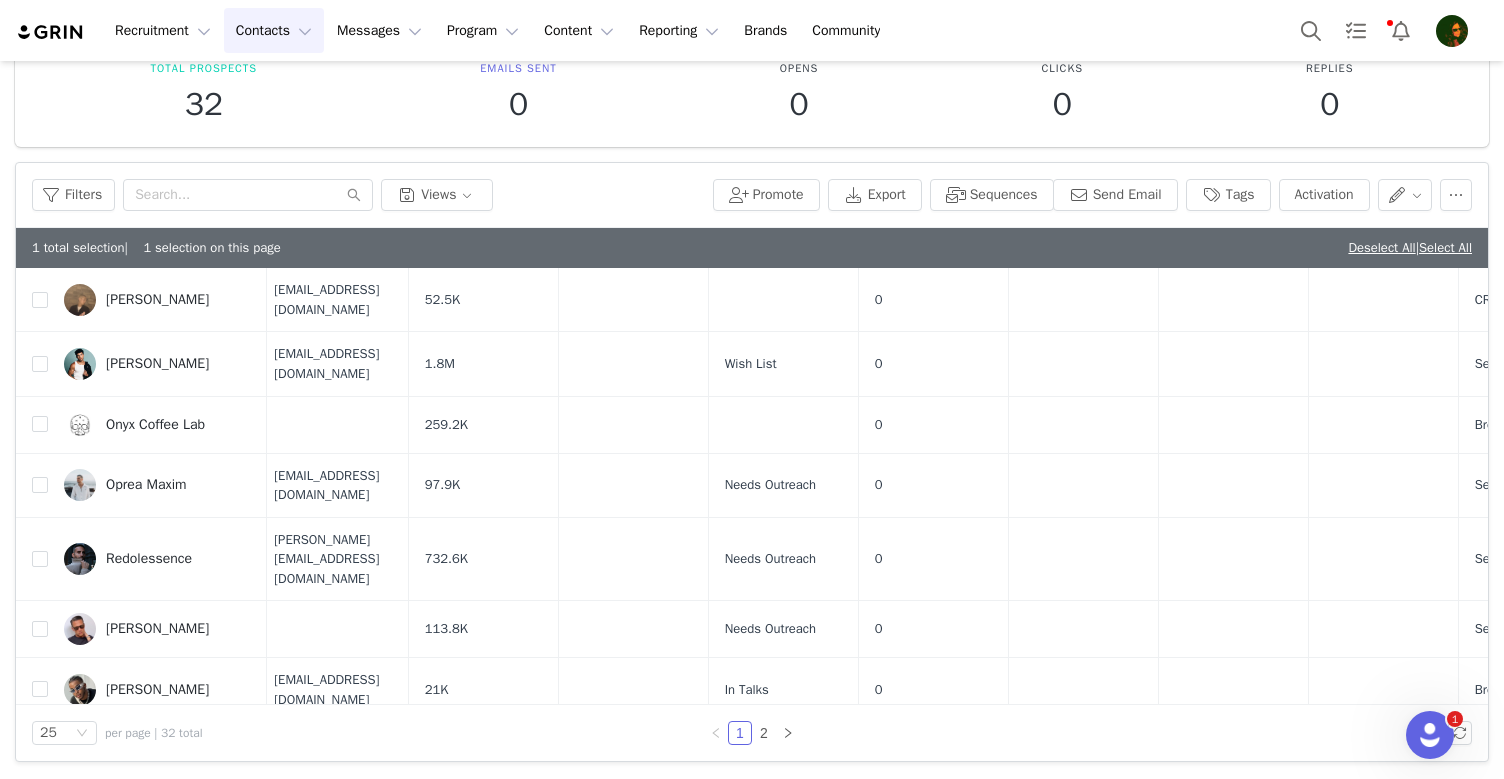 click at bounding box center (40, 807) 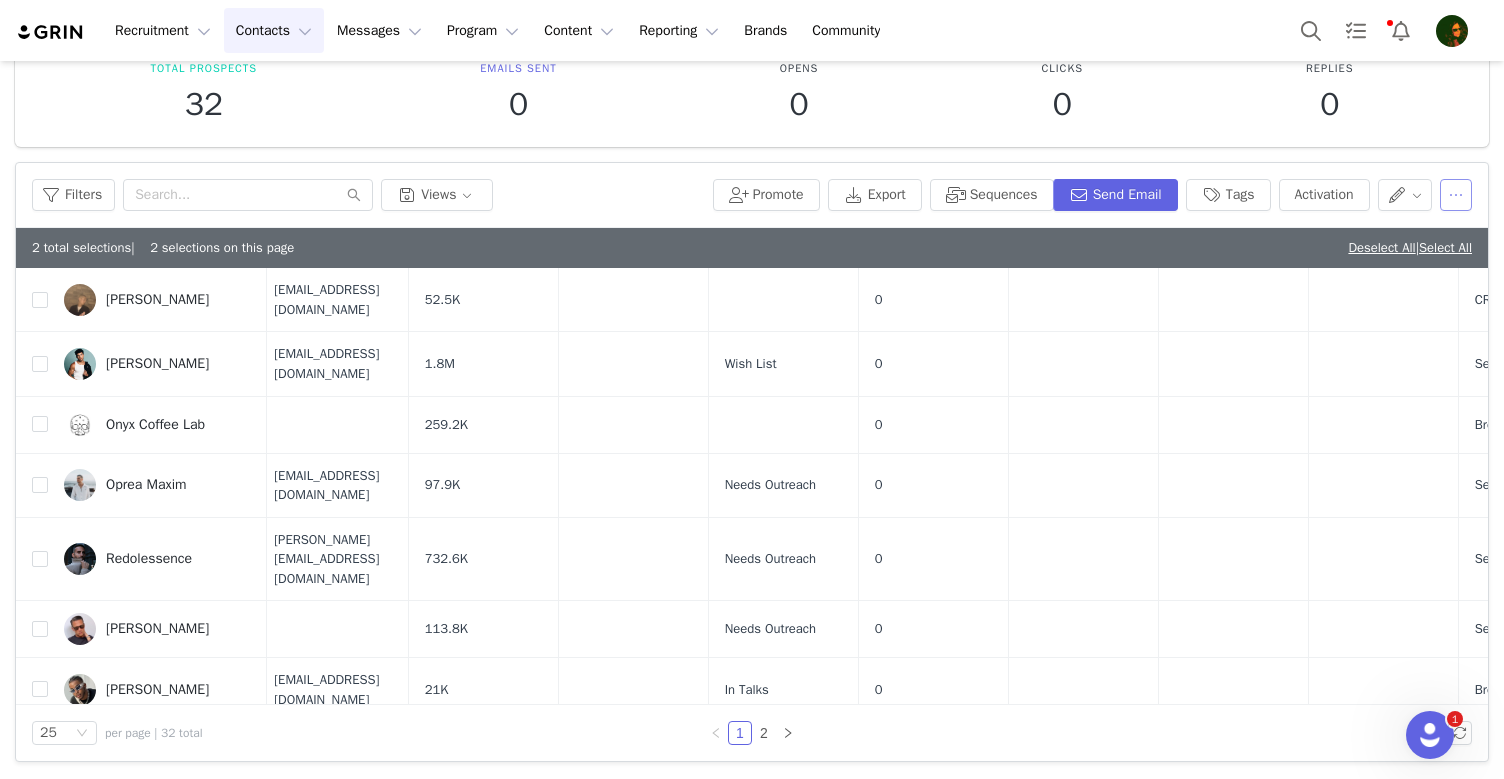 click at bounding box center [1456, 195] 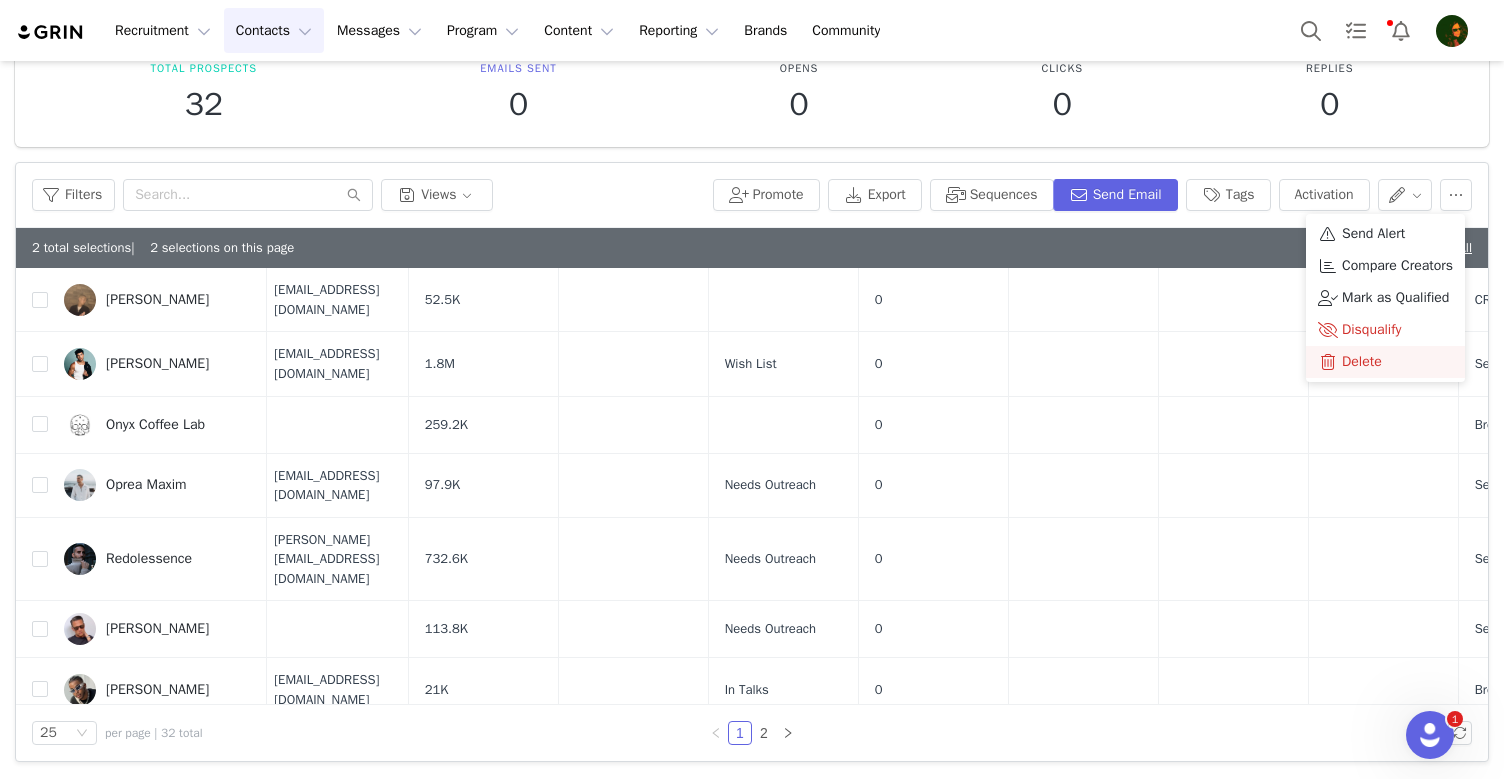 click on "Delete" at bounding box center (1362, 362) 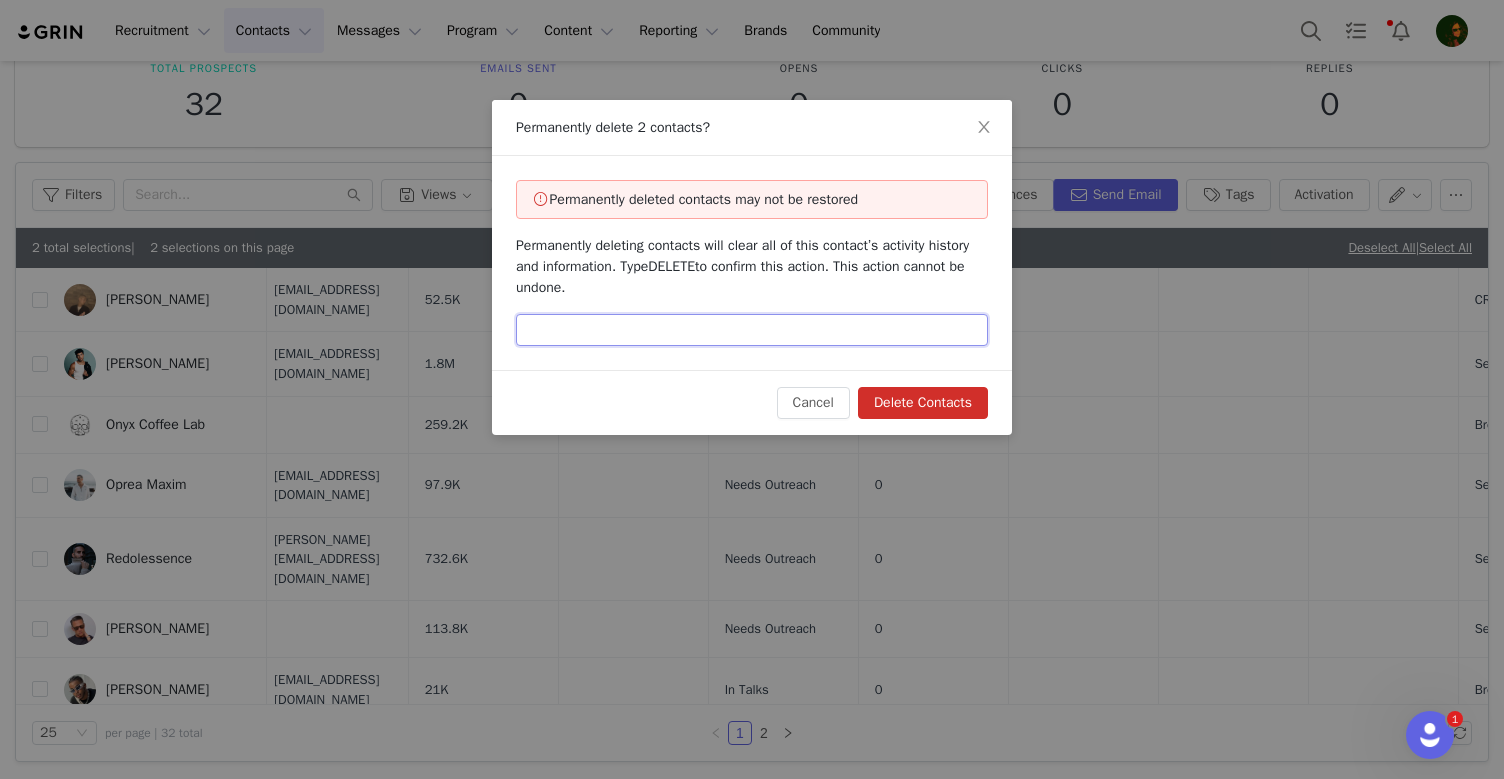 click at bounding box center (752, 330) 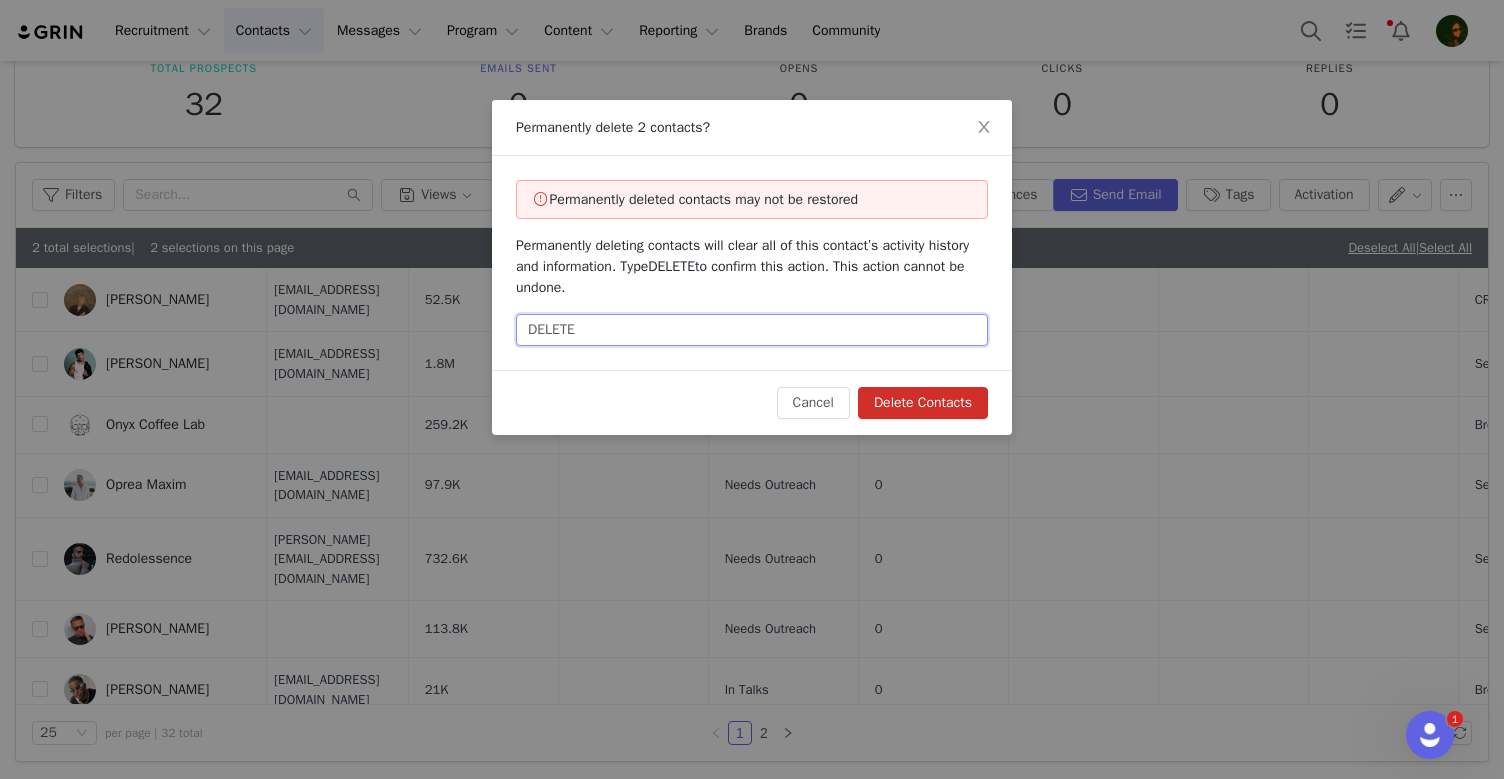 type on "DELETE" 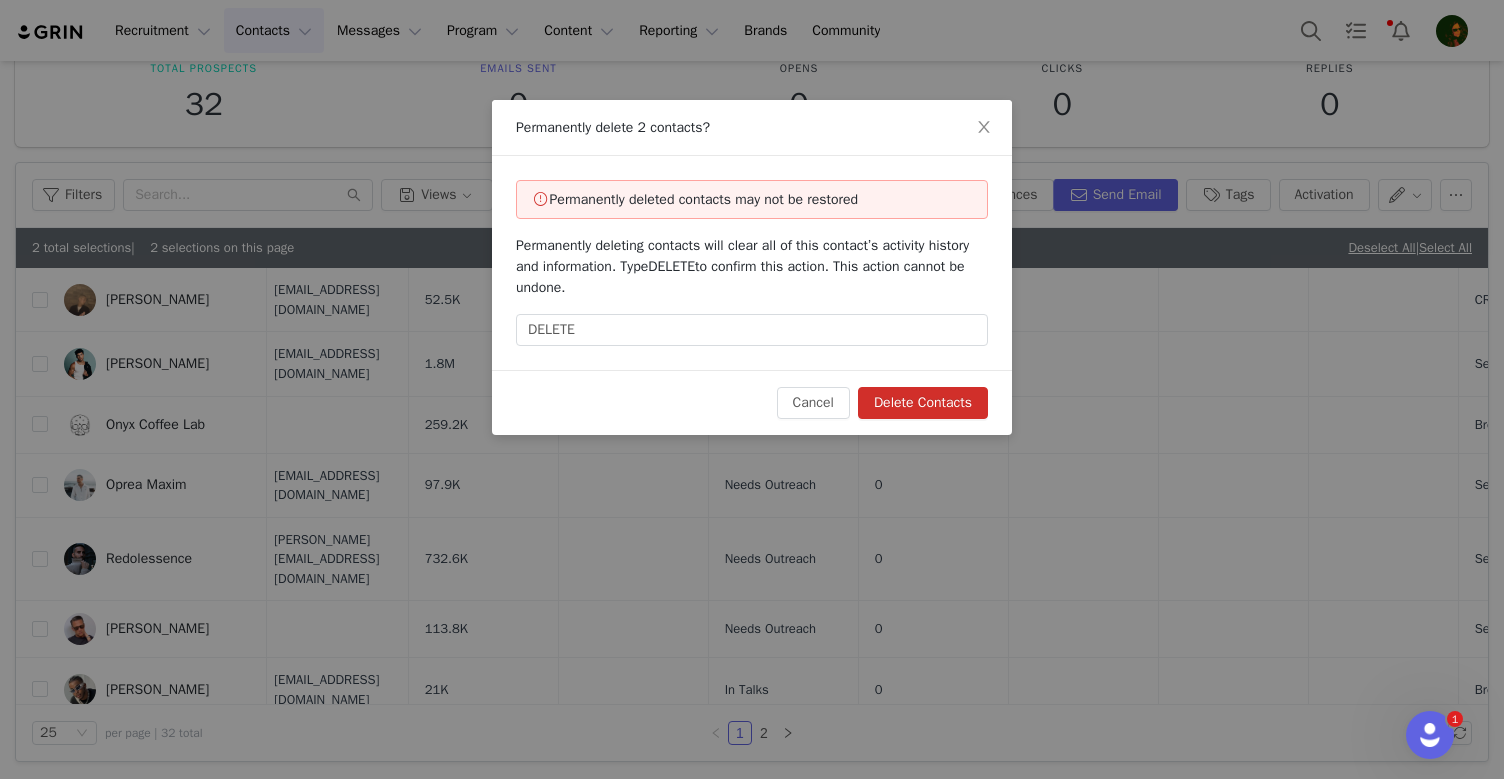 click on "Delete Contacts" at bounding box center (923, 403) 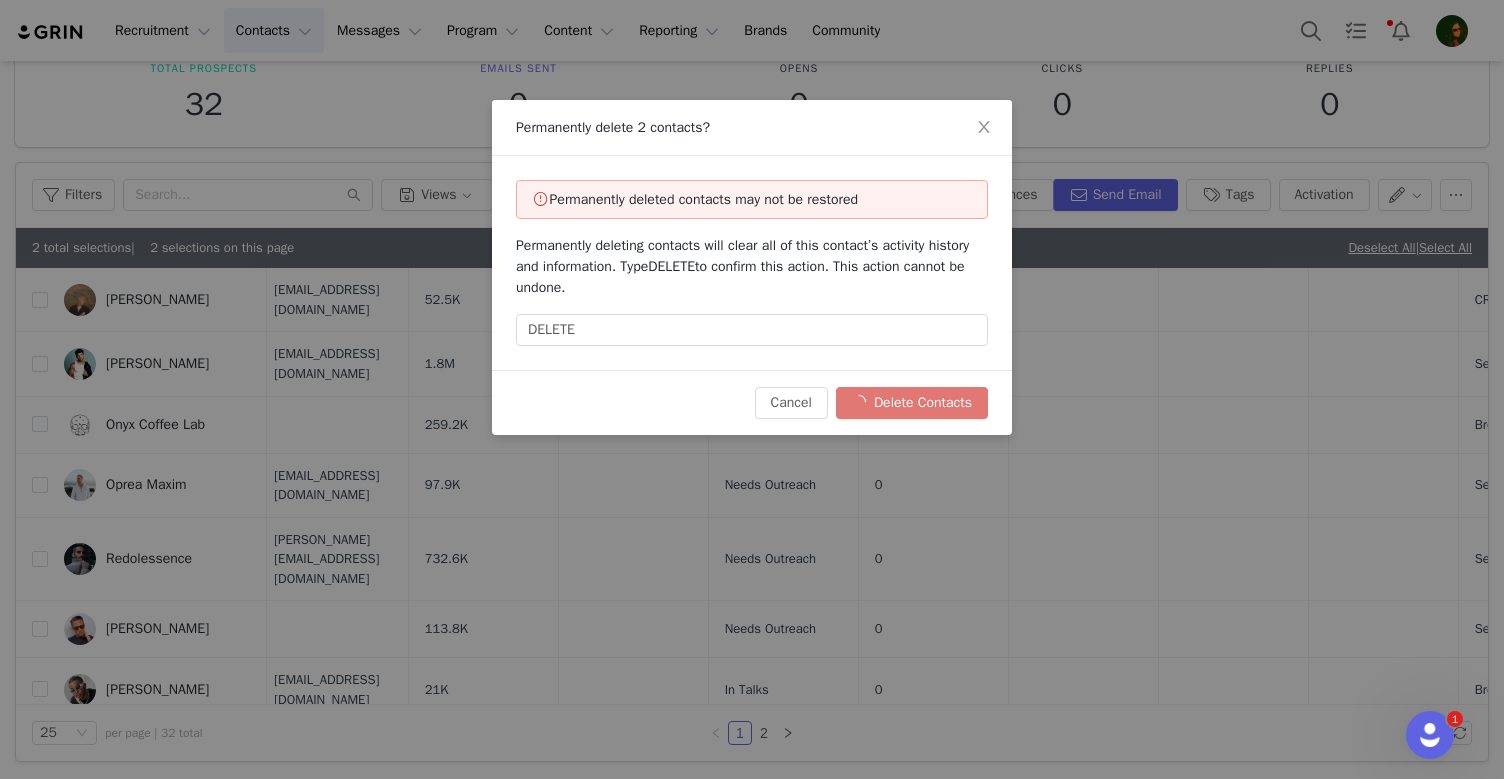 checkbox on "false" 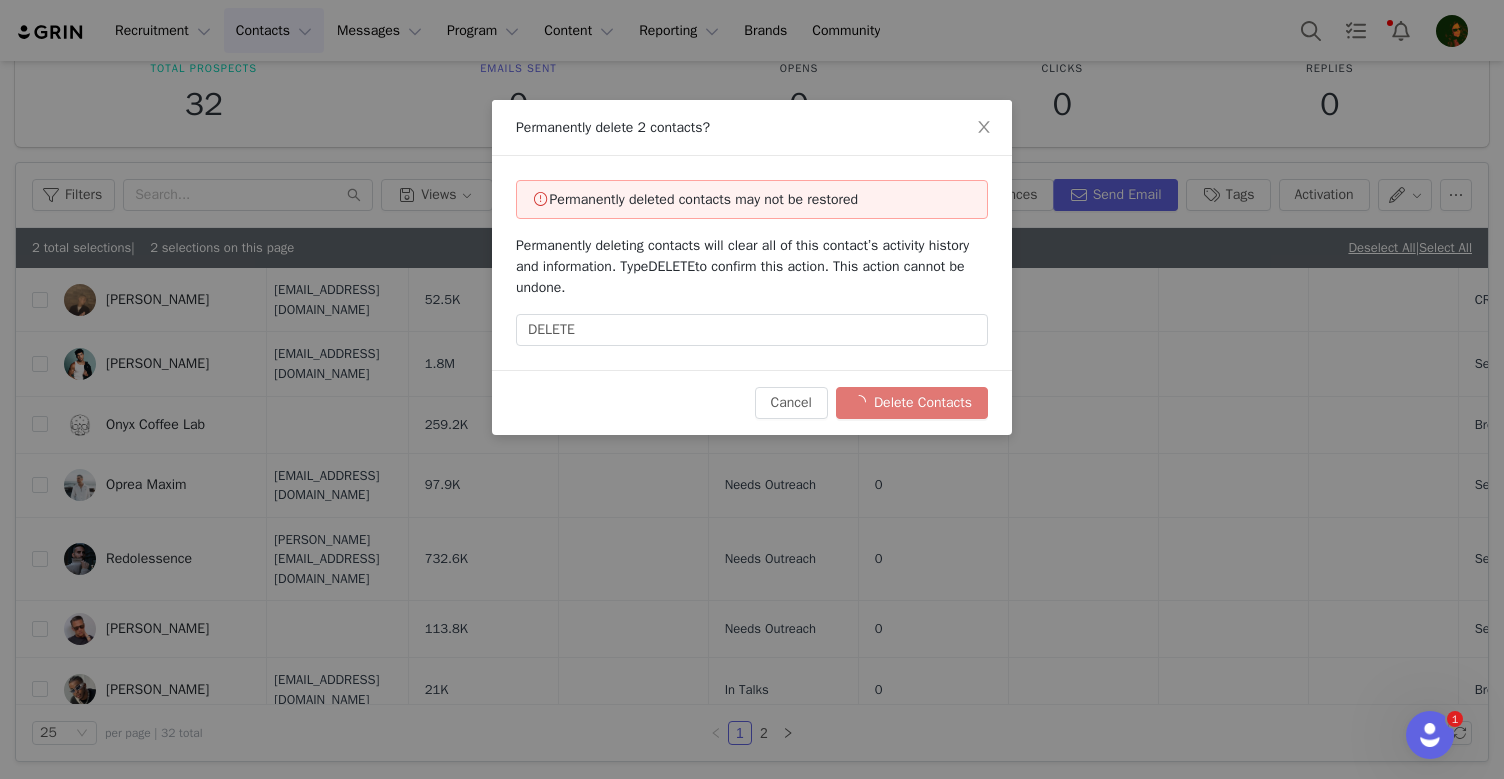 checkbox on "false" 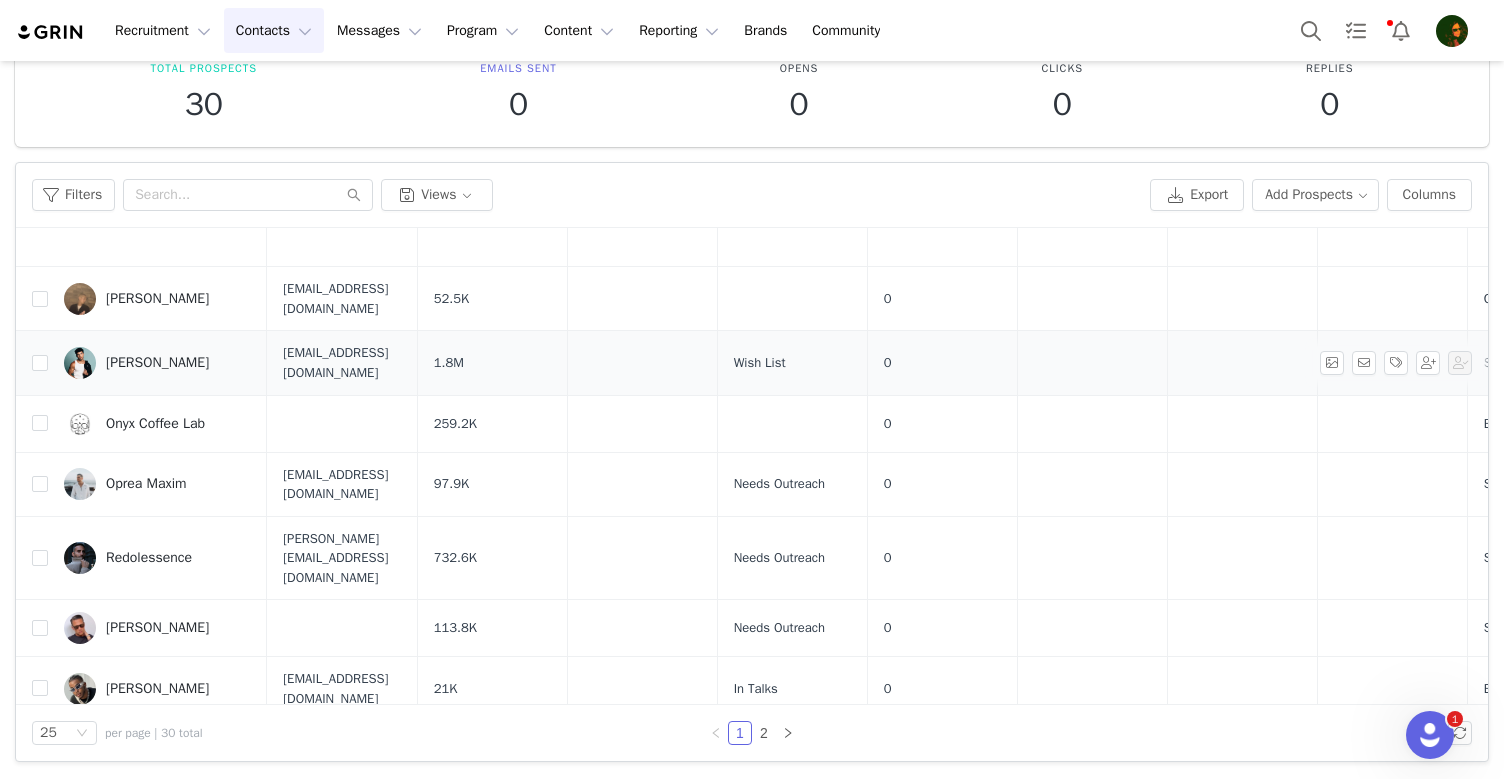 scroll, scrollTop: 1116, scrollLeft: 0, axis: vertical 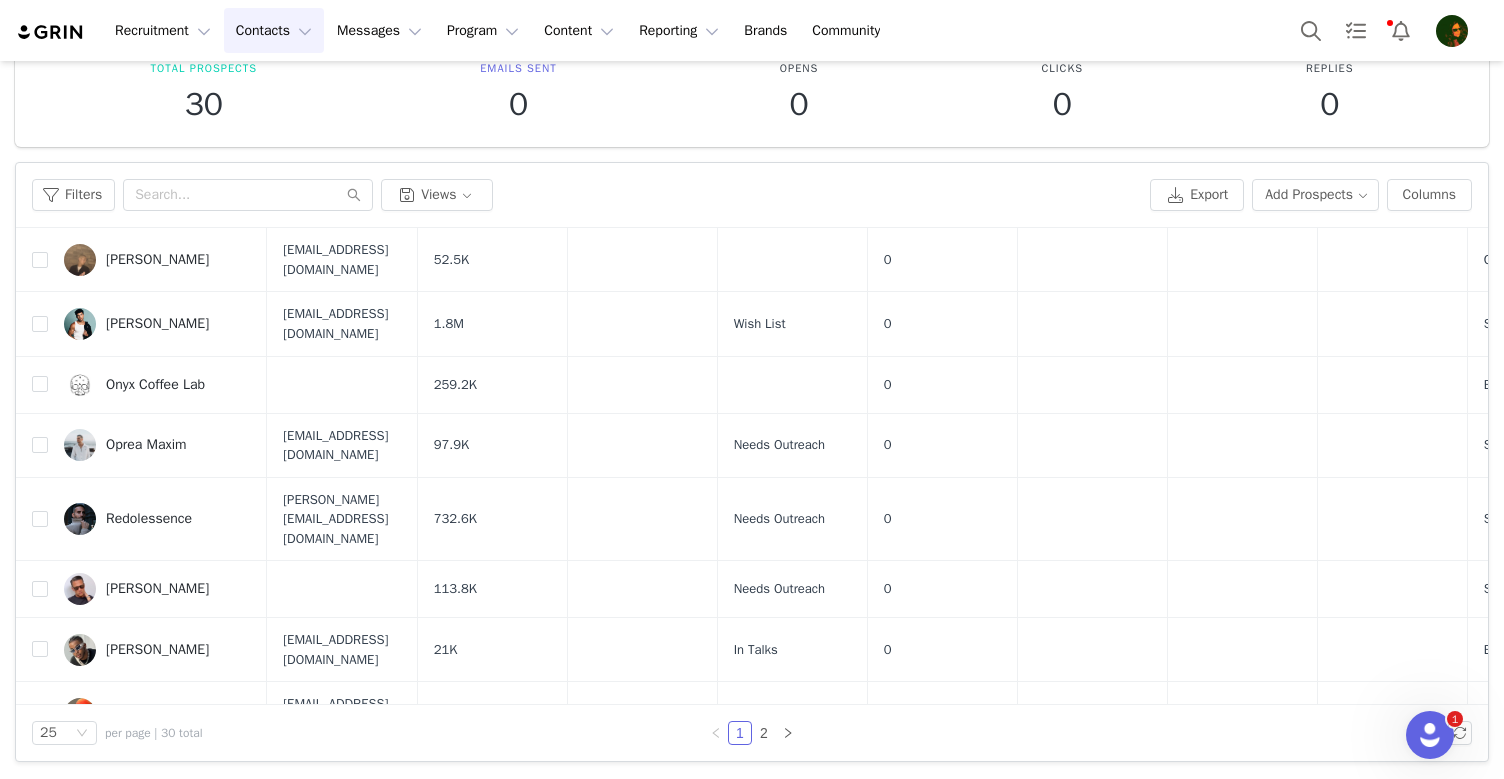 click at bounding box center [40, 831] 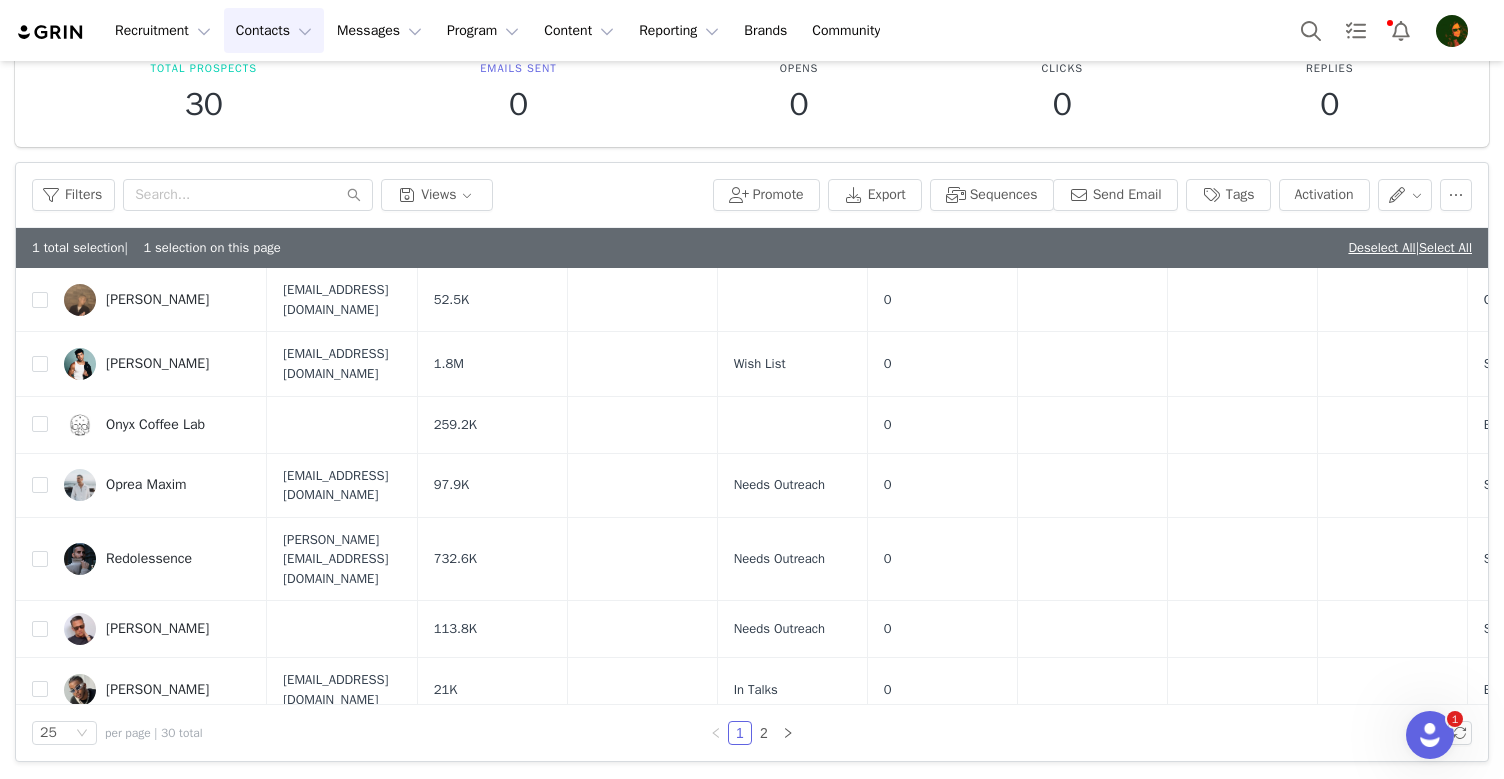 scroll, scrollTop: 1156, scrollLeft: 0, axis: vertical 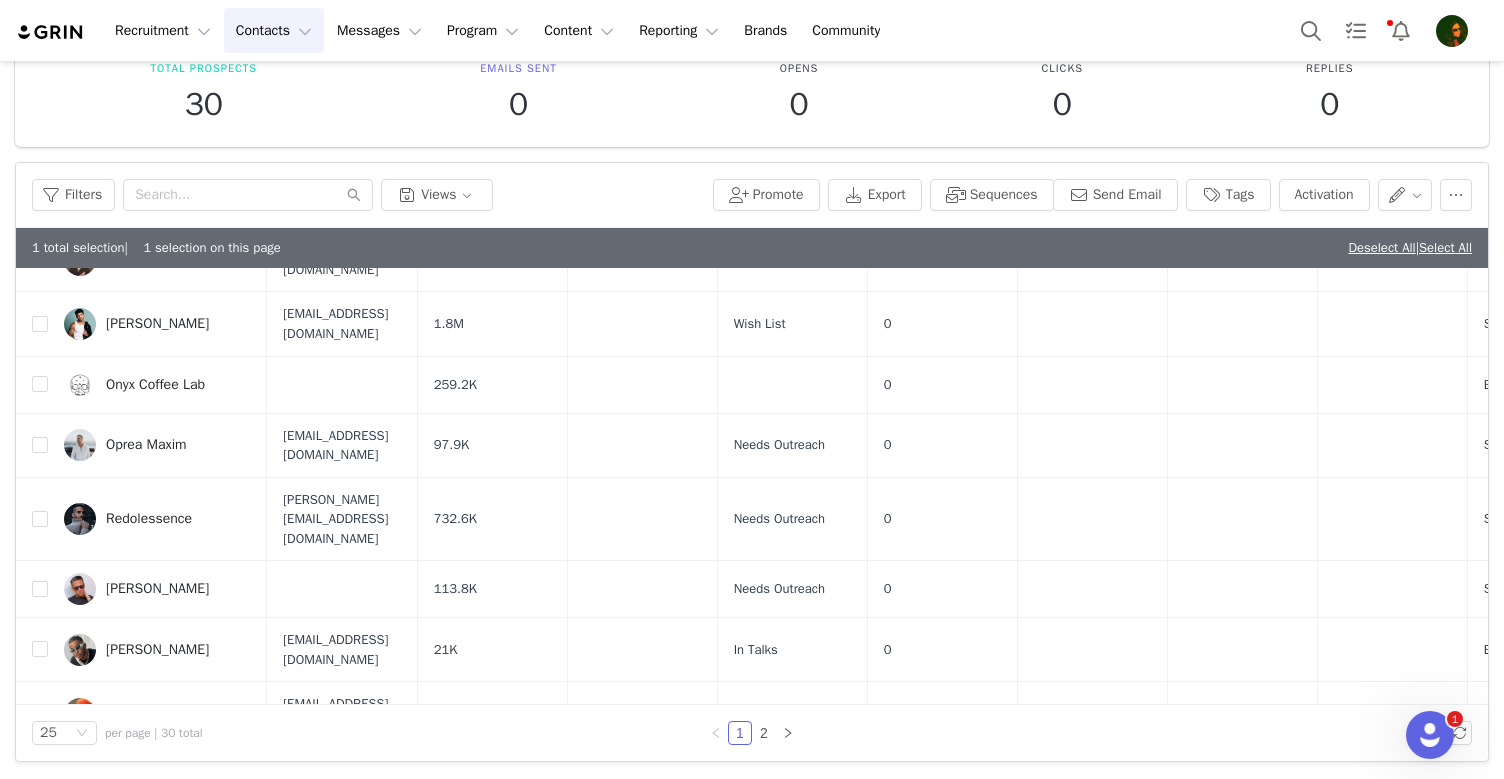 click at bounding box center (40, 774) 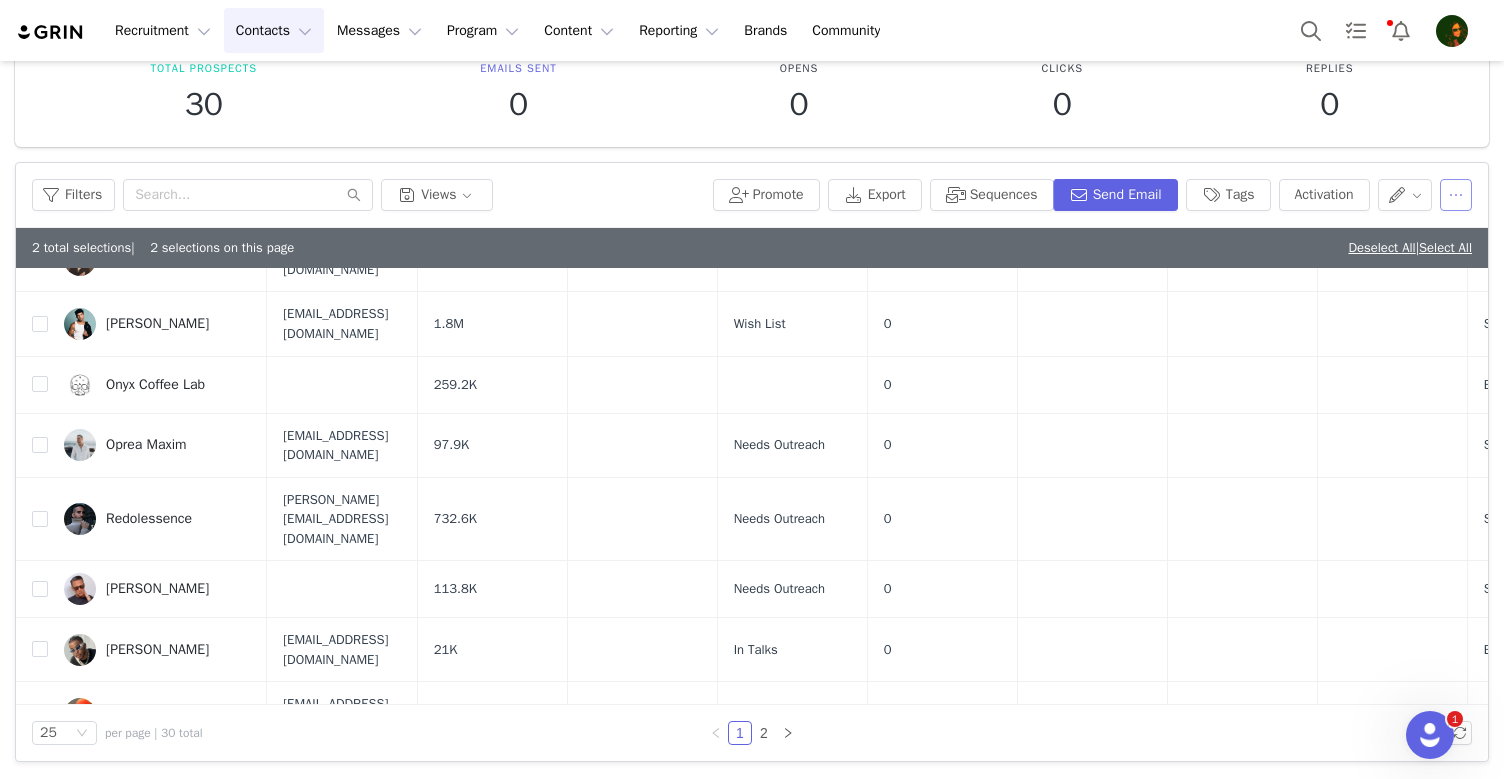 click at bounding box center (1456, 195) 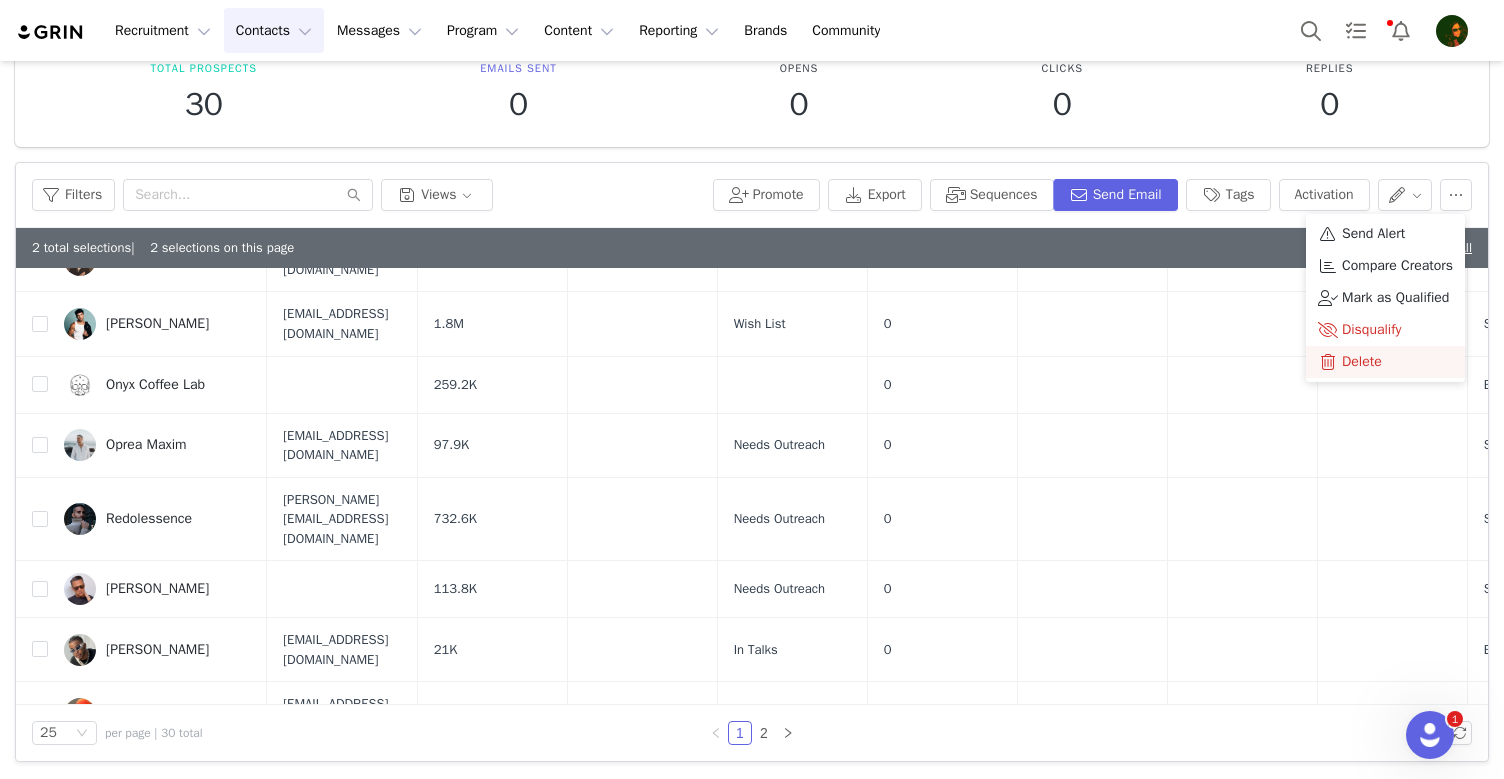click on "Delete" at bounding box center (1362, 362) 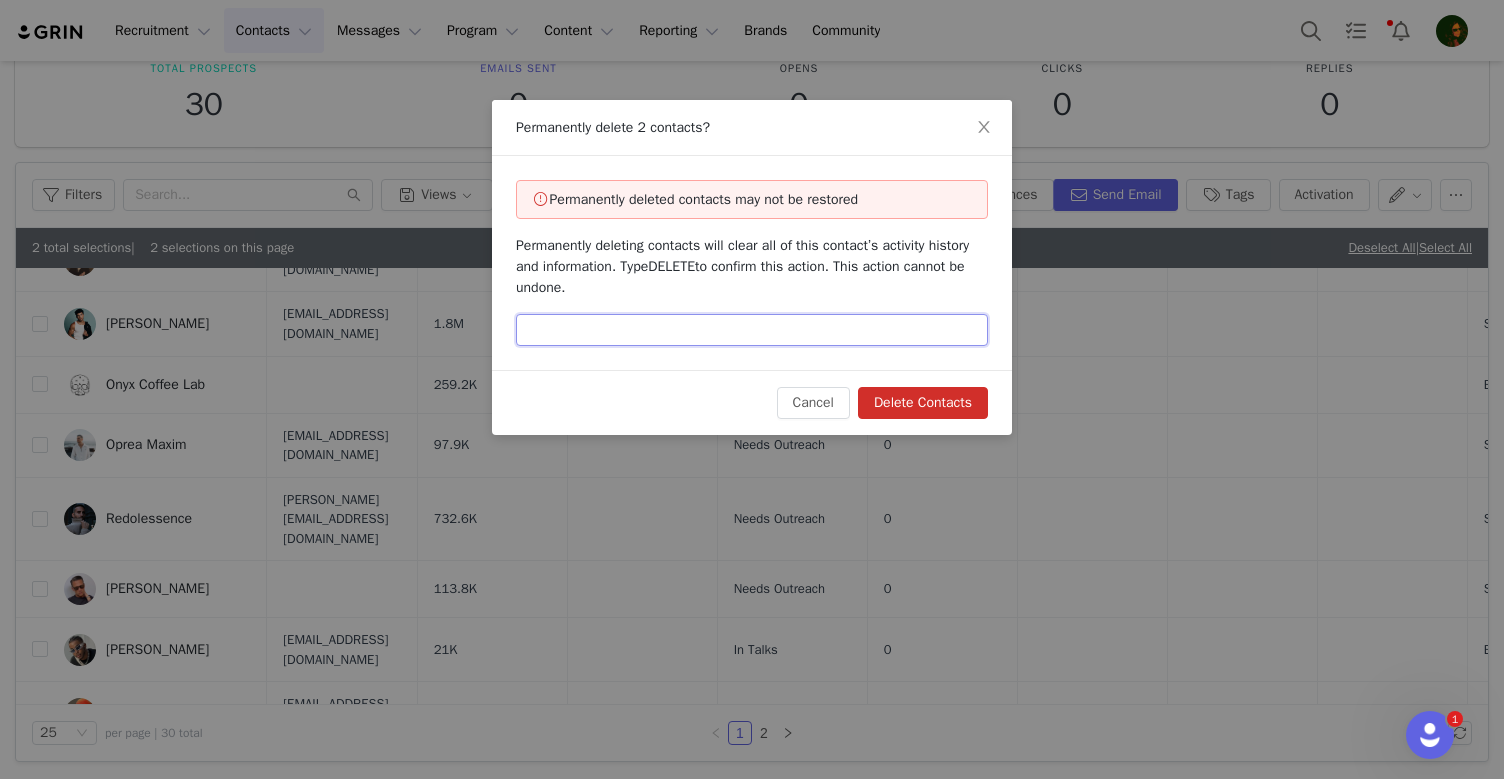 click at bounding box center (752, 330) 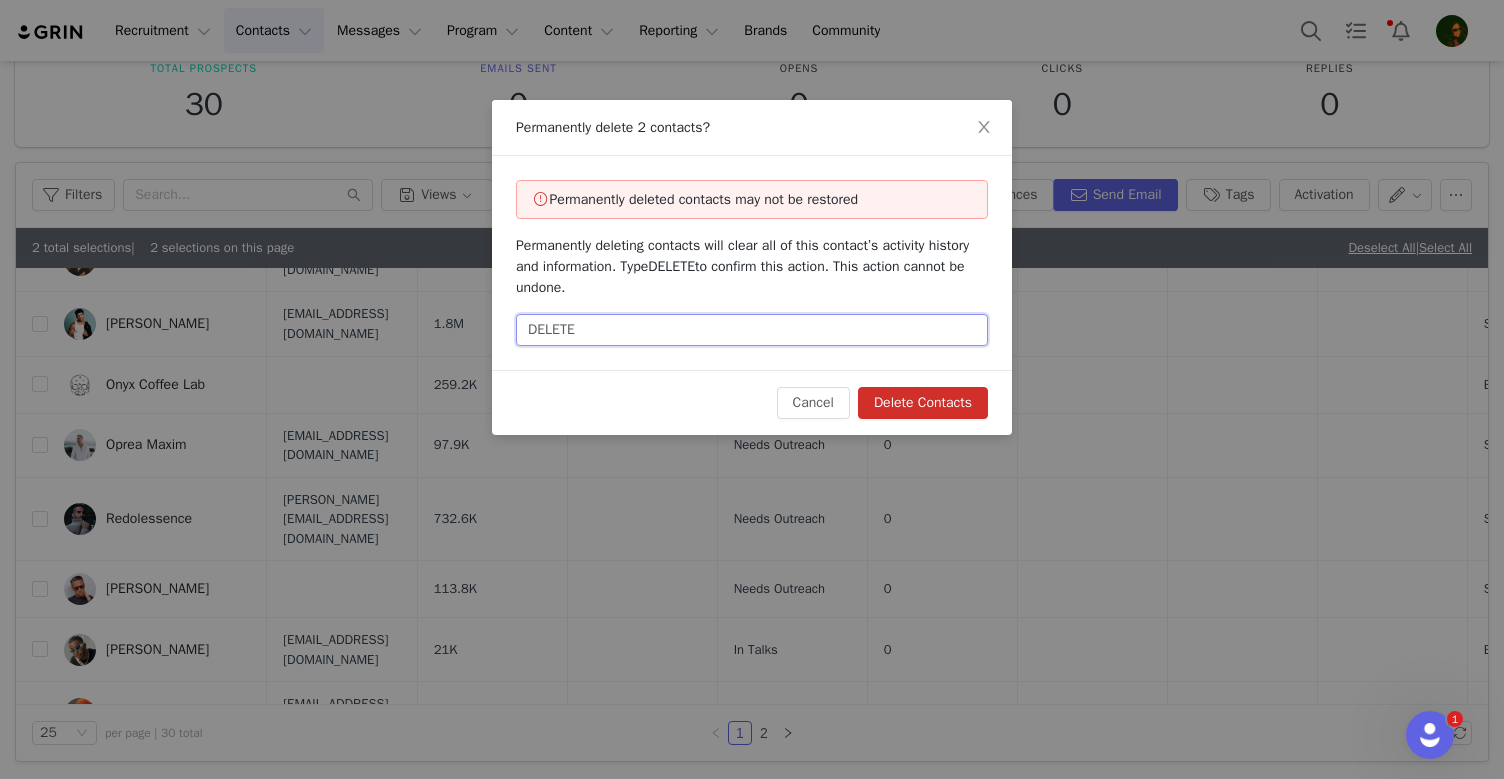 type on "DELETE" 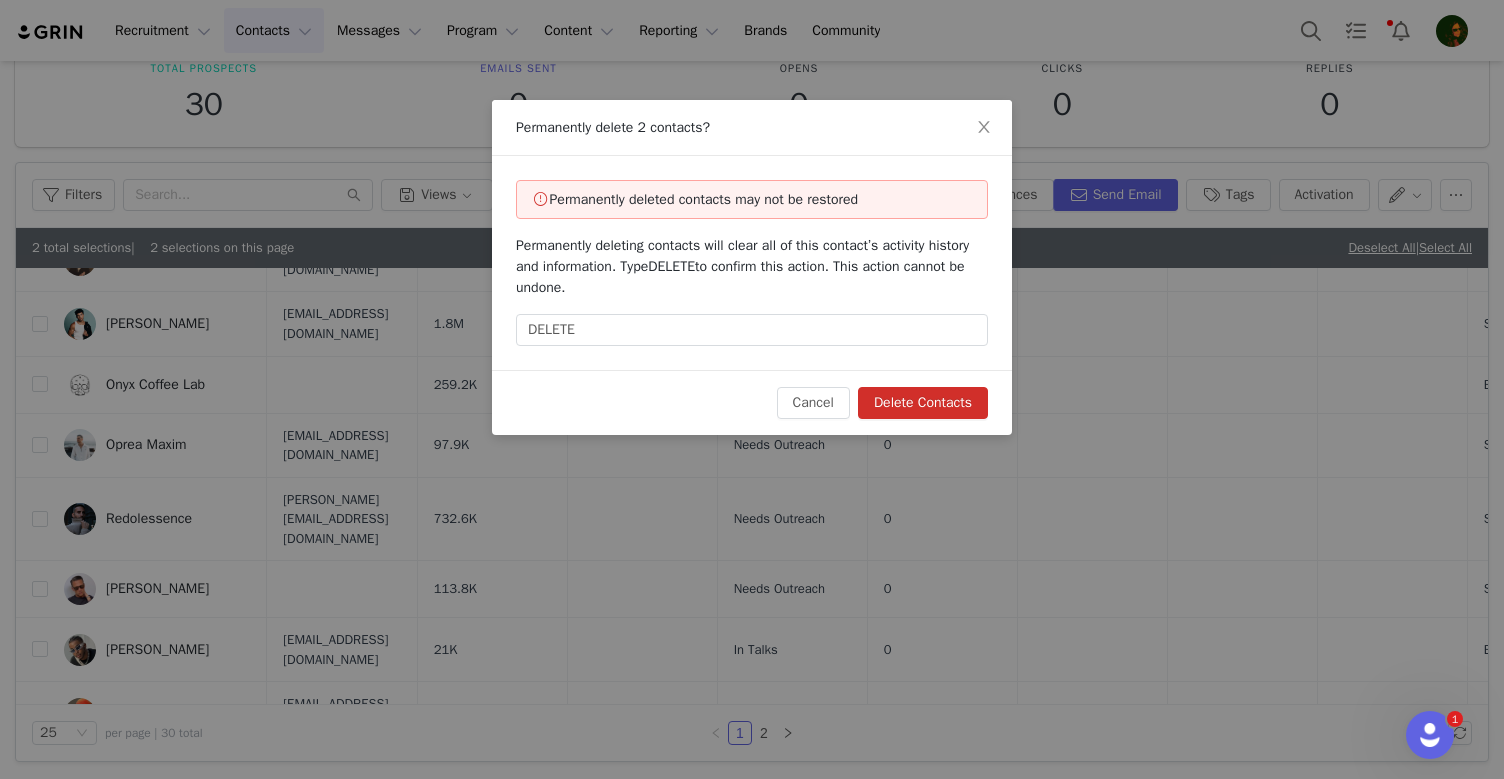 click on "Delete Contacts" at bounding box center [923, 403] 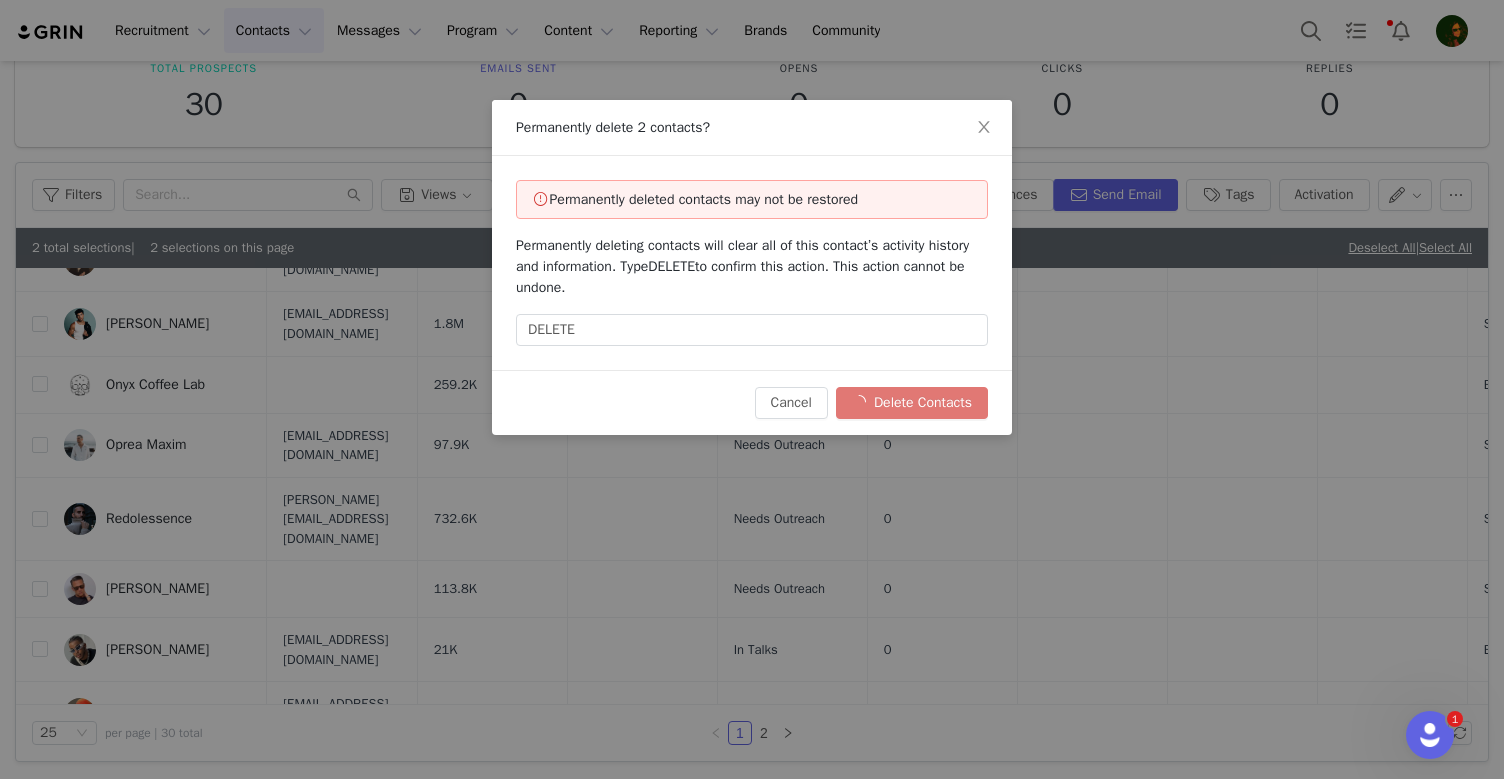 checkbox on "false" 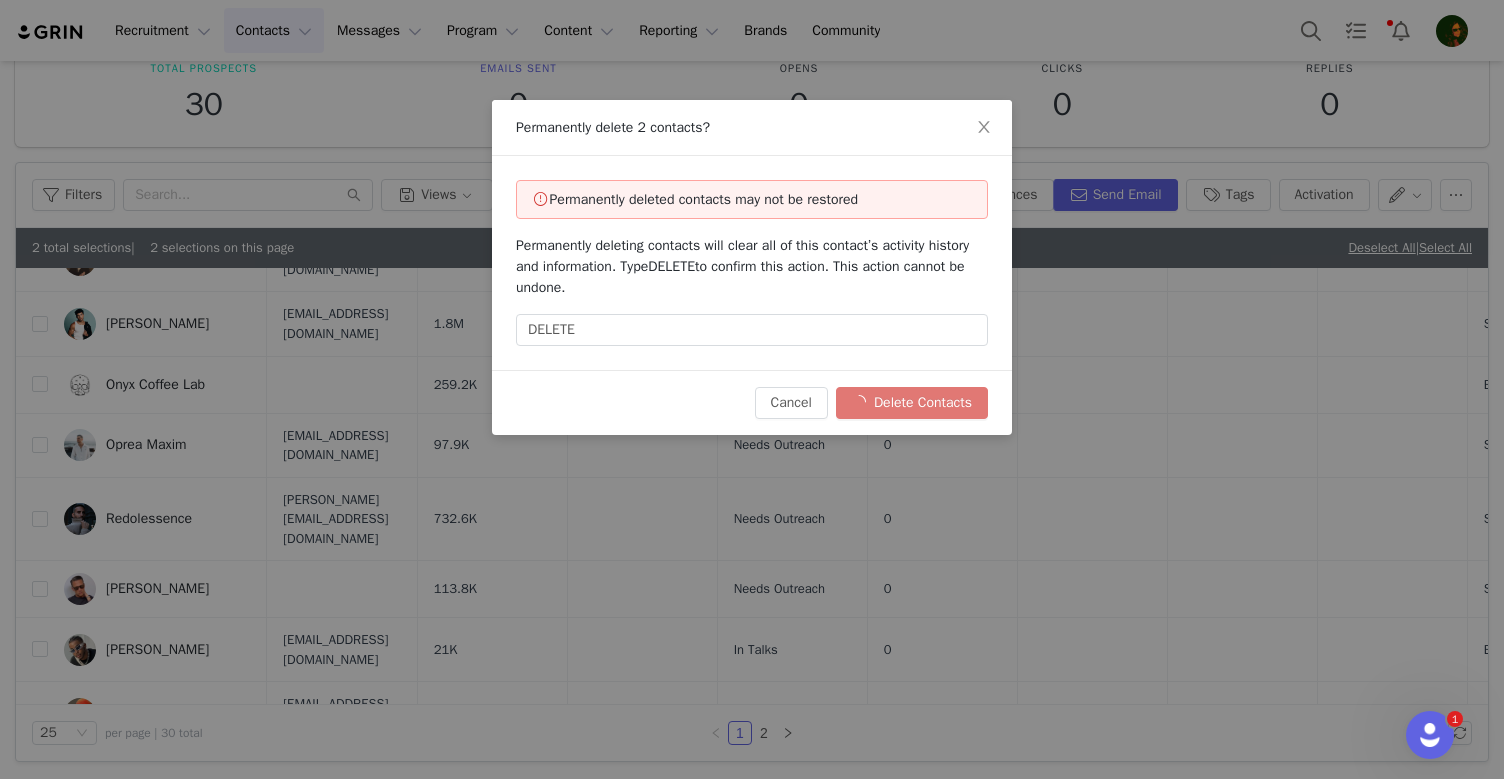 checkbox on "false" 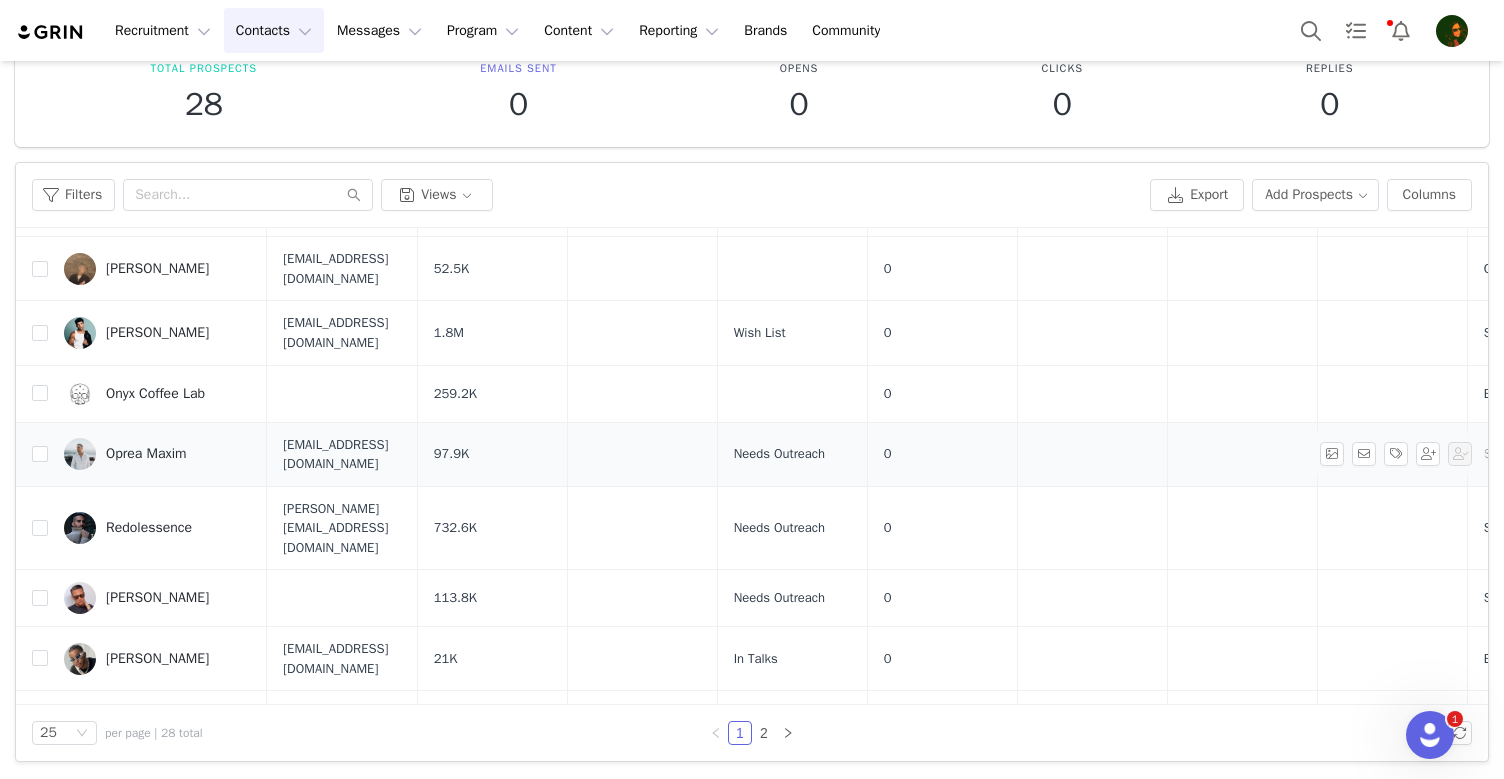 scroll, scrollTop: 1116, scrollLeft: 0, axis: vertical 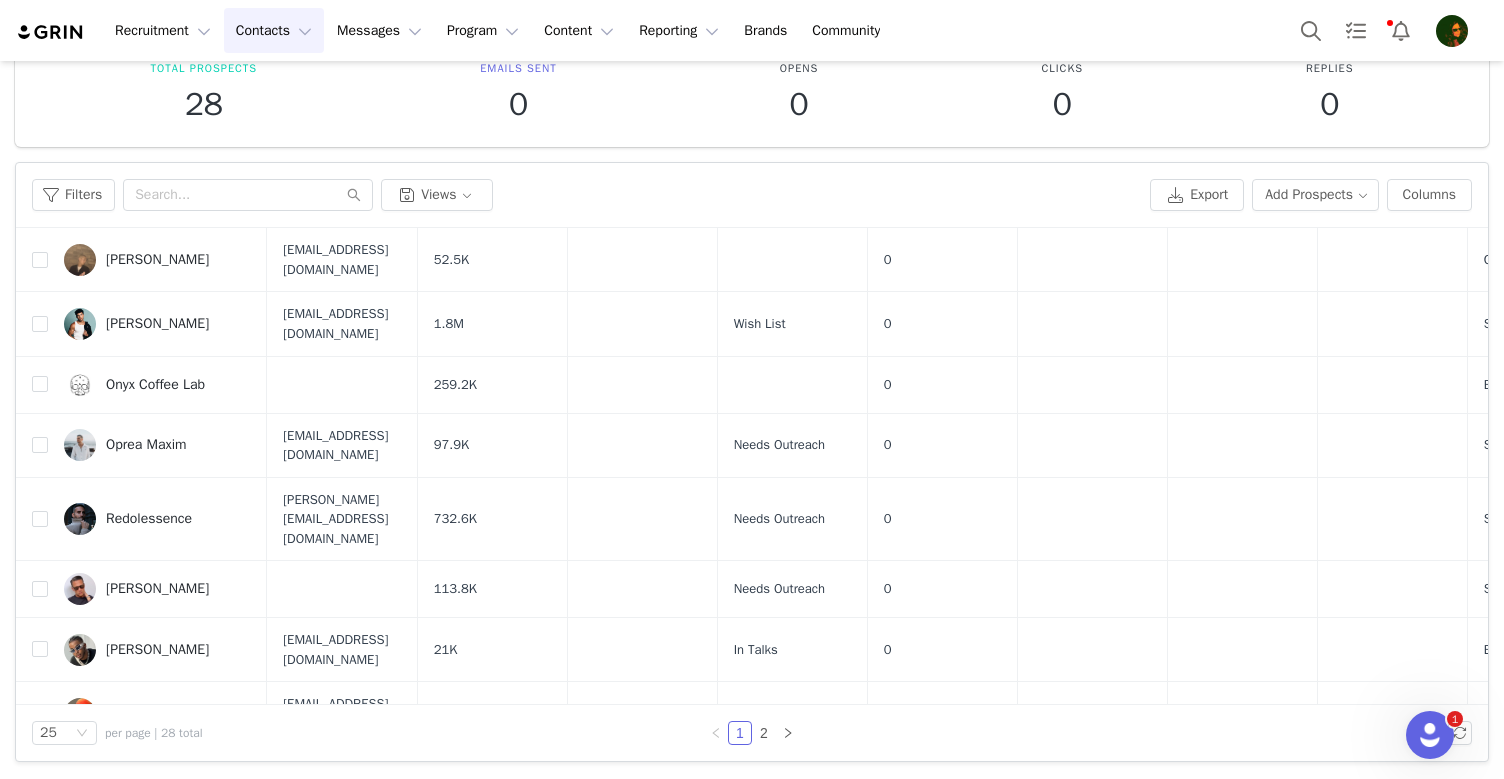 click at bounding box center [40, 774] 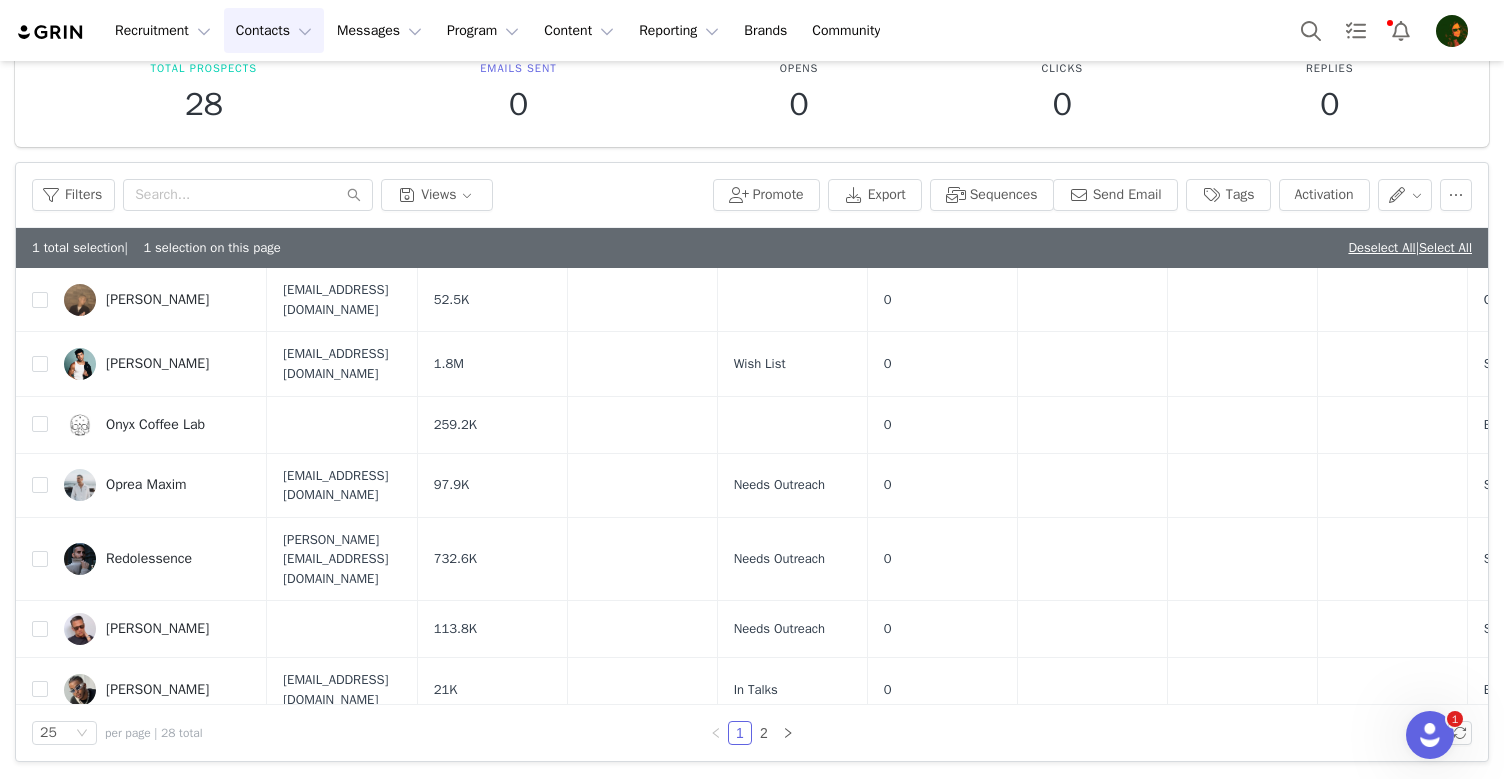 scroll, scrollTop: 1156, scrollLeft: 0, axis: vertical 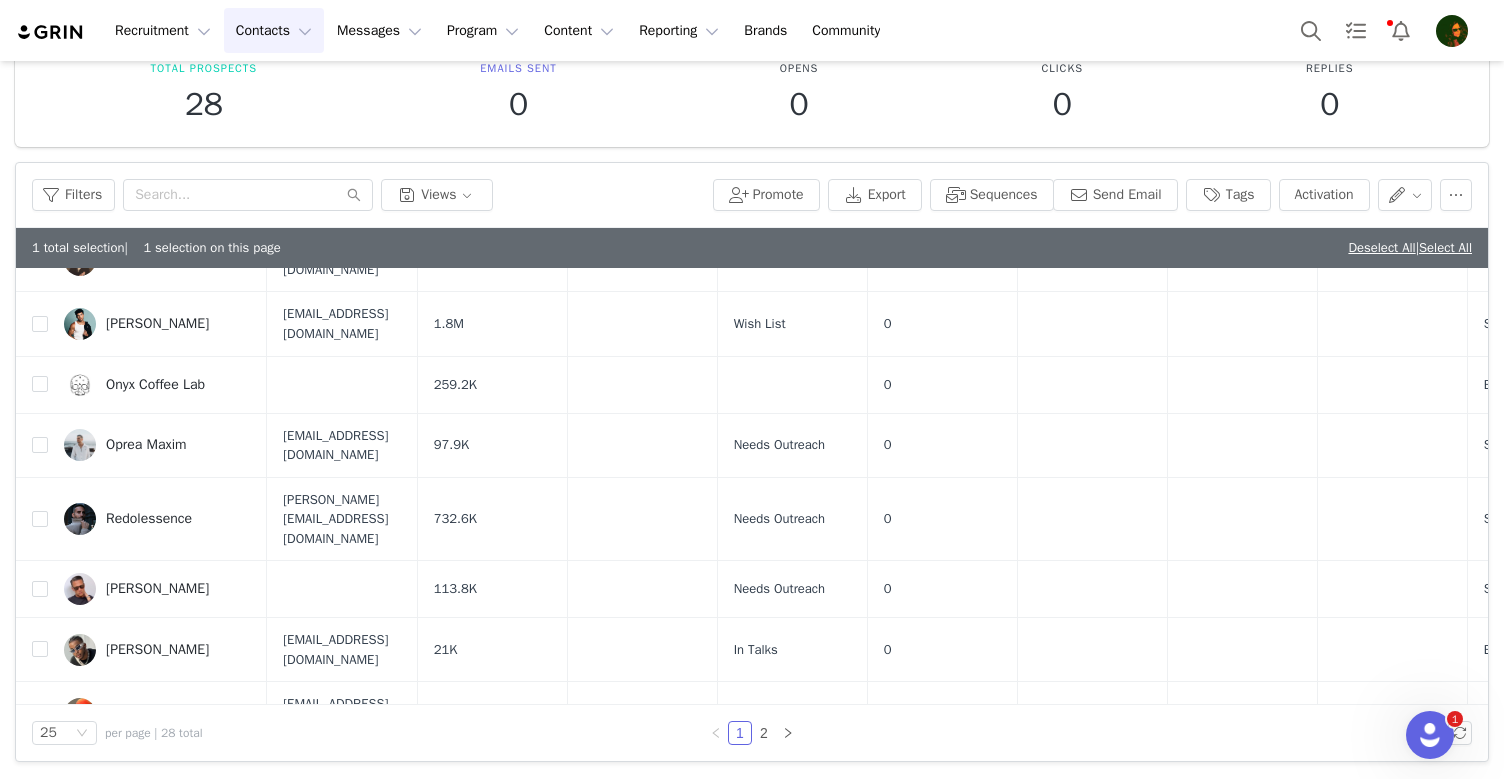 click at bounding box center (40, 831) 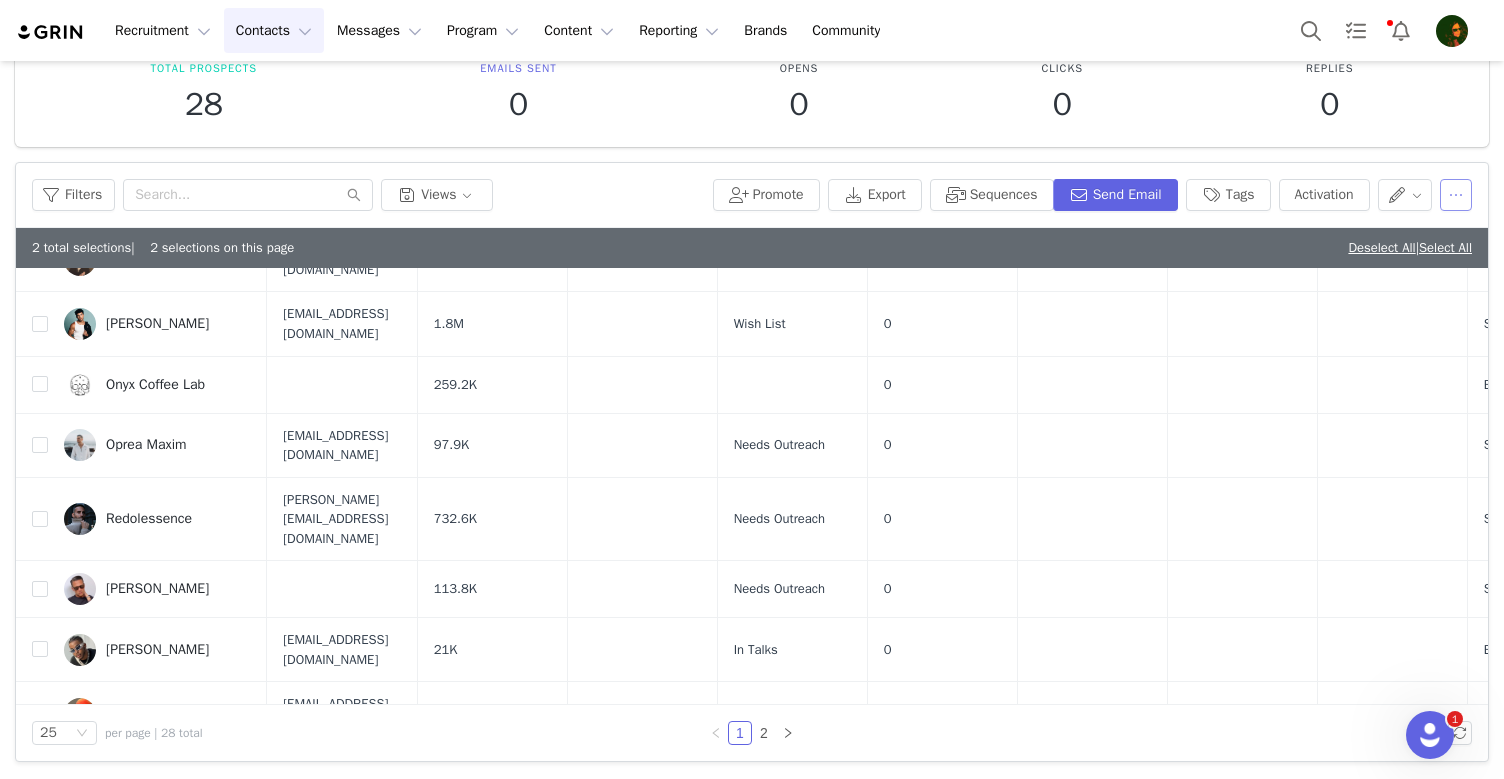 click at bounding box center (1456, 195) 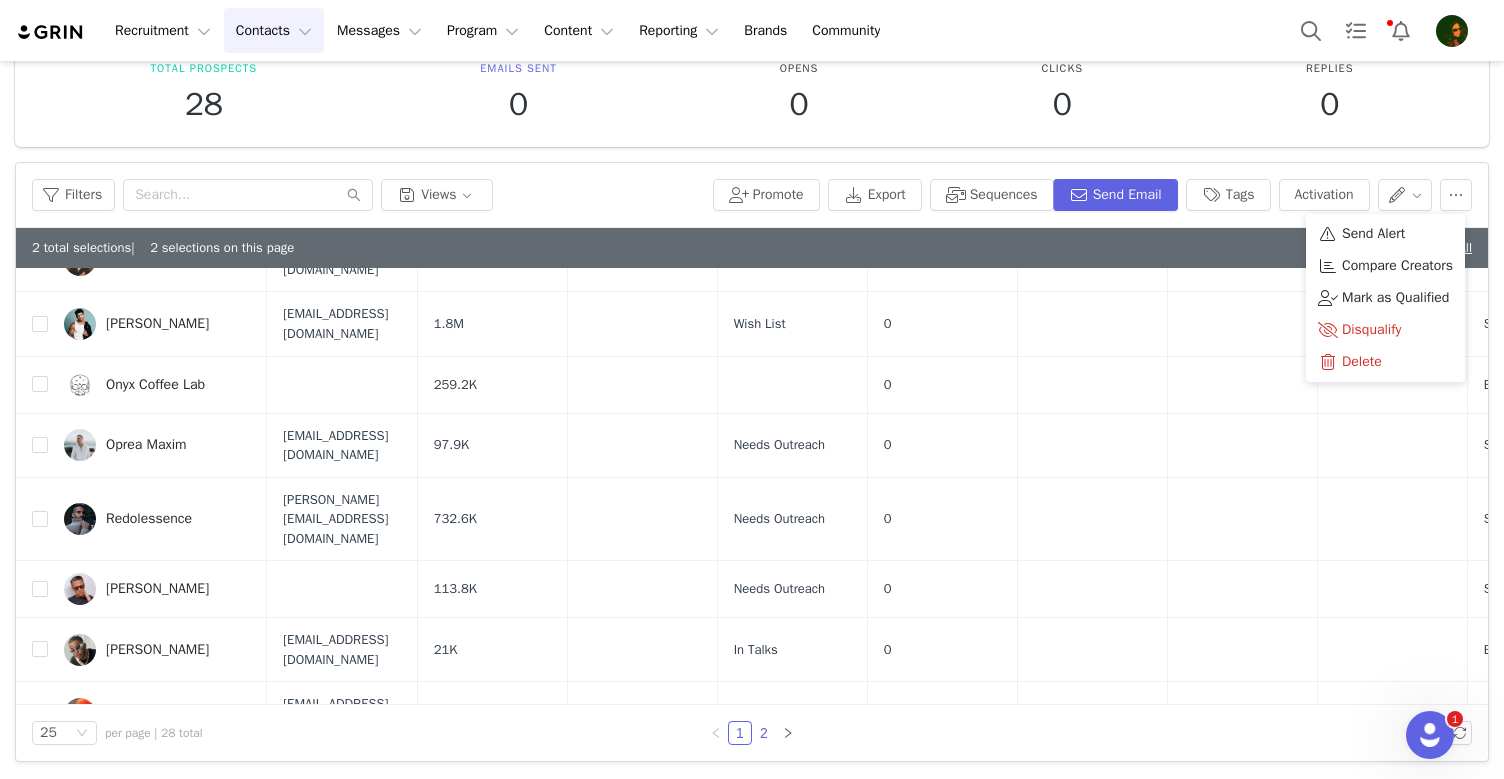 click on "2" at bounding box center [764, 733] 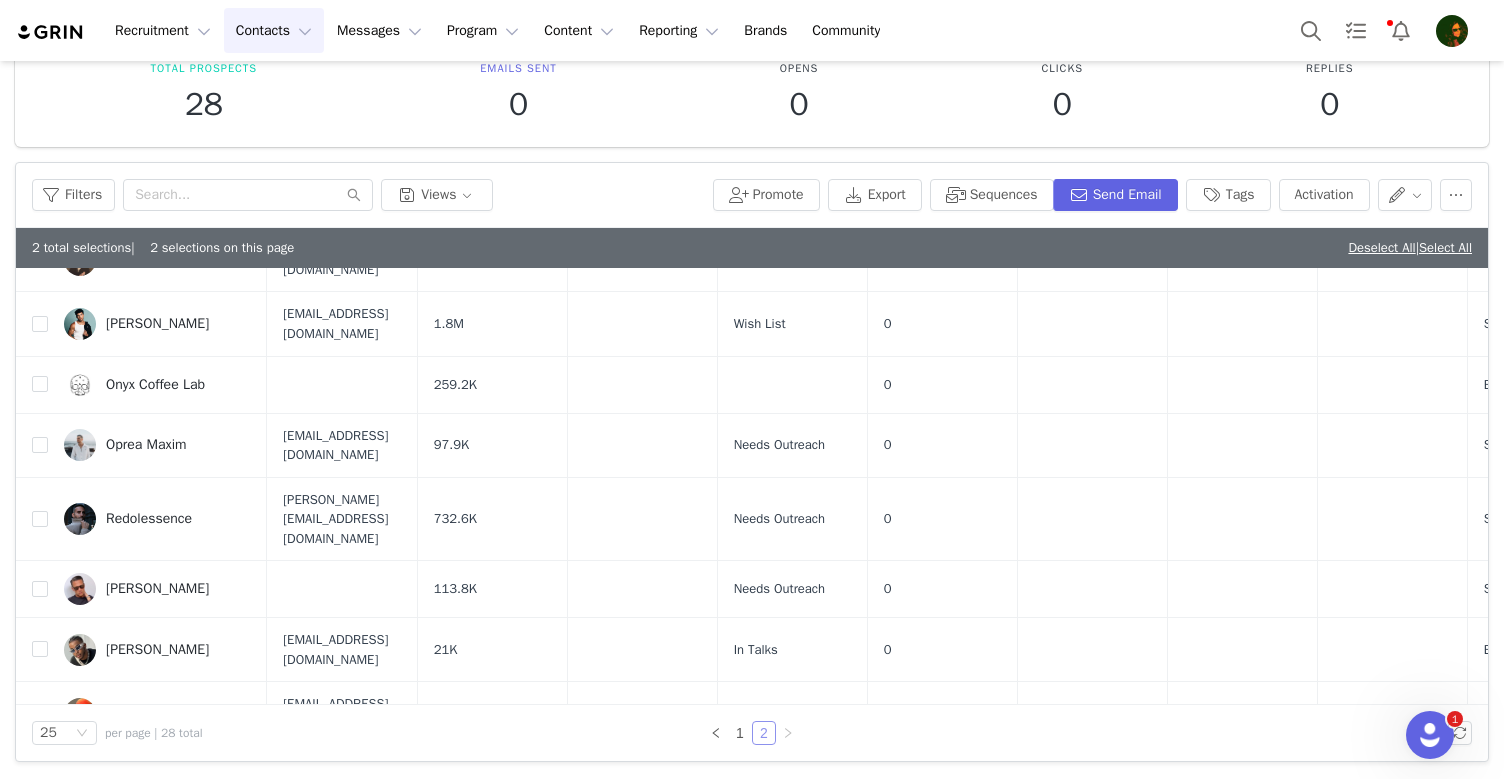 scroll, scrollTop: 0, scrollLeft: 0, axis: both 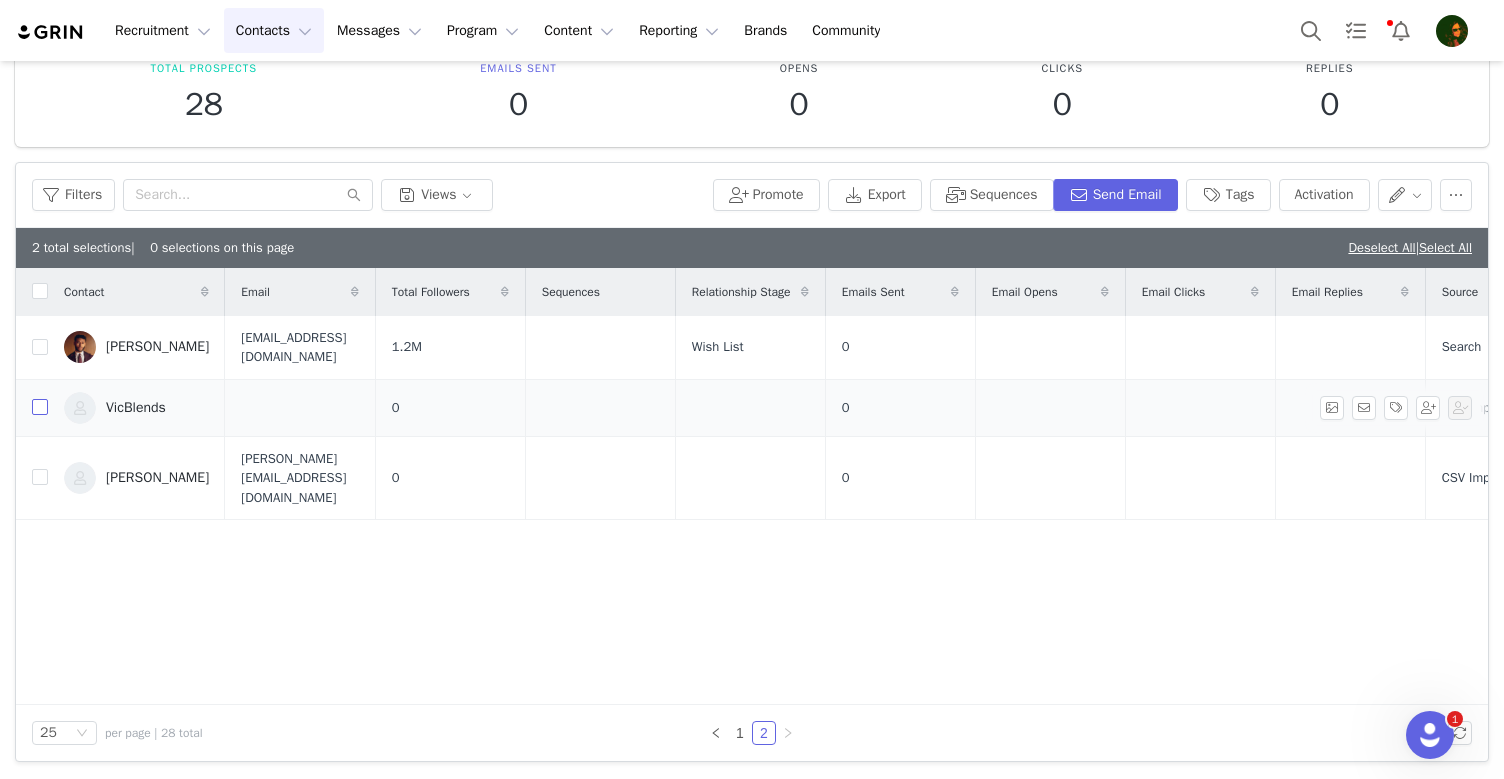 click at bounding box center [40, 407] 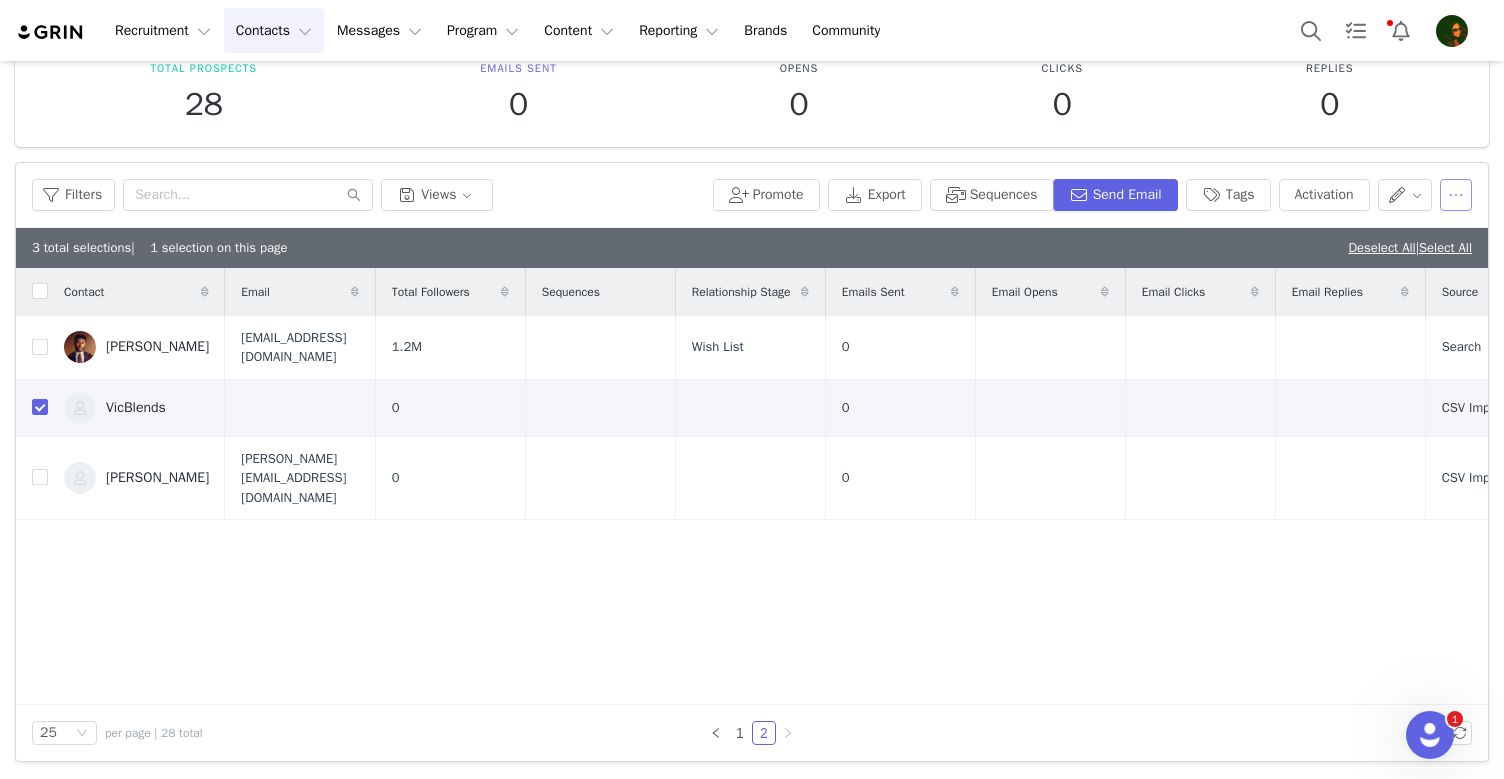 click at bounding box center (1456, 195) 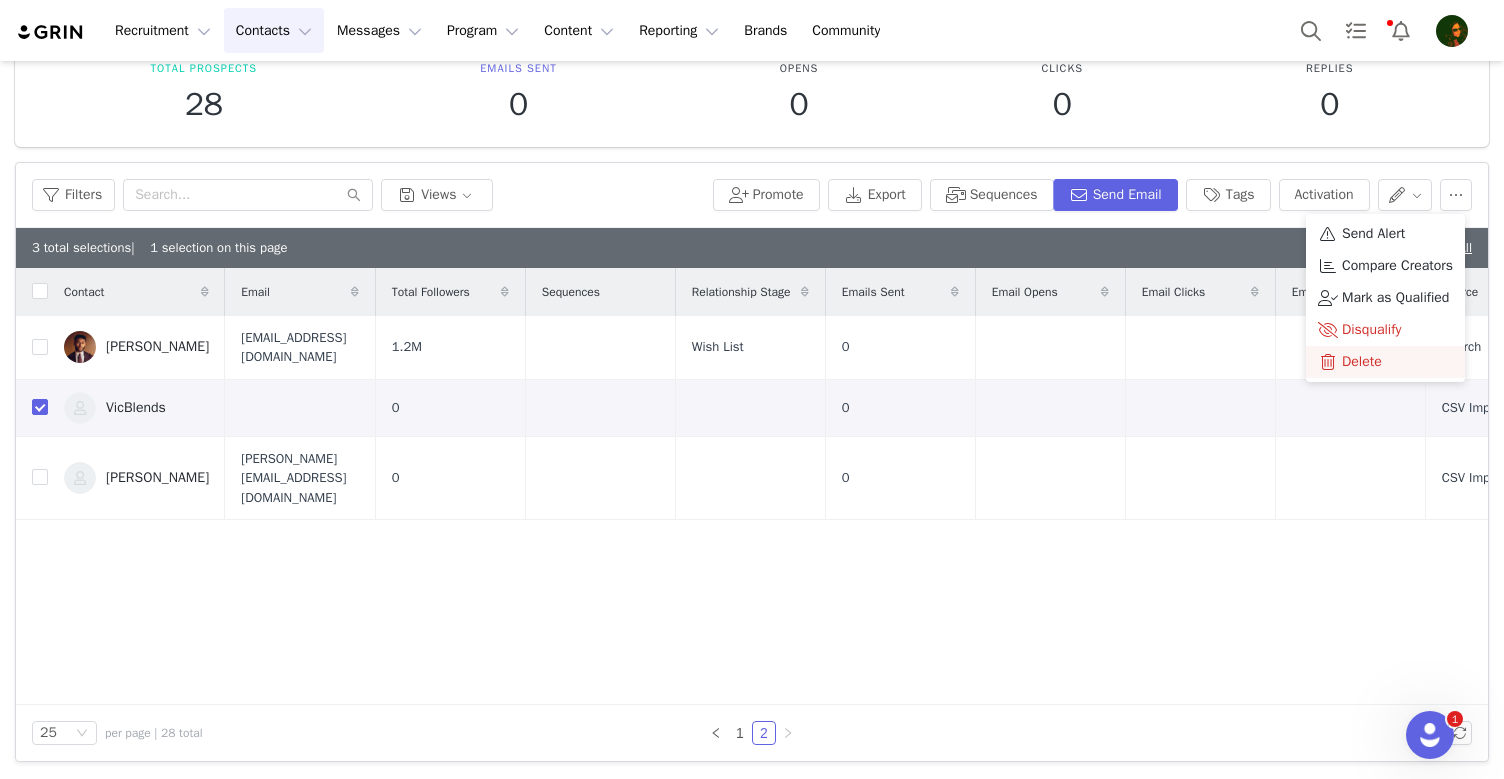 click on "Delete" at bounding box center (1385, 362) 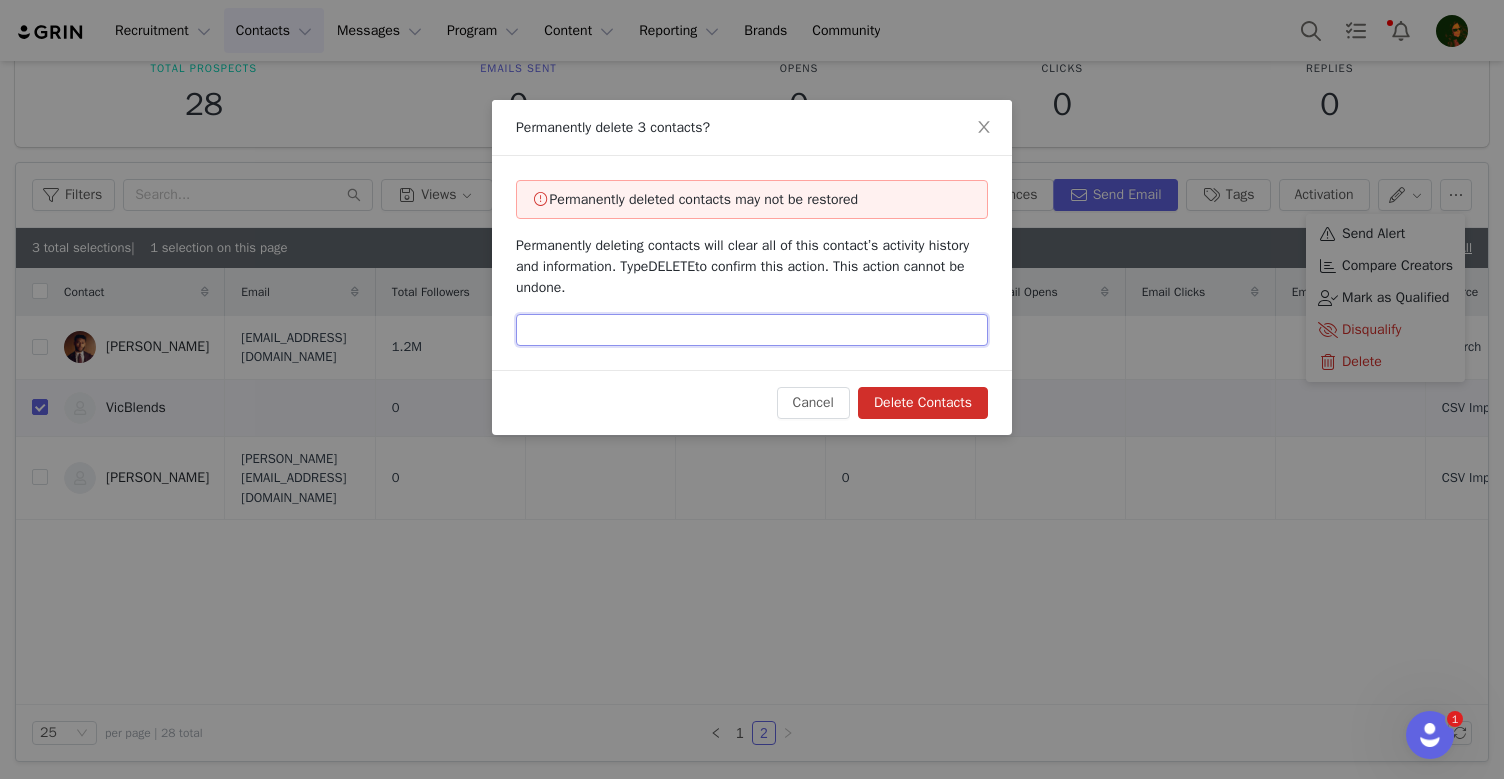 click at bounding box center [752, 330] 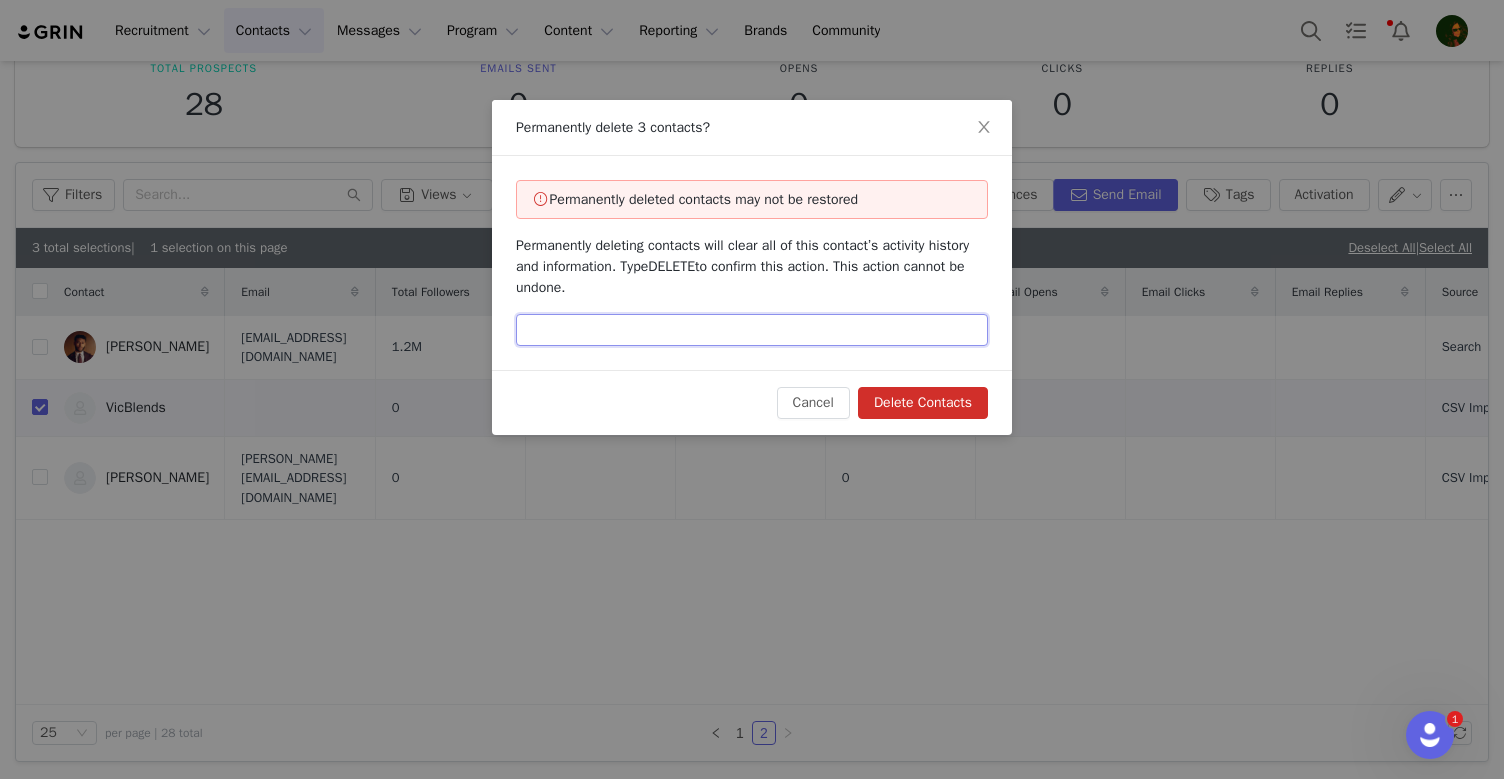 type on "E" 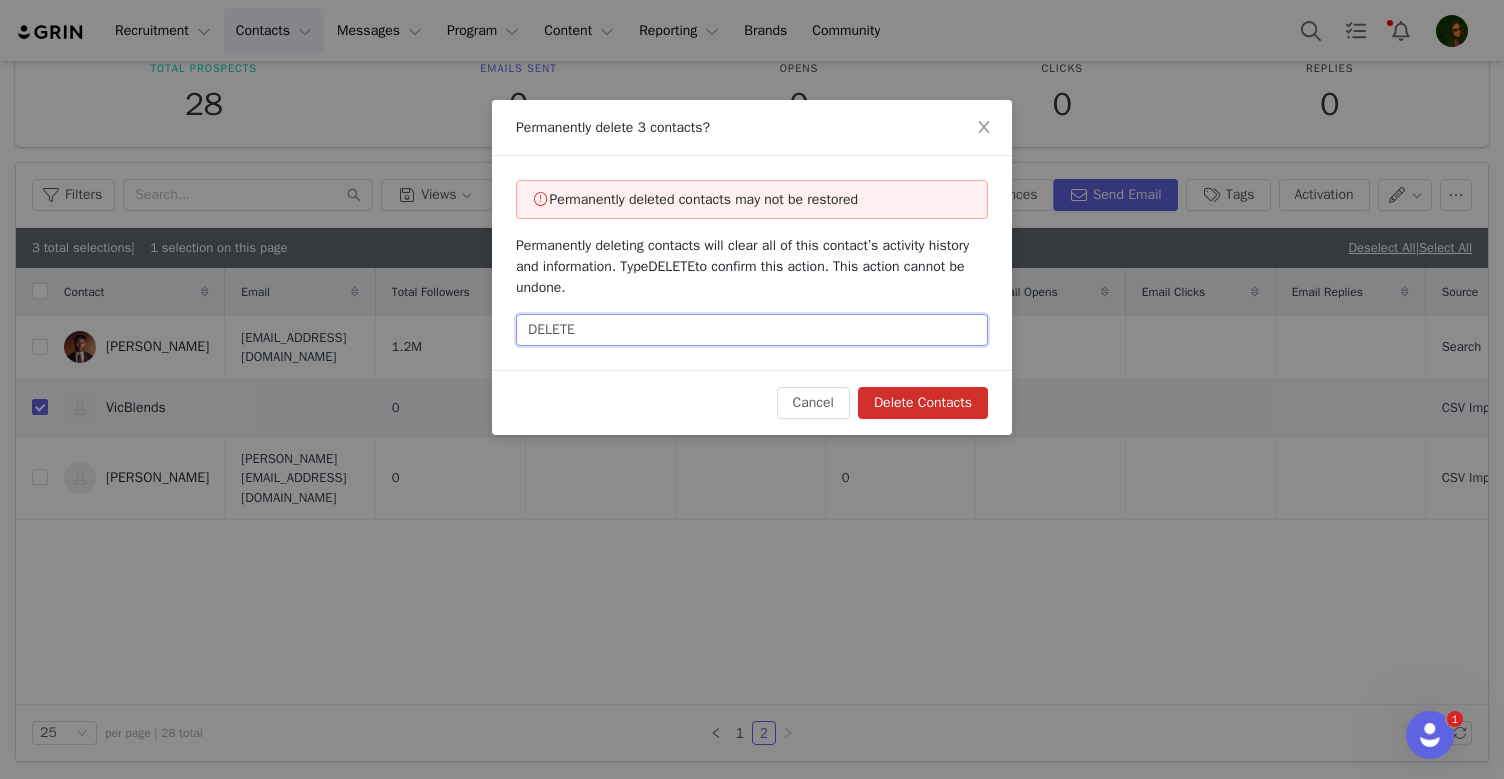 type on "DELETE" 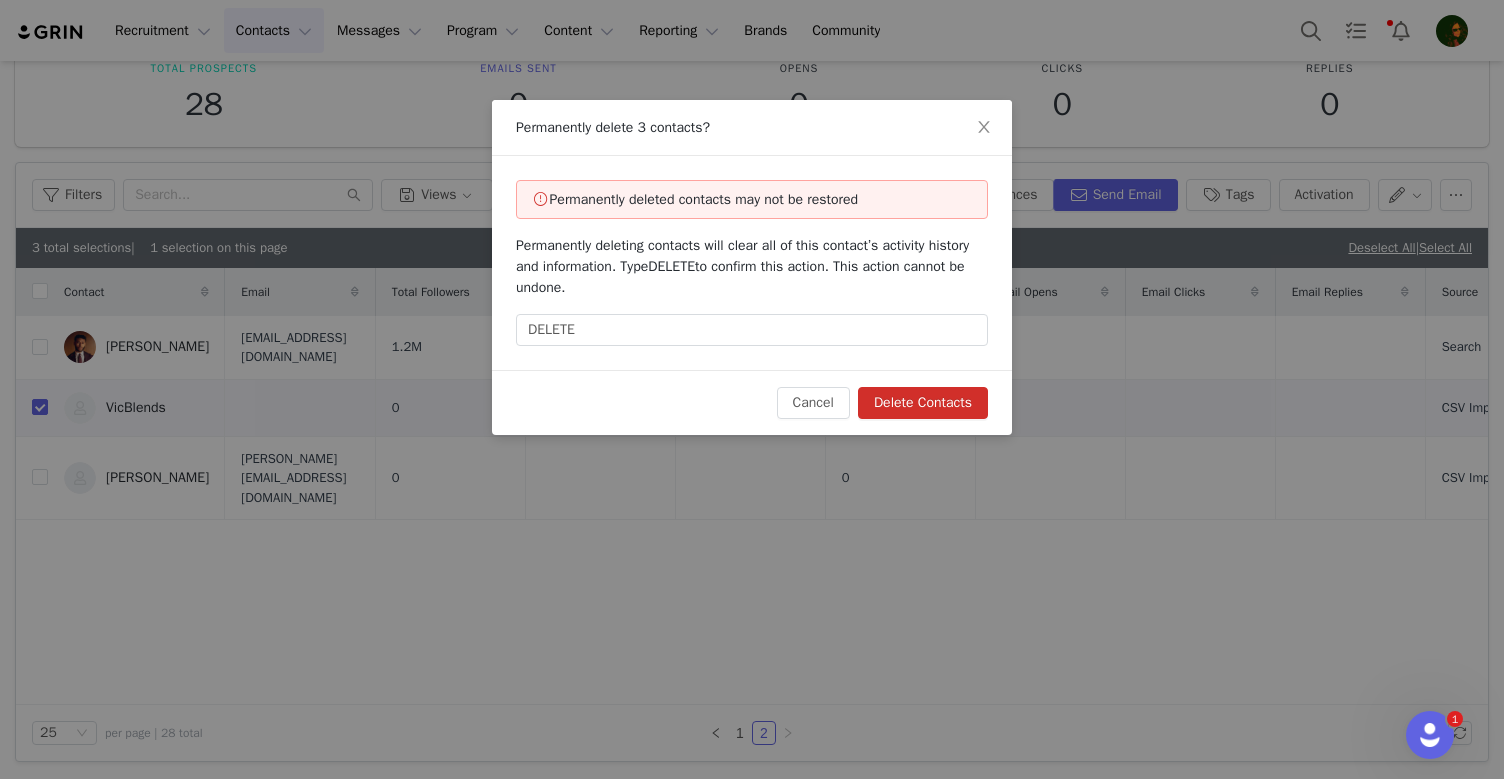 click on "Delete Contacts" at bounding box center [923, 403] 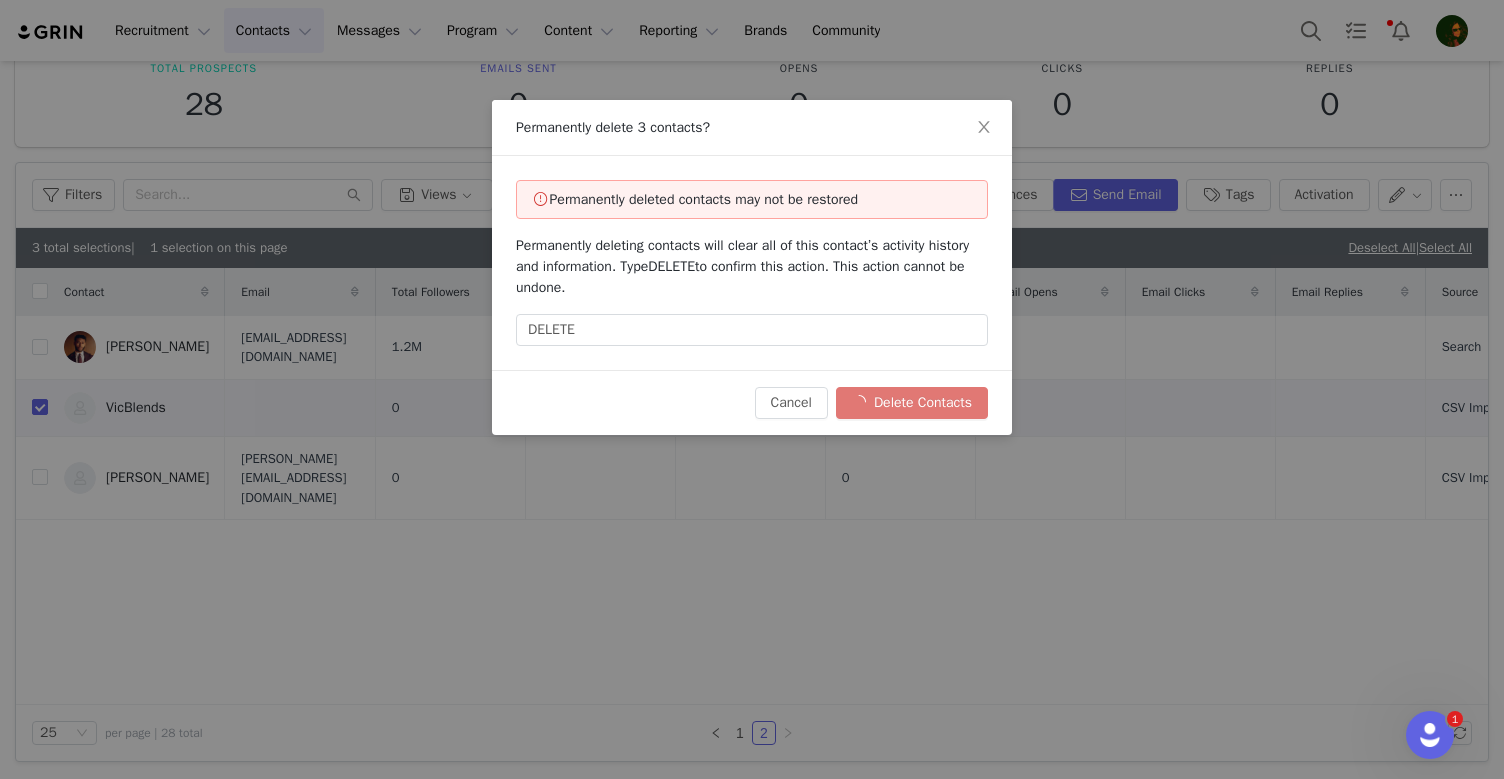 checkbox on "false" 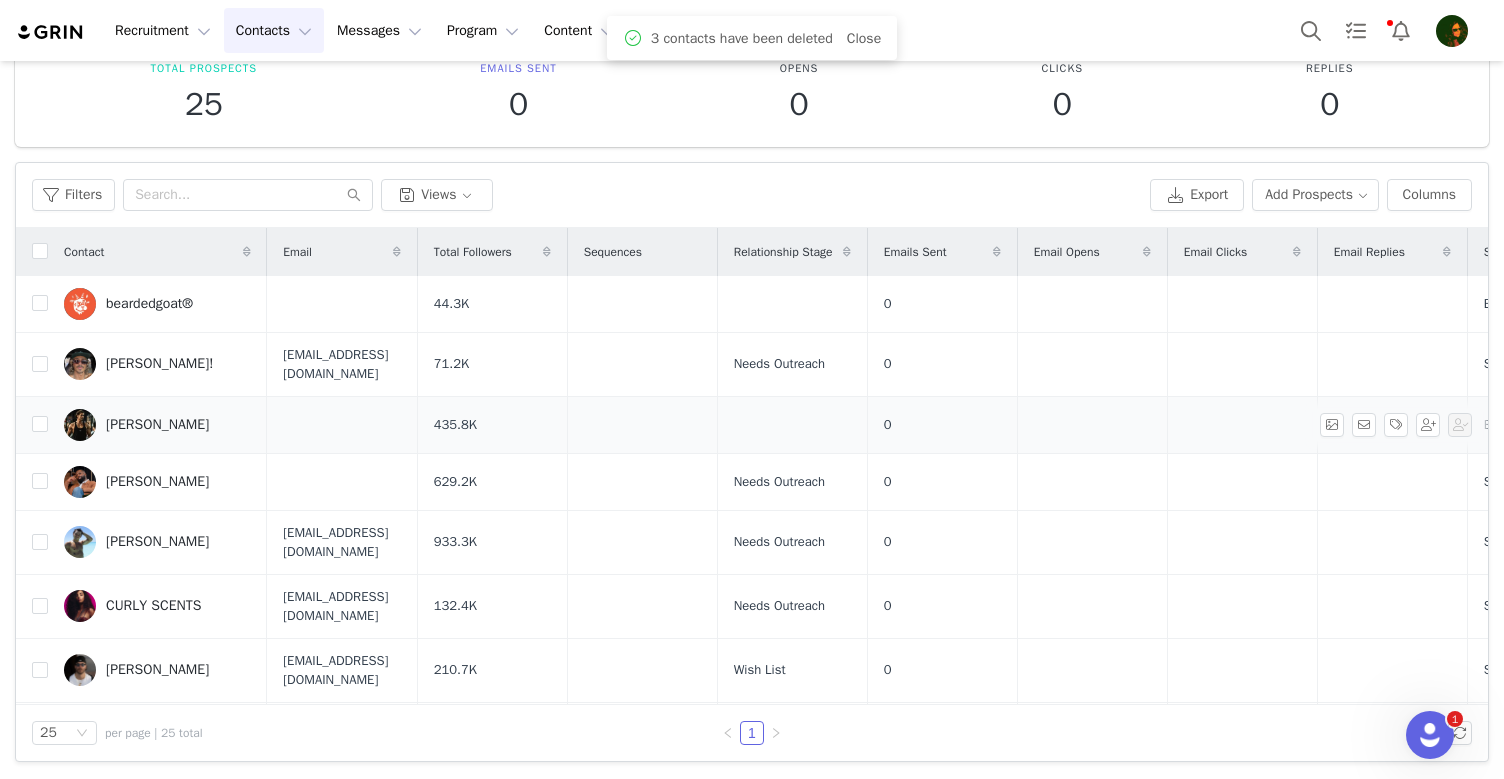 scroll, scrollTop: 0, scrollLeft: 0, axis: both 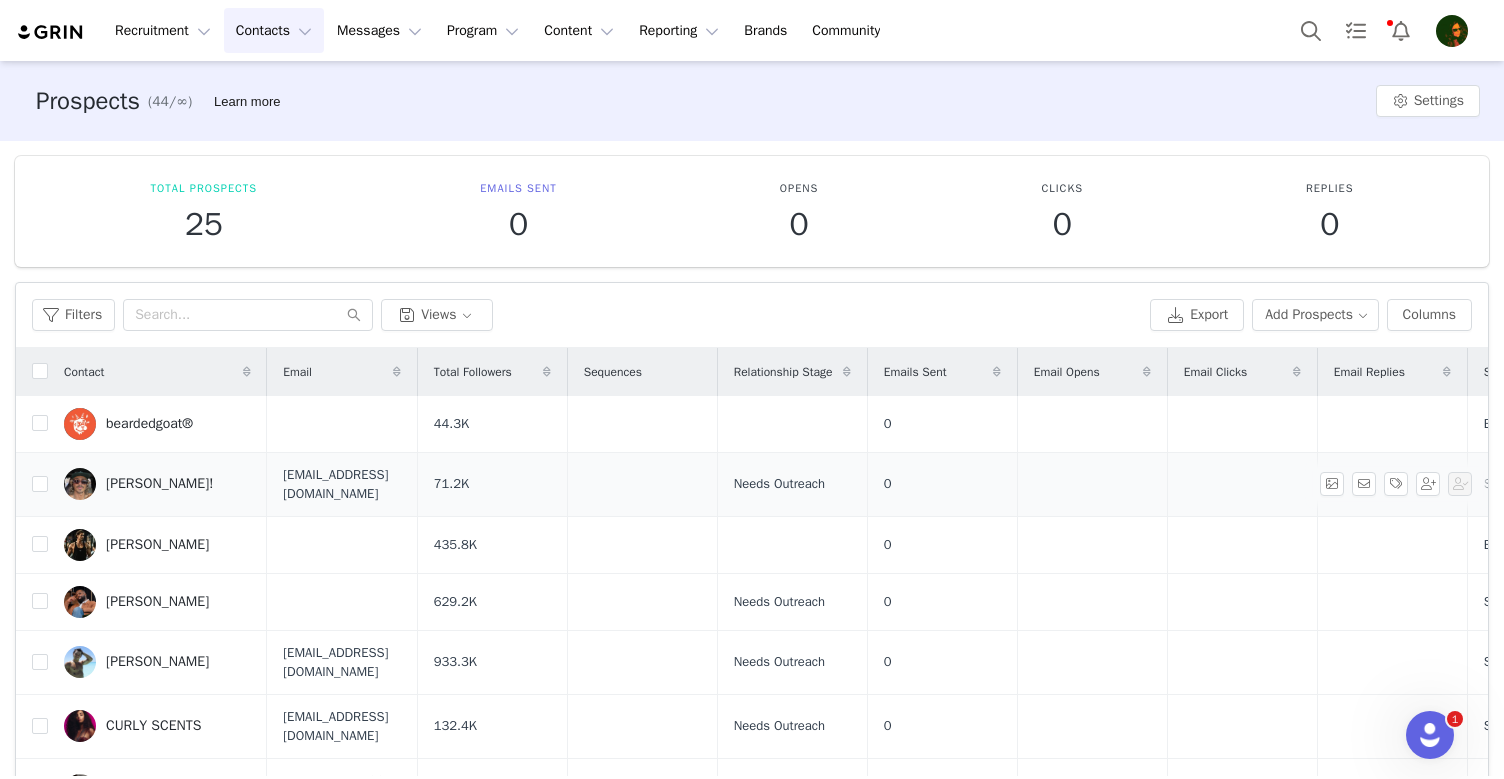 click on "[PERSON_NAME]!" at bounding box center [157, 484] 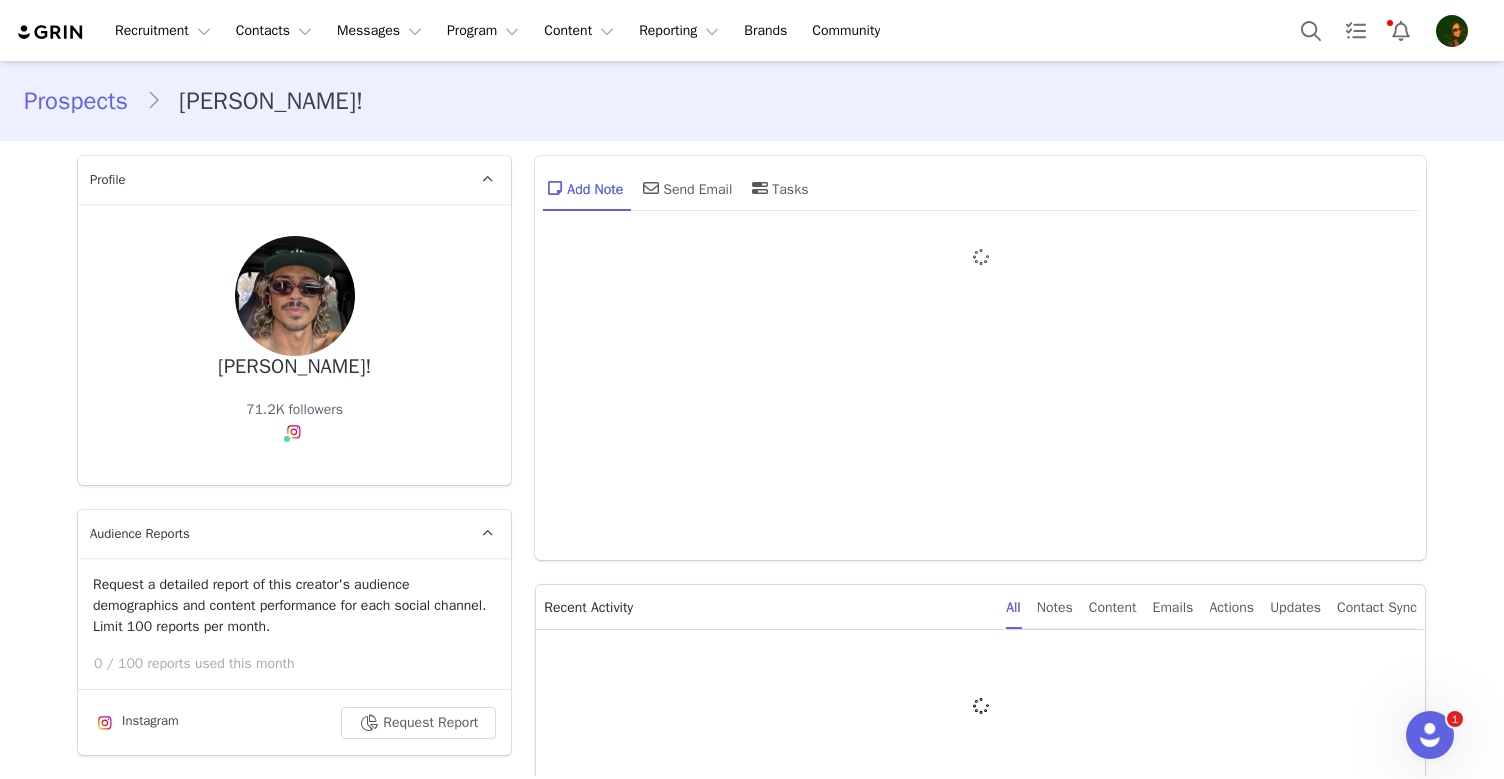 type on "+1 ([GEOGRAPHIC_DATA])" 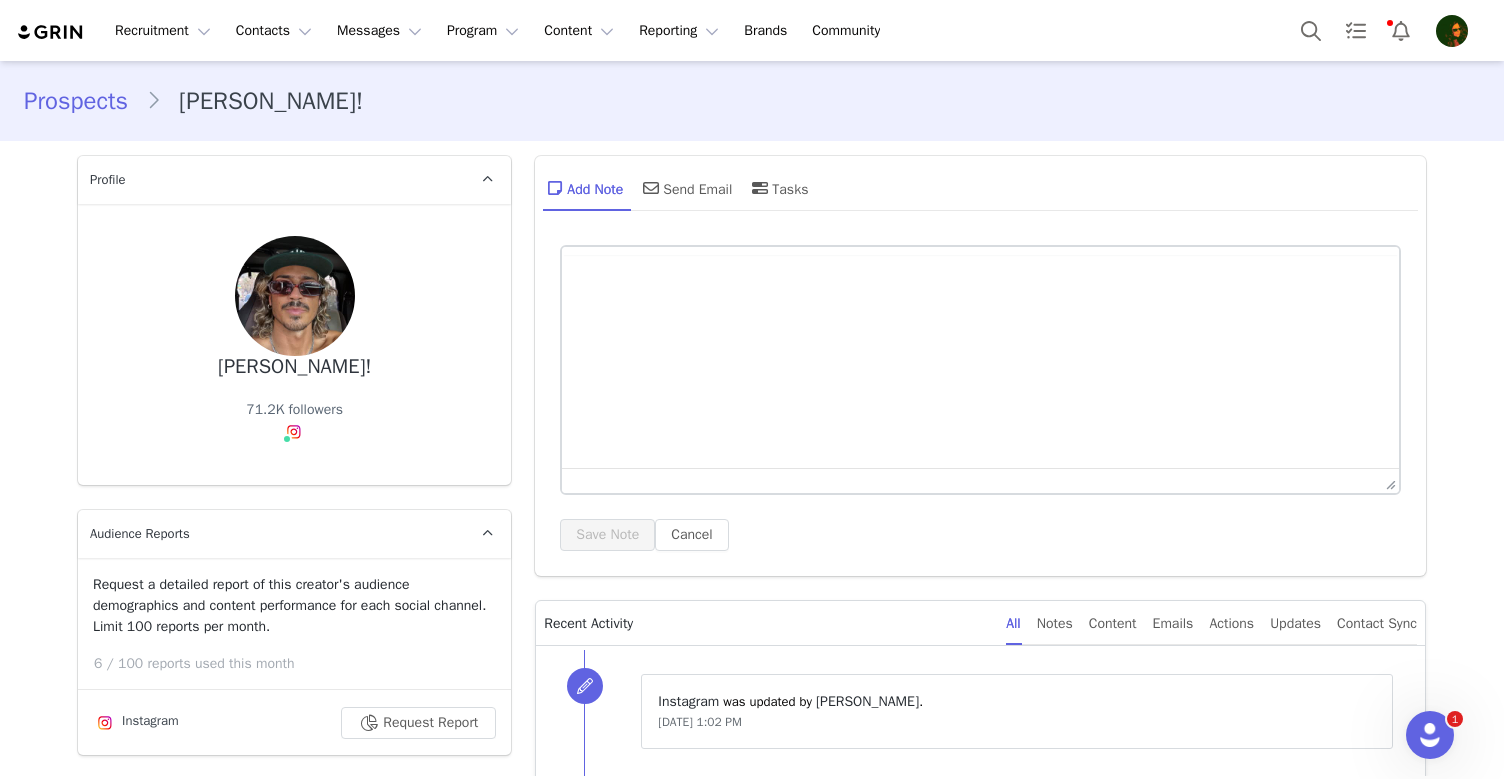 scroll, scrollTop: 0, scrollLeft: 0, axis: both 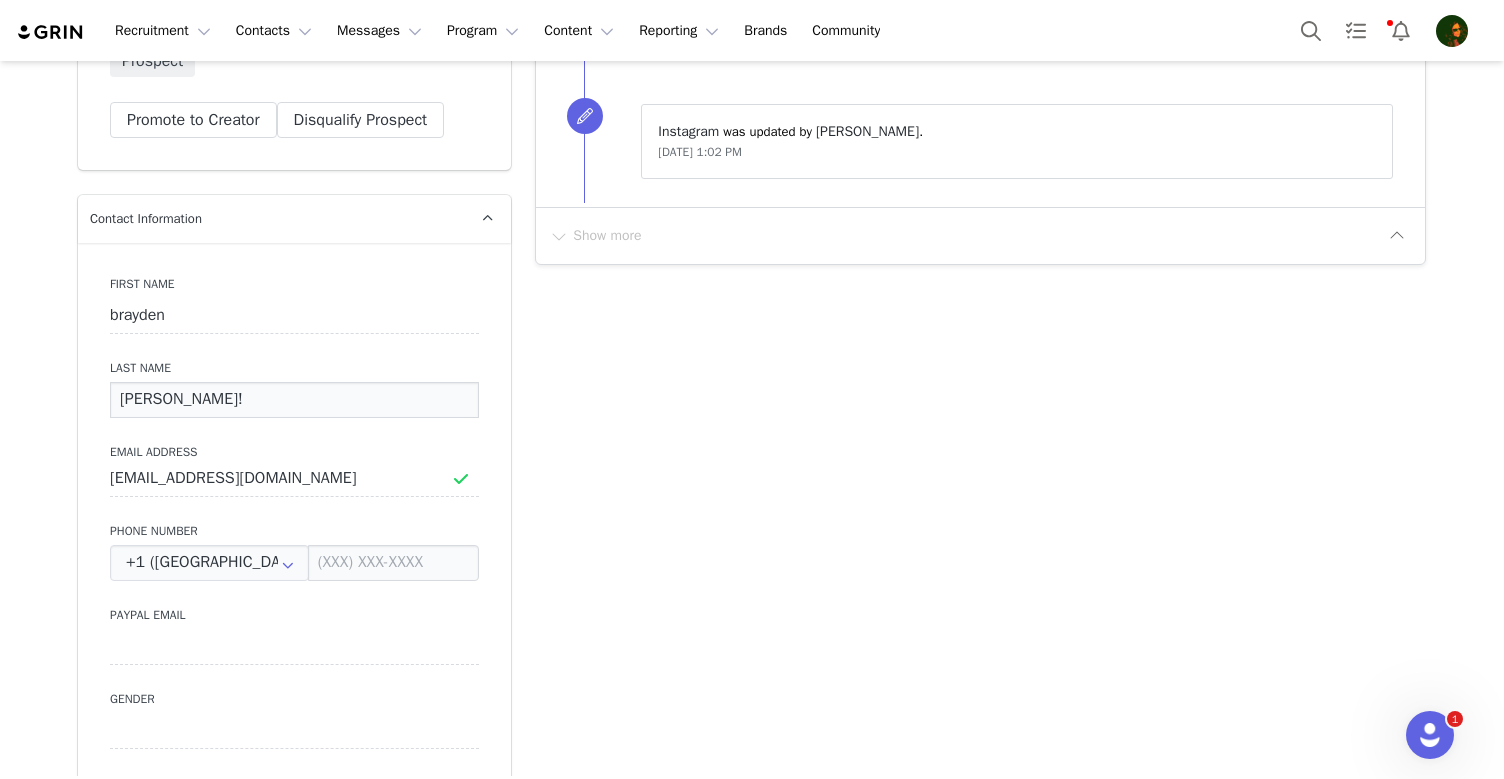 click on "[PERSON_NAME]!" at bounding box center [294, 400] 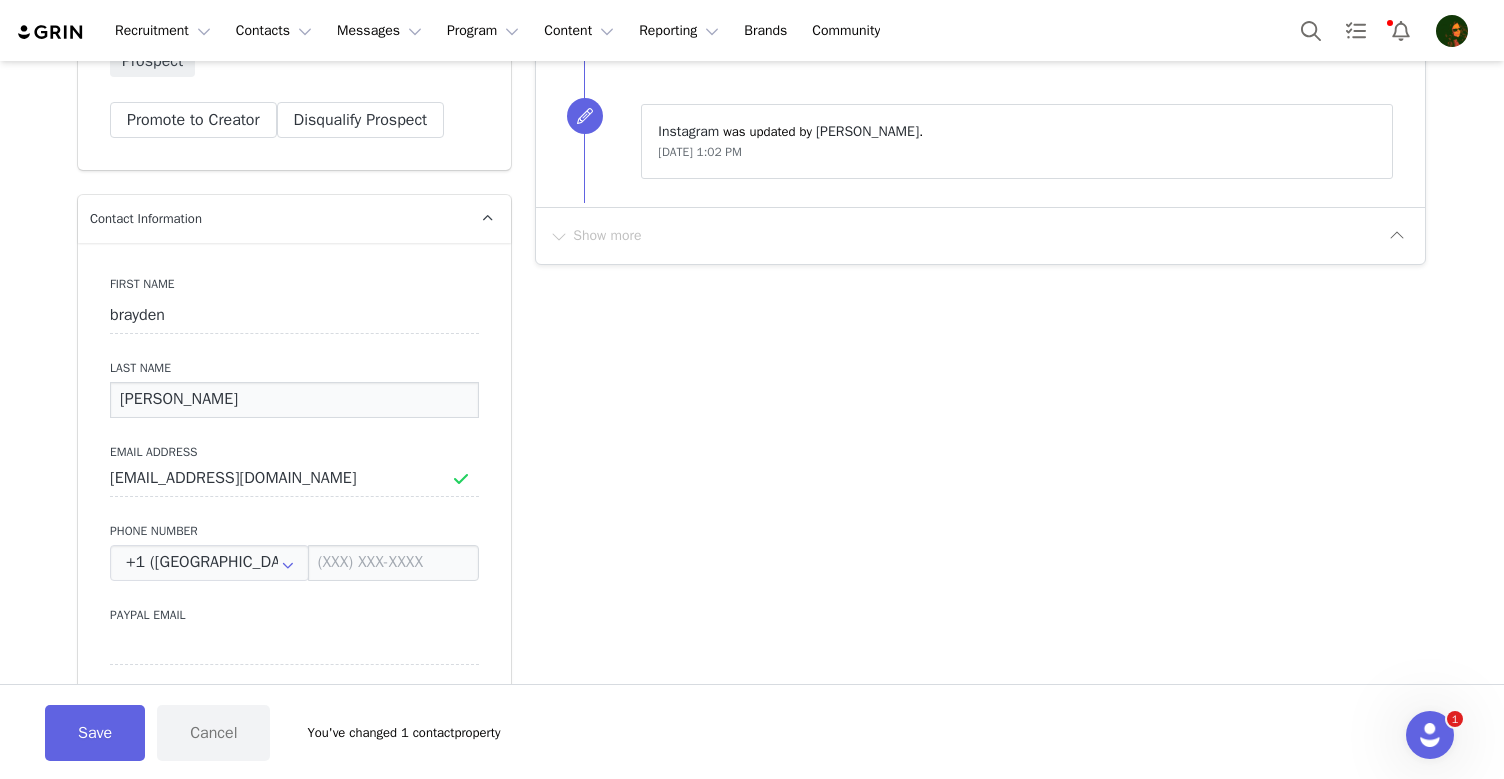 click on "[PERSON_NAME]" at bounding box center (294, 400) 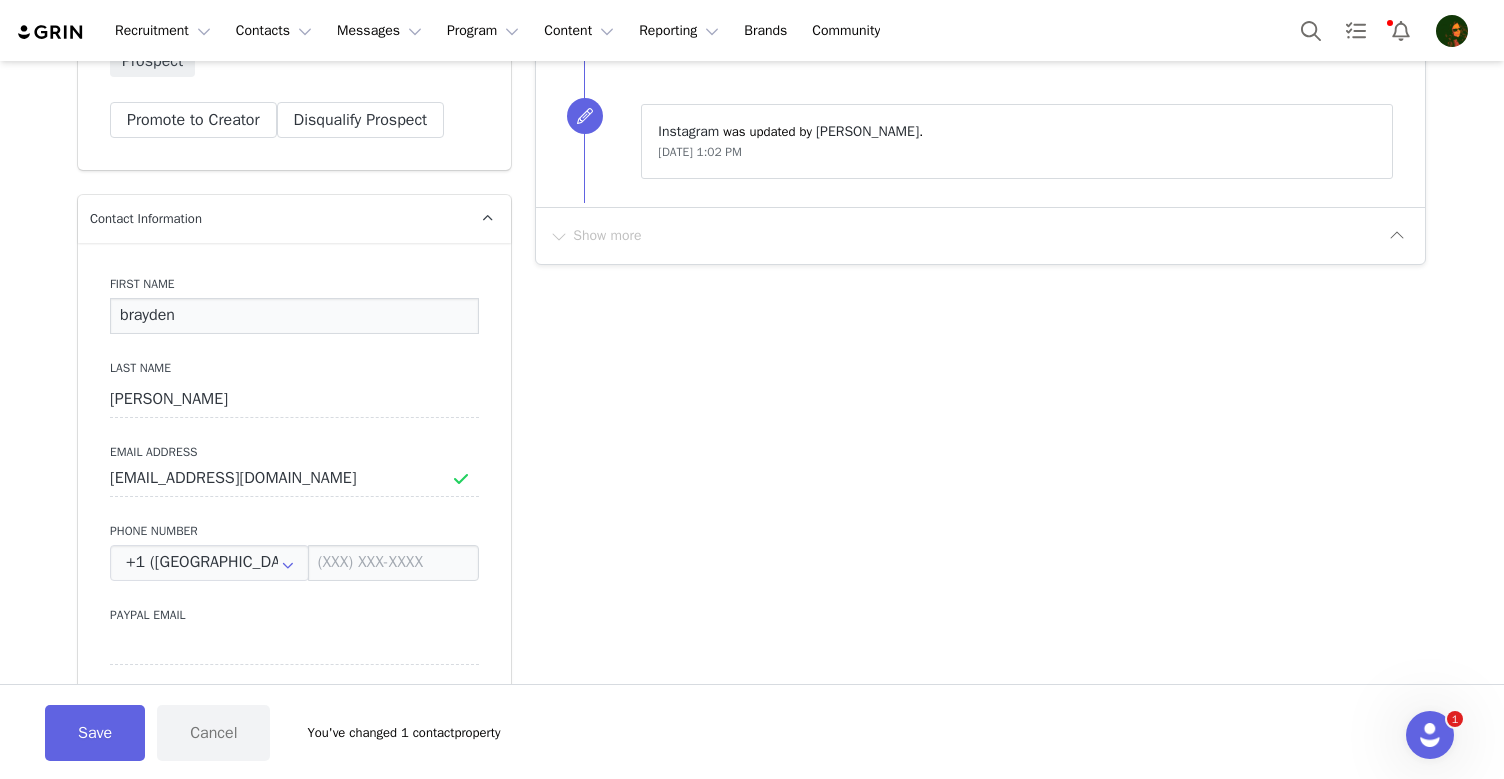 drag, startPoint x: 112, startPoint y: 312, endPoint x: 127, endPoint y: 317, distance: 15.811388 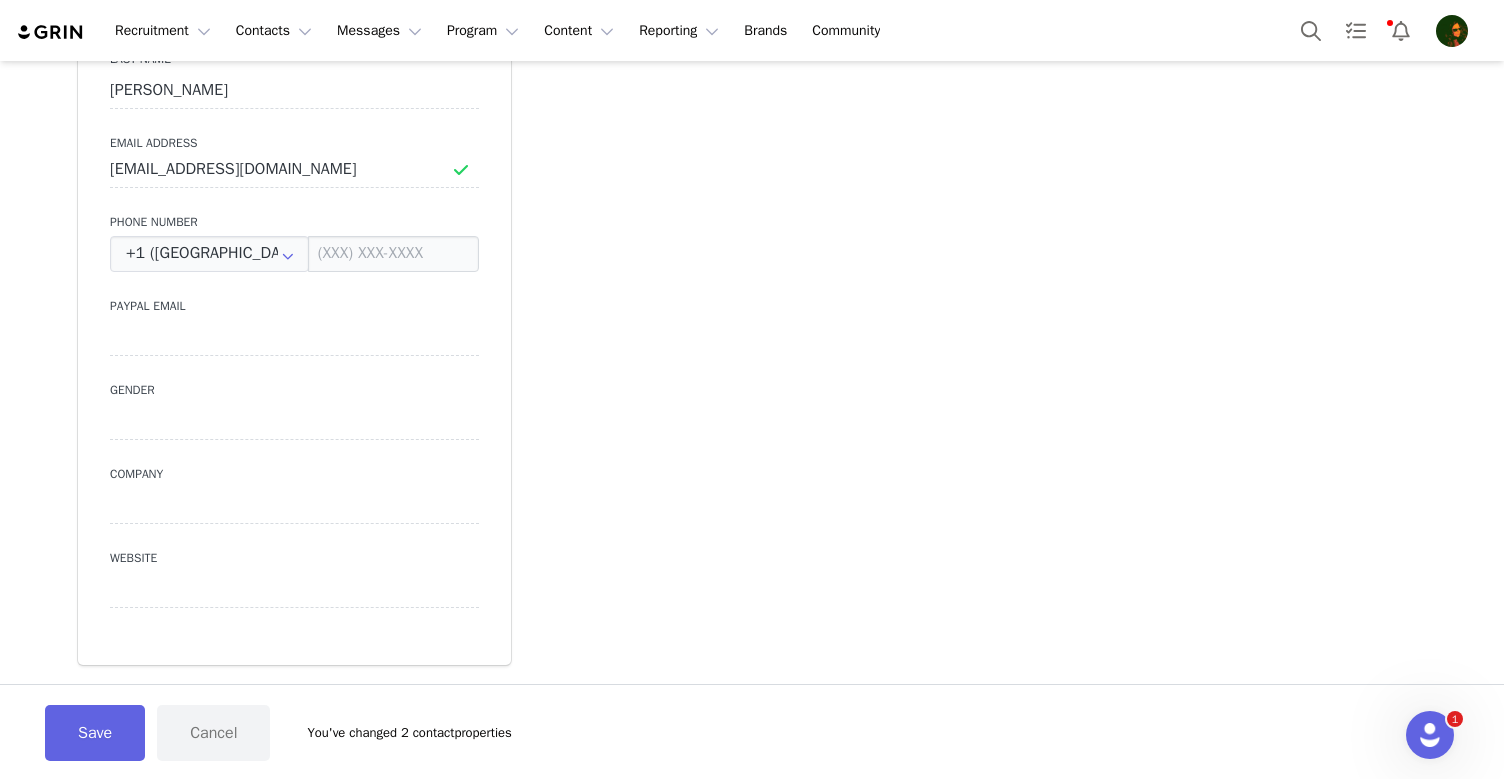 scroll, scrollTop: 1128, scrollLeft: 0, axis: vertical 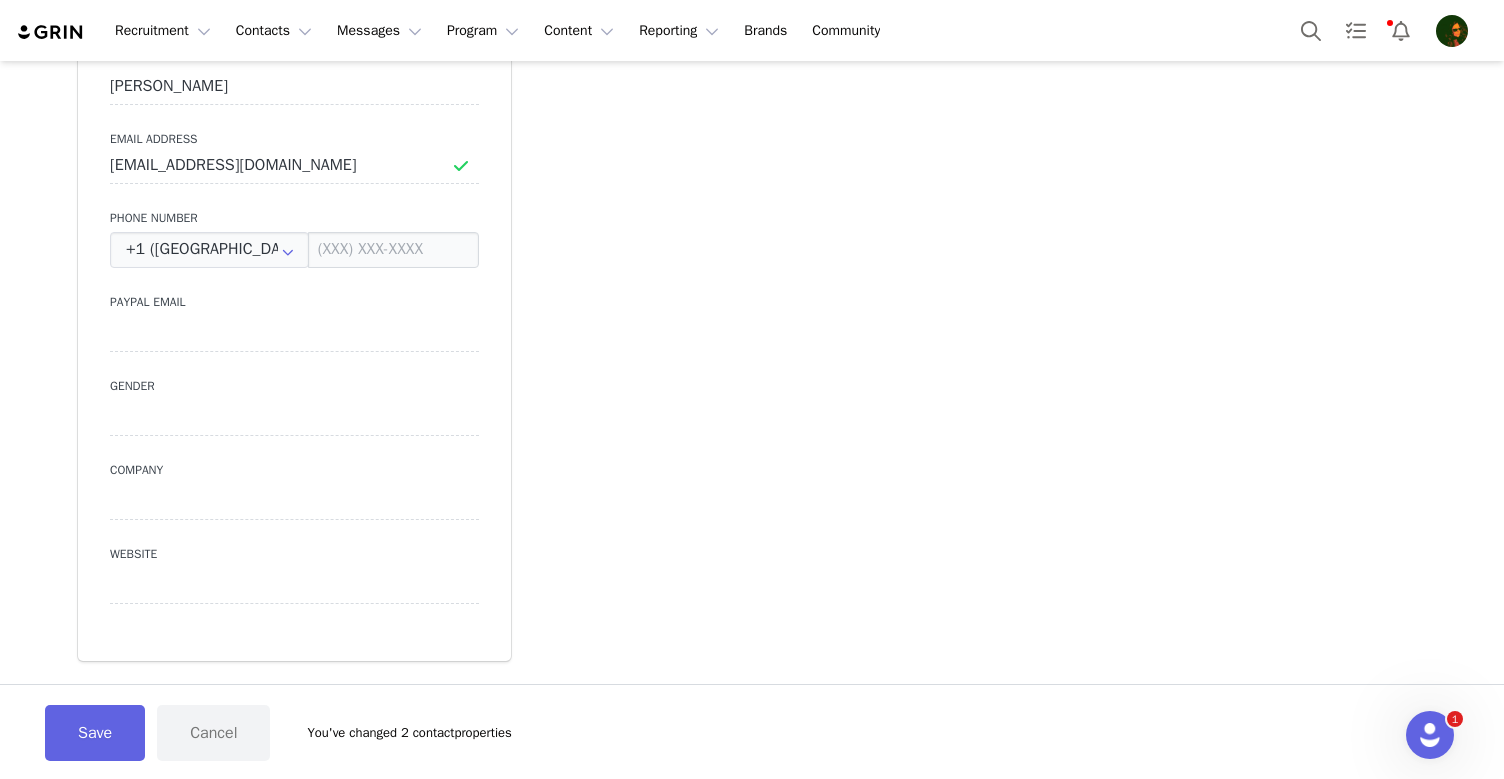 type on "Brayden" 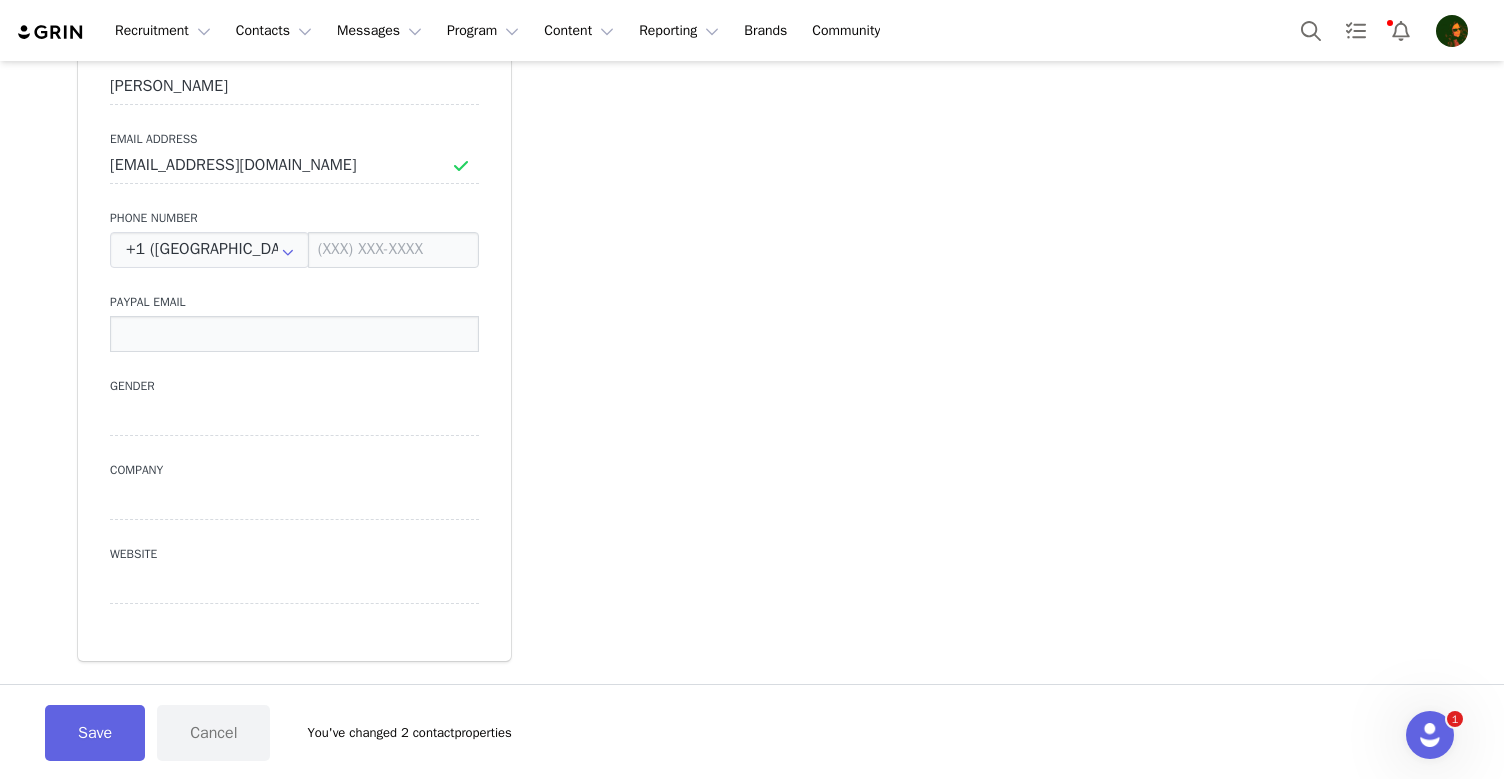 click at bounding box center (294, 334) 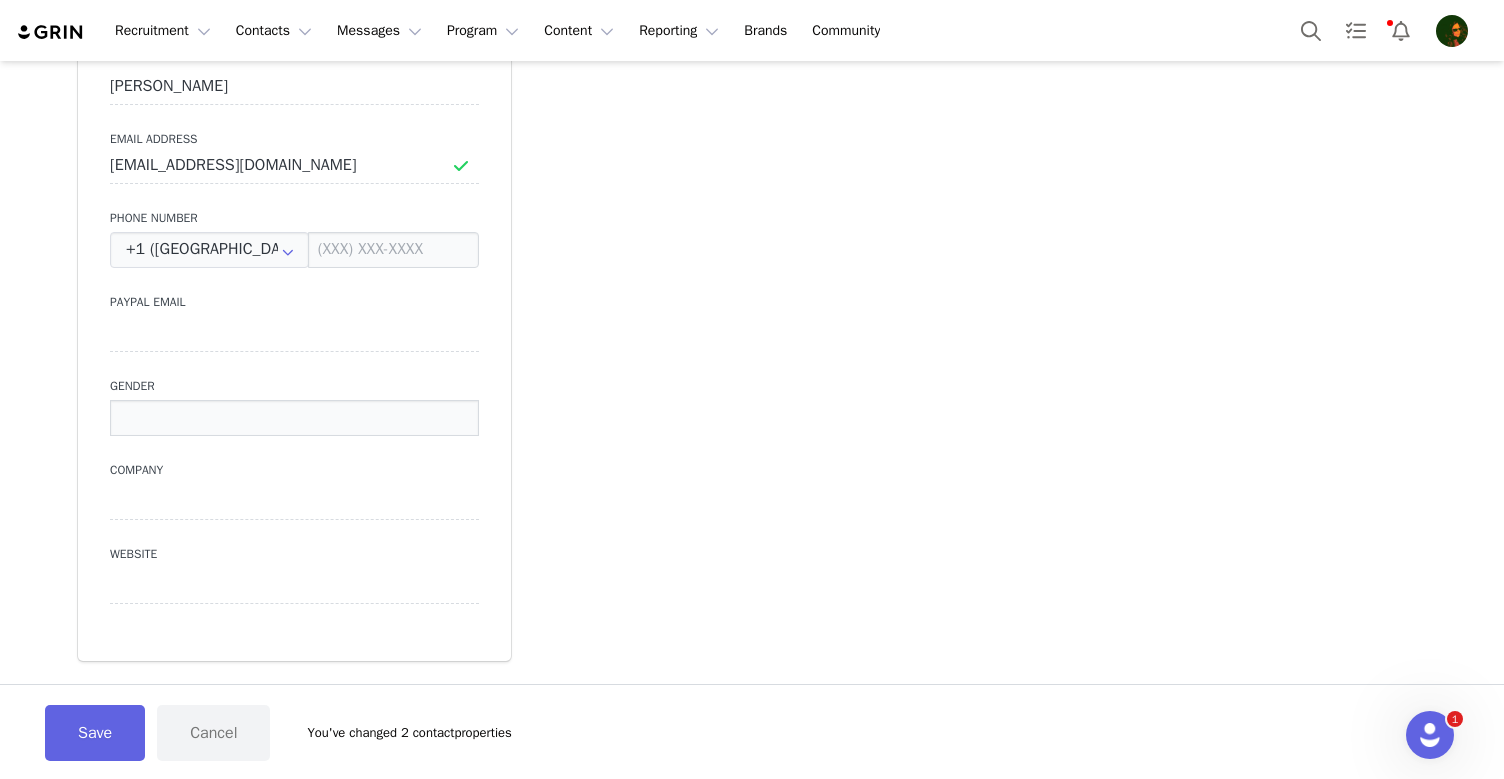 click at bounding box center (294, 418) 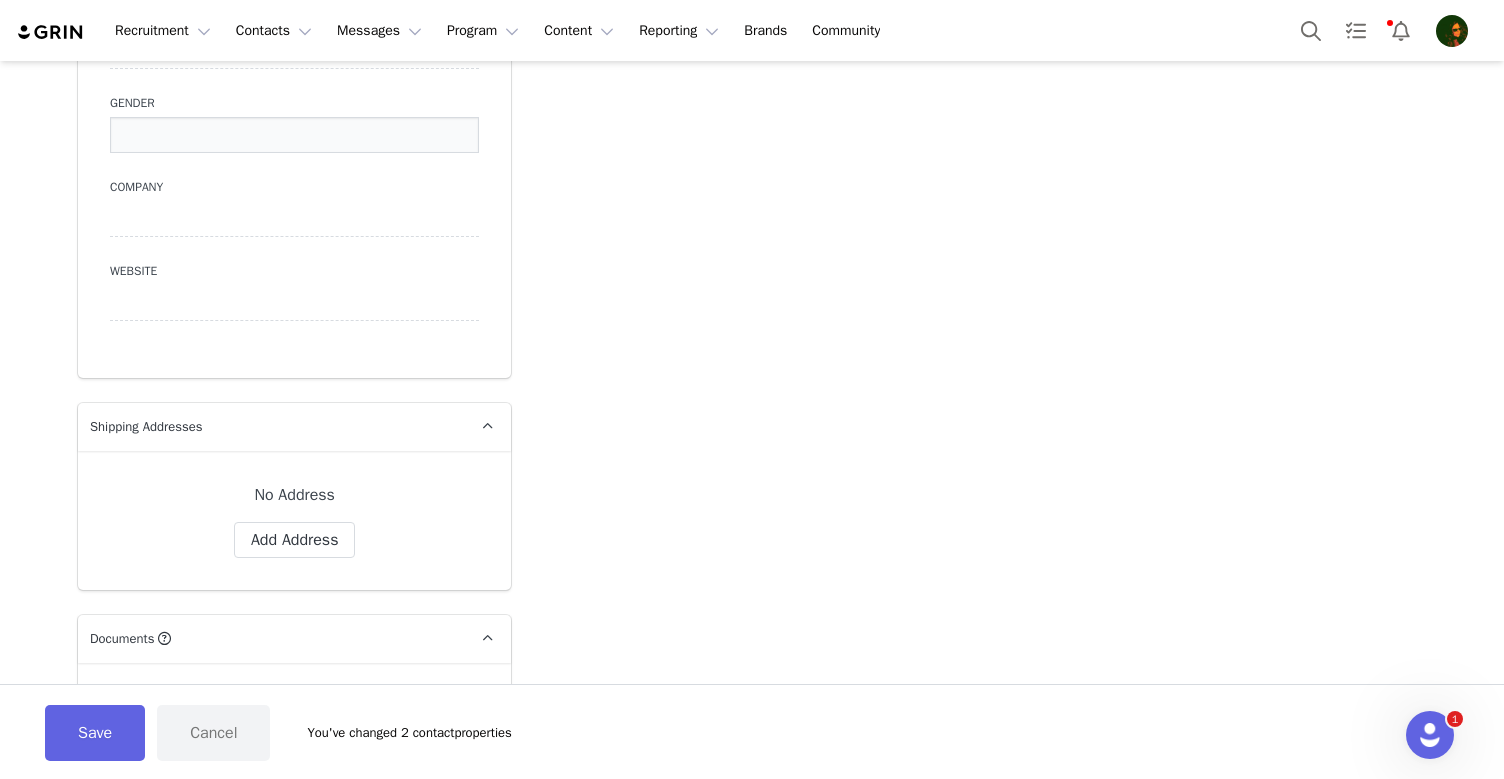 scroll, scrollTop: 1425, scrollLeft: 0, axis: vertical 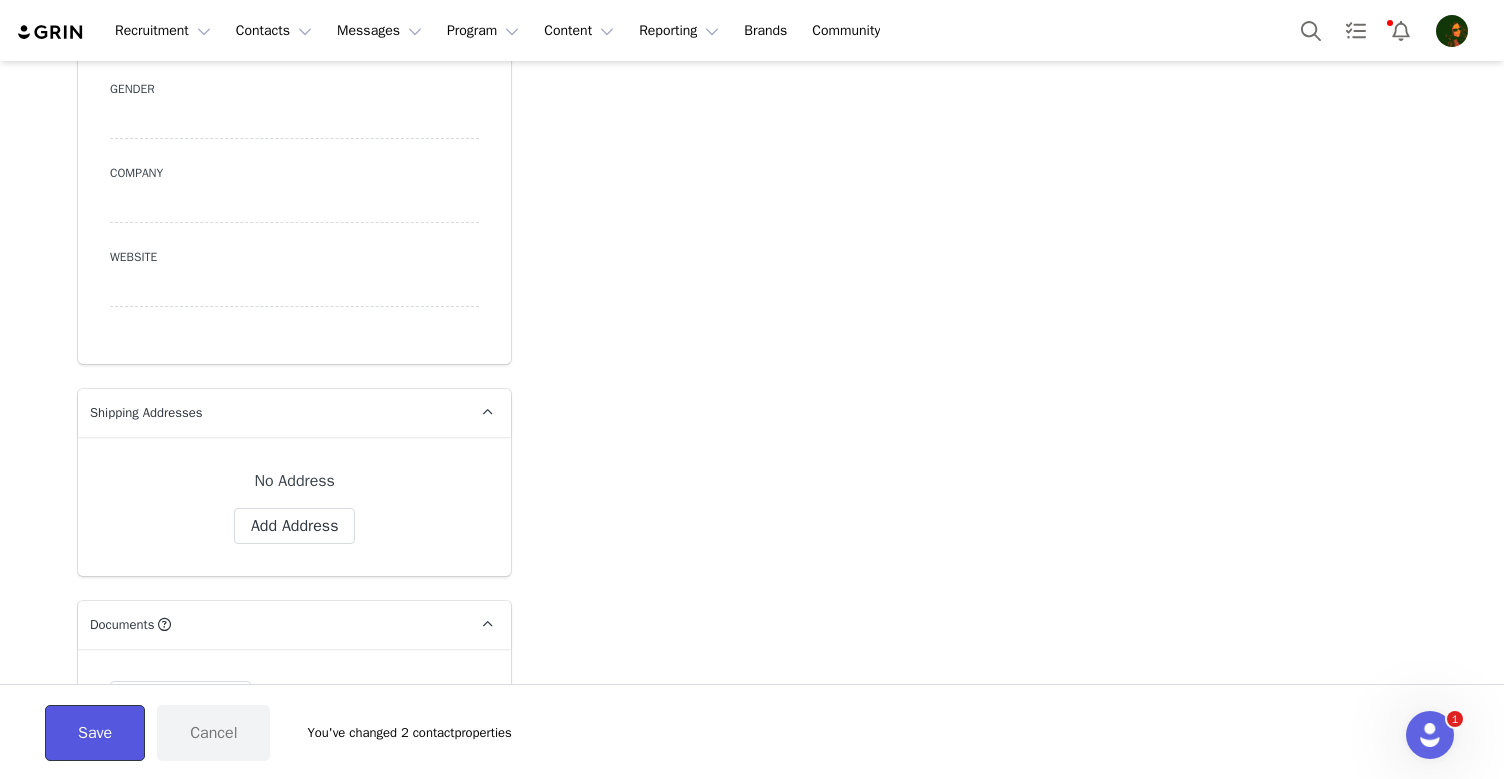 click on "Save" at bounding box center (95, 733) 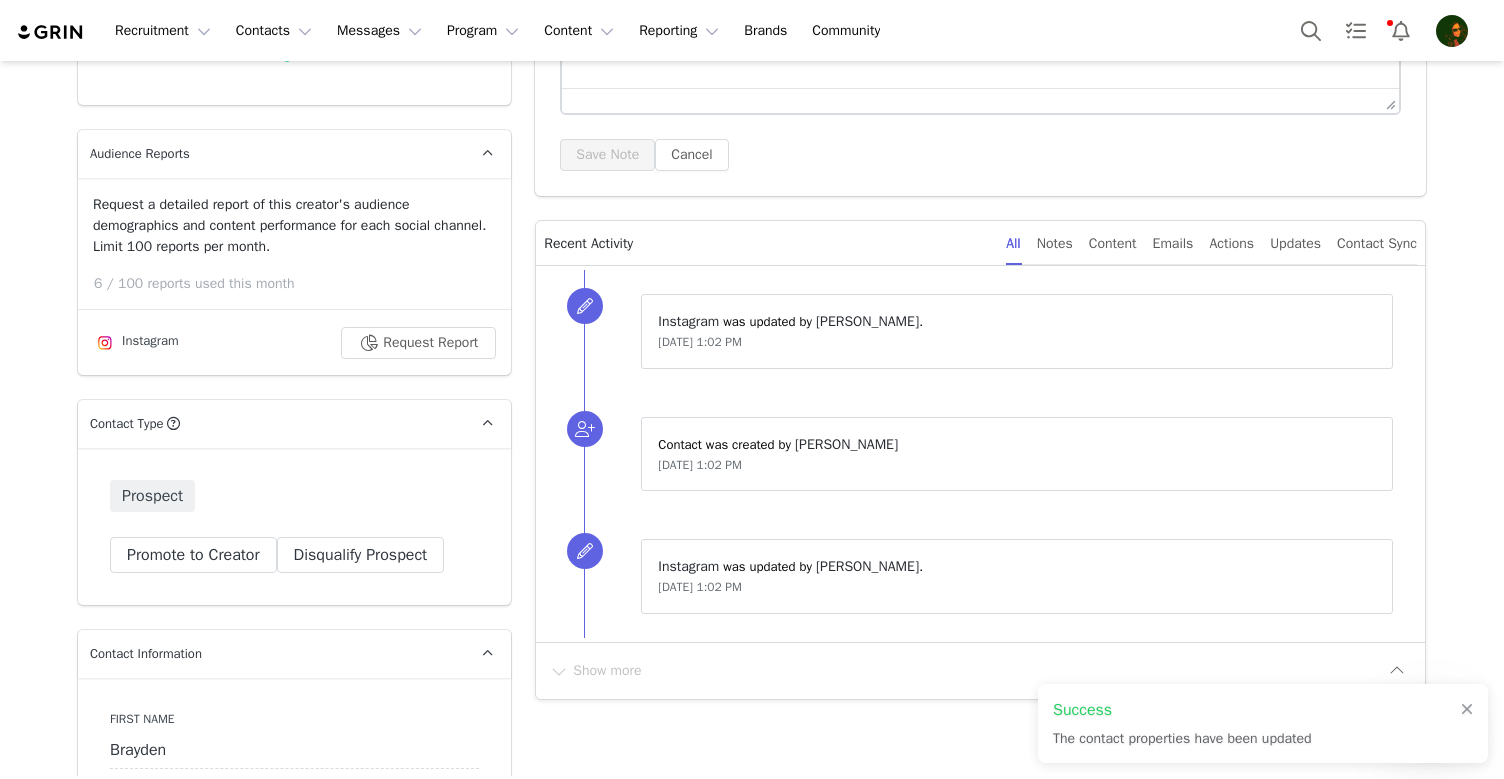 scroll, scrollTop: 0, scrollLeft: 0, axis: both 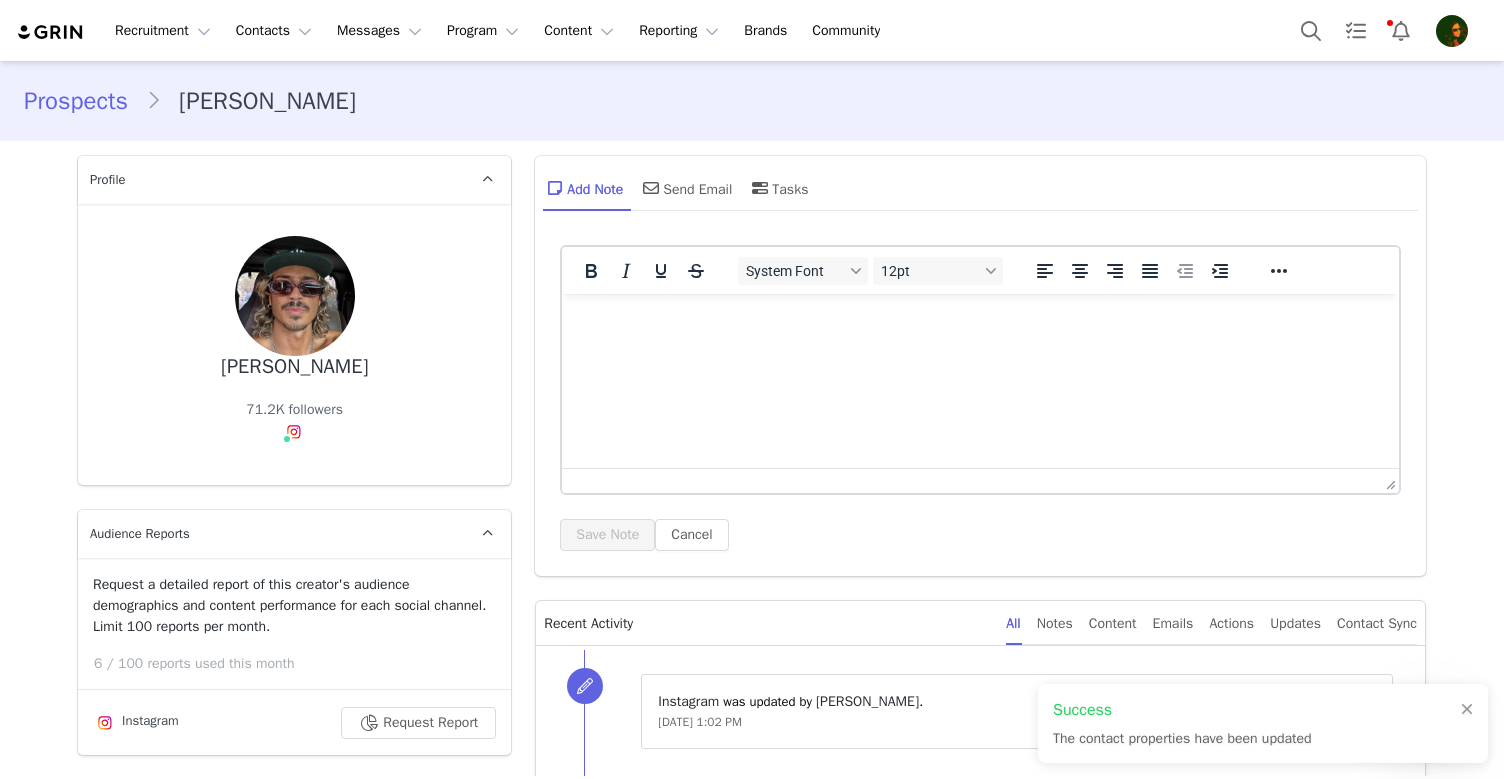 click on "Prospects" at bounding box center (85, 101) 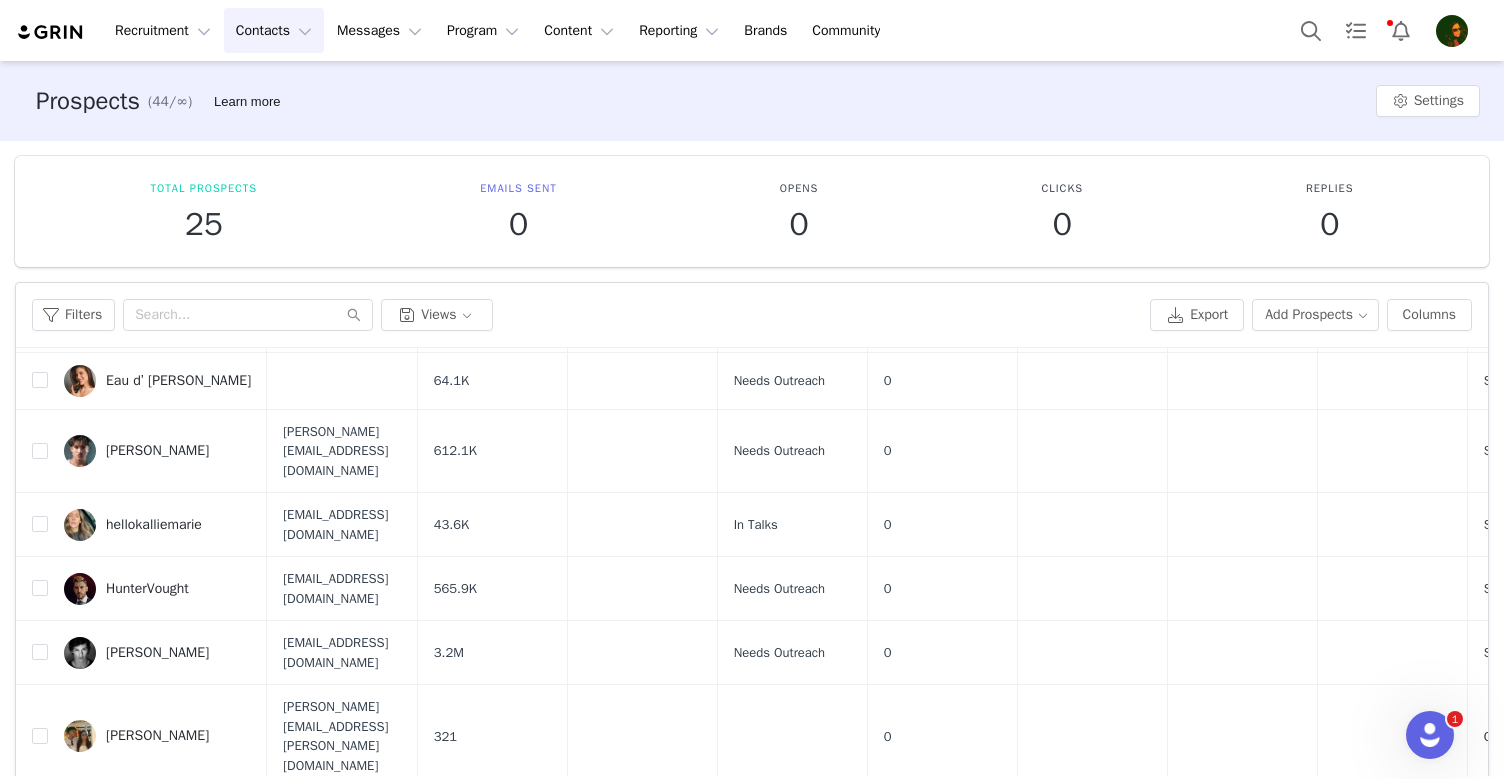 scroll, scrollTop: 539, scrollLeft: 0, axis: vertical 